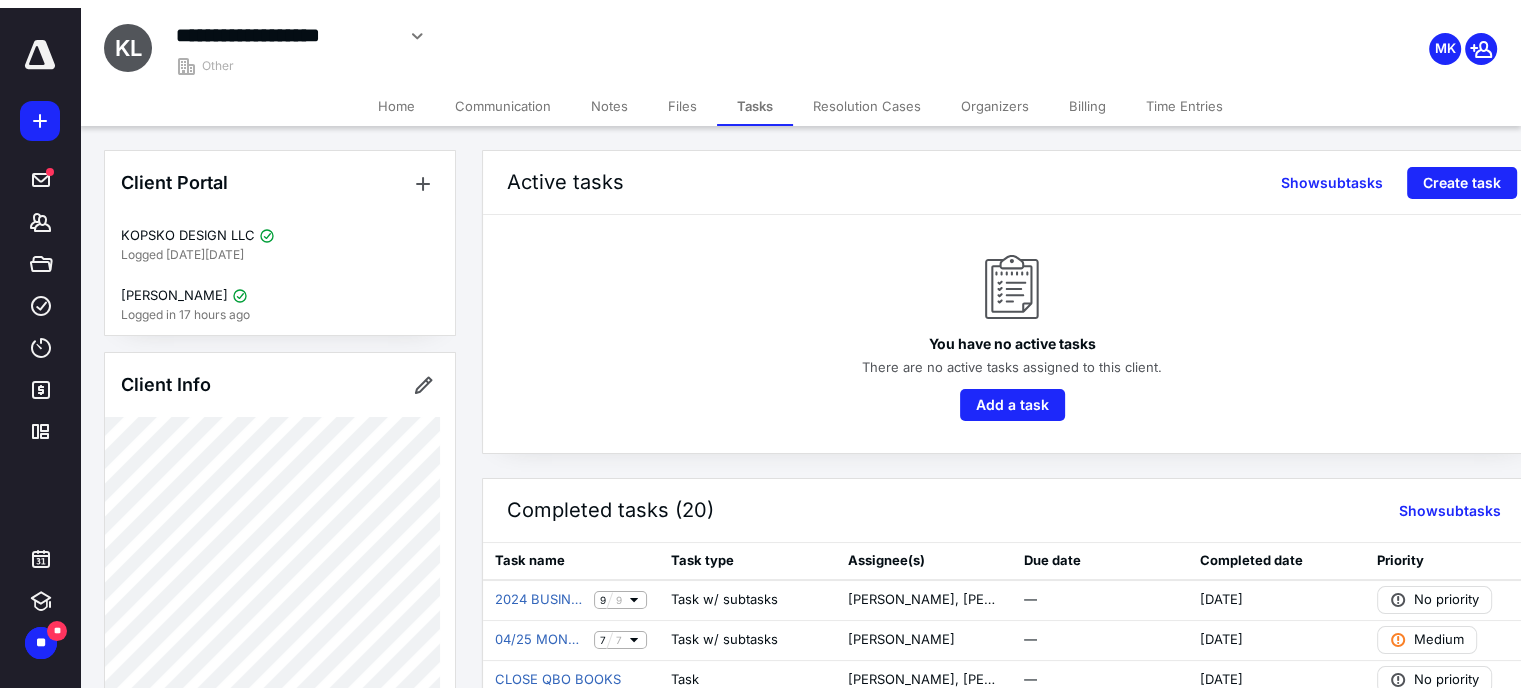 scroll, scrollTop: 0, scrollLeft: 0, axis: both 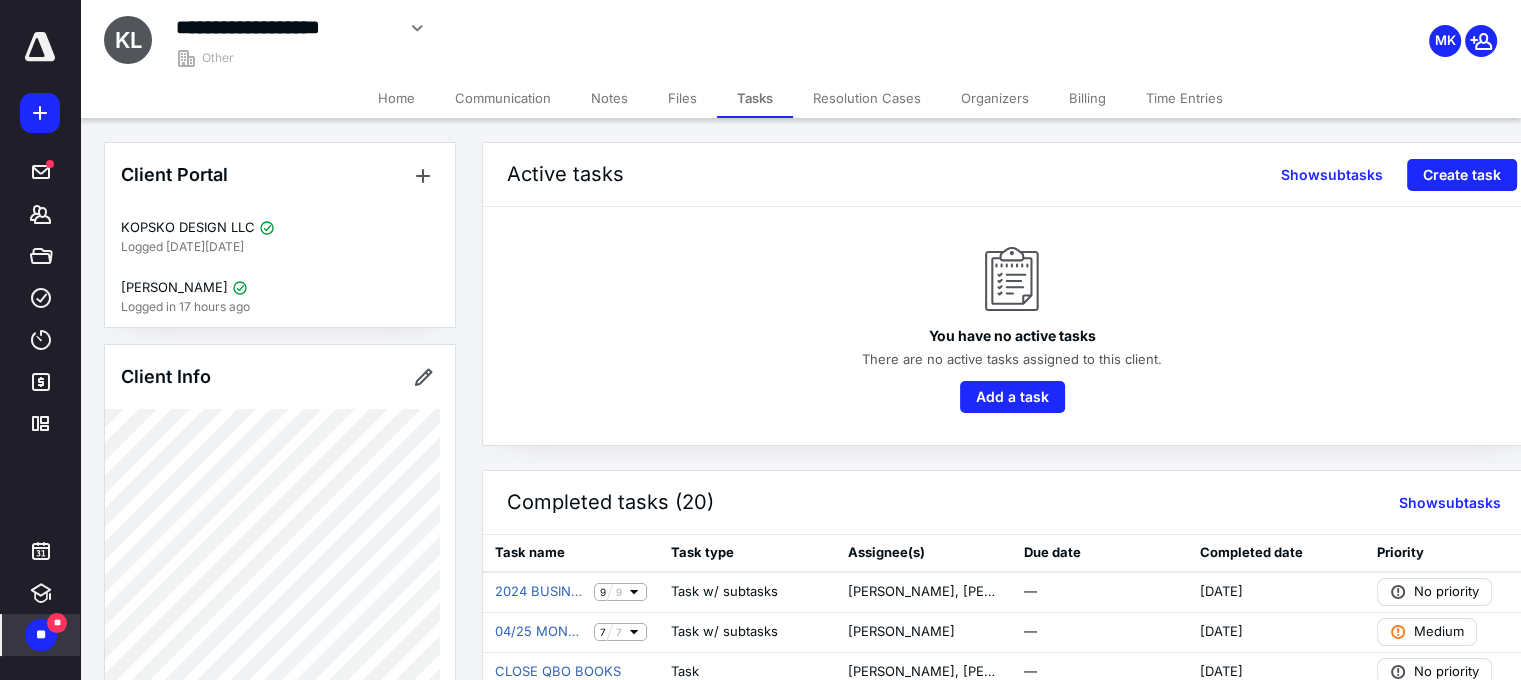 click on "**" at bounding box center (57, 623) 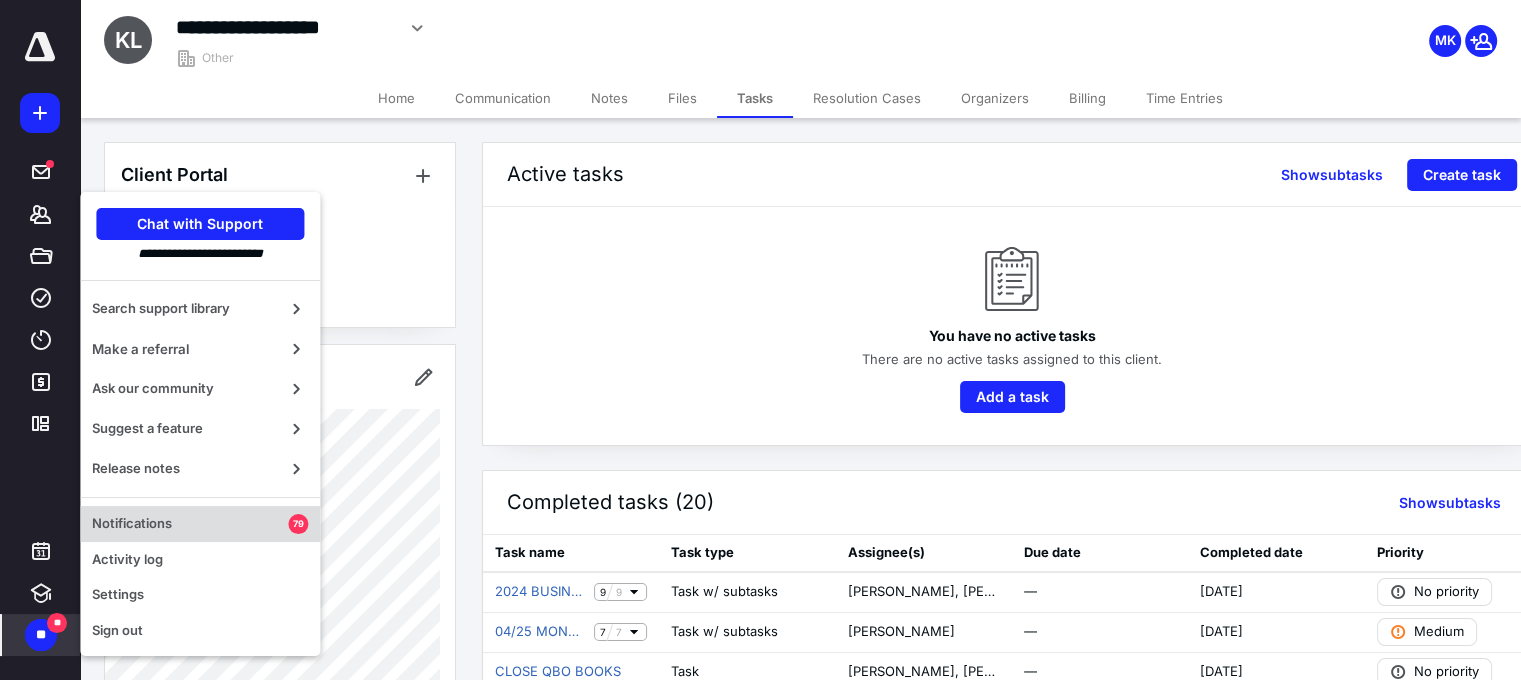 click on "Notifications" at bounding box center (190, 524) 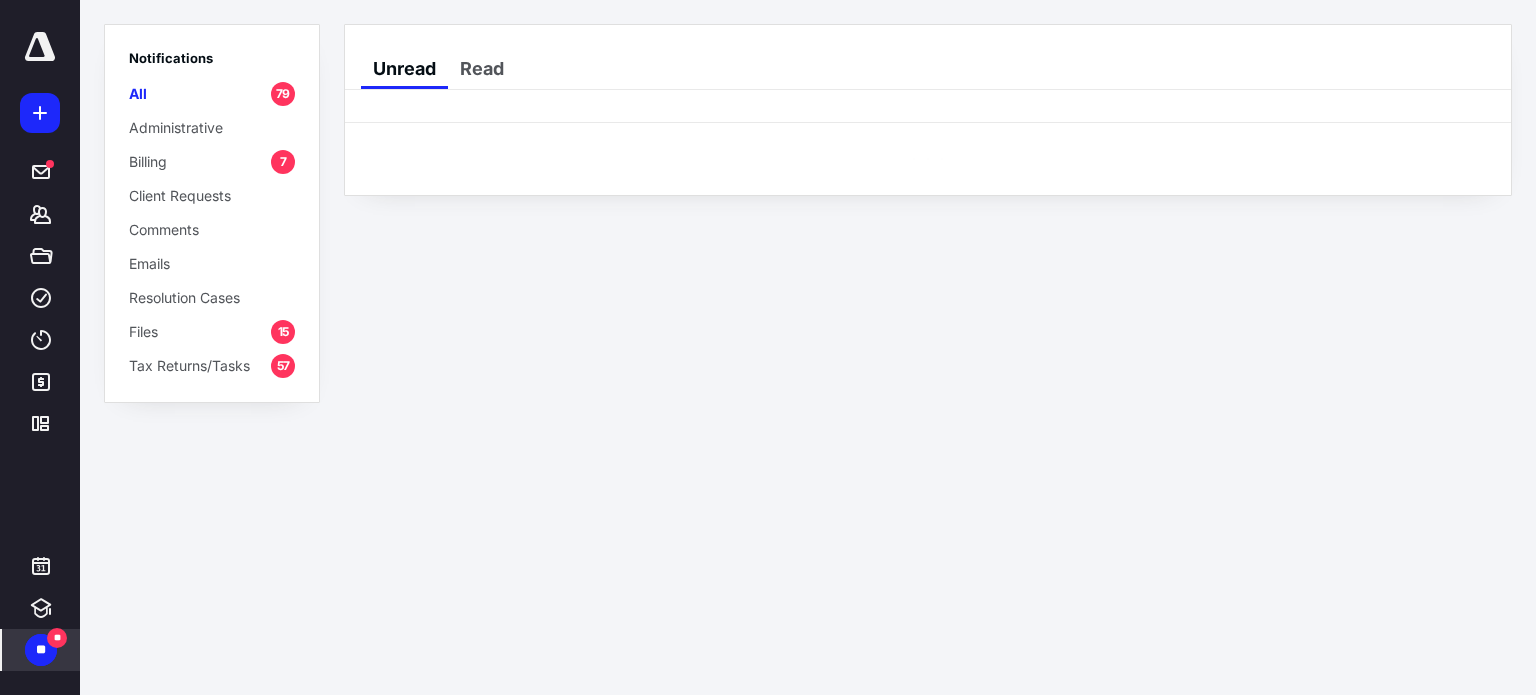 click on "Billing" at bounding box center [148, 161] 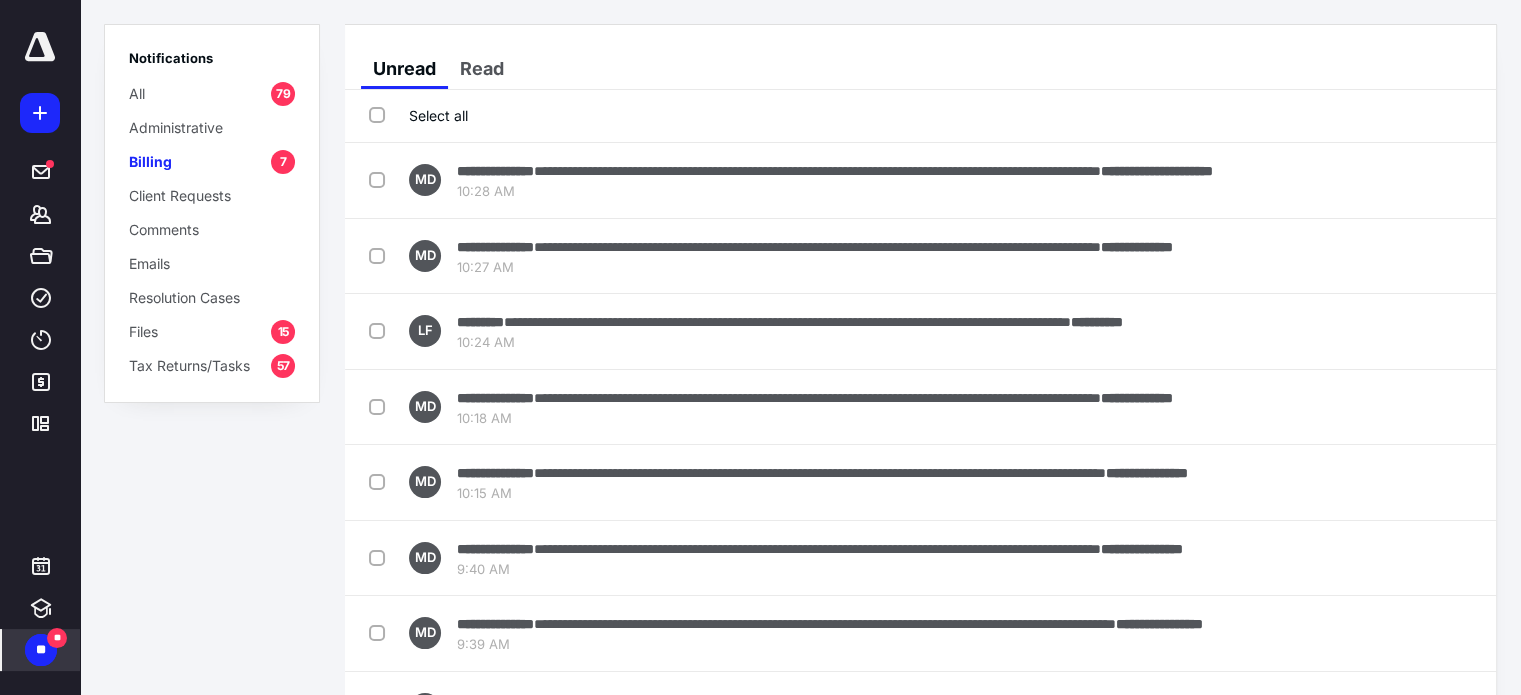 click on "Billing" at bounding box center (150, 161) 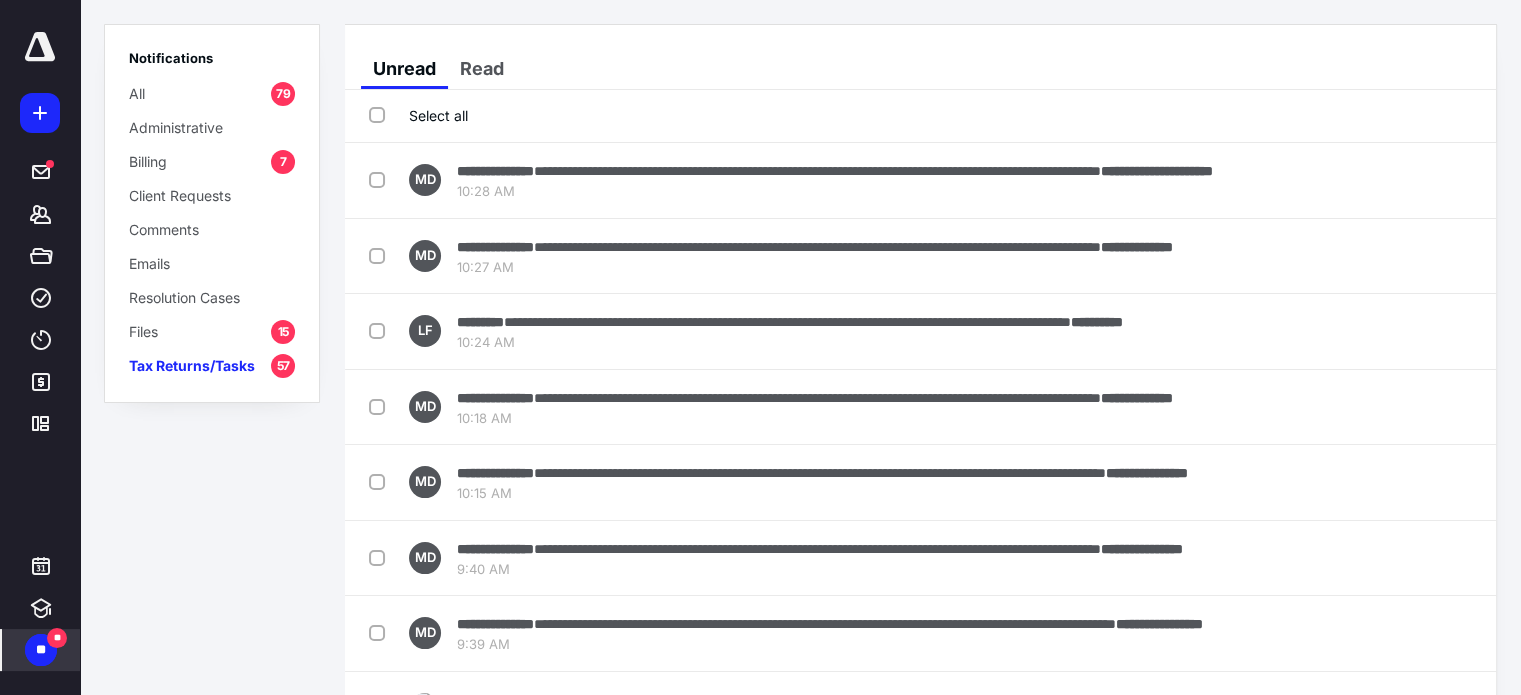 click on "Billing" at bounding box center (148, 161) 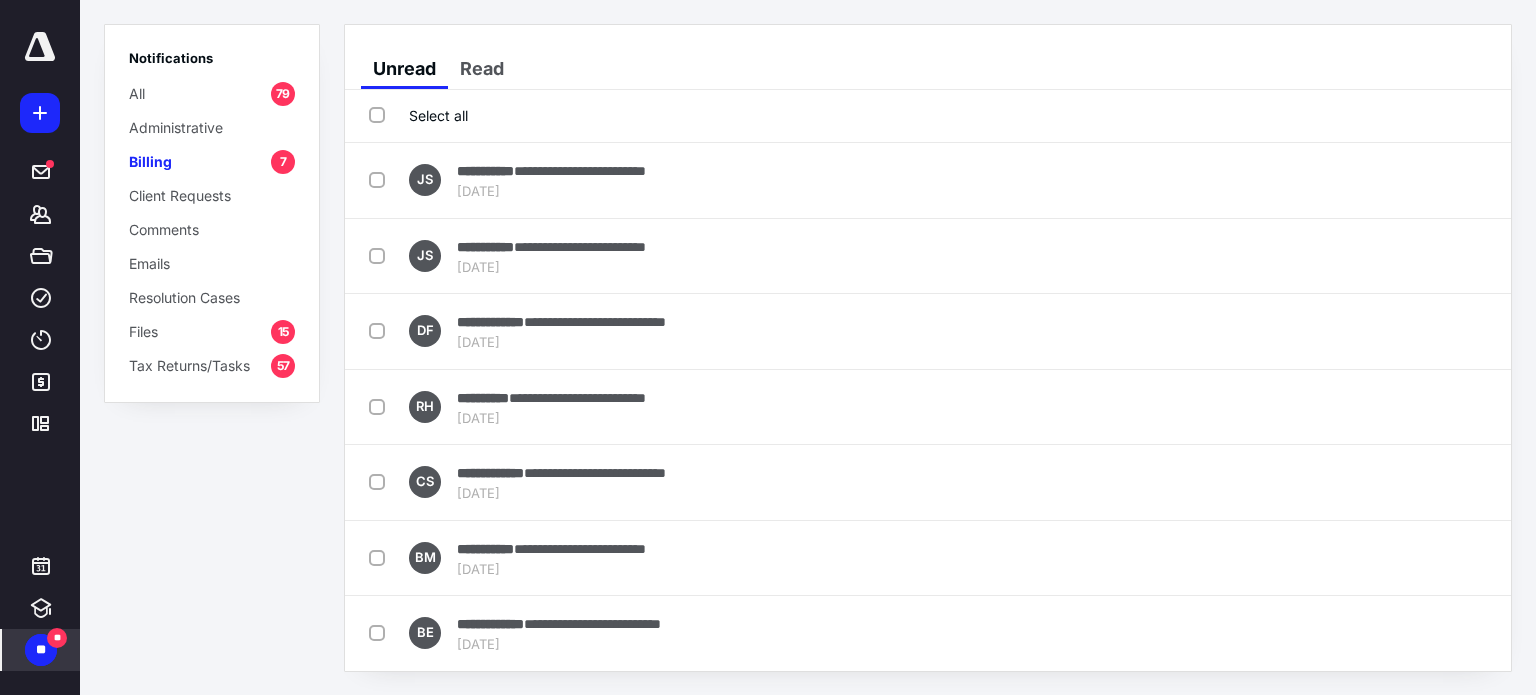 click on "**" at bounding box center (41, 650) 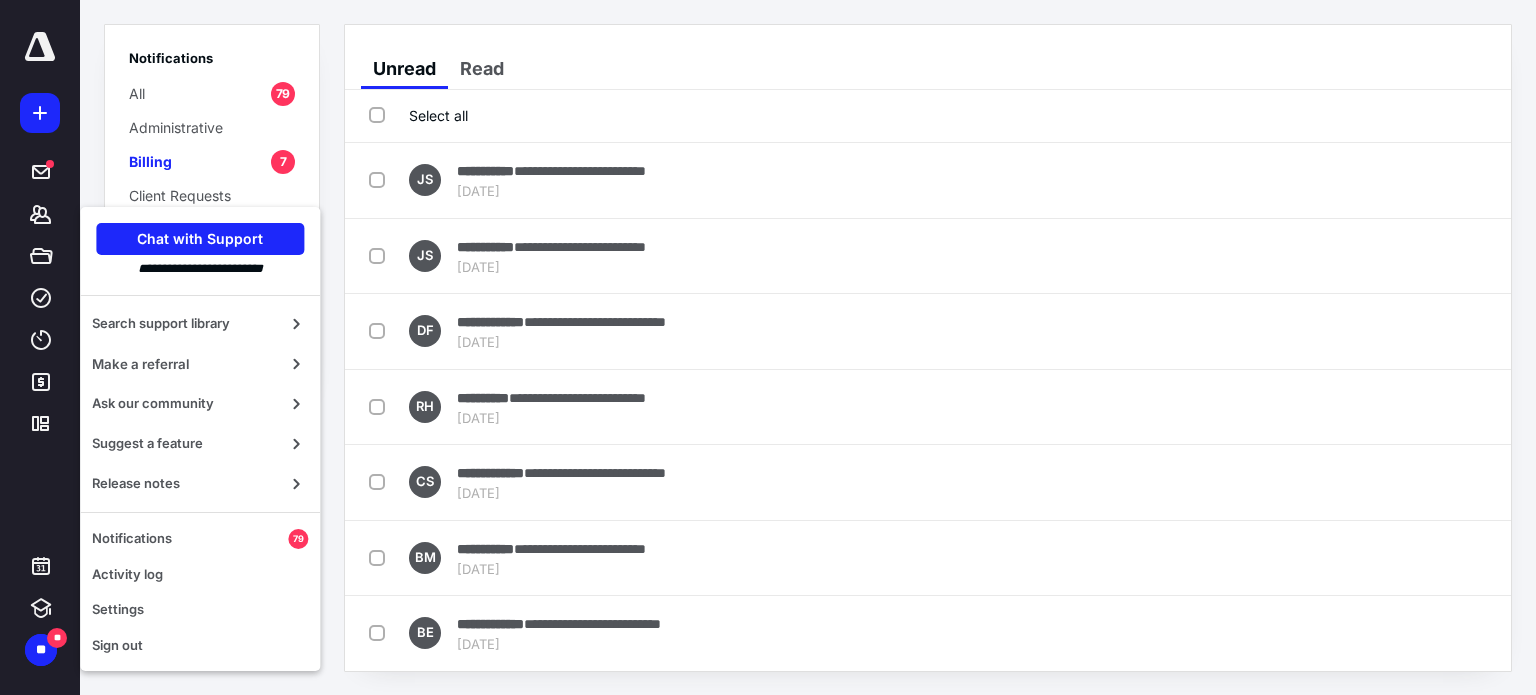 click on "**********" at bounding box center [928, 348] 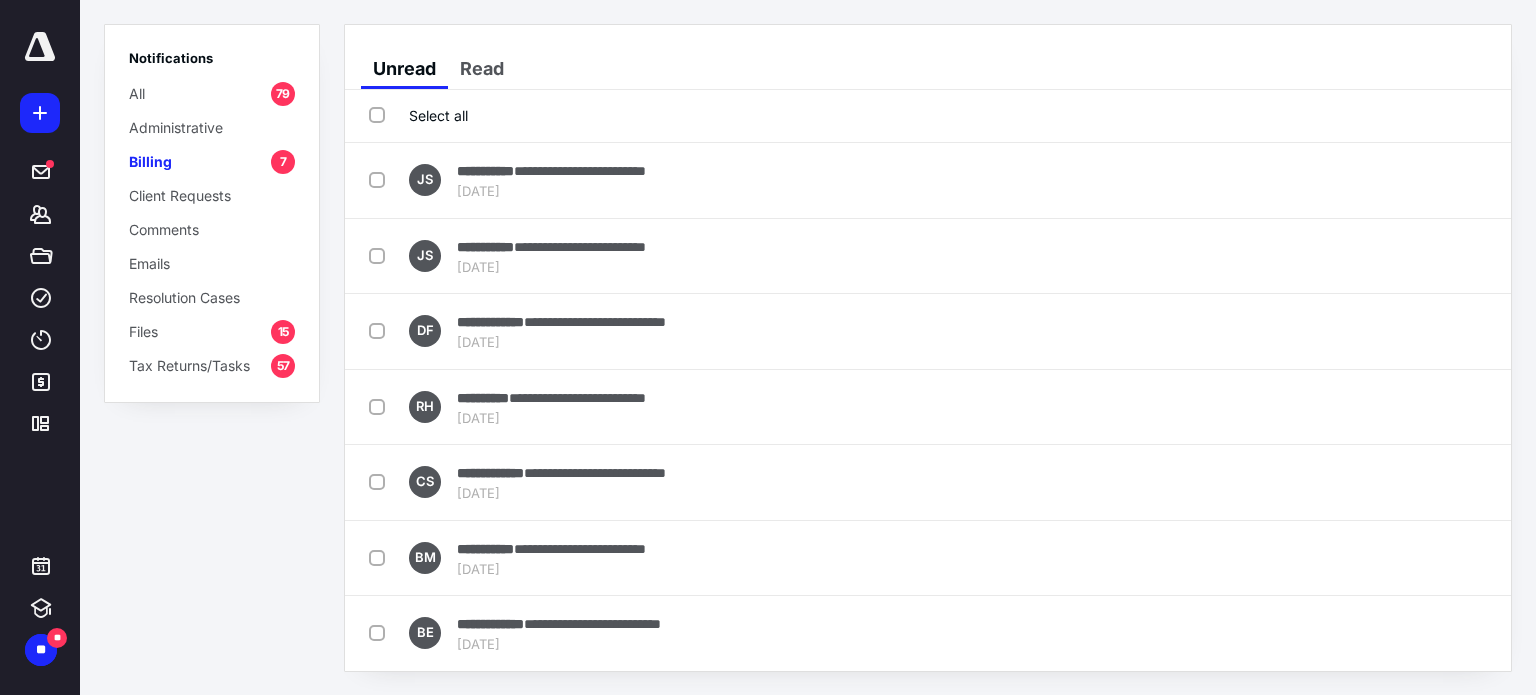 click on "**********" at bounding box center [928, 348] 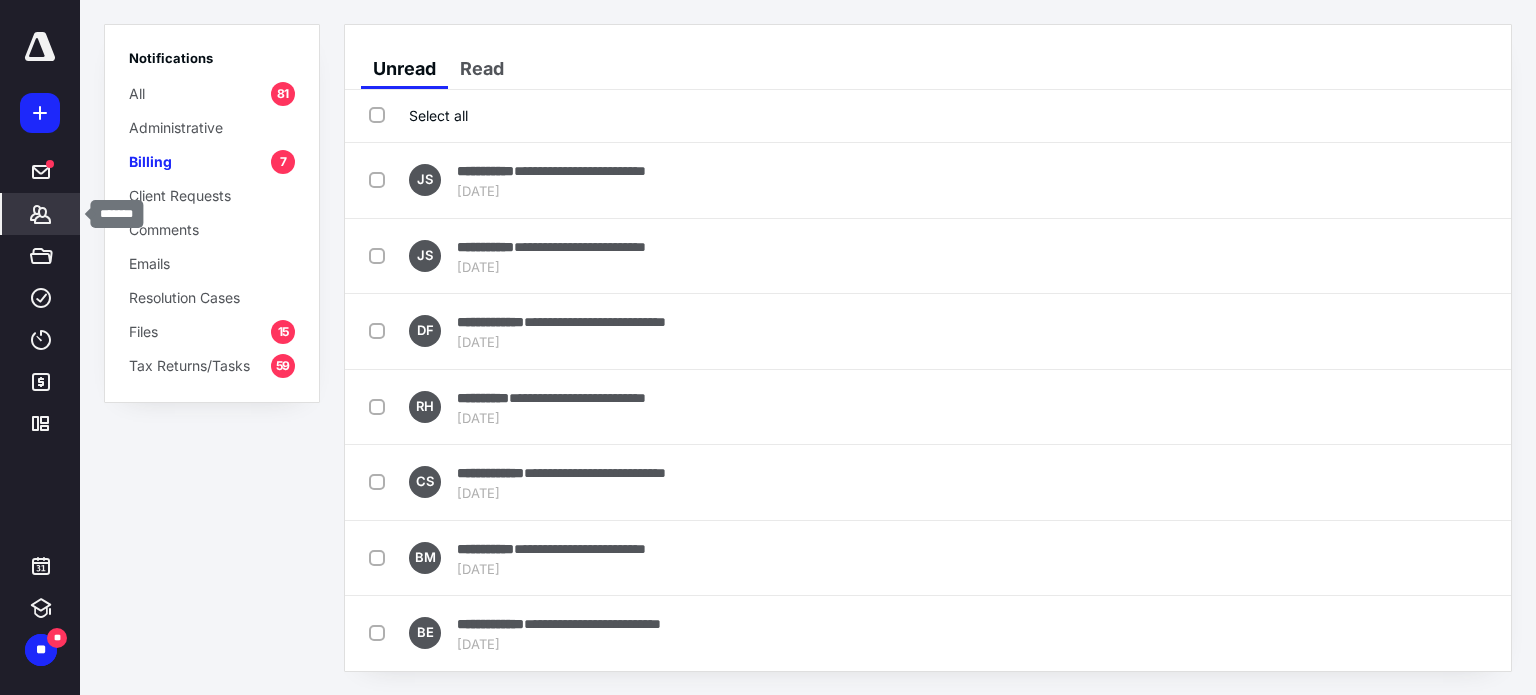 click 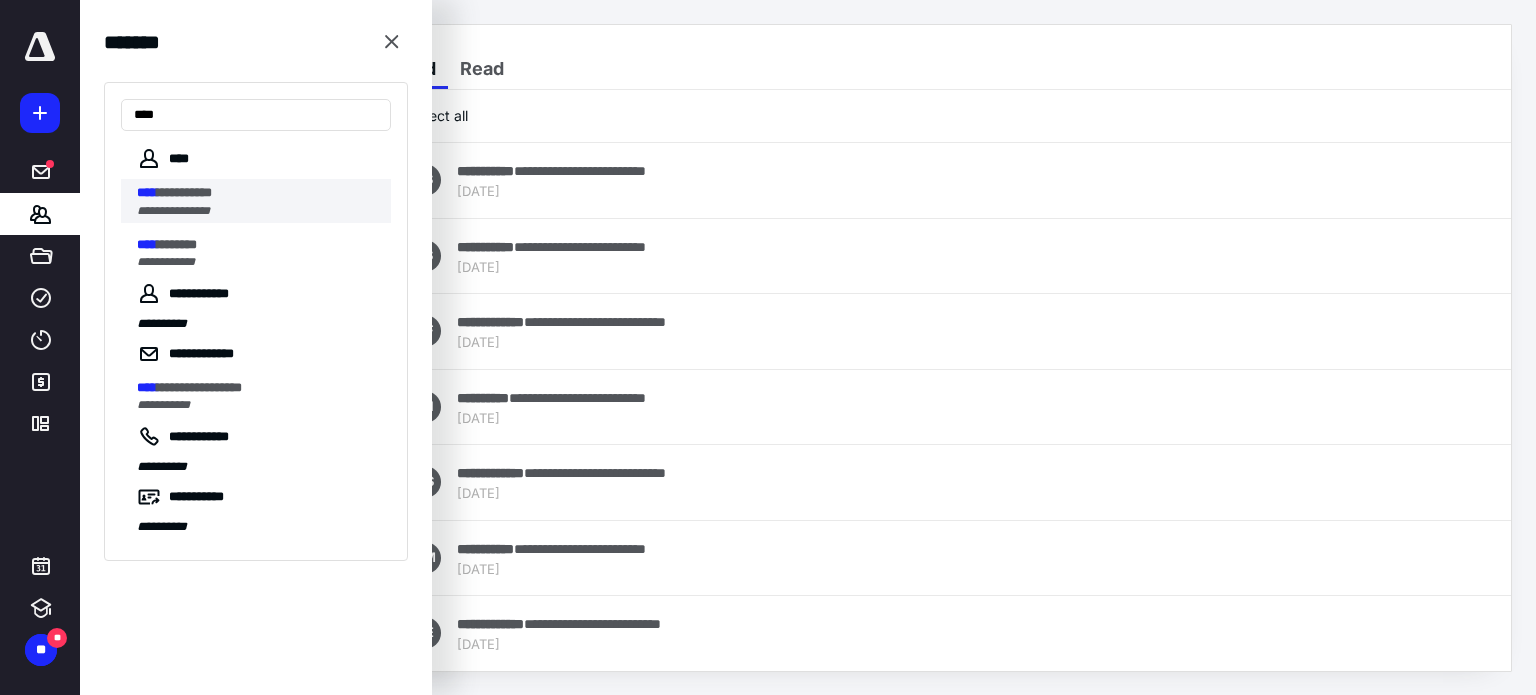 type on "****" 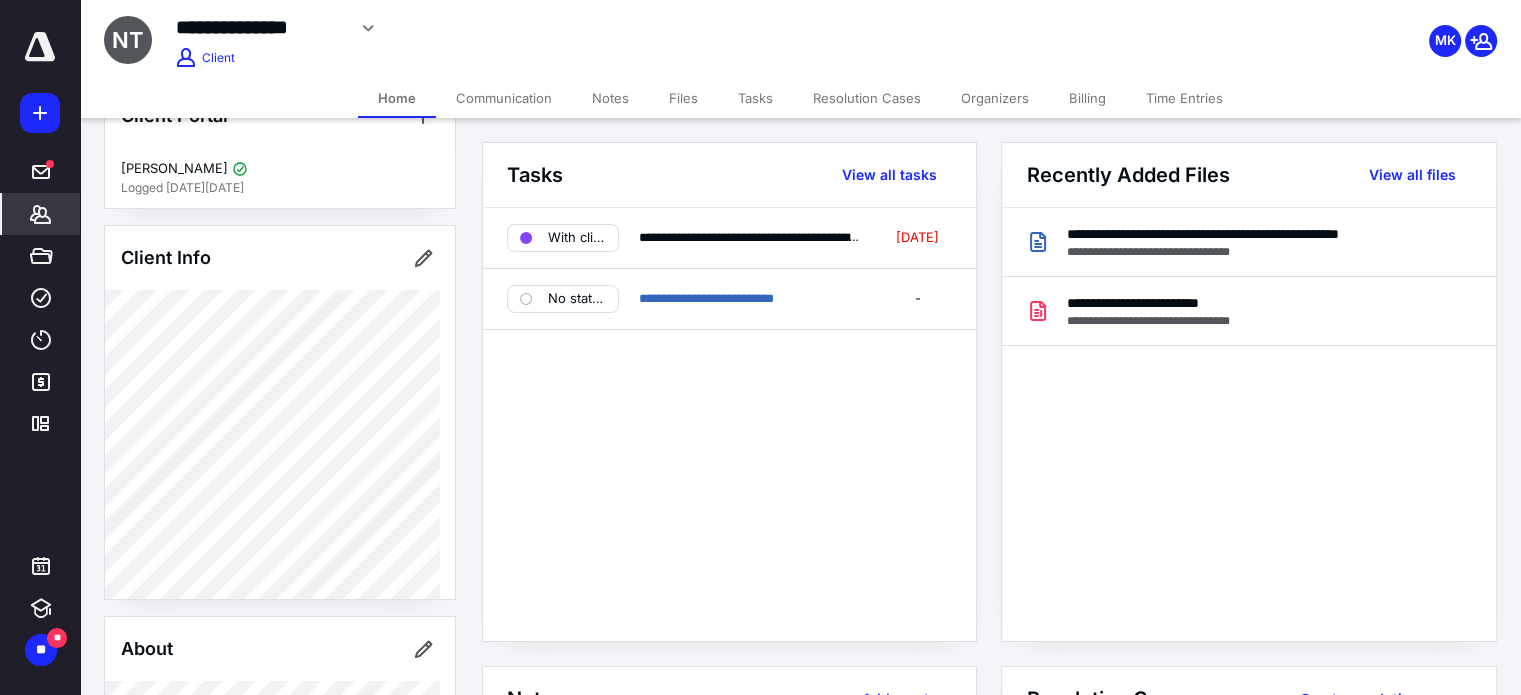 scroll, scrollTop: 0, scrollLeft: 0, axis: both 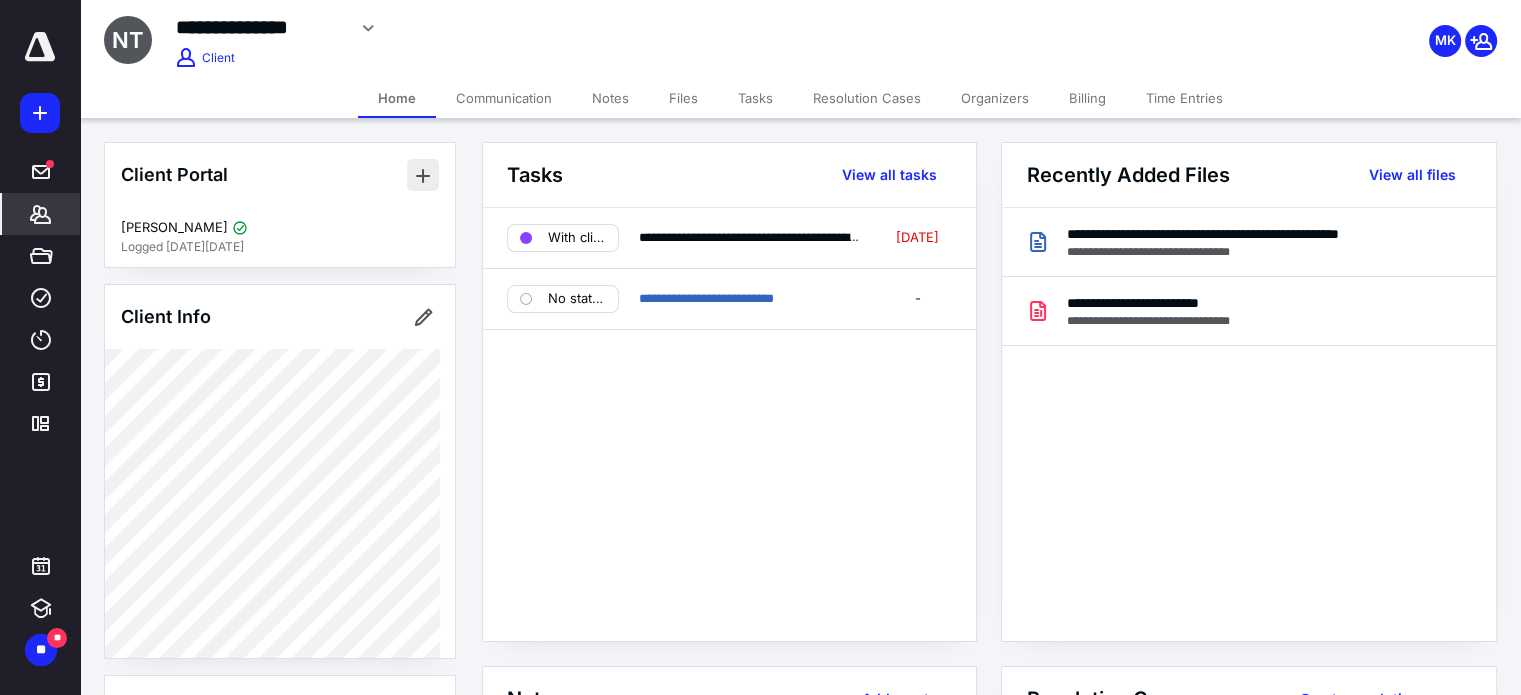 click at bounding box center (423, 175) 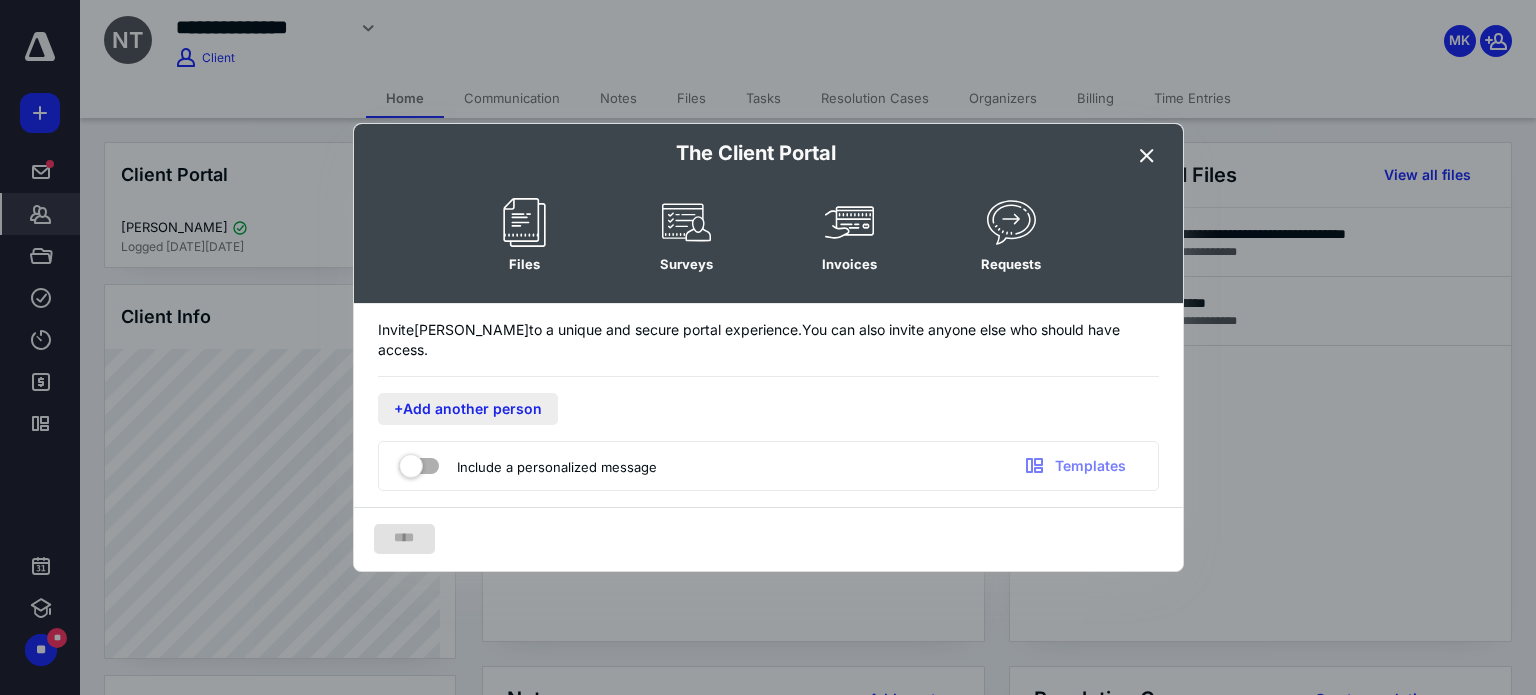click on "+Add another person" at bounding box center (468, 409) 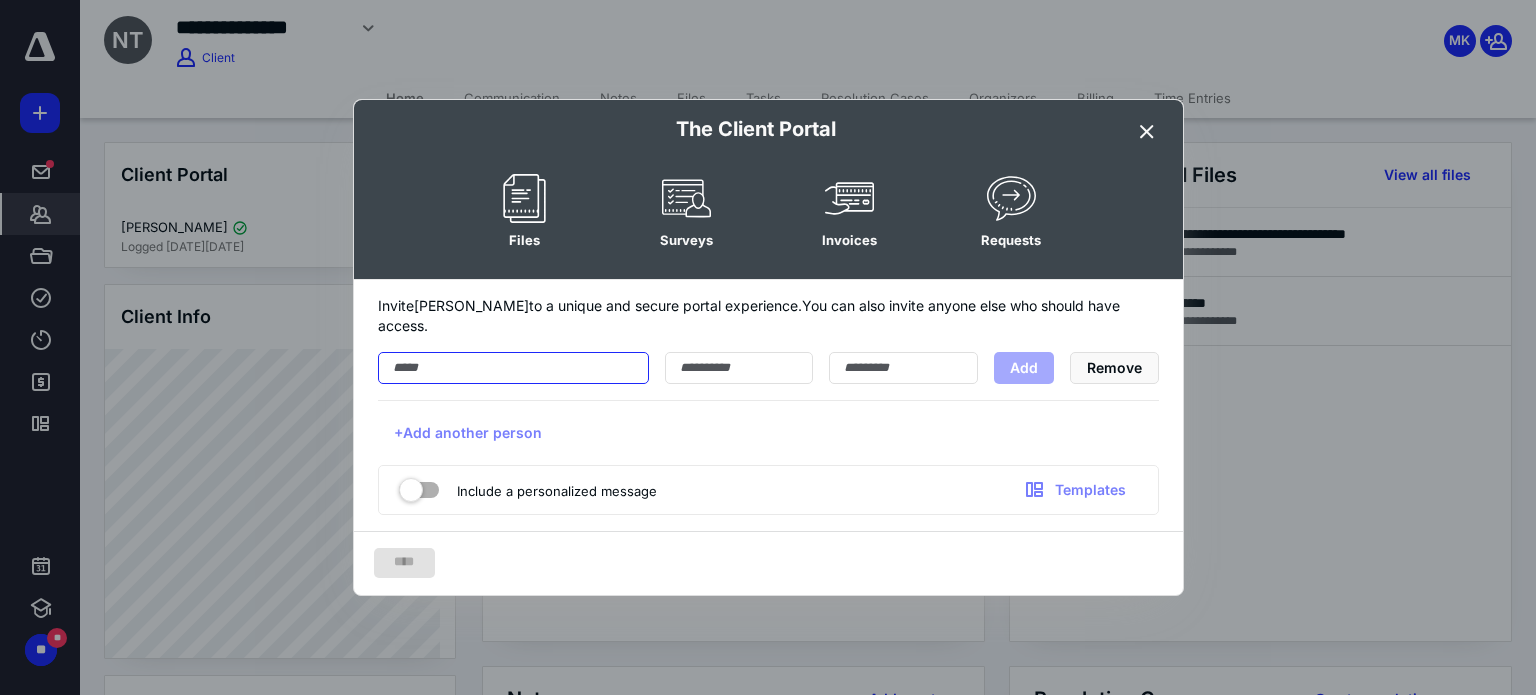 paste on "**********" 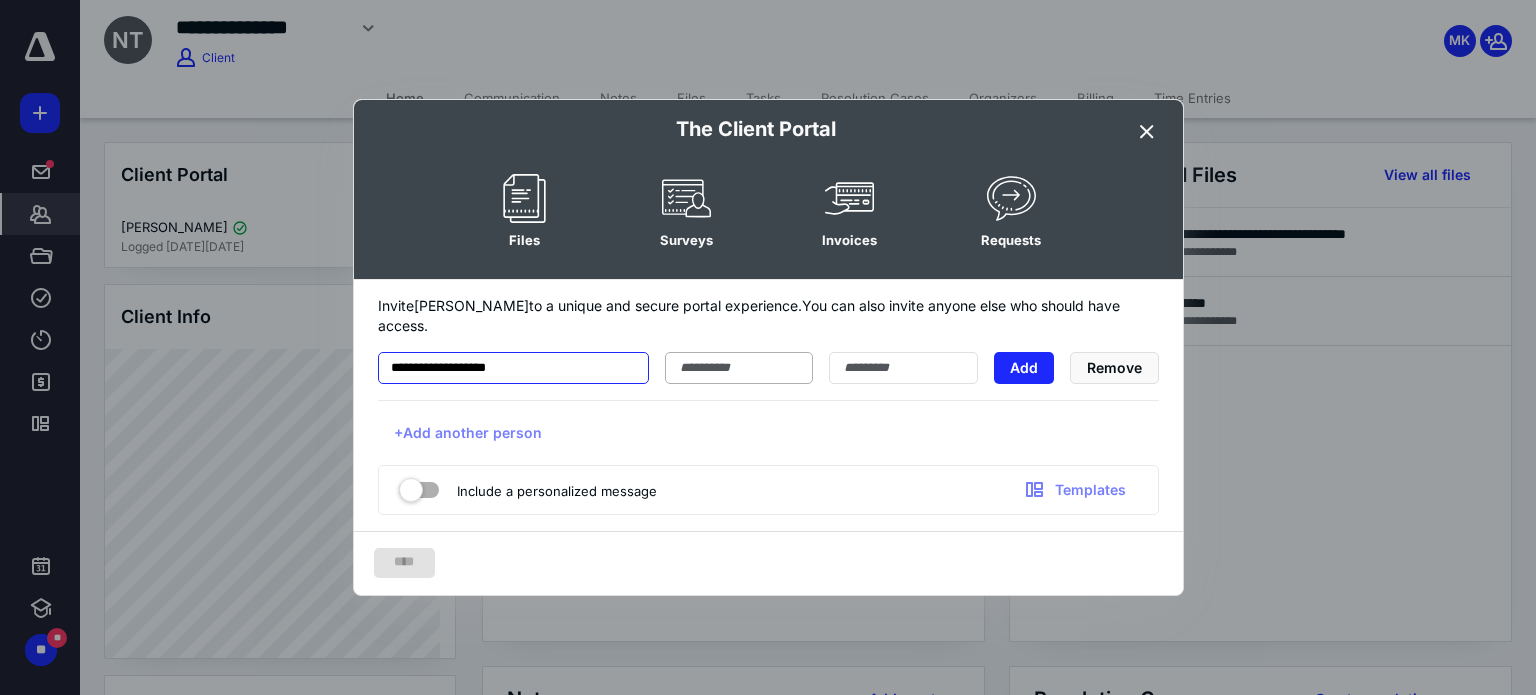 type on "**********" 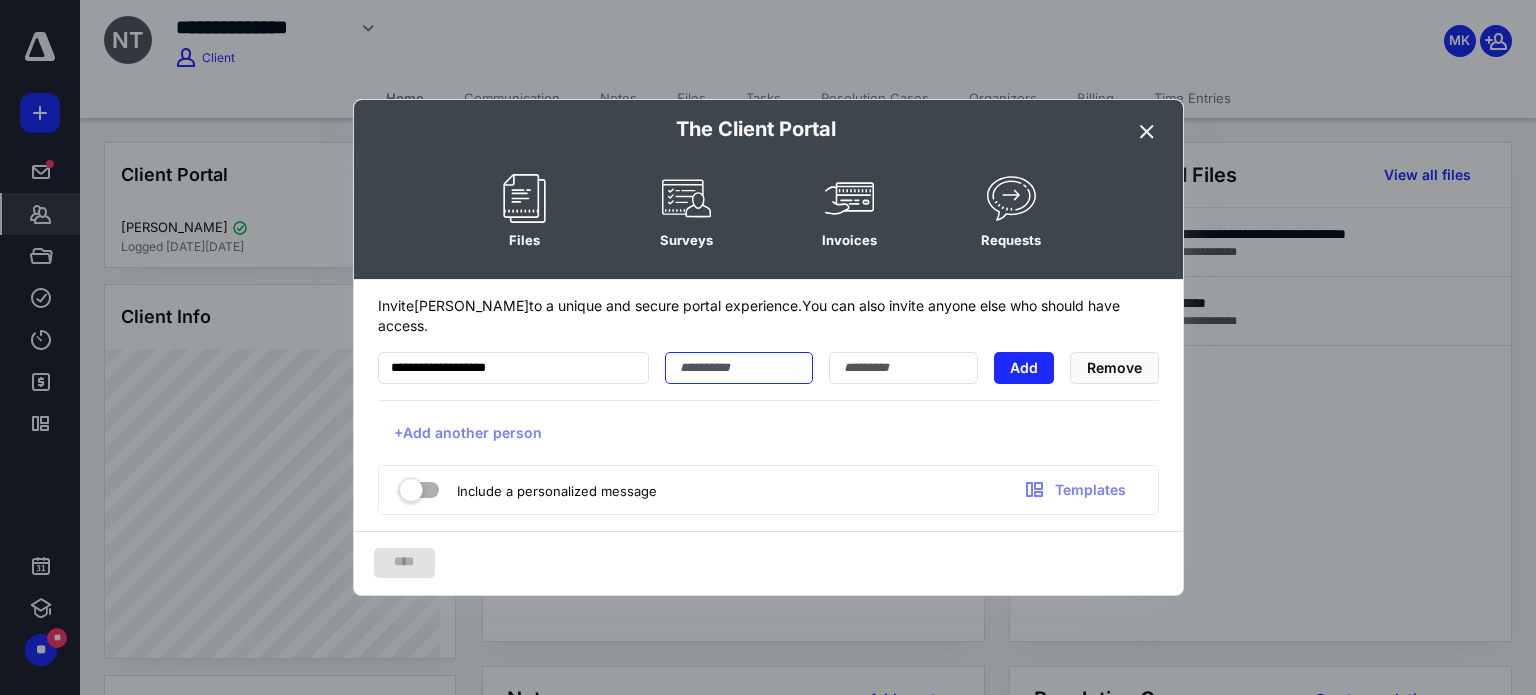 click at bounding box center [739, 368] 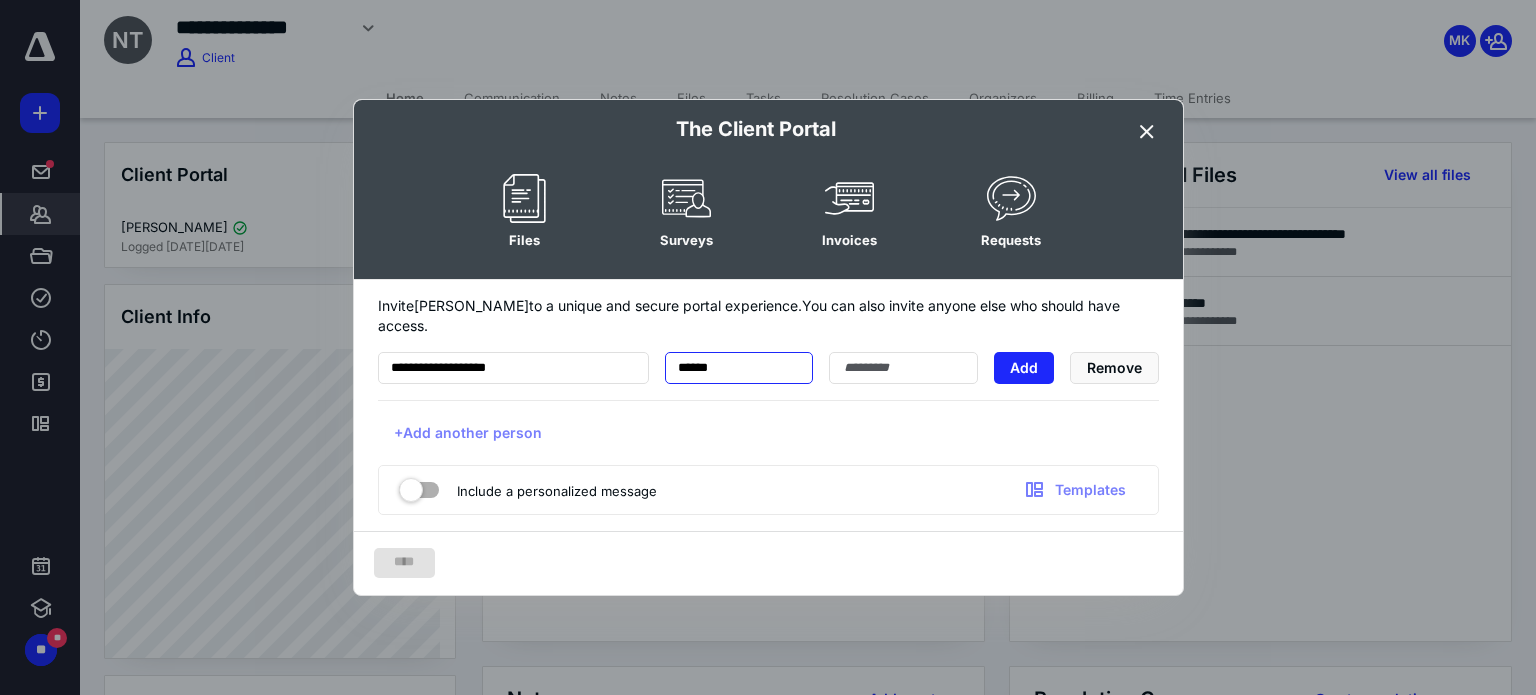 type on "******" 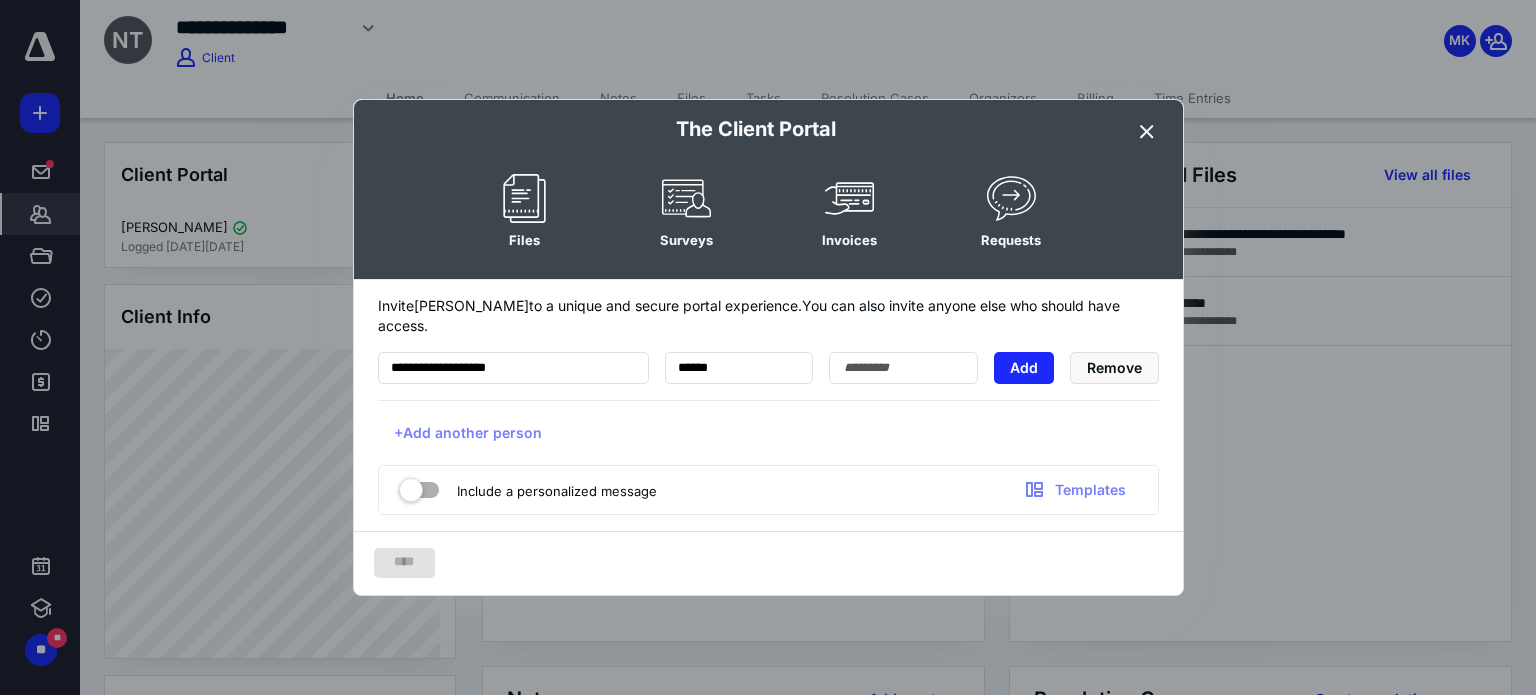 click at bounding box center [1147, 132] 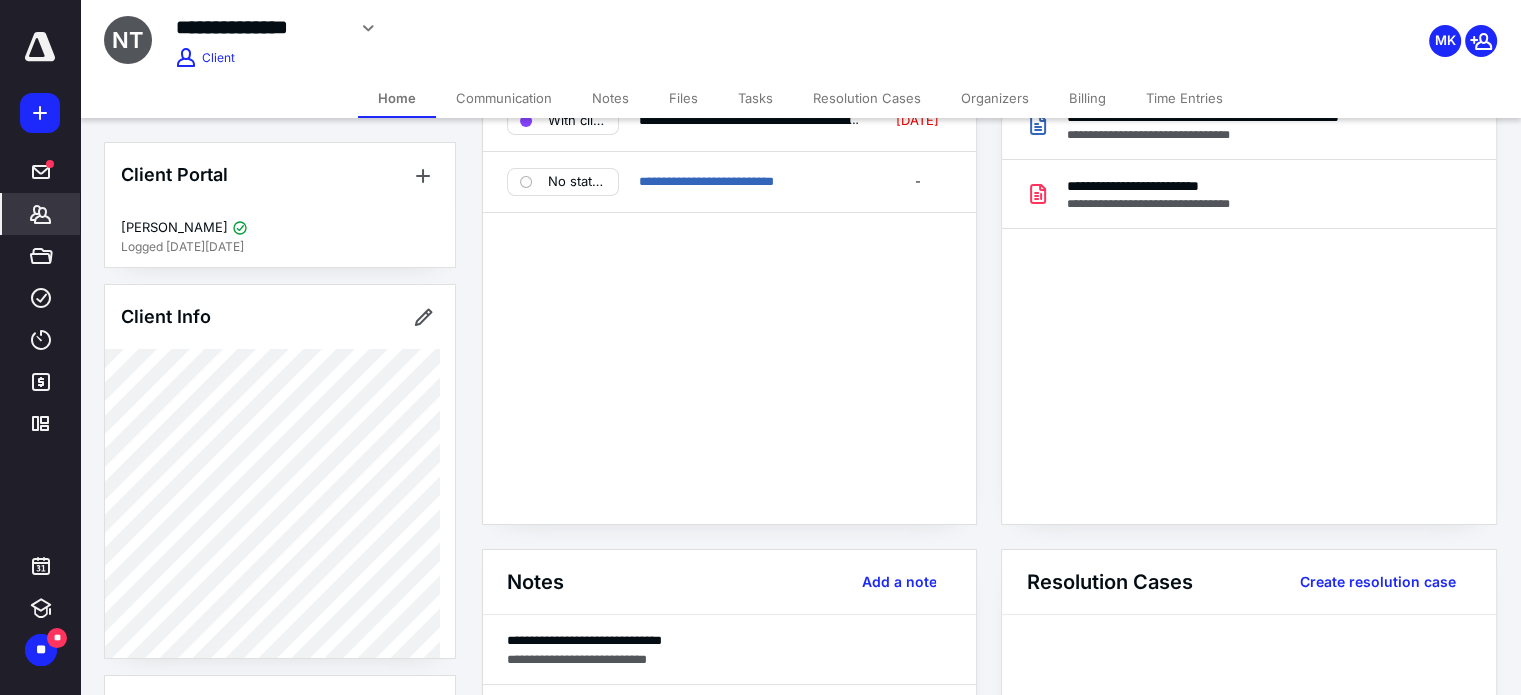 scroll, scrollTop: 300, scrollLeft: 0, axis: vertical 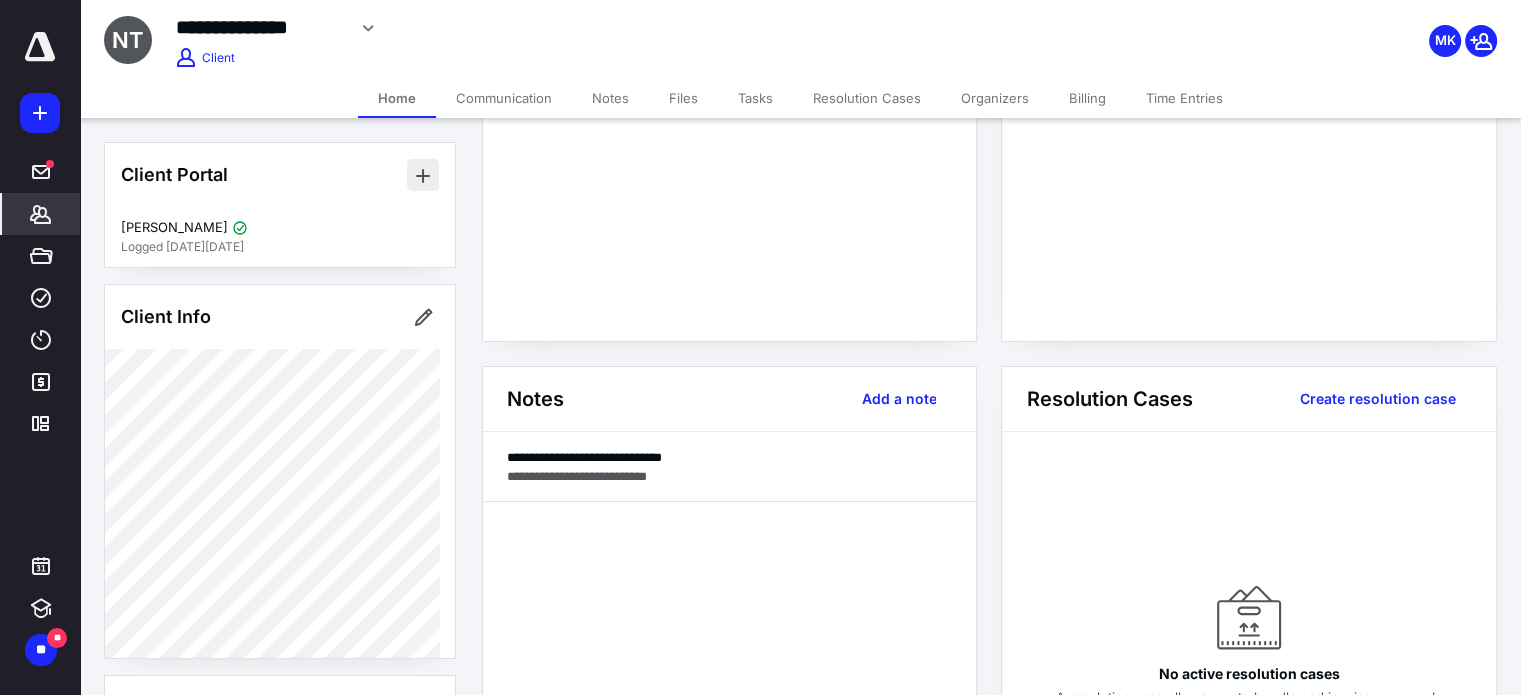 click at bounding box center [423, 175] 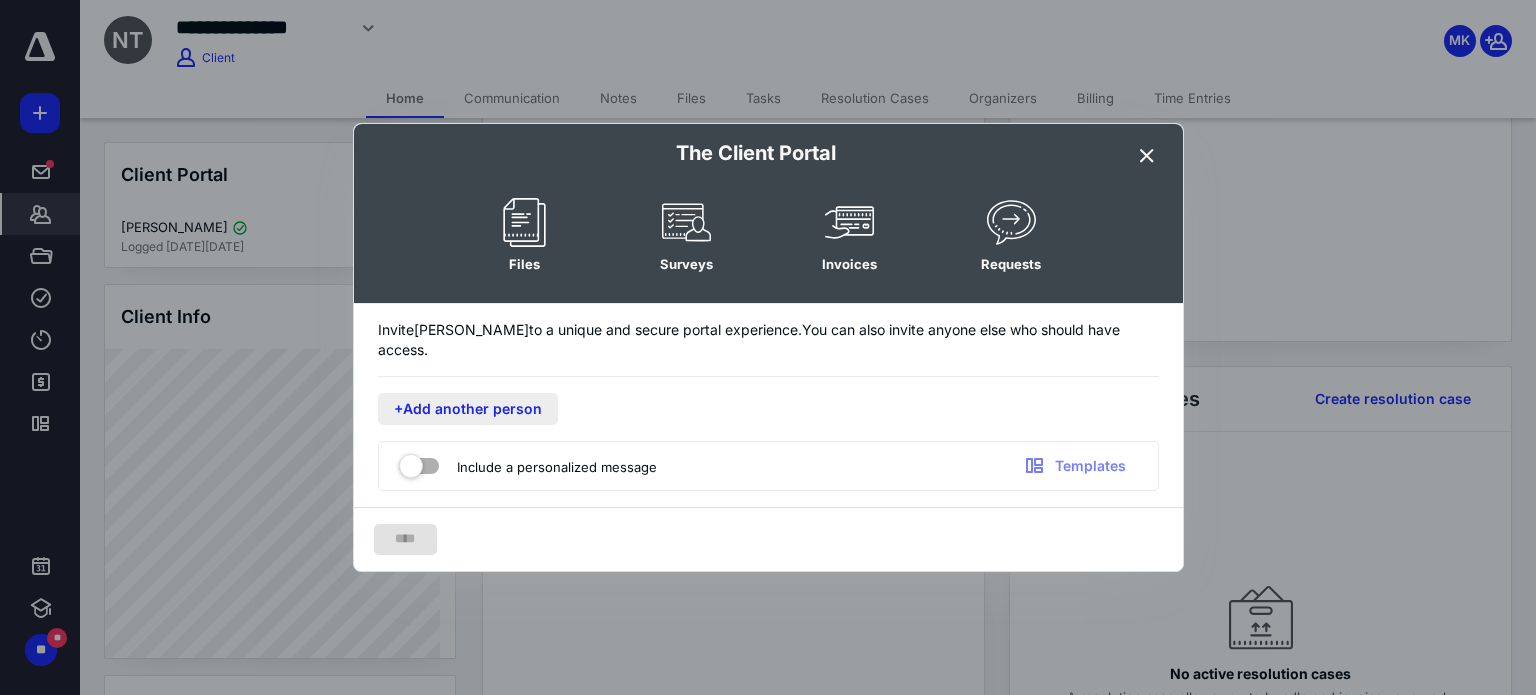 click on "+Add another person" at bounding box center [468, 409] 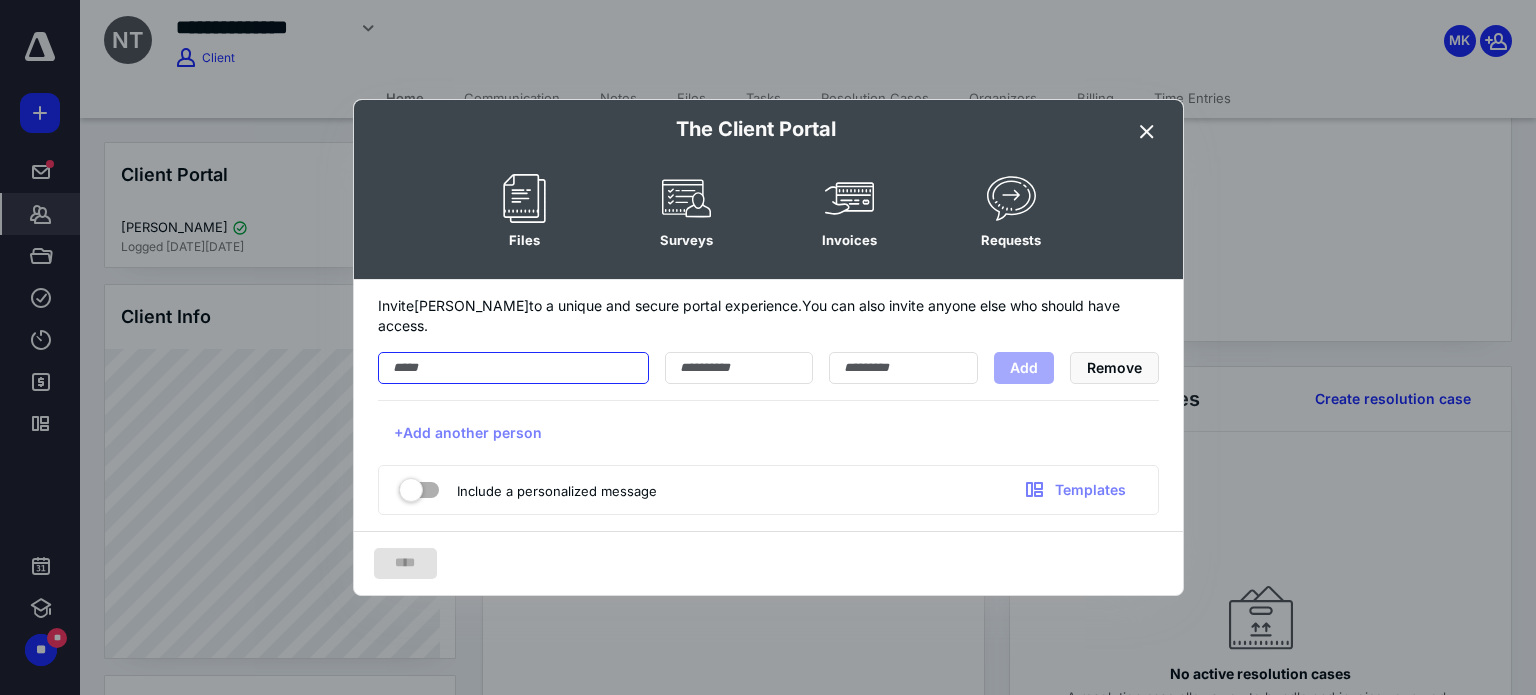 paste on "**********" 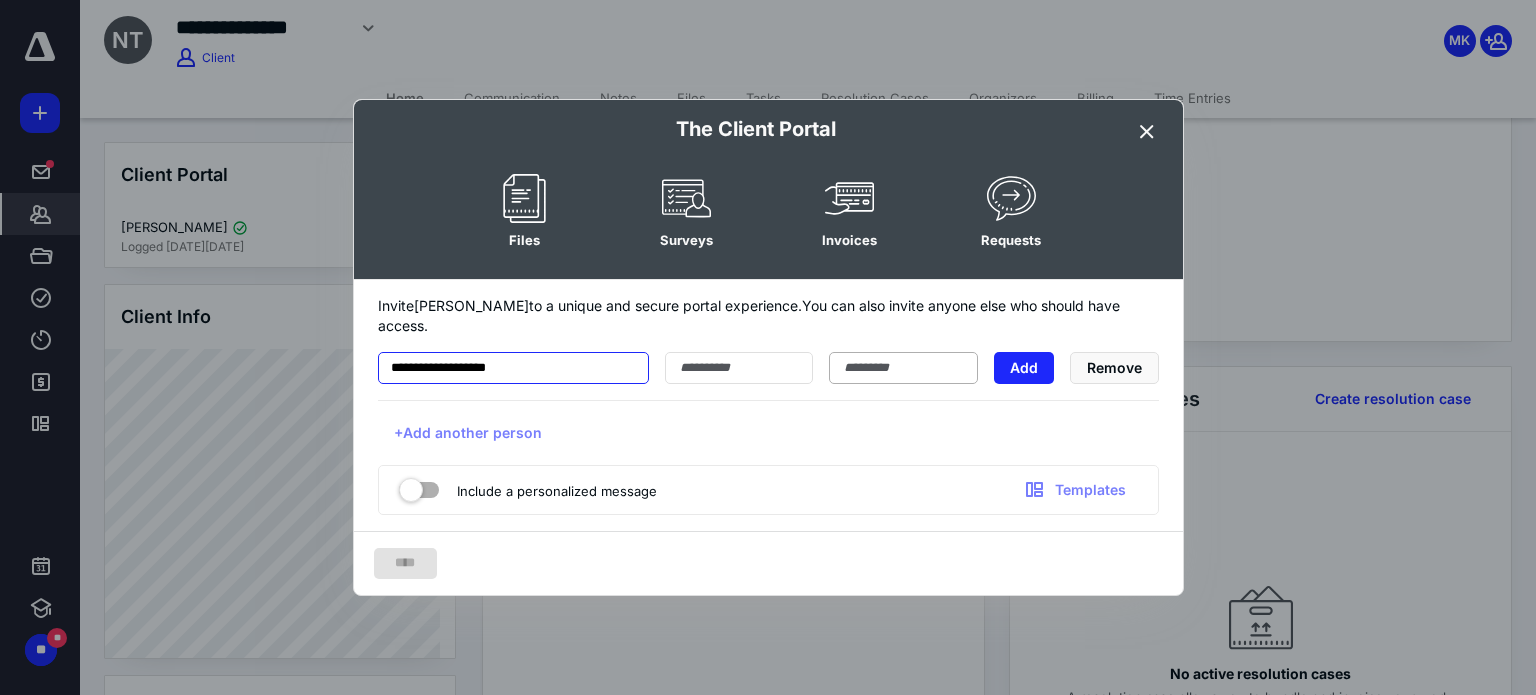 type on "**********" 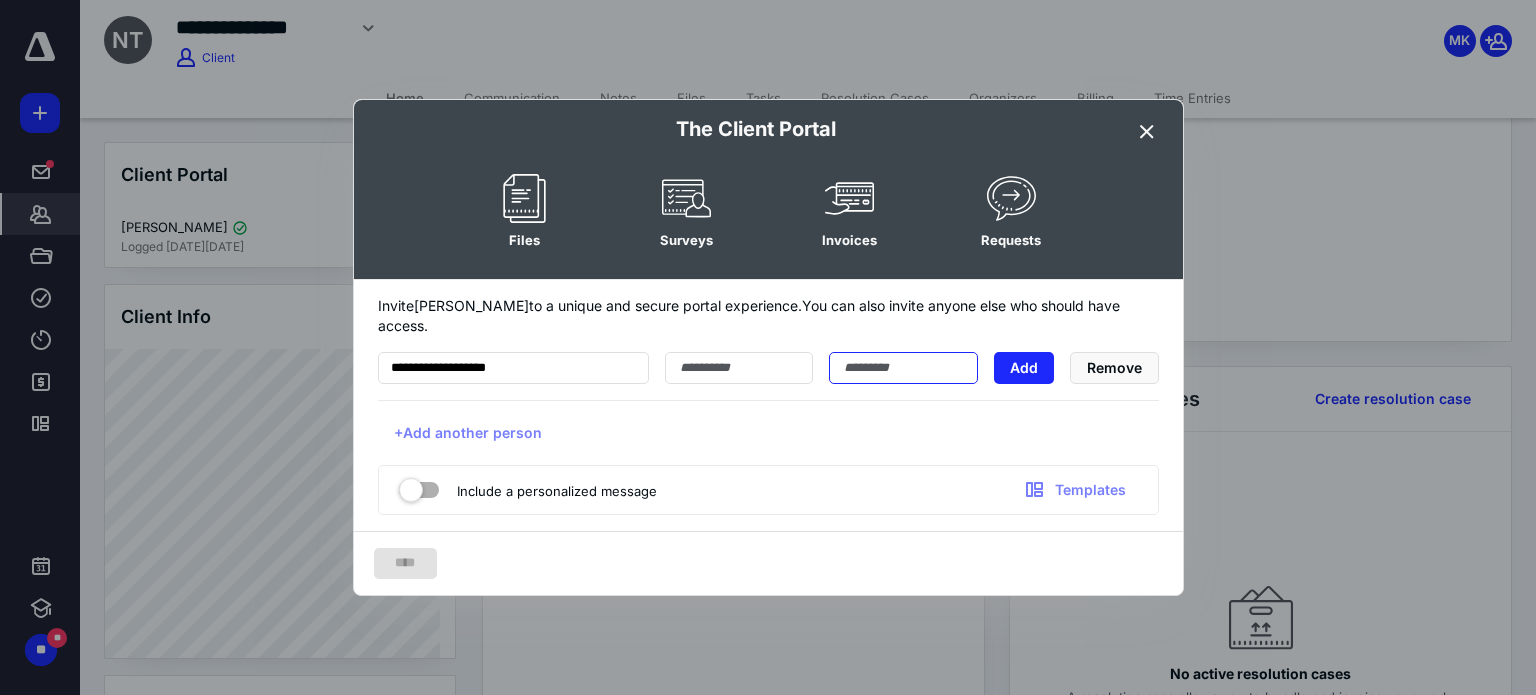 click at bounding box center (903, 368) 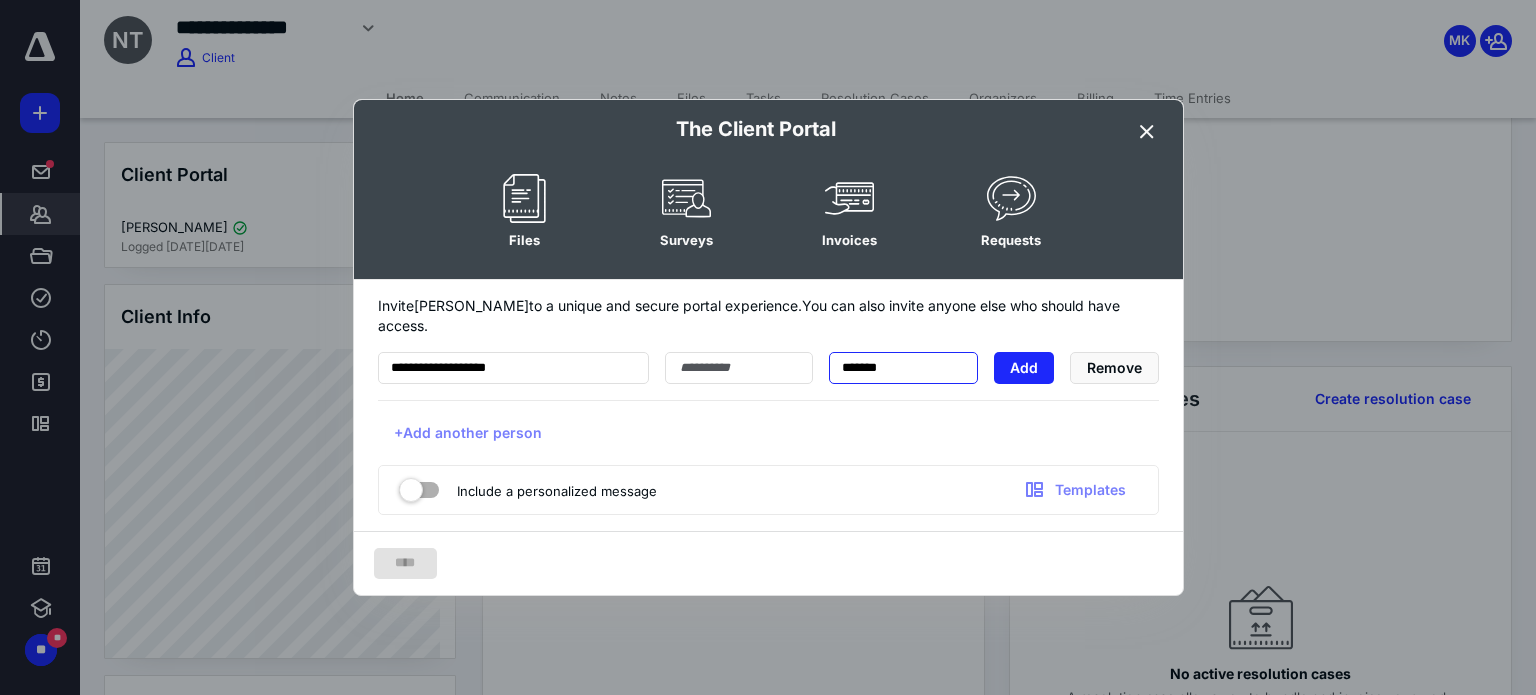 type on "*******" 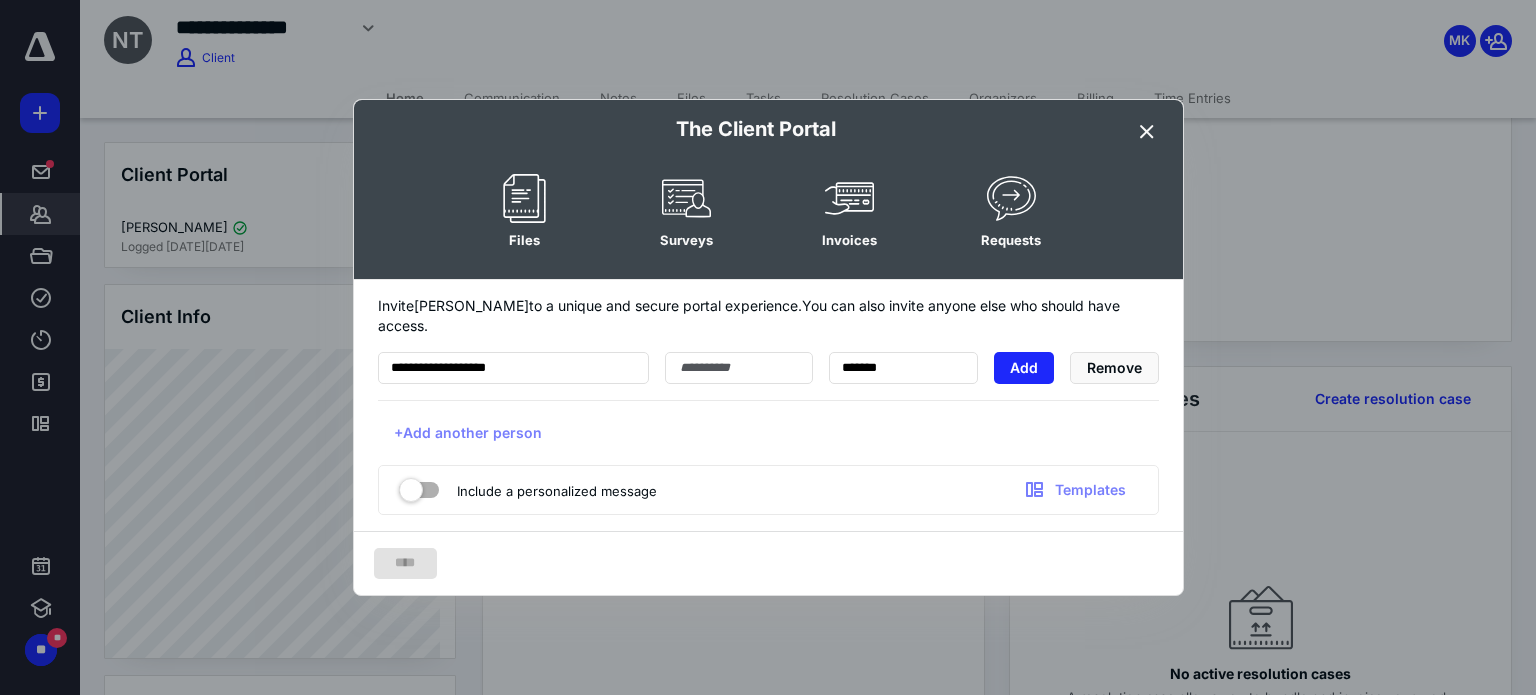 click on "**********" at bounding box center [768, 408] 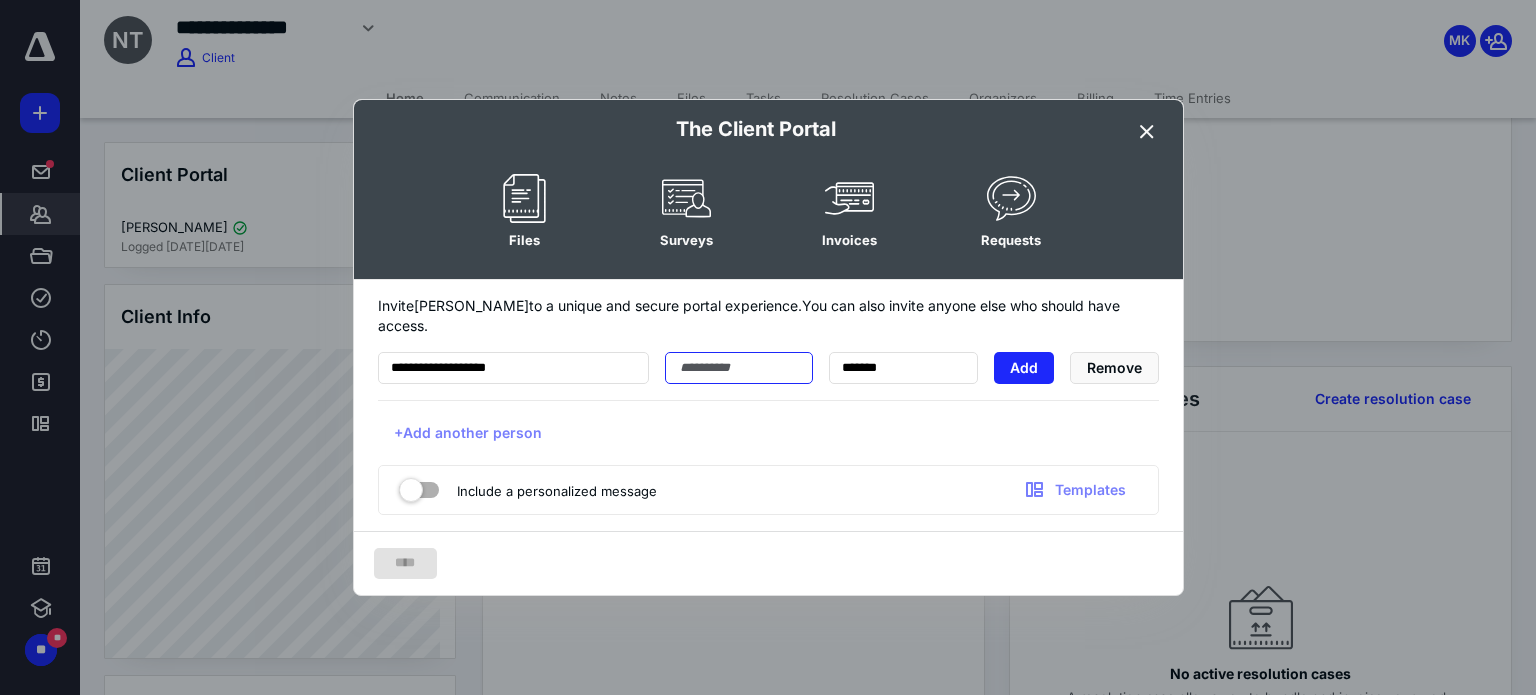 click at bounding box center [739, 368] 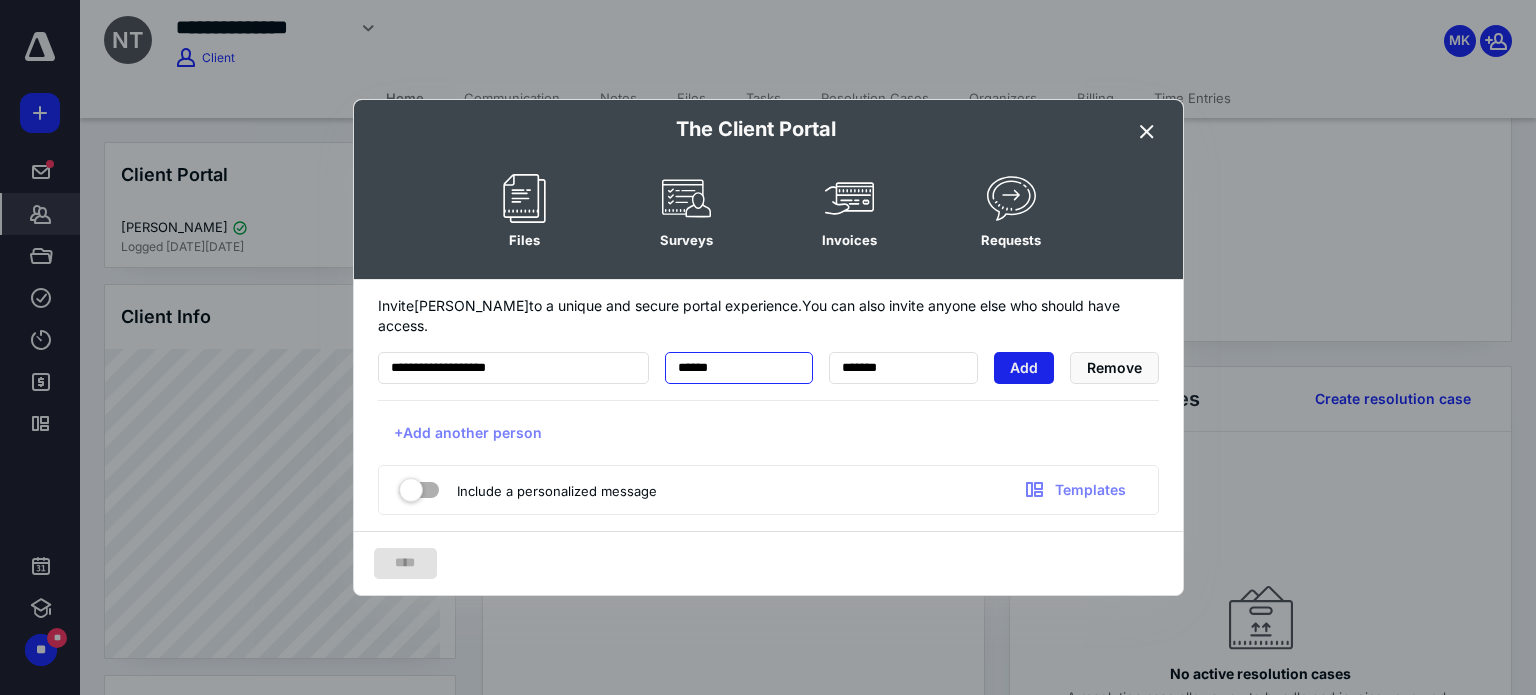 type on "******" 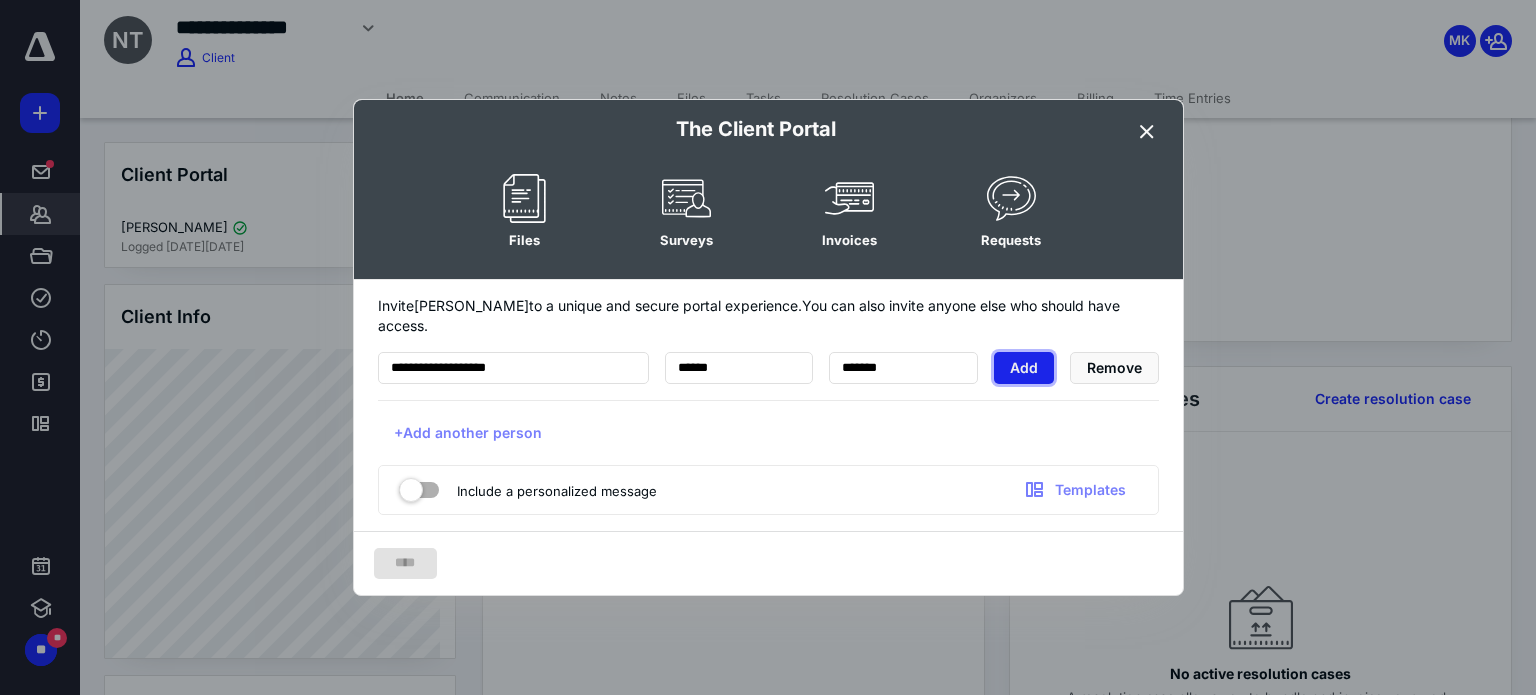 click on "Add" at bounding box center [1024, 368] 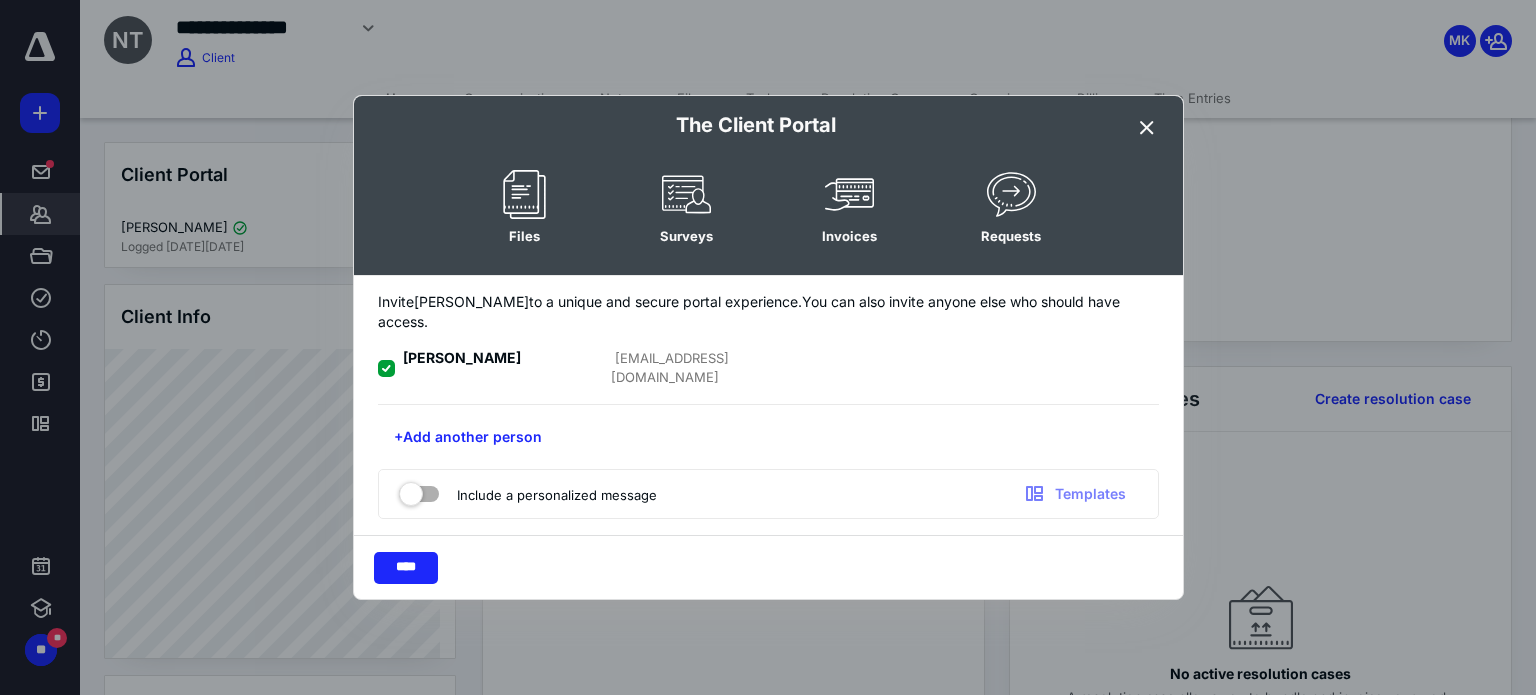 click at bounding box center (419, 490) 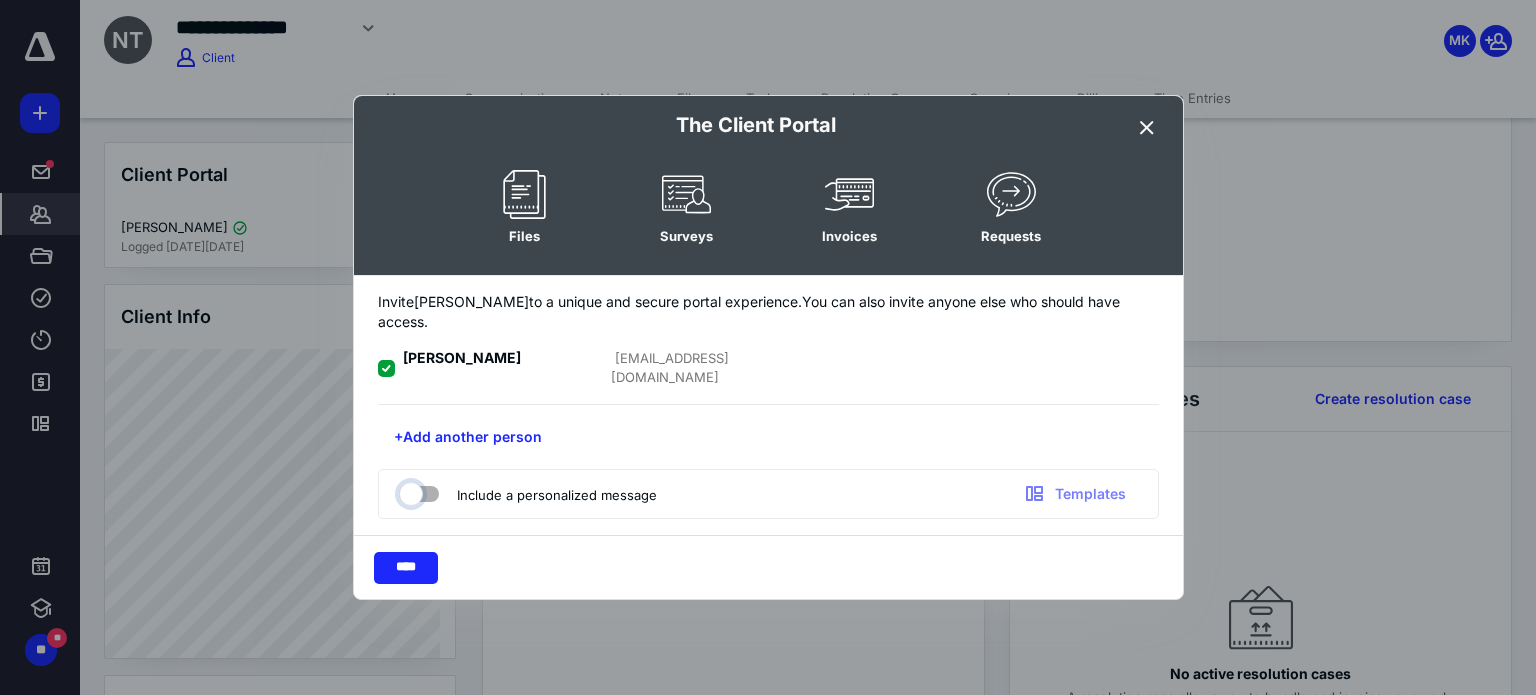 click at bounding box center (409, 491) 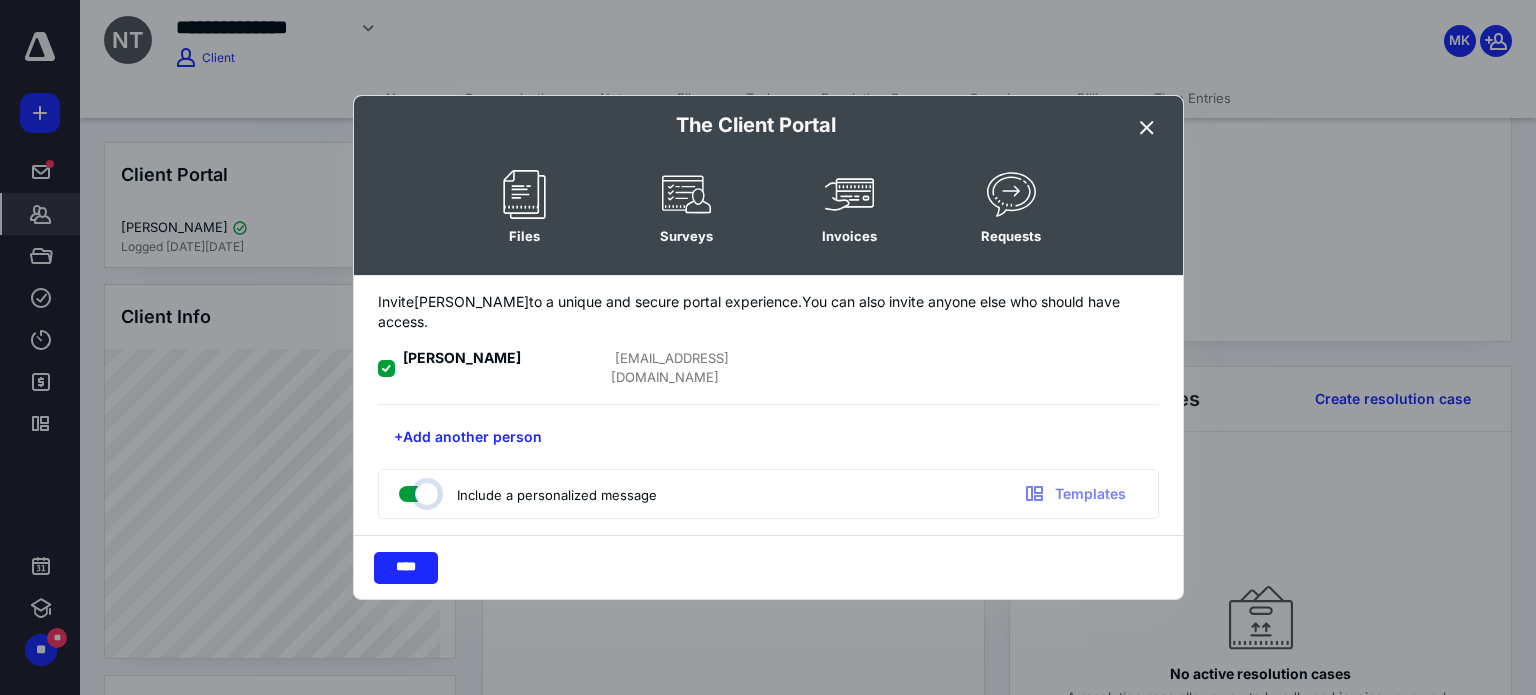 checkbox on "true" 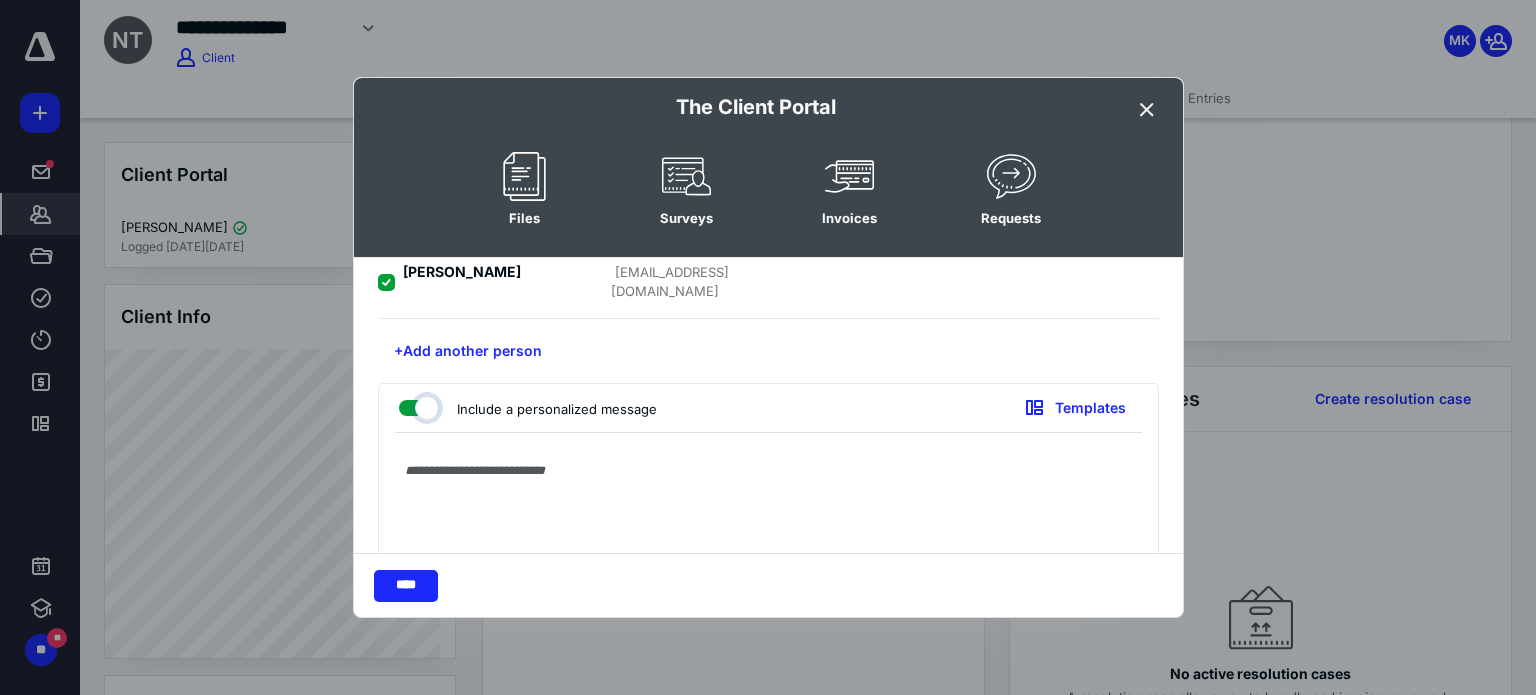 scroll, scrollTop: 100, scrollLeft: 0, axis: vertical 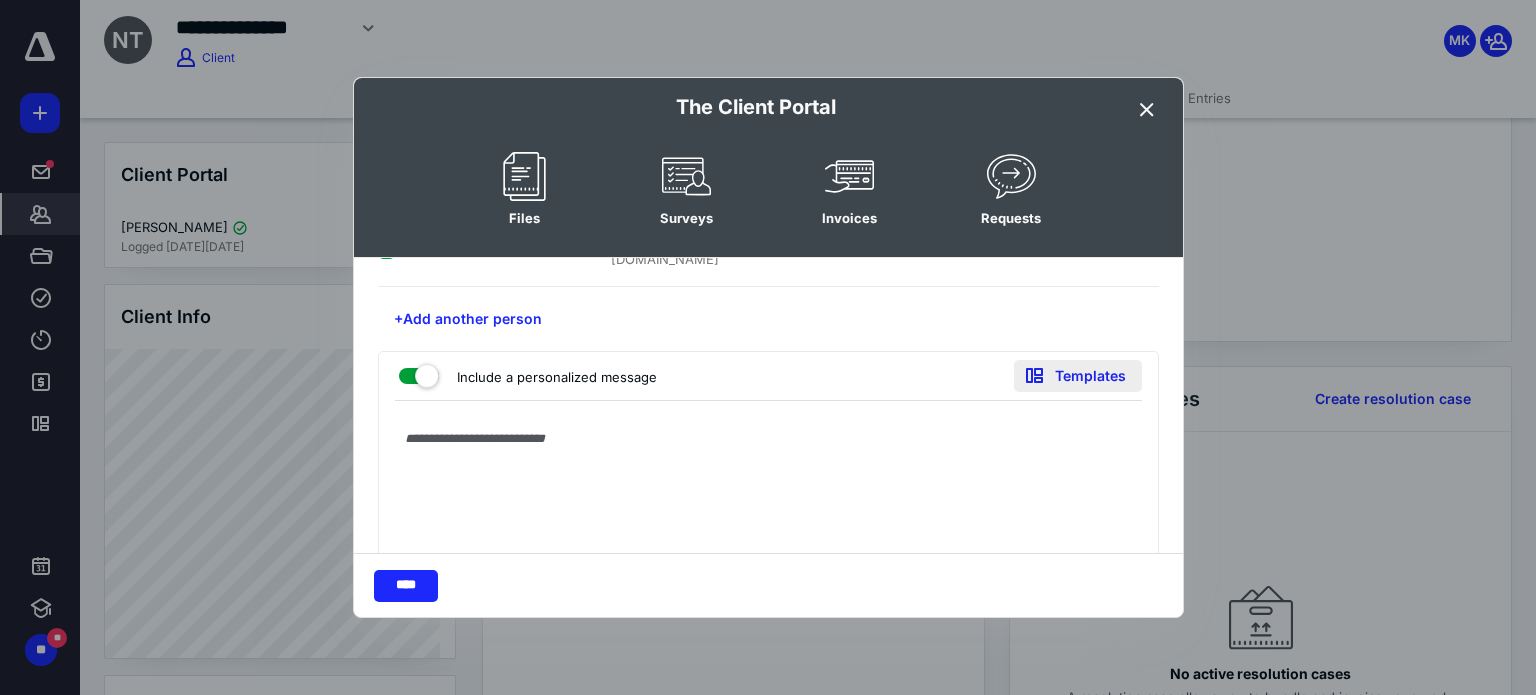 click on "Templates" at bounding box center [1078, 376] 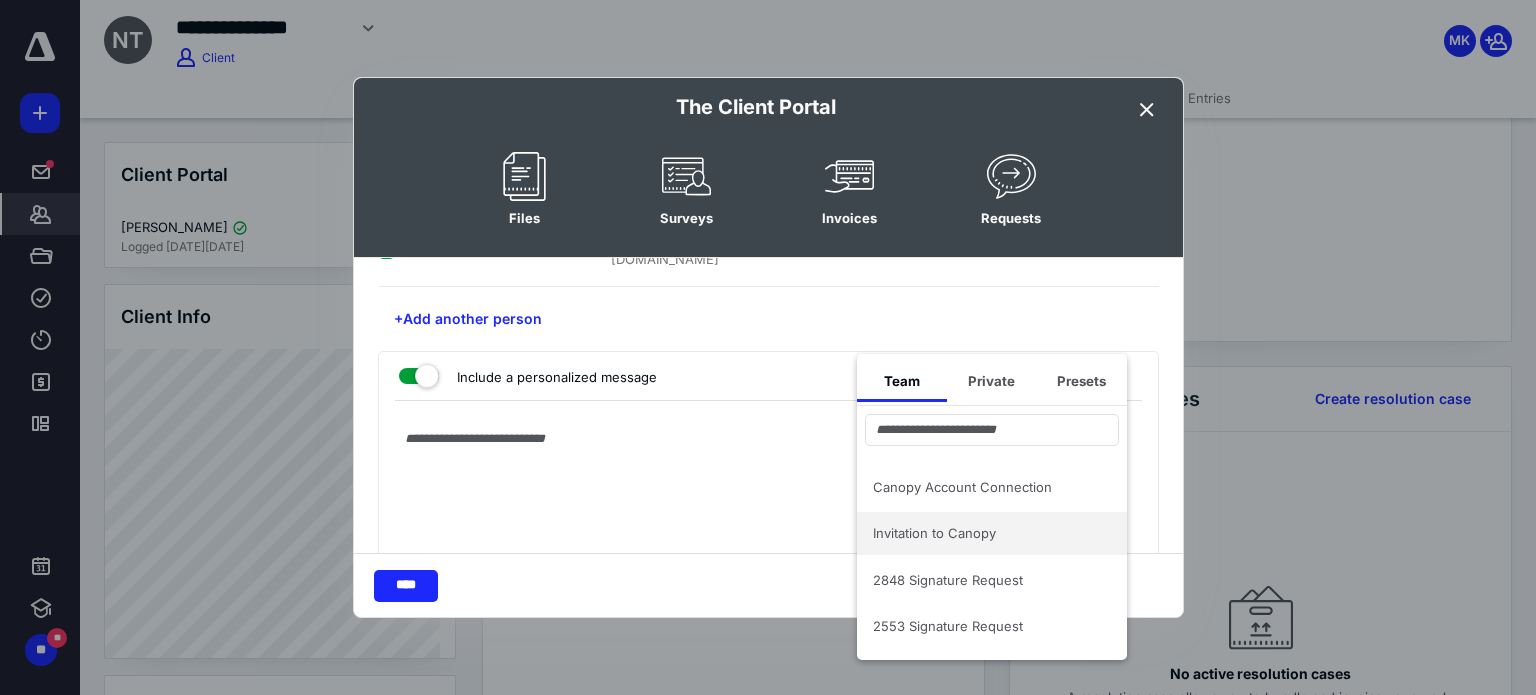 click on "Invitation to Canopy" at bounding box center [980, 533] 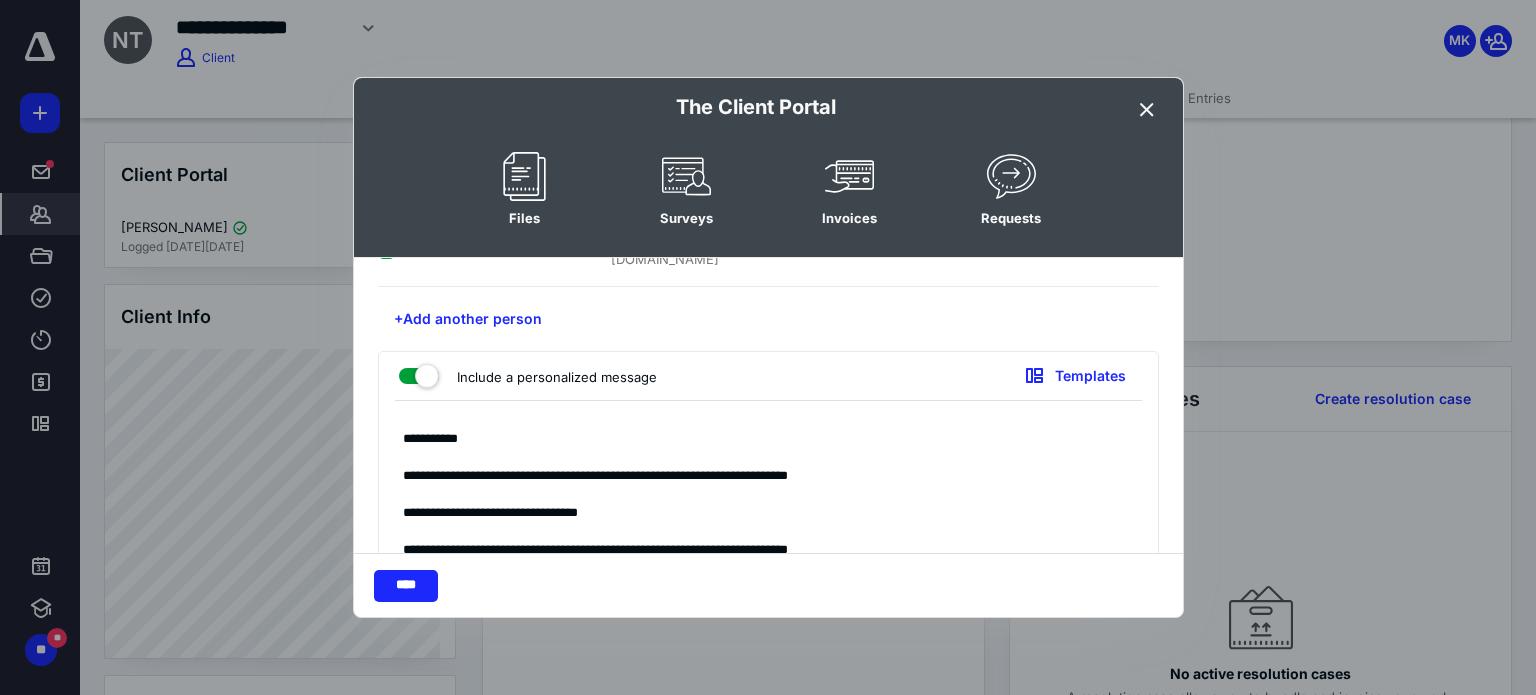 scroll, scrollTop: 134, scrollLeft: 0, axis: vertical 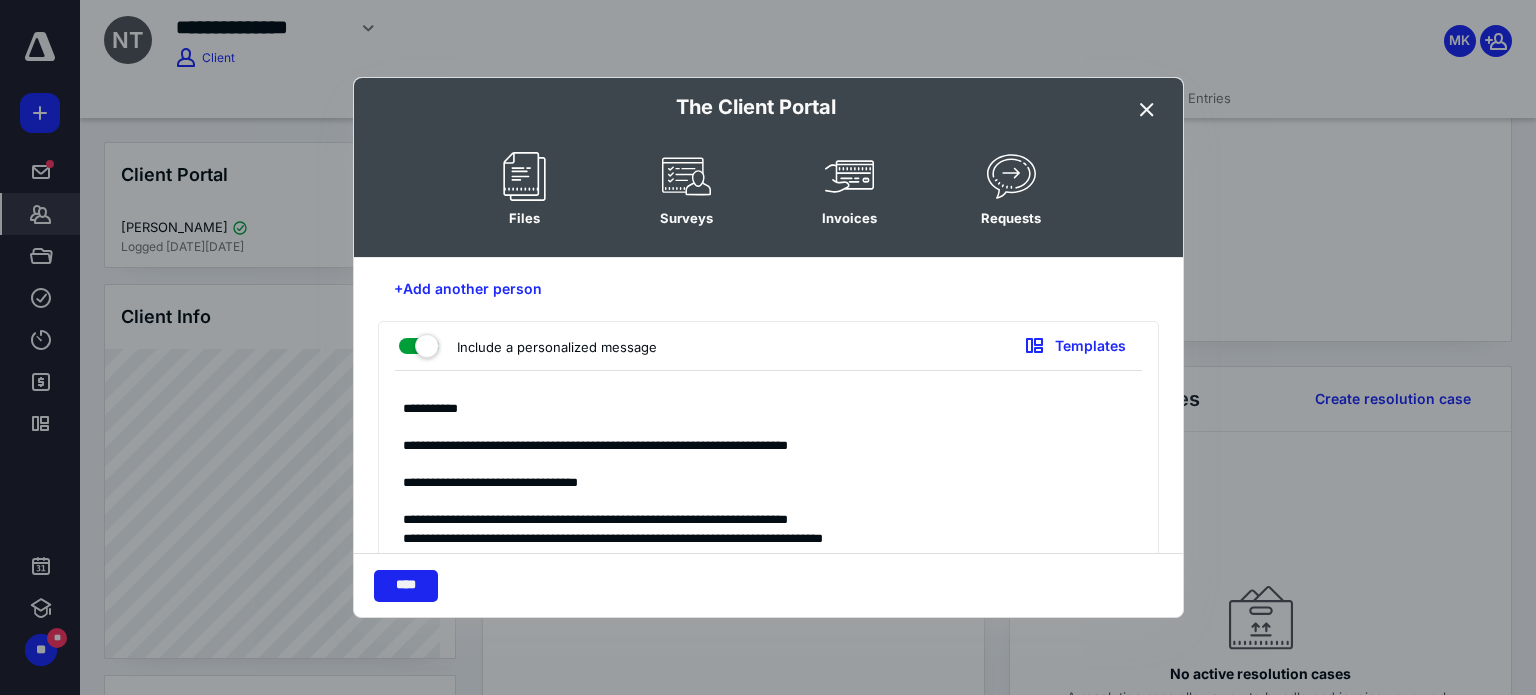 click on "****" at bounding box center [406, 586] 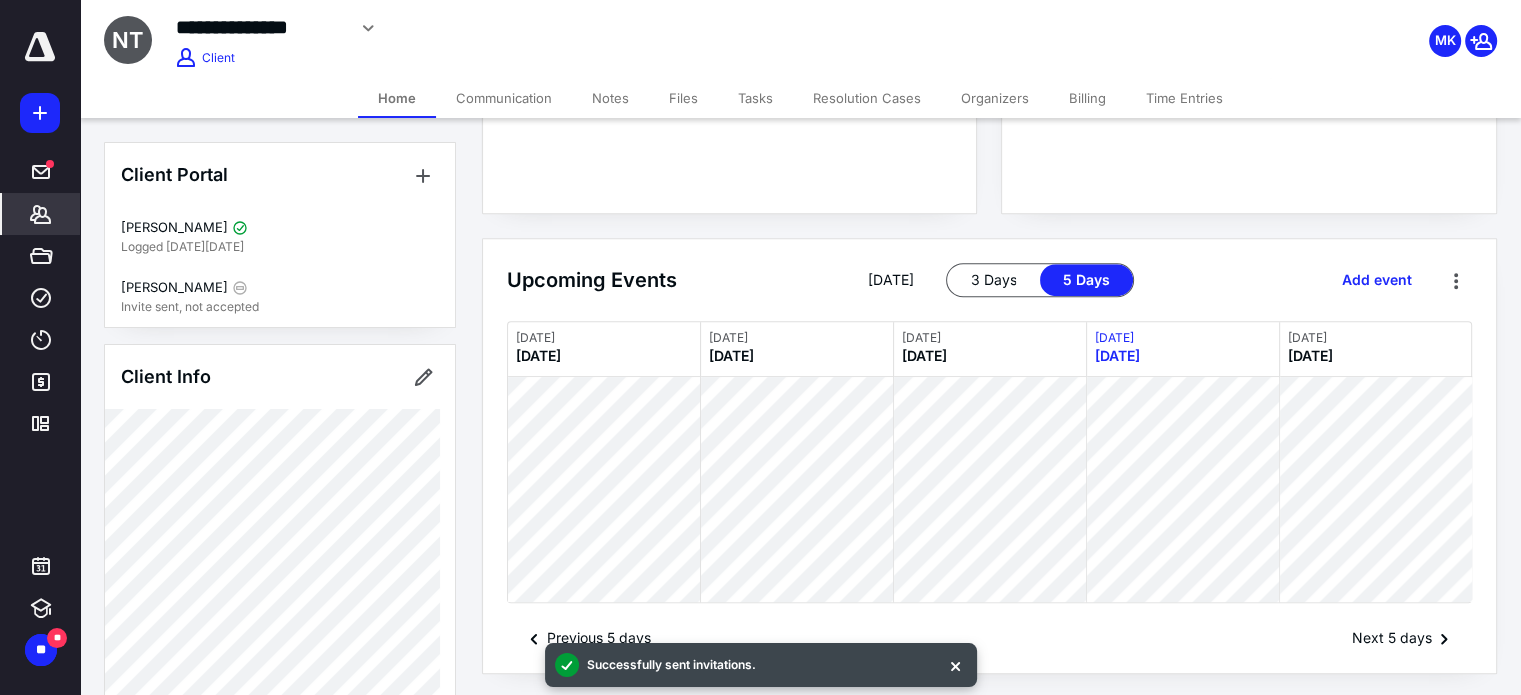 scroll, scrollTop: 953, scrollLeft: 0, axis: vertical 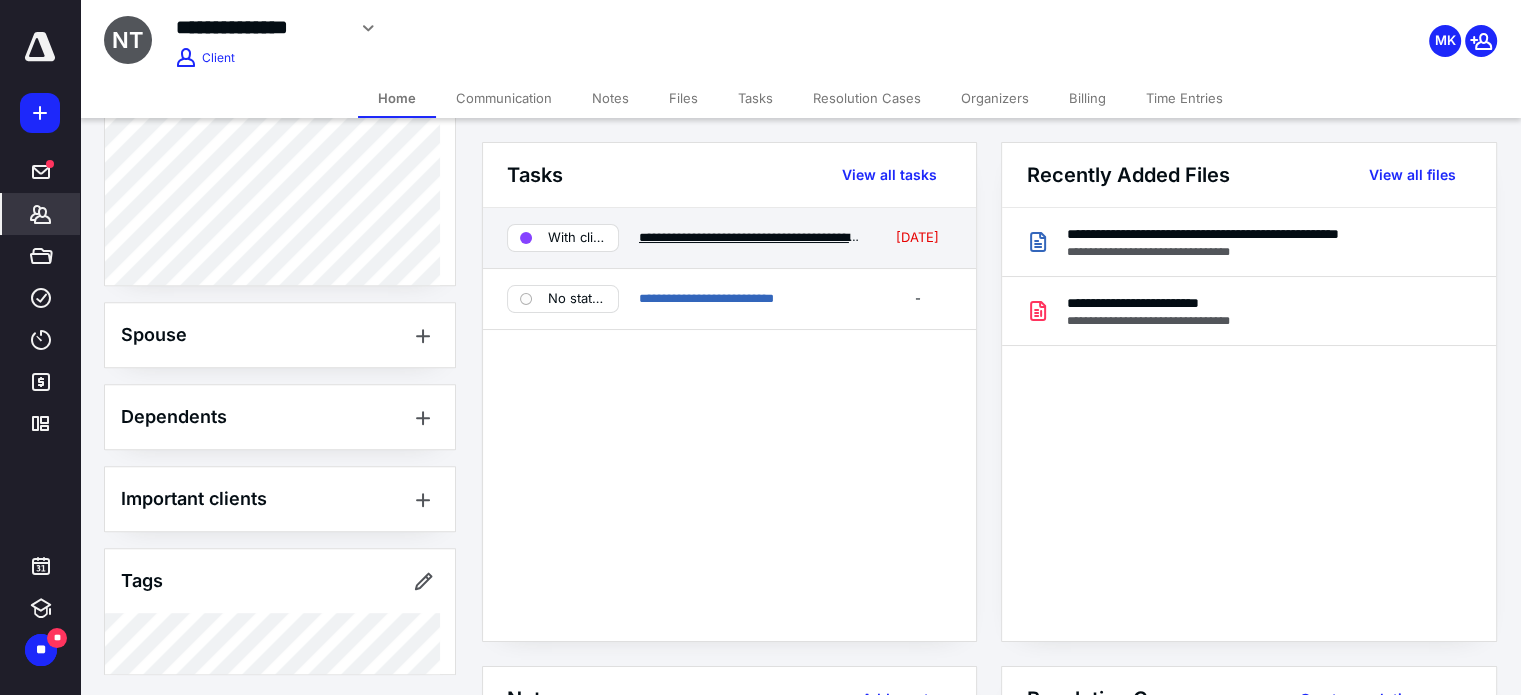 click on "**********" at bounding box center [811, 237] 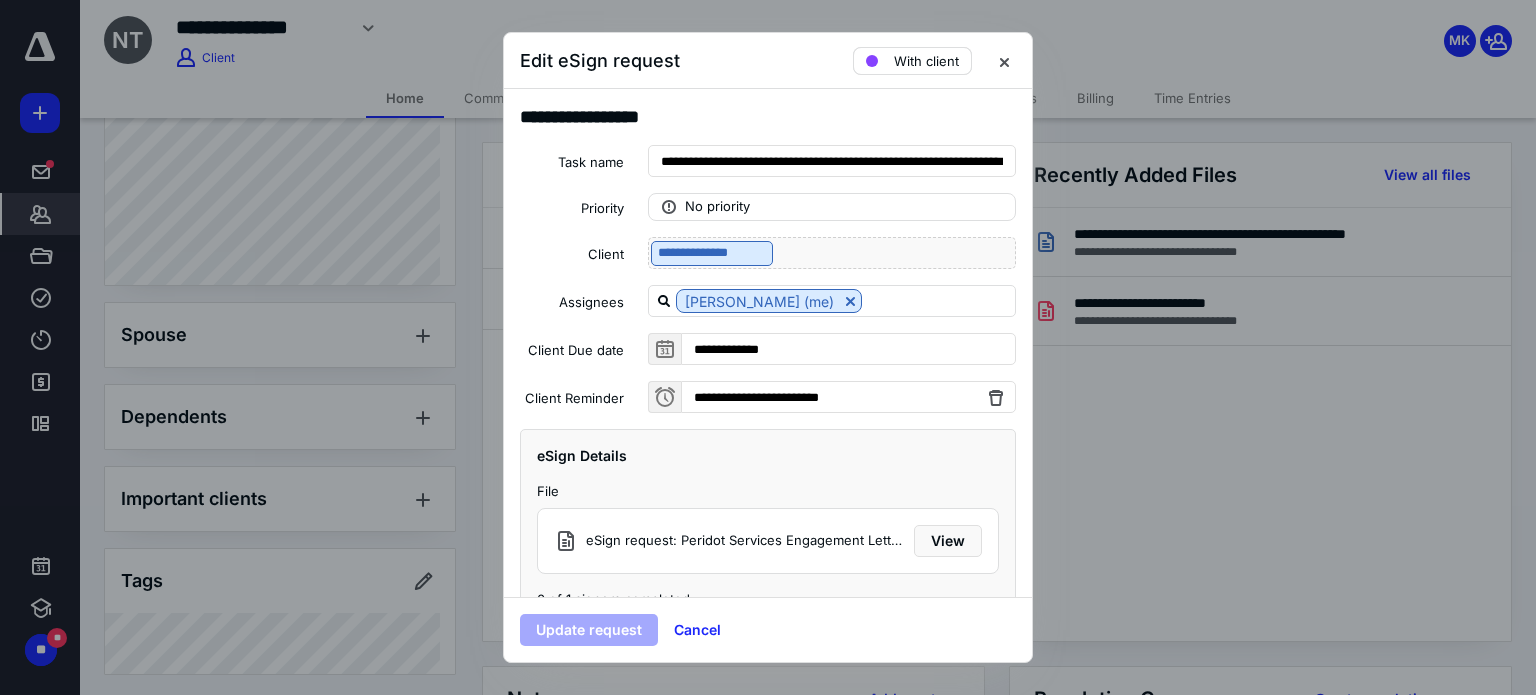 click on "With client" at bounding box center (926, 61) 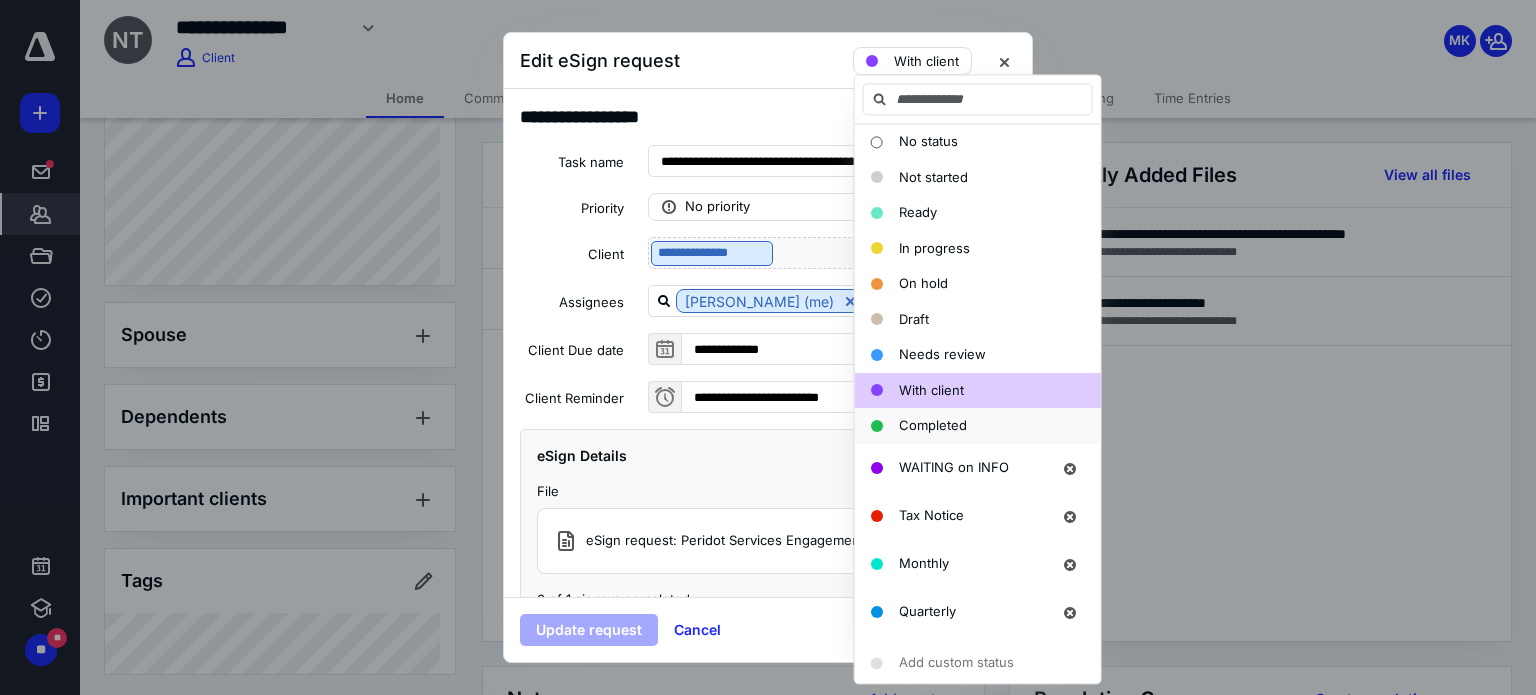 click on "Completed" at bounding box center (933, 425) 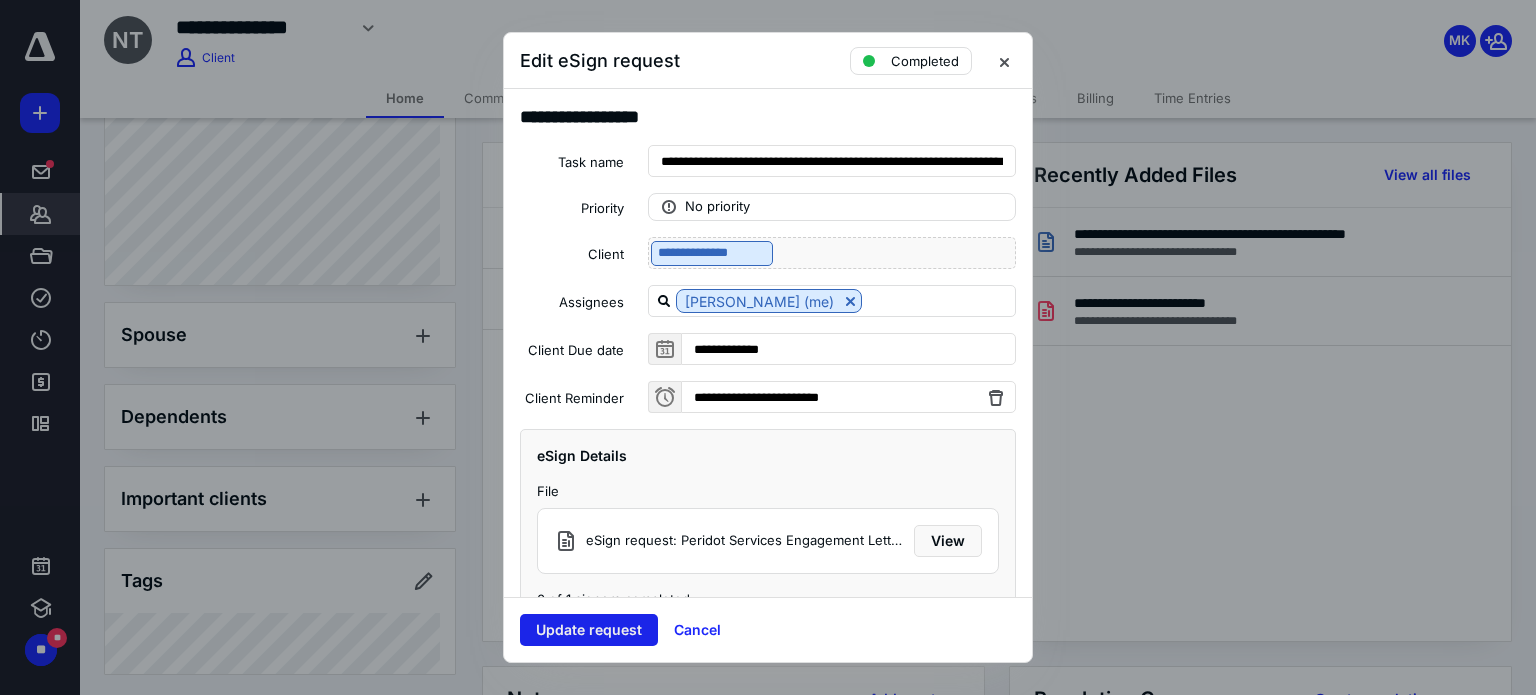 click on "Update request" at bounding box center (589, 630) 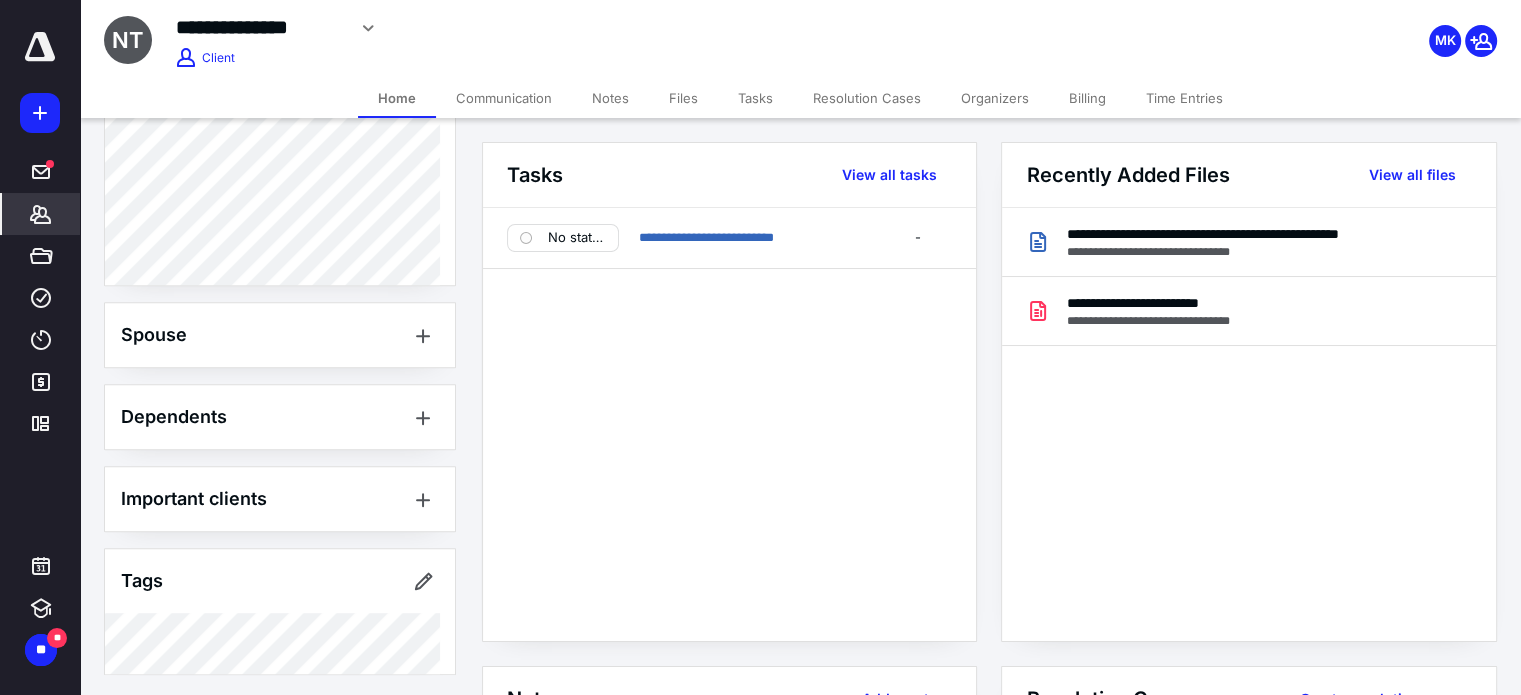 click on "Tasks" at bounding box center (755, 98) 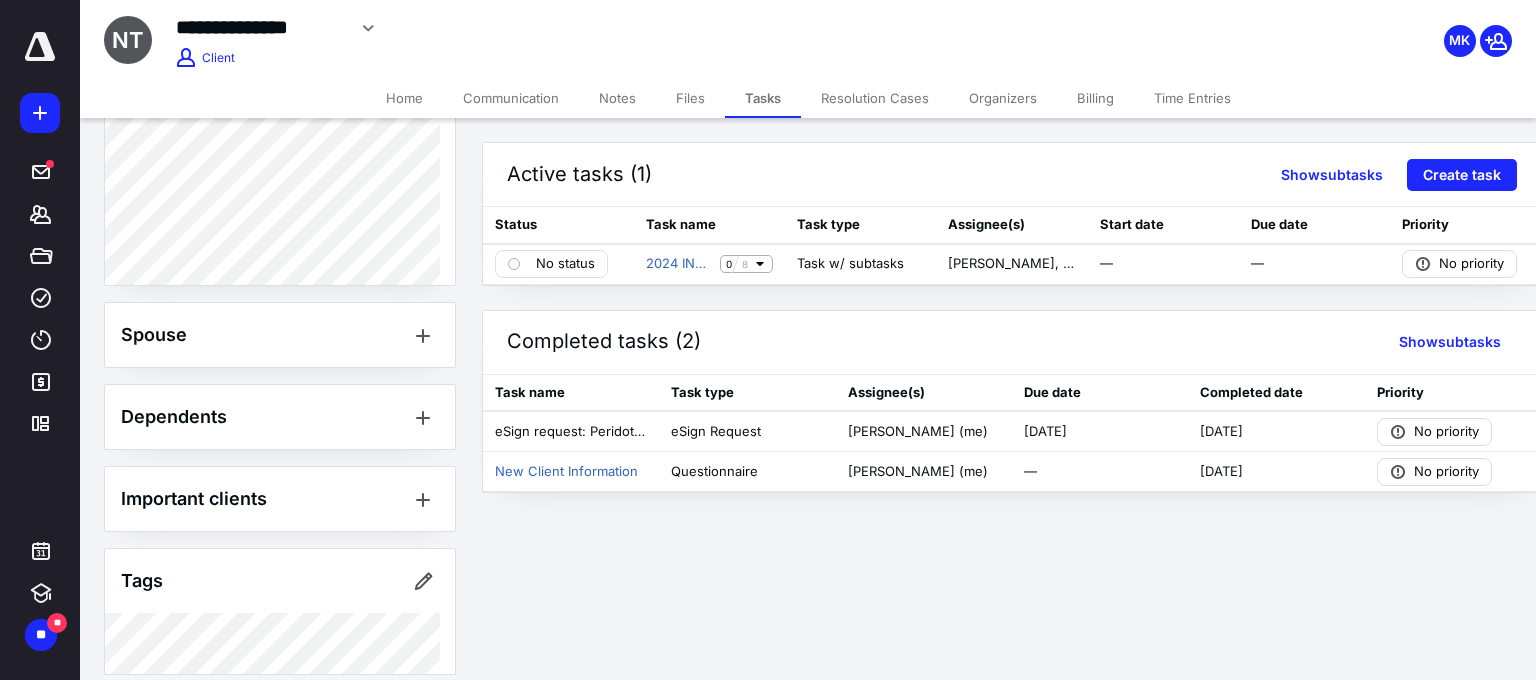 click on "Files" at bounding box center (690, 98) 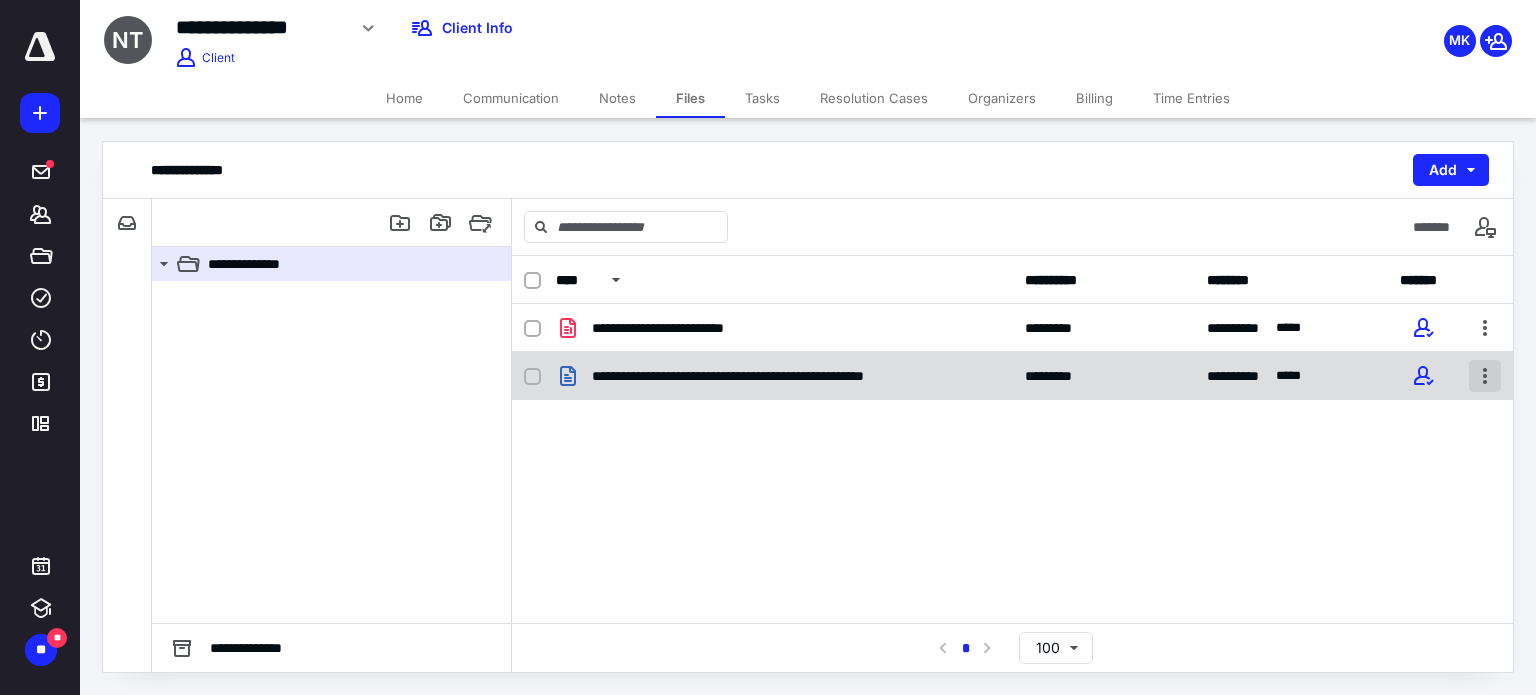 click at bounding box center [1485, 376] 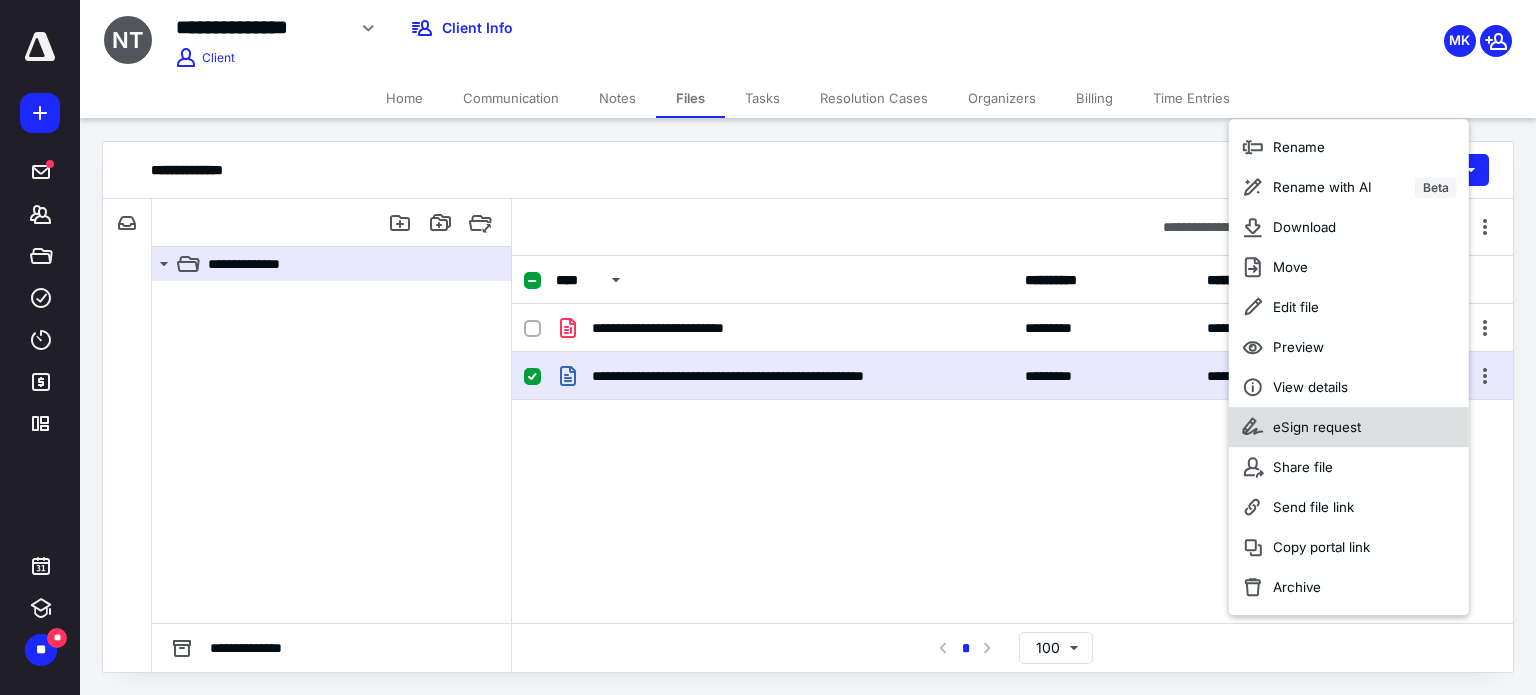 click on "eSign request" at bounding box center [1317, 427] 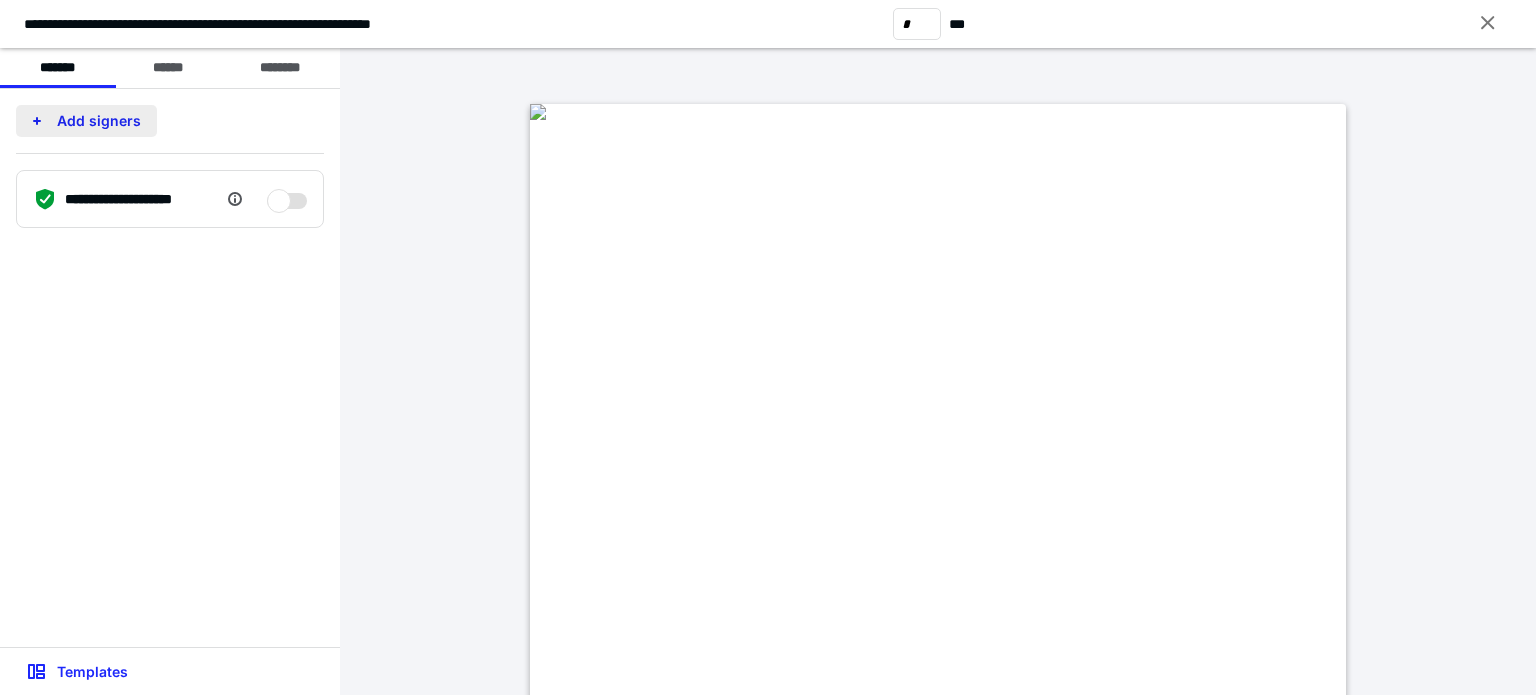 click on "Add signers" at bounding box center [86, 121] 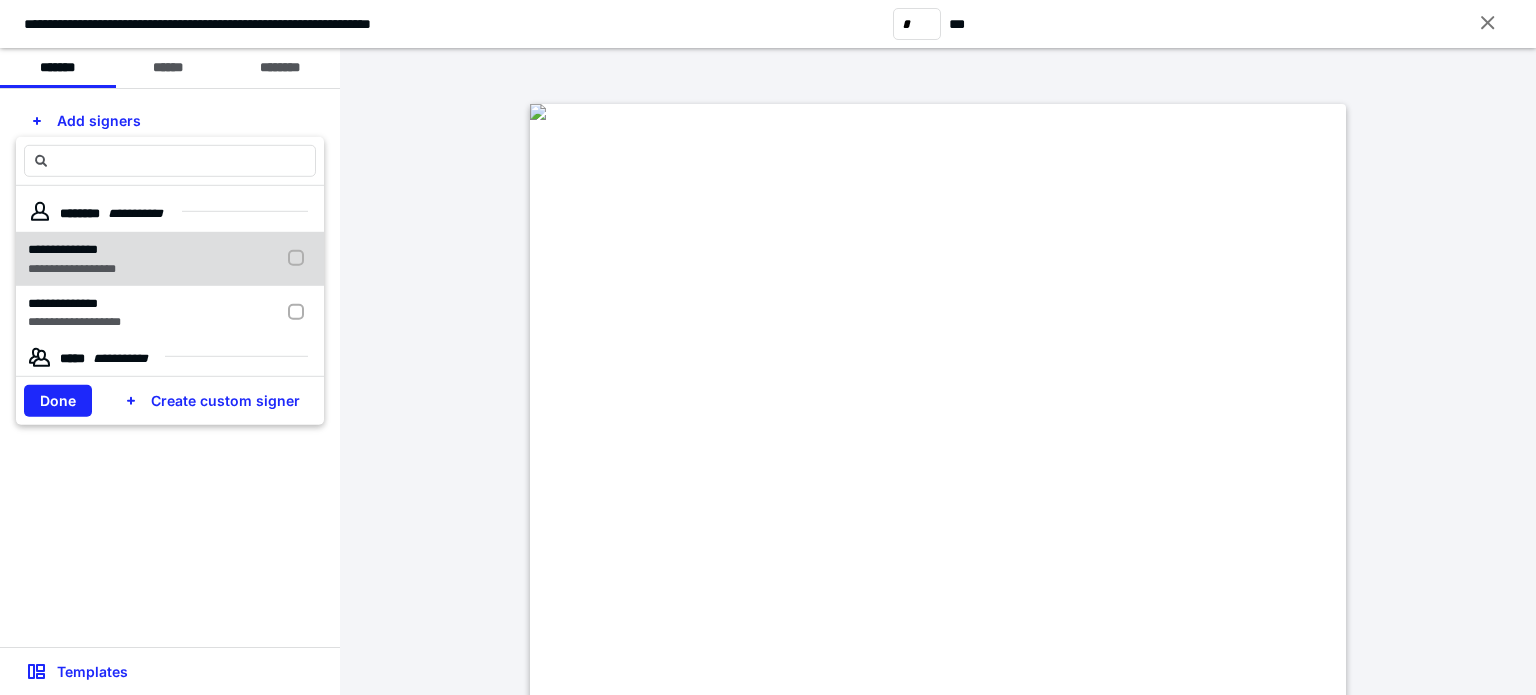 click at bounding box center [300, 258] 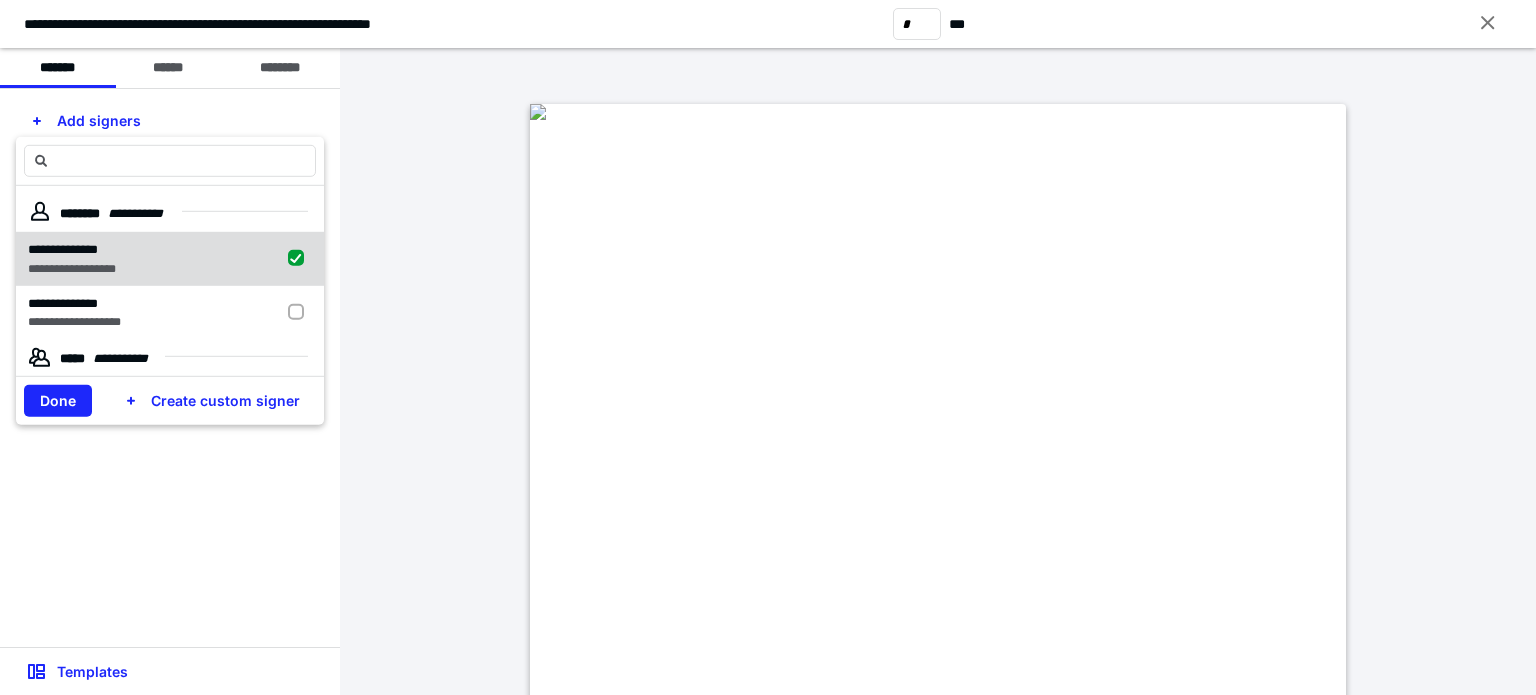checkbox on "true" 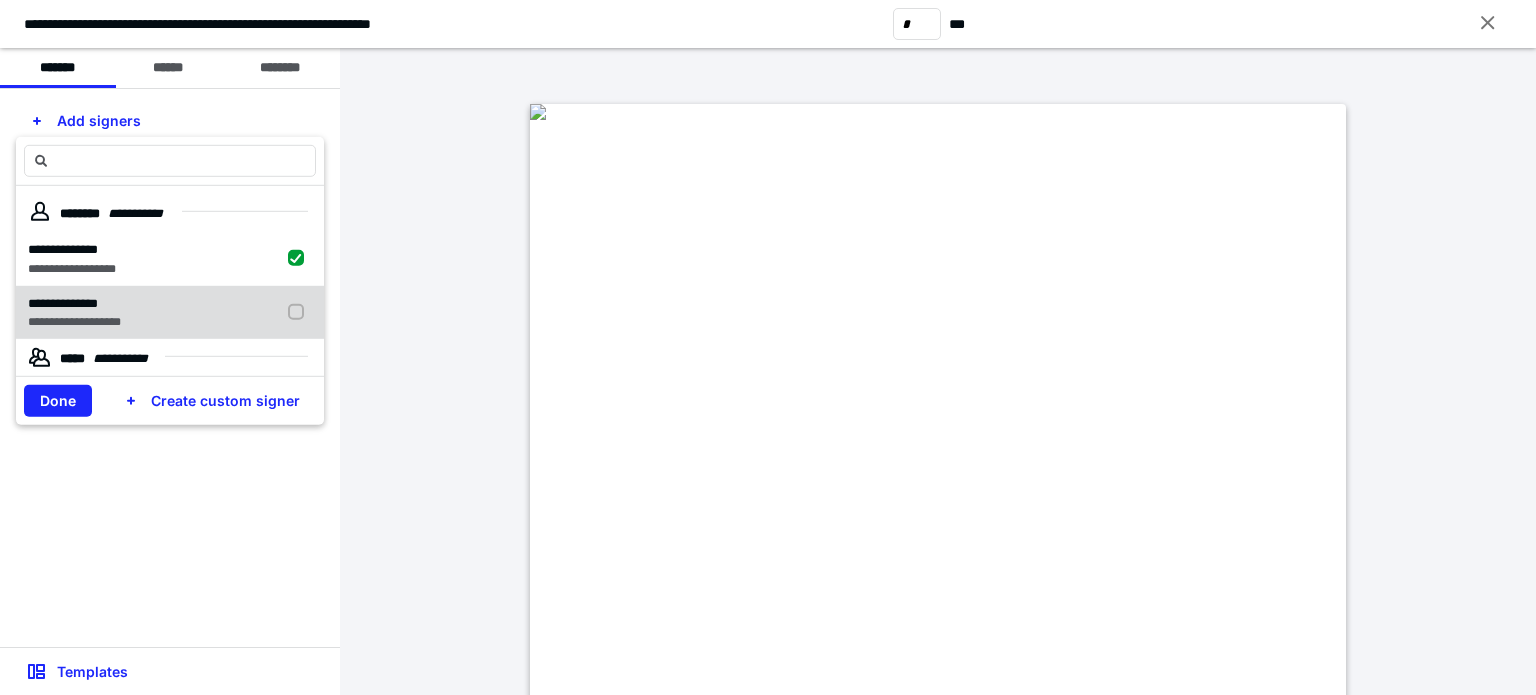 click at bounding box center [300, 312] 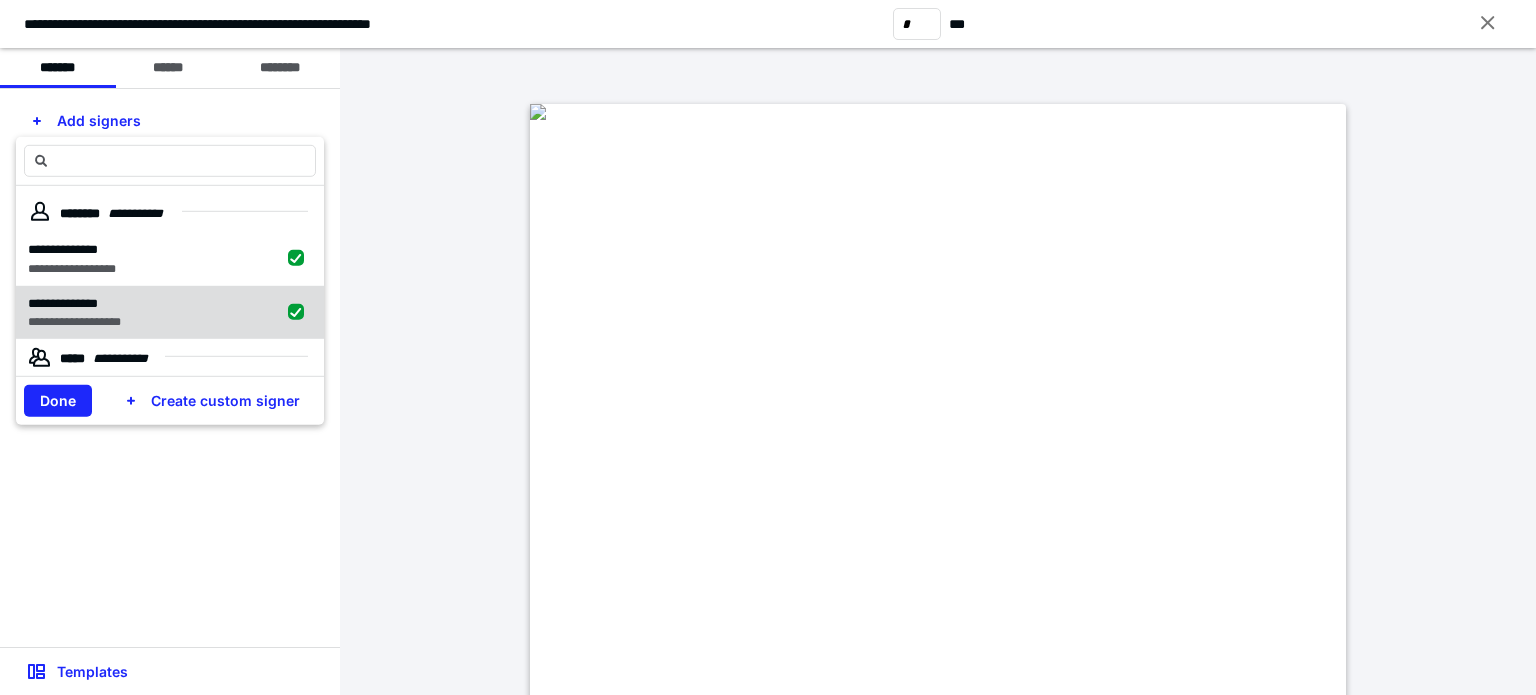 checkbox on "true" 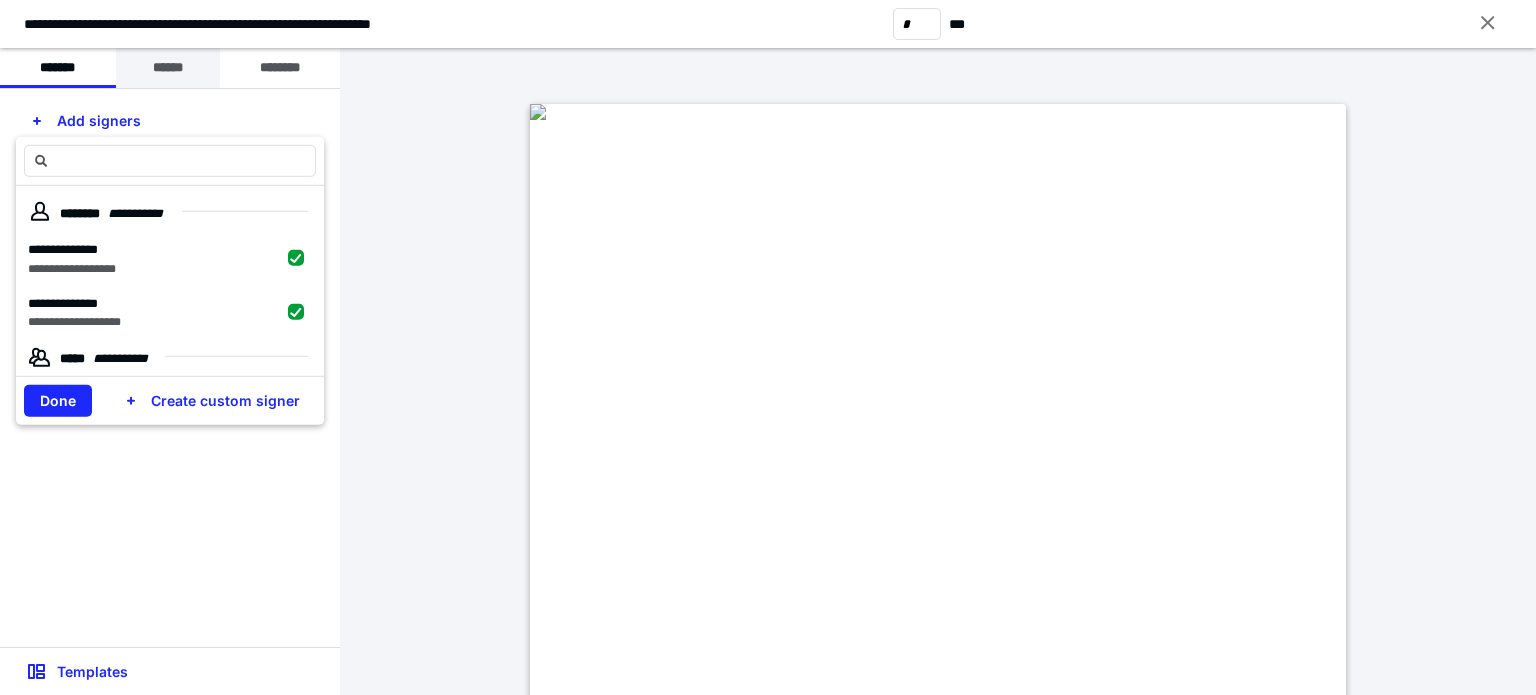 click on "******" at bounding box center [168, 68] 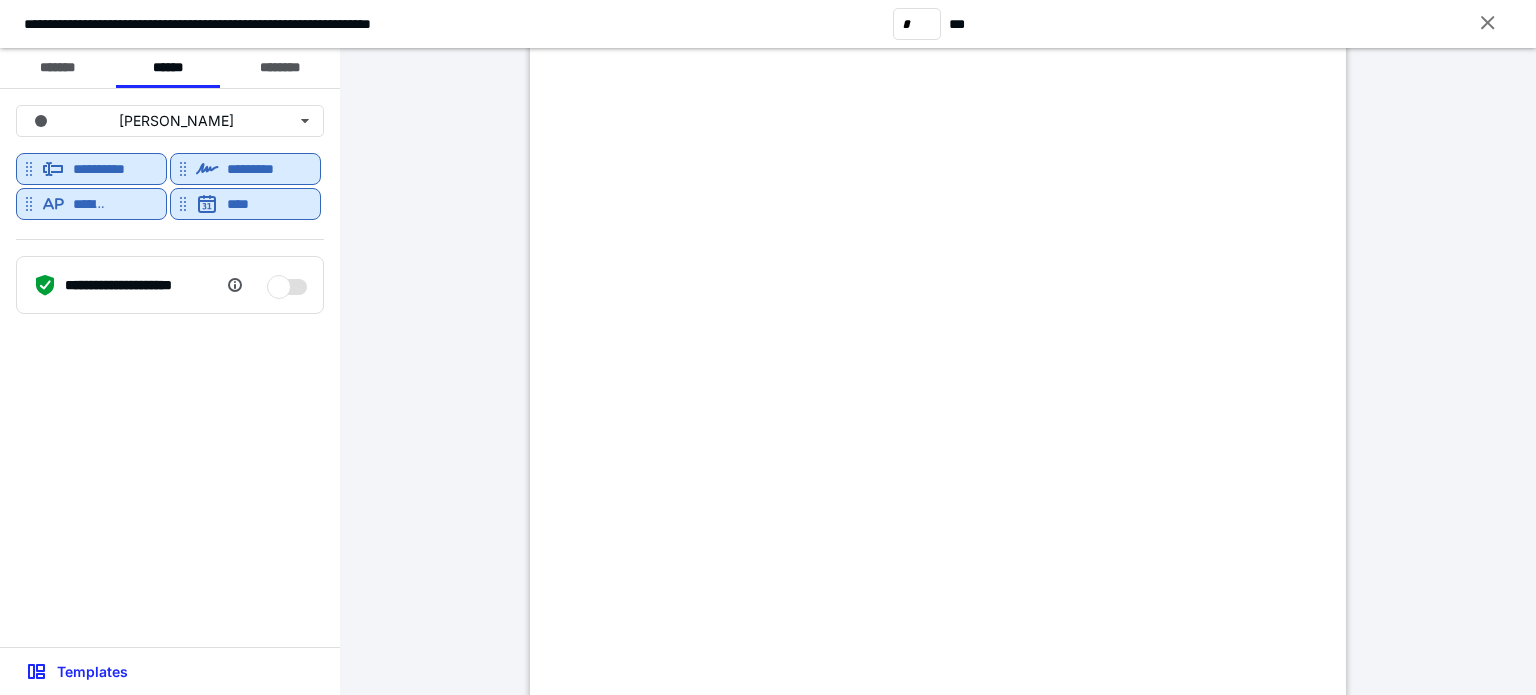 scroll, scrollTop: 500, scrollLeft: 0, axis: vertical 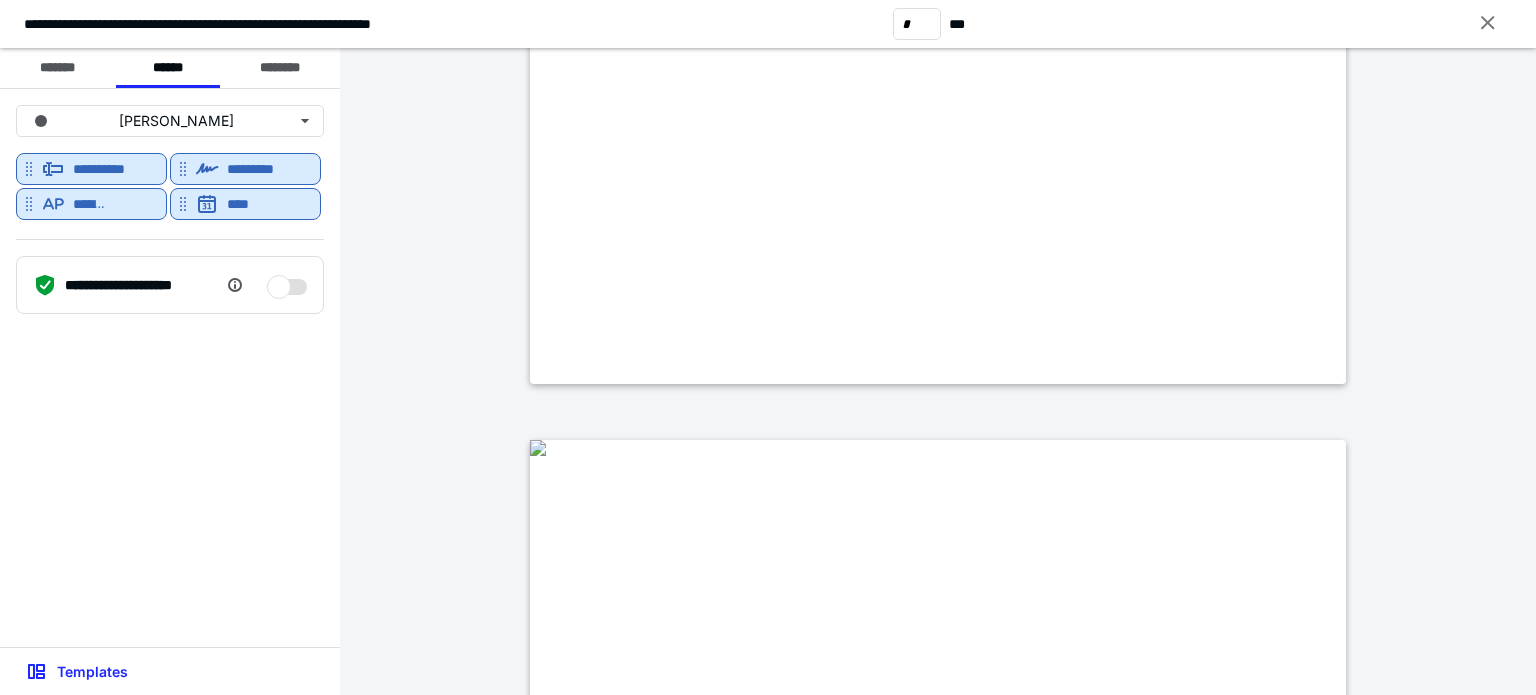 type on "*" 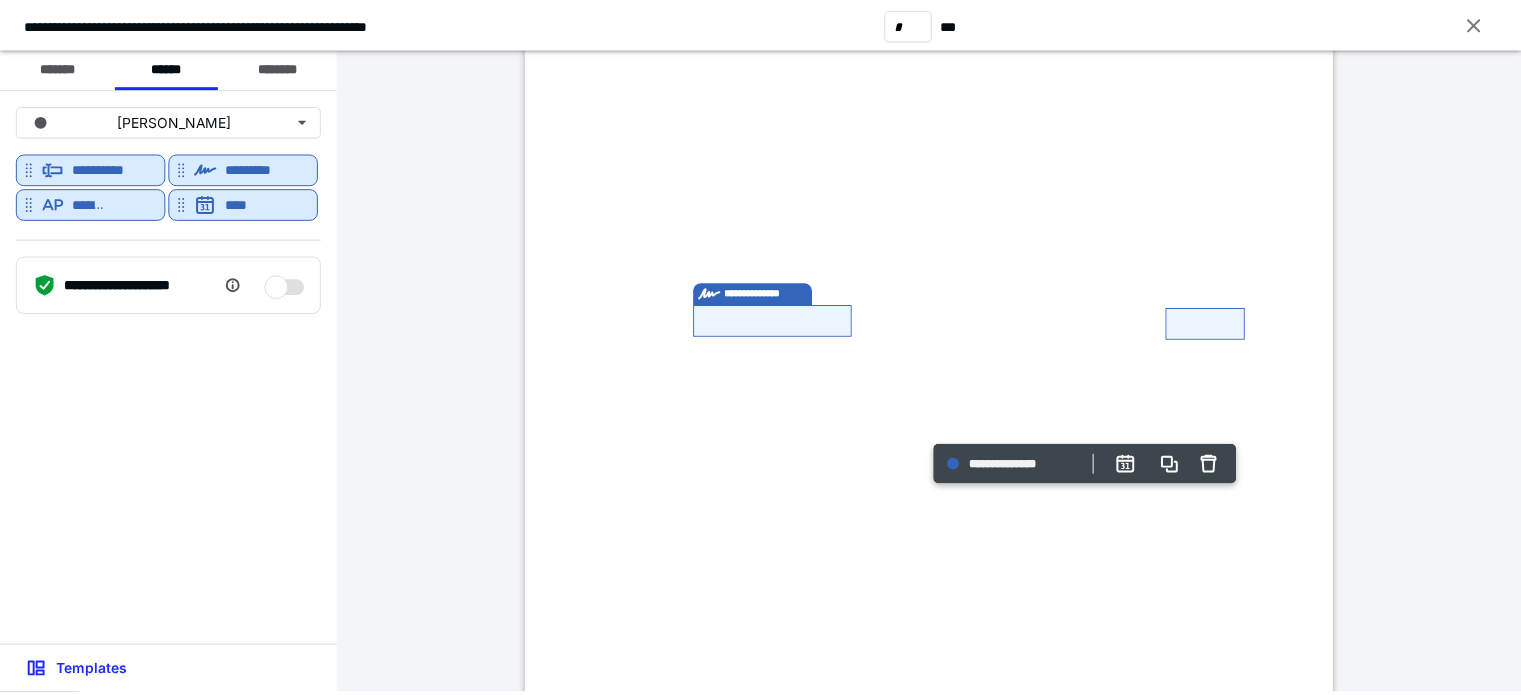 scroll, scrollTop: 3856, scrollLeft: 0, axis: vertical 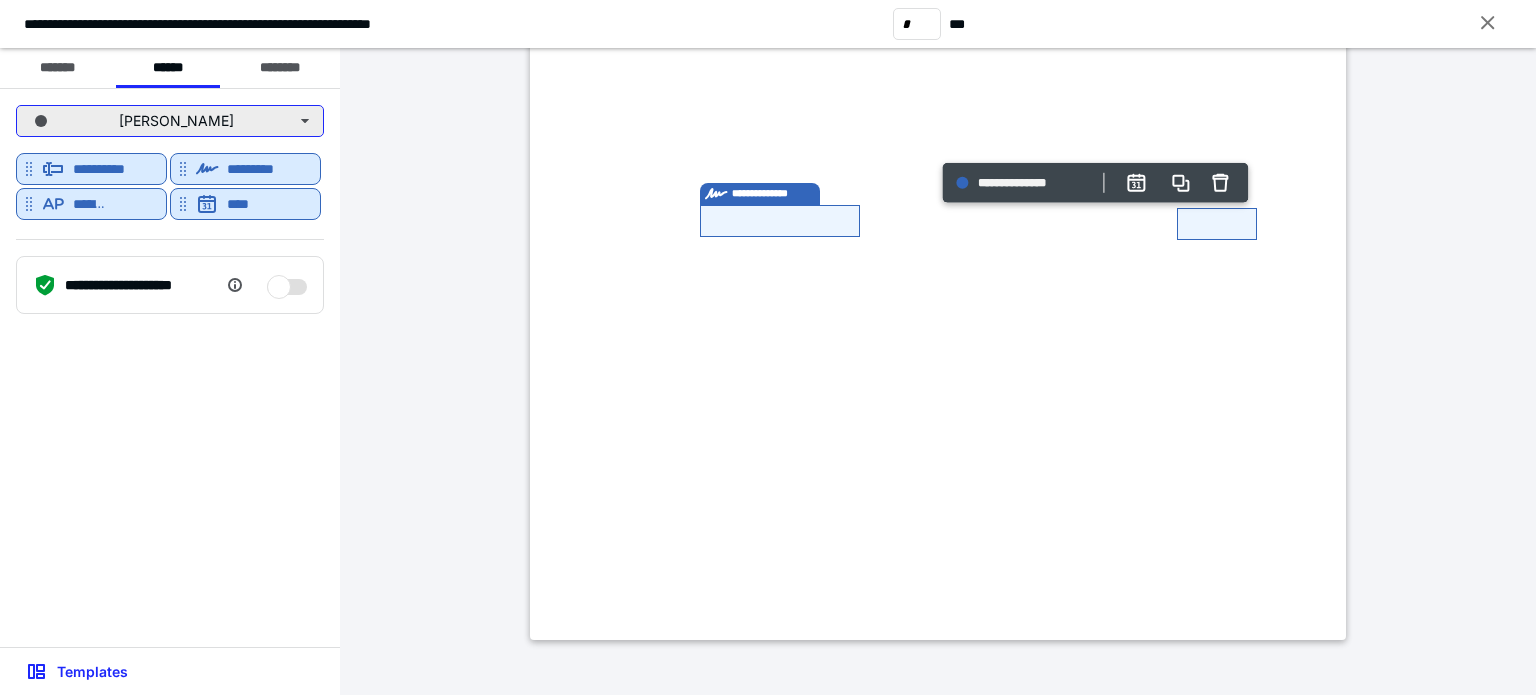 click on "[PERSON_NAME]" at bounding box center [170, 121] 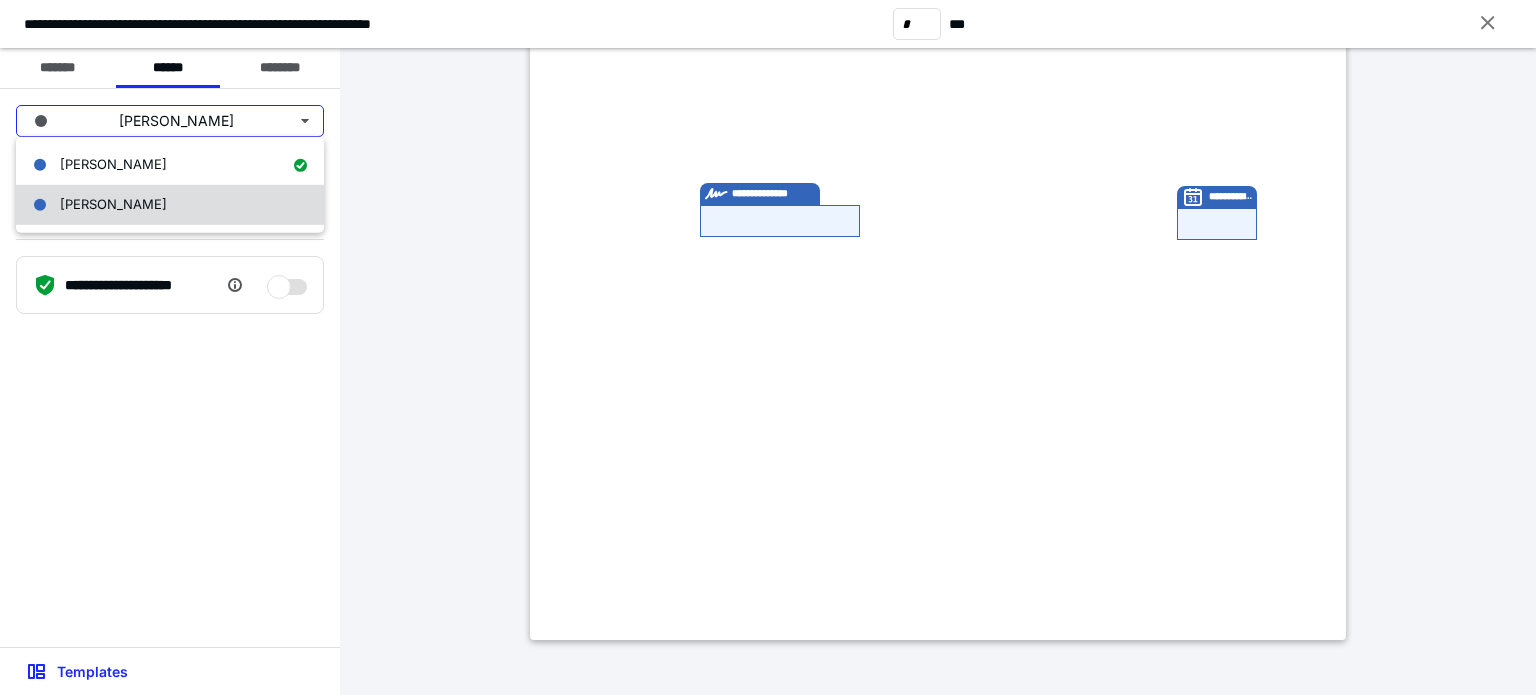 click on "[PERSON_NAME]" at bounding box center [97, 205] 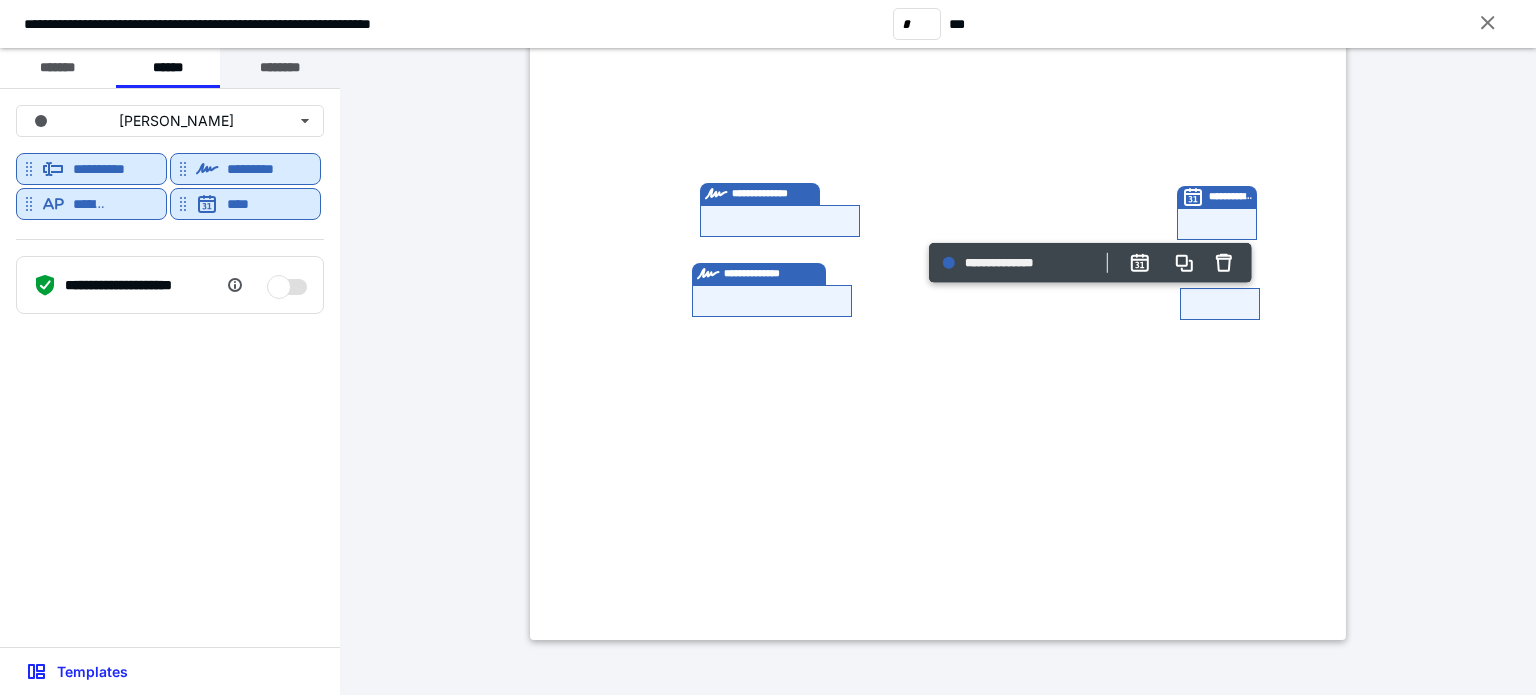 click on "********" at bounding box center (280, 68) 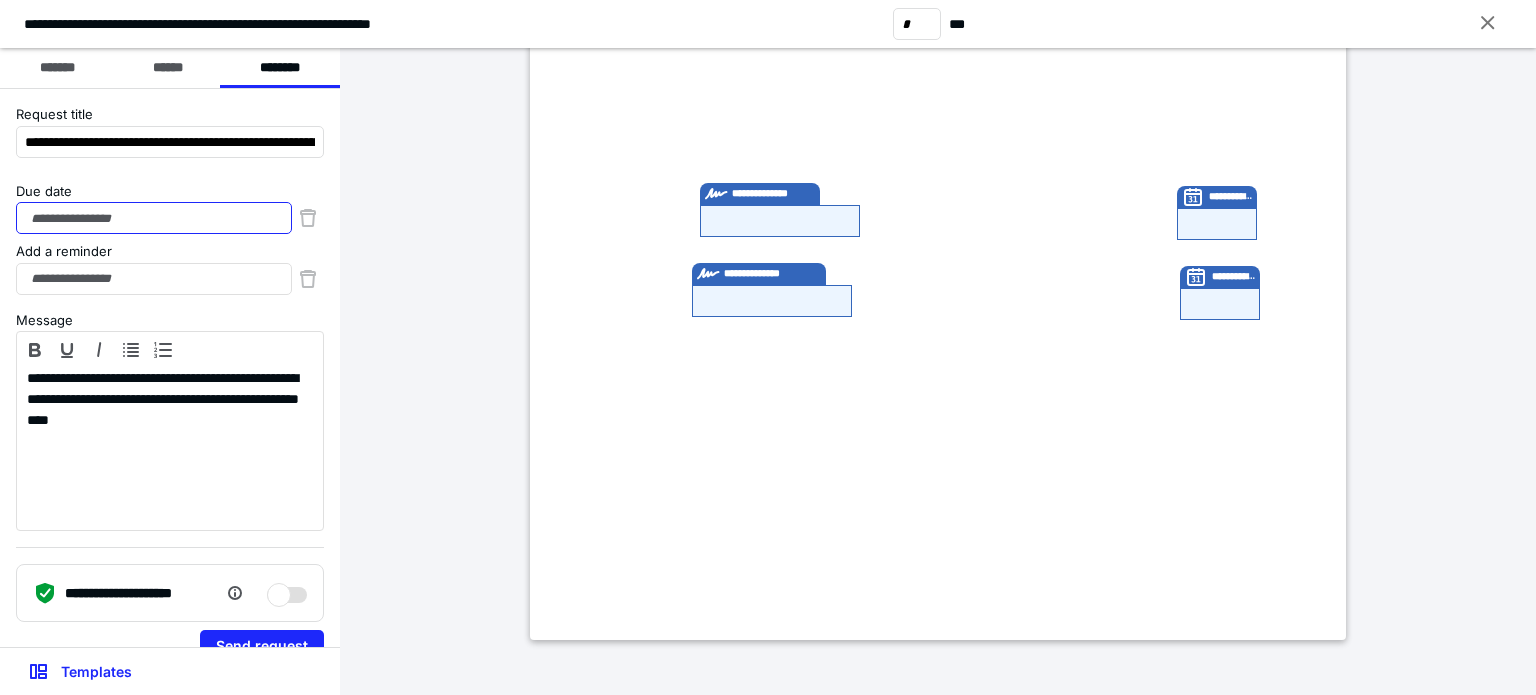 click on "Due date" at bounding box center [154, 218] 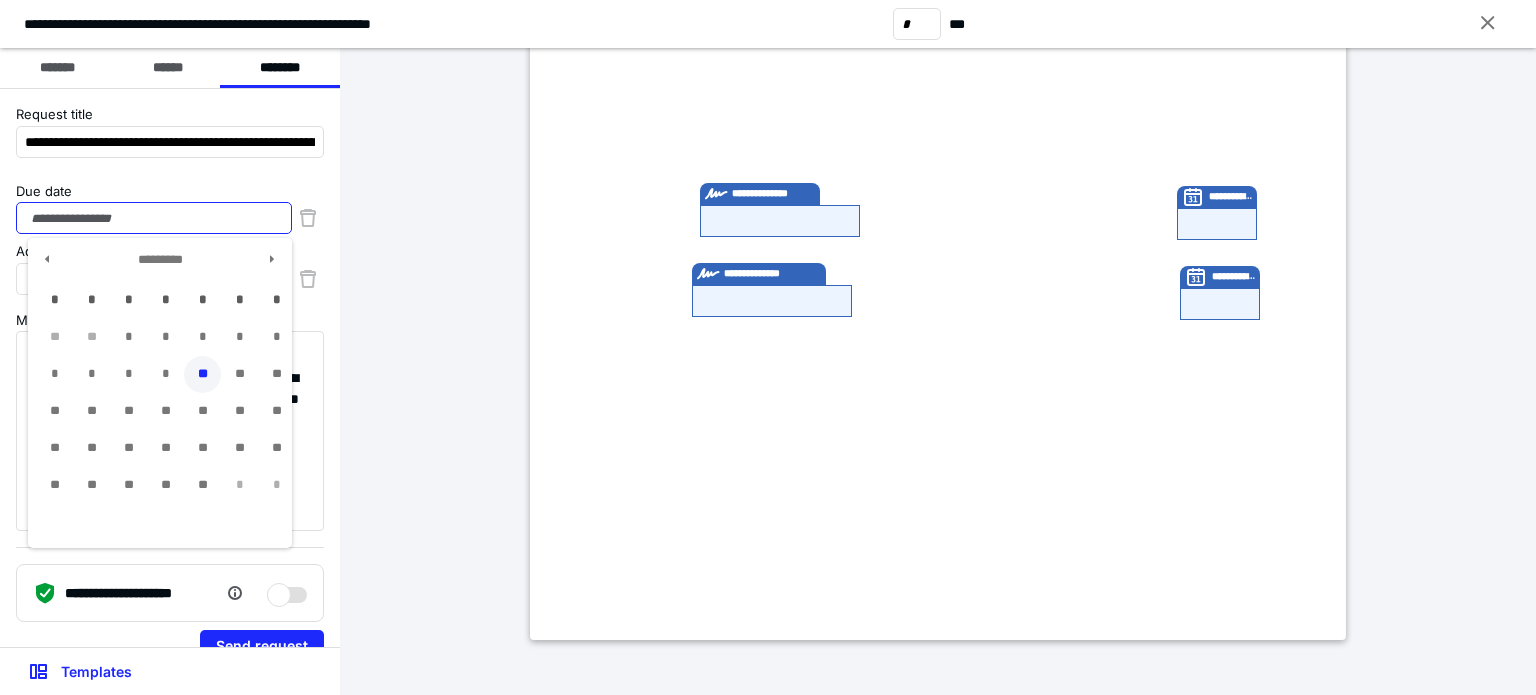 click on "**" at bounding box center [202, 374] 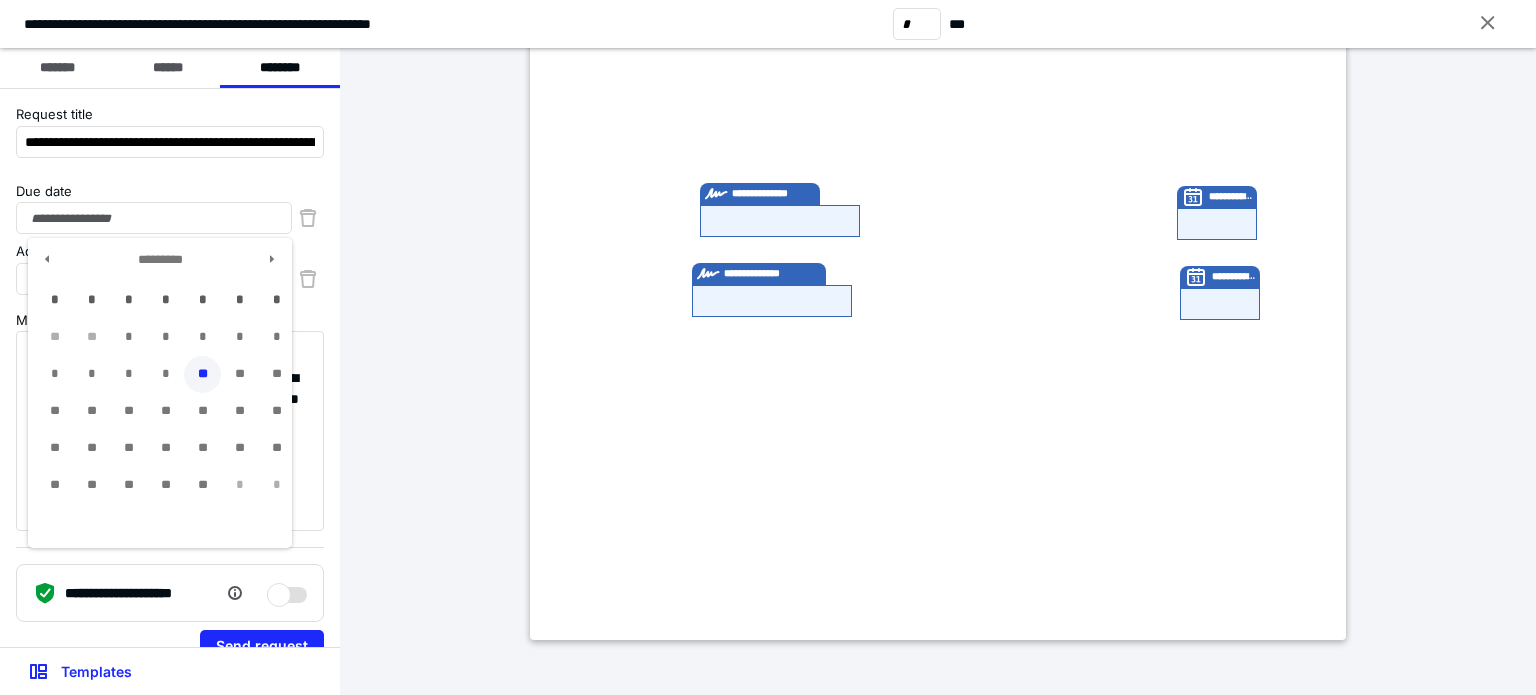 type on "**********" 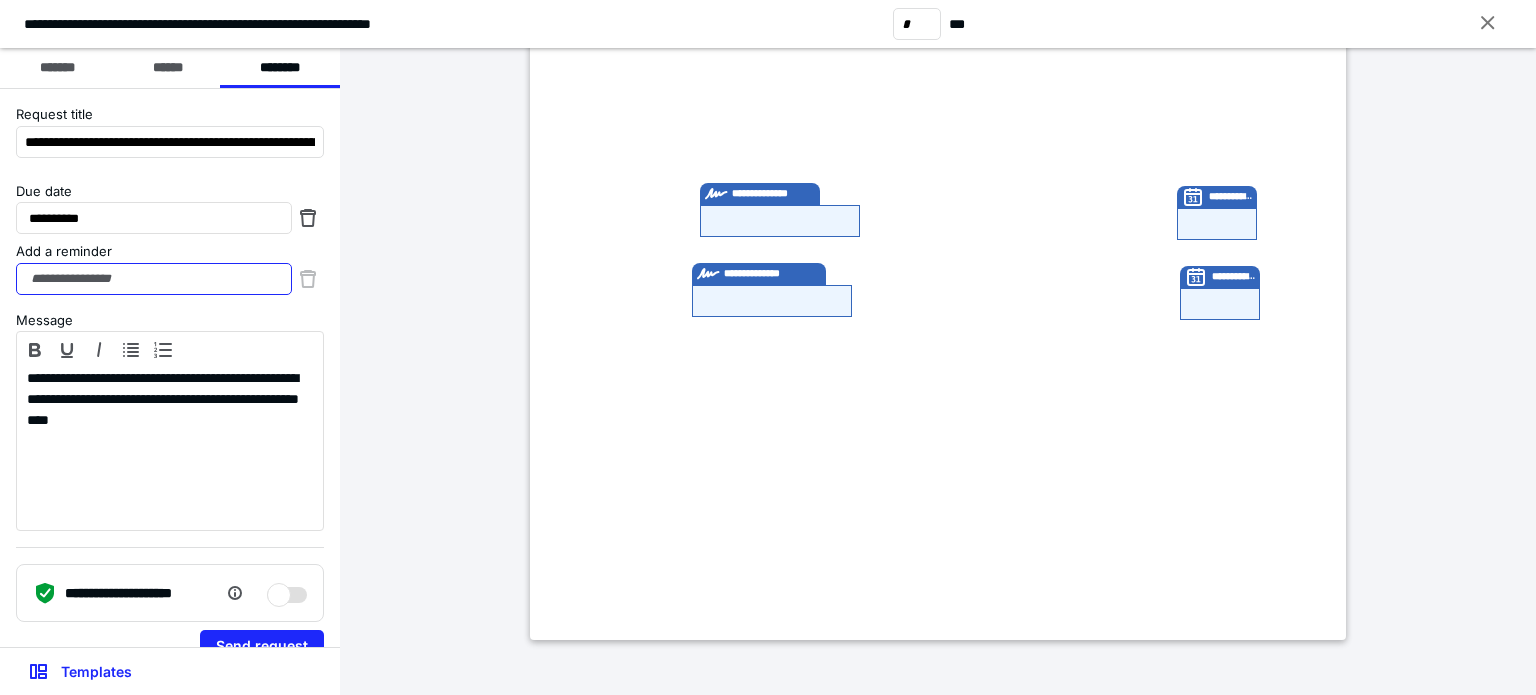 click on "Add a reminder" at bounding box center (154, 279) 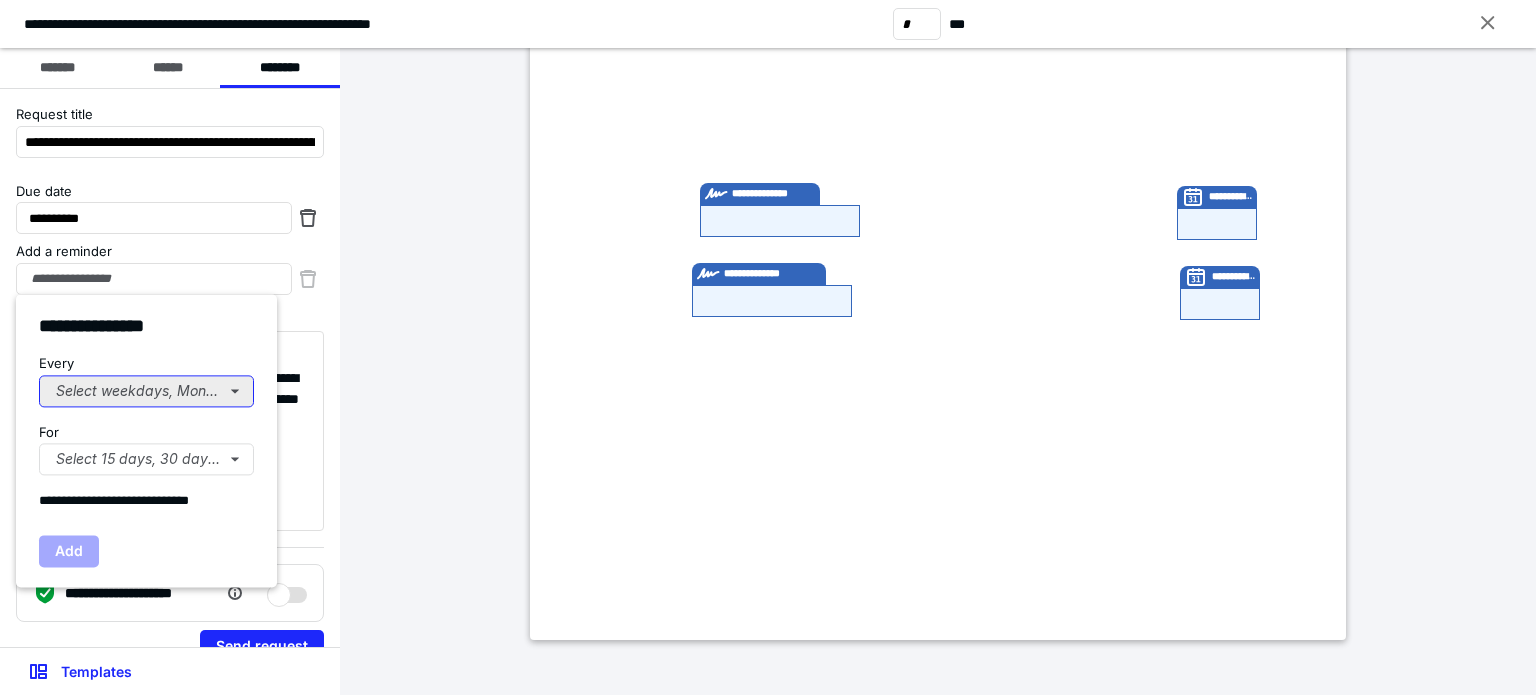 click on "Select weekdays, Mondays, or Tues..." at bounding box center [146, 391] 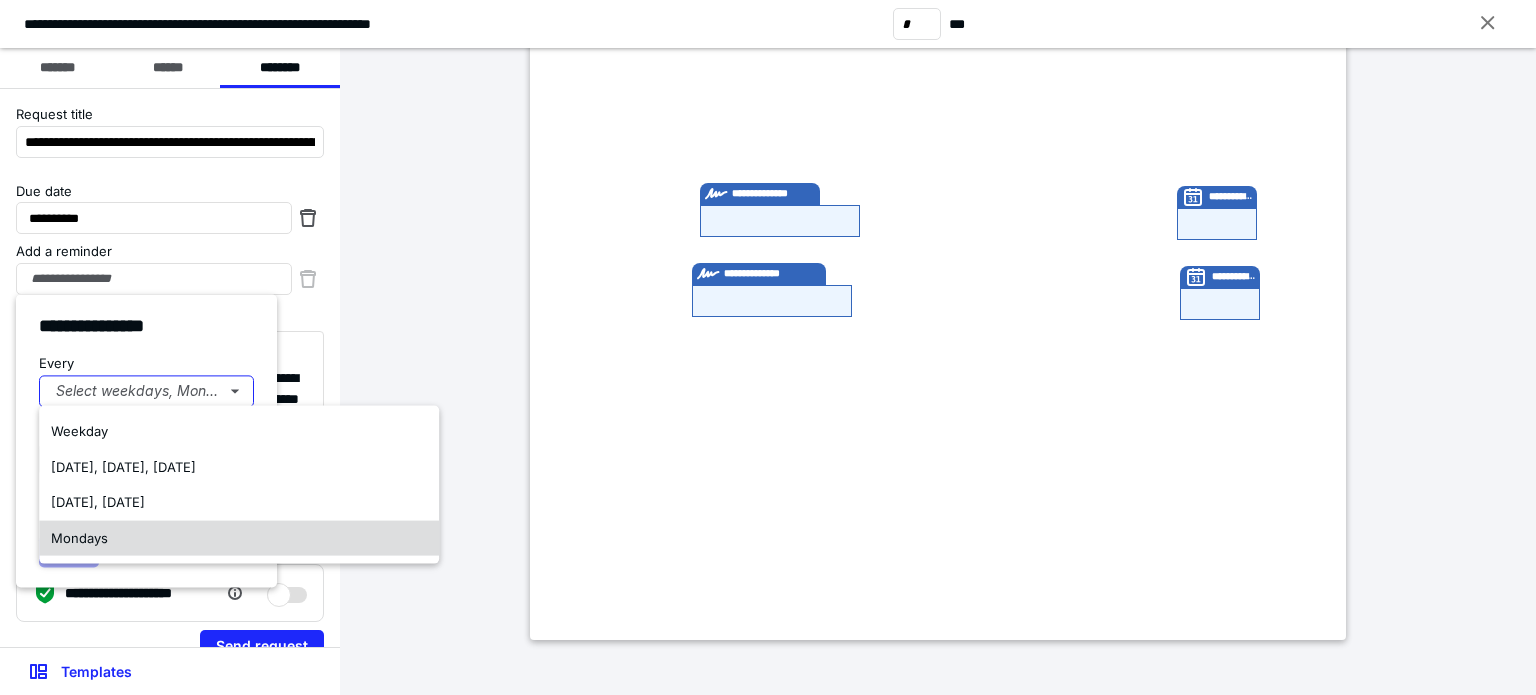 click on "Mondays" at bounding box center (79, 537) 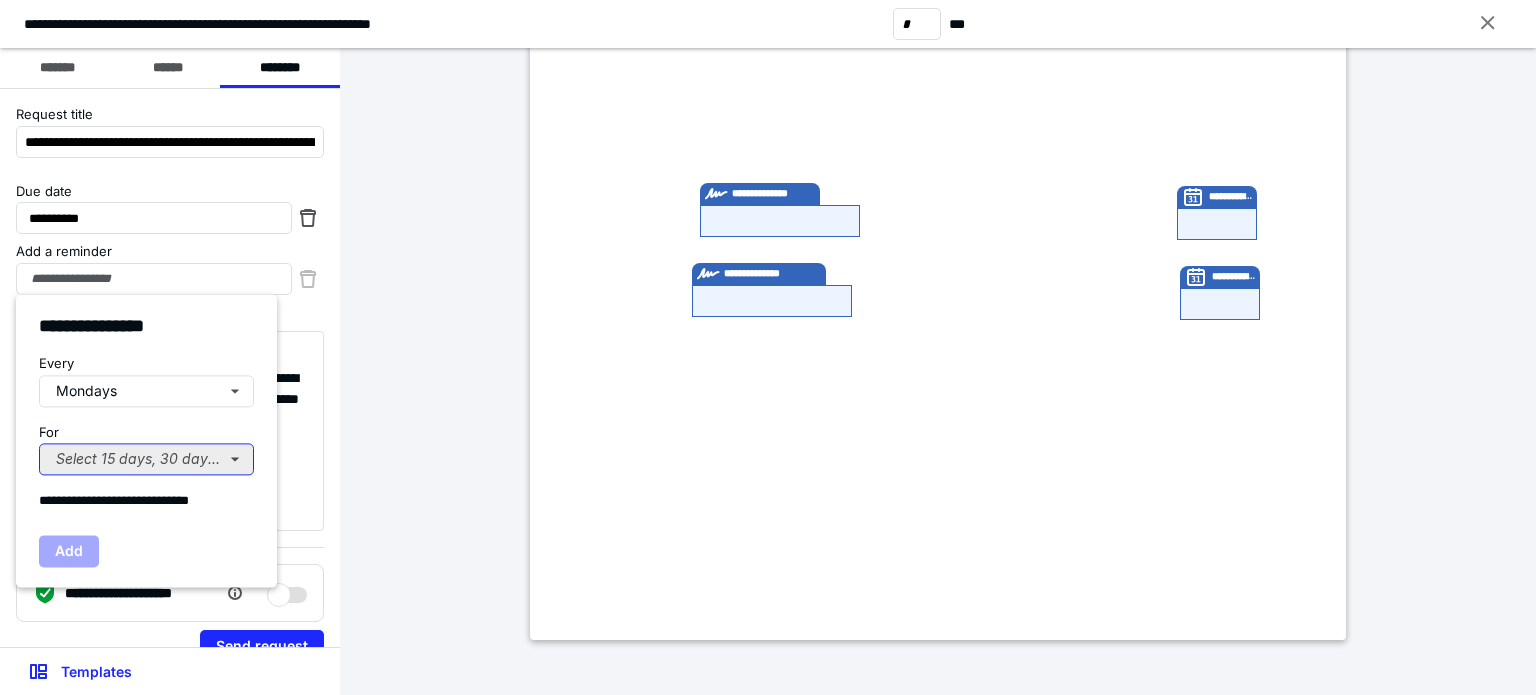 click on "Select 15 days, 30 days, or 45 days..." at bounding box center [146, 459] 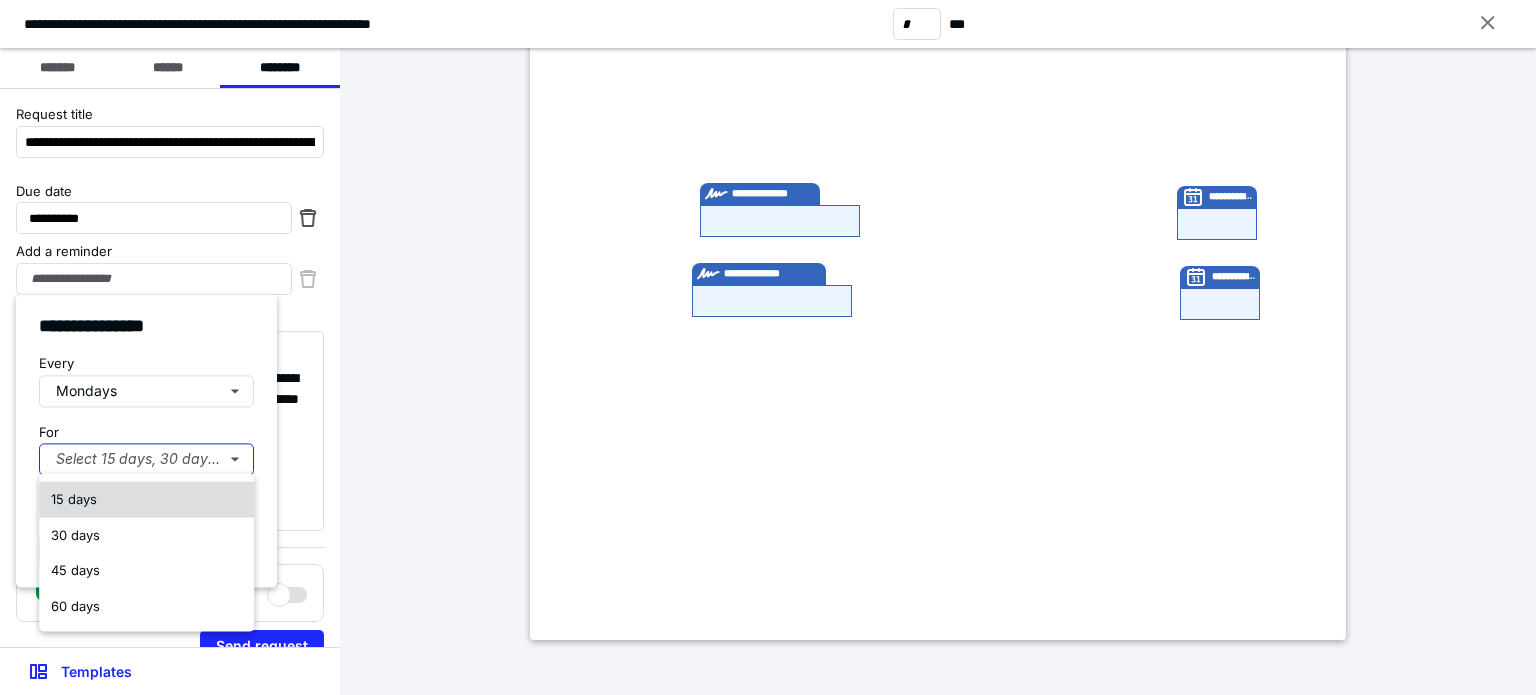 click on "15 days" at bounding box center [146, 500] 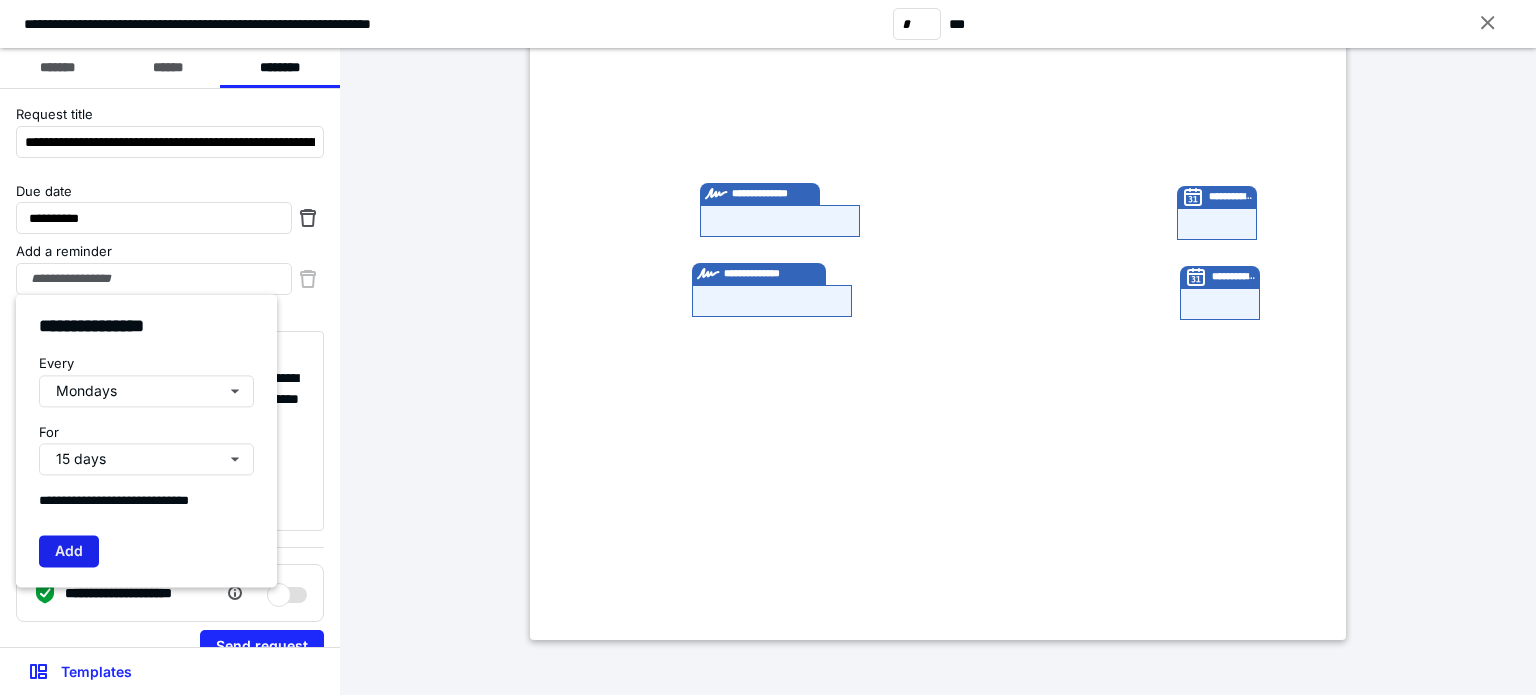 click on "Add" at bounding box center (69, 551) 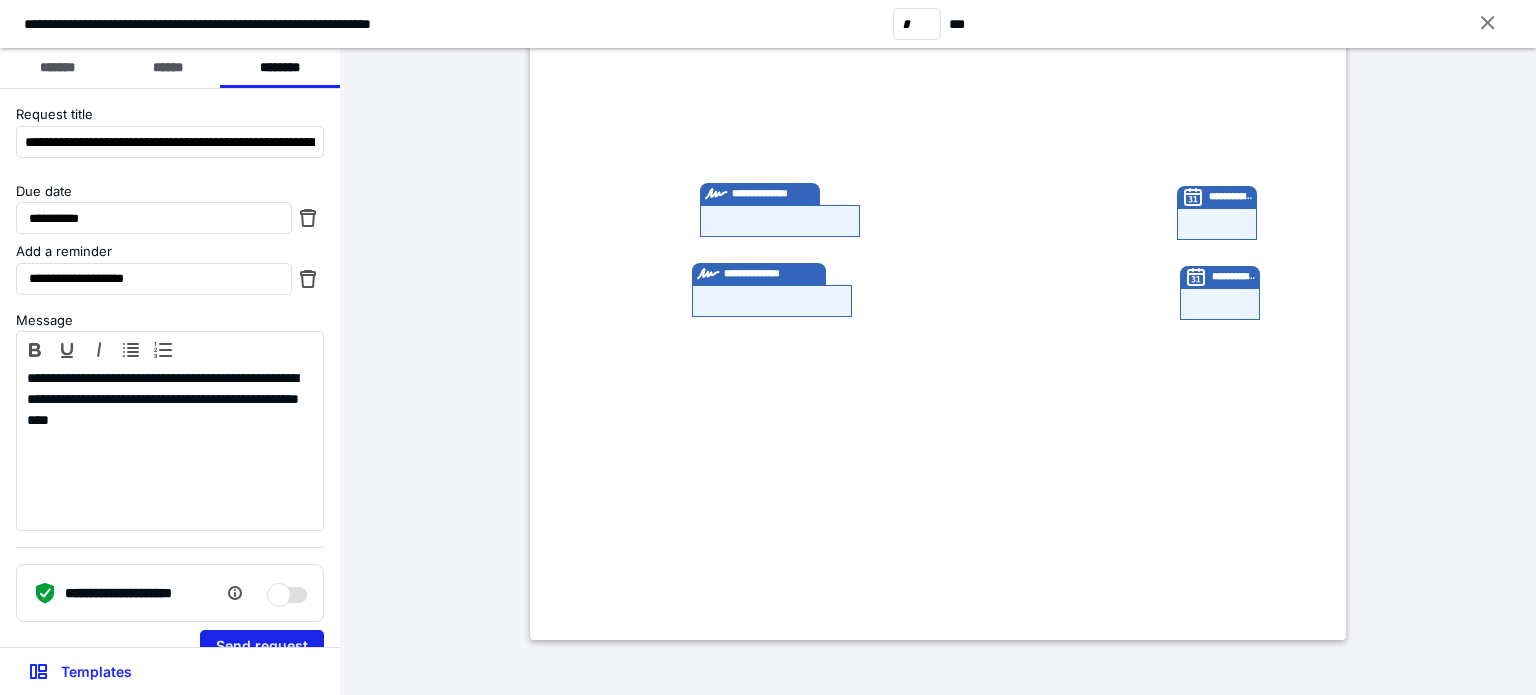 click on "Send request" at bounding box center (262, 646) 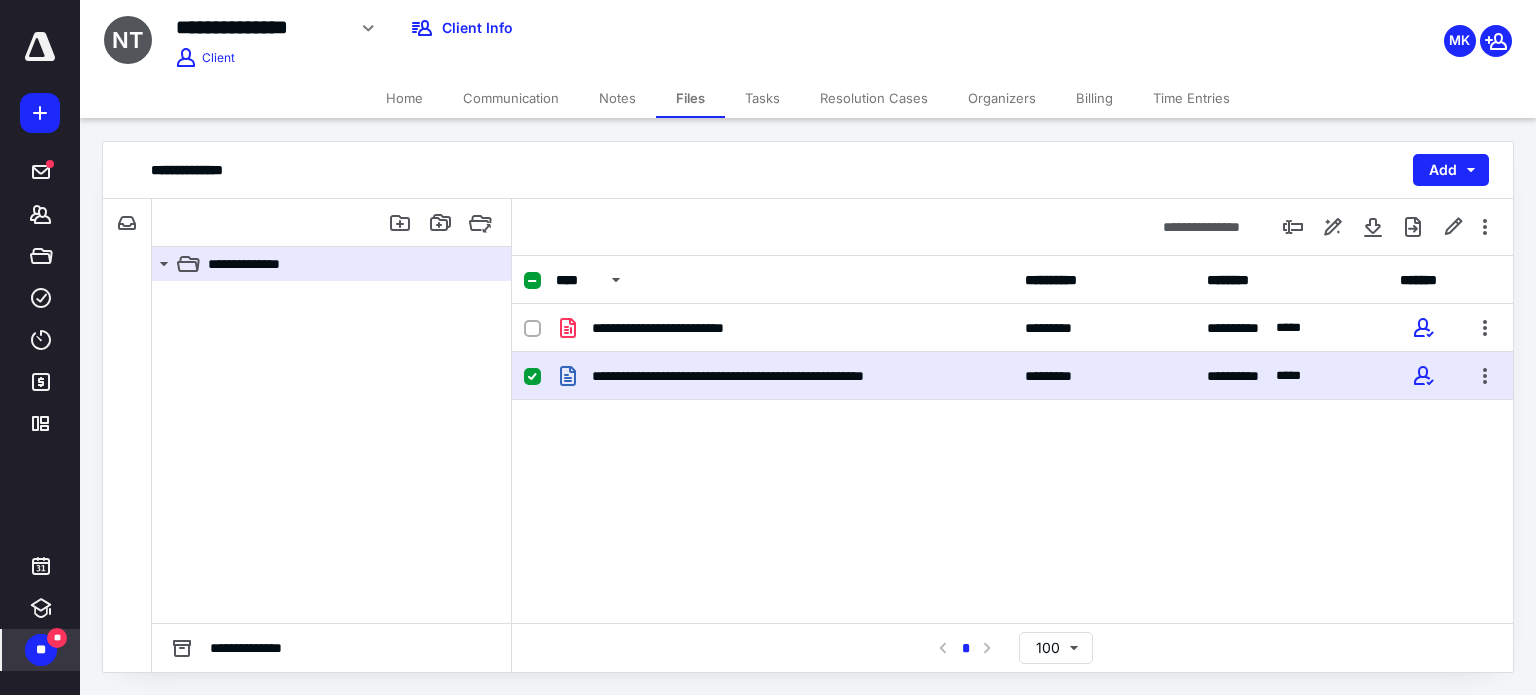 click on "**" at bounding box center [41, 650] 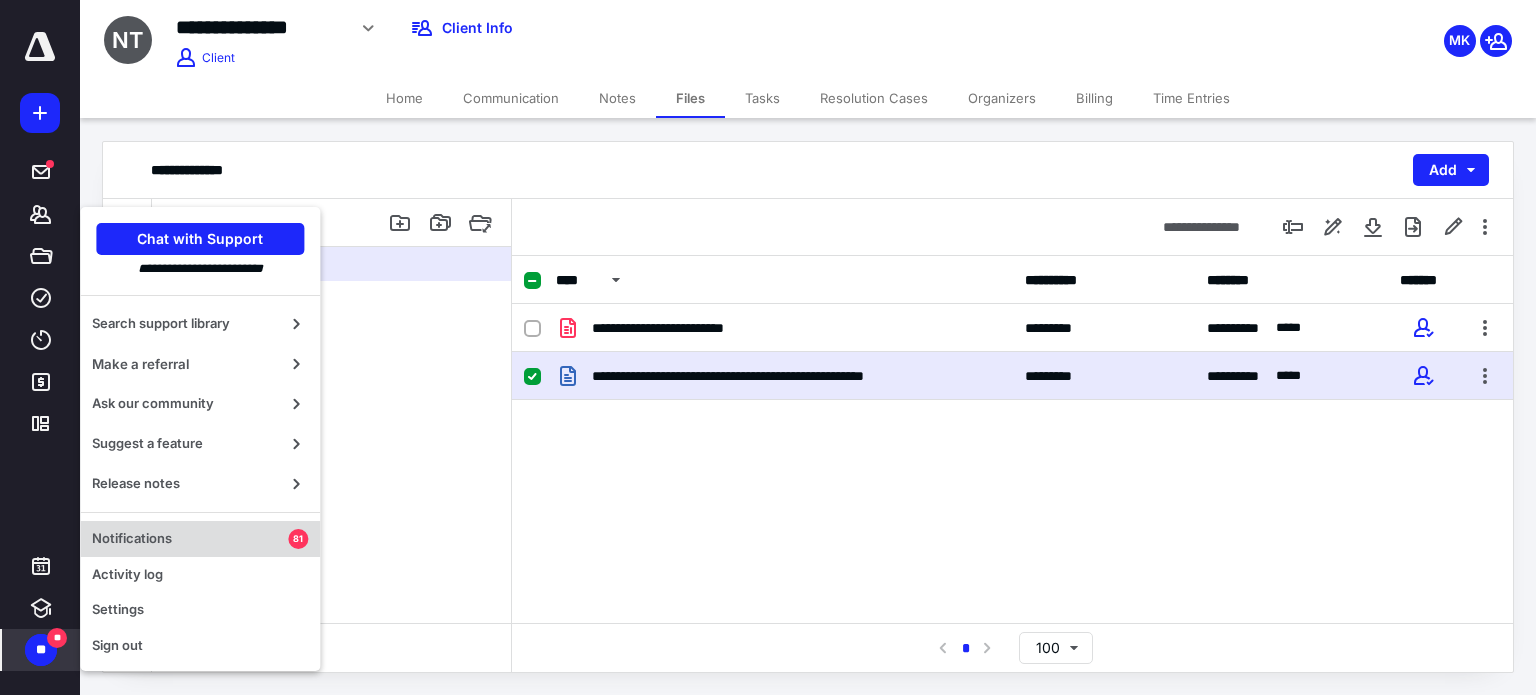 click on "Notifications" at bounding box center [190, 539] 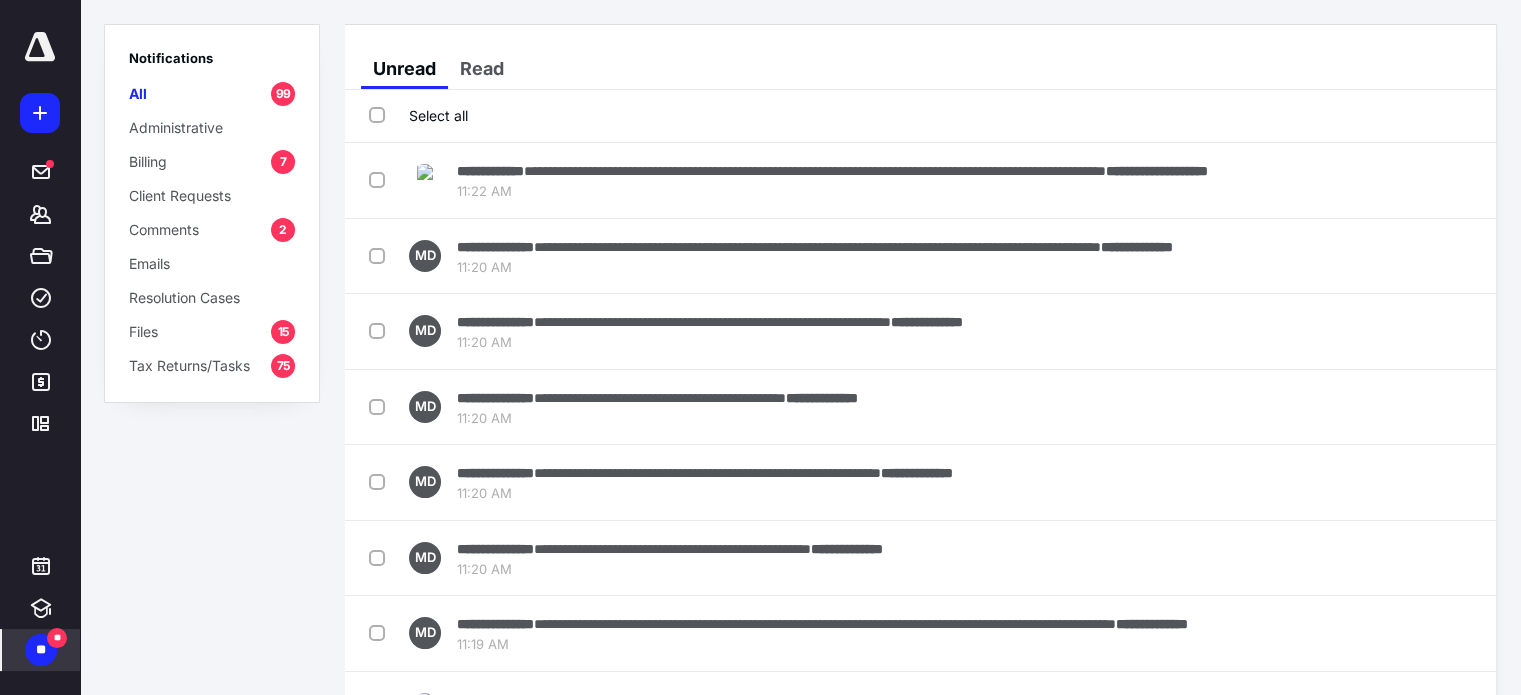click on "**" at bounding box center [41, 650] 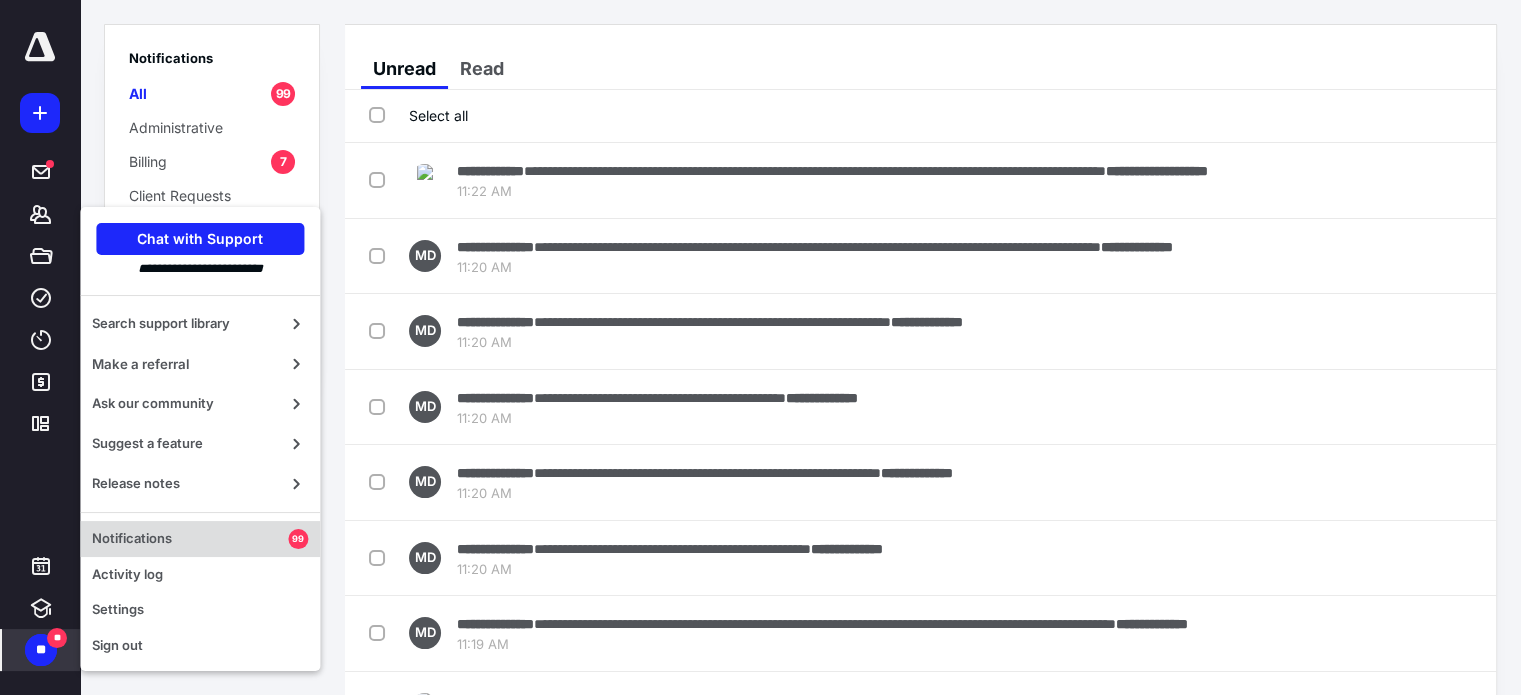 click on "Notifications" at bounding box center (190, 539) 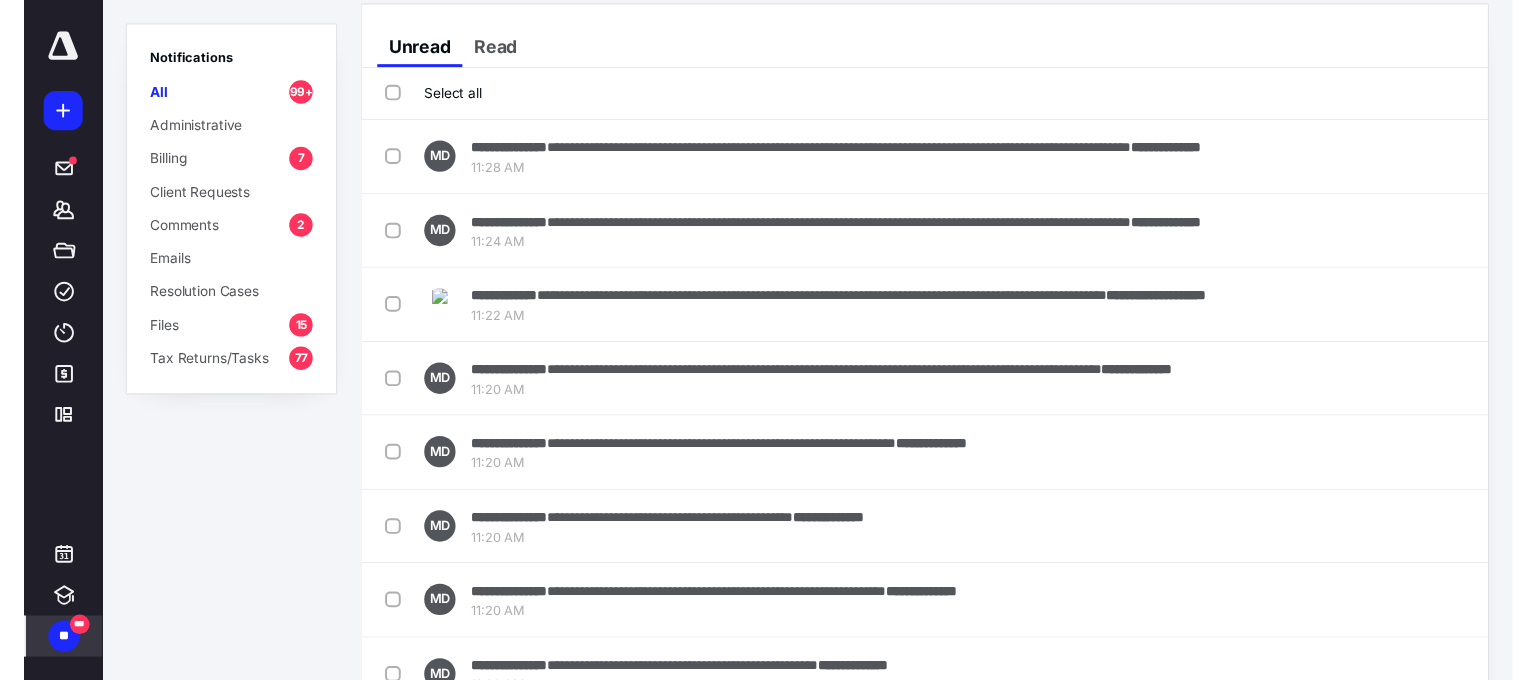 scroll, scrollTop: 0, scrollLeft: 0, axis: both 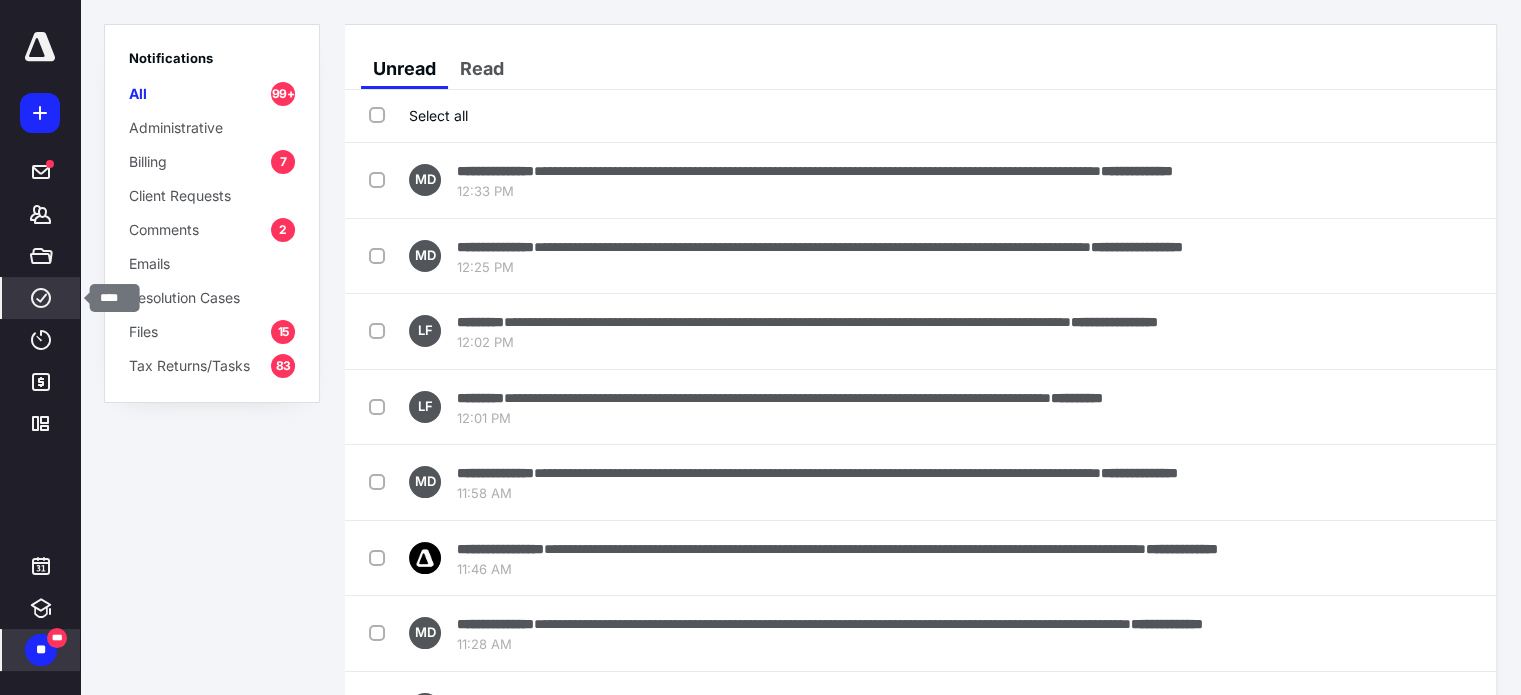 click 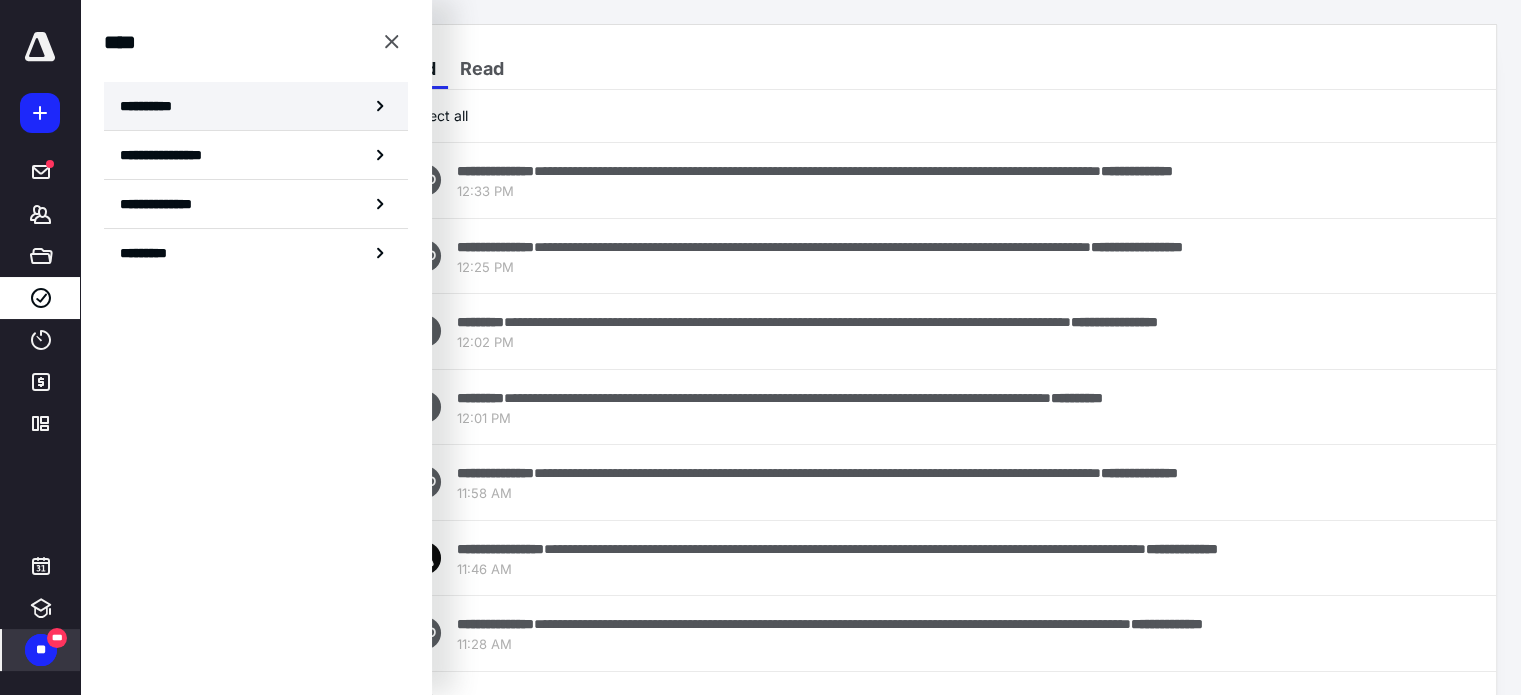click on "**********" at bounding box center [153, 106] 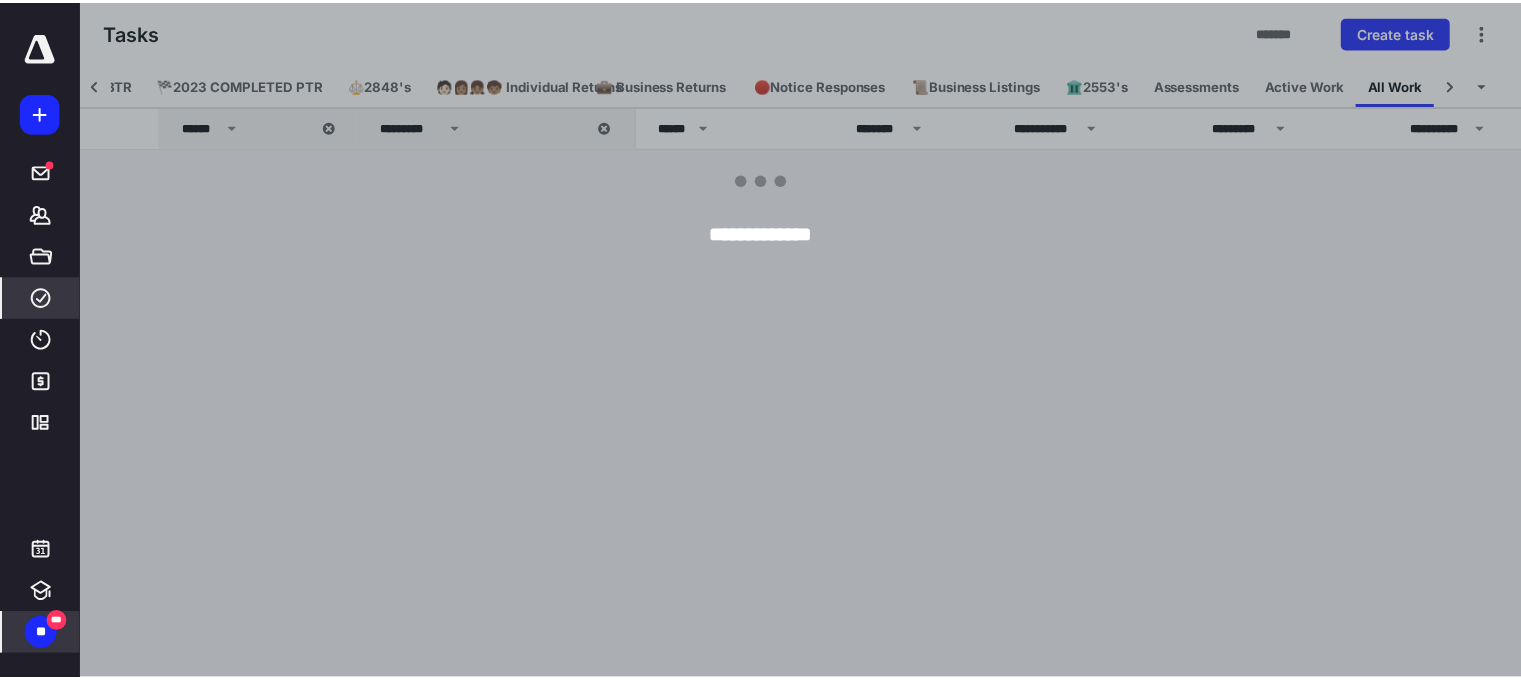 scroll, scrollTop: 0, scrollLeft: 686, axis: horizontal 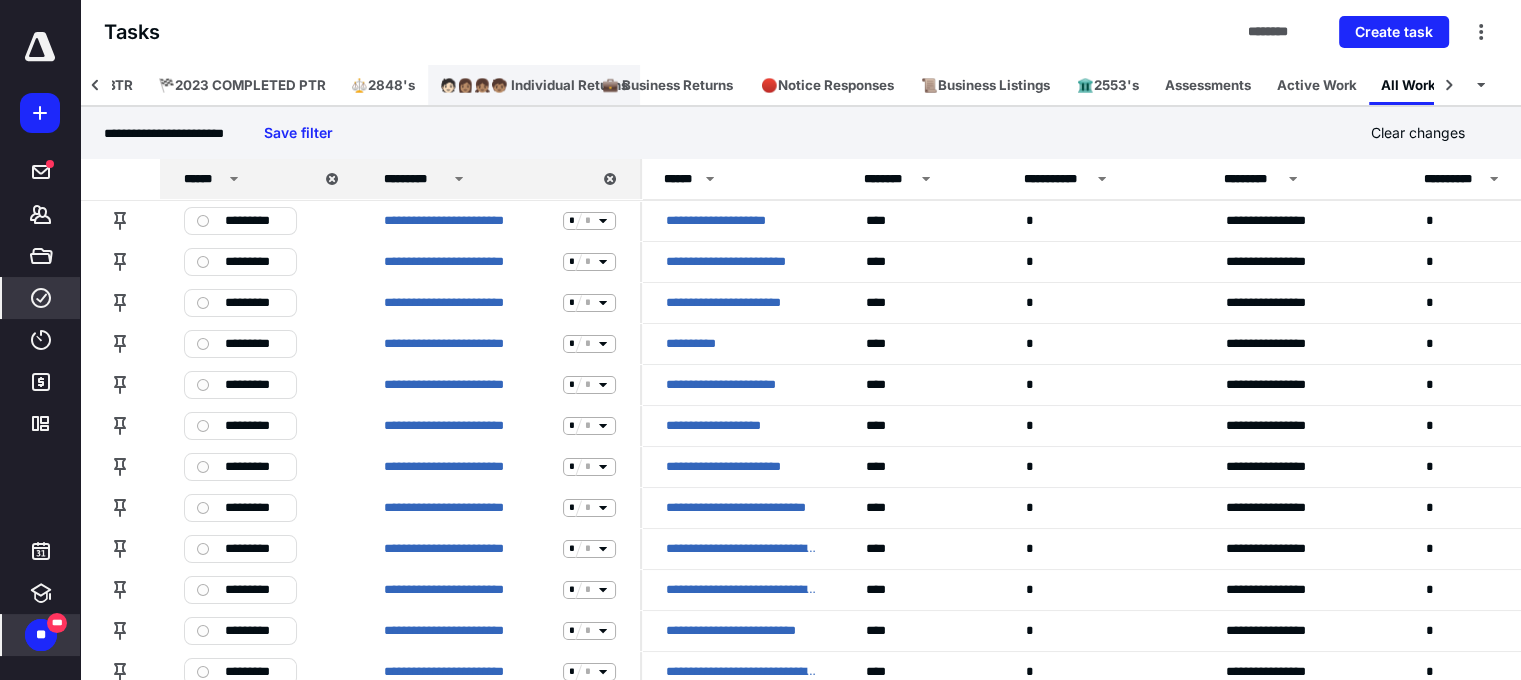 click on "🧑🏻‍👩🏽‍👧🏽‍🧒🏽 Individual Returns" at bounding box center [534, 85] 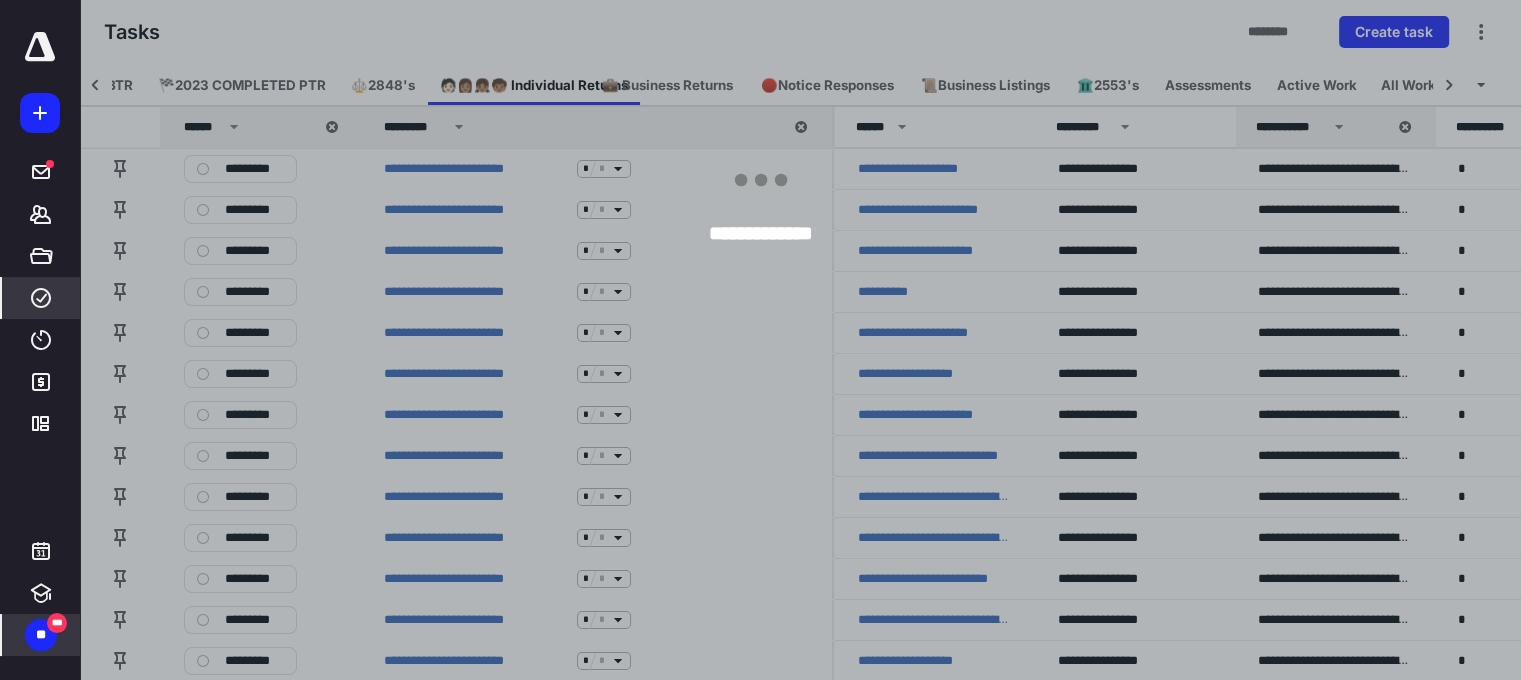 scroll, scrollTop: 0, scrollLeft: 700, axis: horizontal 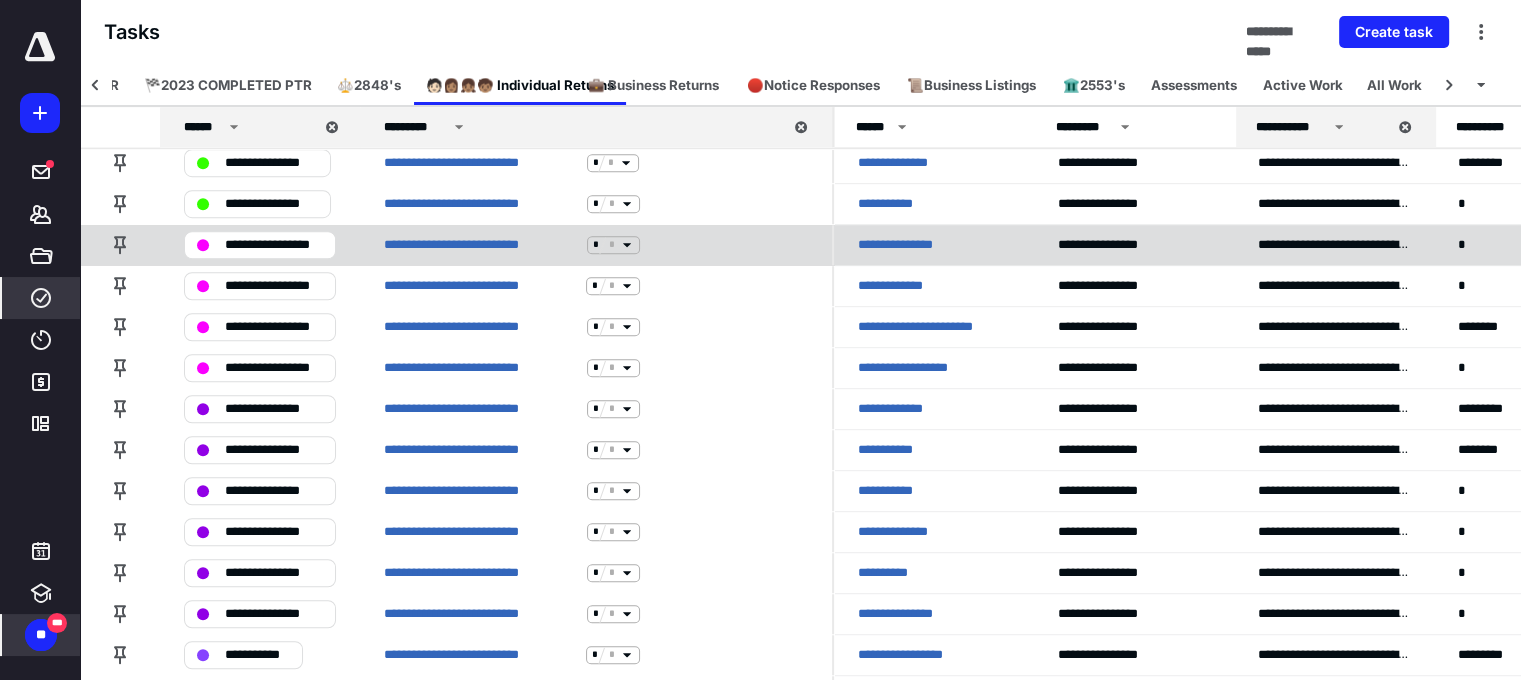 click on "**********" at bounding box center (919, 245) 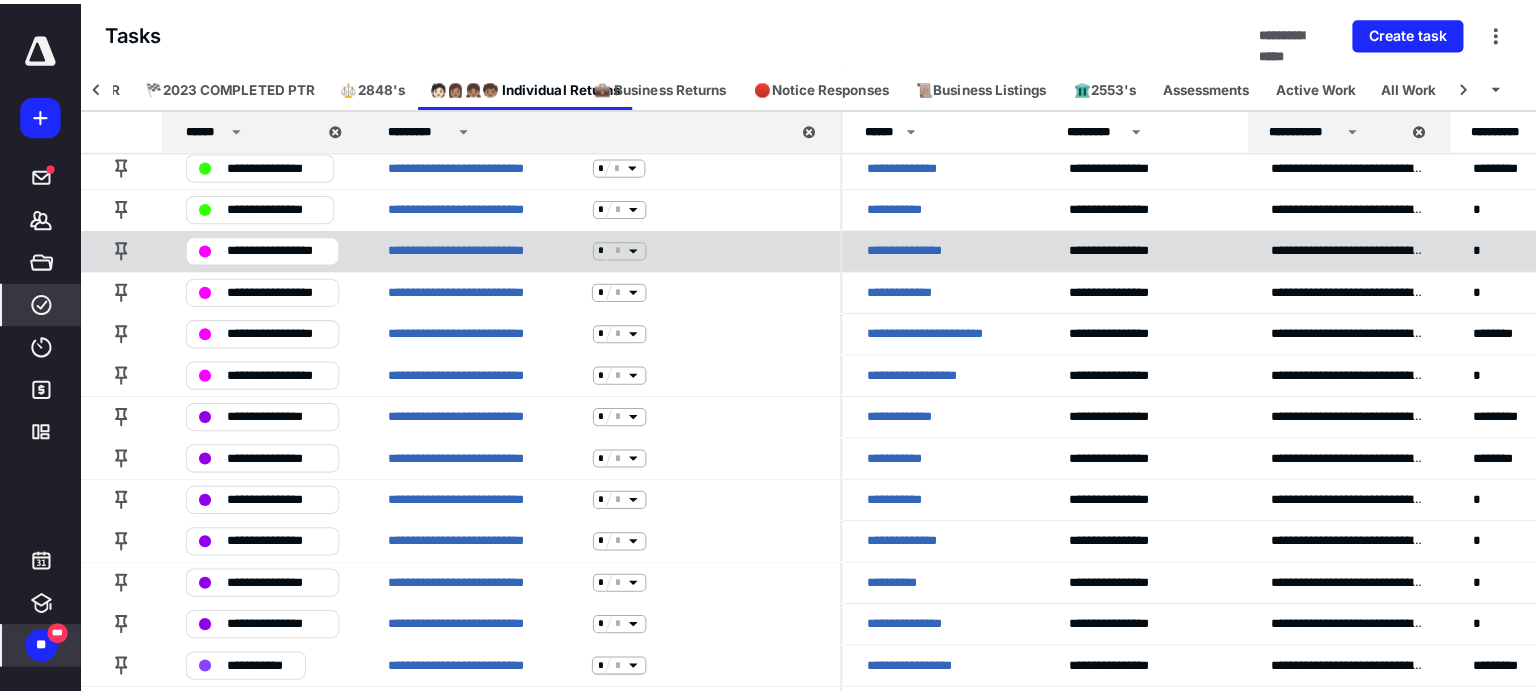 scroll, scrollTop: 0, scrollLeft: 0, axis: both 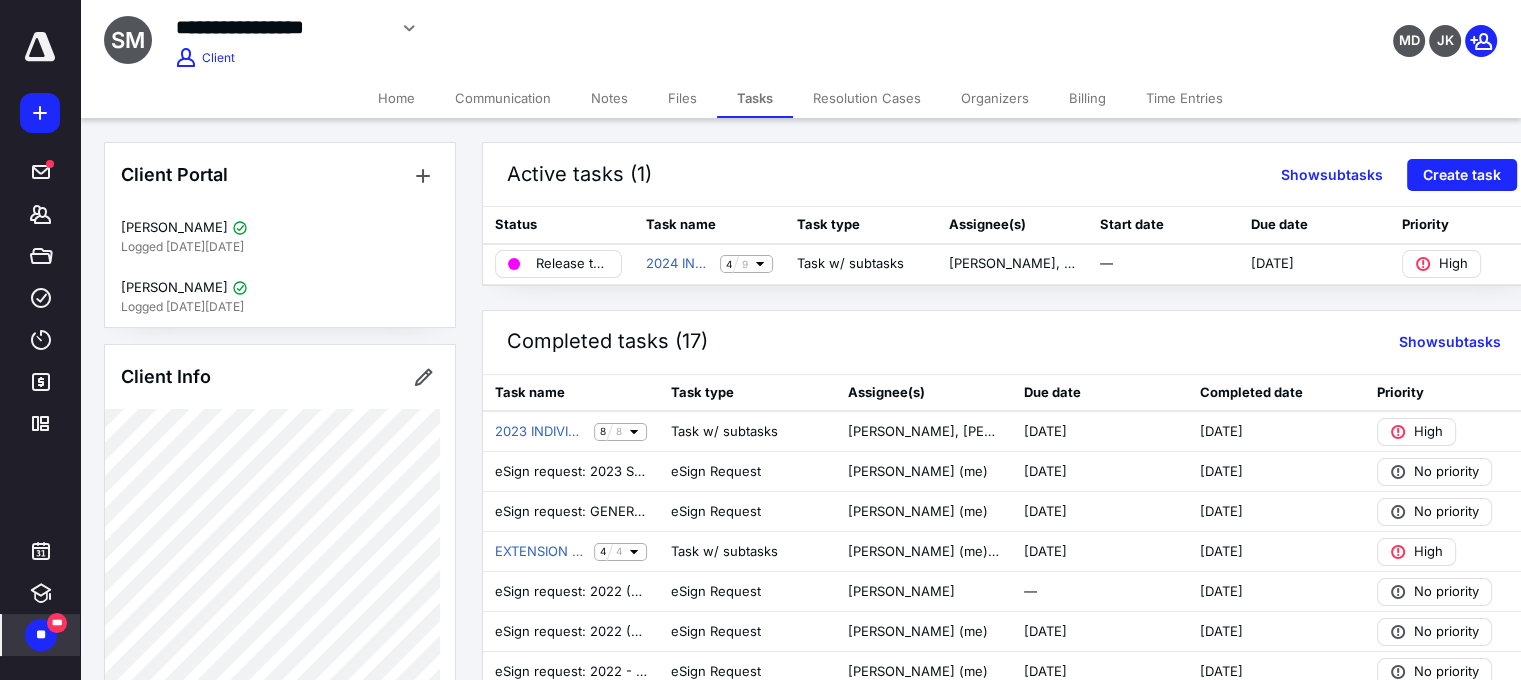 click on "Billing" at bounding box center [1087, 98] 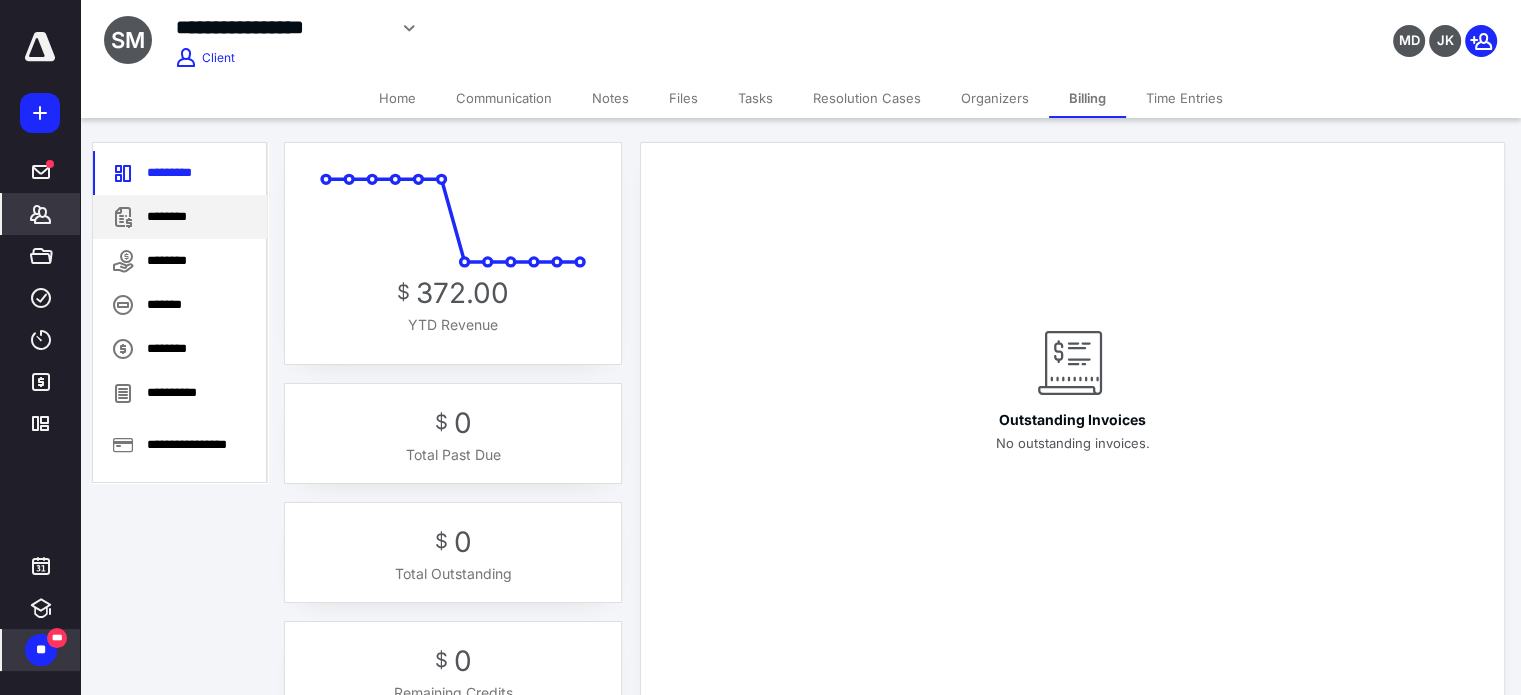 click on "********" at bounding box center (180, 217) 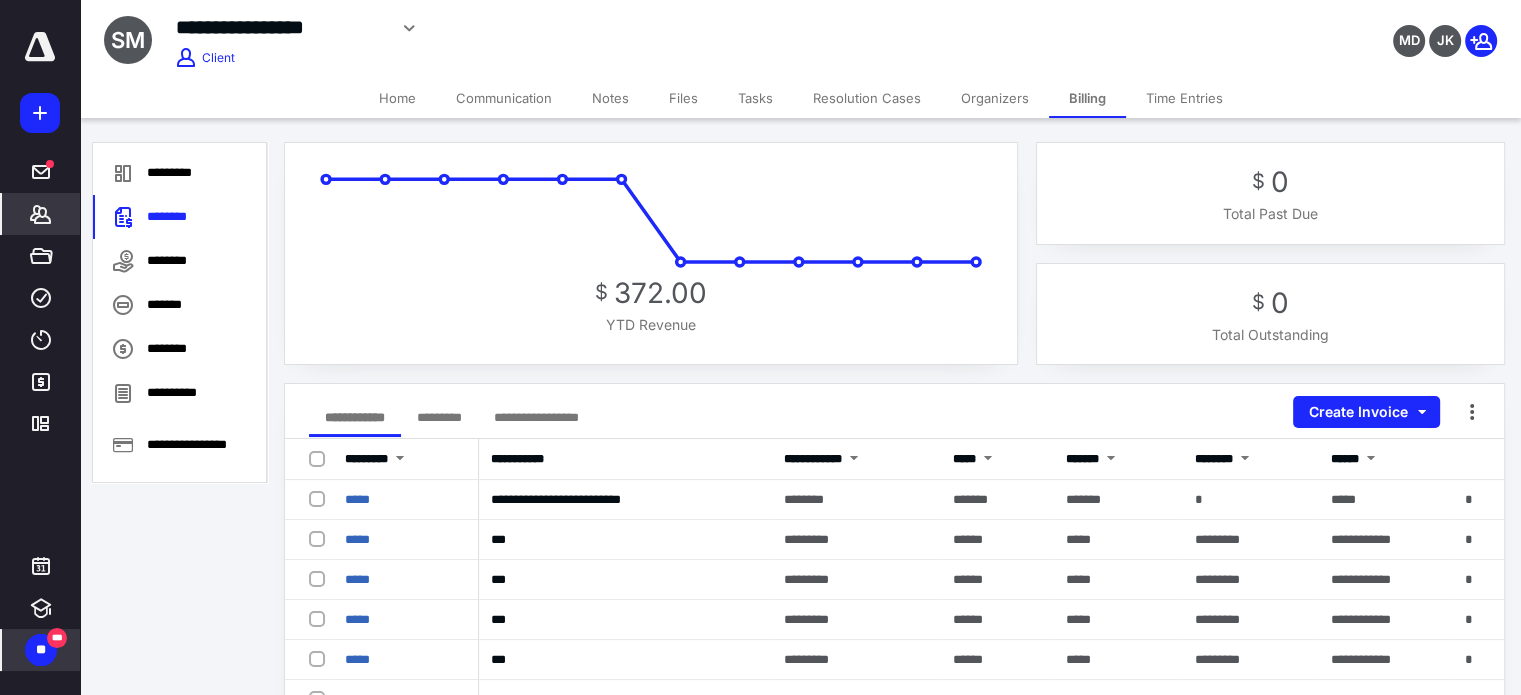 click on "Files" at bounding box center [683, 98] 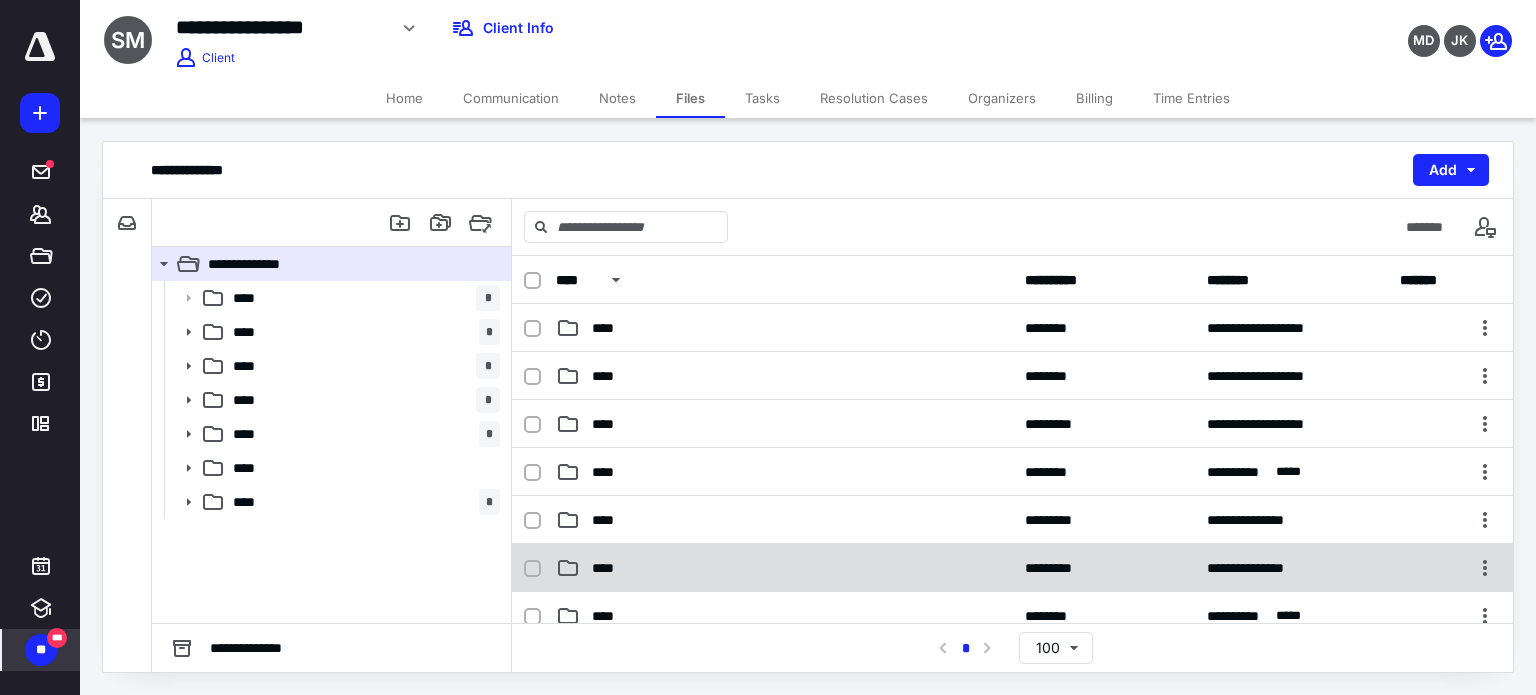 click on "****" at bounding box center [784, 568] 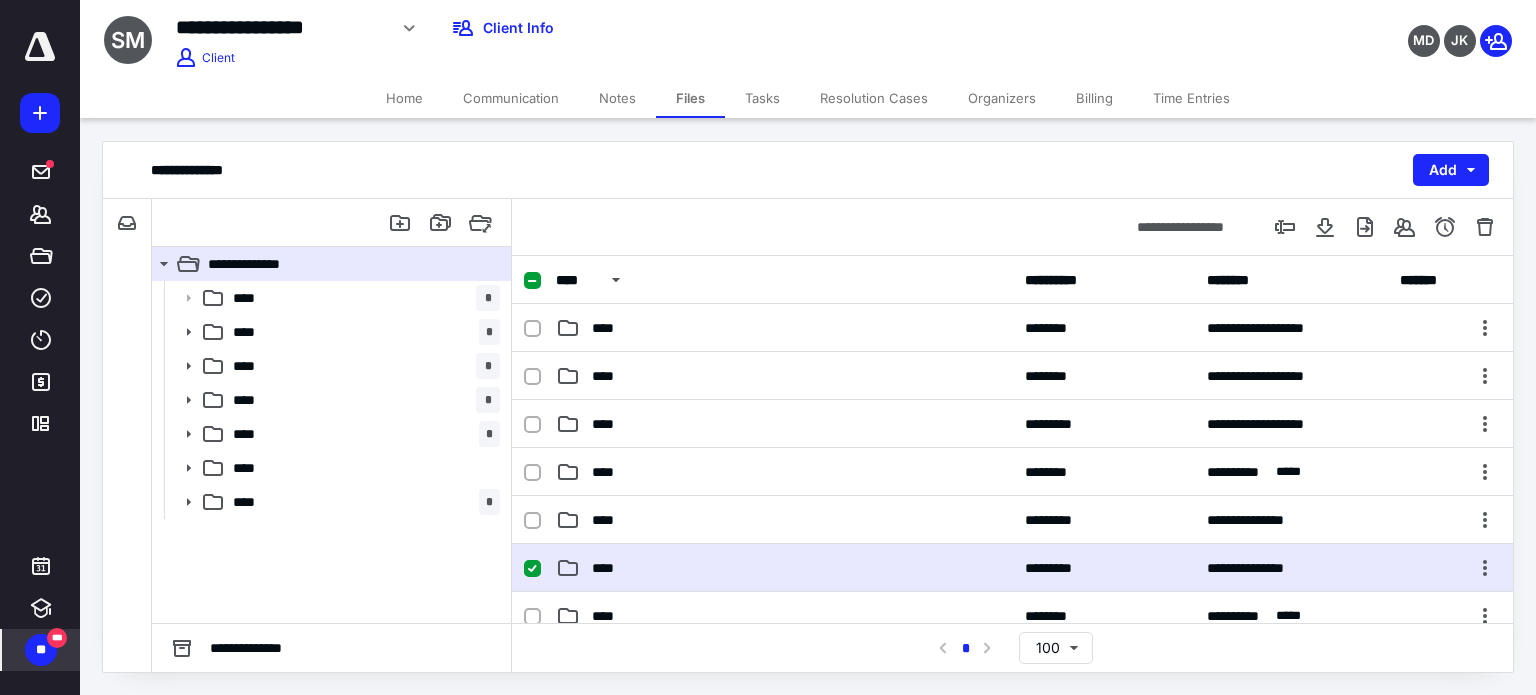 click on "****" at bounding box center [784, 568] 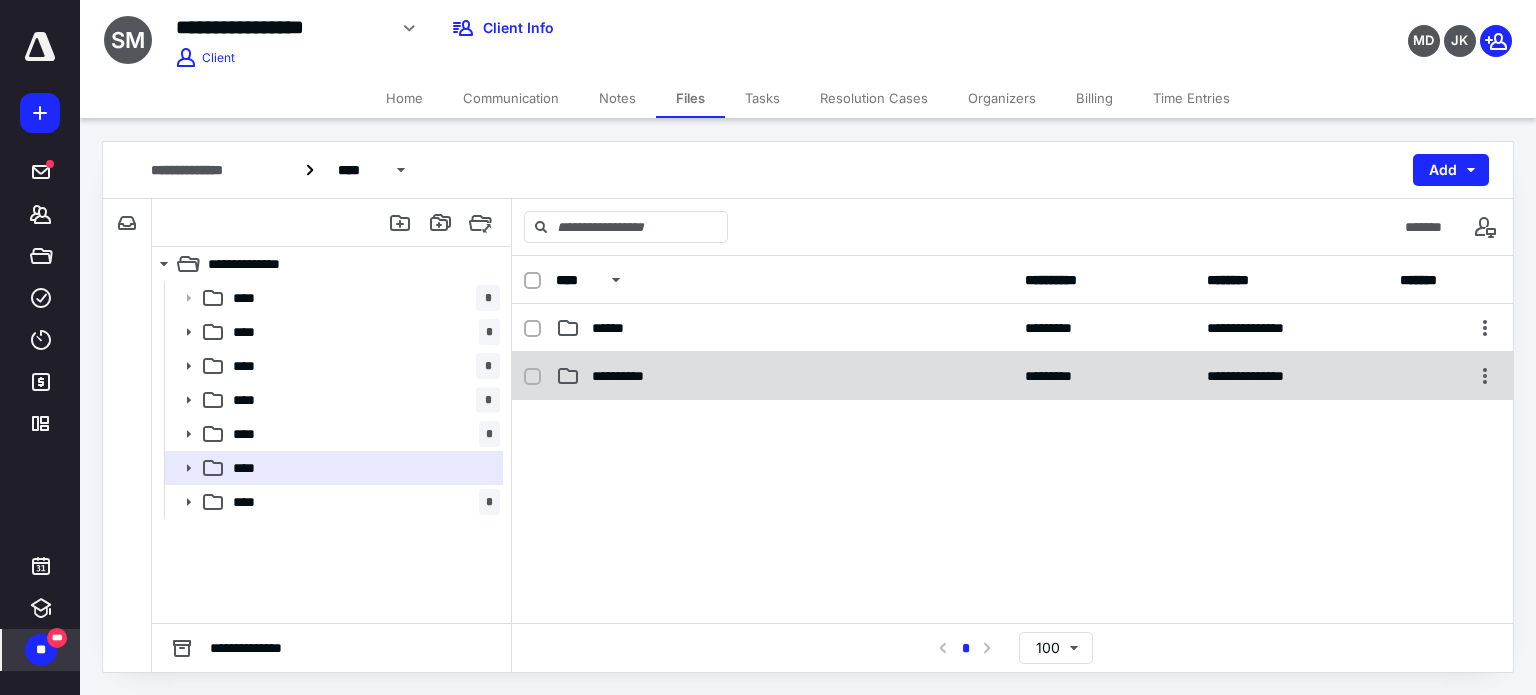 click on "**********" at bounding box center (635, 376) 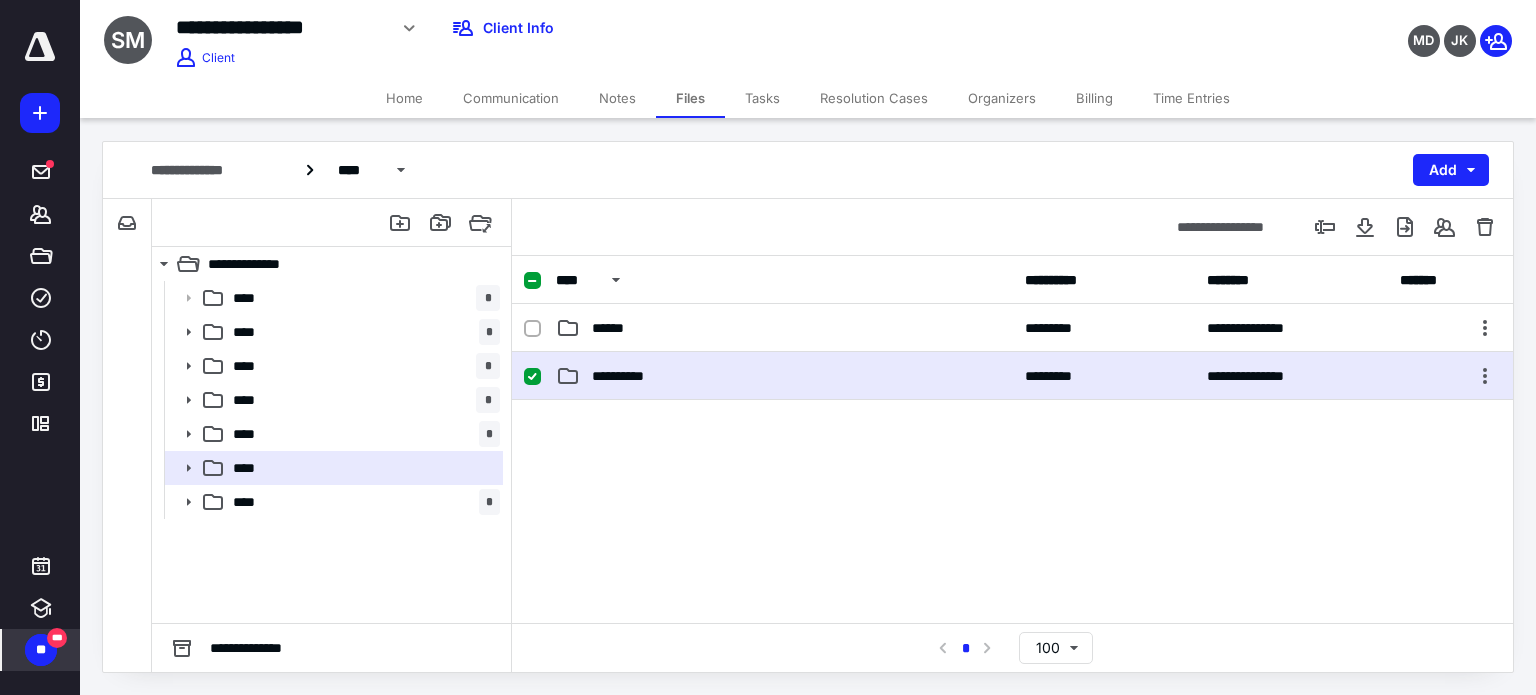 click on "**********" at bounding box center [635, 376] 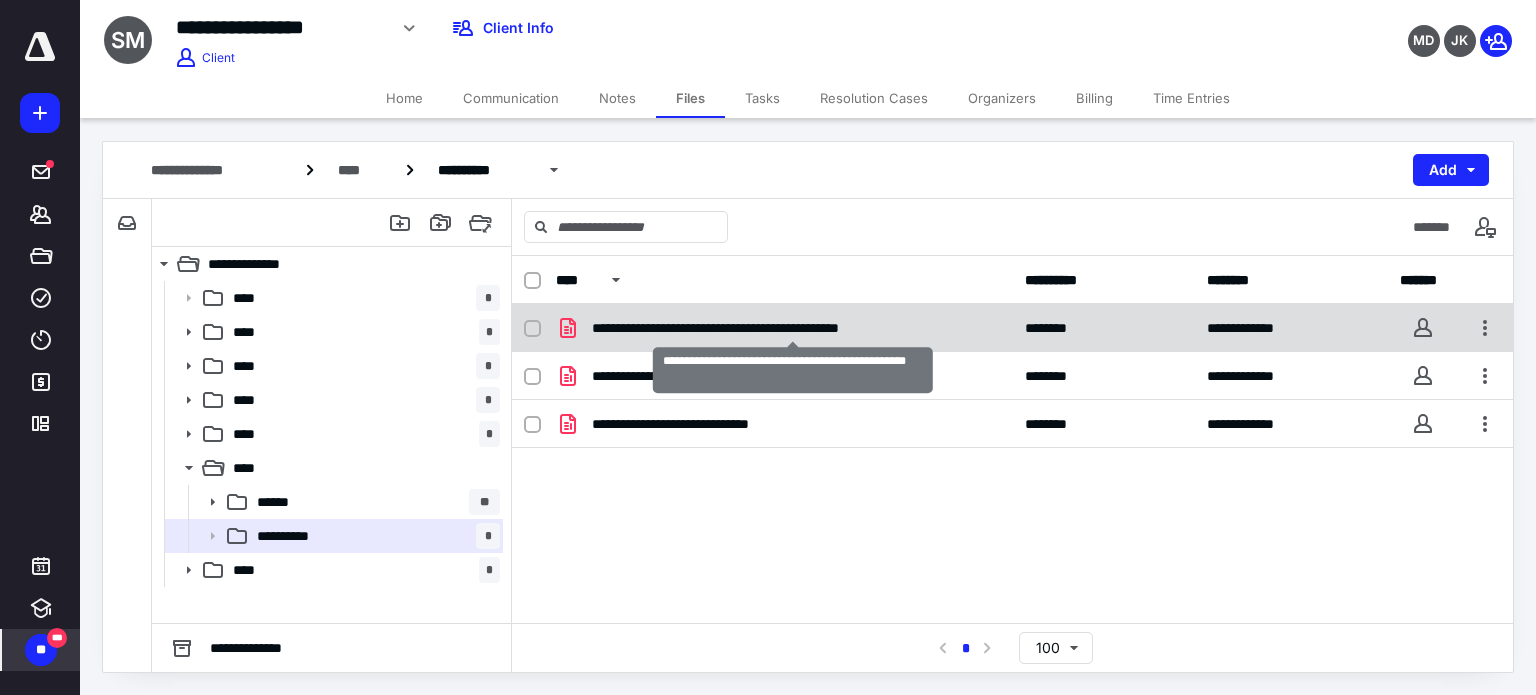 click on "**********" at bounding box center (793, 328) 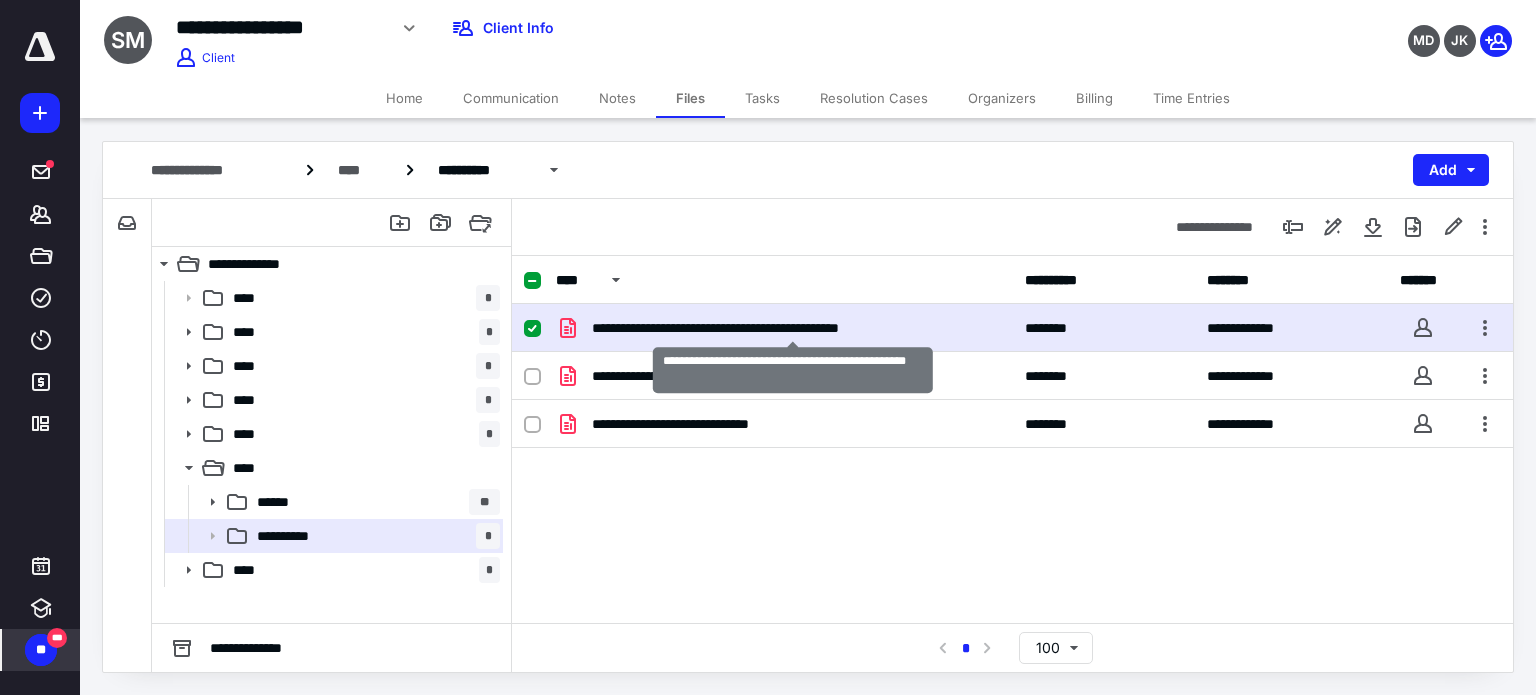 click on "**********" at bounding box center (793, 328) 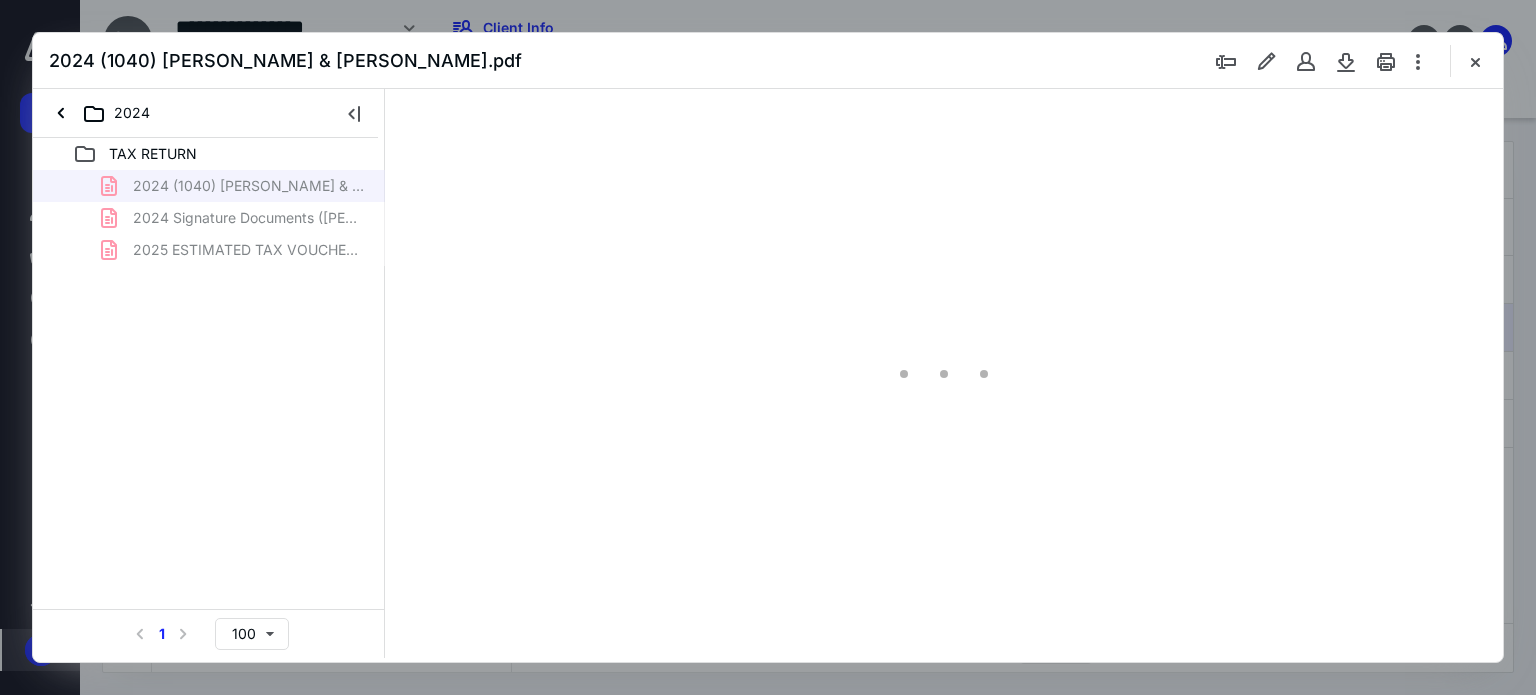 scroll, scrollTop: 0, scrollLeft: 0, axis: both 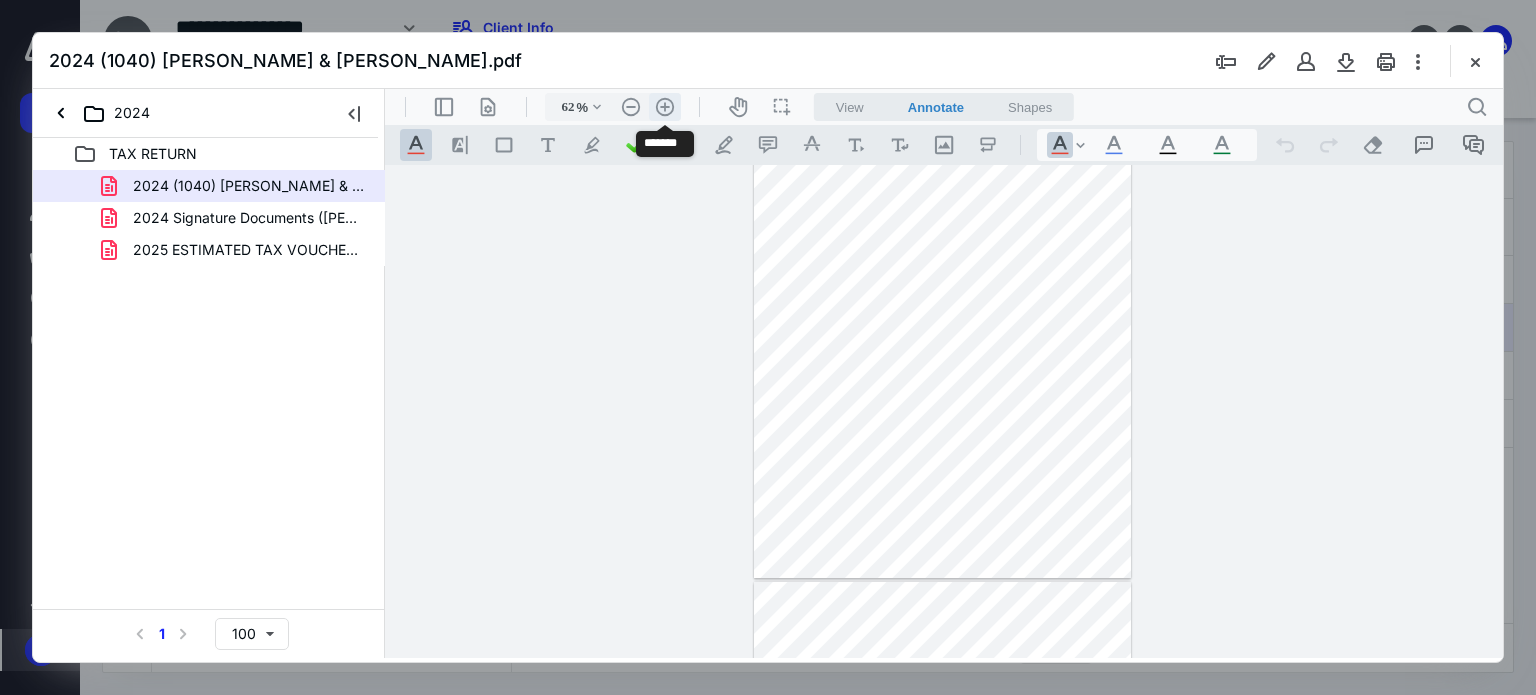click on ".cls-1{fill:#abb0c4;} icon - header - zoom - in - line" at bounding box center [665, 107] 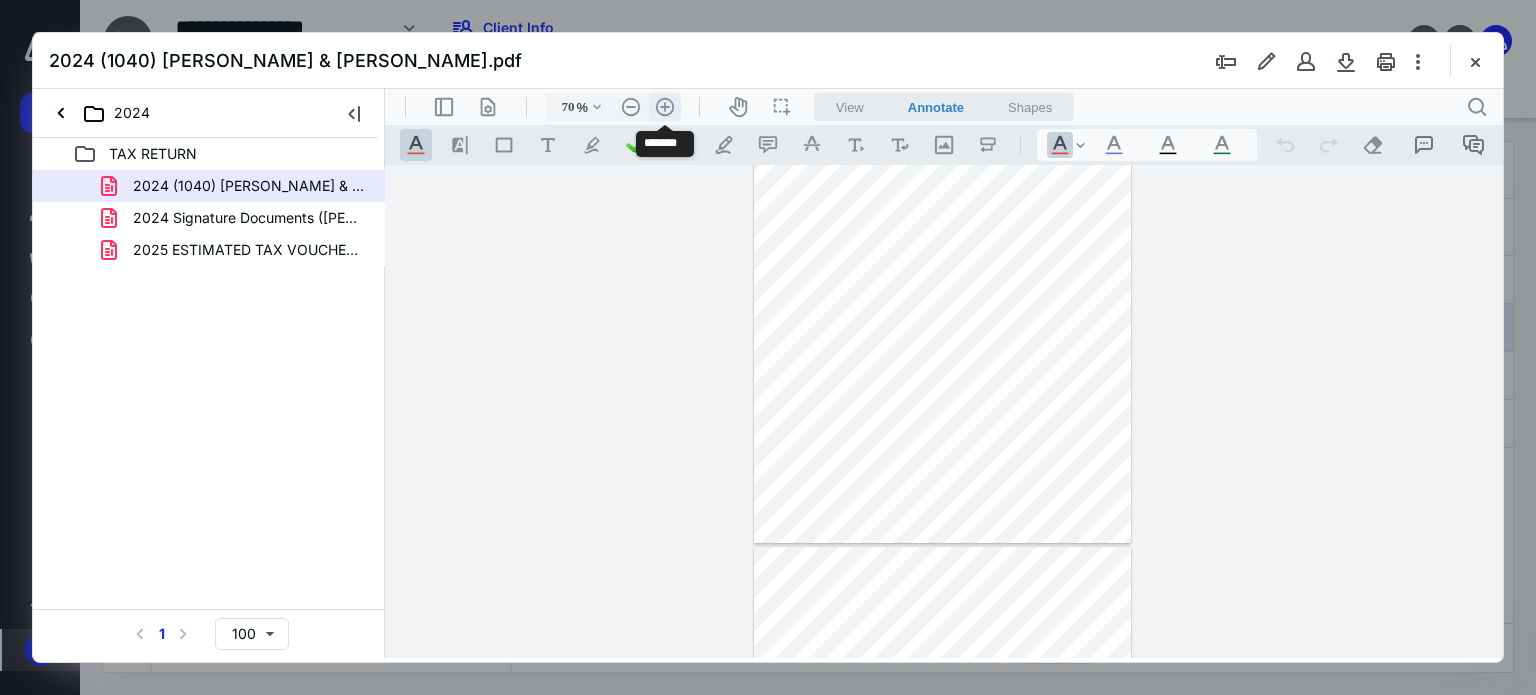 click on ".cls-1{fill:#abb0c4;} icon - header - zoom - in - line" at bounding box center (665, 107) 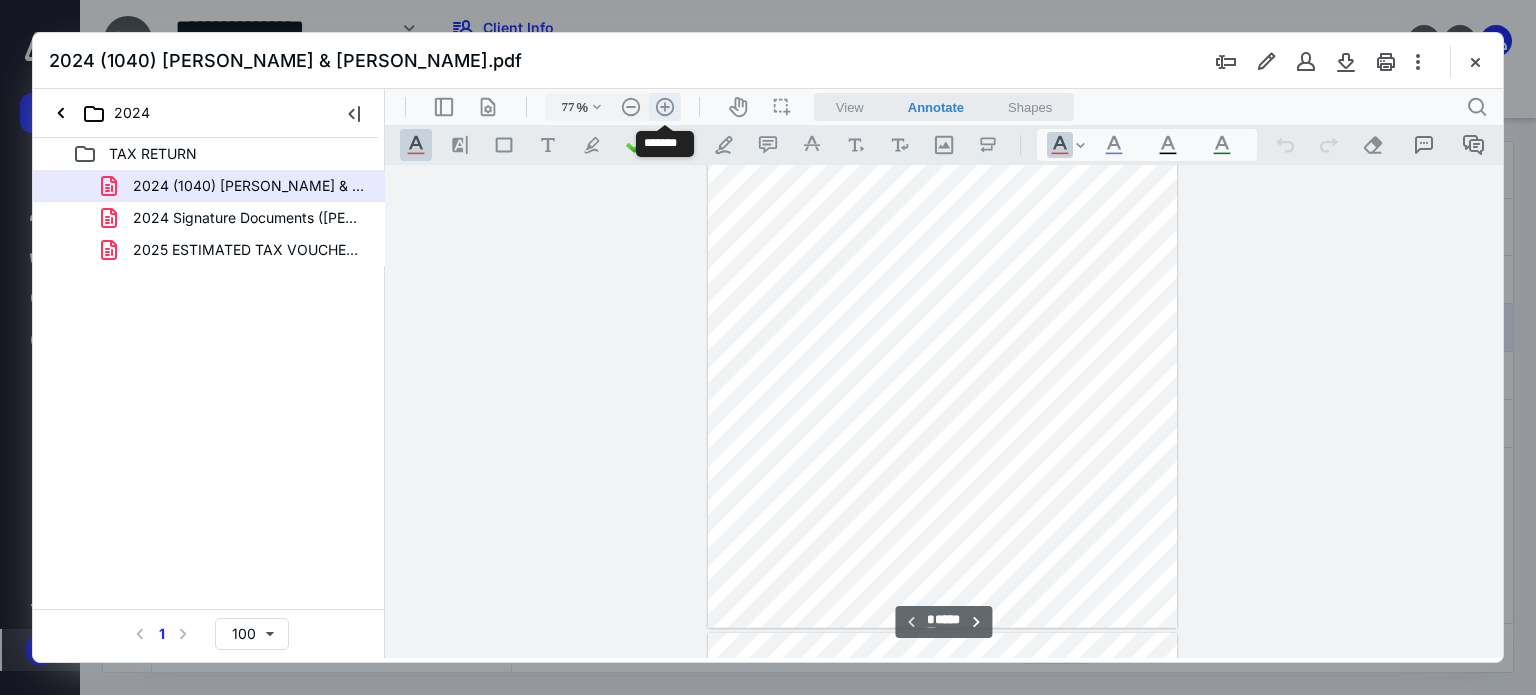 click on ".cls-1{fill:#abb0c4;} icon - header - zoom - in - line" at bounding box center (665, 107) 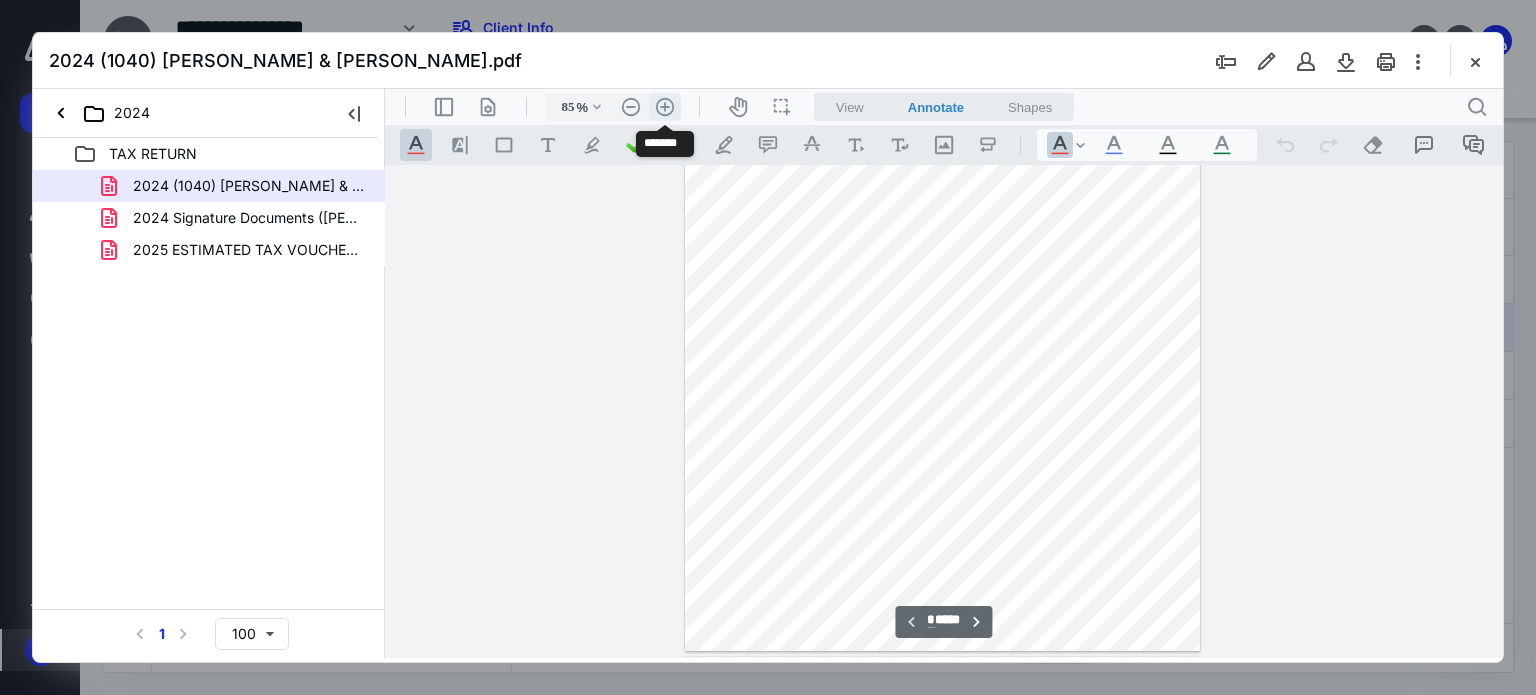 click on ".cls-1{fill:#abb0c4;} icon - header - zoom - in - line" at bounding box center [665, 107] 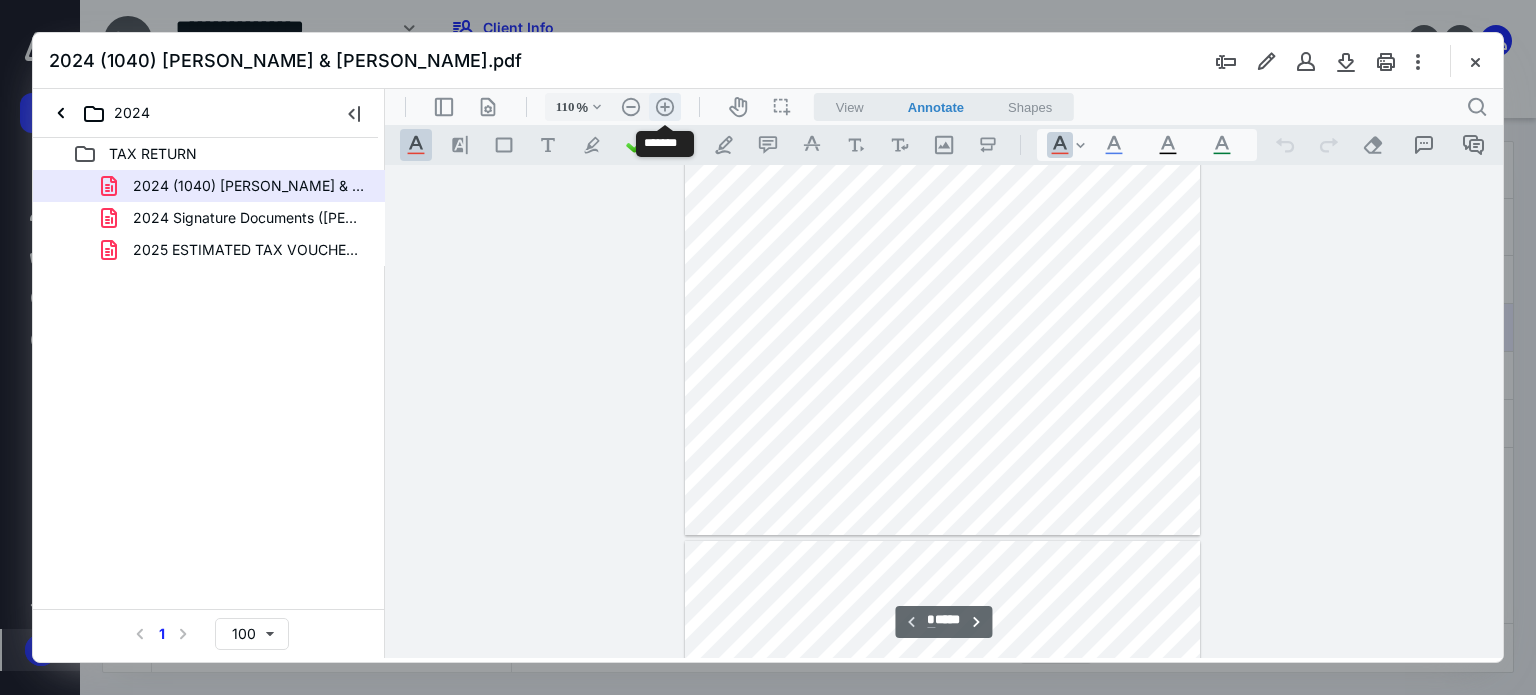 click on ".cls-1{fill:#abb0c4;} icon - header - zoom - in - line" at bounding box center (665, 107) 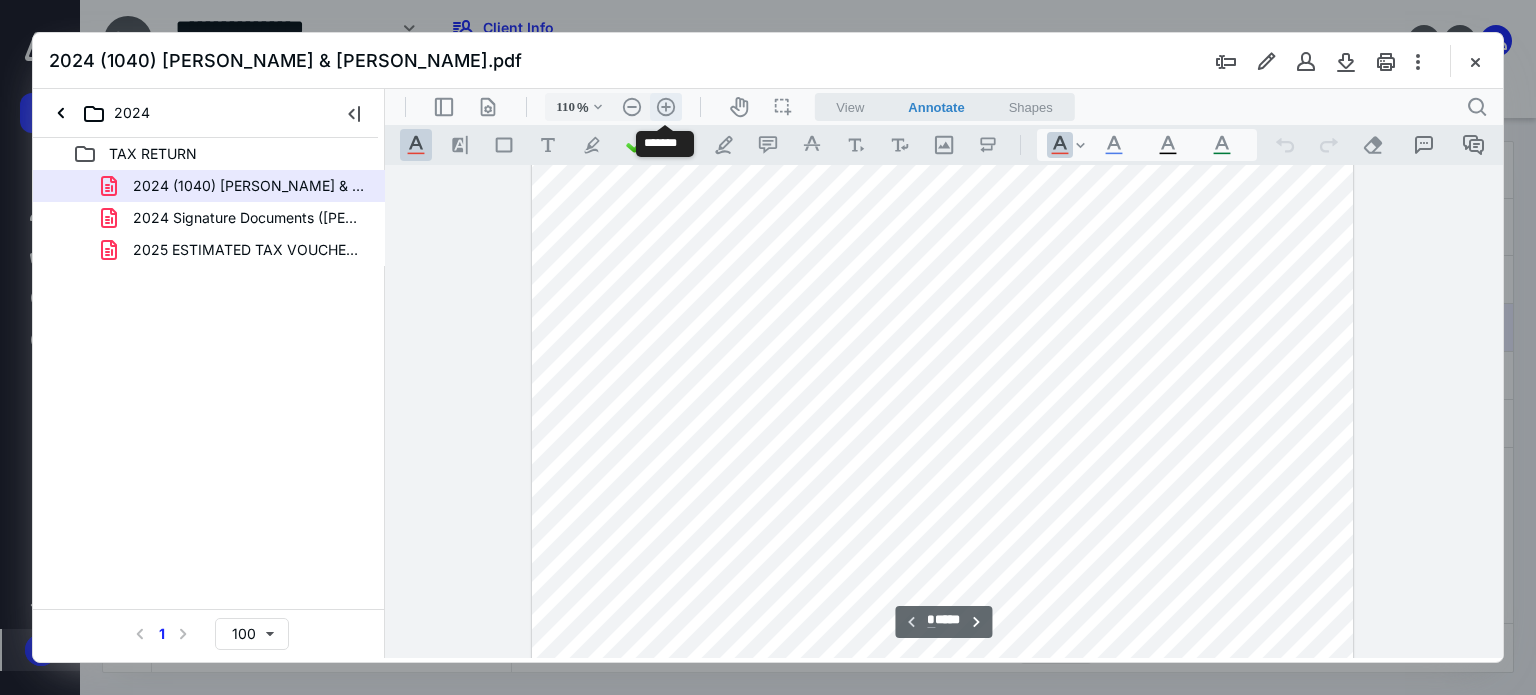 type on "135" 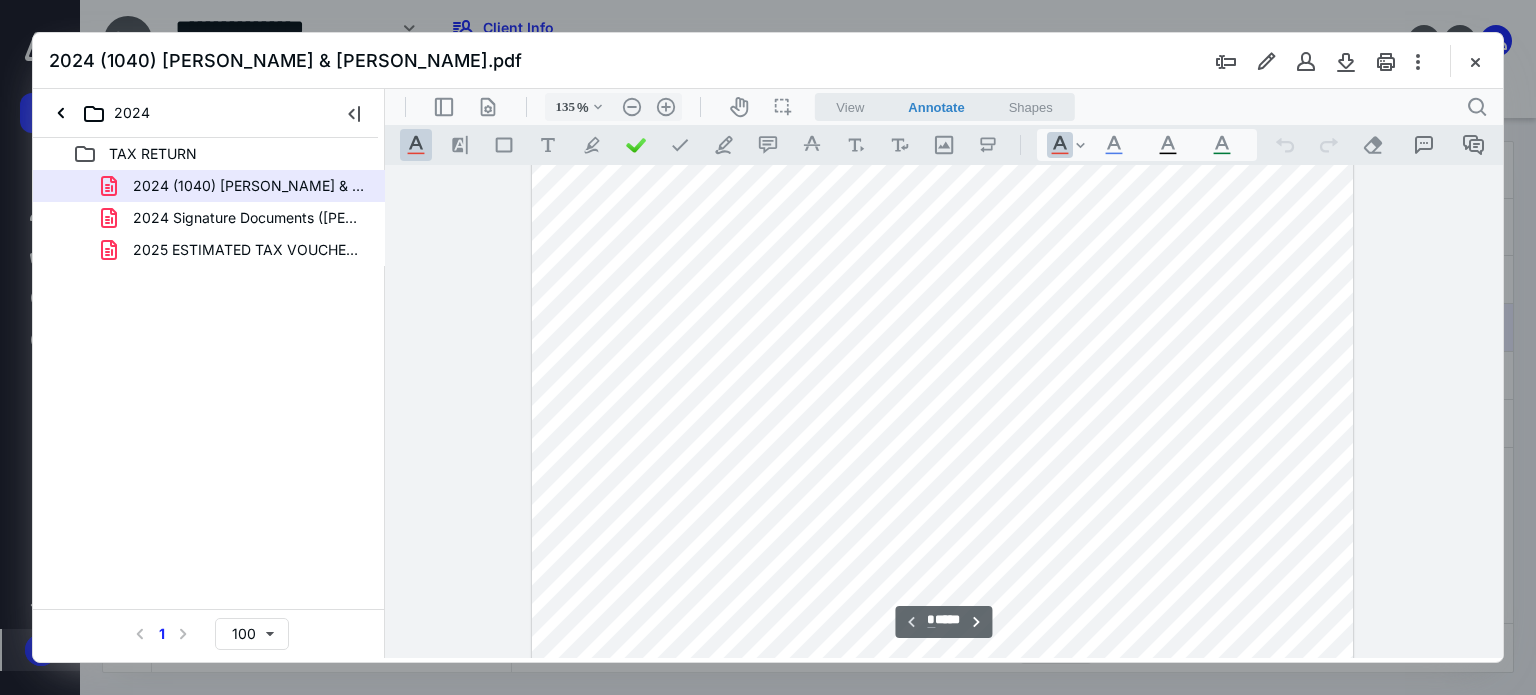 scroll, scrollTop: 0, scrollLeft: 0, axis: both 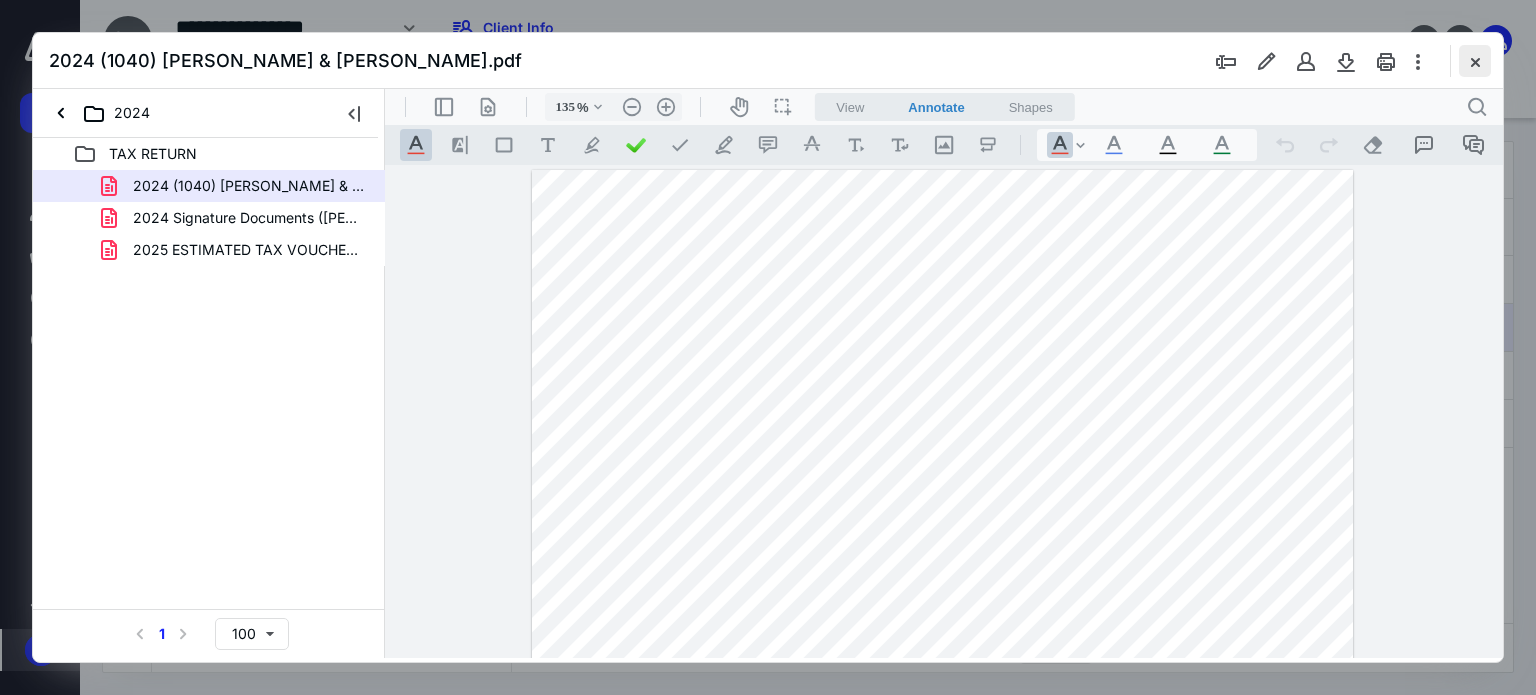 click at bounding box center [1475, 61] 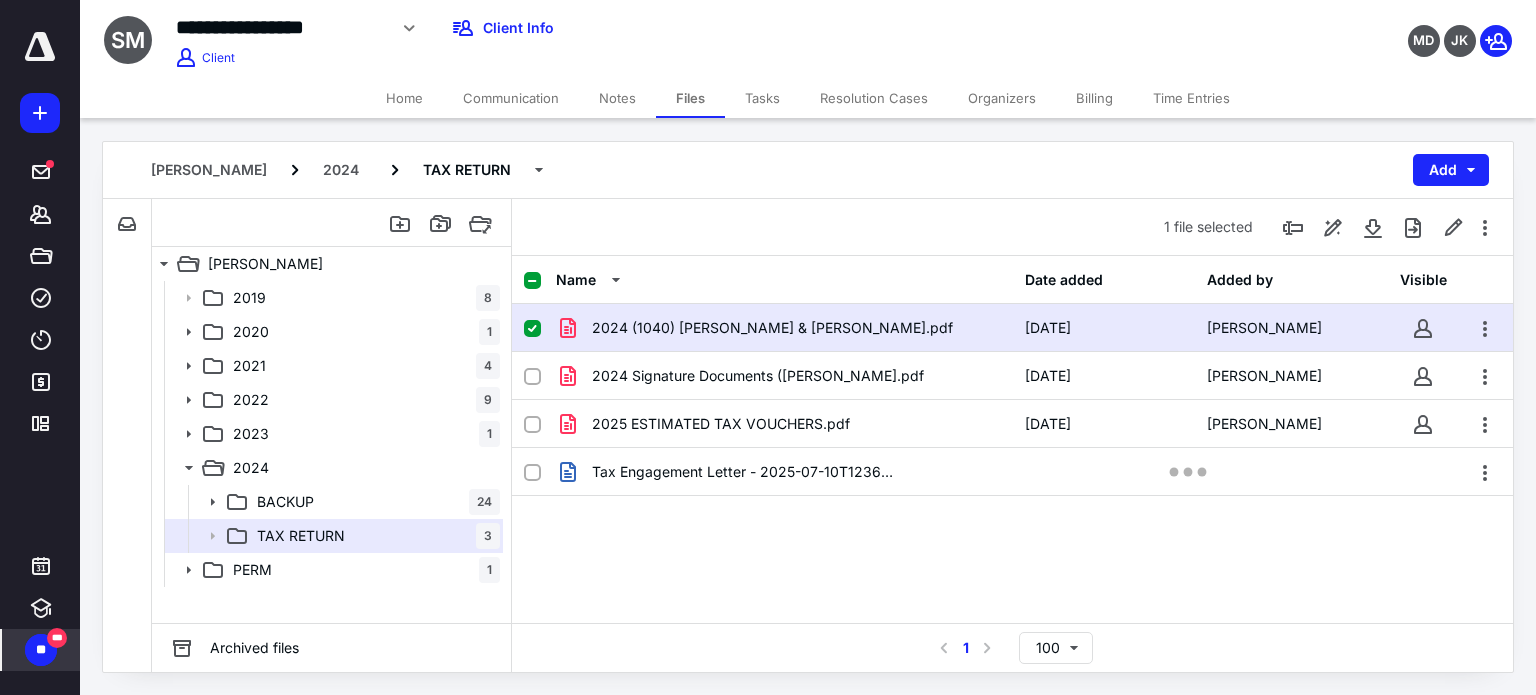 click on "**********" at bounding box center (768, 347) 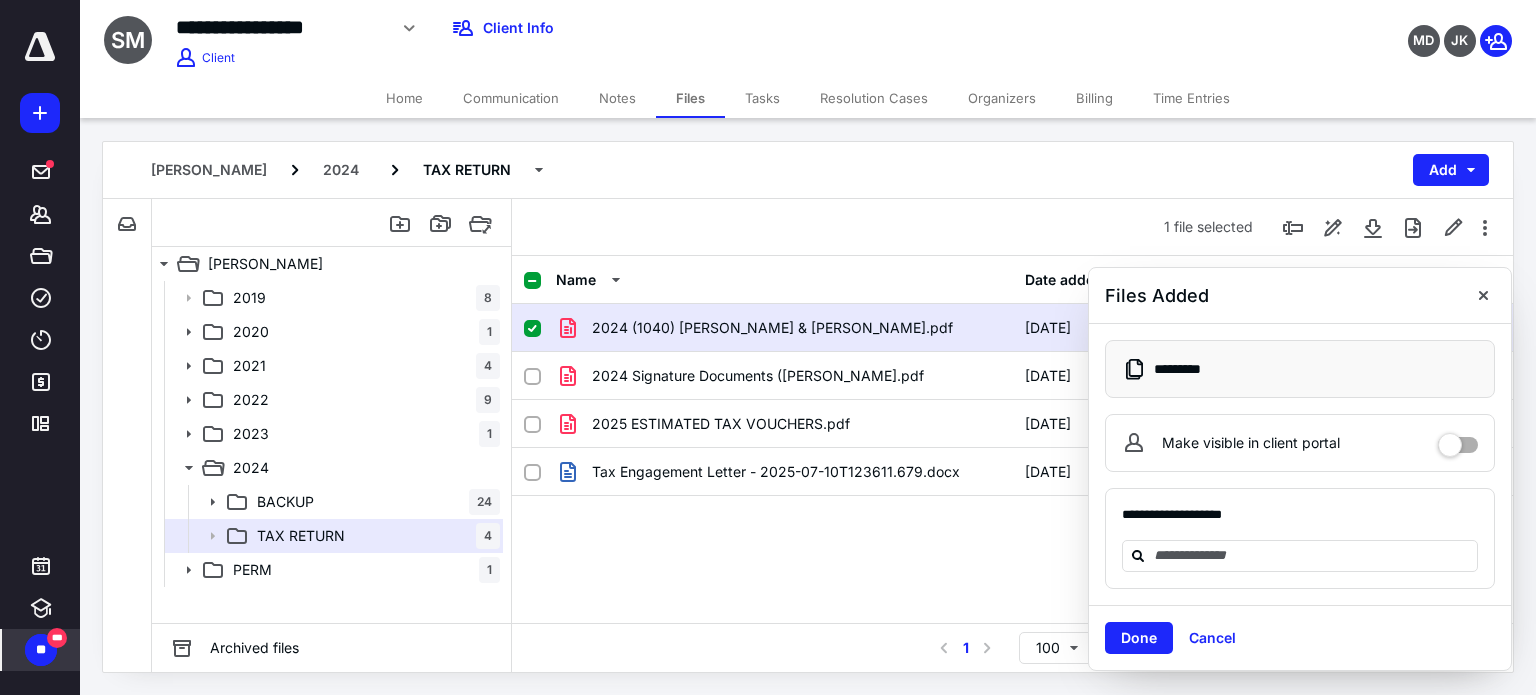 click on "2024 (1040) [PERSON_NAME] & [PERSON_NAME].pdf [DATE] [PERSON_NAME] 2024 Signature Documents ([PERSON_NAME].pdf [DATE] [PERSON_NAME] 2025 ESTIMATED TAX VOUCHERS.pdf [DATE] [PERSON_NAME] Tax Engagement Letter - 2025-07-10T123611.679.docx [DATE] [PERSON_NAME]  (me)" at bounding box center [1012, 454] 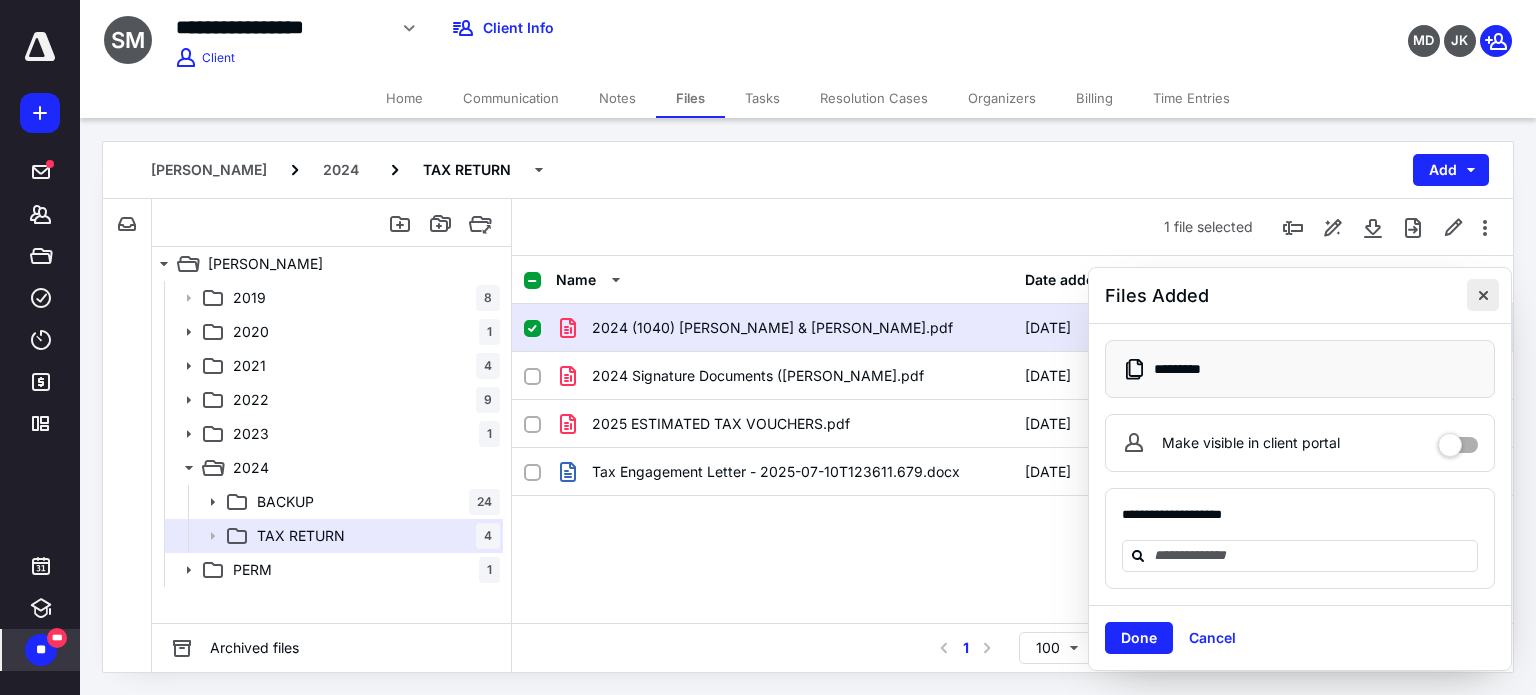 click at bounding box center (1483, 295) 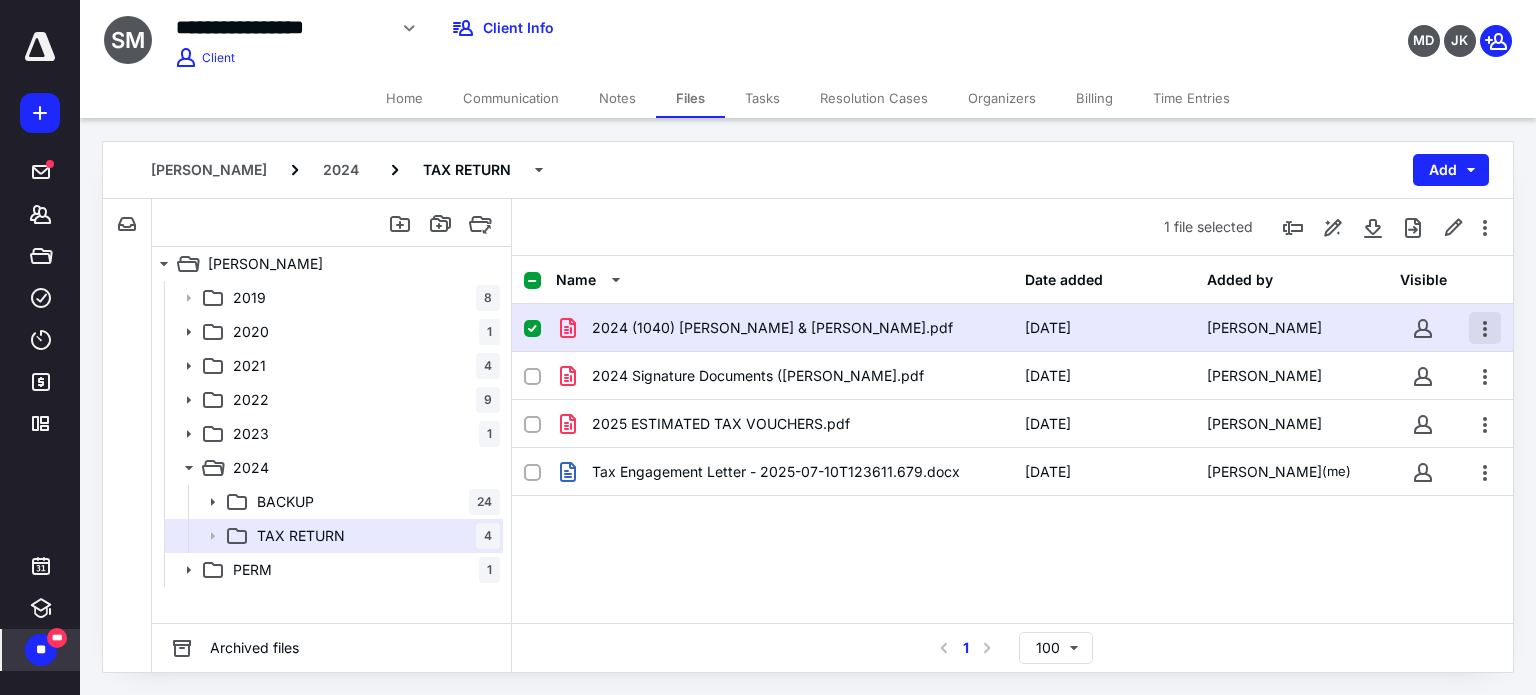 click at bounding box center [1485, 328] 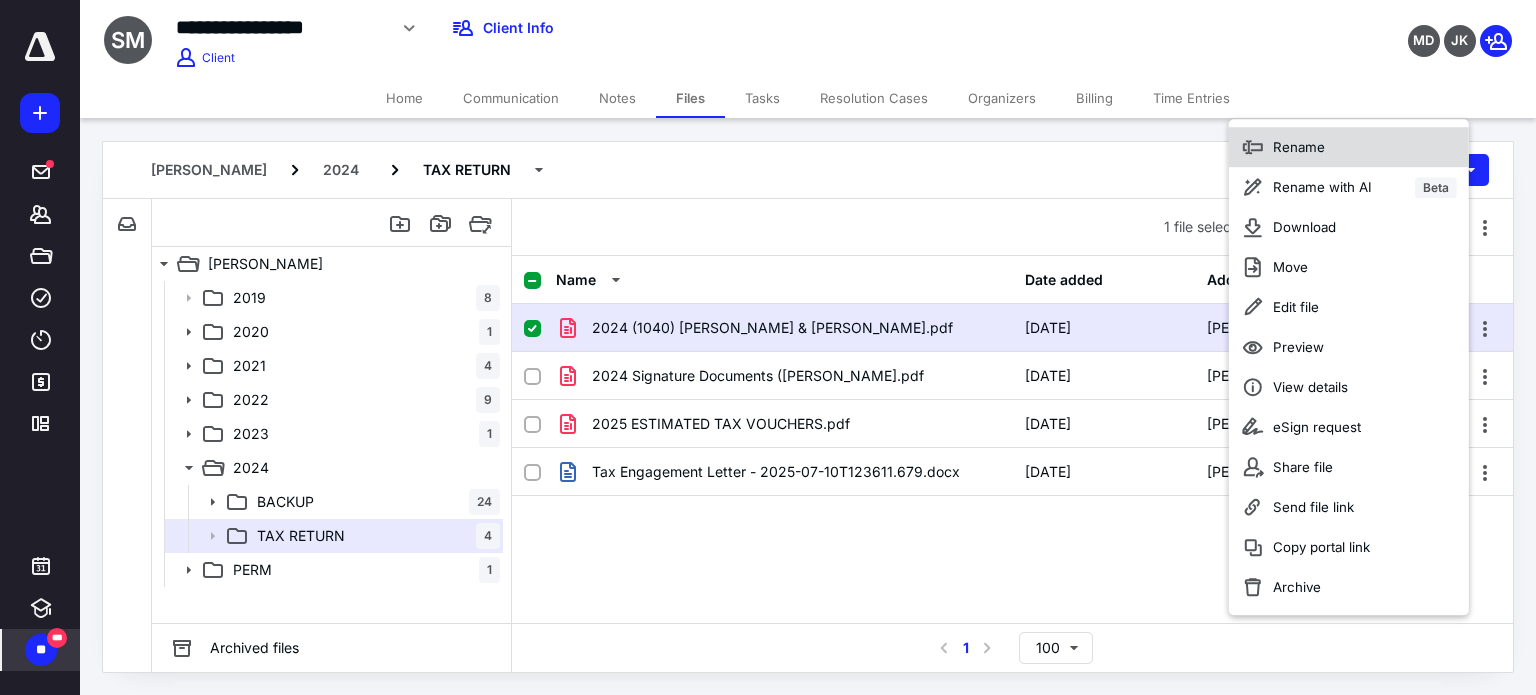click on "Rename" at bounding box center (1299, 147) 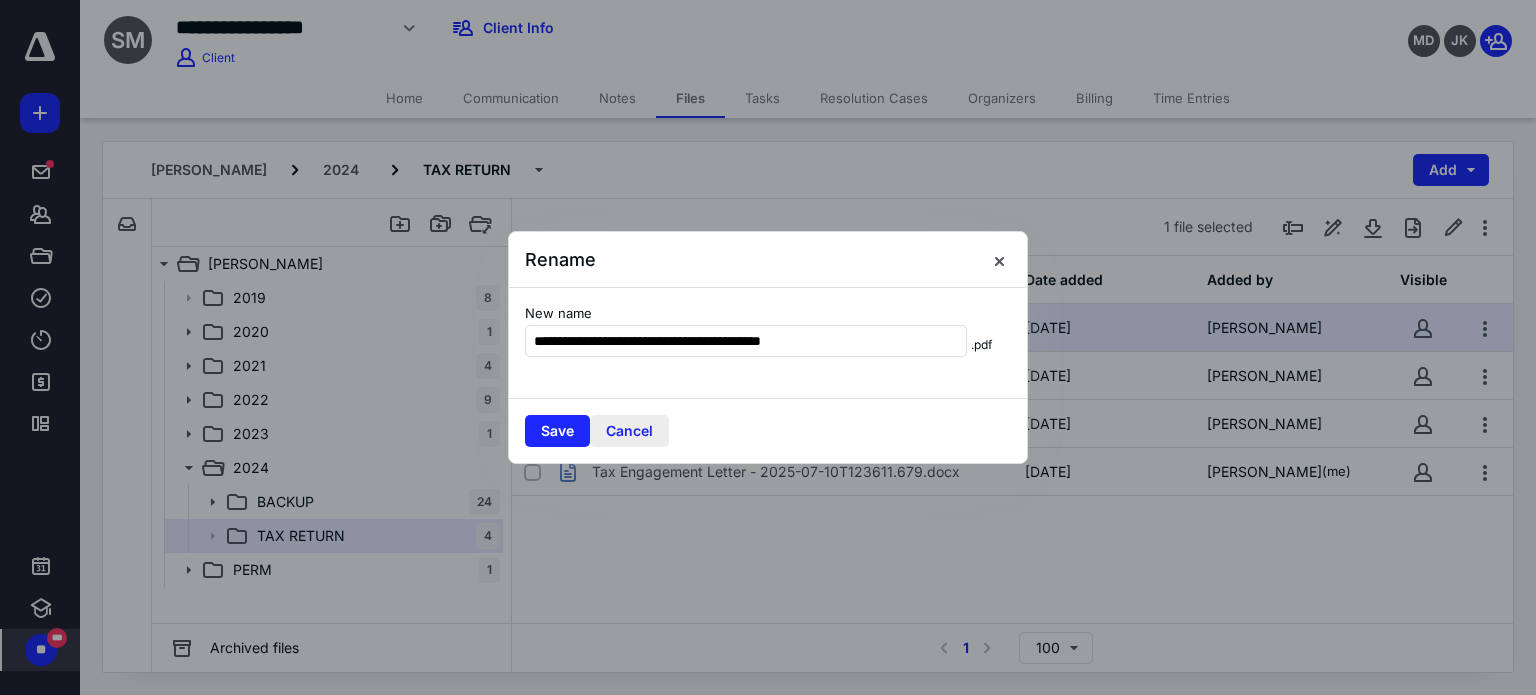 click on "Cancel" at bounding box center (629, 431) 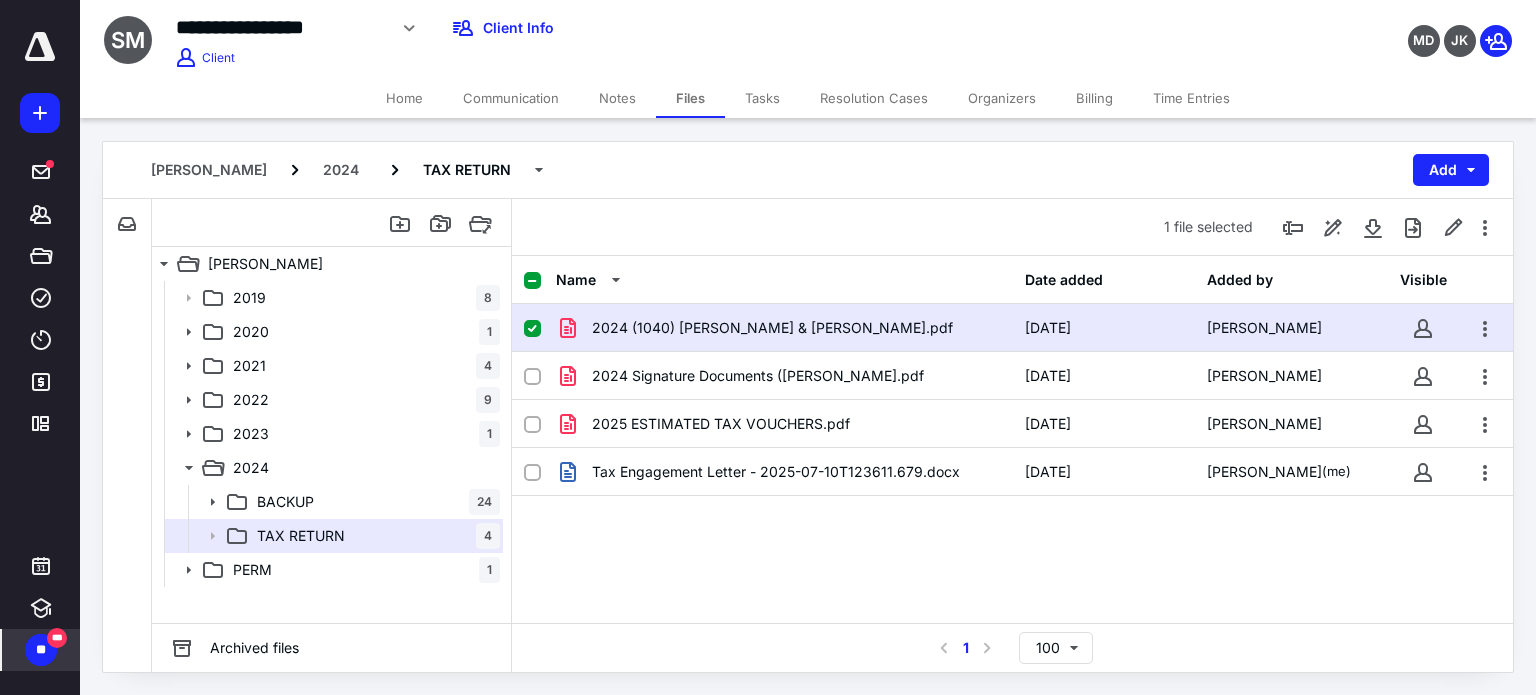 click on "2024 (1040) [PERSON_NAME] & [PERSON_NAME].pdf [DATE] [PERSON_NAME]" at bounding box center [1012, 328] 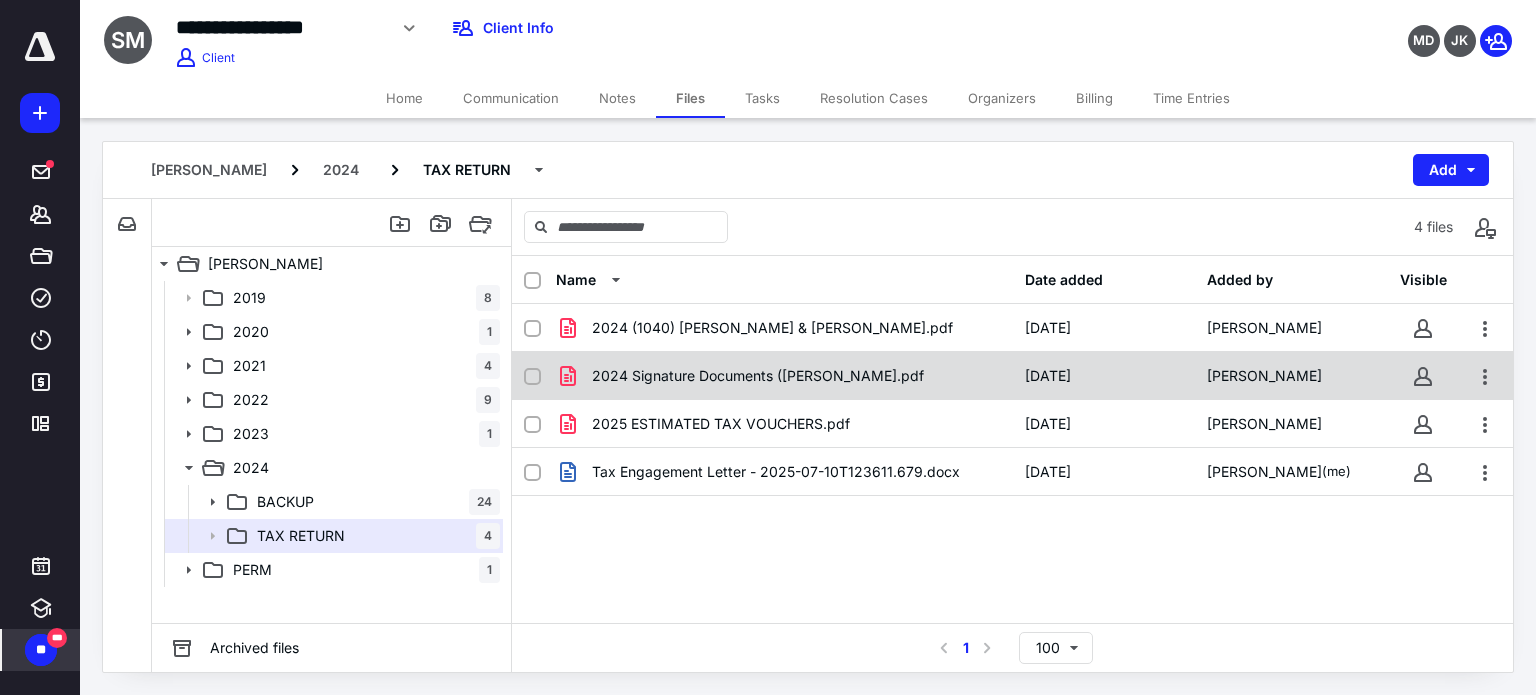 click 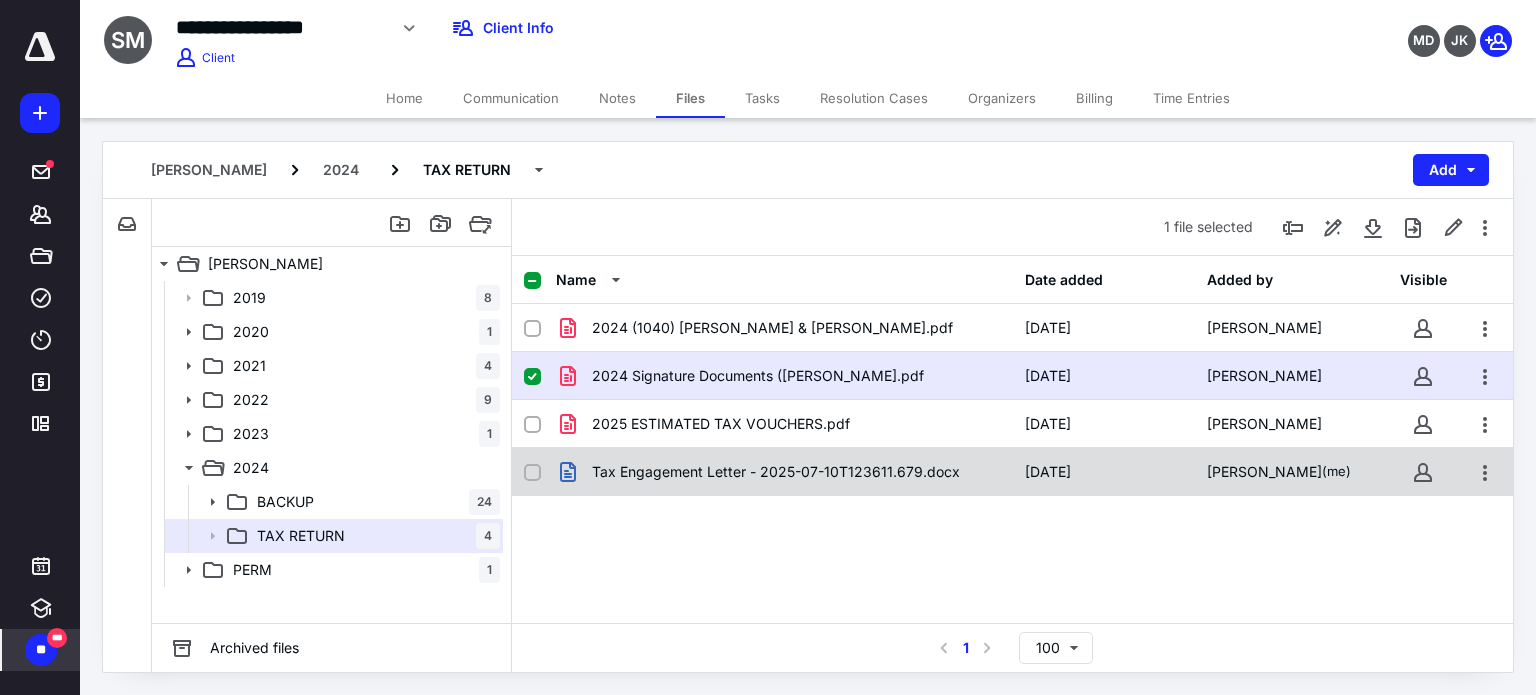 click at bounding box center [532, 473] 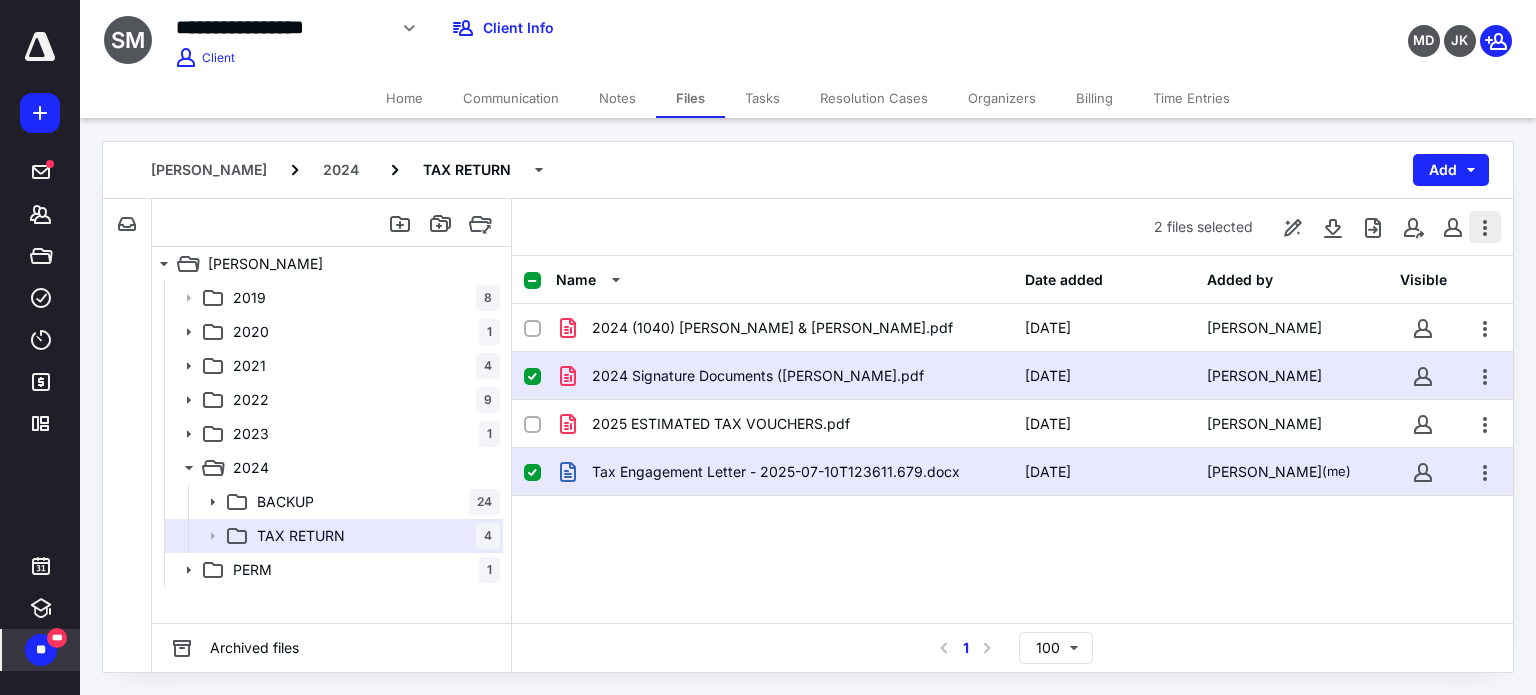 click at bounding box center [1485, 227] 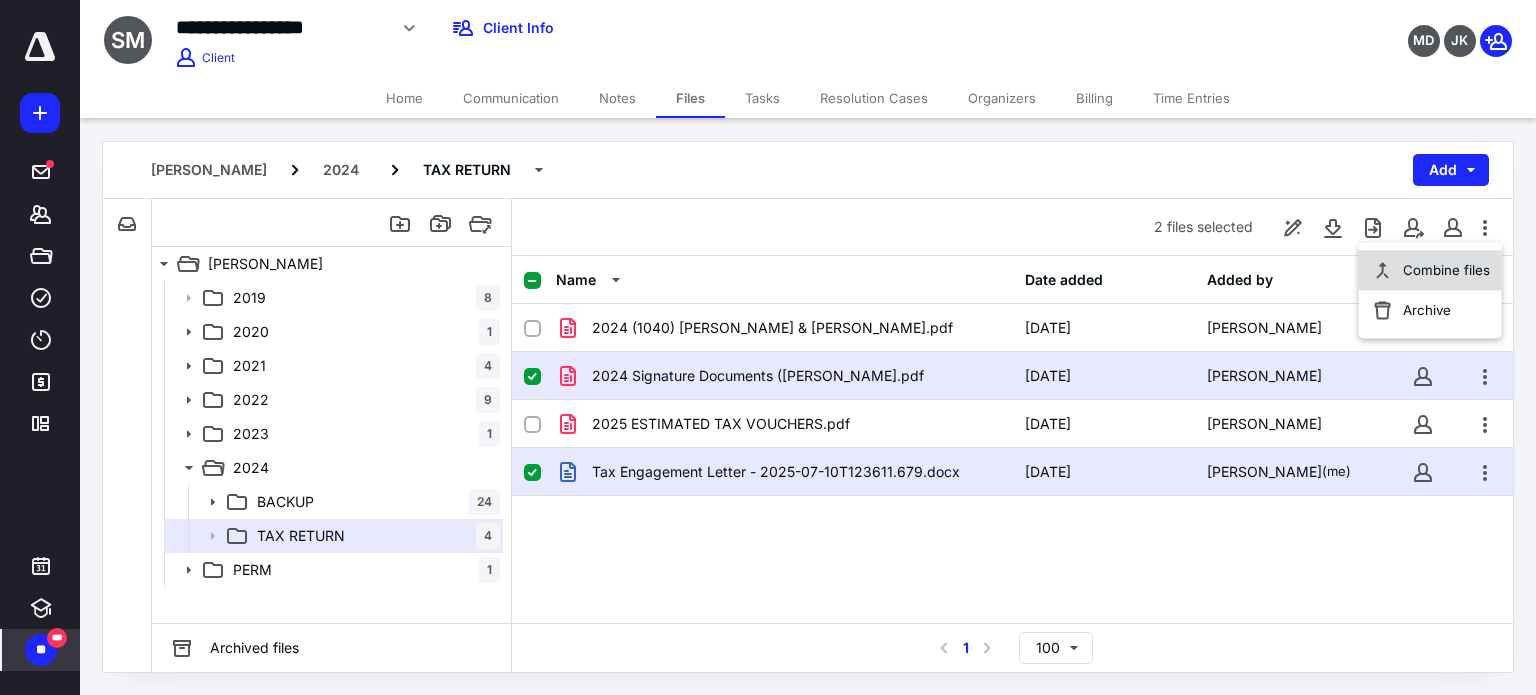 click on "Combine files" at bounding box center (1446, 270) 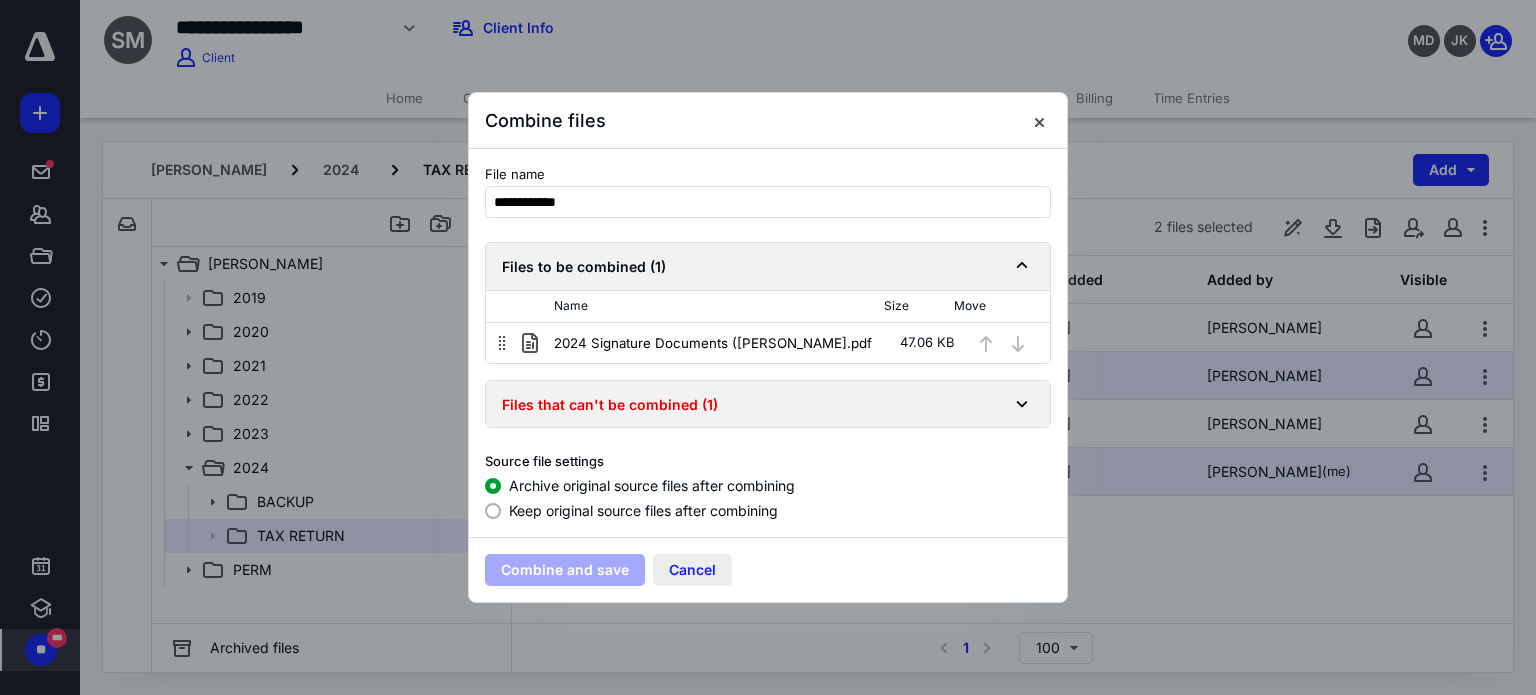 click on "Cancel" at bounding box center (692, 570) 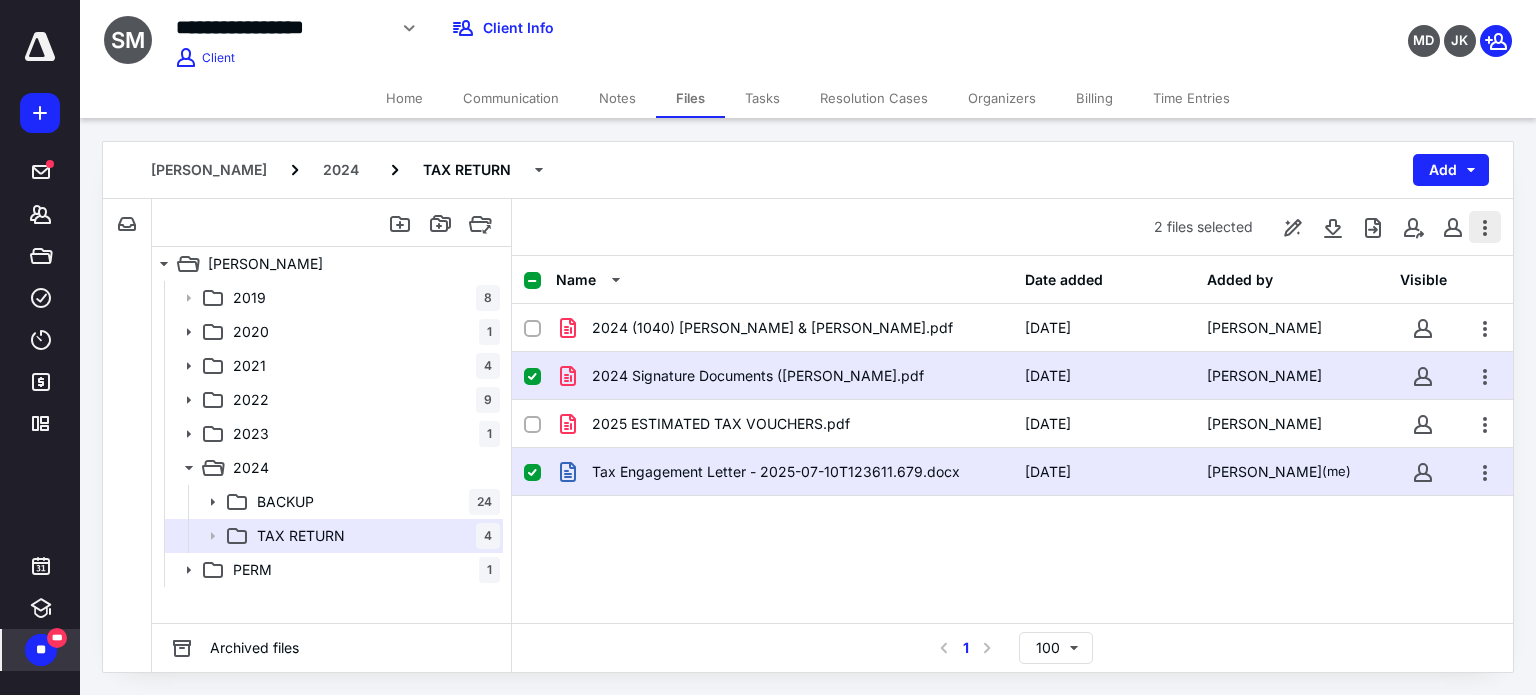 click at bounding box center [1485, 227] 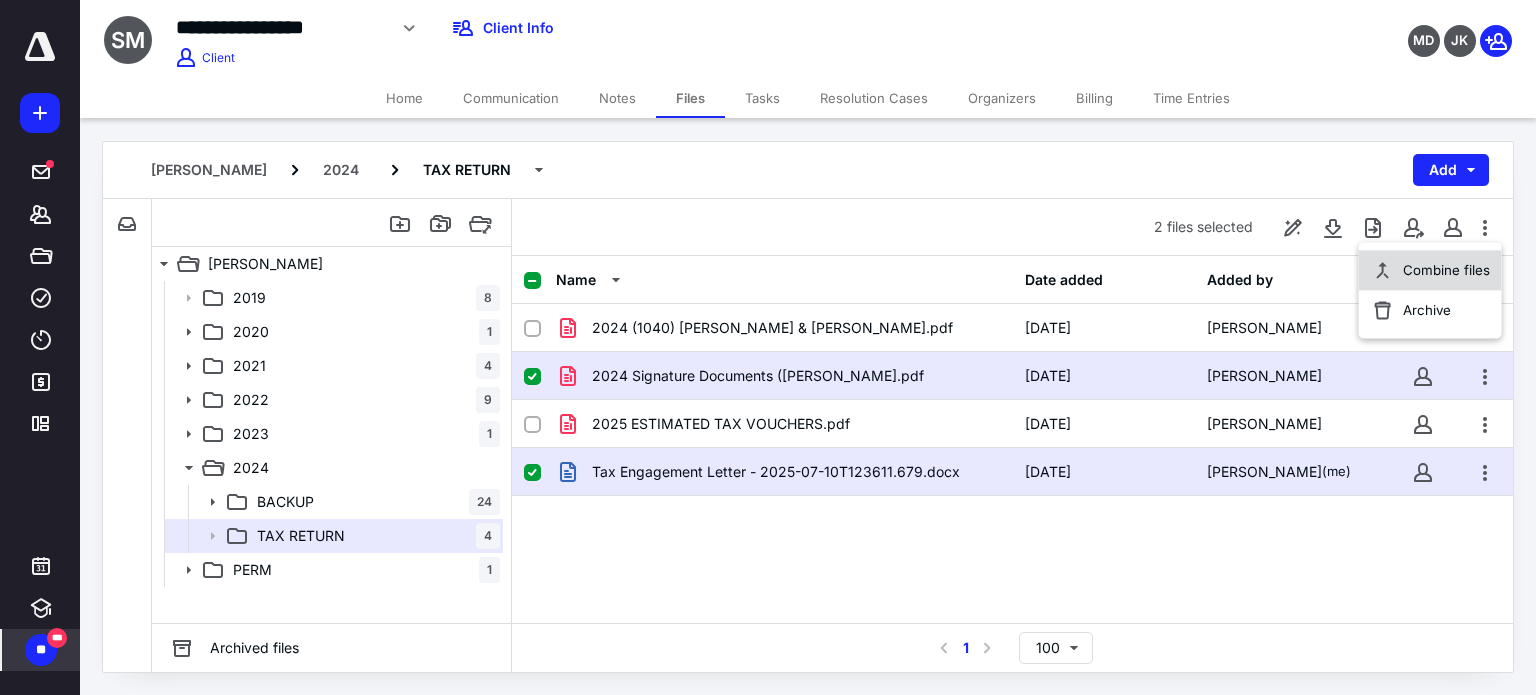 click on "Combine files" at bounding box center [1446, 270] 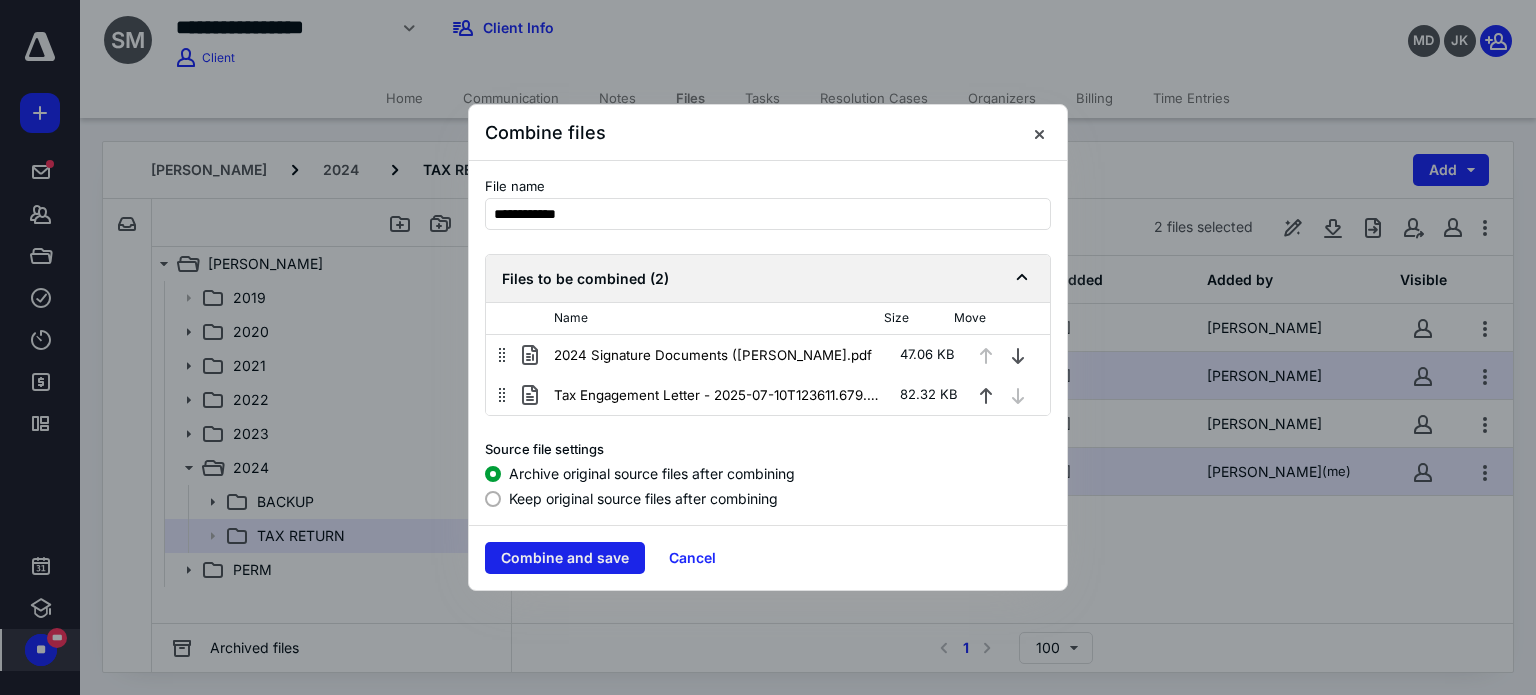 click on "Combine and save" at bounding box center (565, 558) 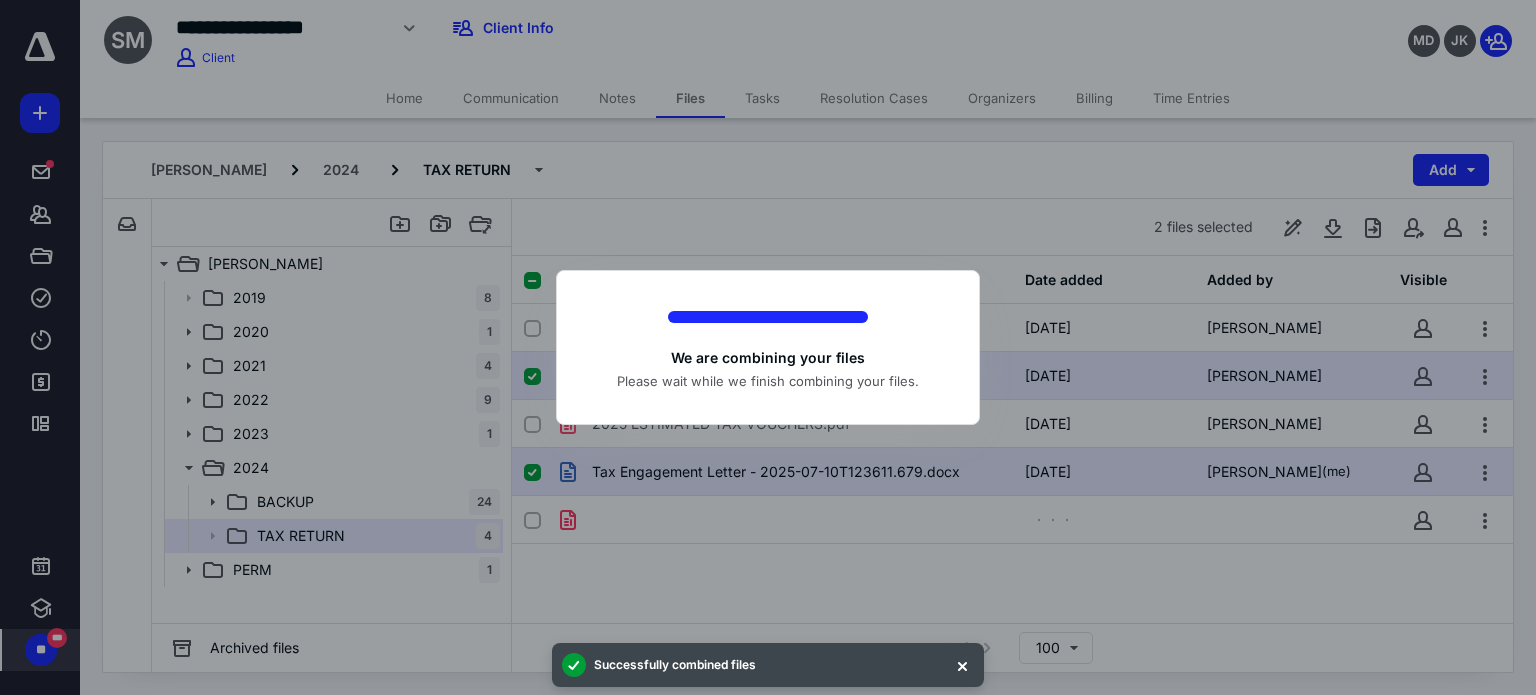 checkbox on "false" 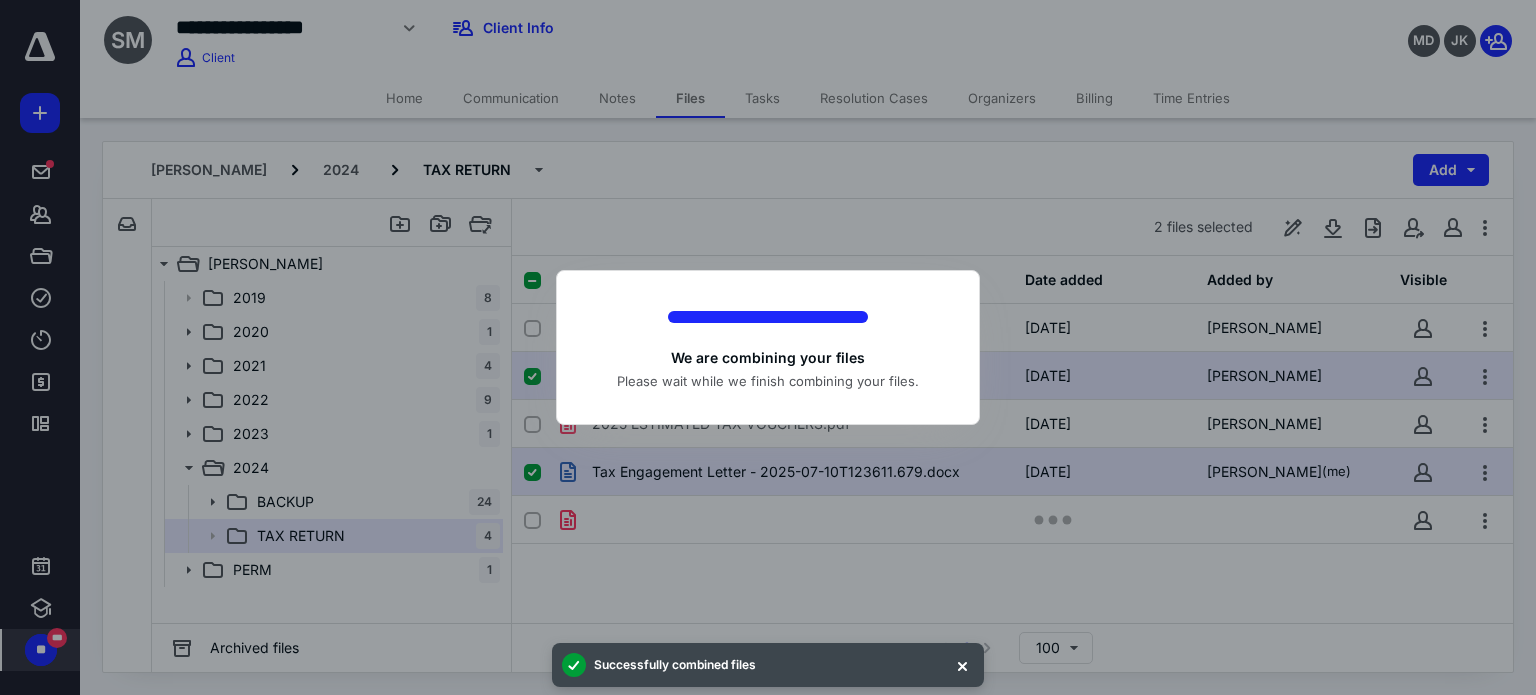 checkbox on "false" 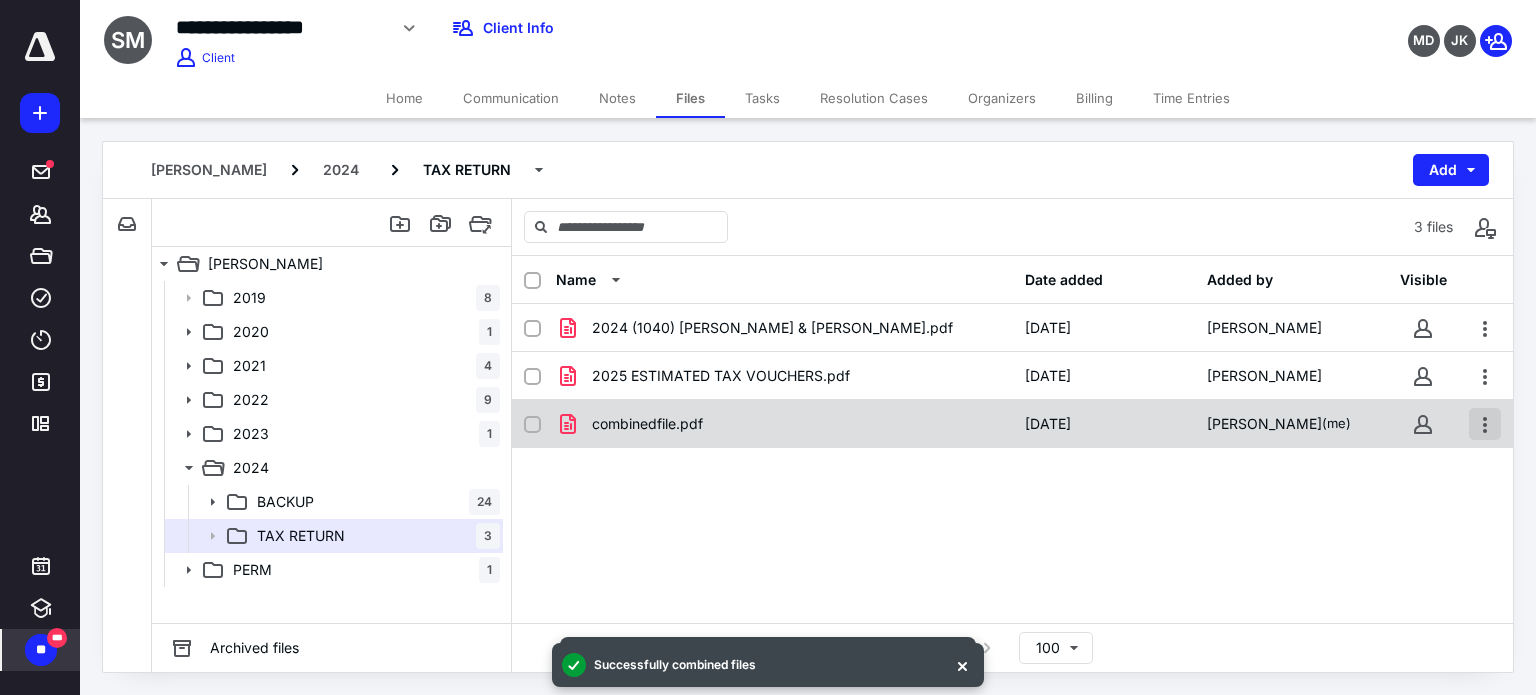 click at bounding box center [1485, 424] 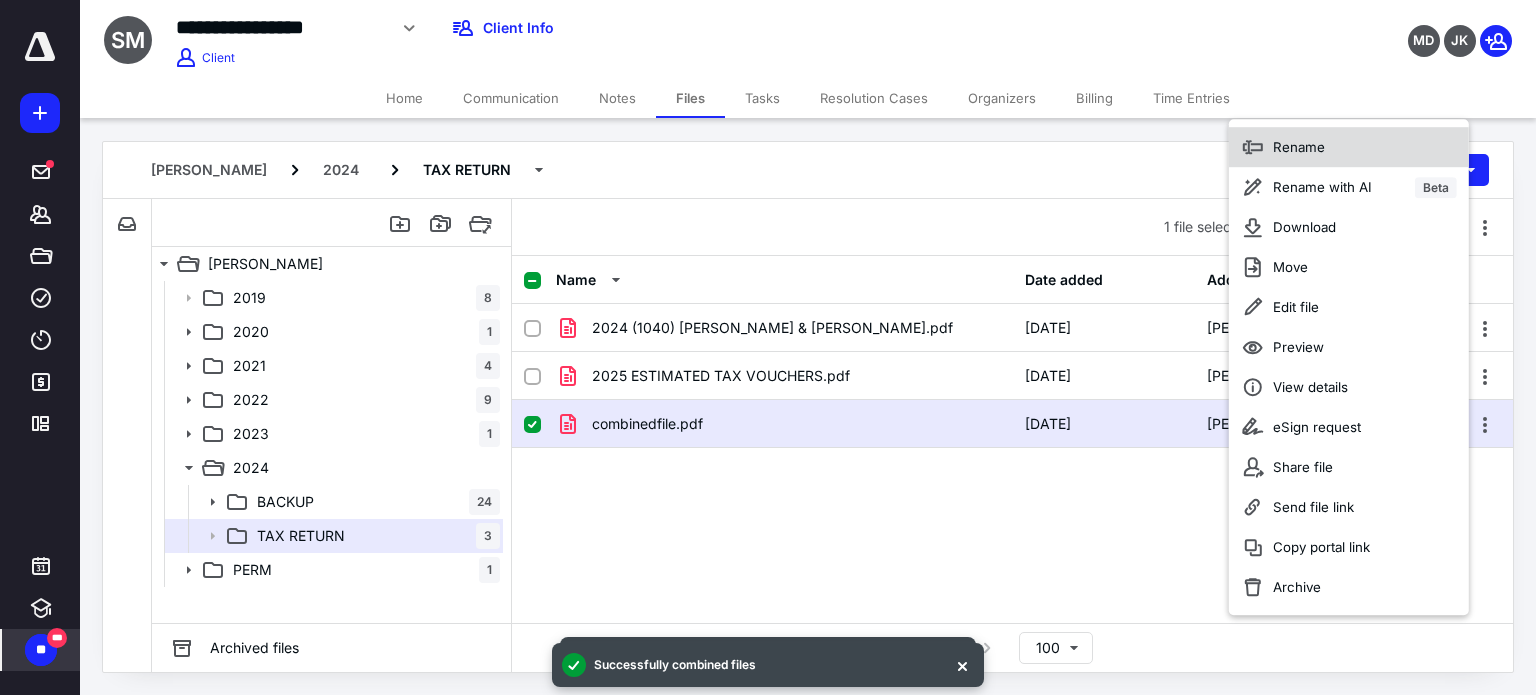 click on "Rename" at bounding box center (1349, 147) 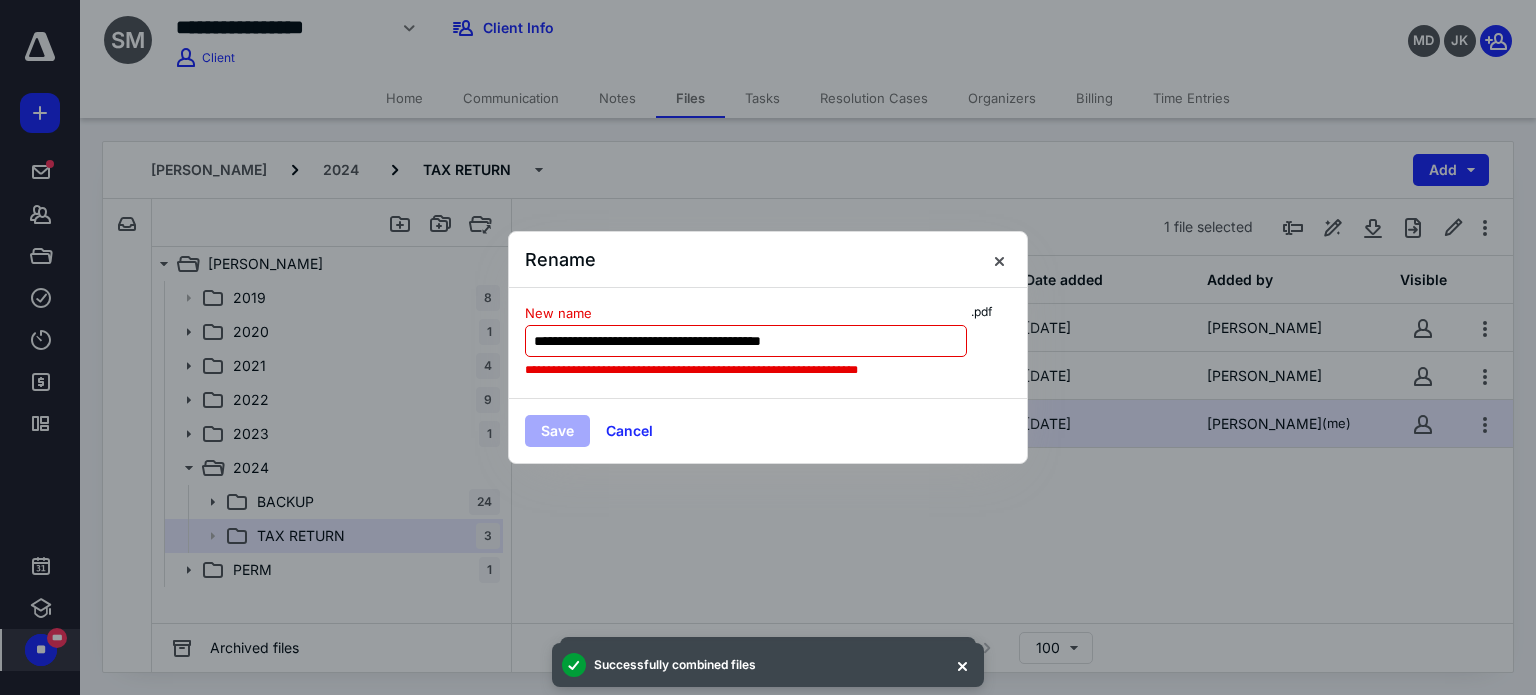 click on "**********" at bounding box center [746, 341] 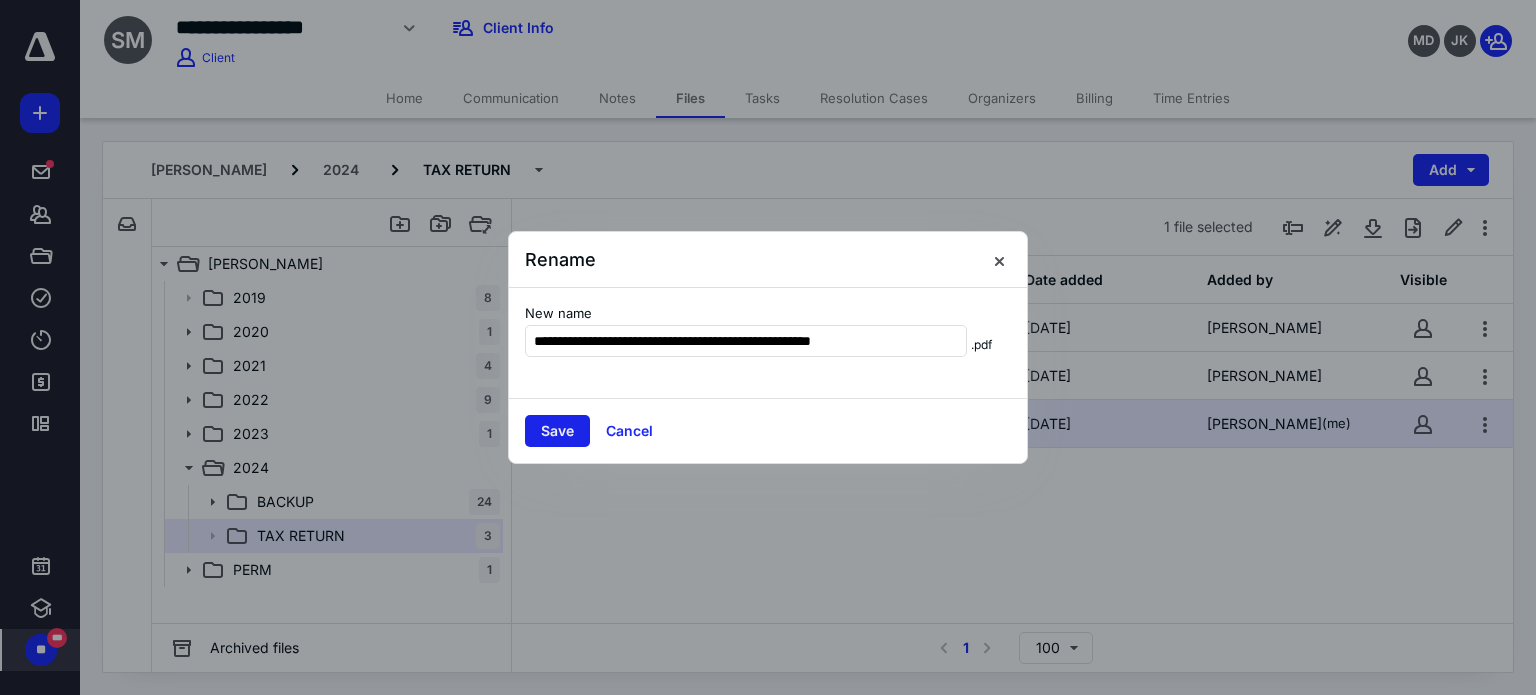 type on "**********" 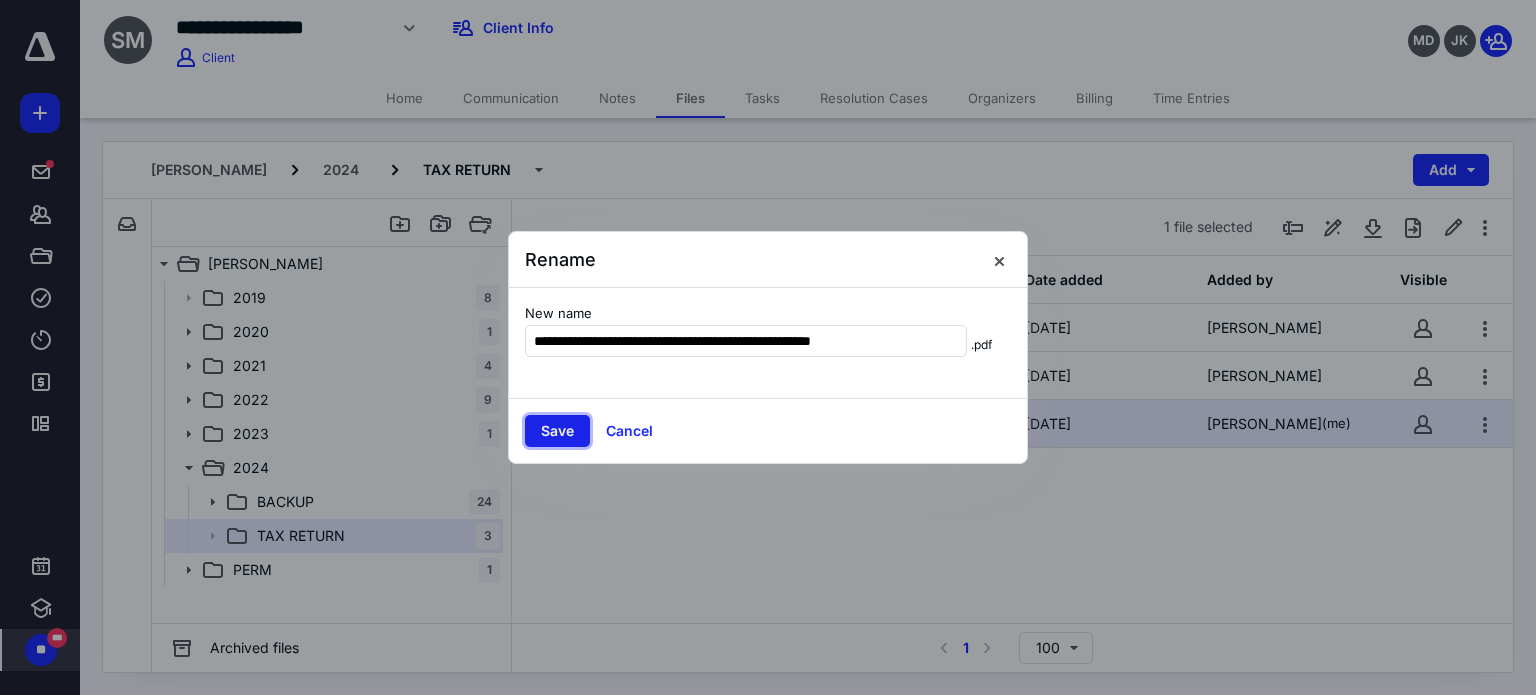 click on "Save" at bounding box center [557, 431] 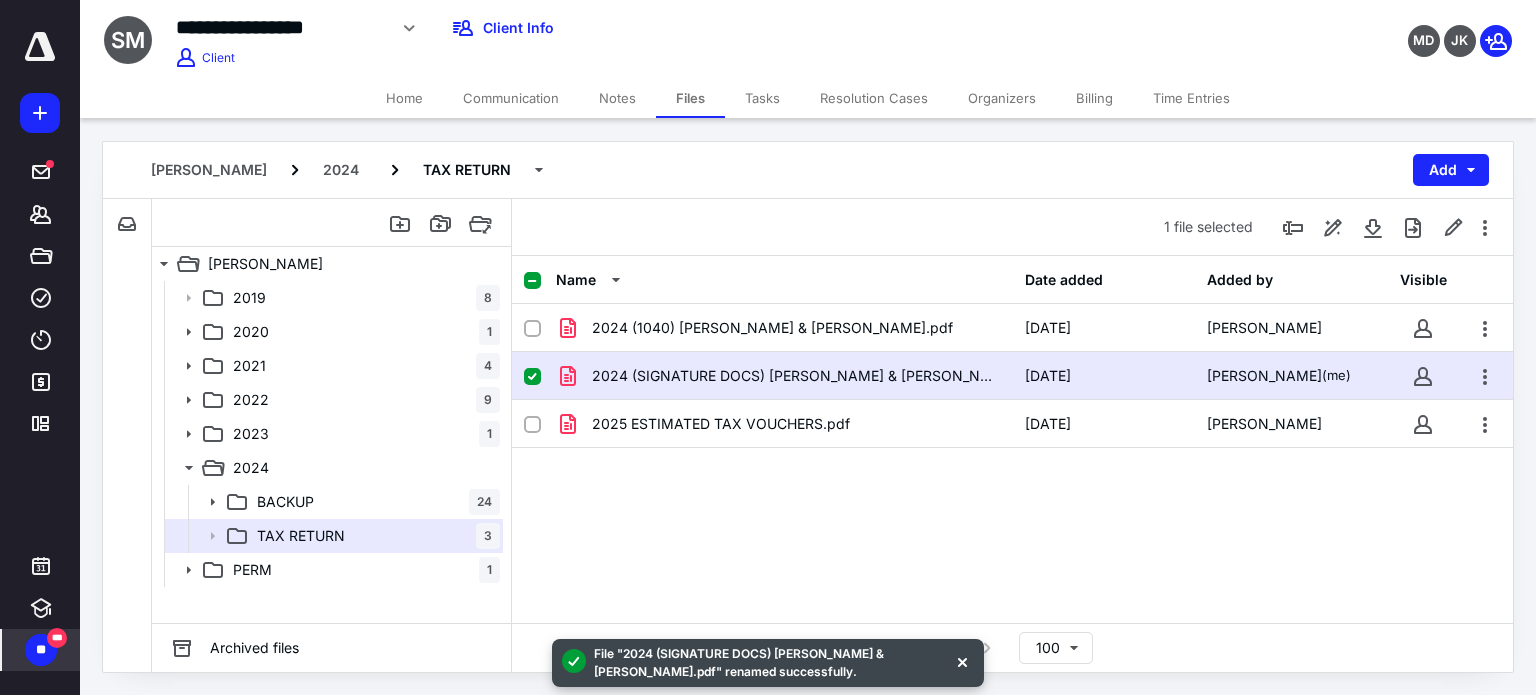 click at bounding box center (532, 281) 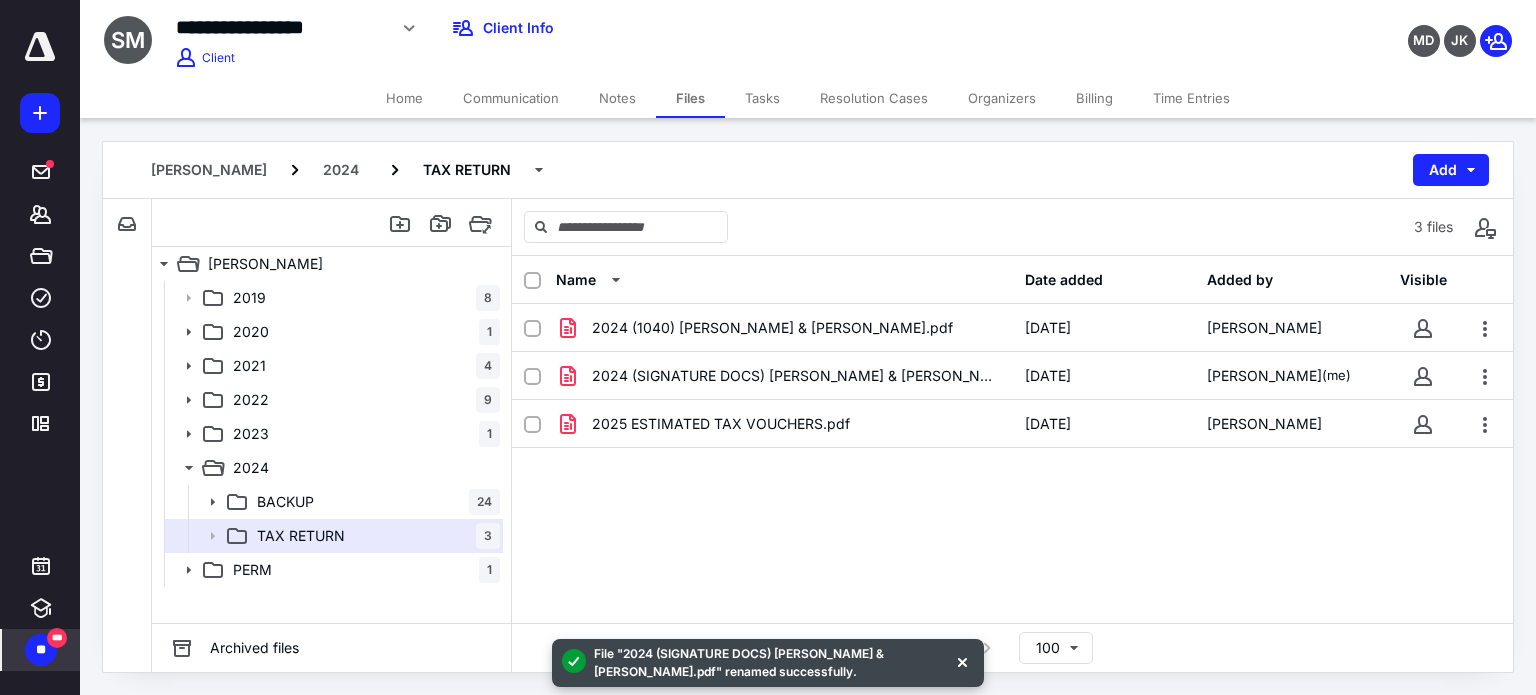 click at bounding box center [532, 281] 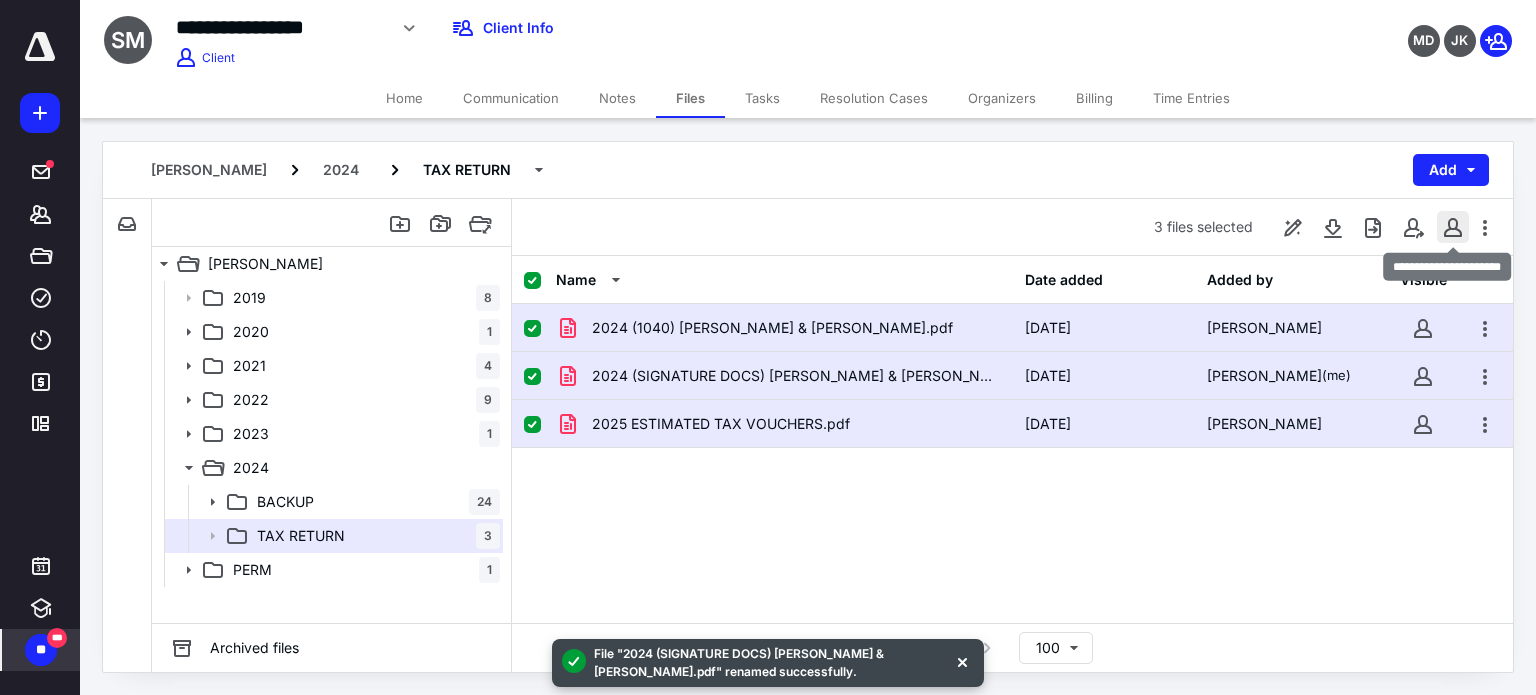 click at bounding box center [1453, 227] 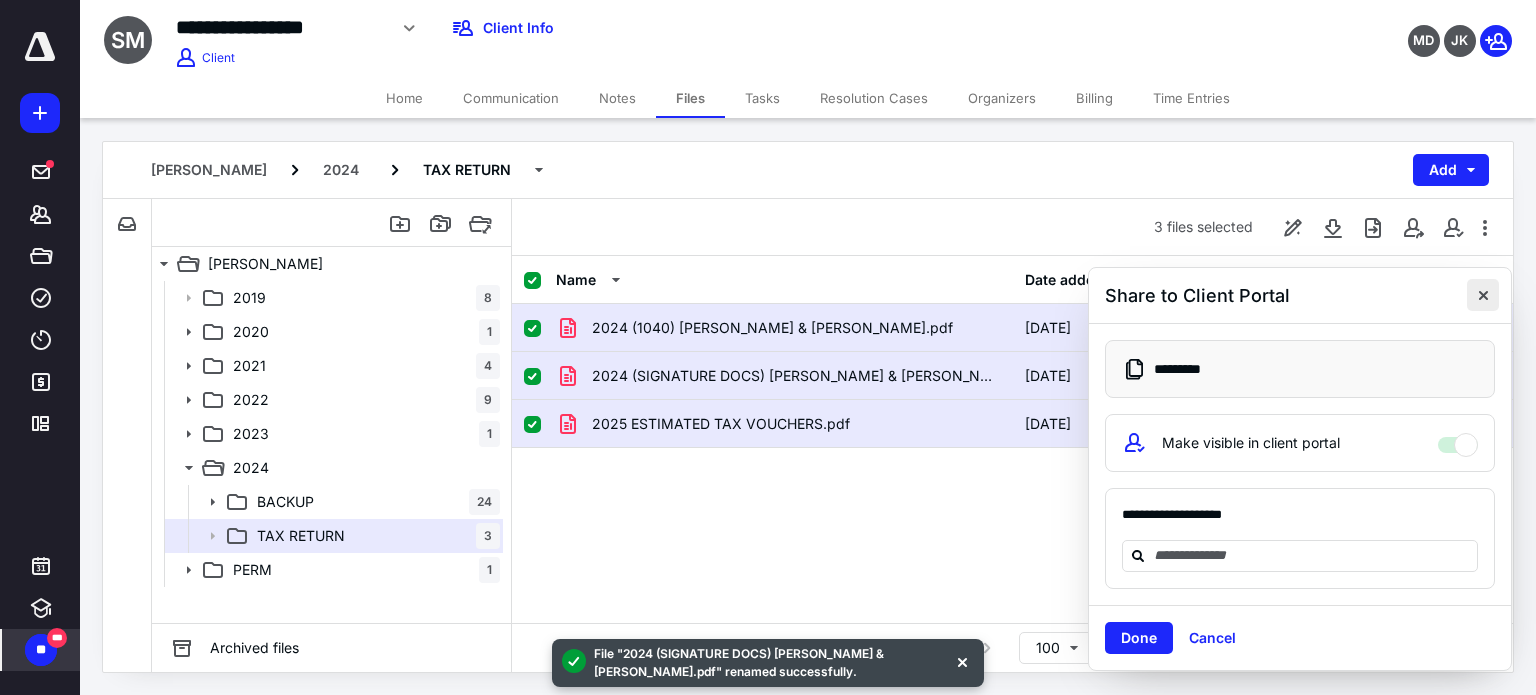 click at bounding box center (1483, 295) 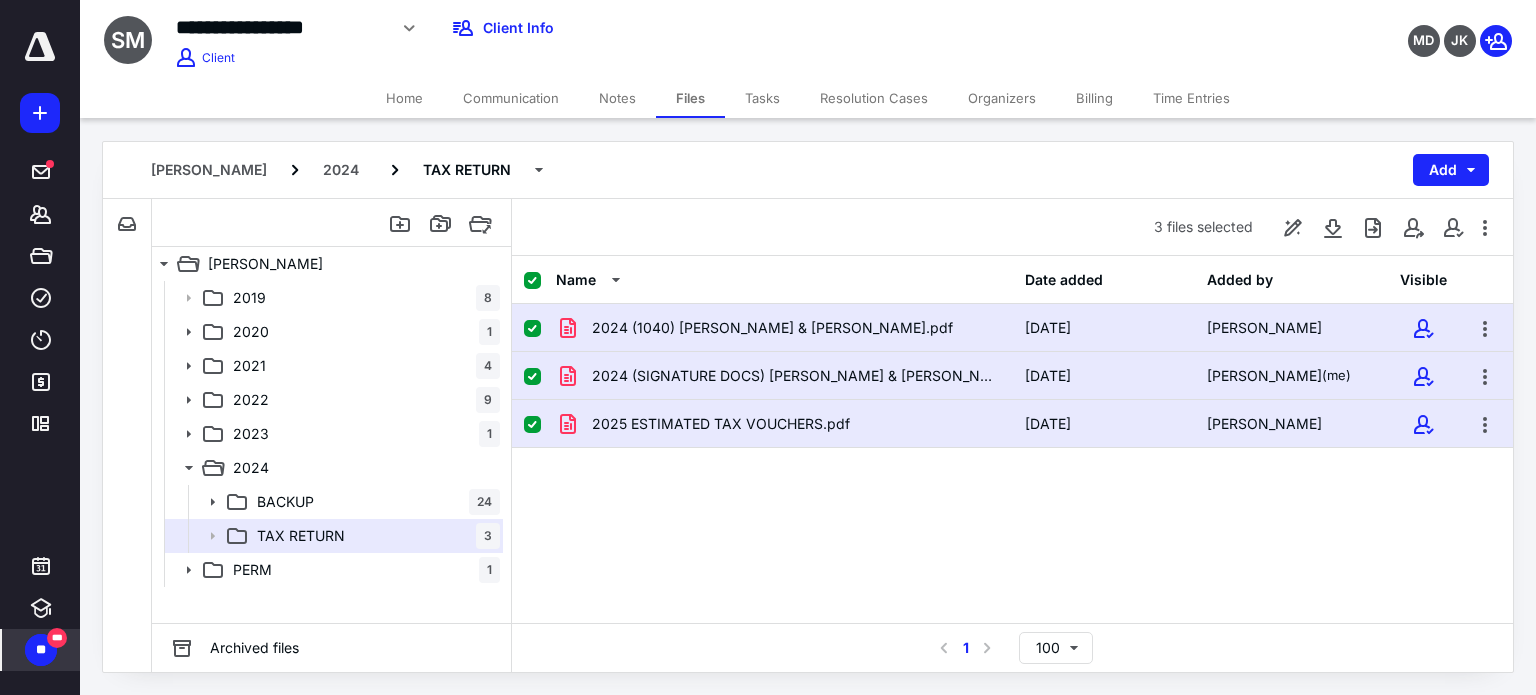 click 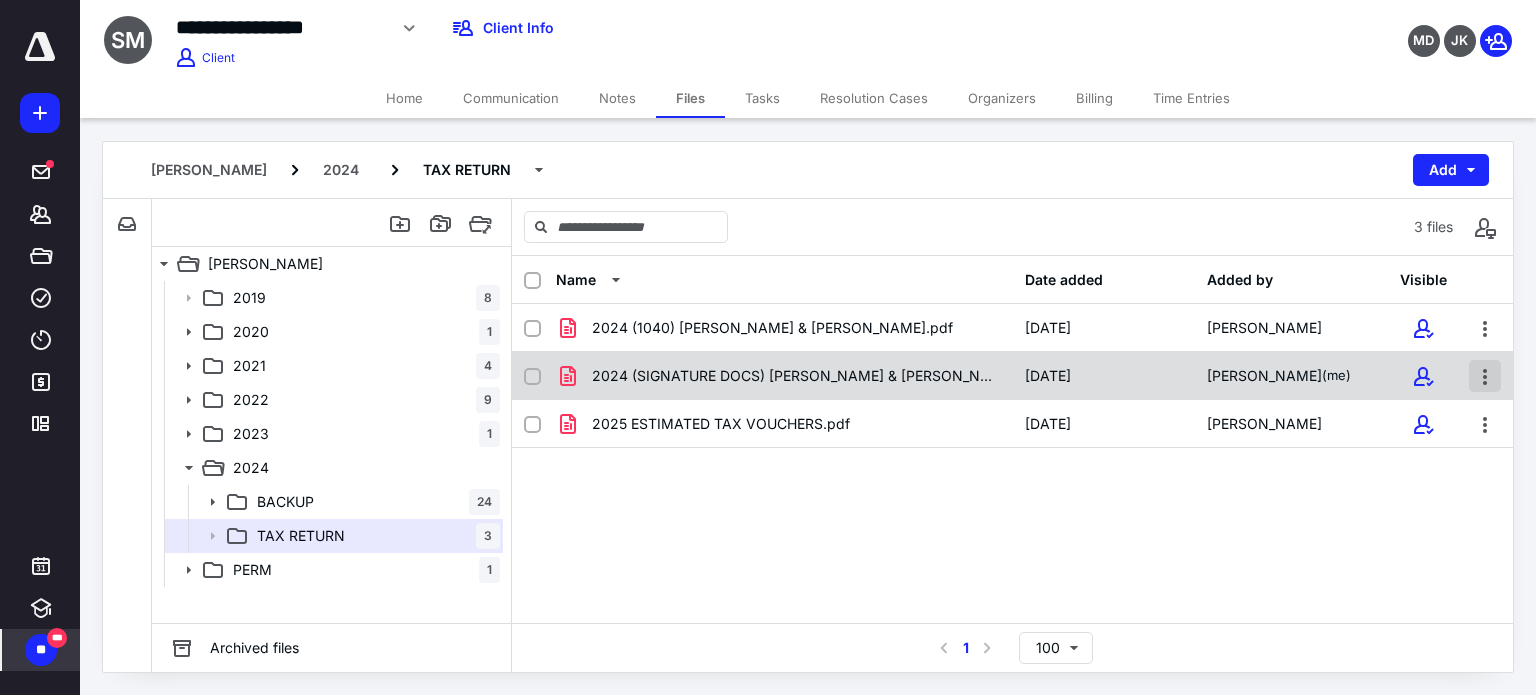click at bounding box center [1485, 376] 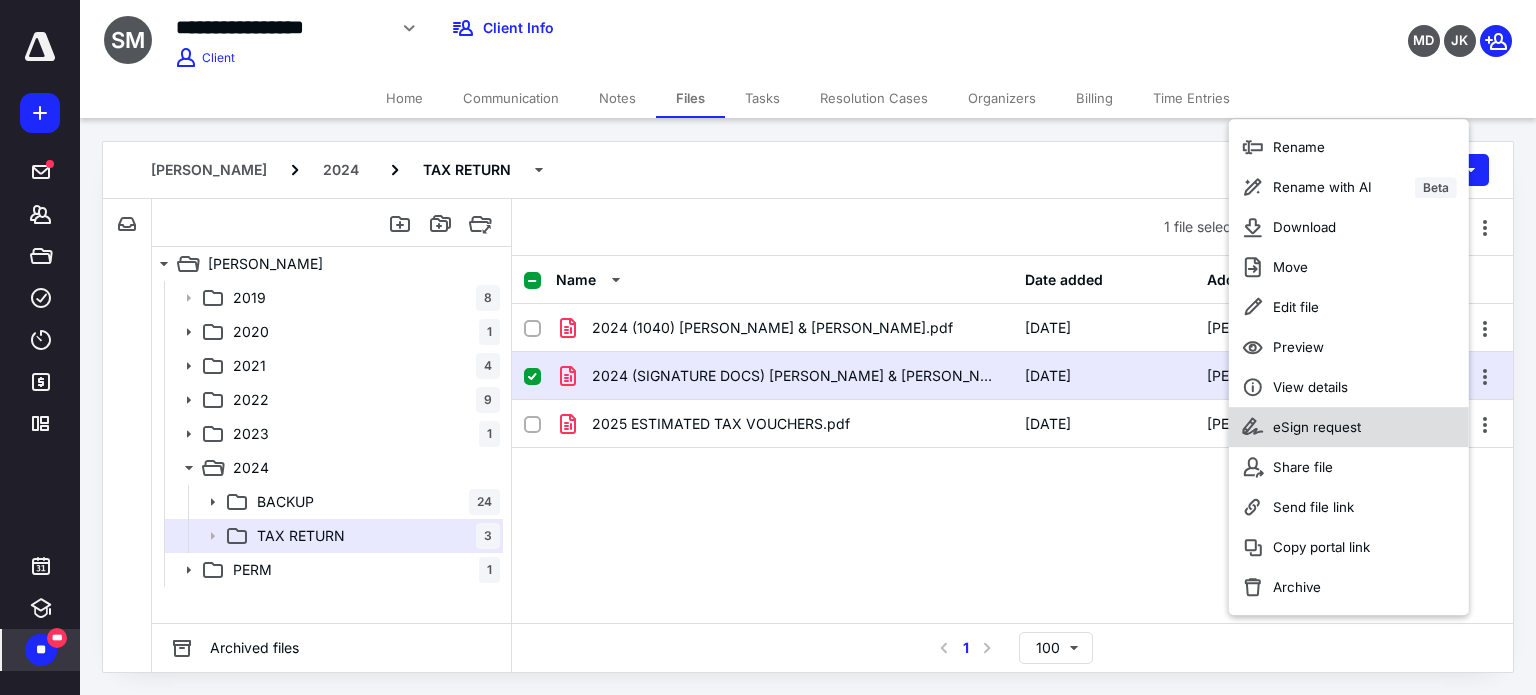 click on "eSign request" at bounding box center [1349, 427] 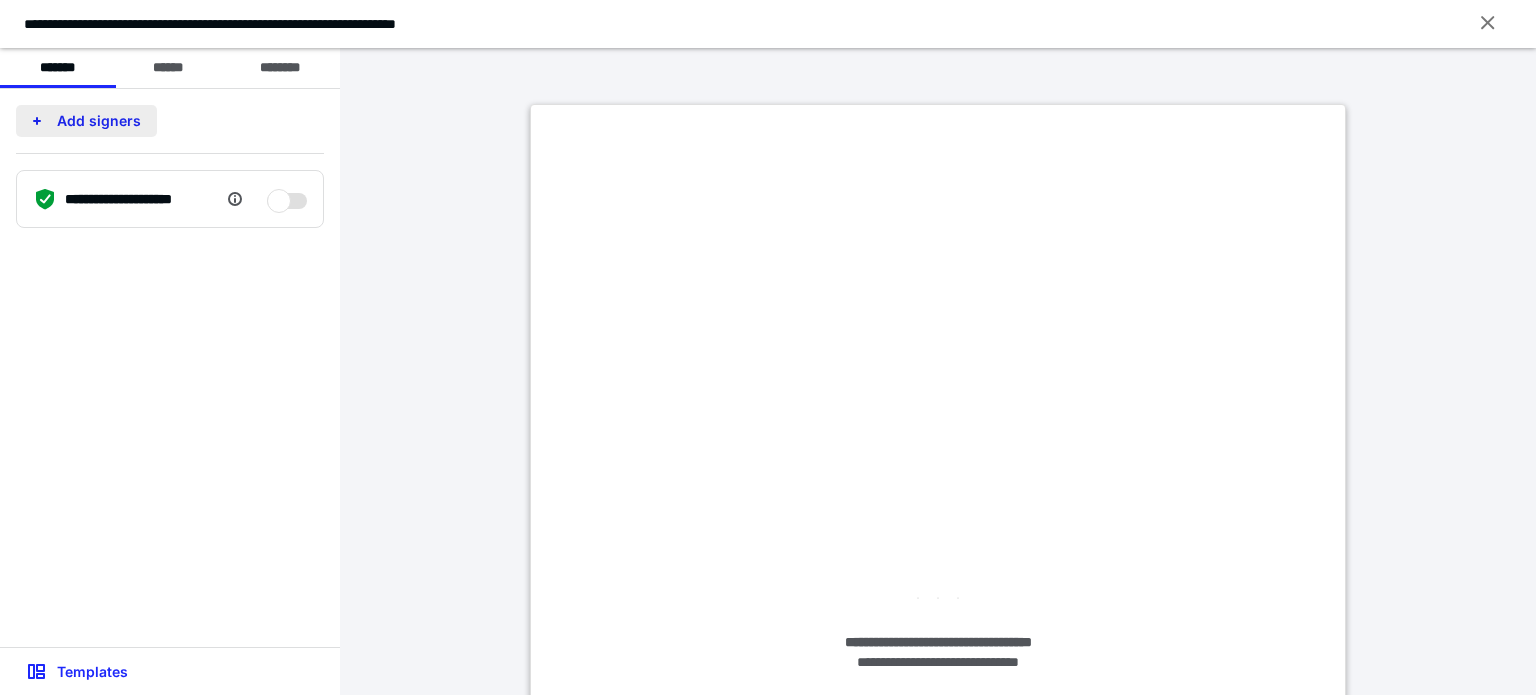 click on "Add signers" at bounding box center [86, 121] 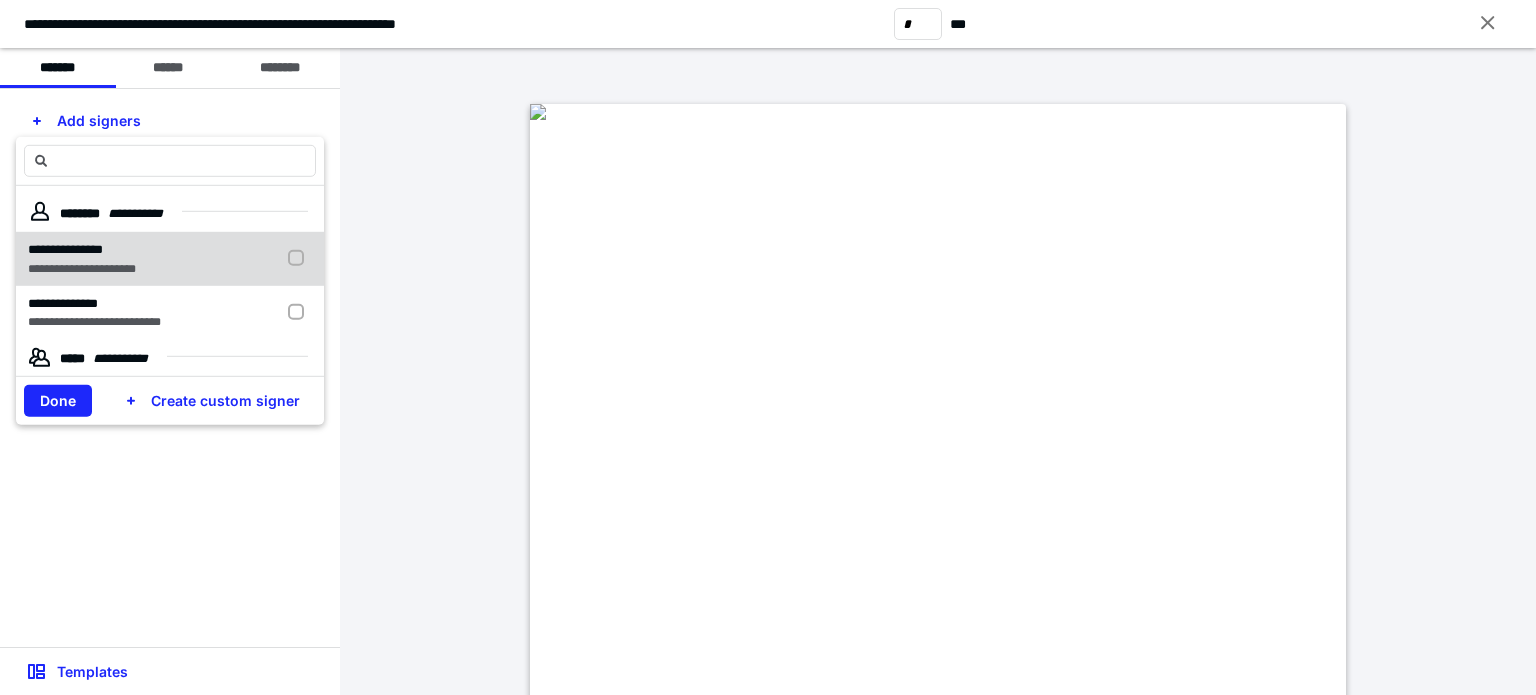 click at bounding box center [300, 258] 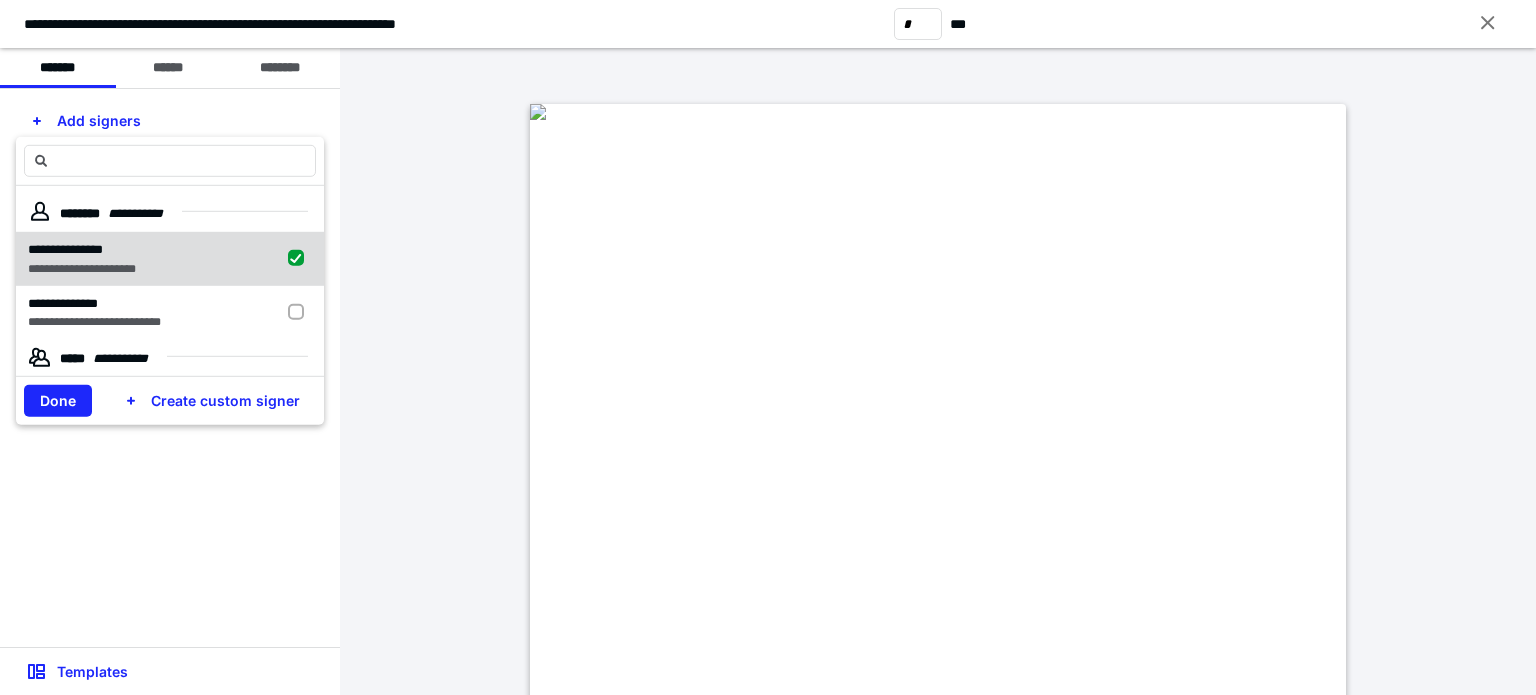 checkbox on "true" 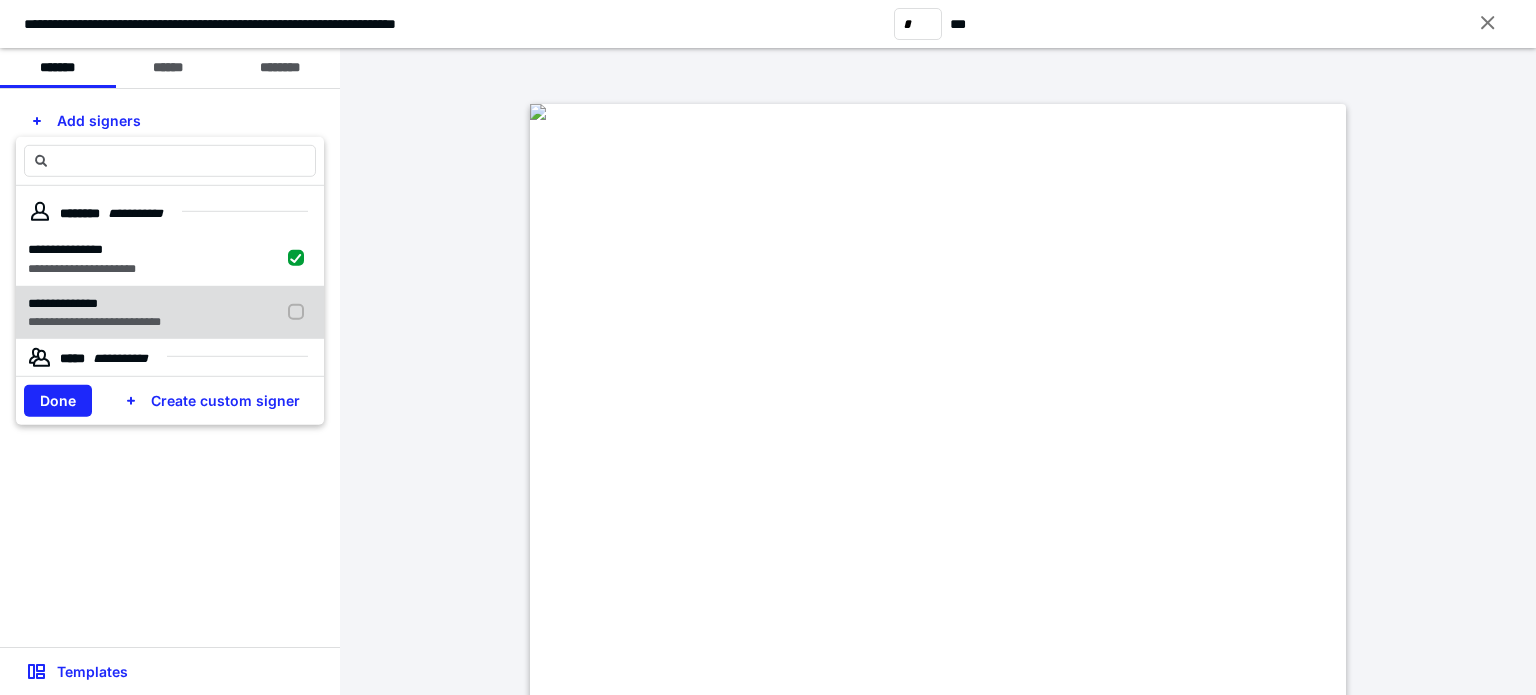 click at bounding box center (300, 312) 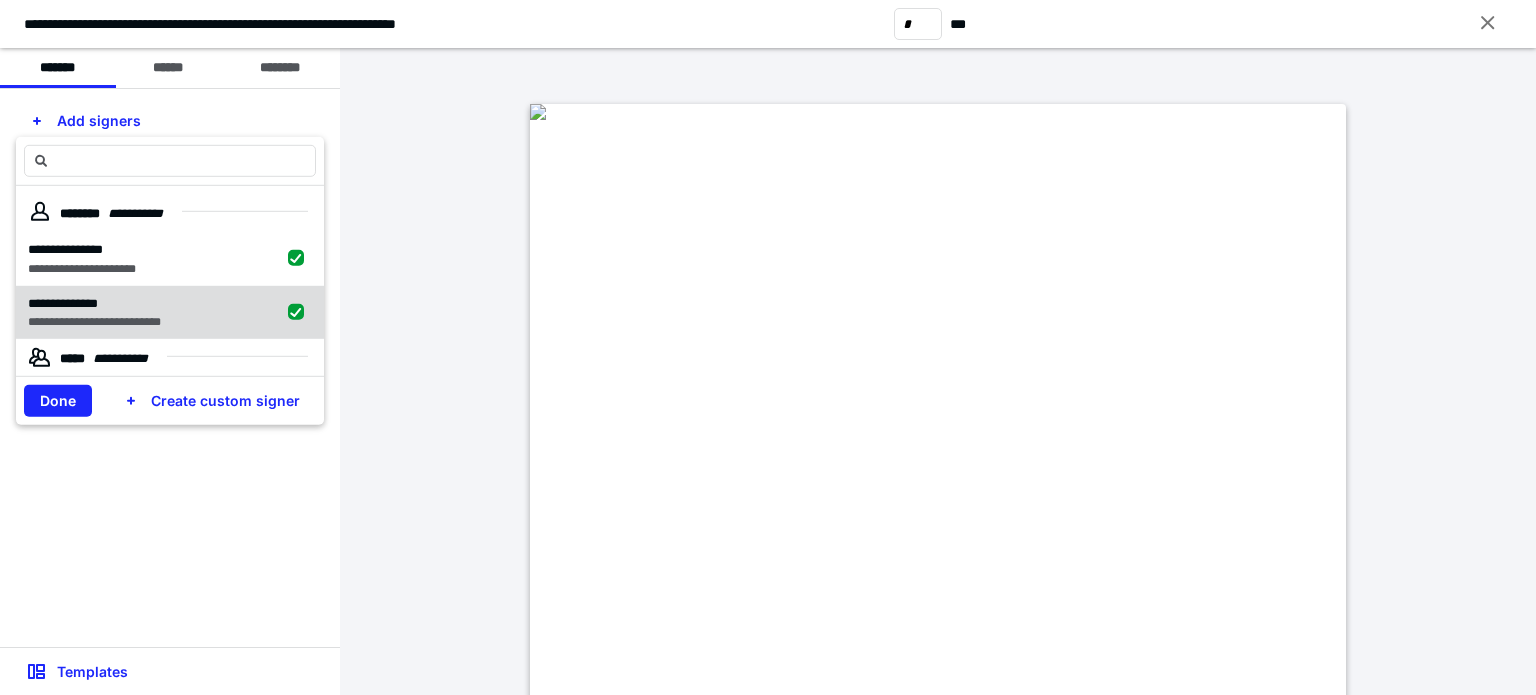 checkbox on "true" 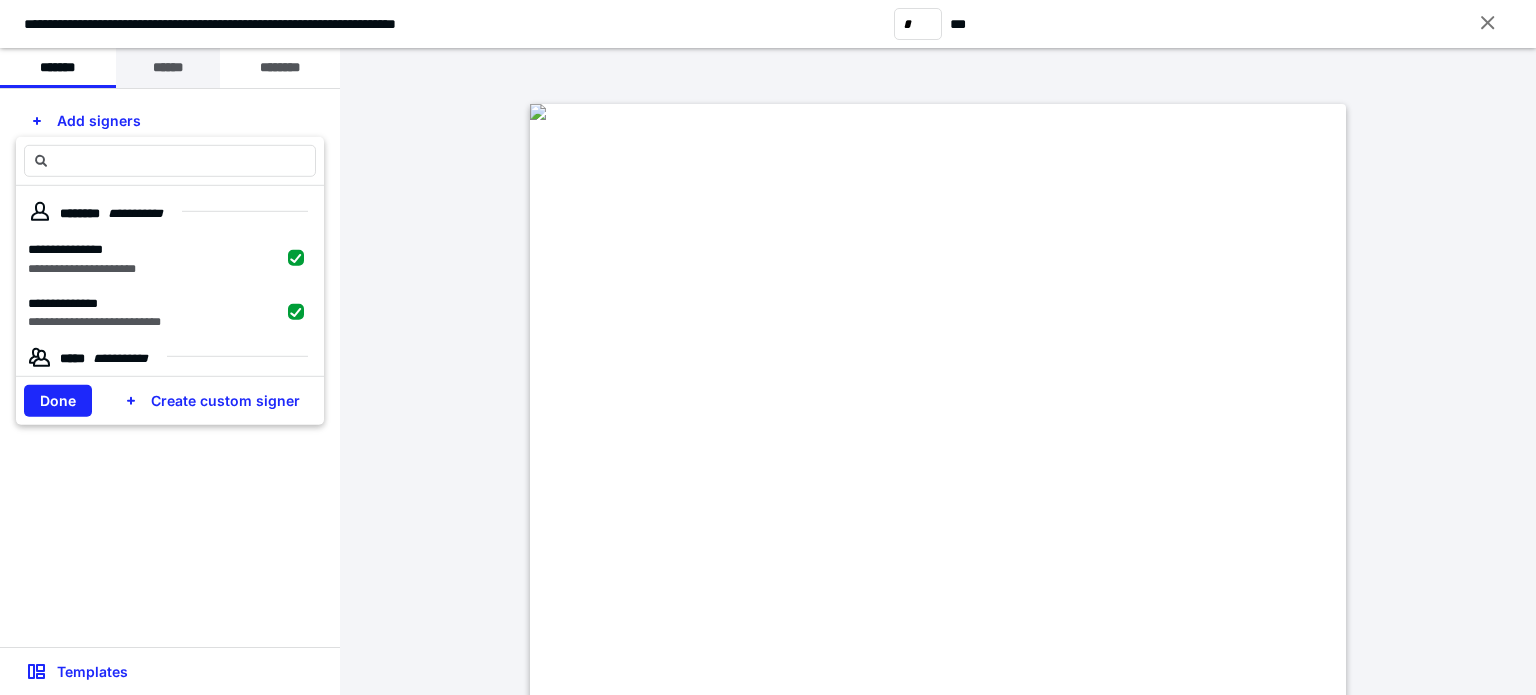 click on "******" at bounding box center [168, 68] 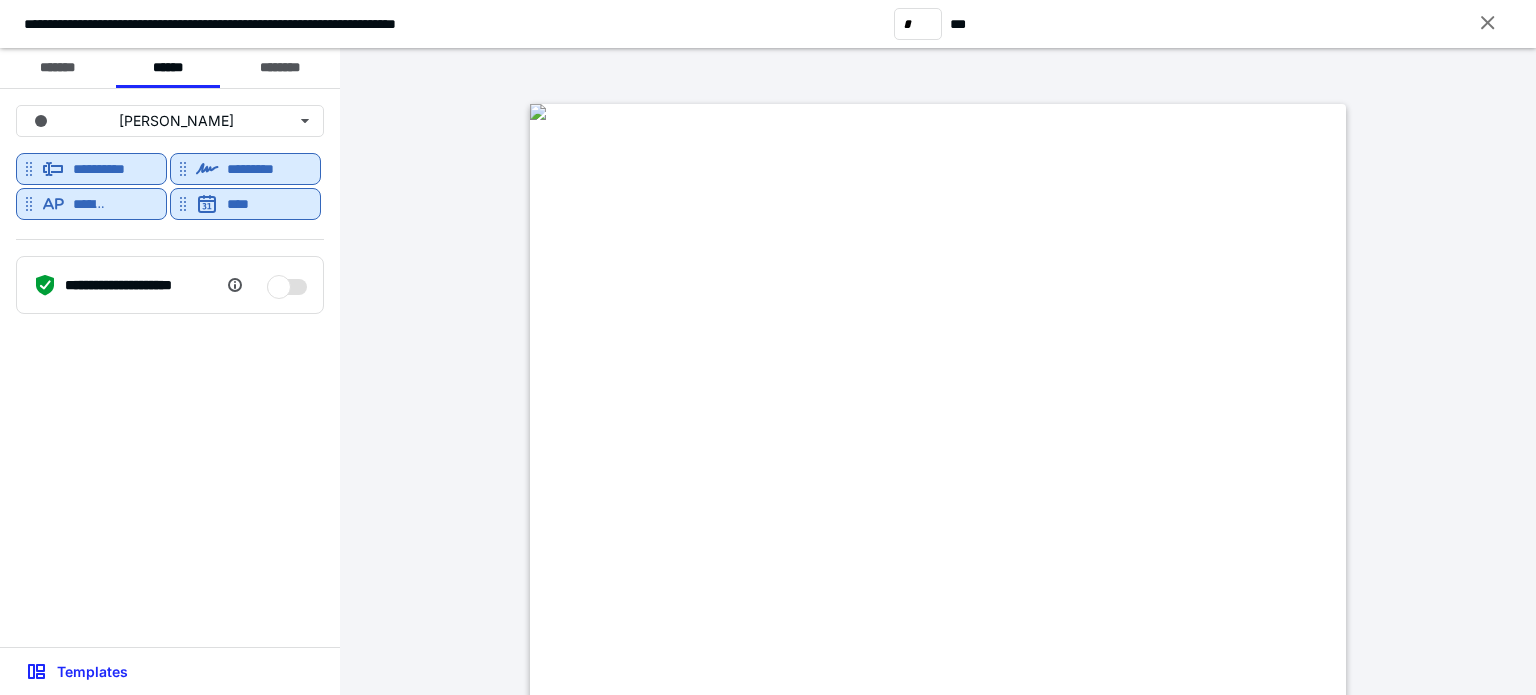 scroll, scrollTop: 300, scrollLeft: 0, axis: vertical 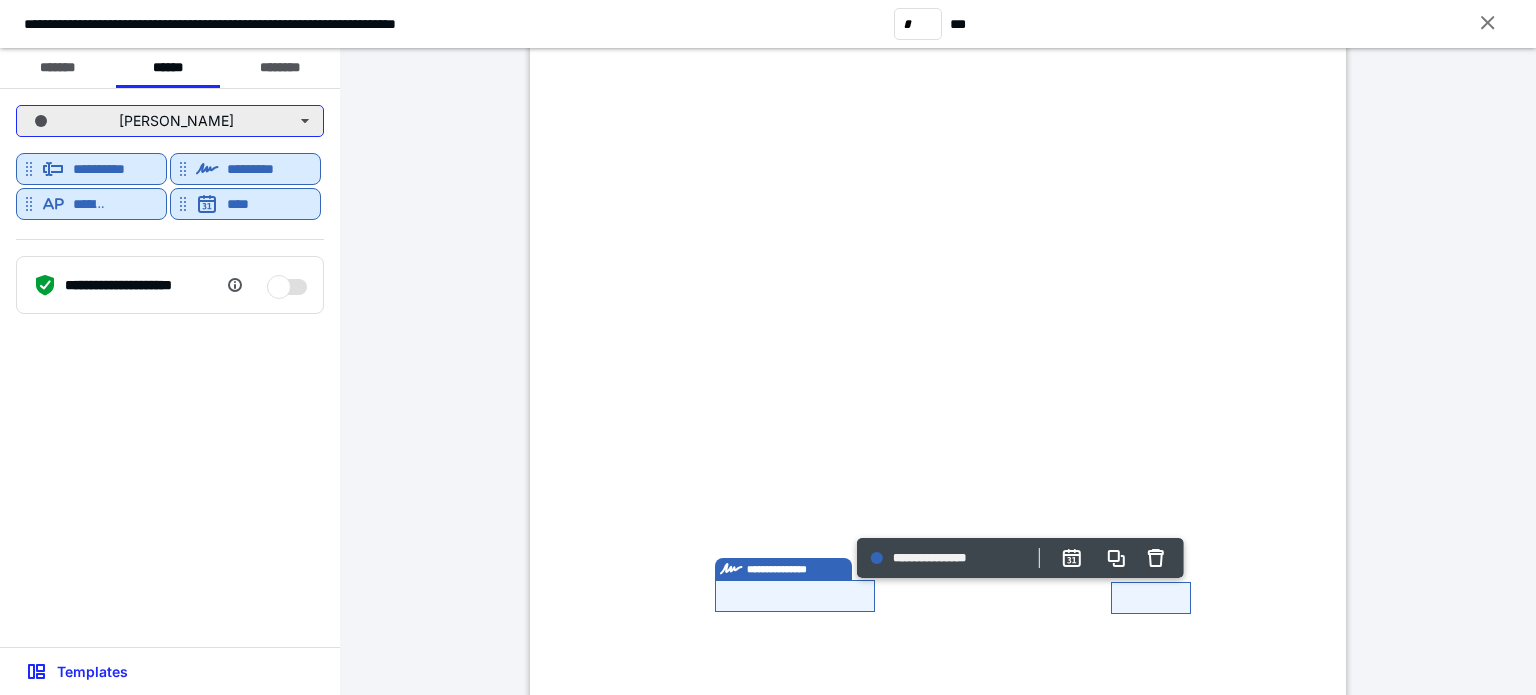 click on "[PERSON_NAME]" at bounding box center (170, 121) 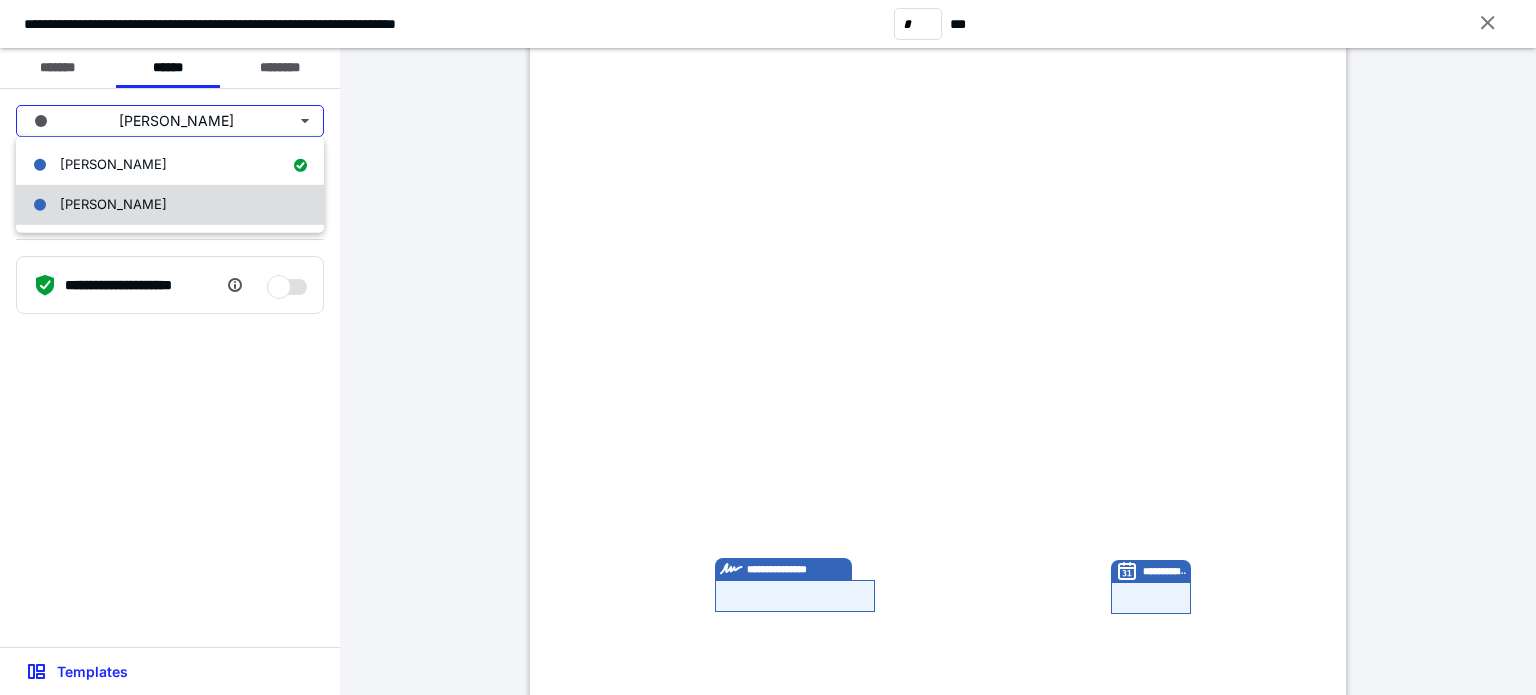 click on "[PERSON_NAME]" at bounding box center [113, 204] 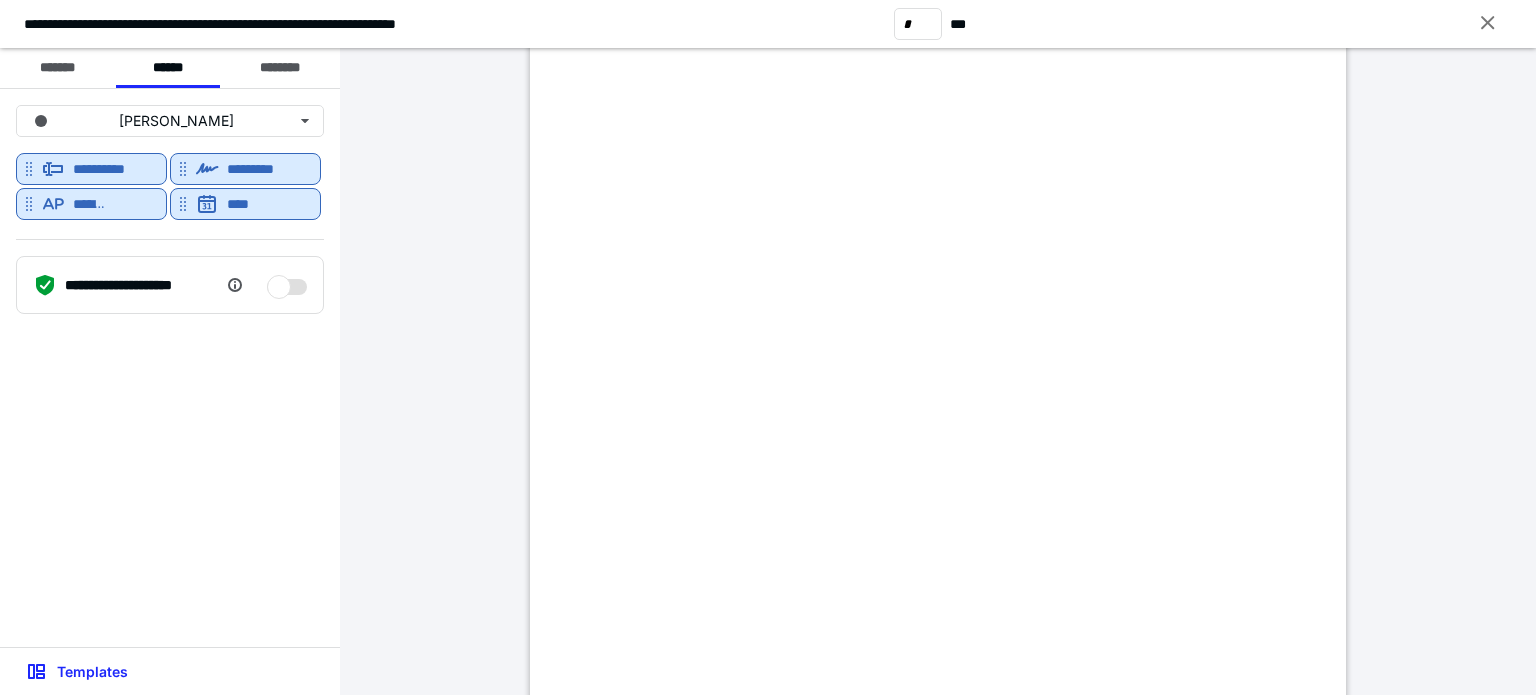 scroll, scrollTop: 1400, scrollLeft: 0, axis: vertical 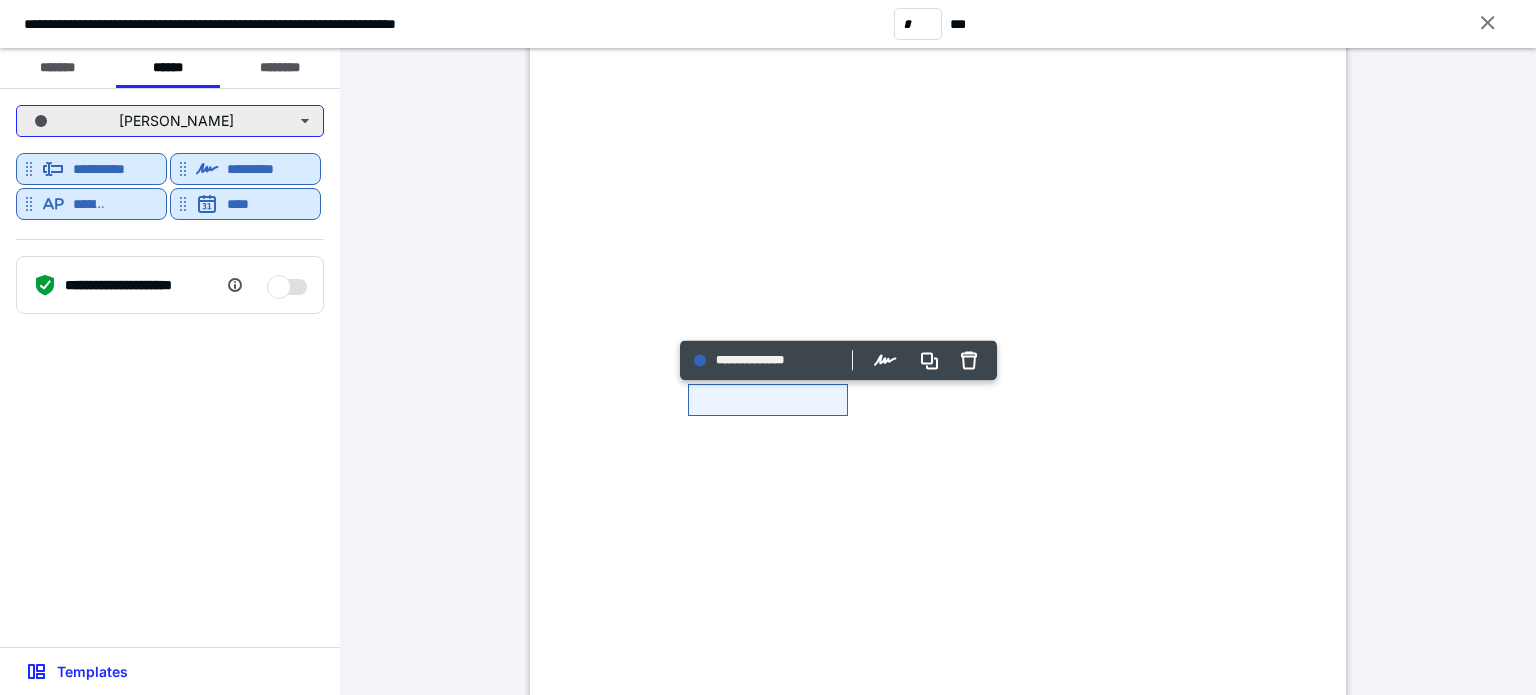 click on "[PERSON_NAME]" at bounding box center (170, 121) 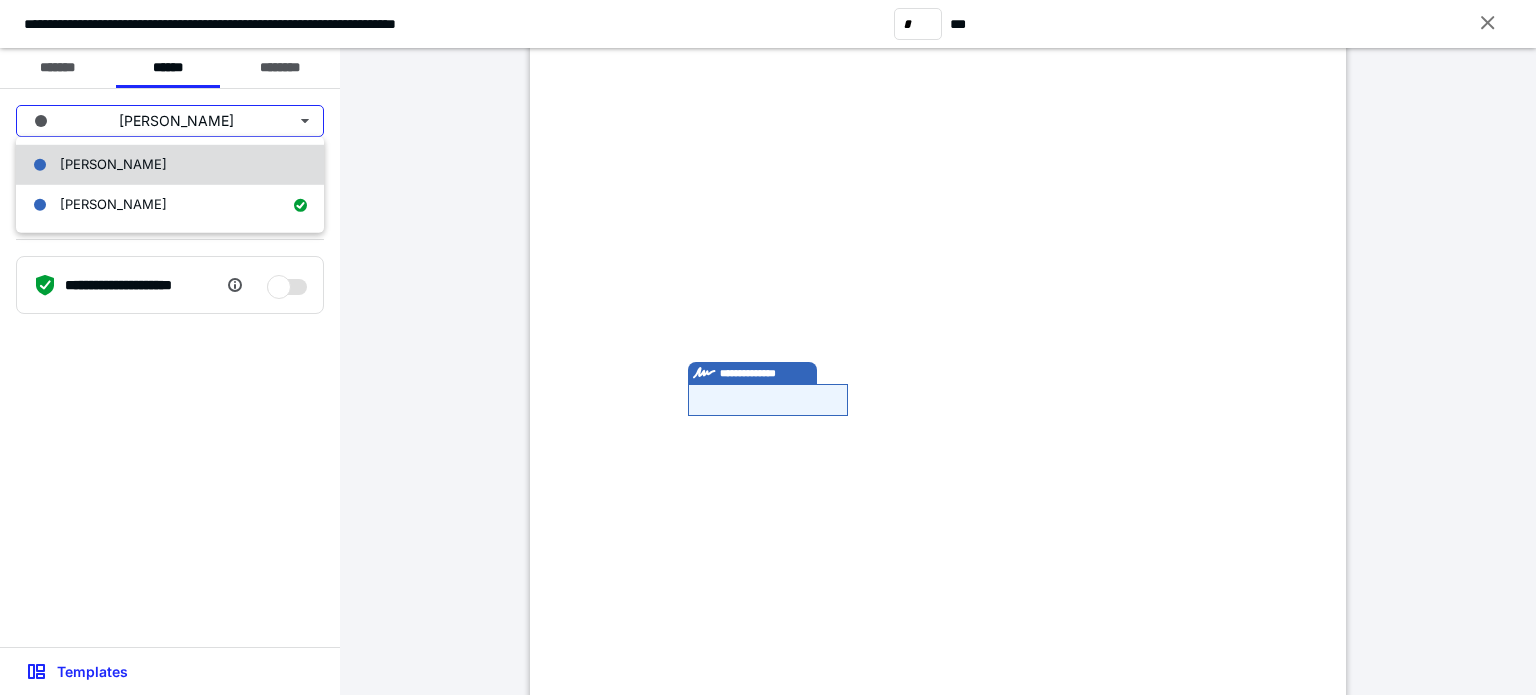 click on "[PERSON_NAME]" at bounding box center [113, 164] 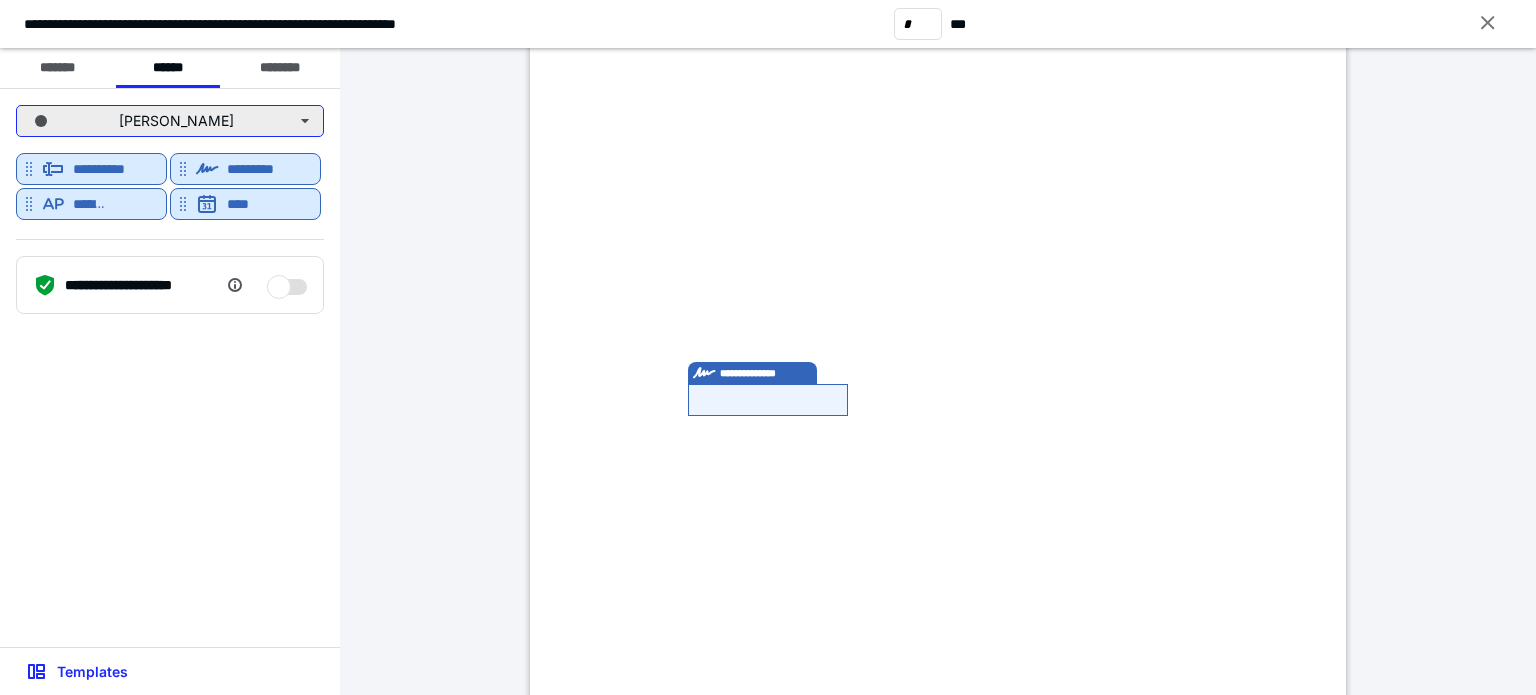 click on "[PERSON_NAME]" at bounding box center [170, 121] 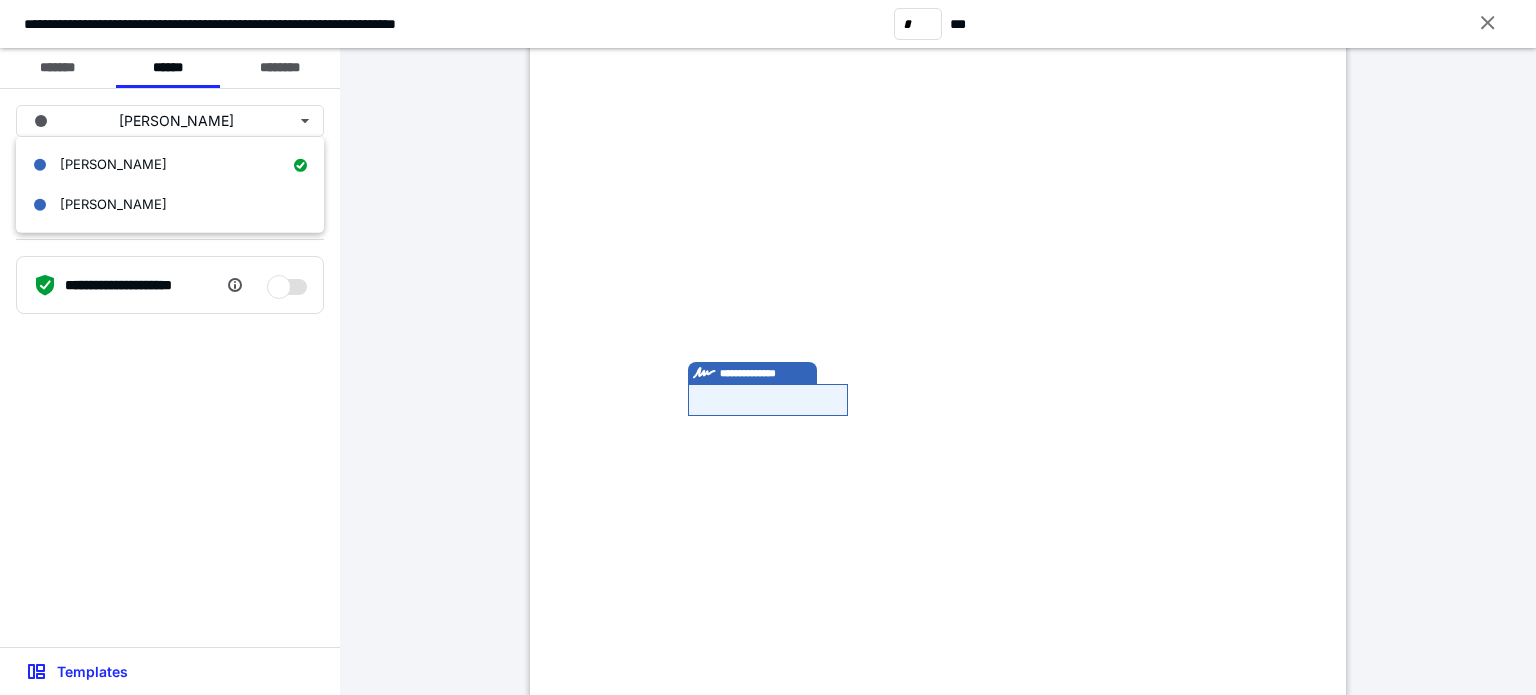 click on "**********" at bounding box center (938, 344) 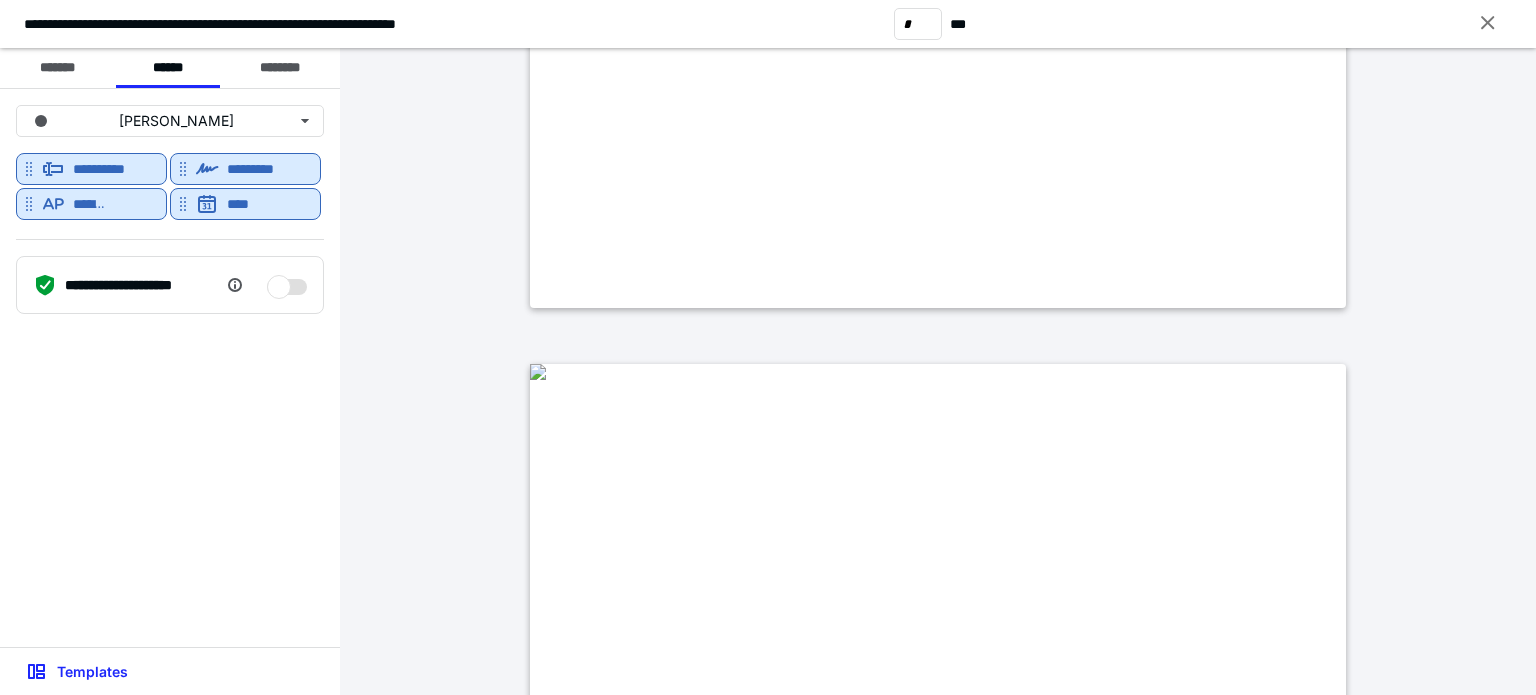 type on "*" 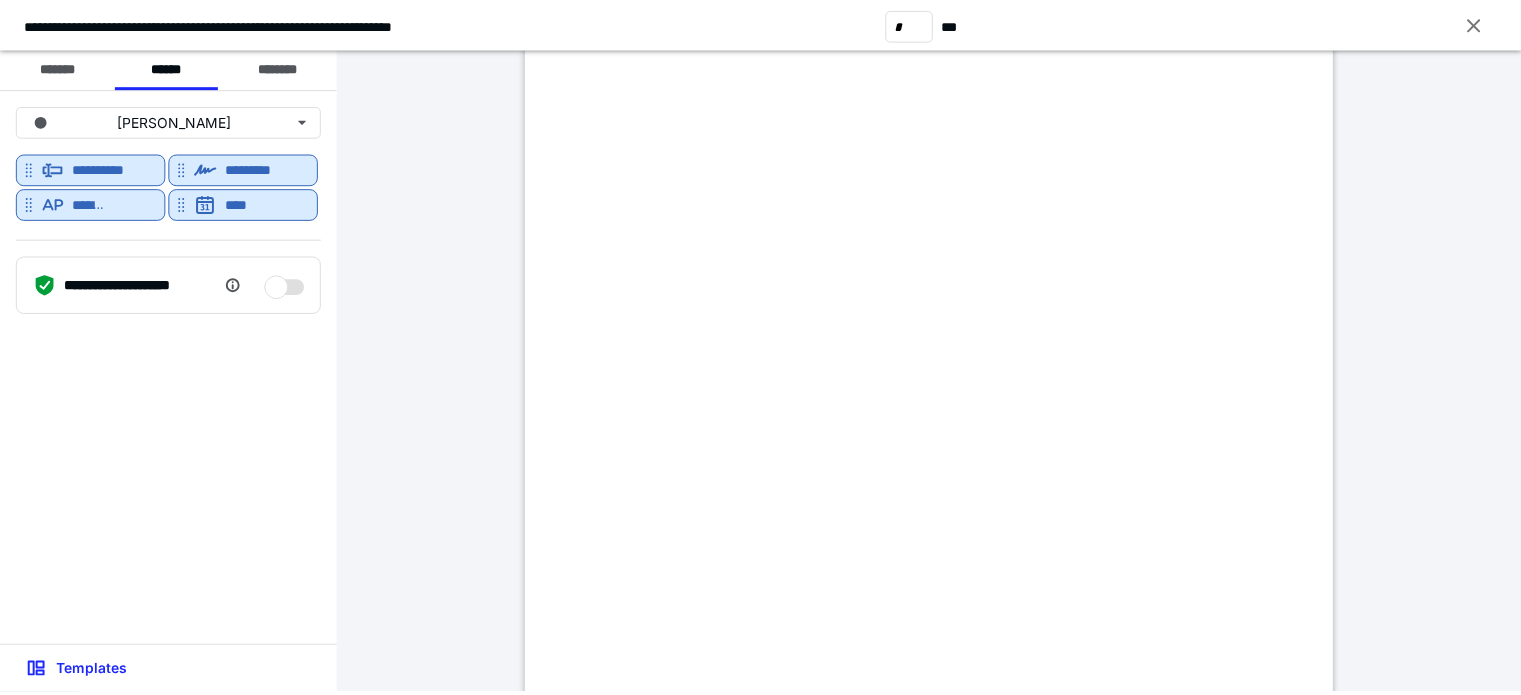scroll, scrollTop: 5800, scrollLeft: 0, axis: vertical 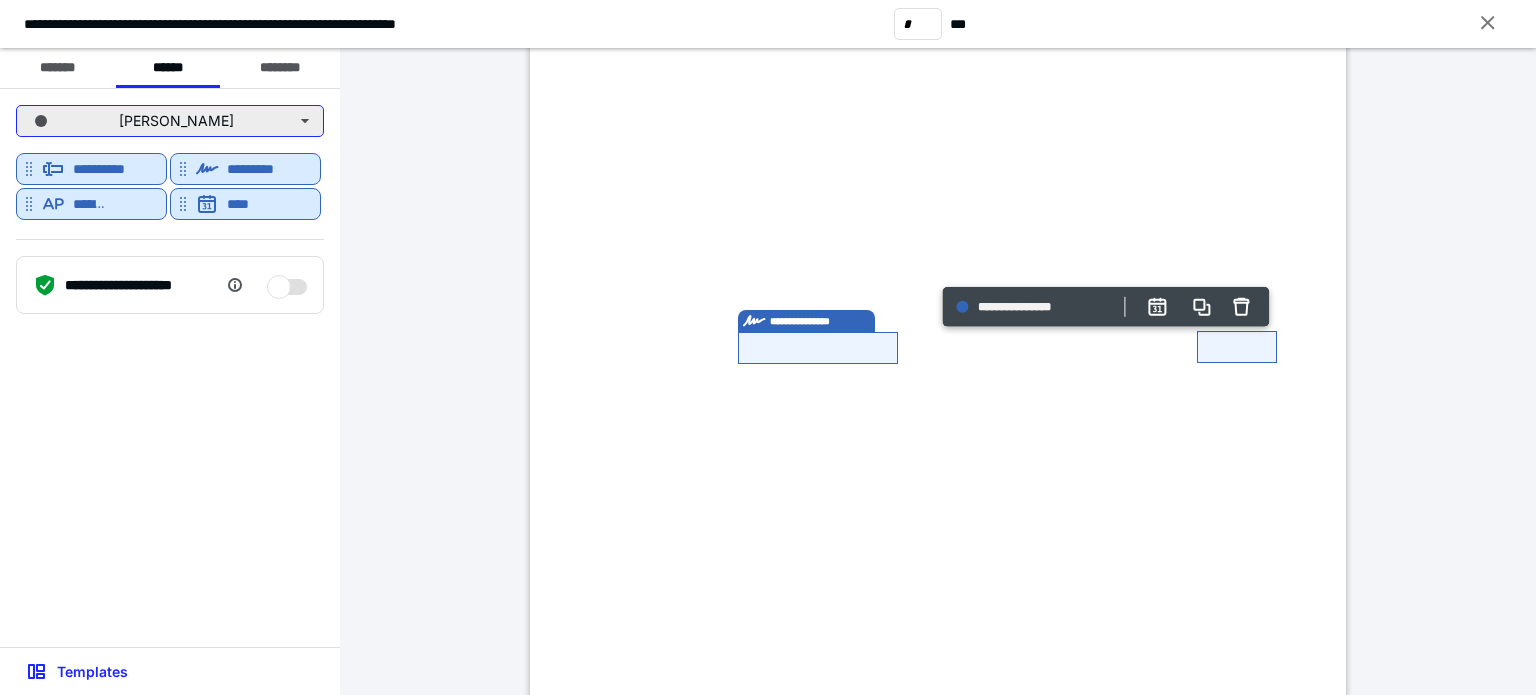 click on "[PERSON_NAME]" at bounding box center [170, 121] 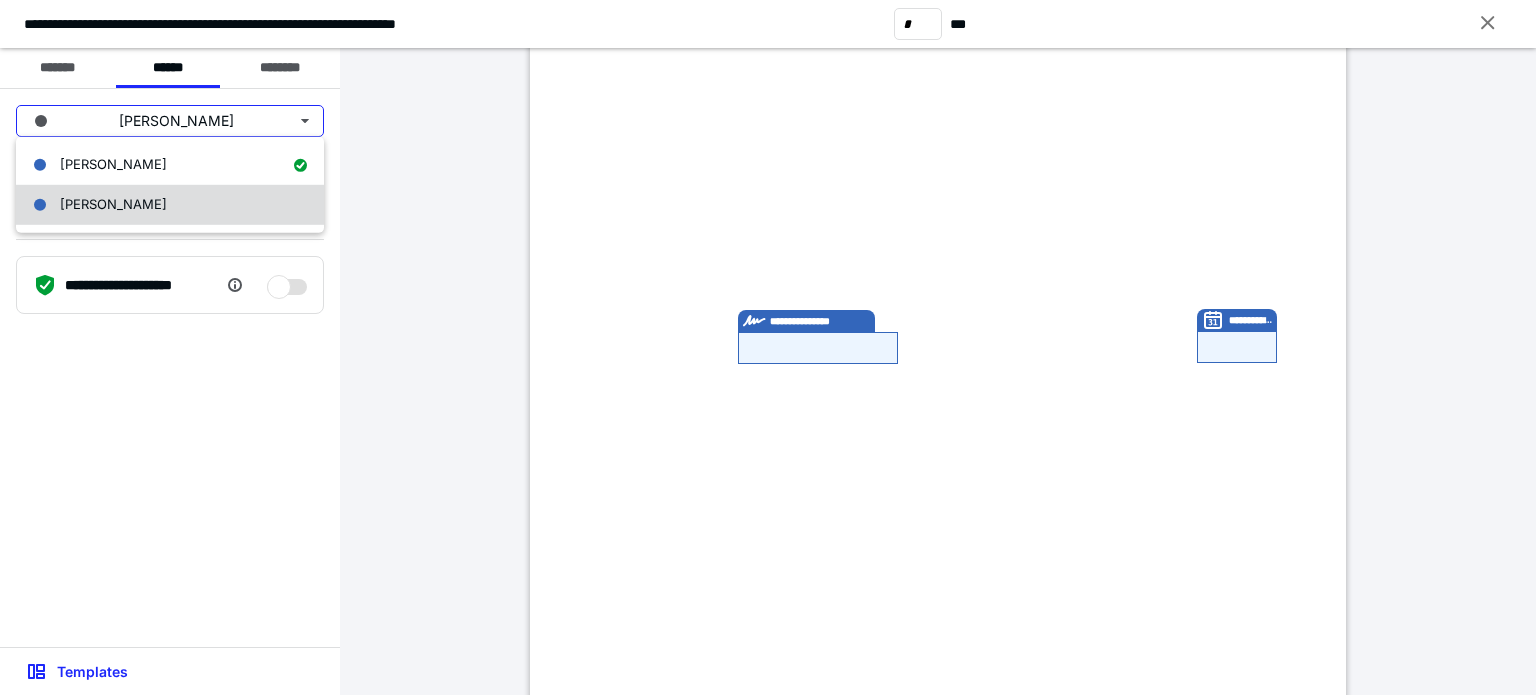 click on "[PERSON_NAME]" at bounding box center [113, 205] 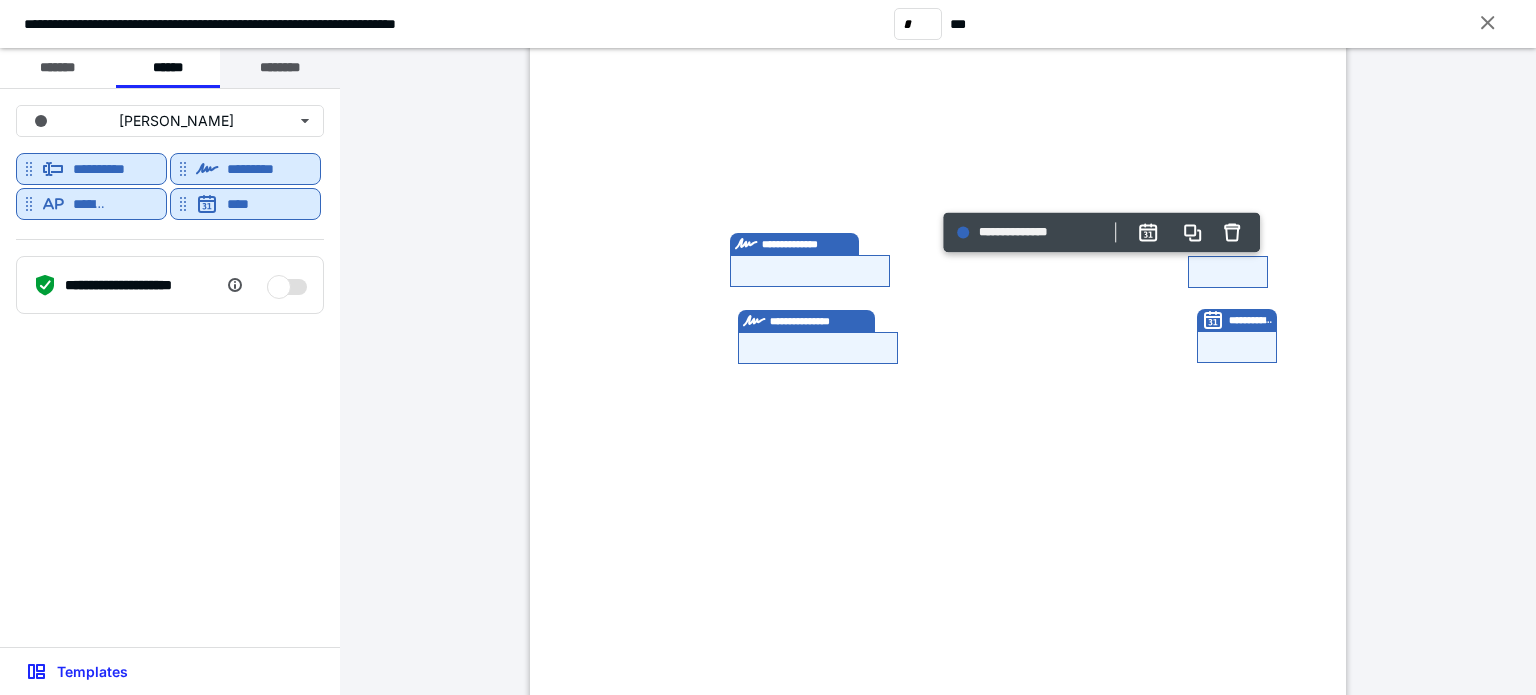 click on "********" at bounding box center (280, 68) 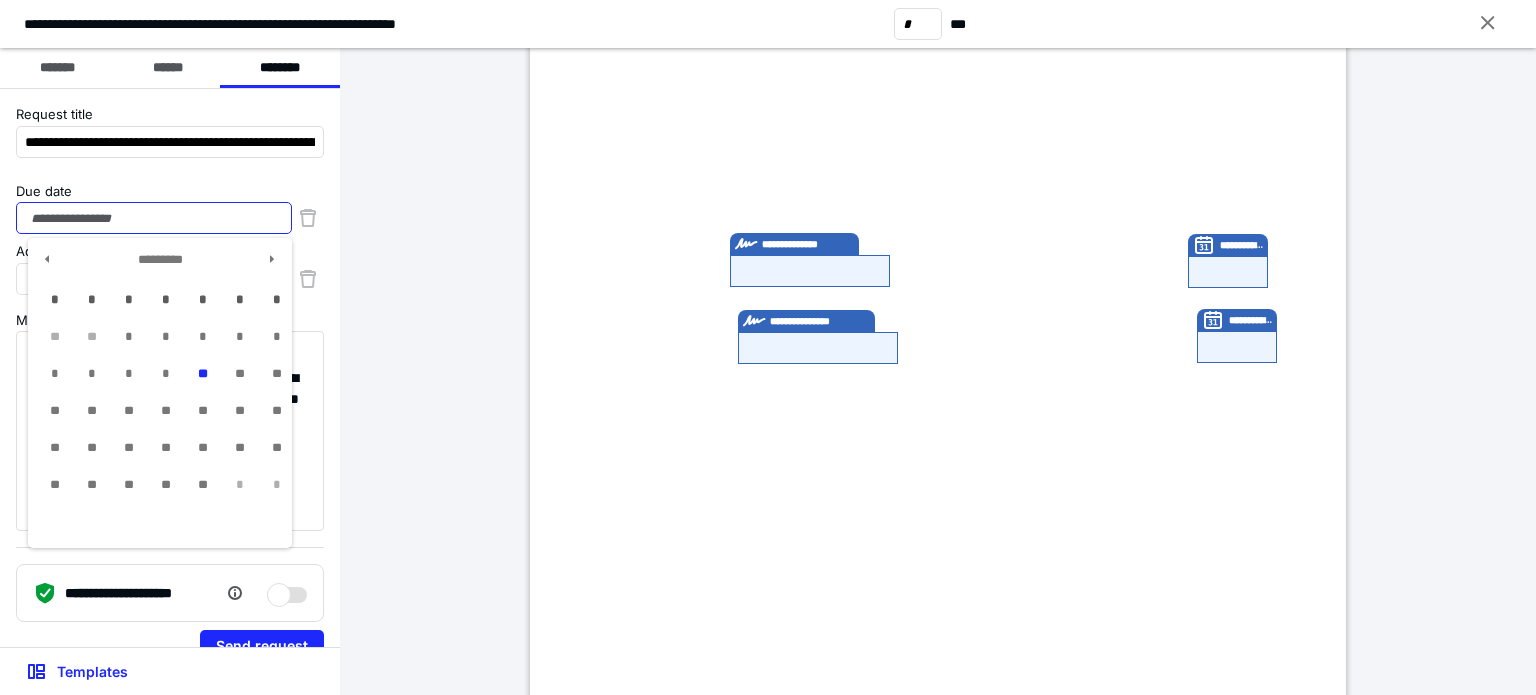 click on "Due date" at bounding box center (154, 218) 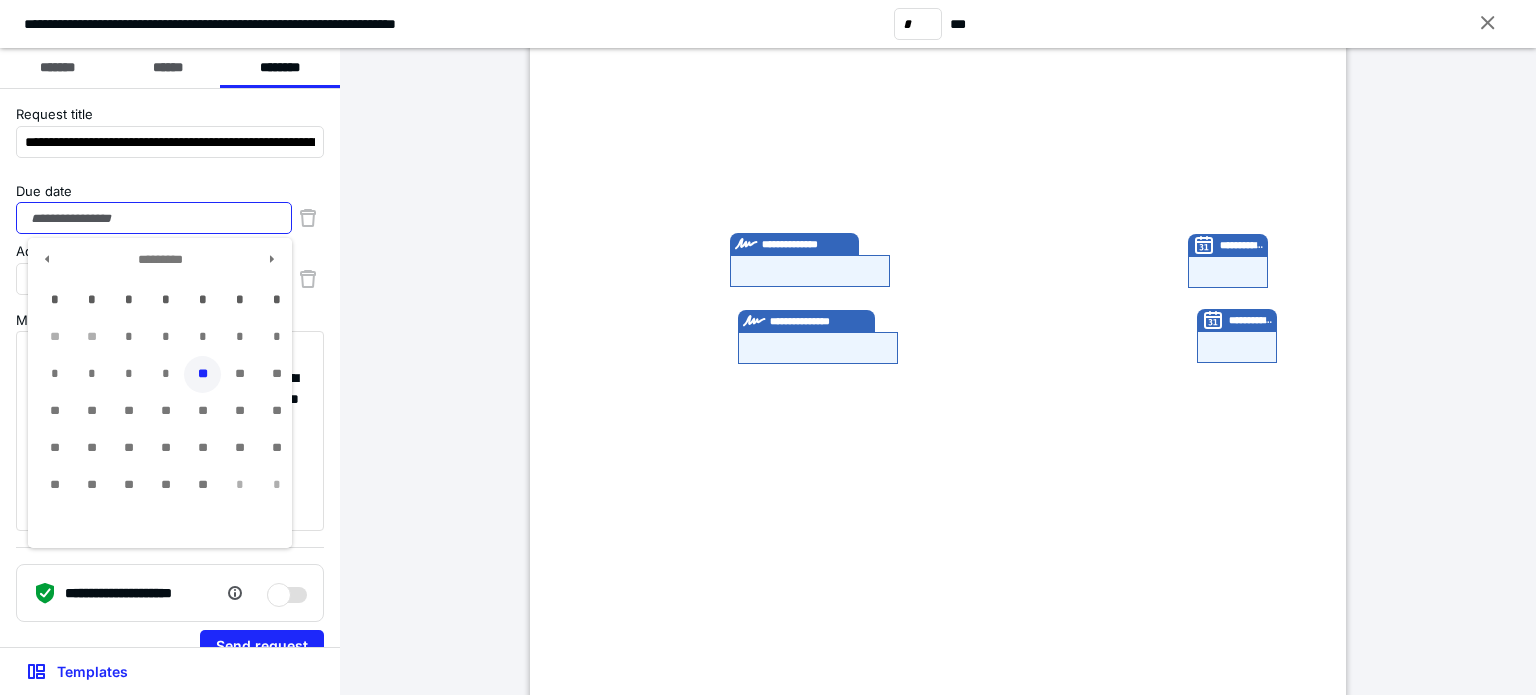 click on "**" at bounding box center [202, 374] 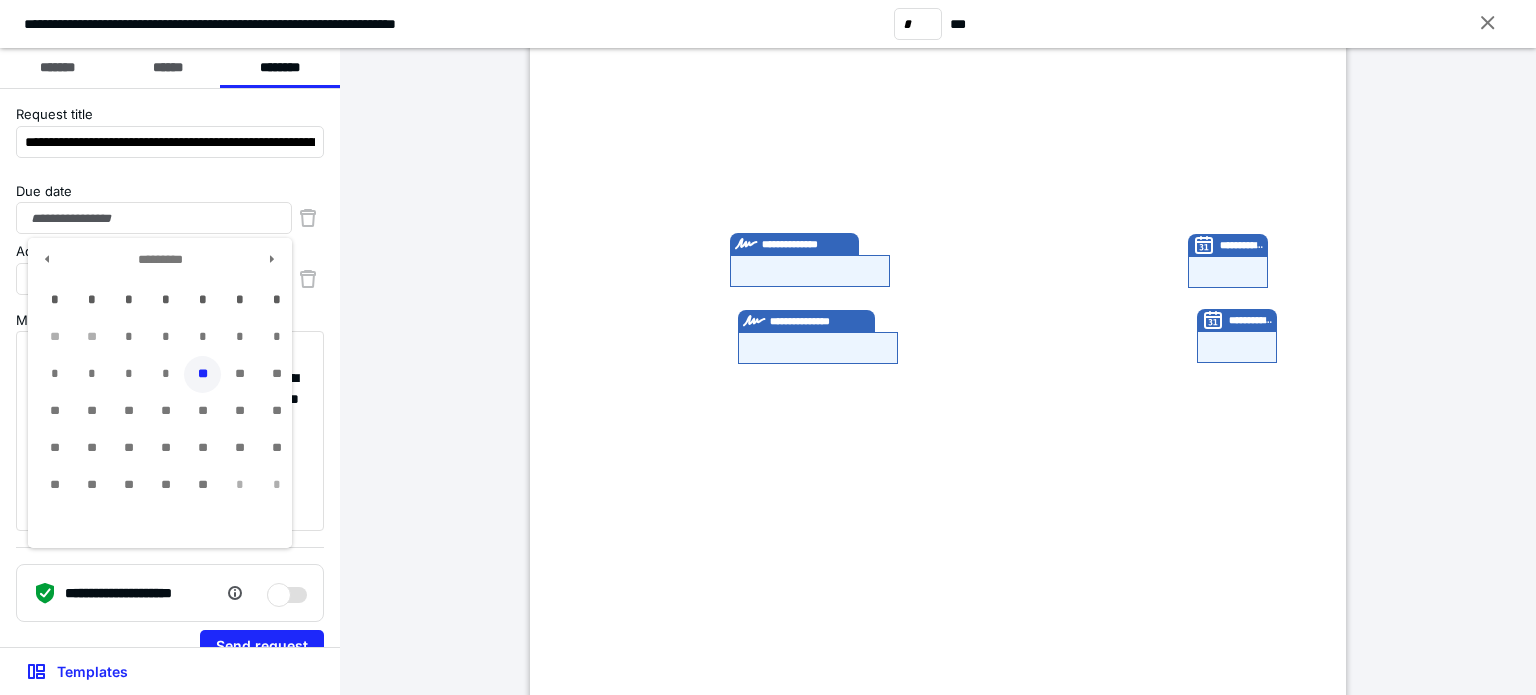type on "**********" 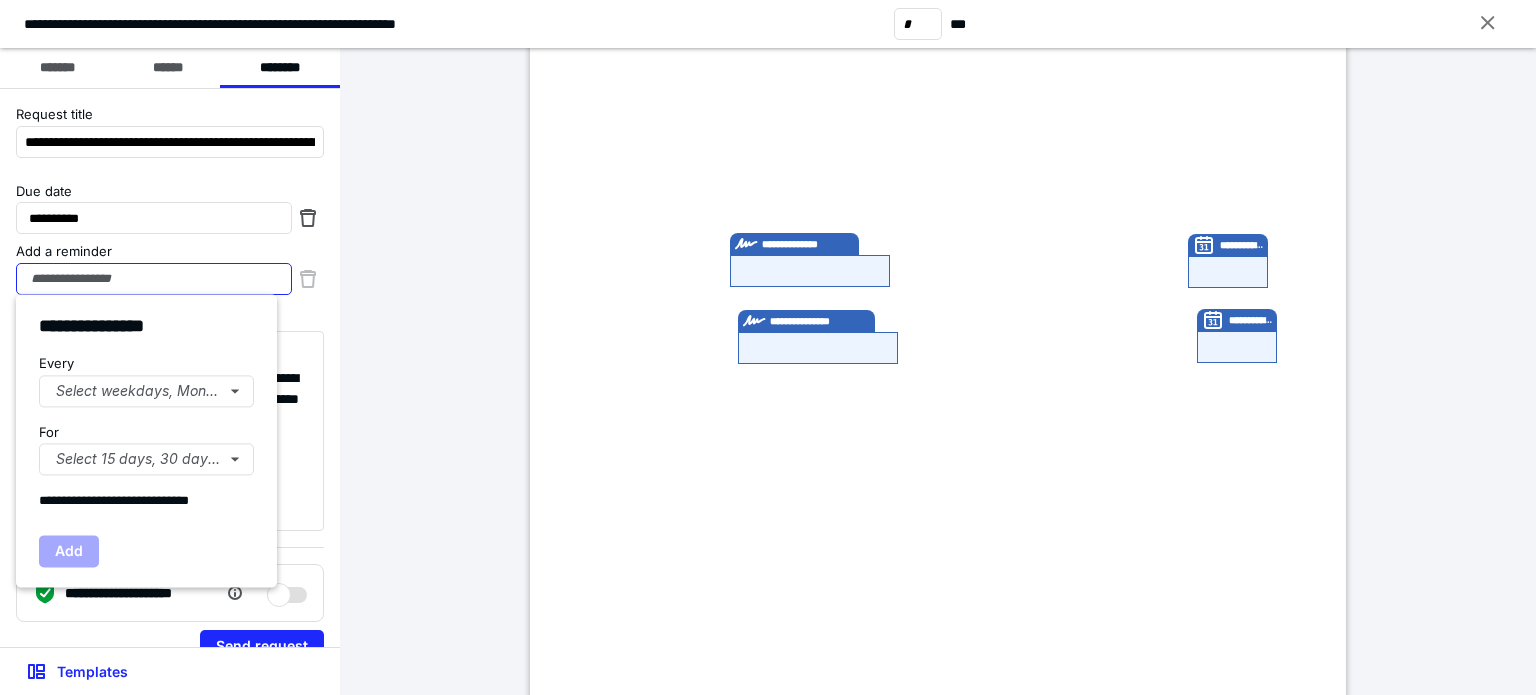 click on "Add a reminder" at bounding box center (154, 279) 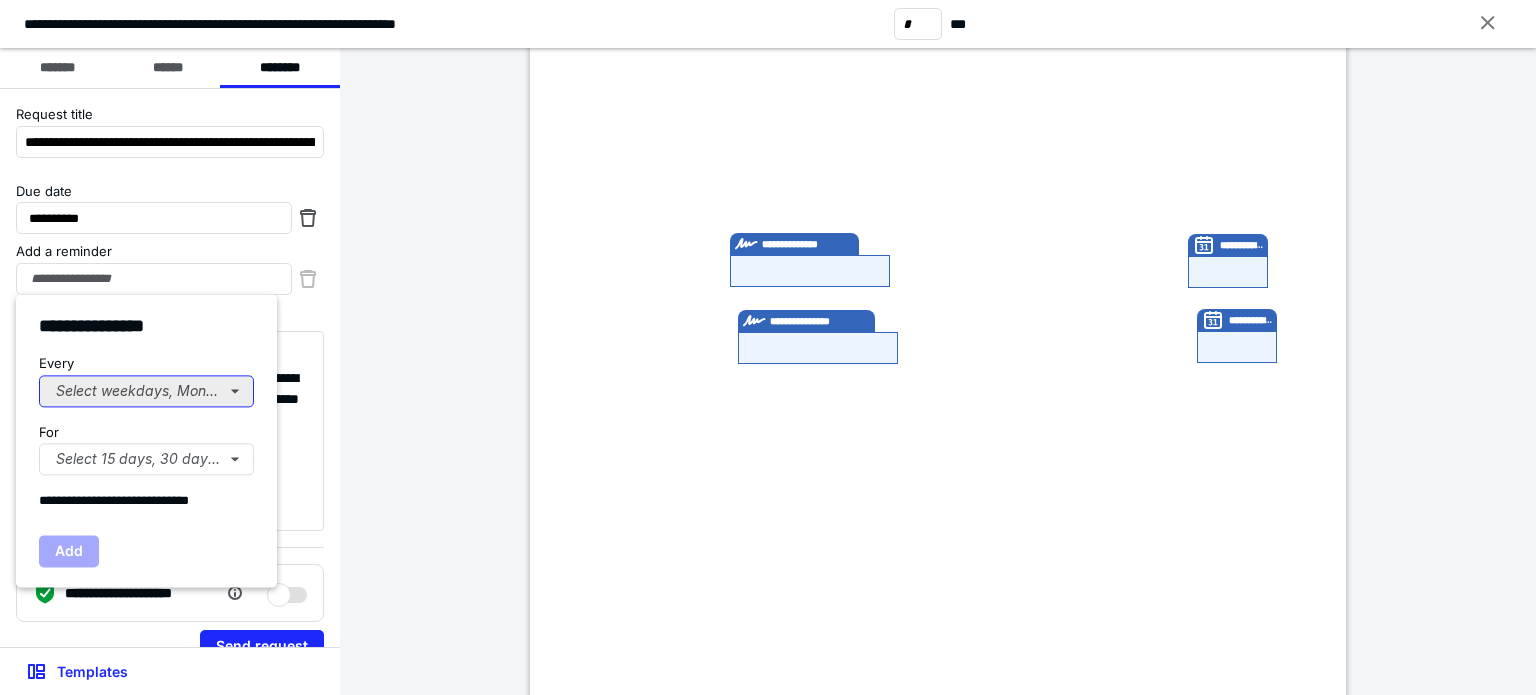 click on "Select weekdays, Mondays, or Tues..." at bounding box center [146, 391] 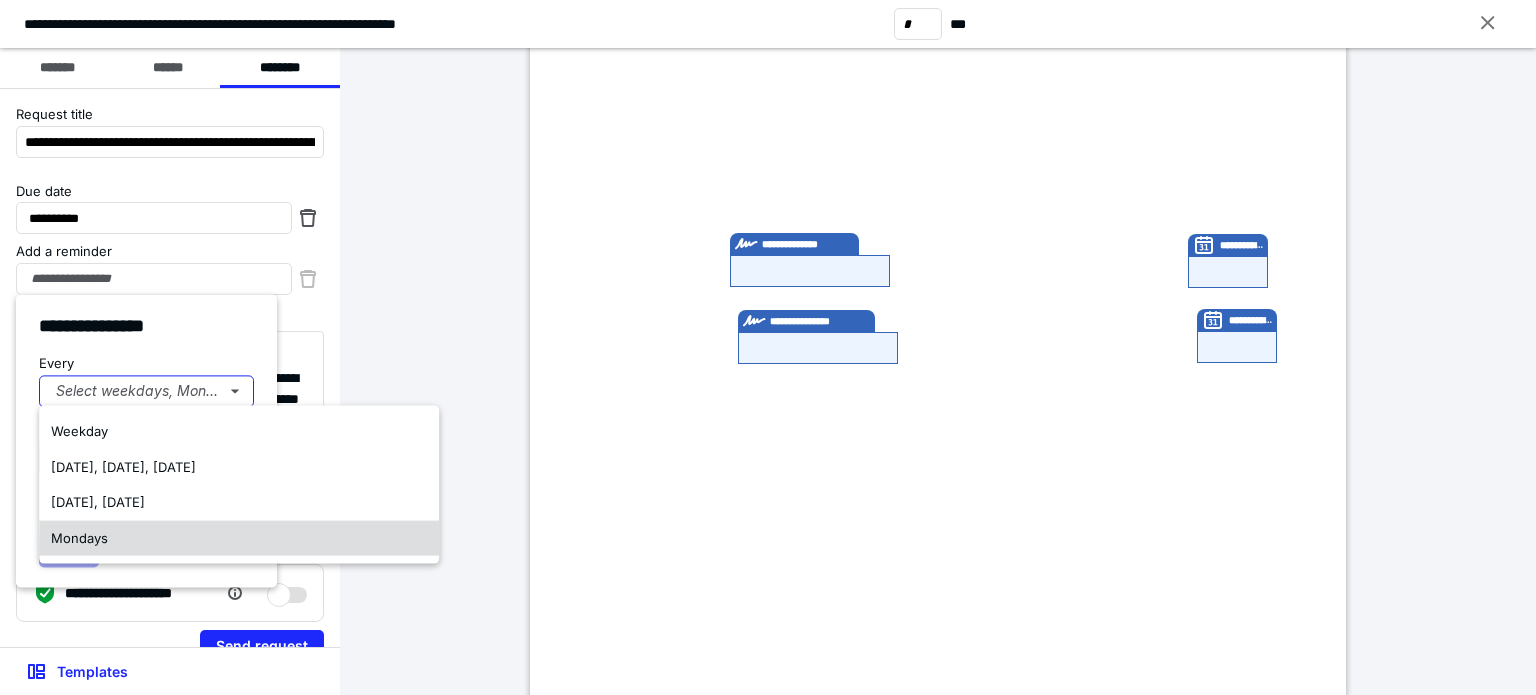 click on "Mondays" at bounding box center [239, 538] 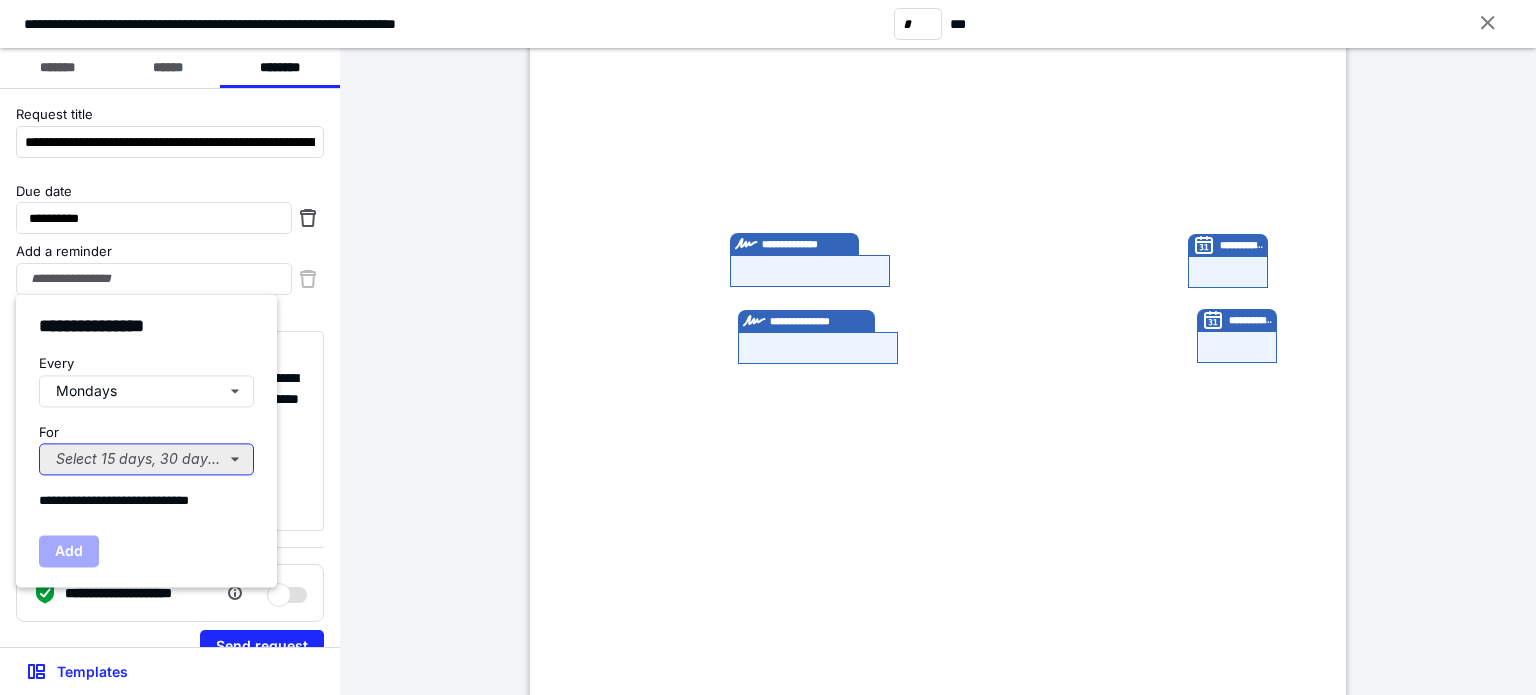 click on "Select 15 days, 30 days, or 45 days..." at bounding box center (146, 459) 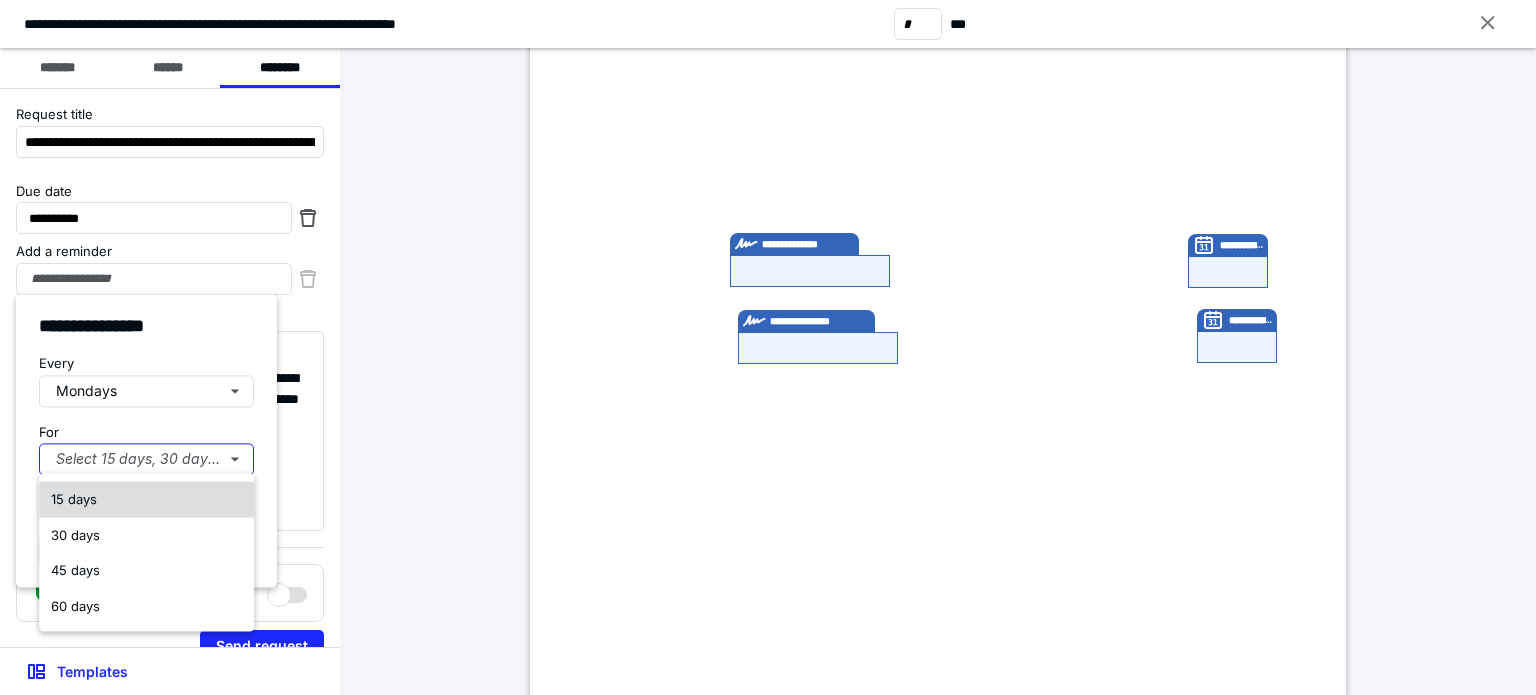 click on "15 days" at bounding box center [146, 500] 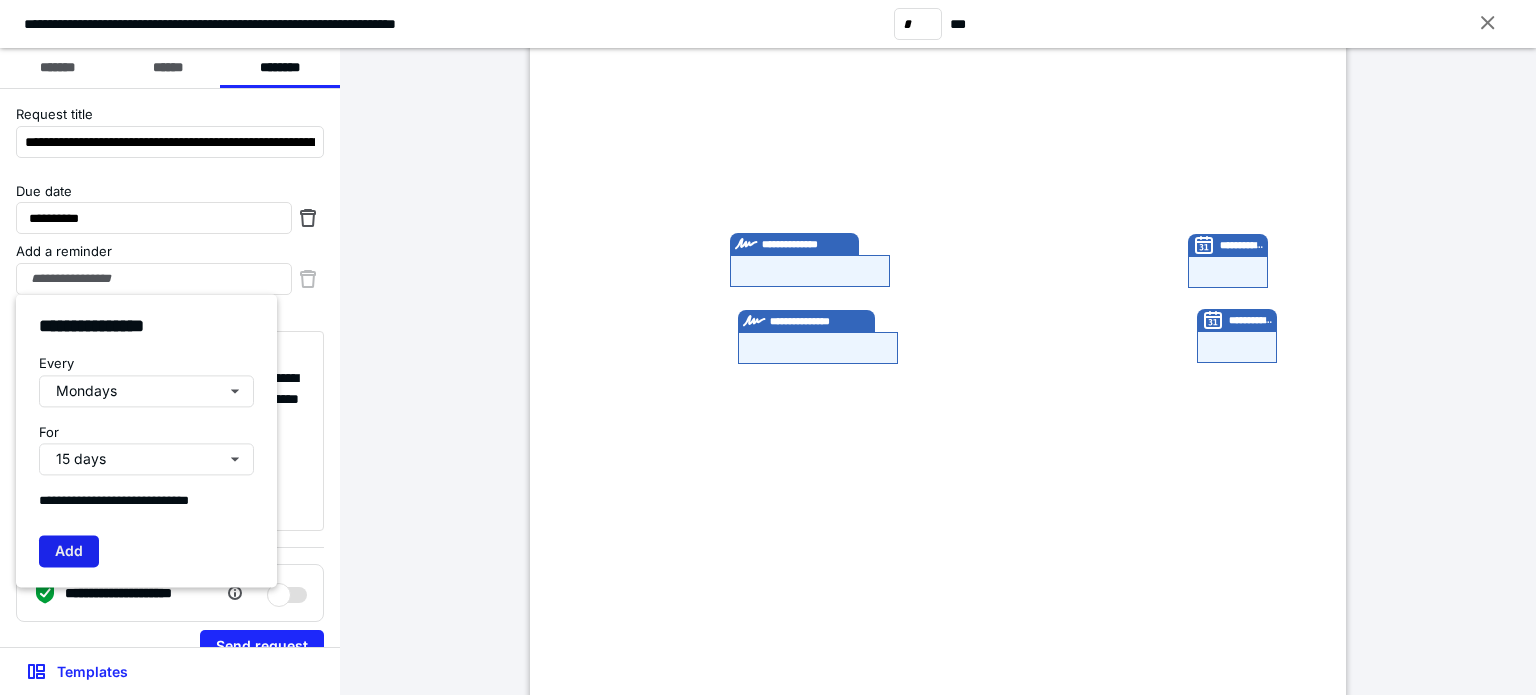 click on "Add" at bounding box center (69, 551) 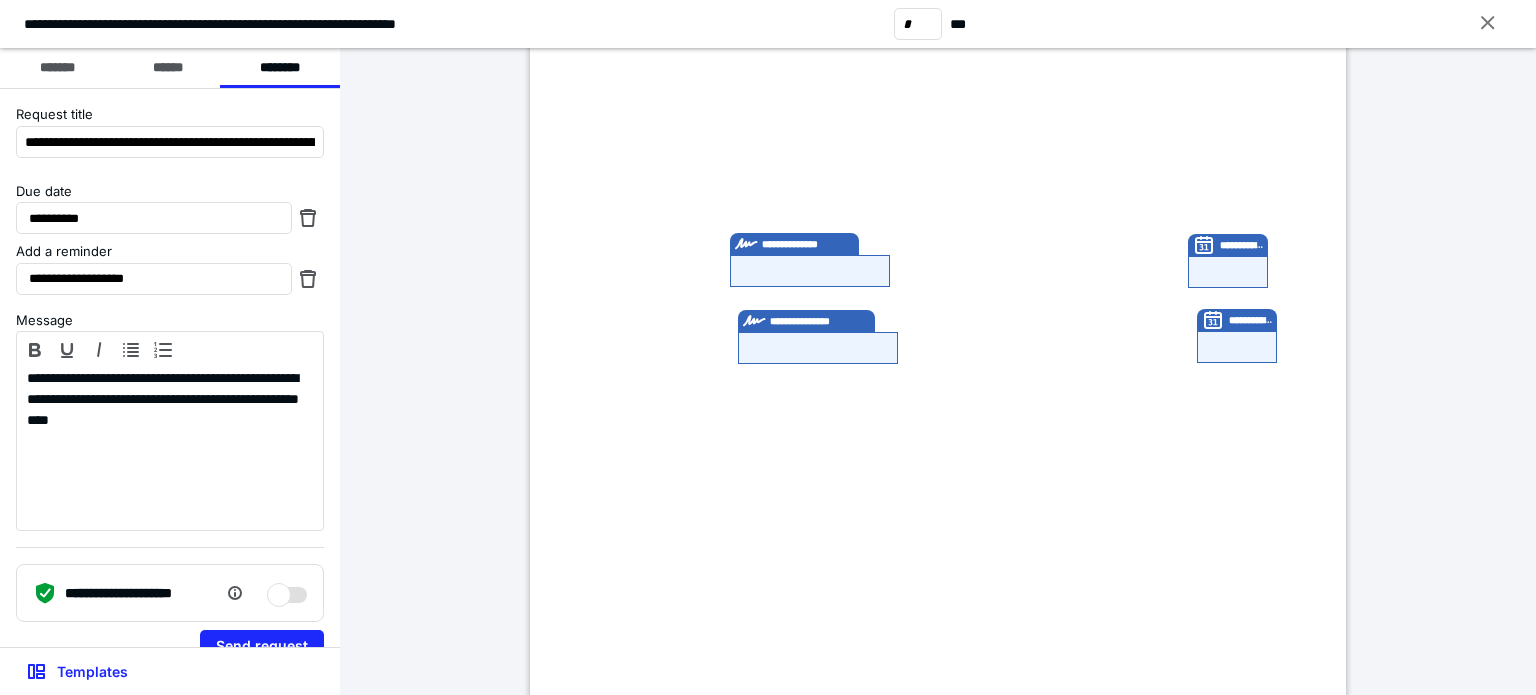 type on "**********" 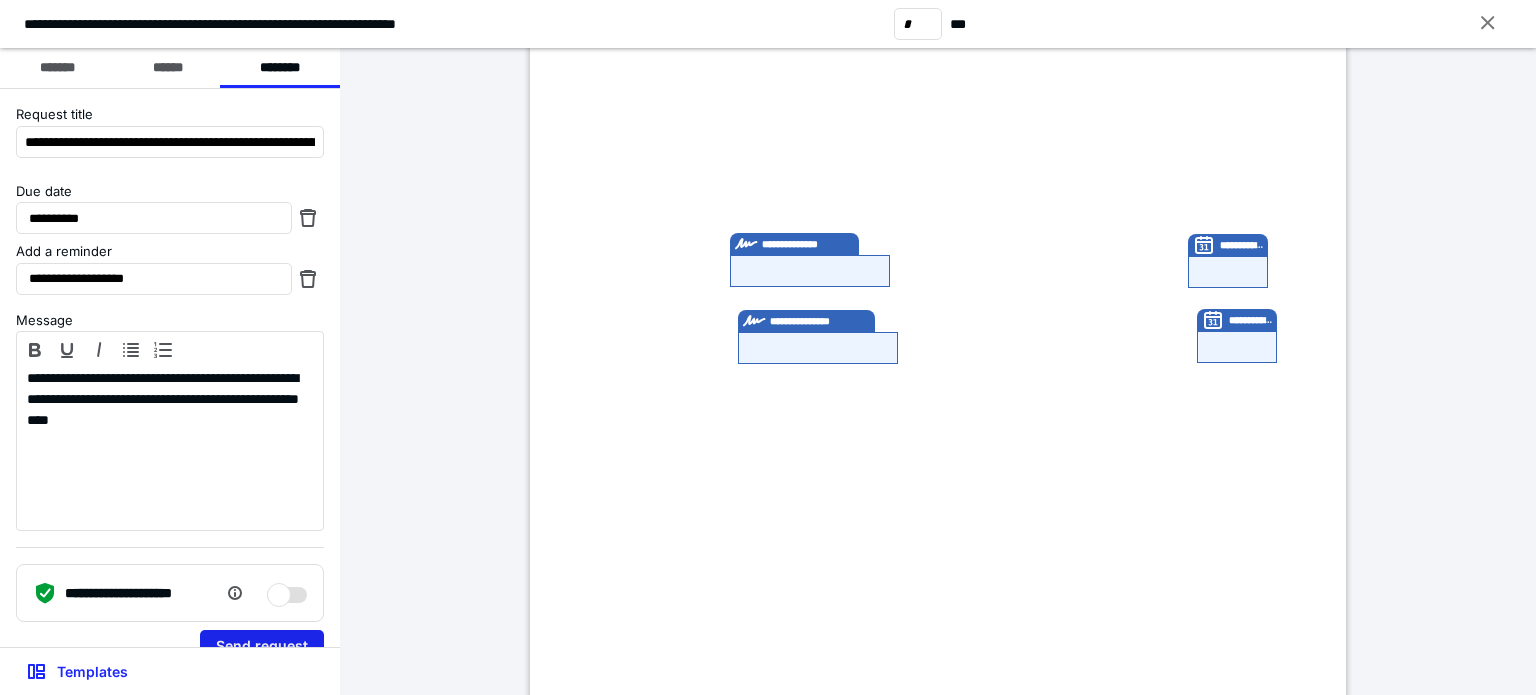 click on "Send request" at bounding box center [262, 646] 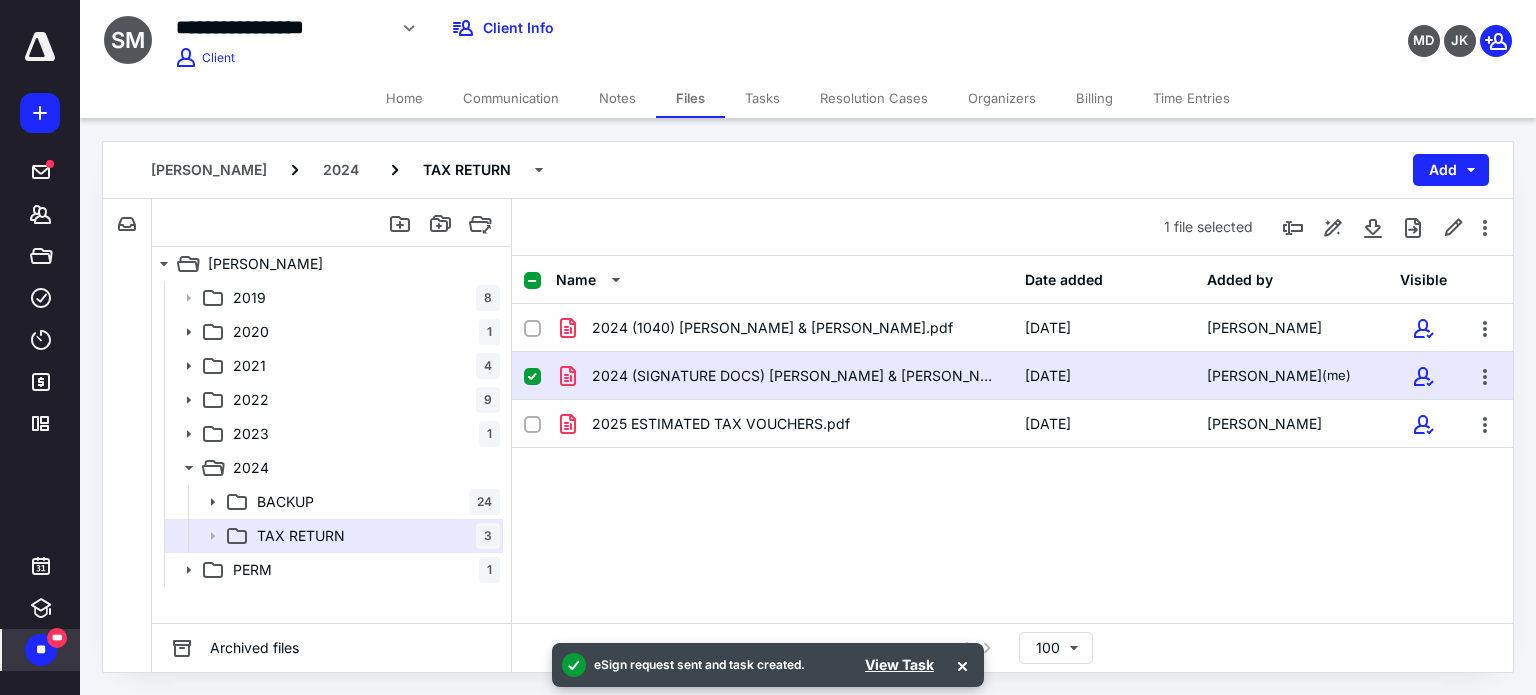 click on "Billing" at bounding box center (1094, 98) 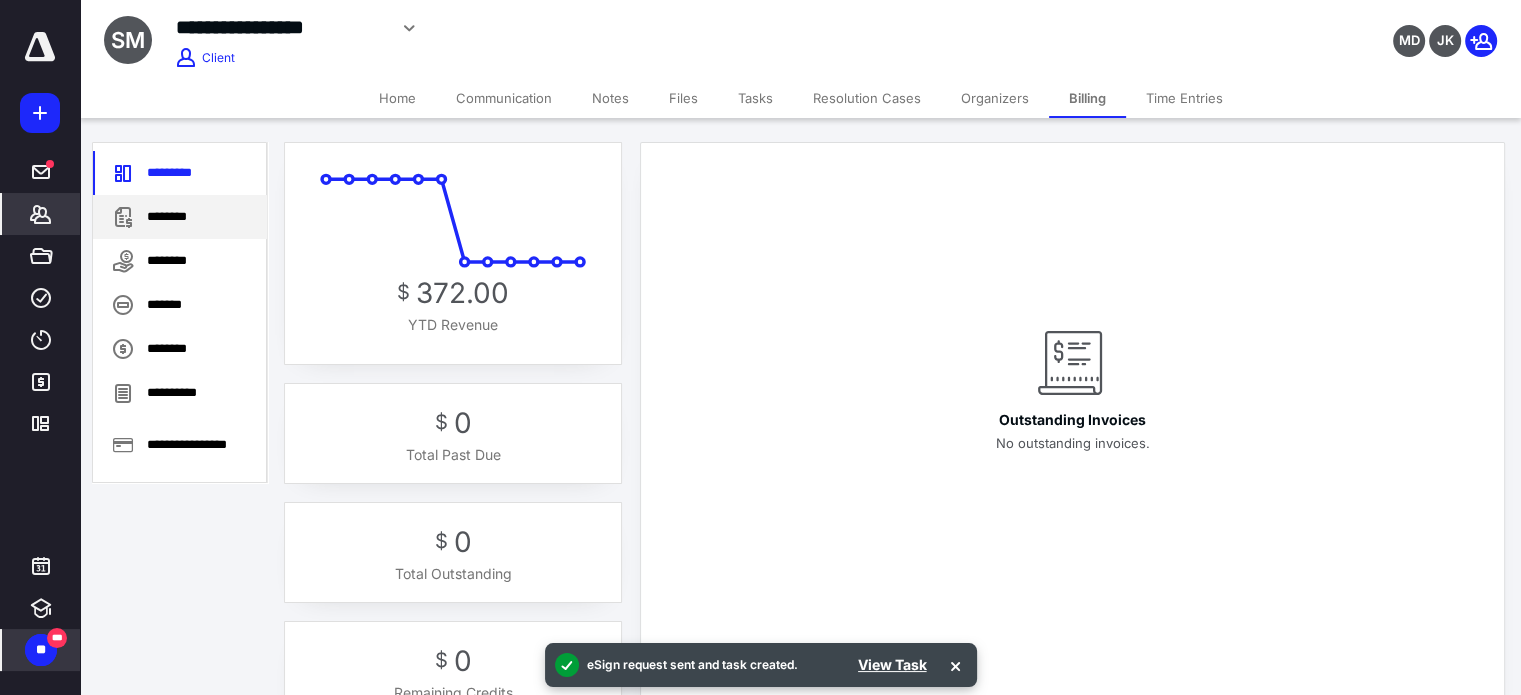 click on "********" at bounding box center (180, 217) 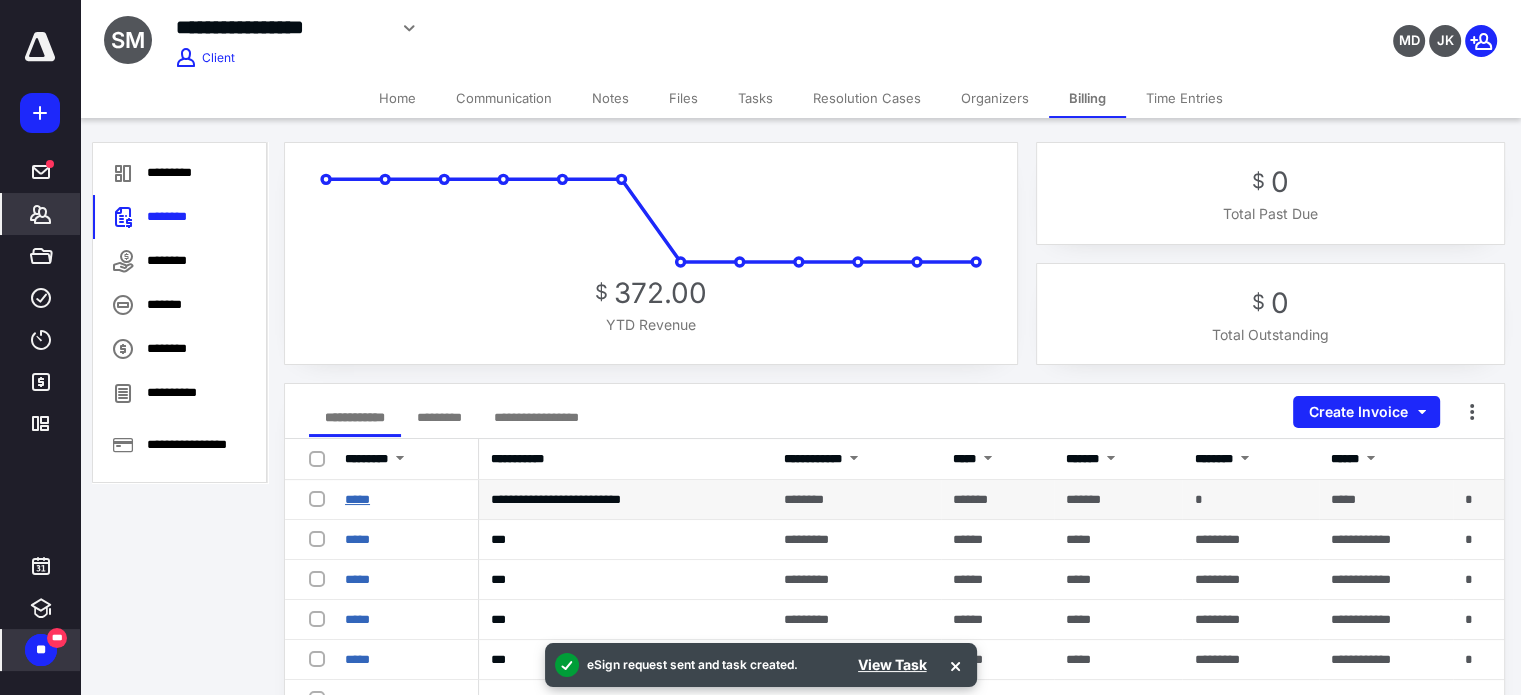 click on "*****" at bounding box center [357, 499] 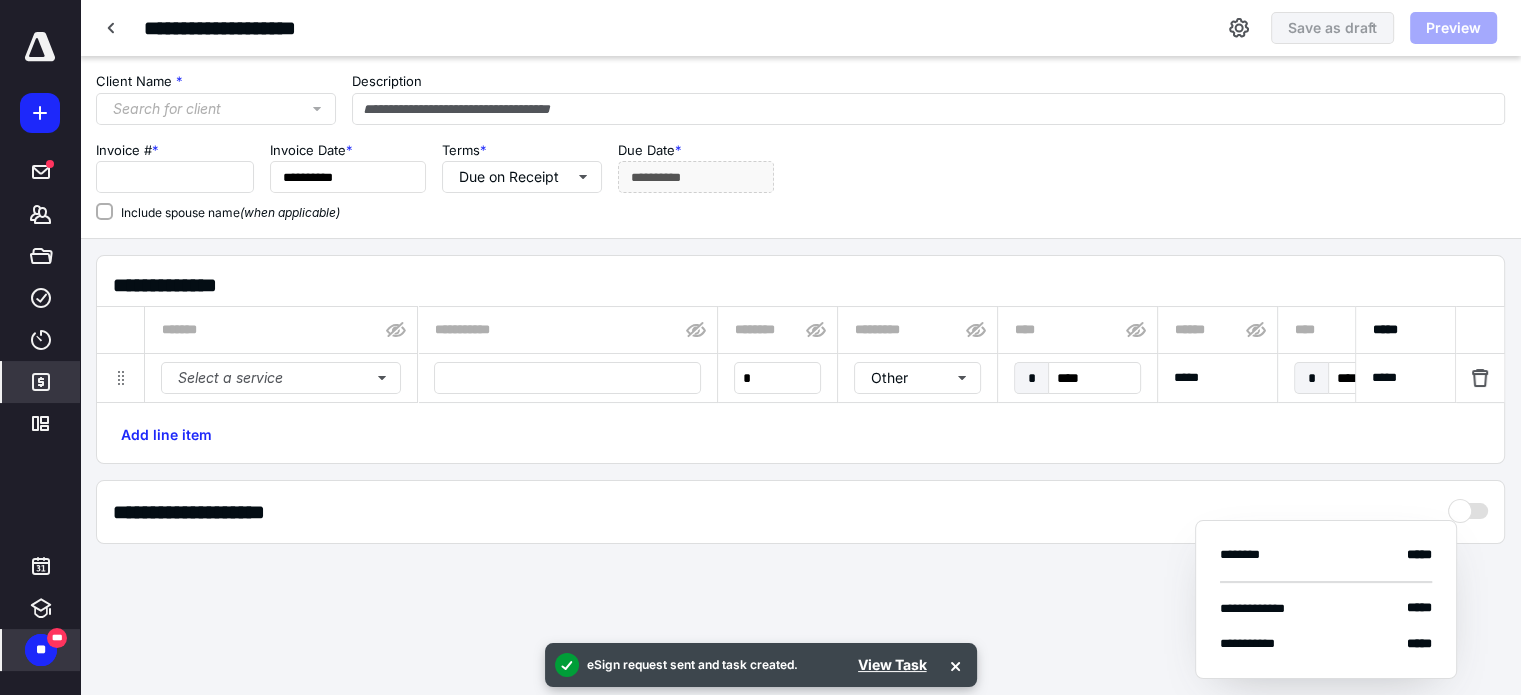 type on "**********" 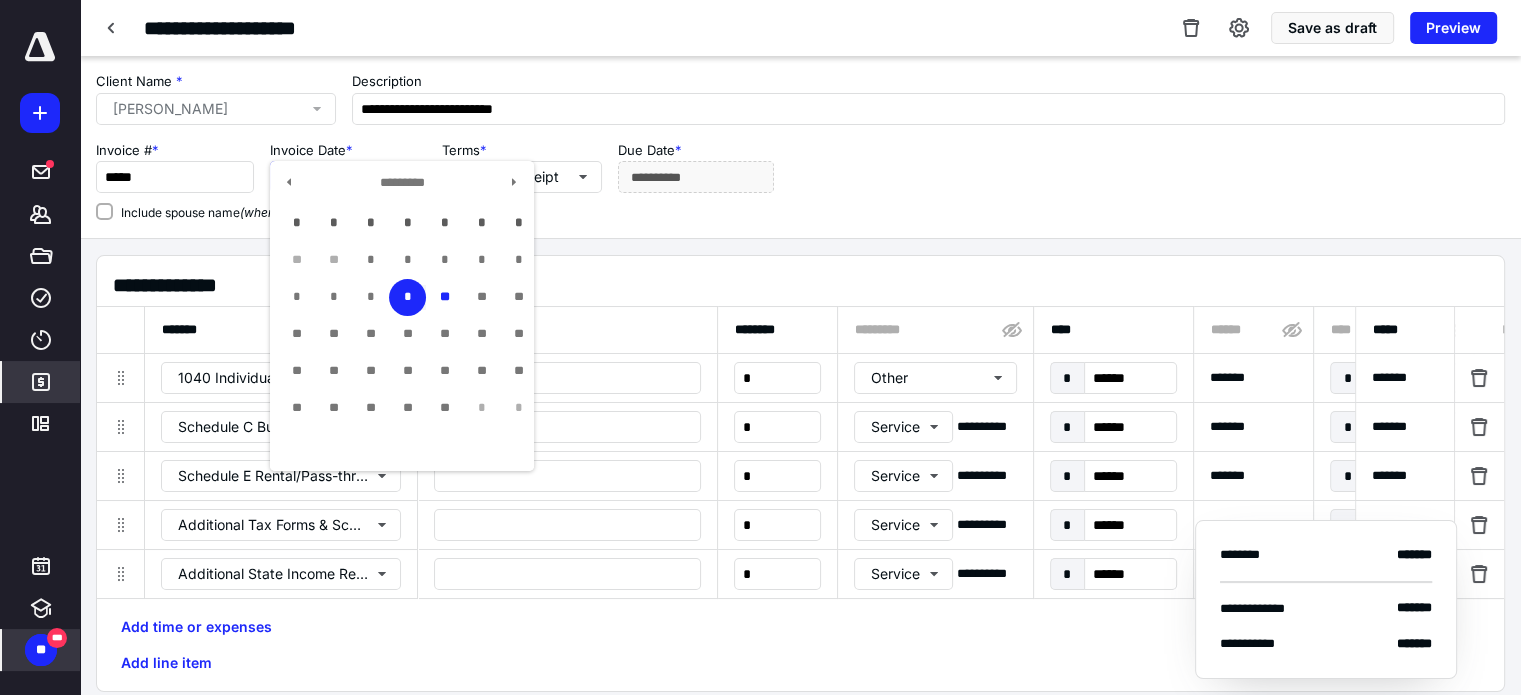 click on "**********" at bounding box center [348, 177] 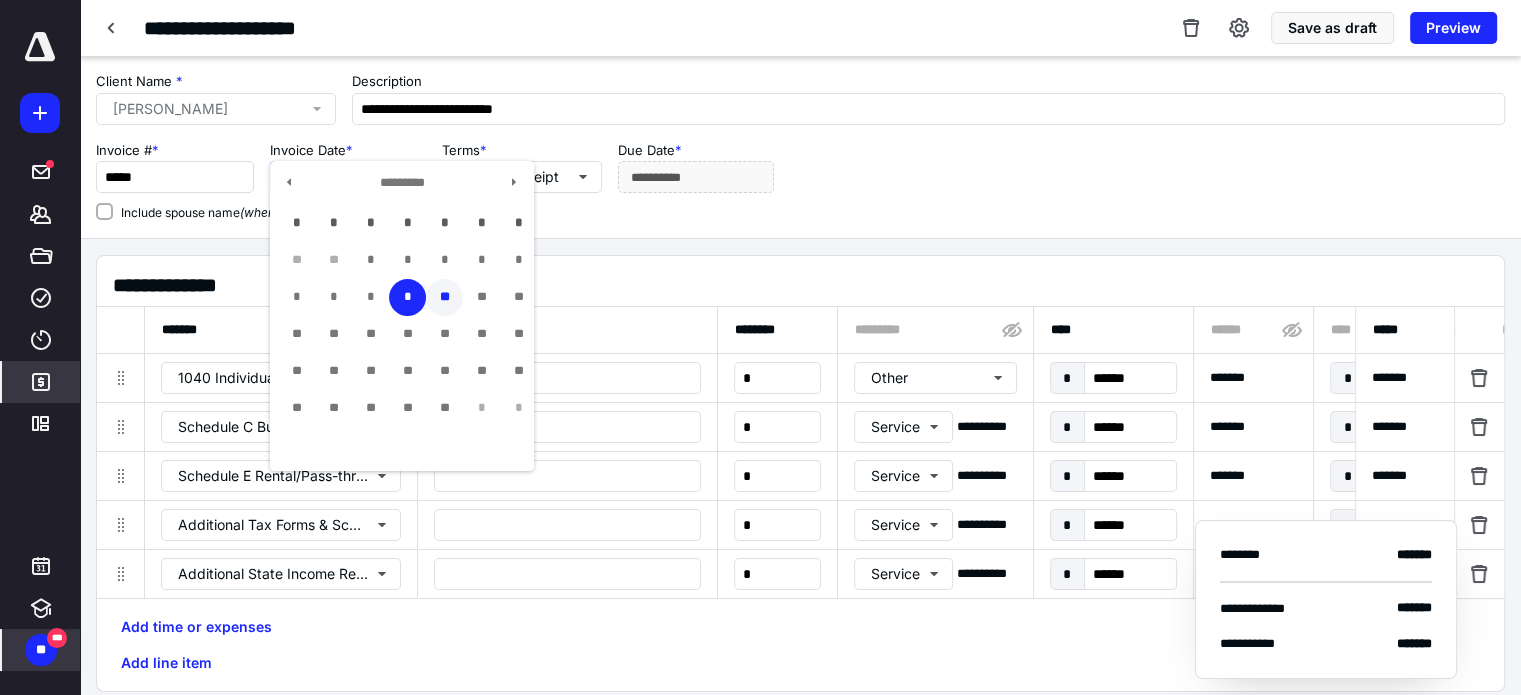 click on "**" at bounding box center [444, 297] 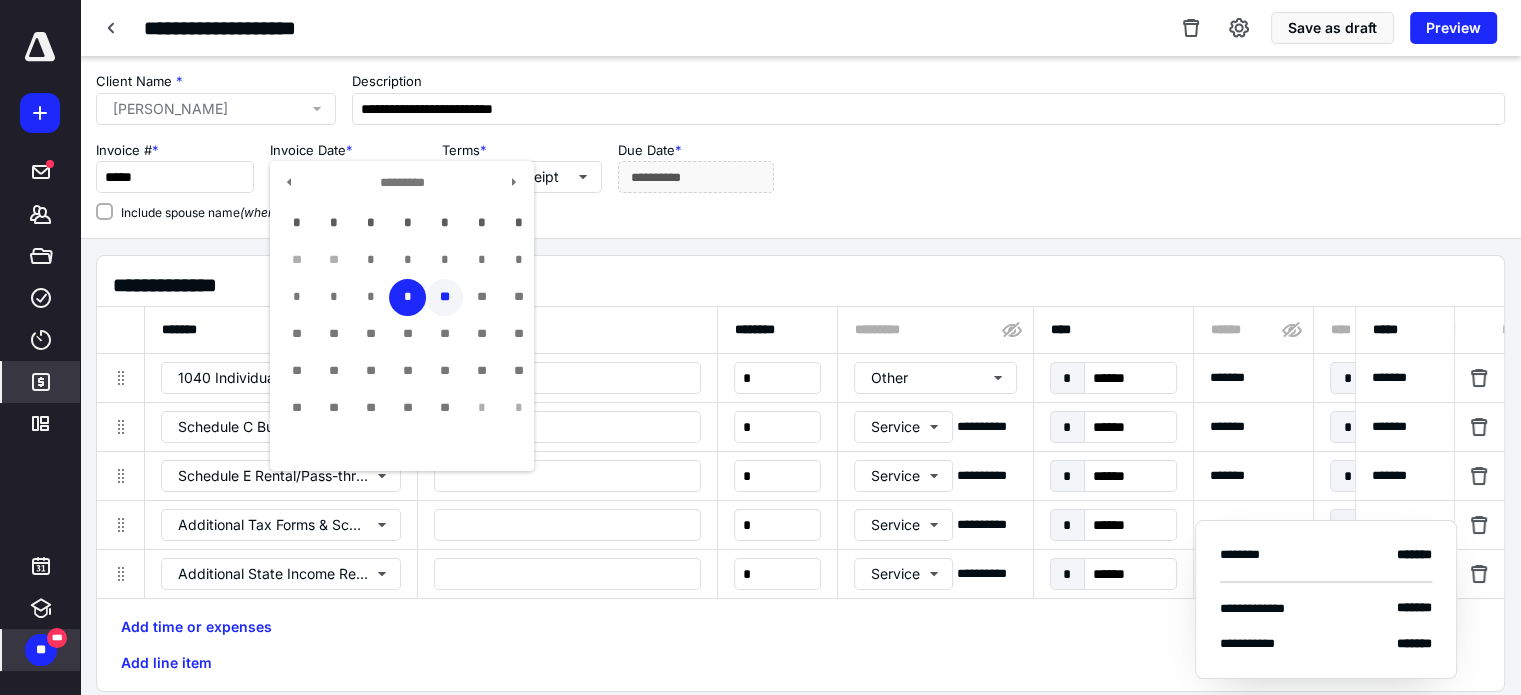 type on "**********" 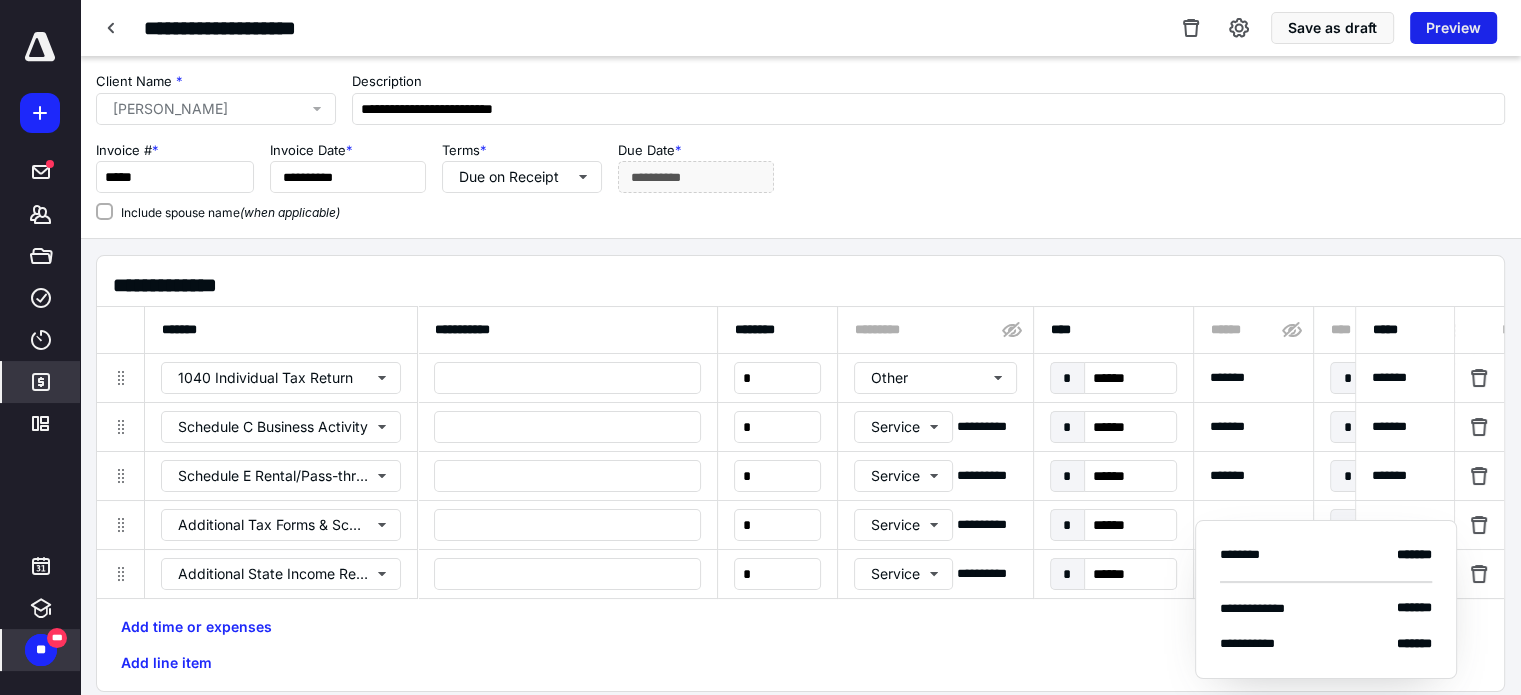 click on "Preview" at bounding box center (1453, 28) 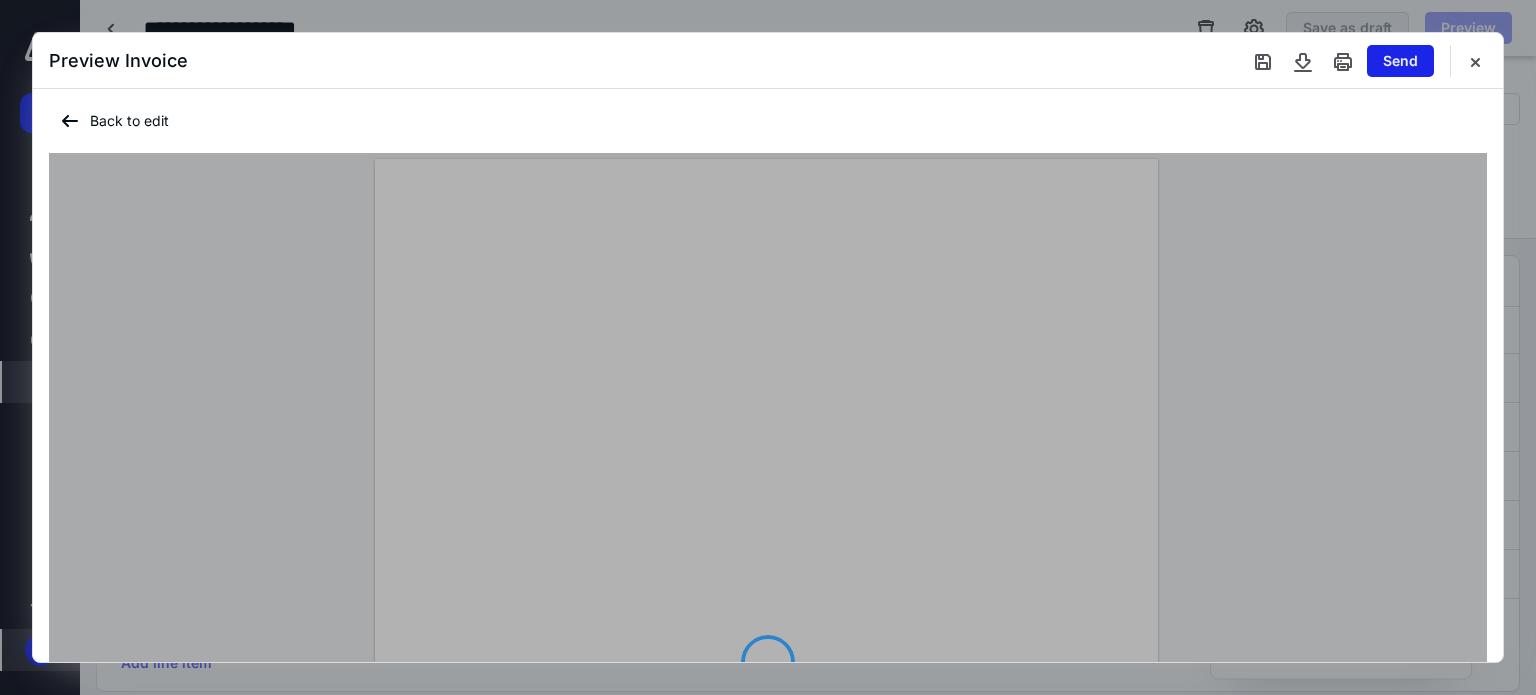 click on "Send" at bounding box center [1400, 61] 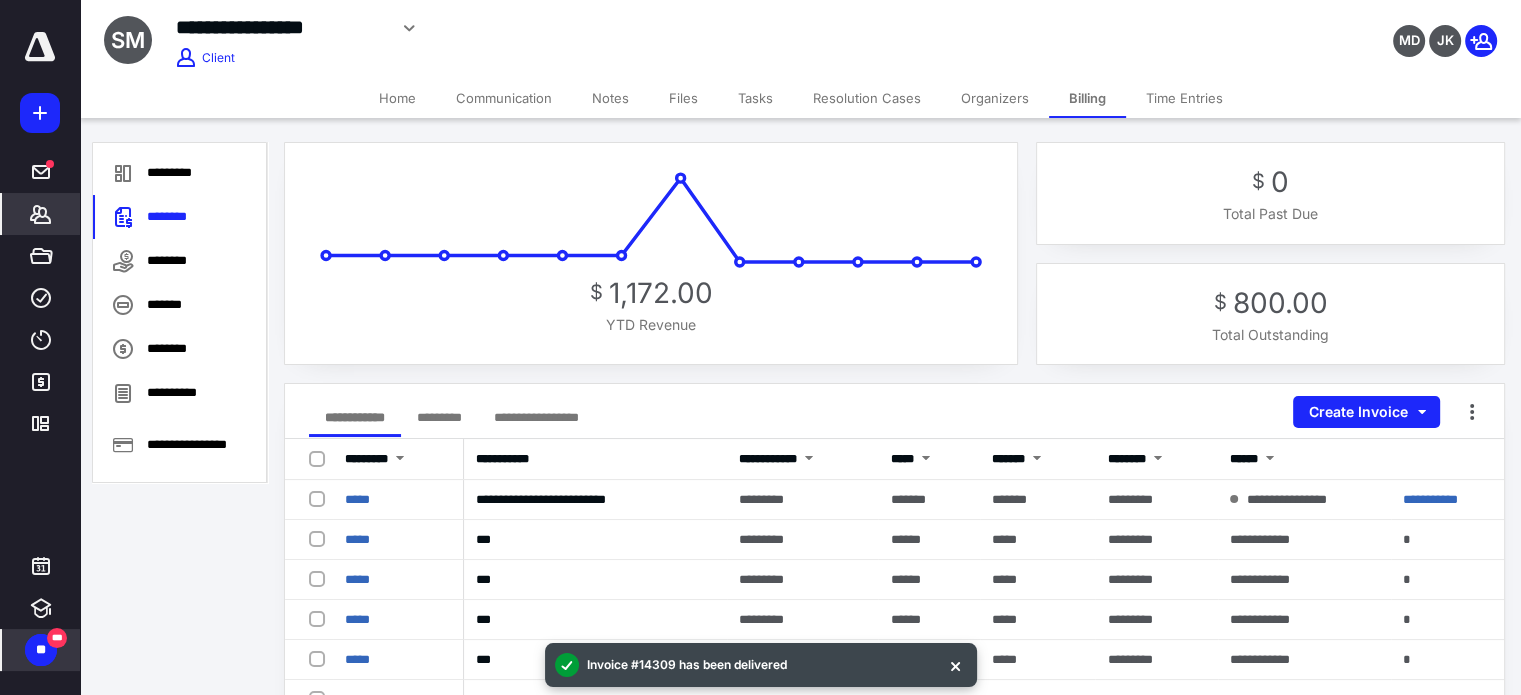 click on "Tasks" at bounding box center (755, 98) 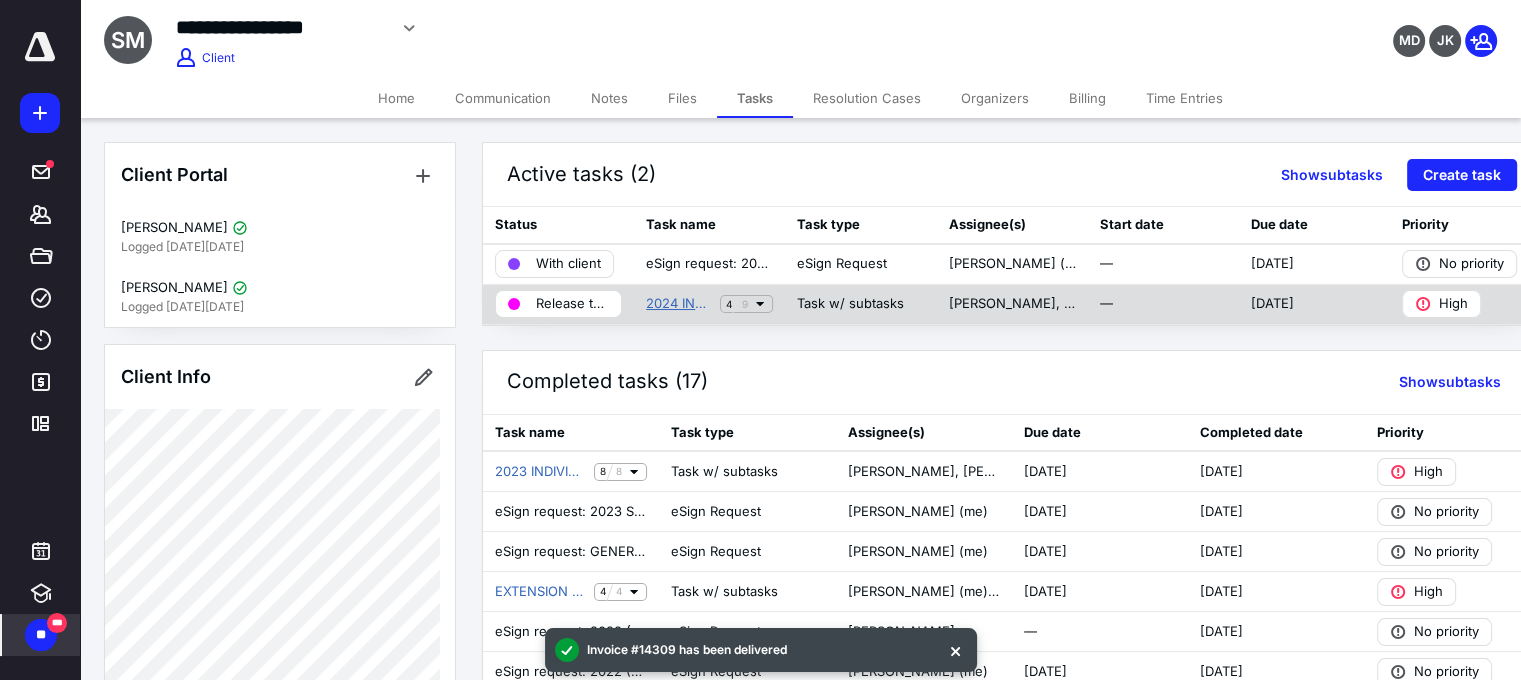 click on "2024  INDIVIDUAL TAX RETURN" at bounding box center (679, 304) 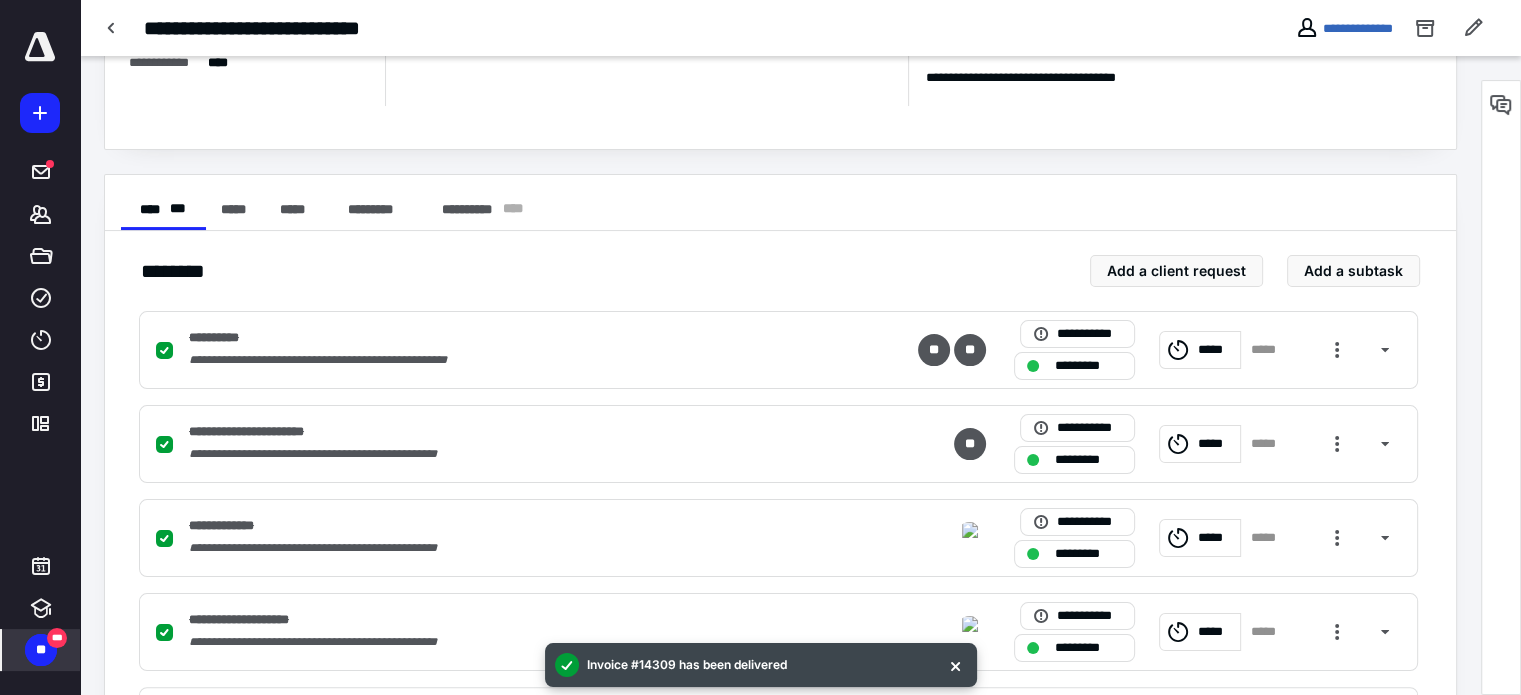 scroll, scrollTop: 500, scrollLeft: 0, axis: vertical 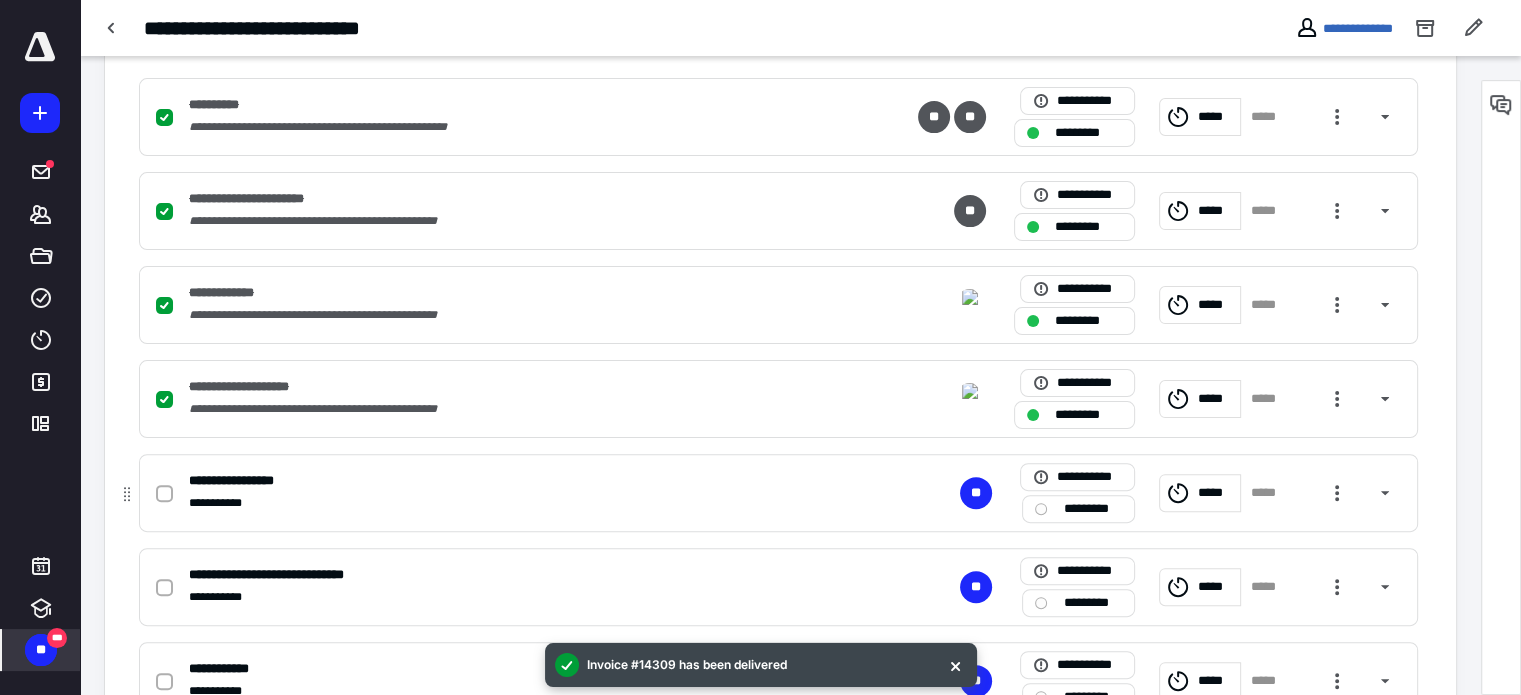 click 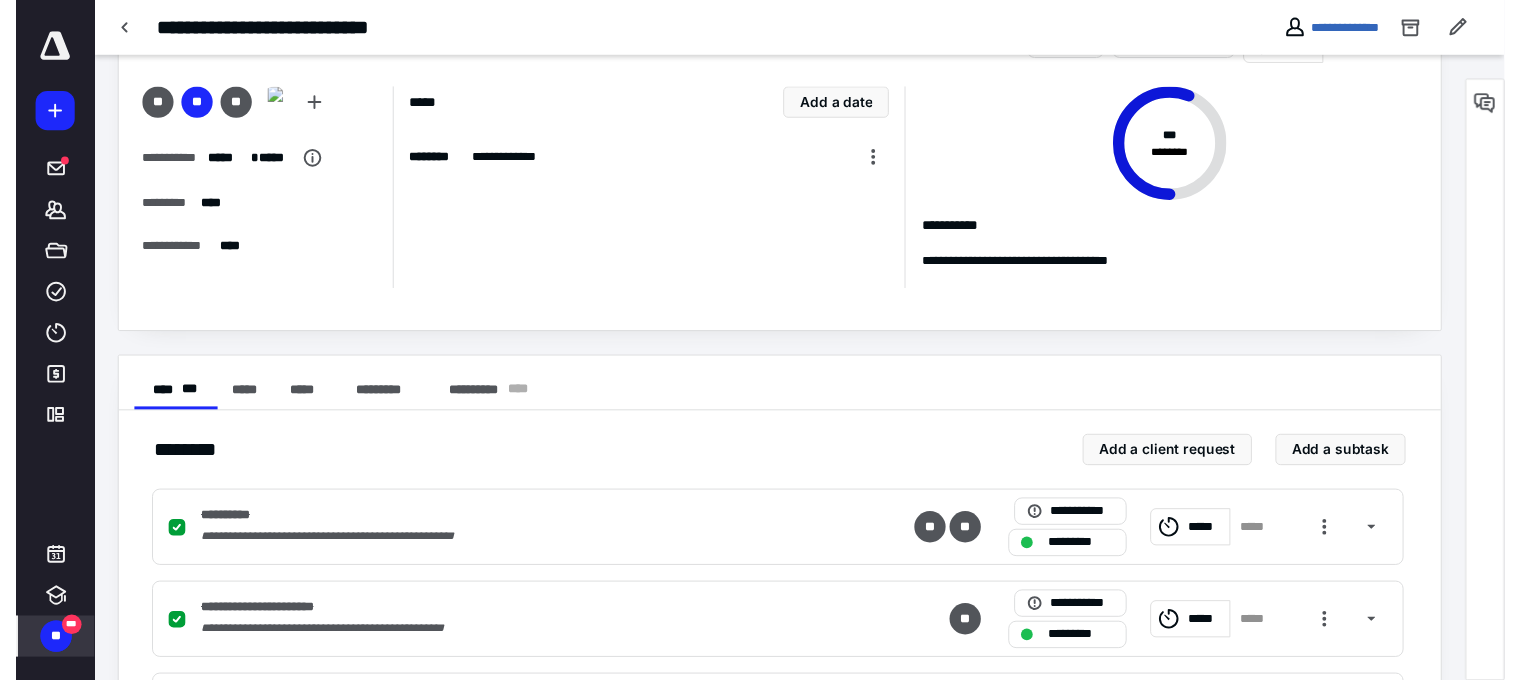 scroll, scrollTop: 0, scrollLeft: 0, axis: both 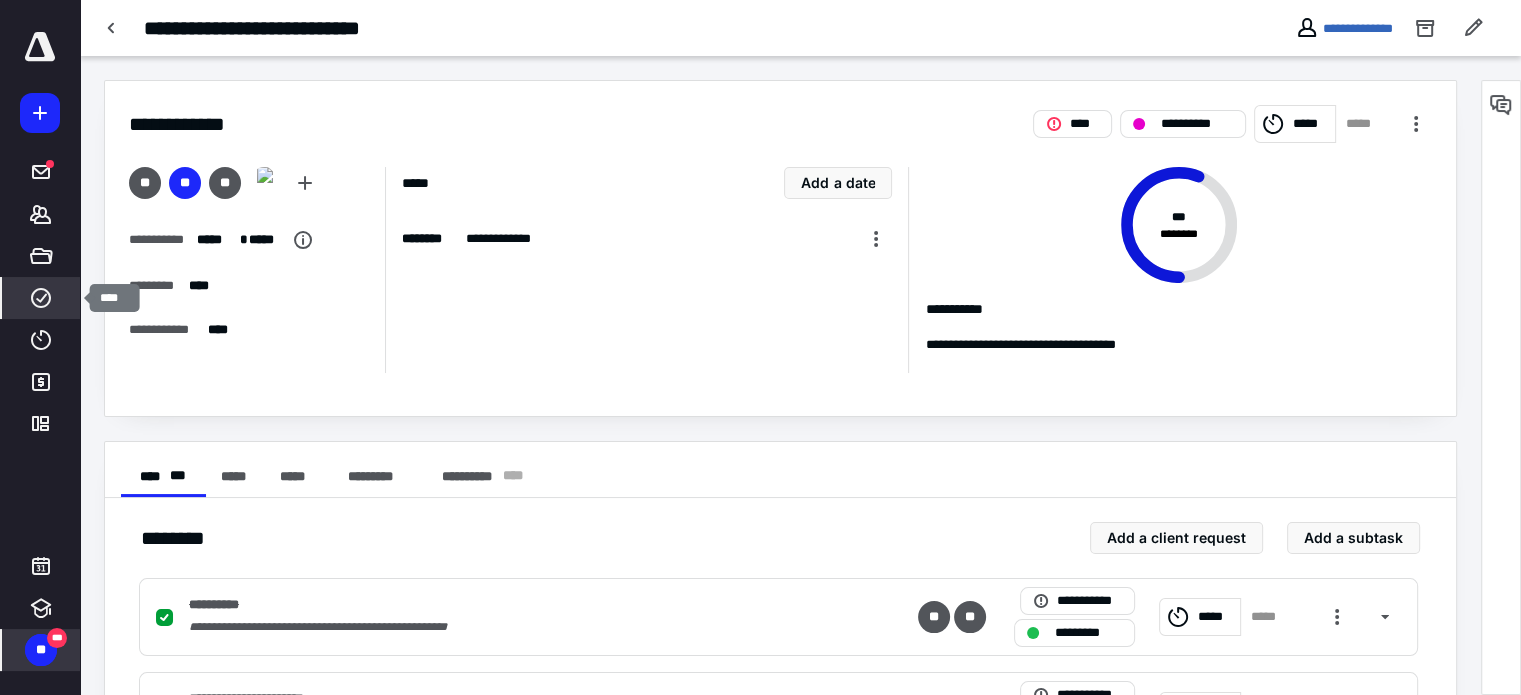 click on "****" at bounding box center [41, 298] 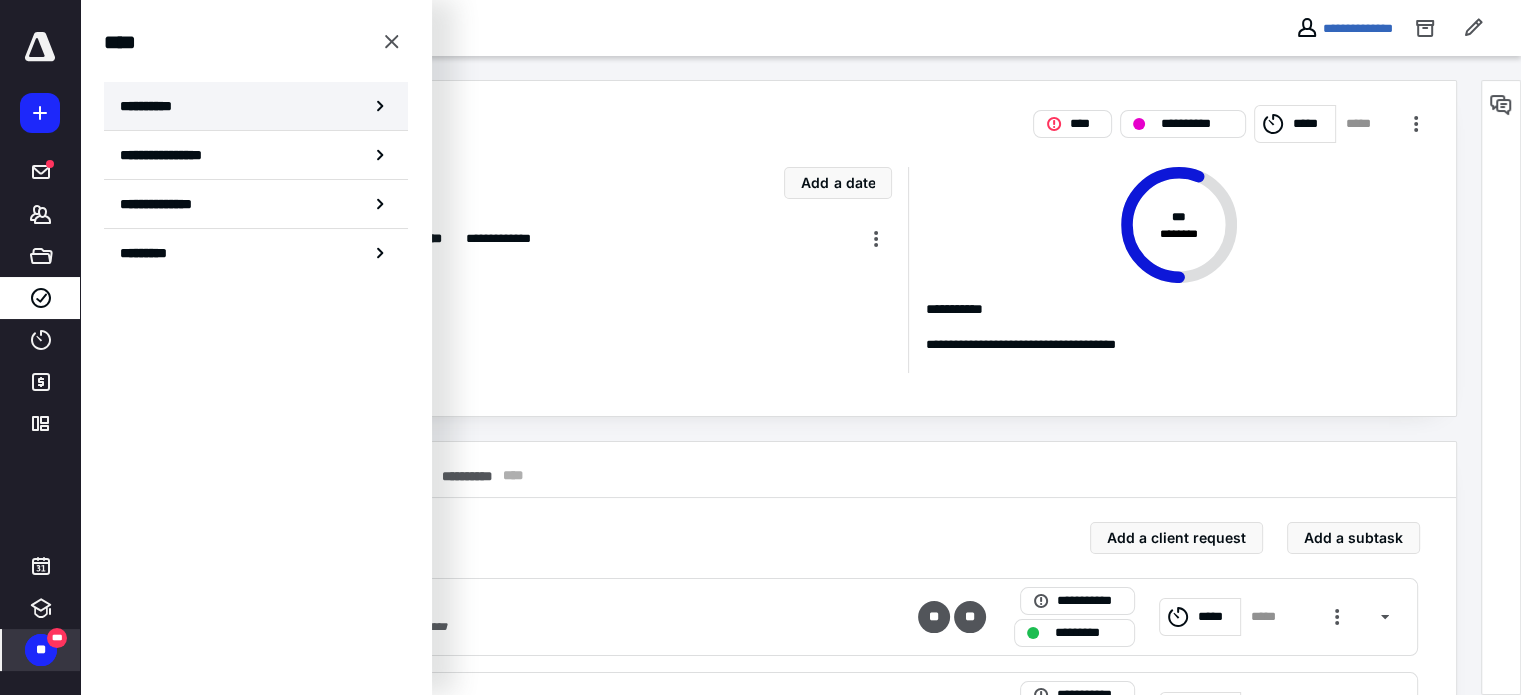click on "**********" at bounding box center [153, 106] 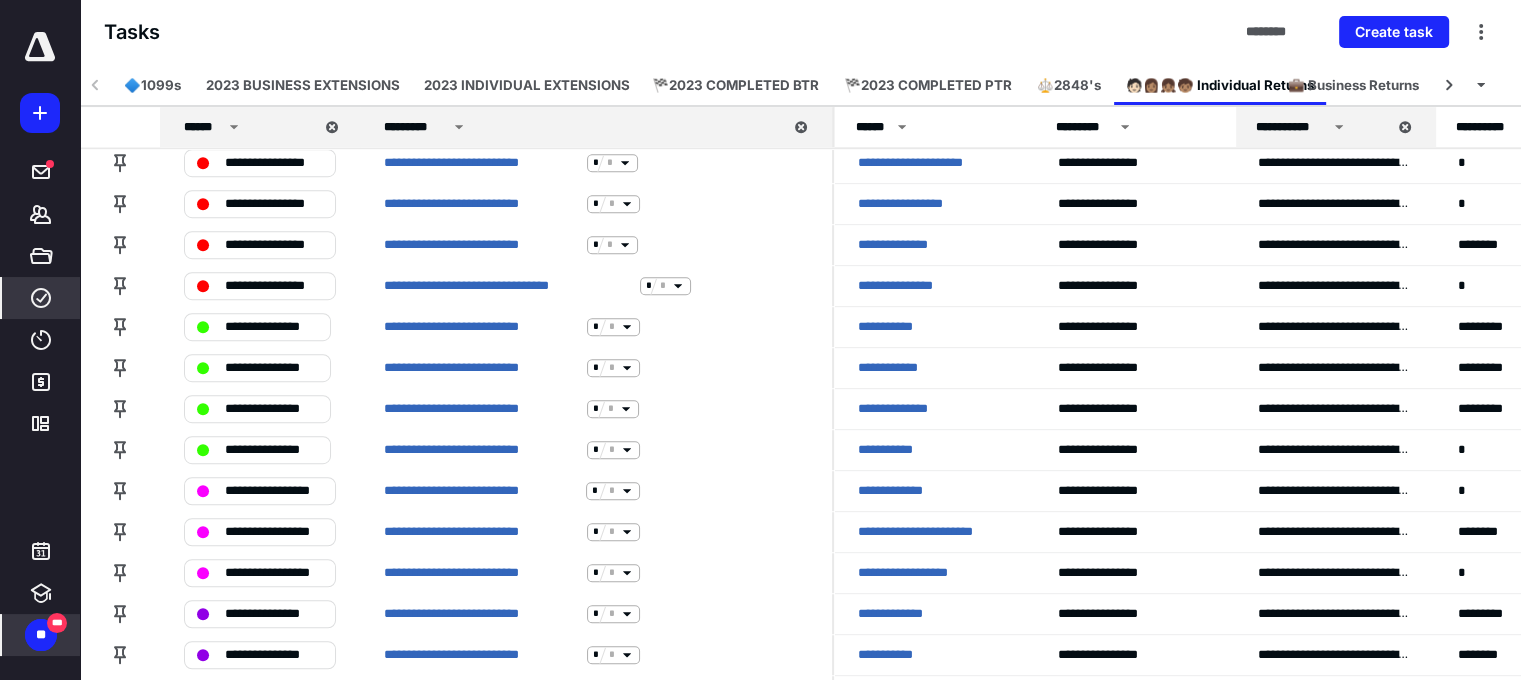 scroll, scrollTop: 1300, scrollLeft: 0, axis: vertical 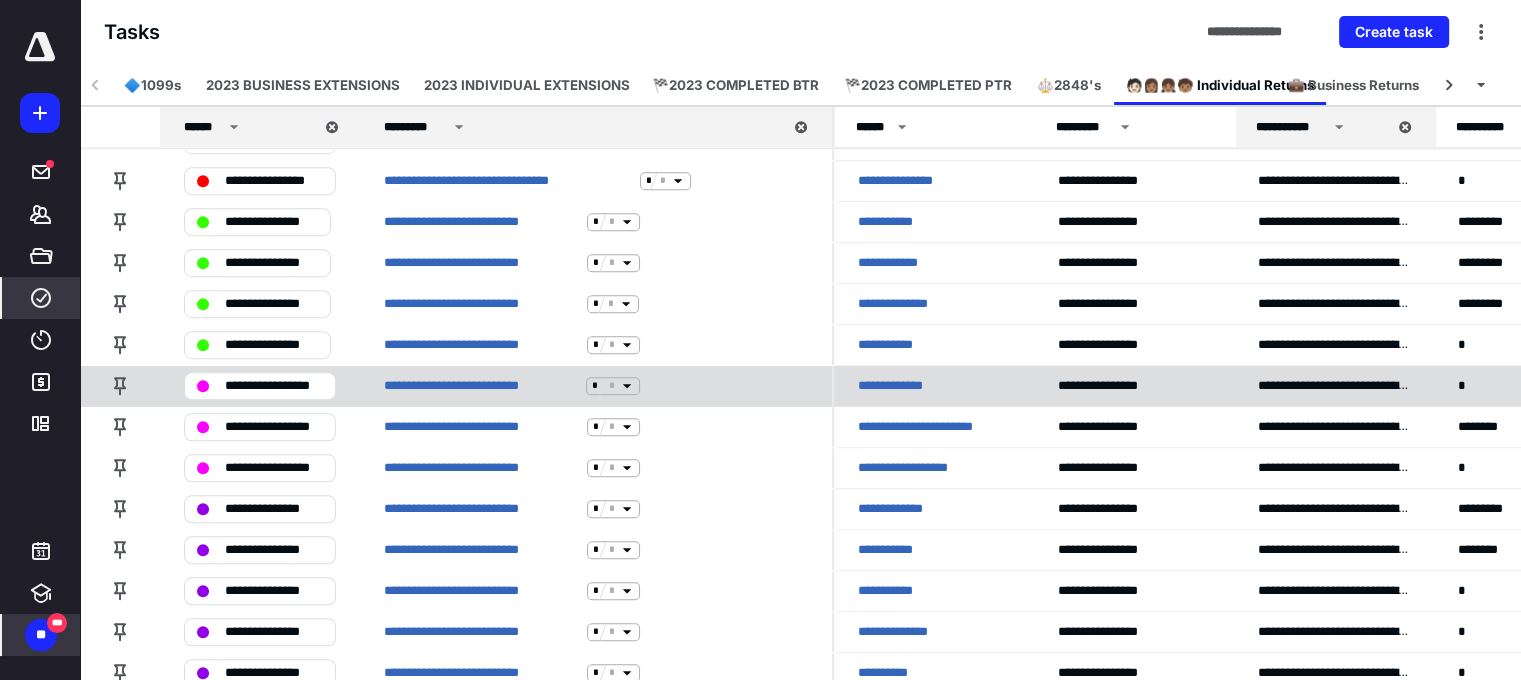 click on "**********" at bounding box center (910, 386) 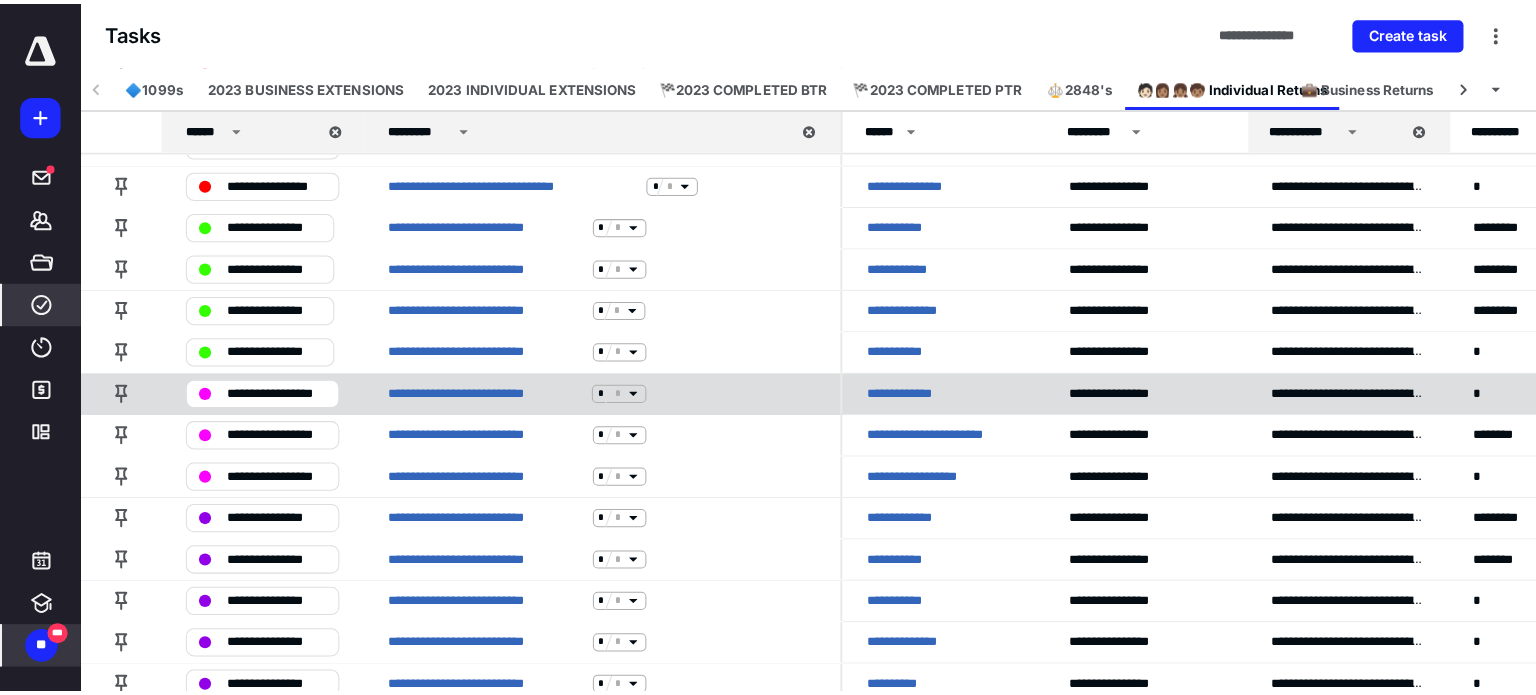 scroll, scrollTop: 0, scrollLeft: 0, axis: both 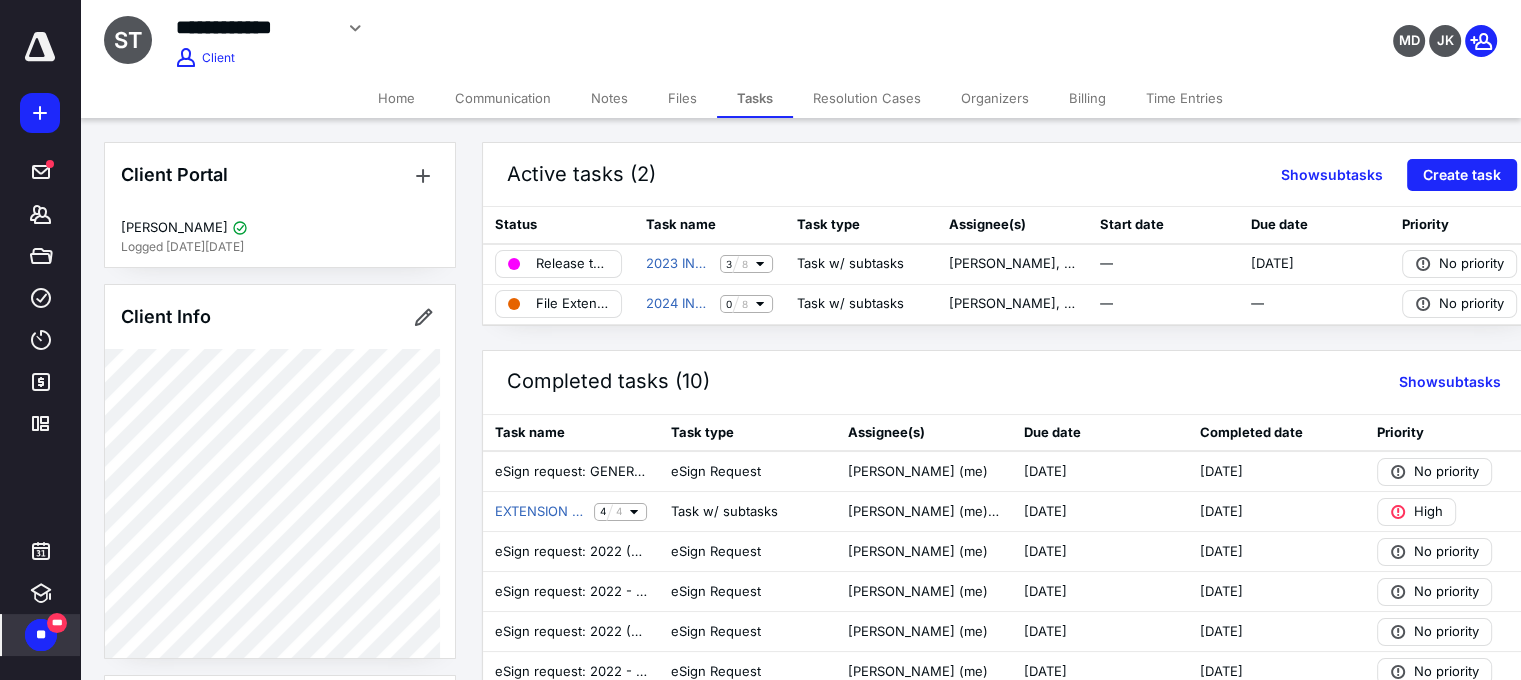 click on "Billing" at bounding box center (1087, 98) 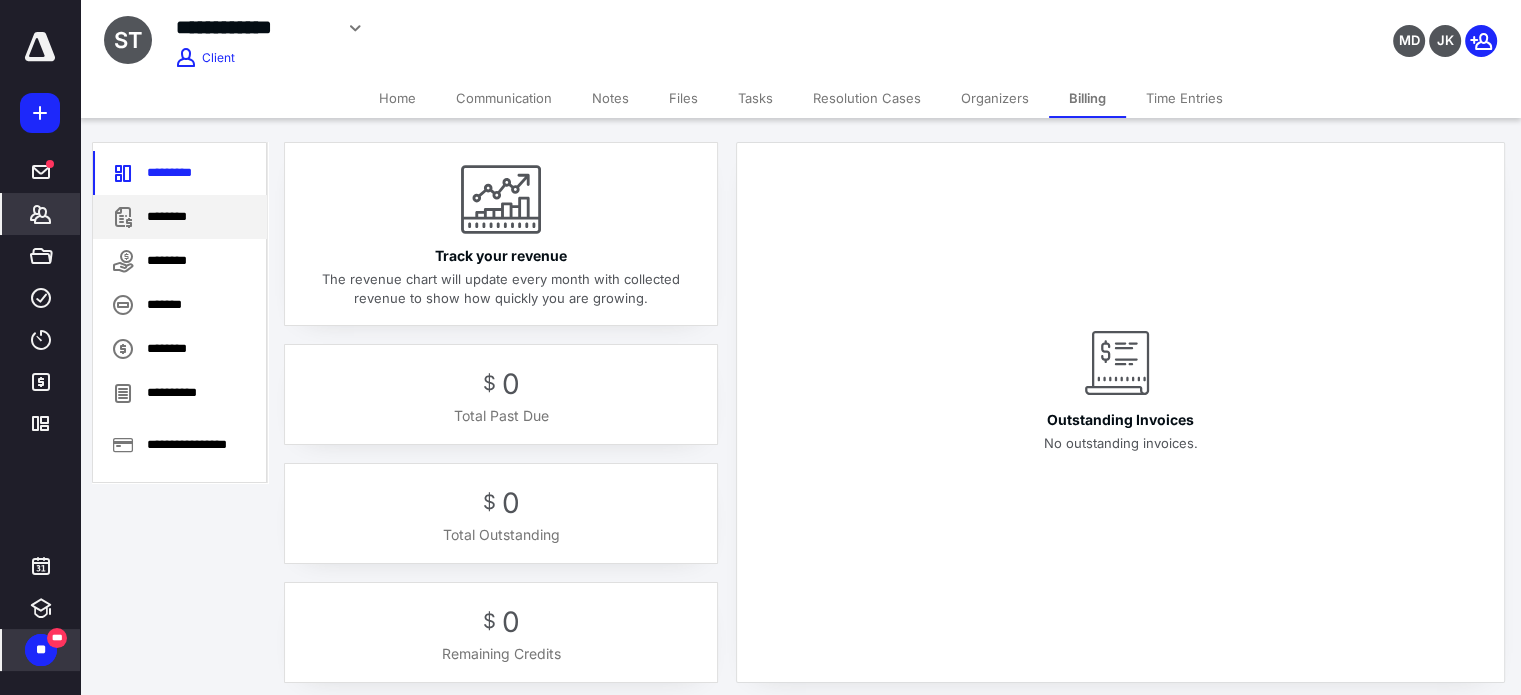 click 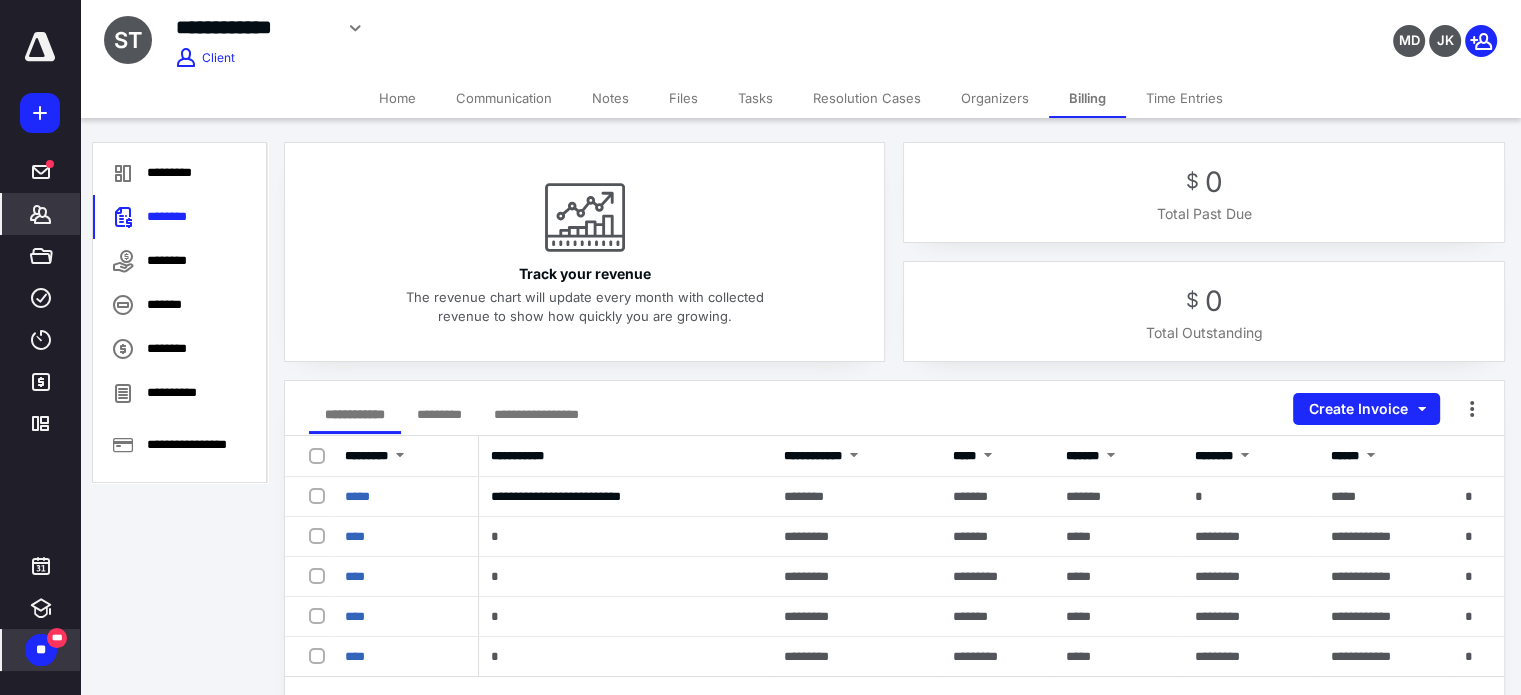 click on "Files" at bounding box center [683, 98] 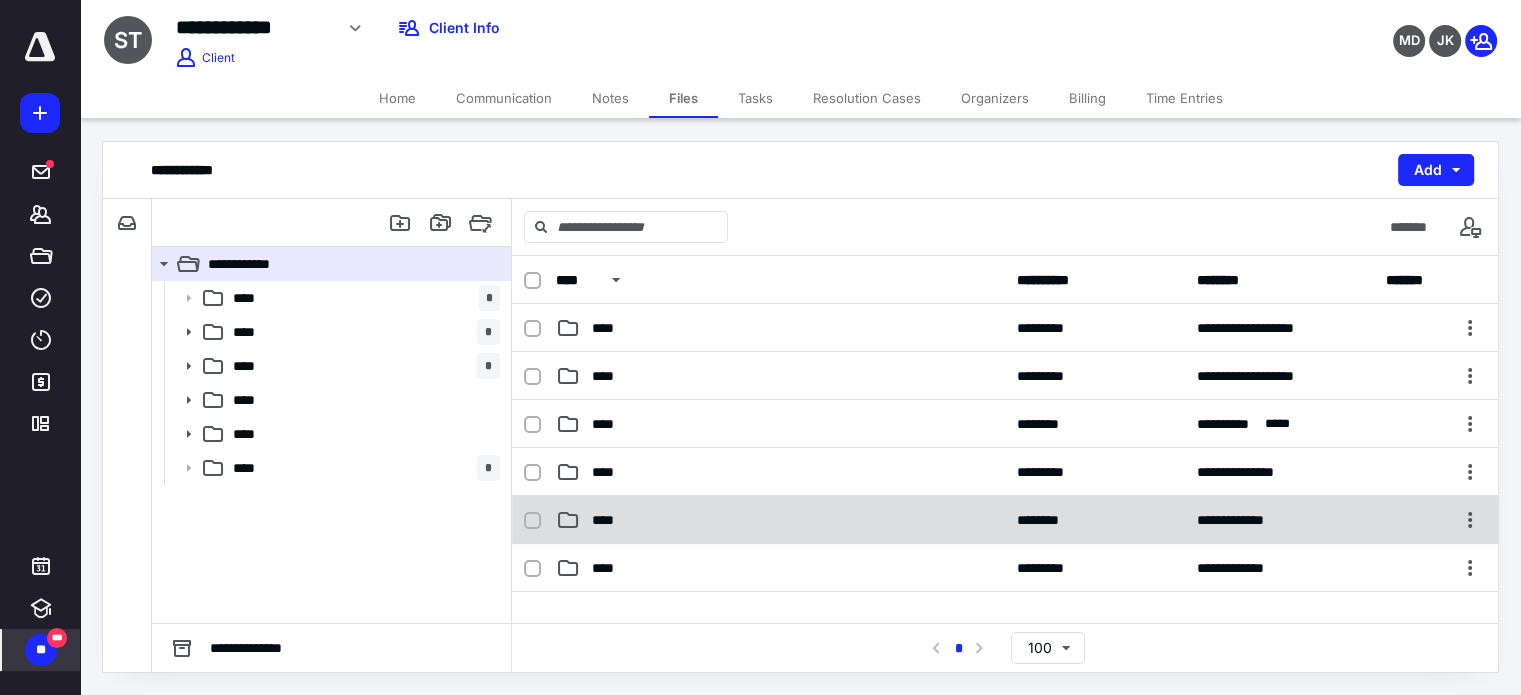 click on "****" at bounding box center [780, 520] 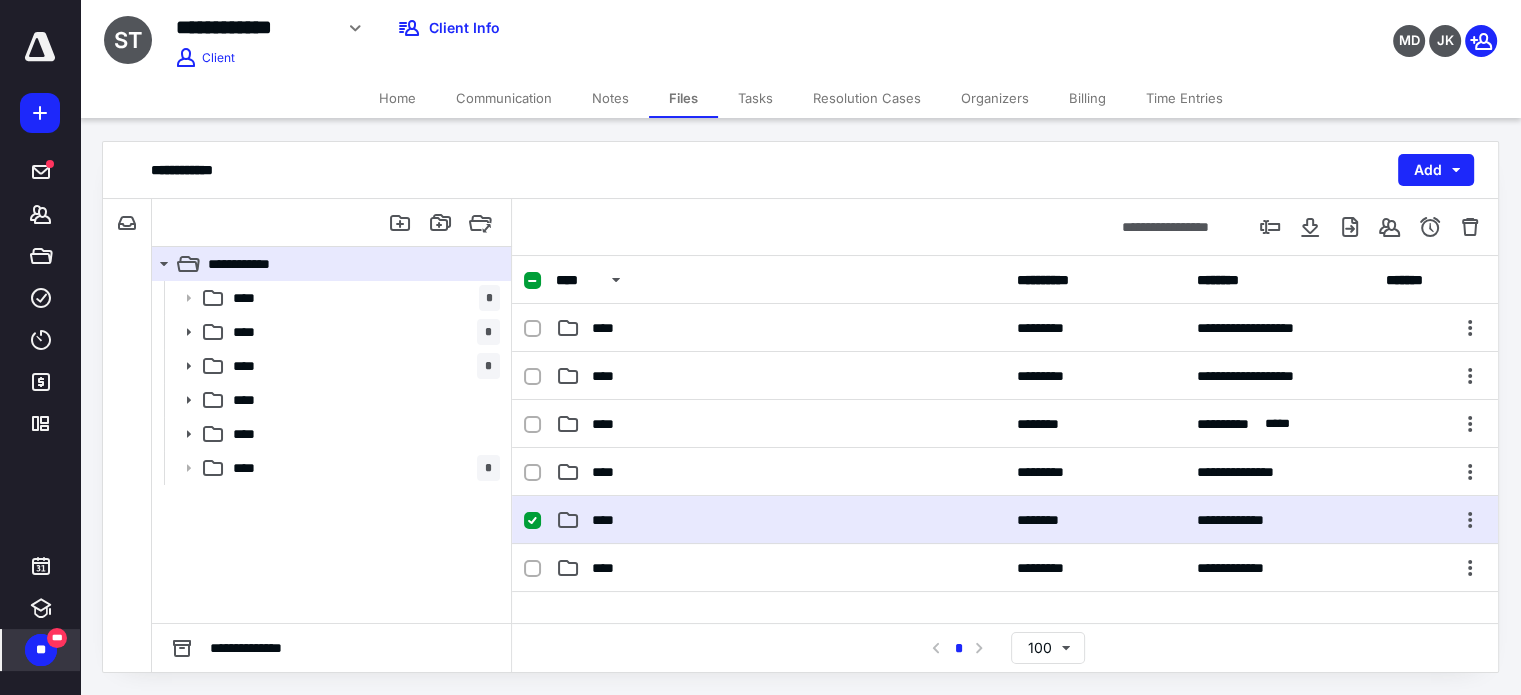click on "****" at bounding box center (780, 520) 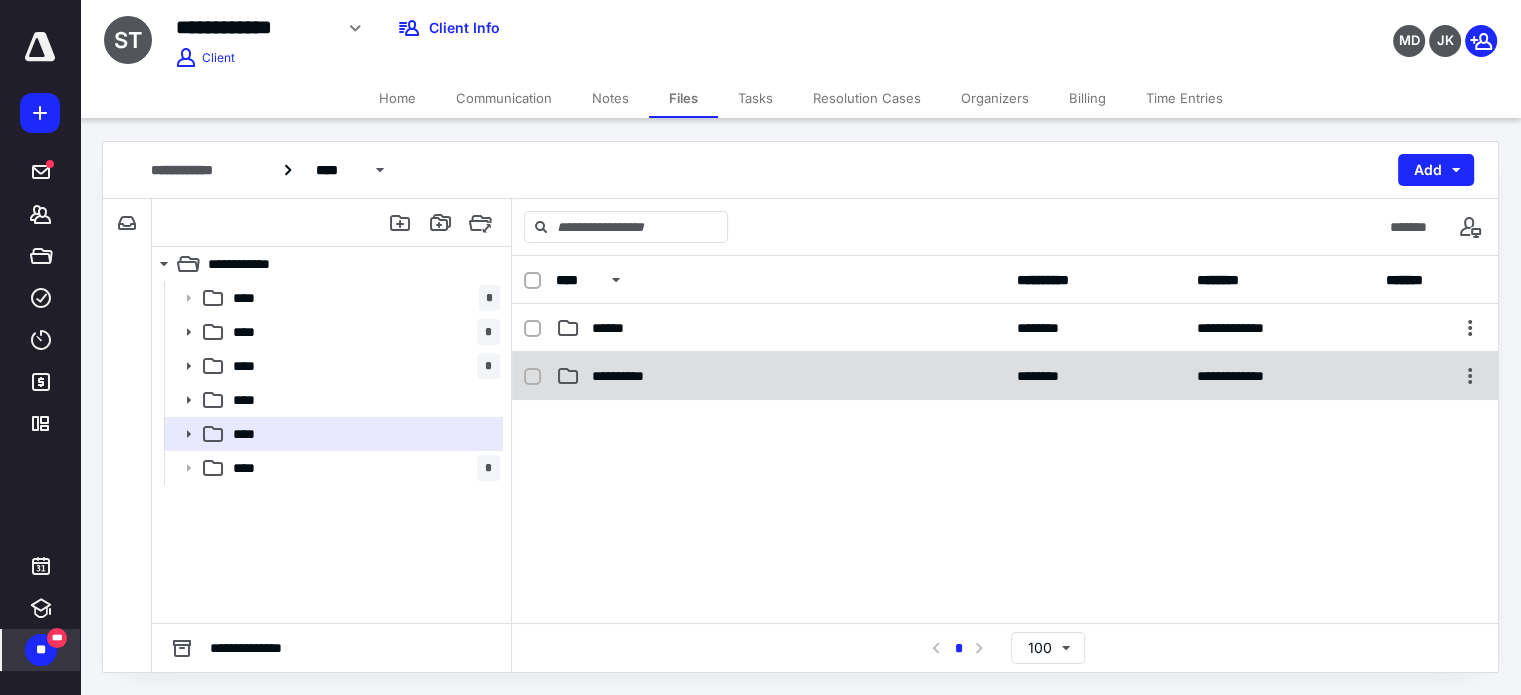 click on "**********" at bounding box center [1005, 376] 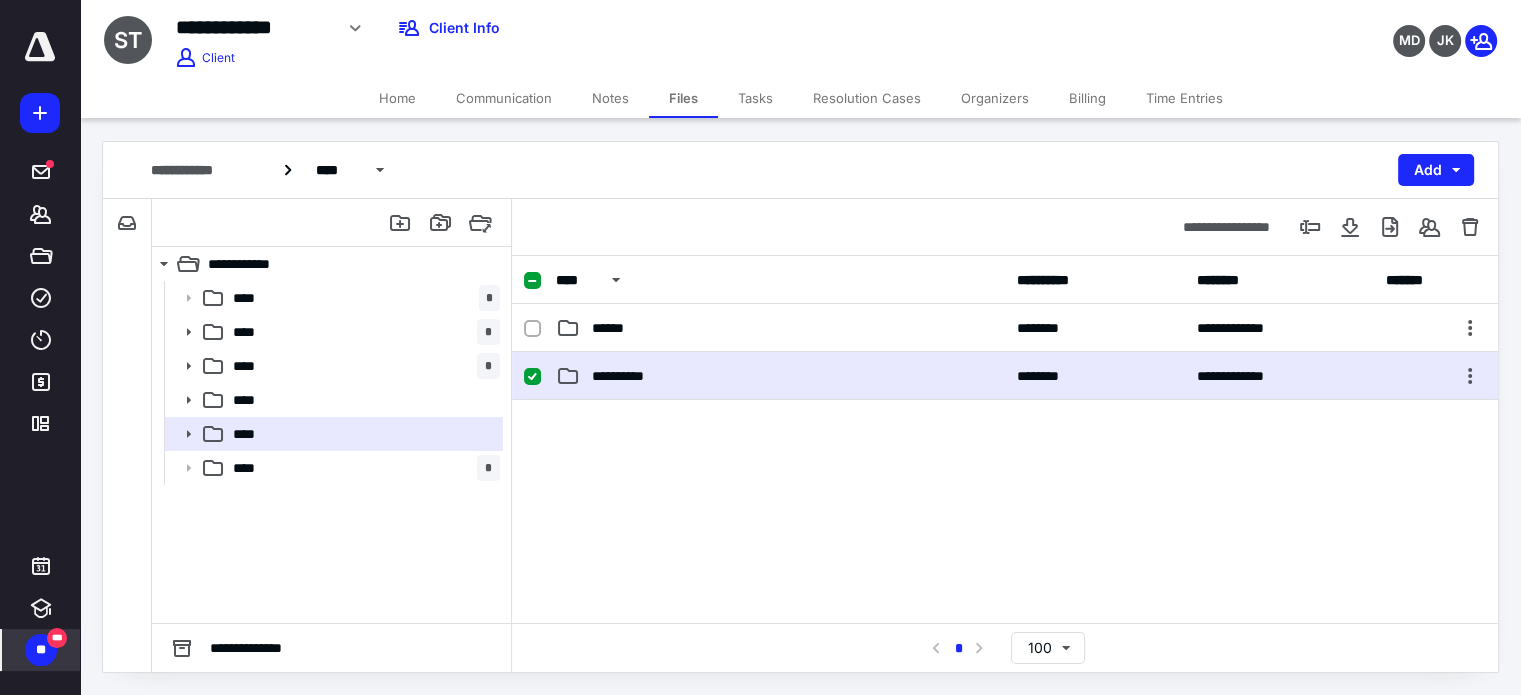 click on "**********" at bounding box center [1005, 376] 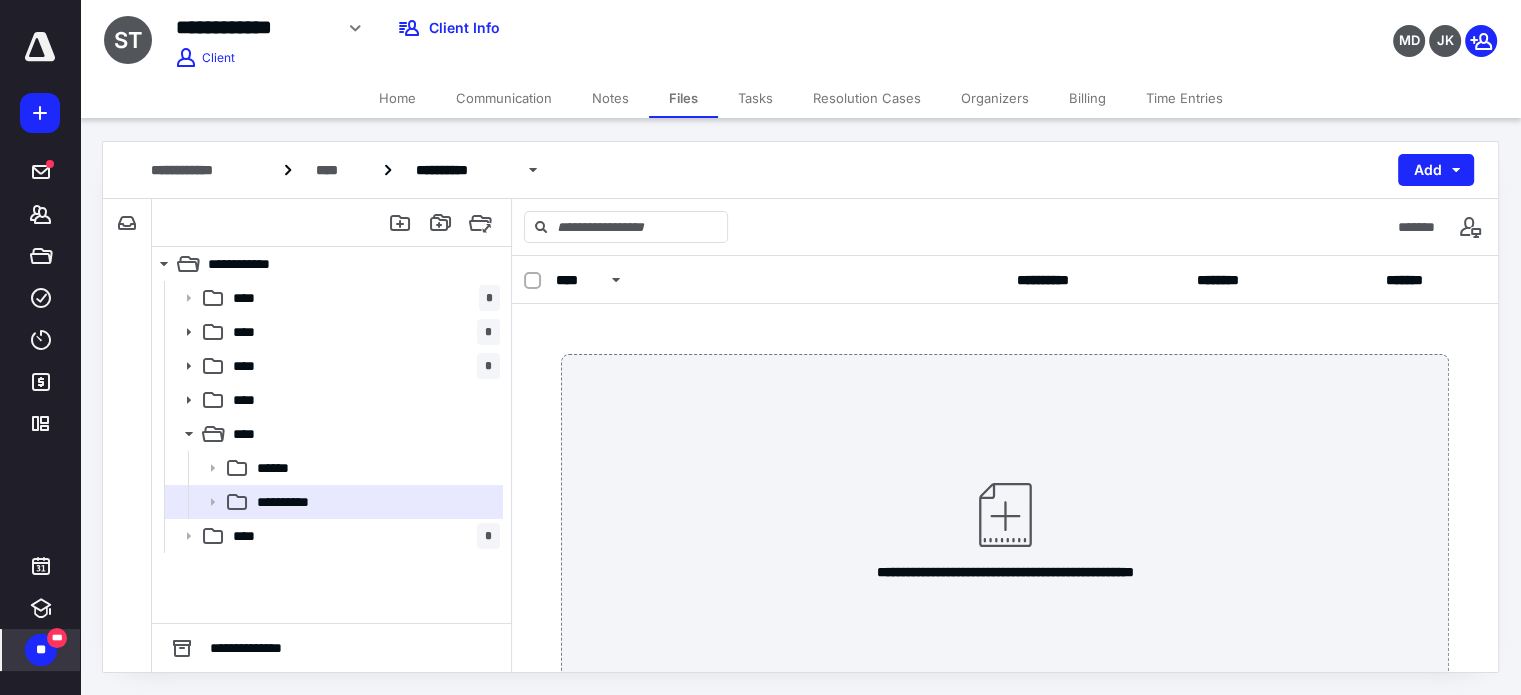 click on "Files" at bounding box center (683, 98) 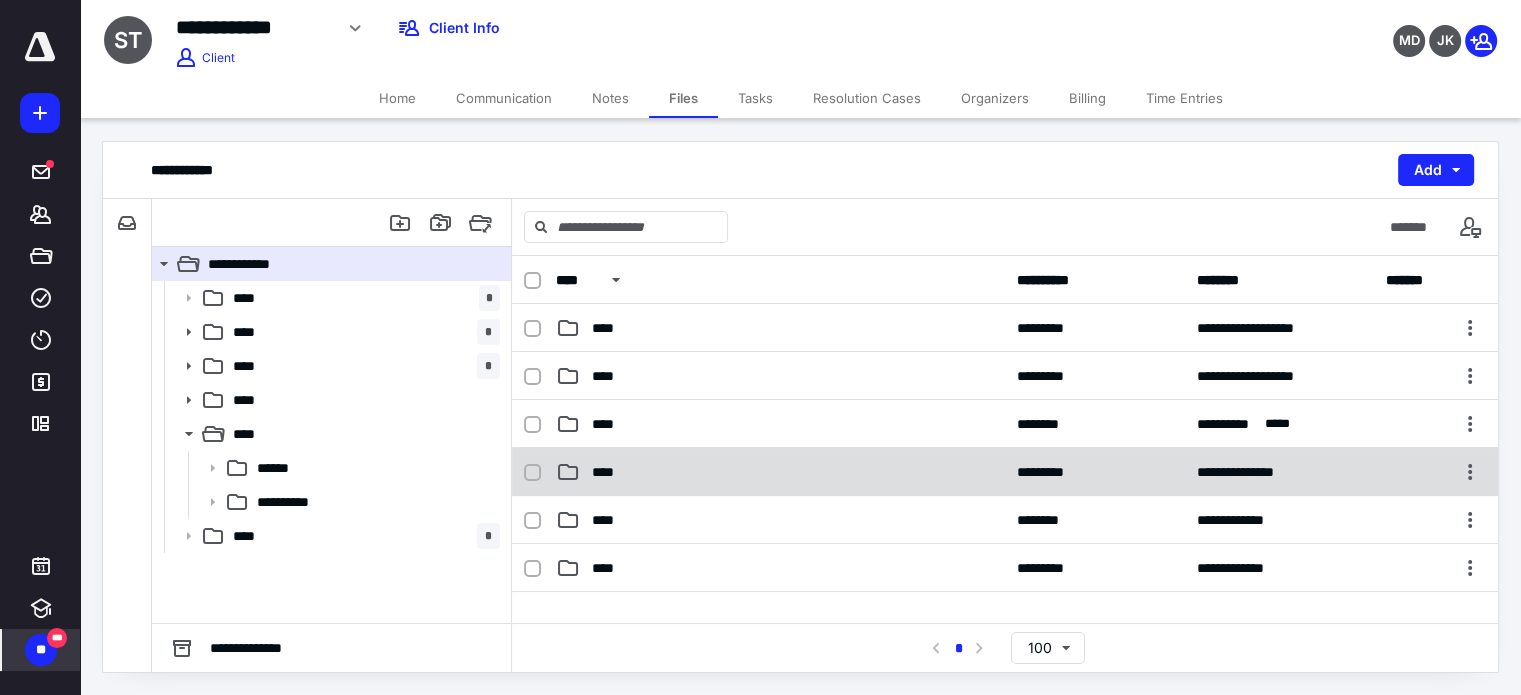 click on "****" at bounding box center [609, 472] 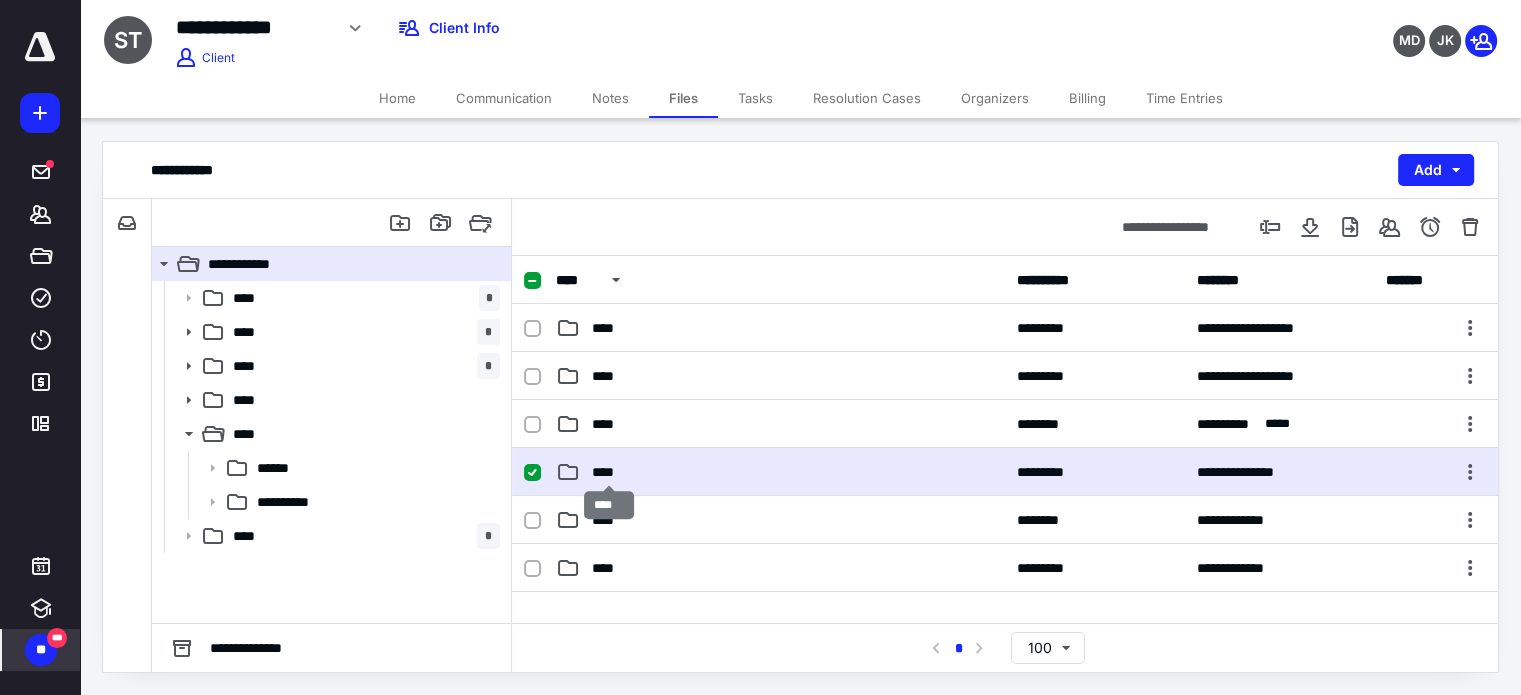 click on "****" at bounding box center [609, 472] 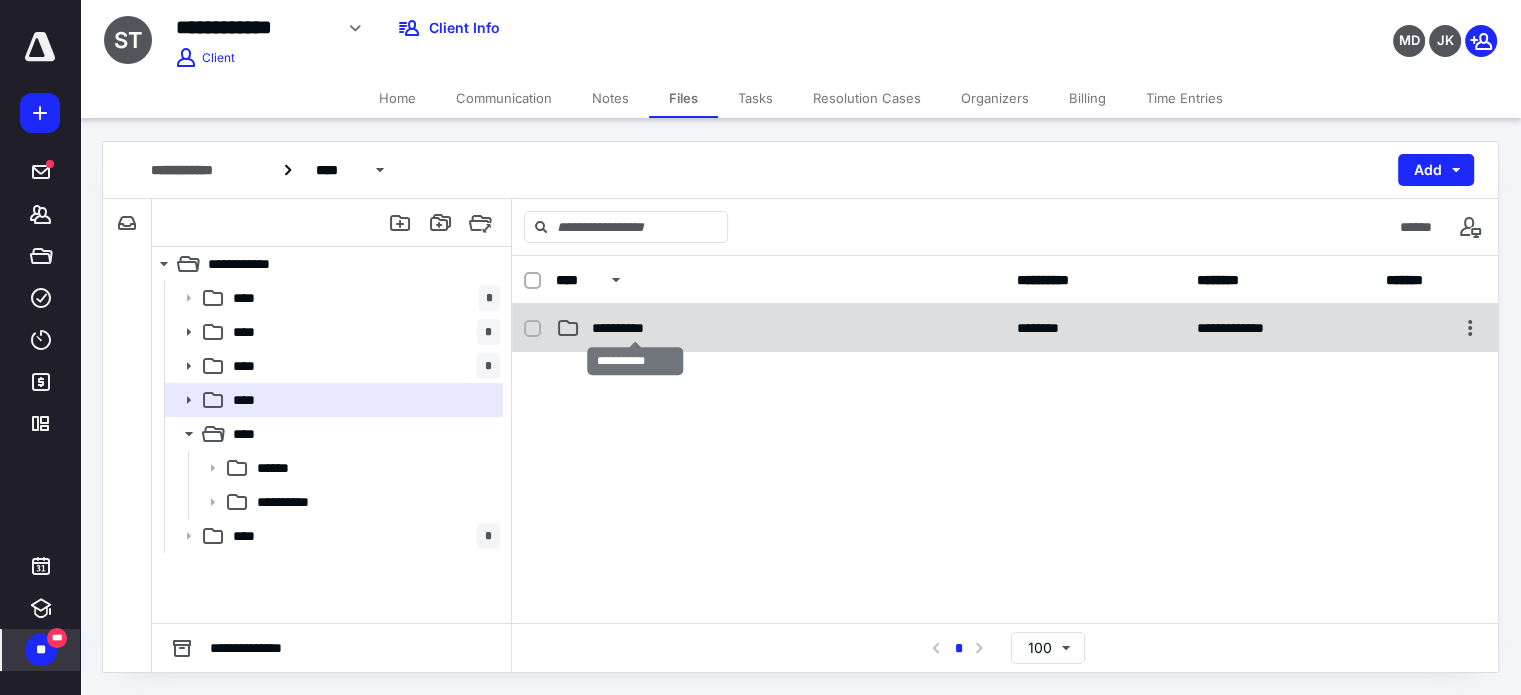 click on "**********" at bounding box center (635, 328) 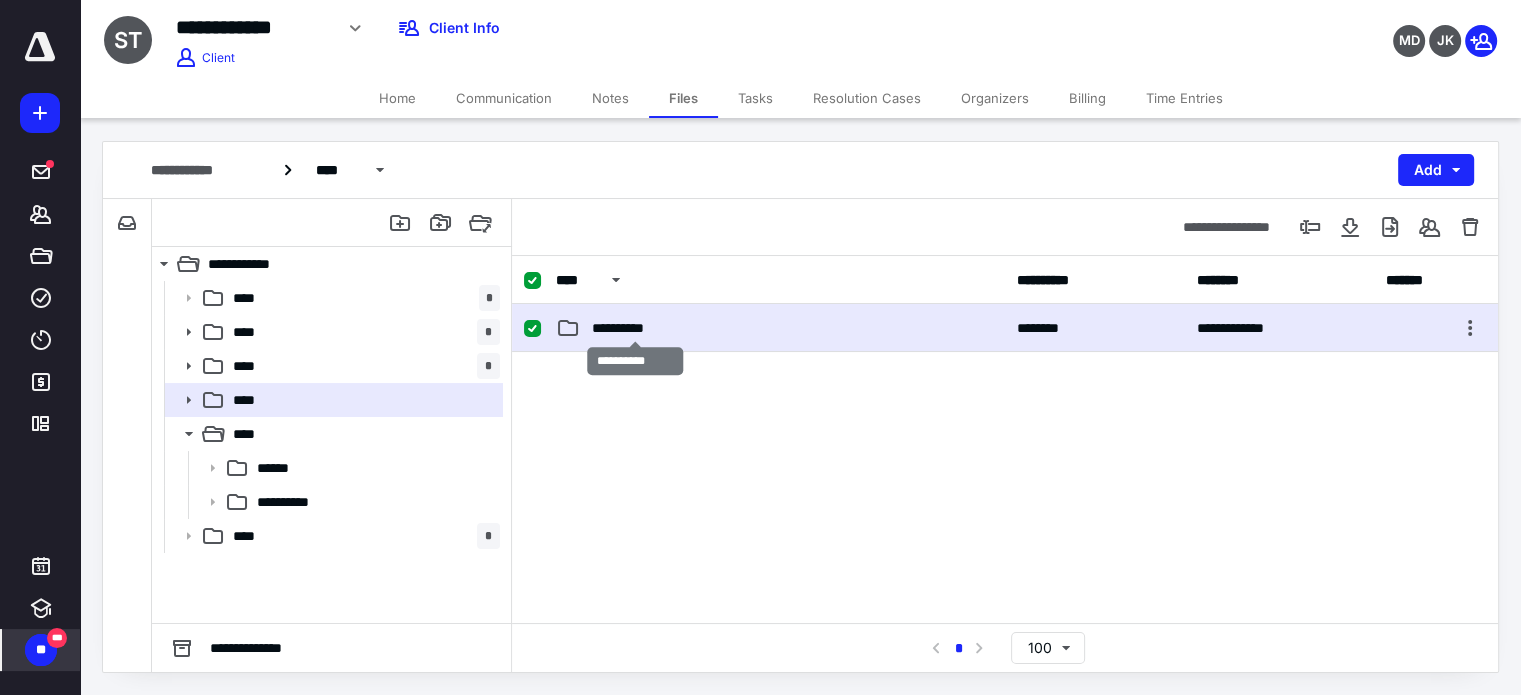 click on "**********" at bounding box center (635, 328) 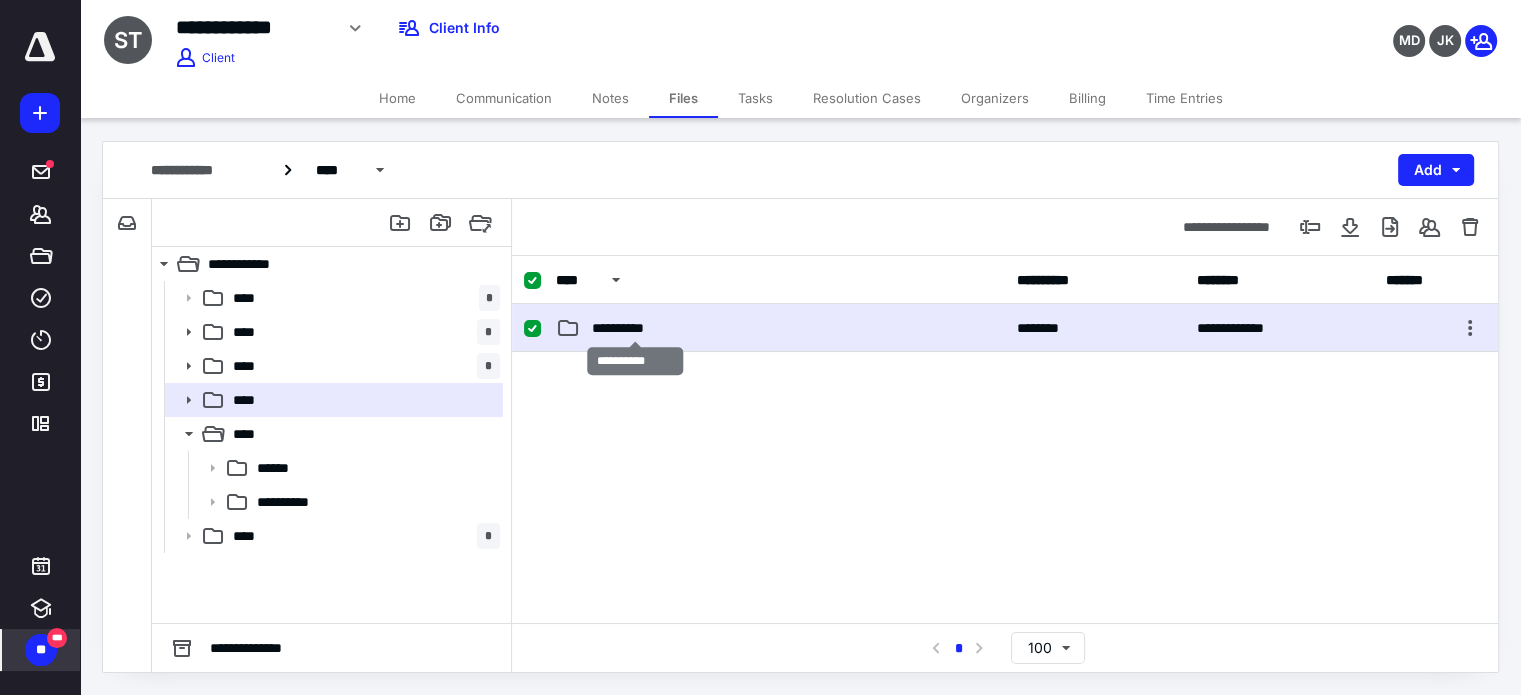 checkbox on "false" 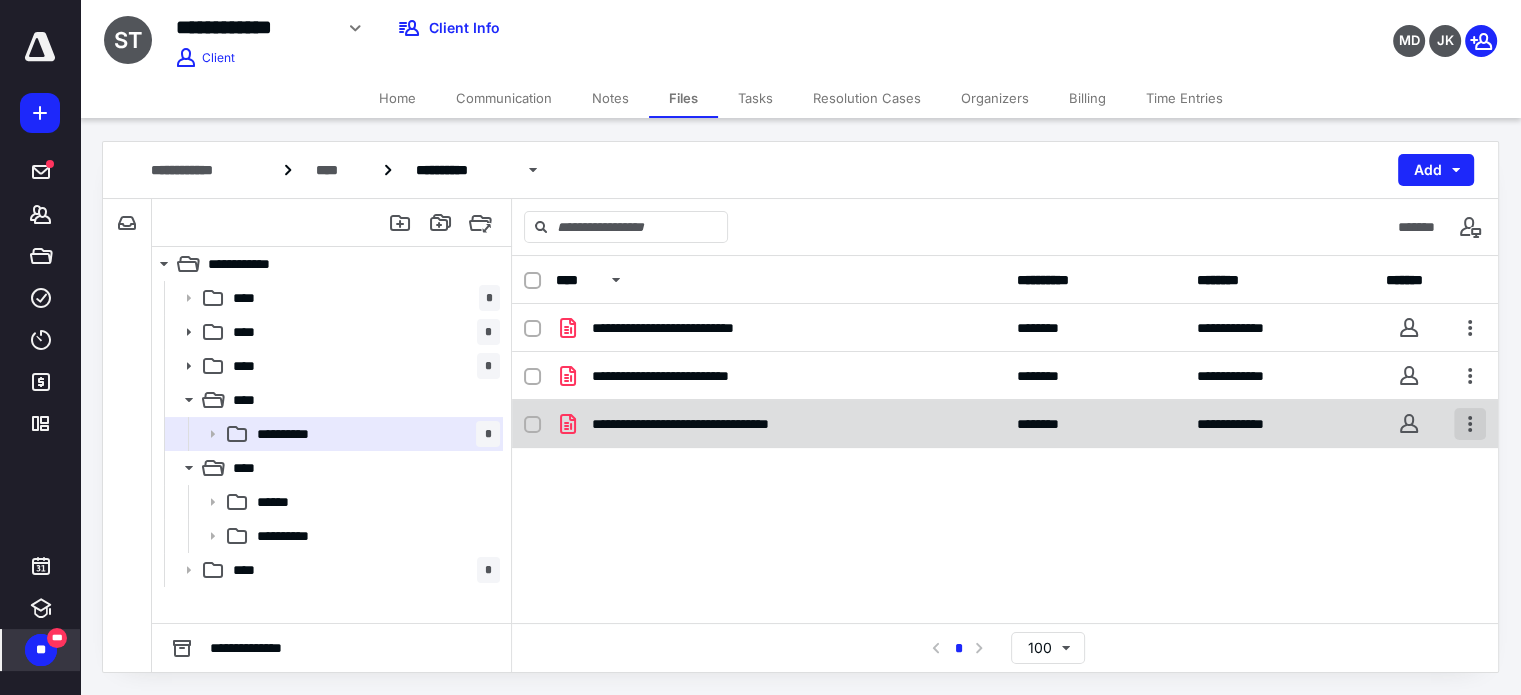 click at bounding box center (1470, 424) 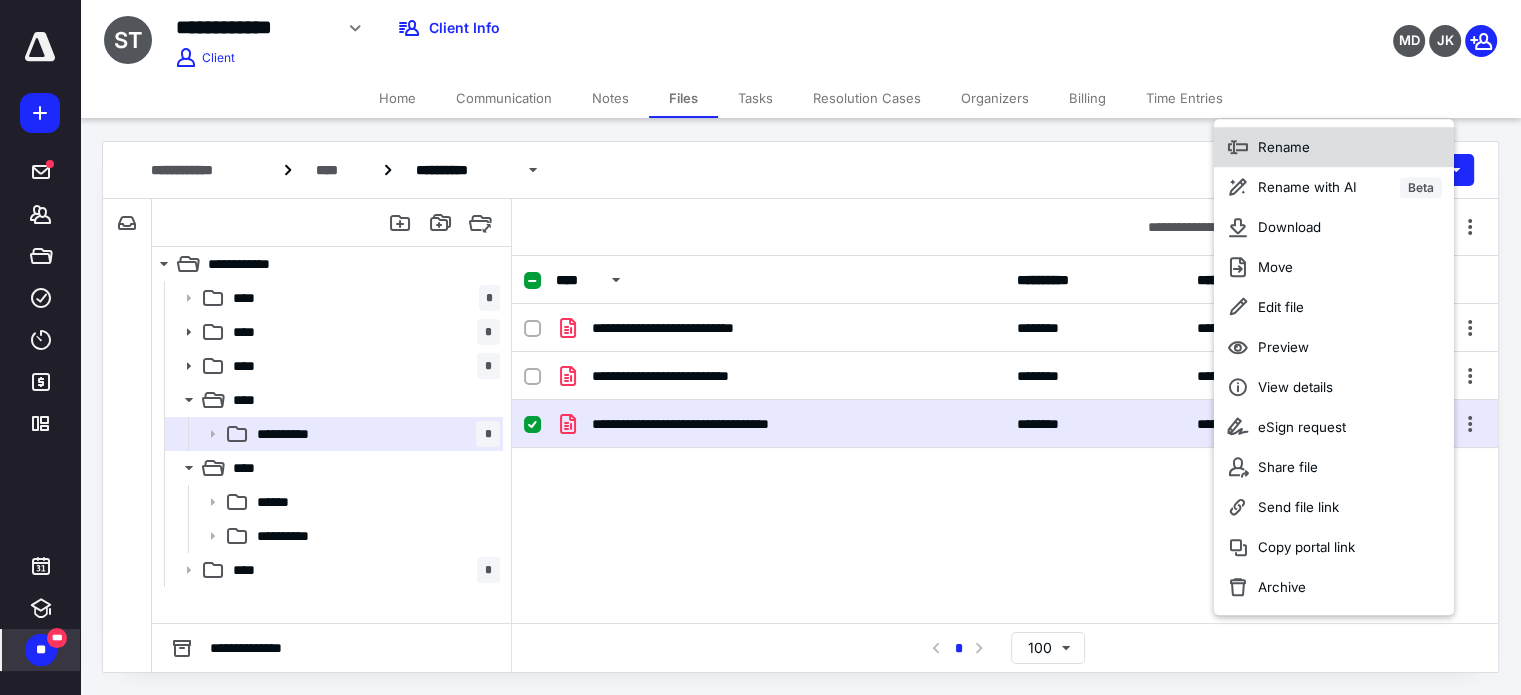 click on "Rename" at bounding box center [1334, 147] 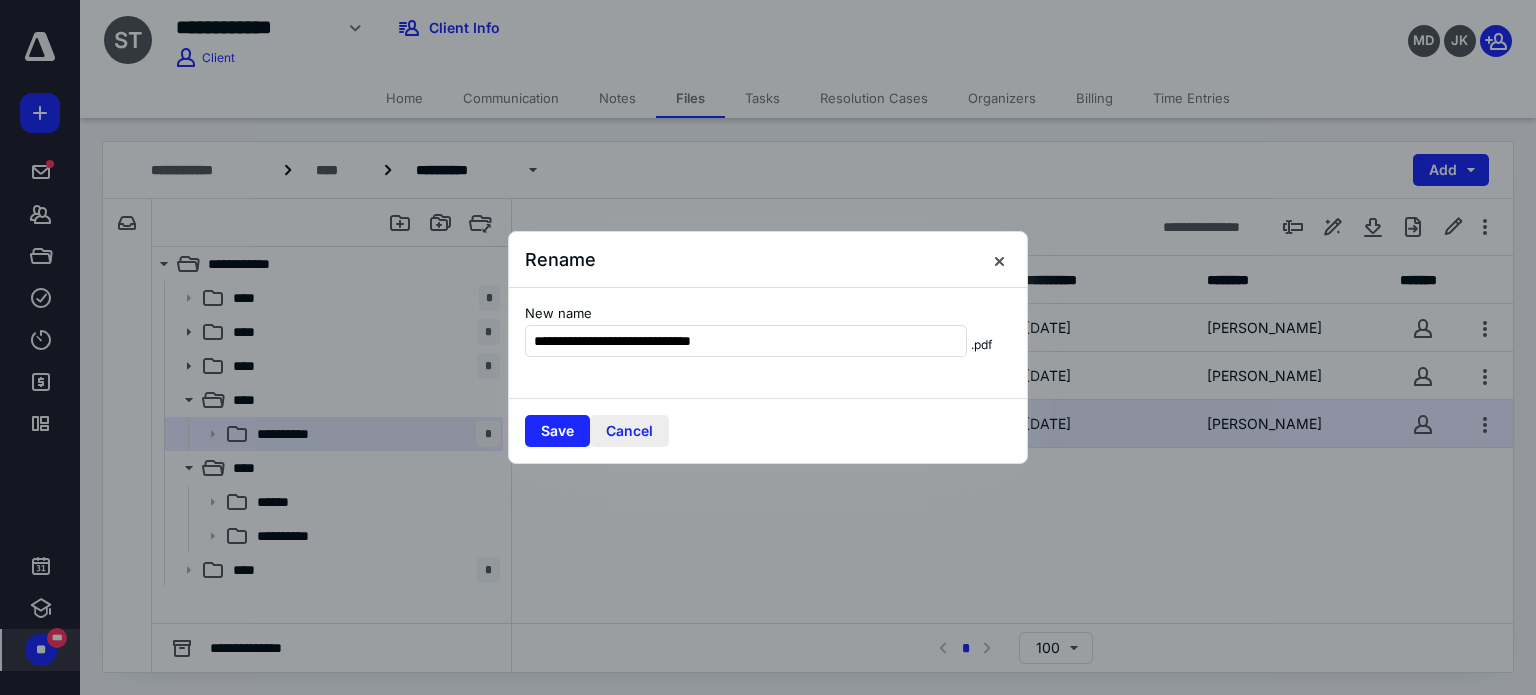 click on "Cancel" at bounding box center (629, 431) 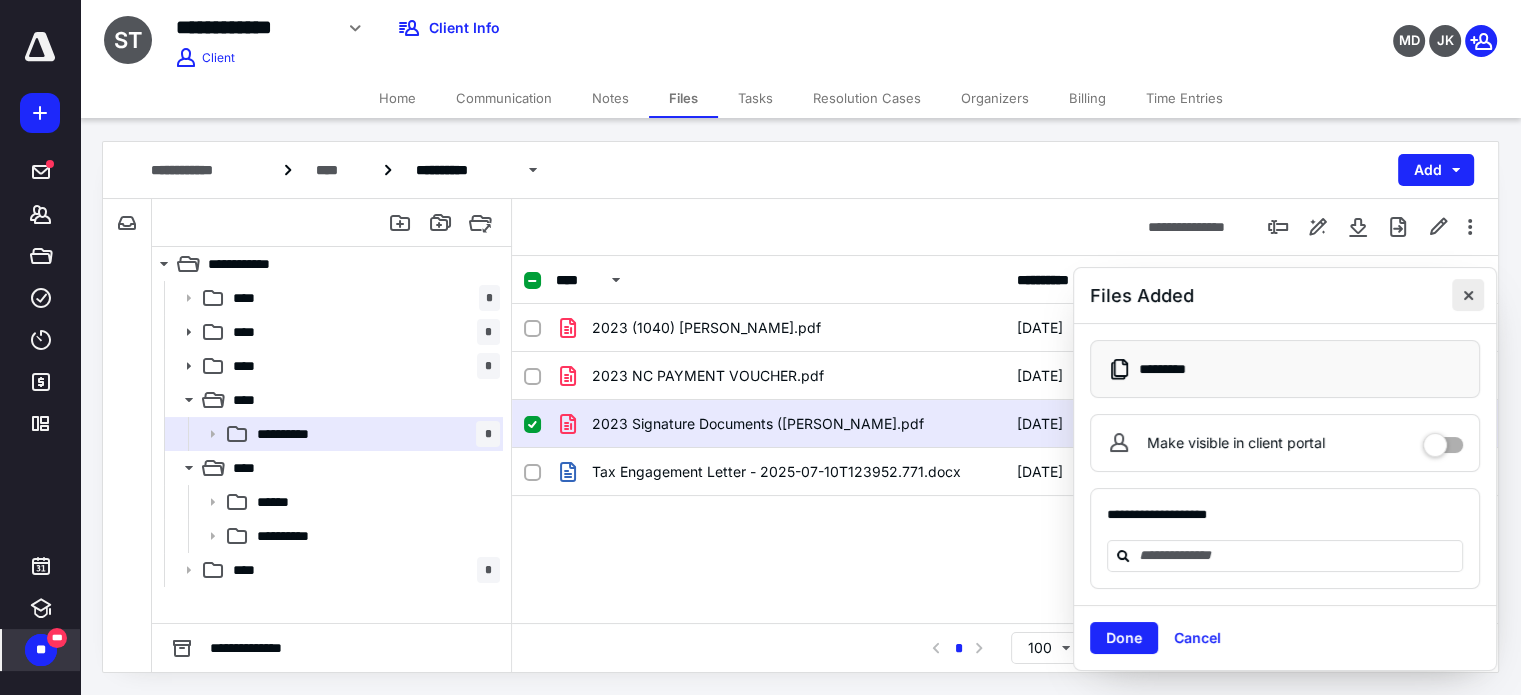 click at bounding box center (1468, 295) 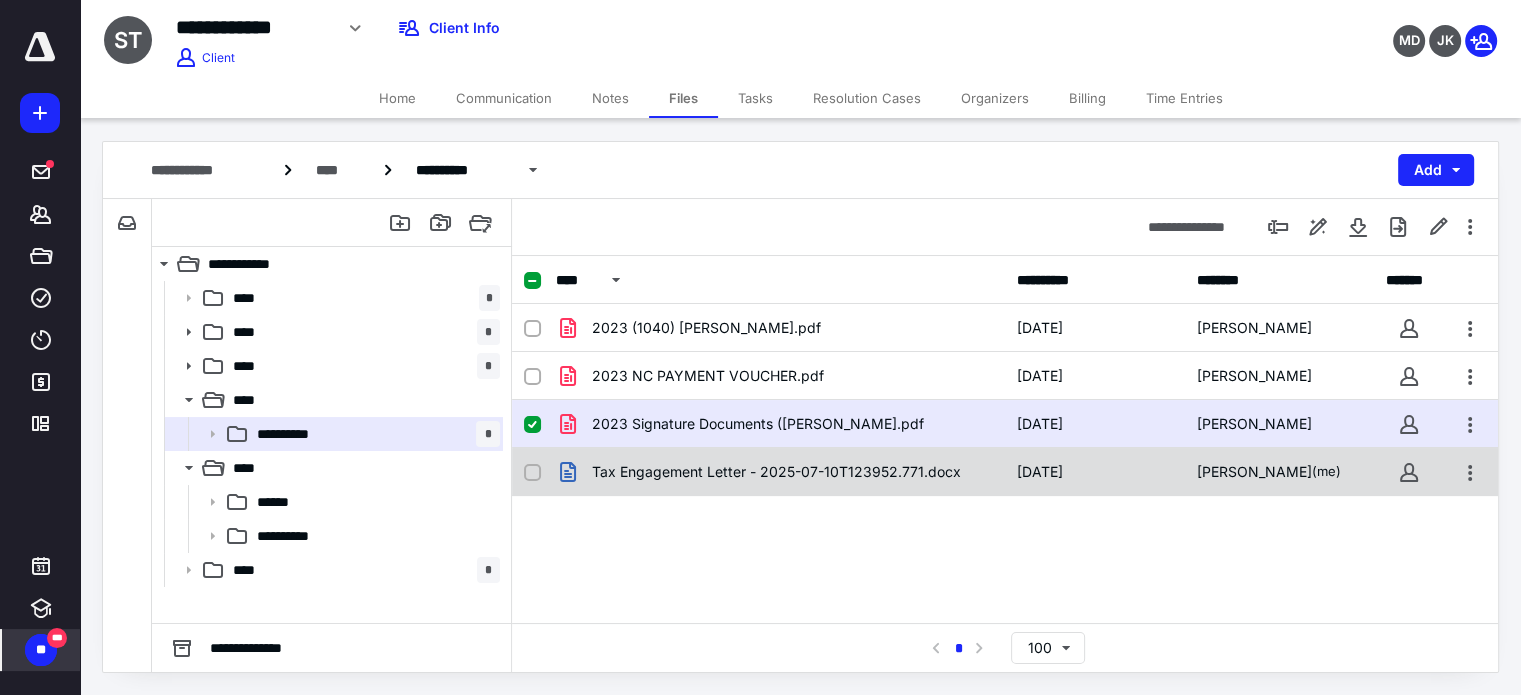 click 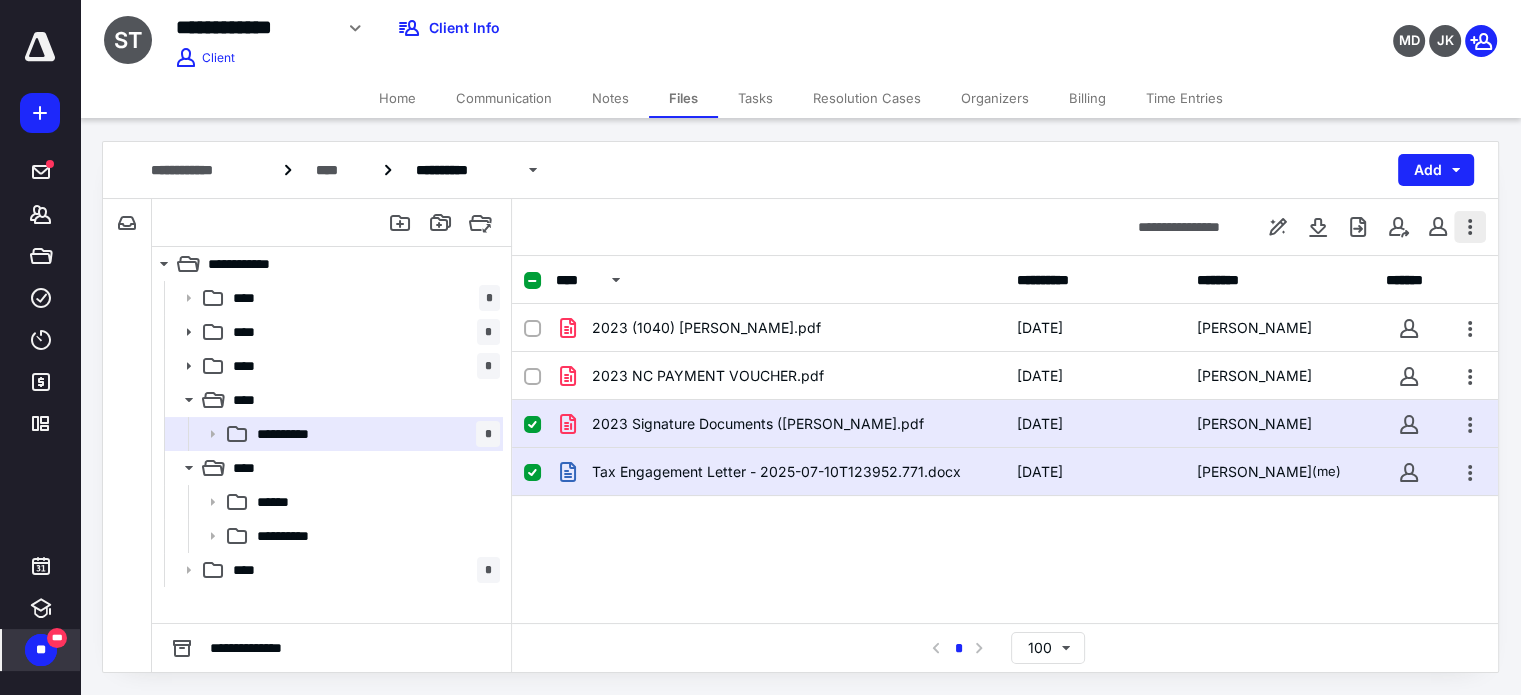 click at bounding box center (1470, 227) 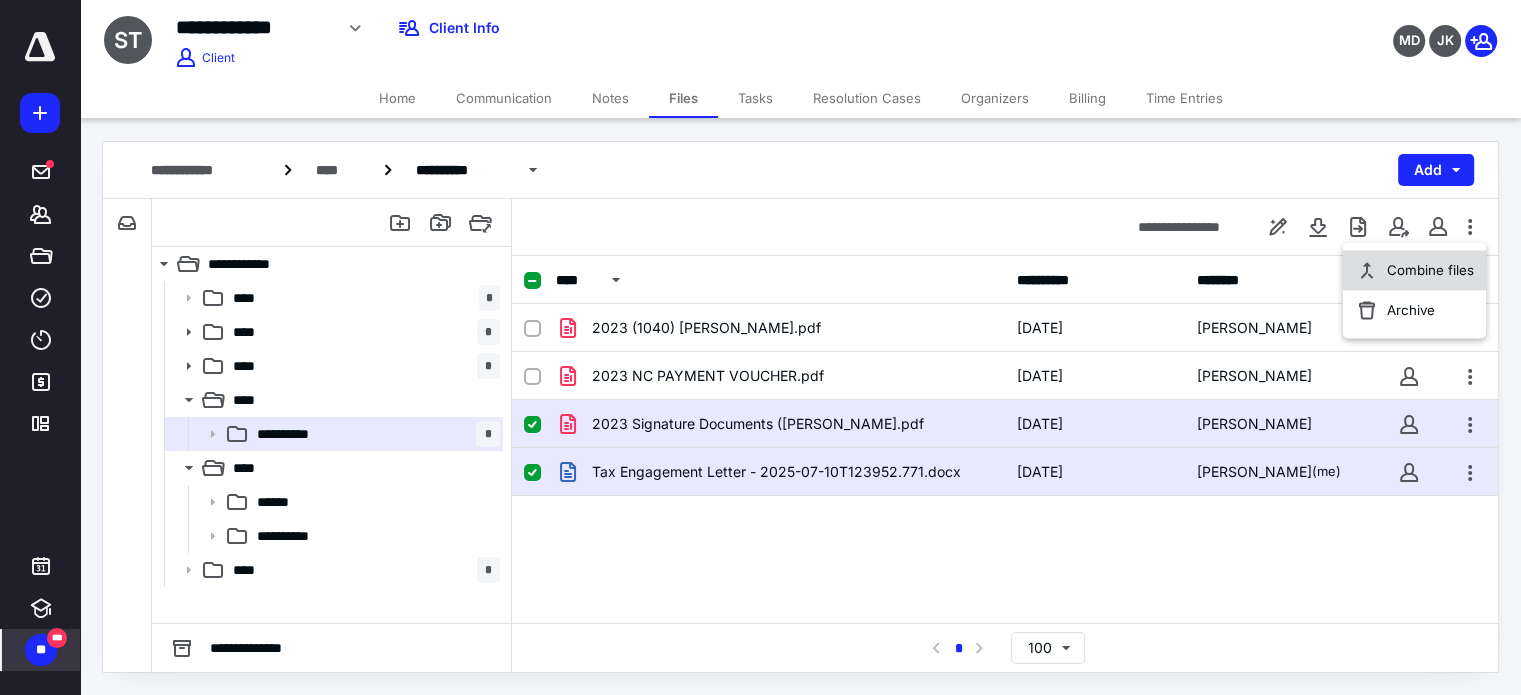 click on "Combine files" at bounding box center [1430, 270] 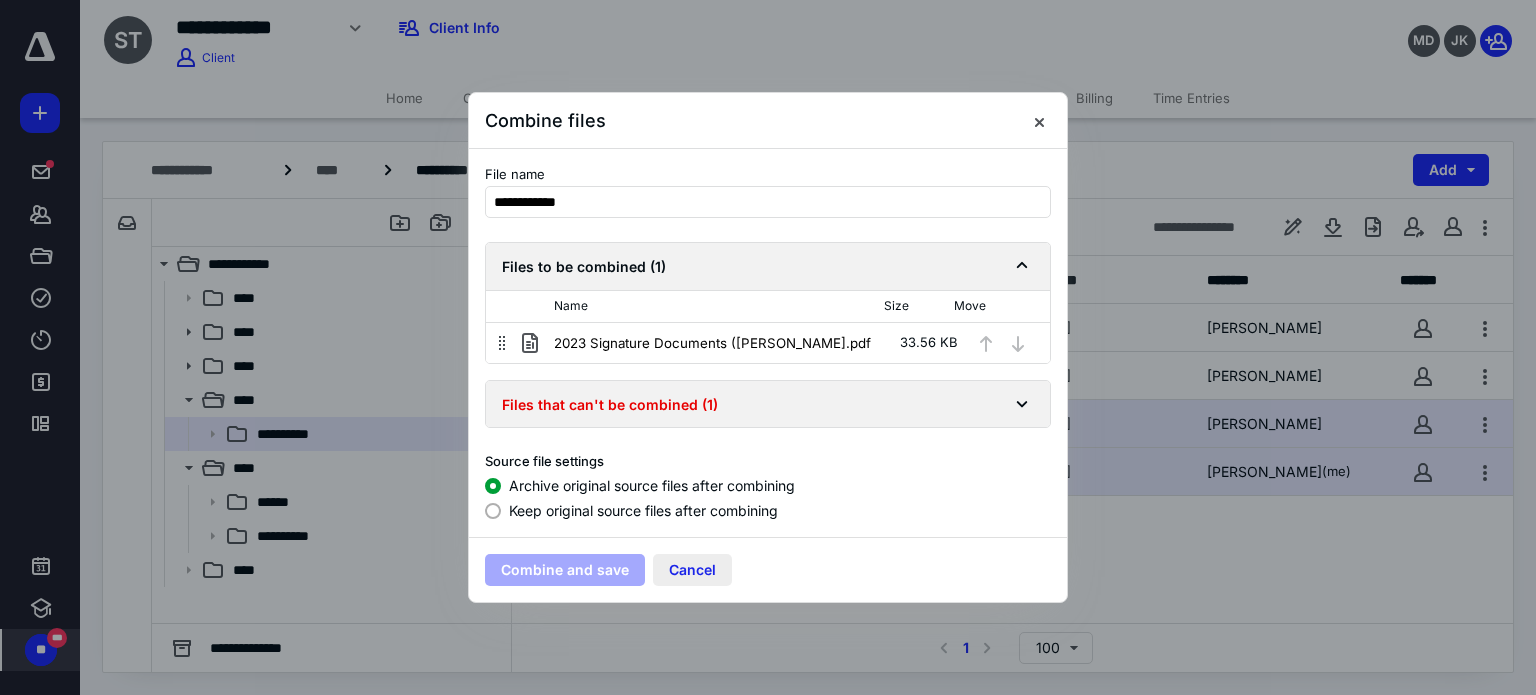 click on "Cancel" at bounding box center (692, 570) 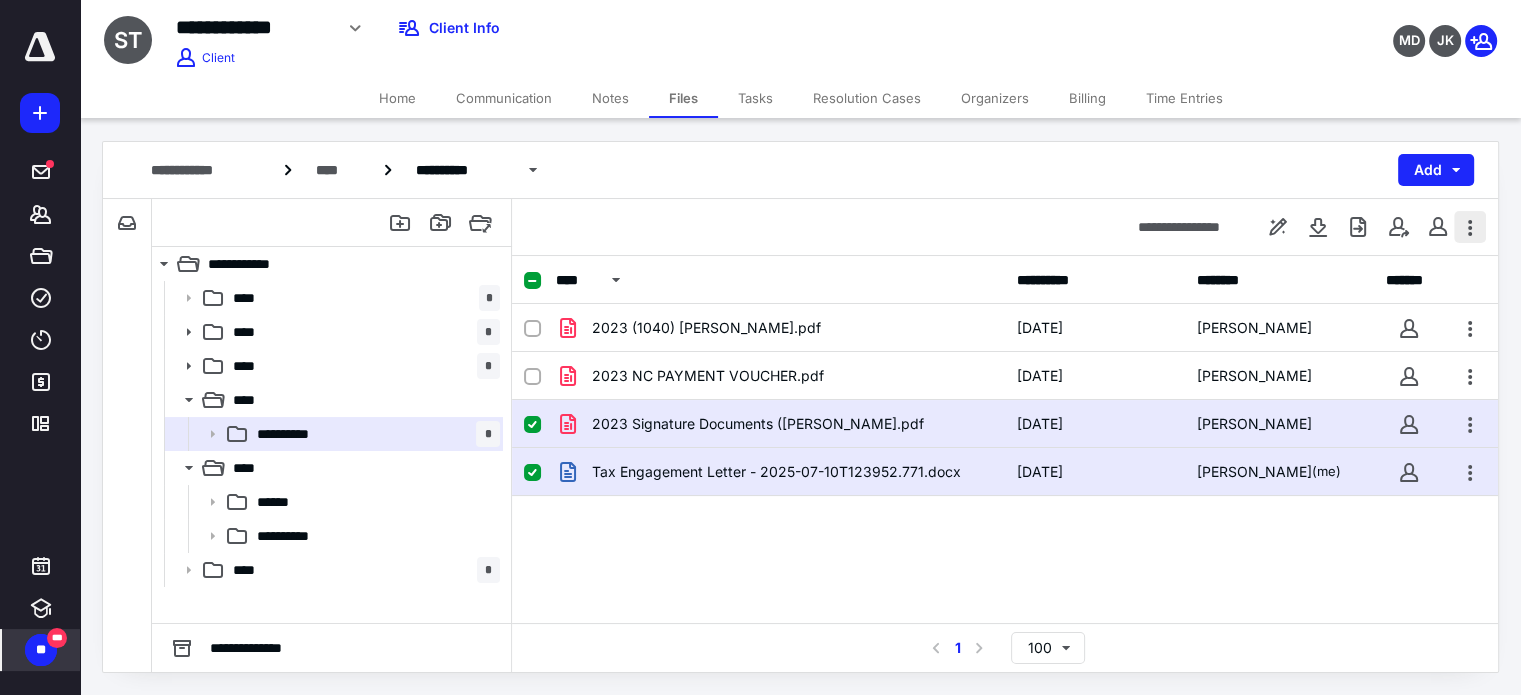 click at bounding box center (1470, 227) 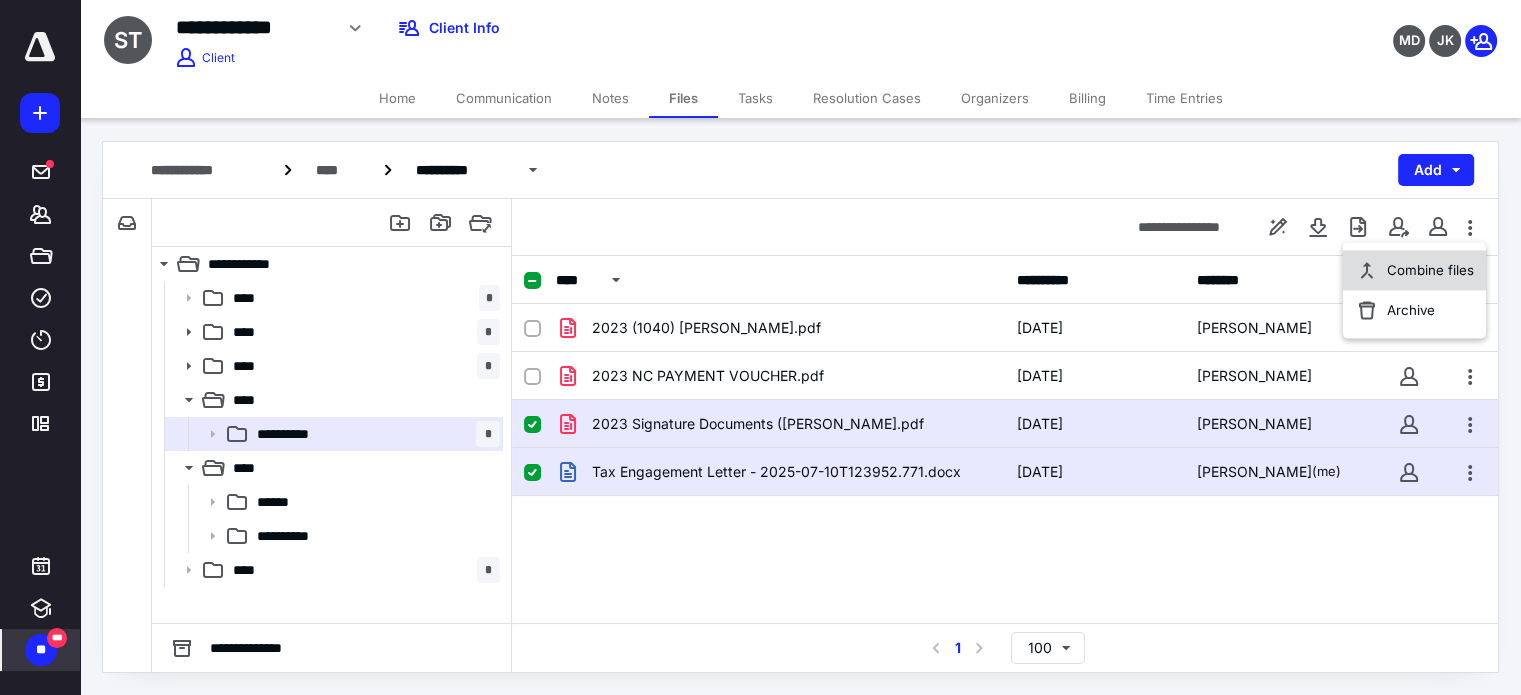 click on "Combine files" at bounding box center [1430, 270] 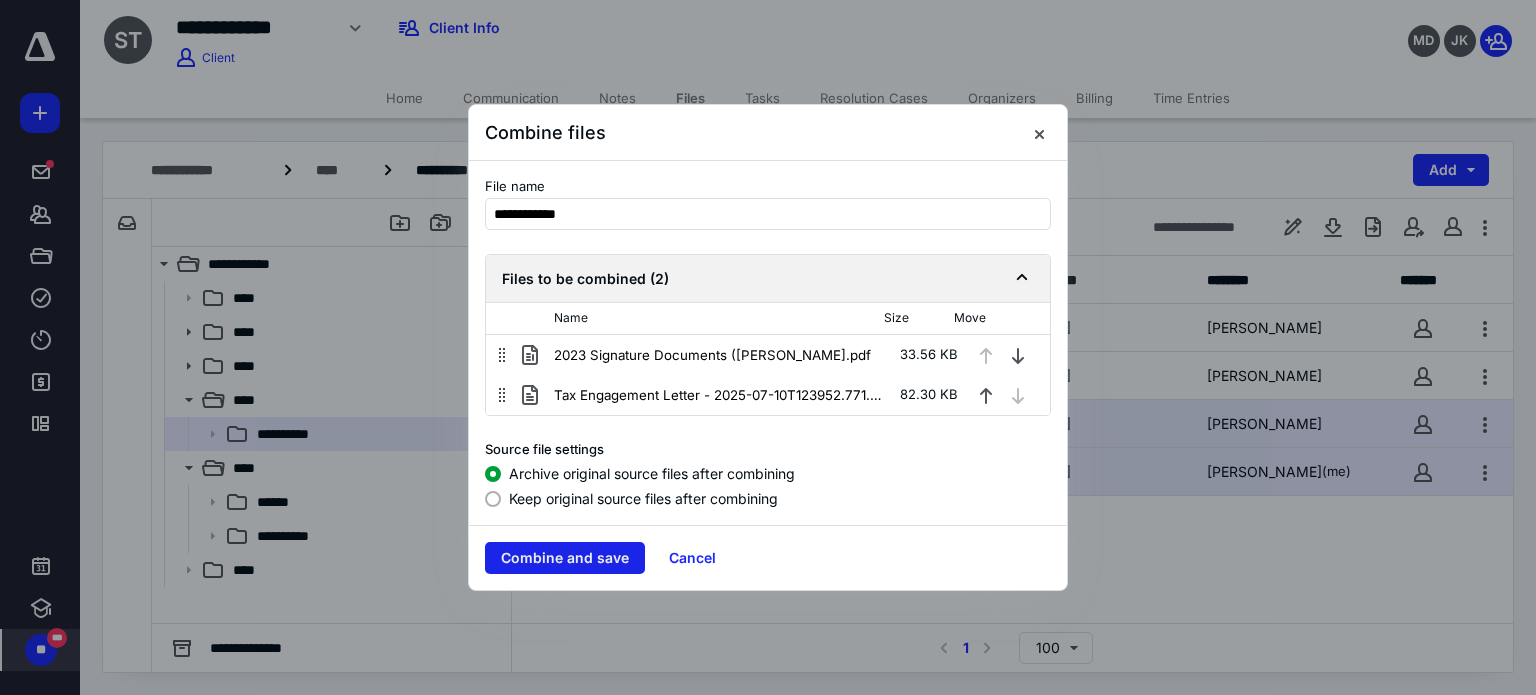 click on "Combine and save" at bounding box center [565, 558] 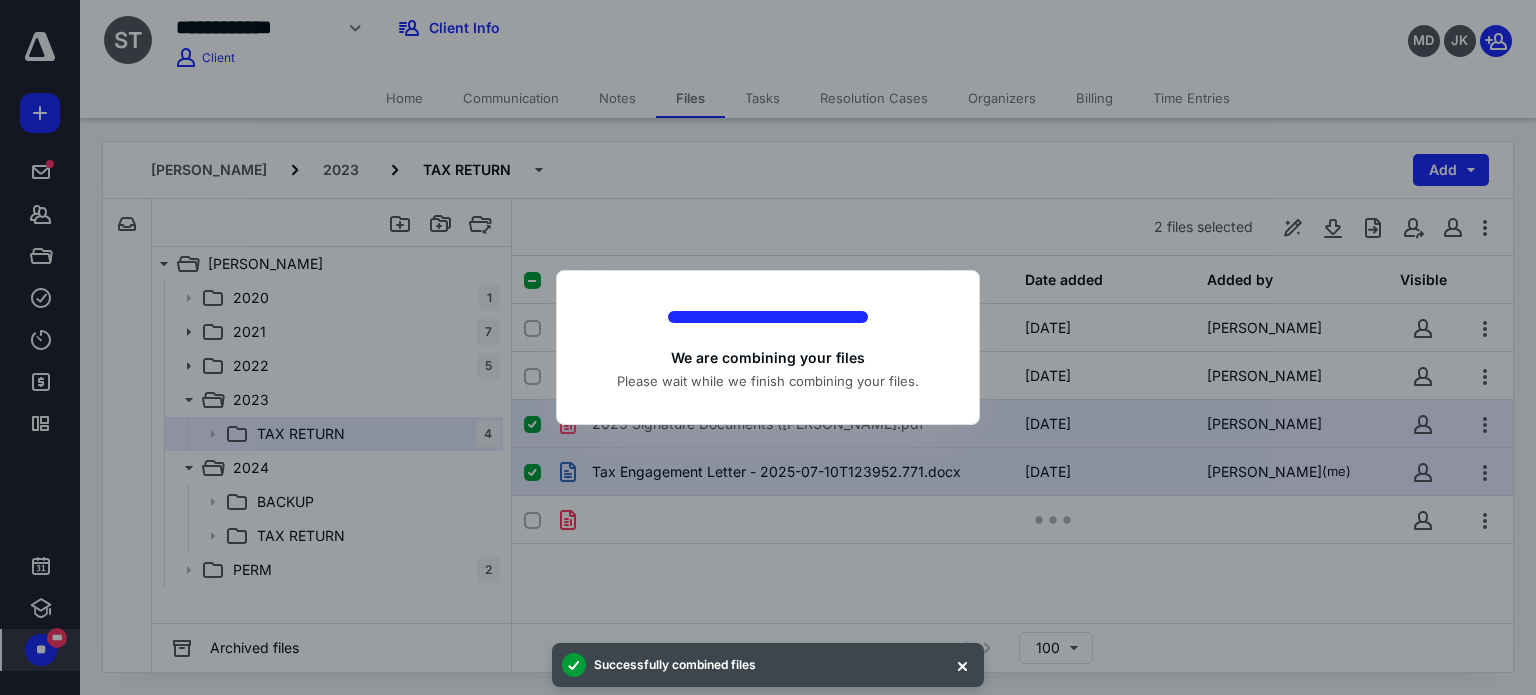 checkbox on "false" 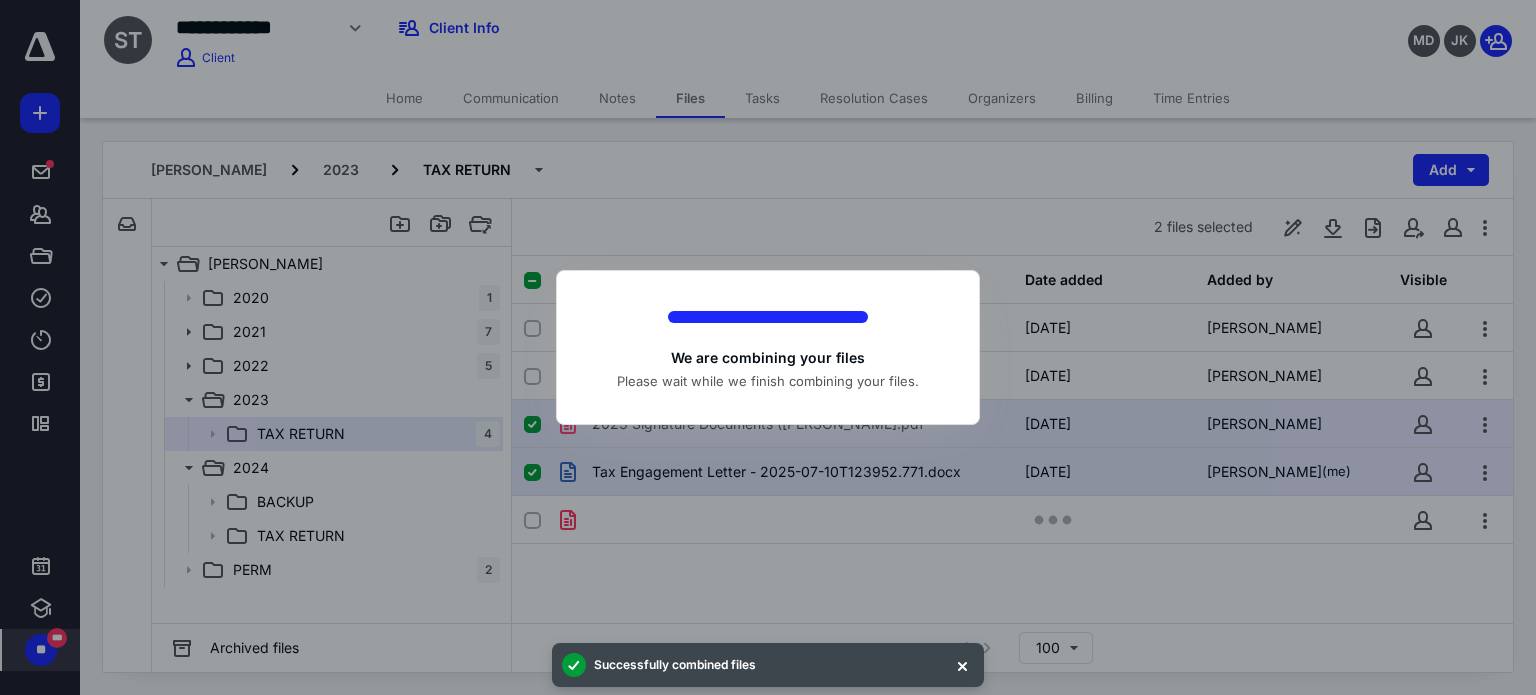 checkbox on "false" 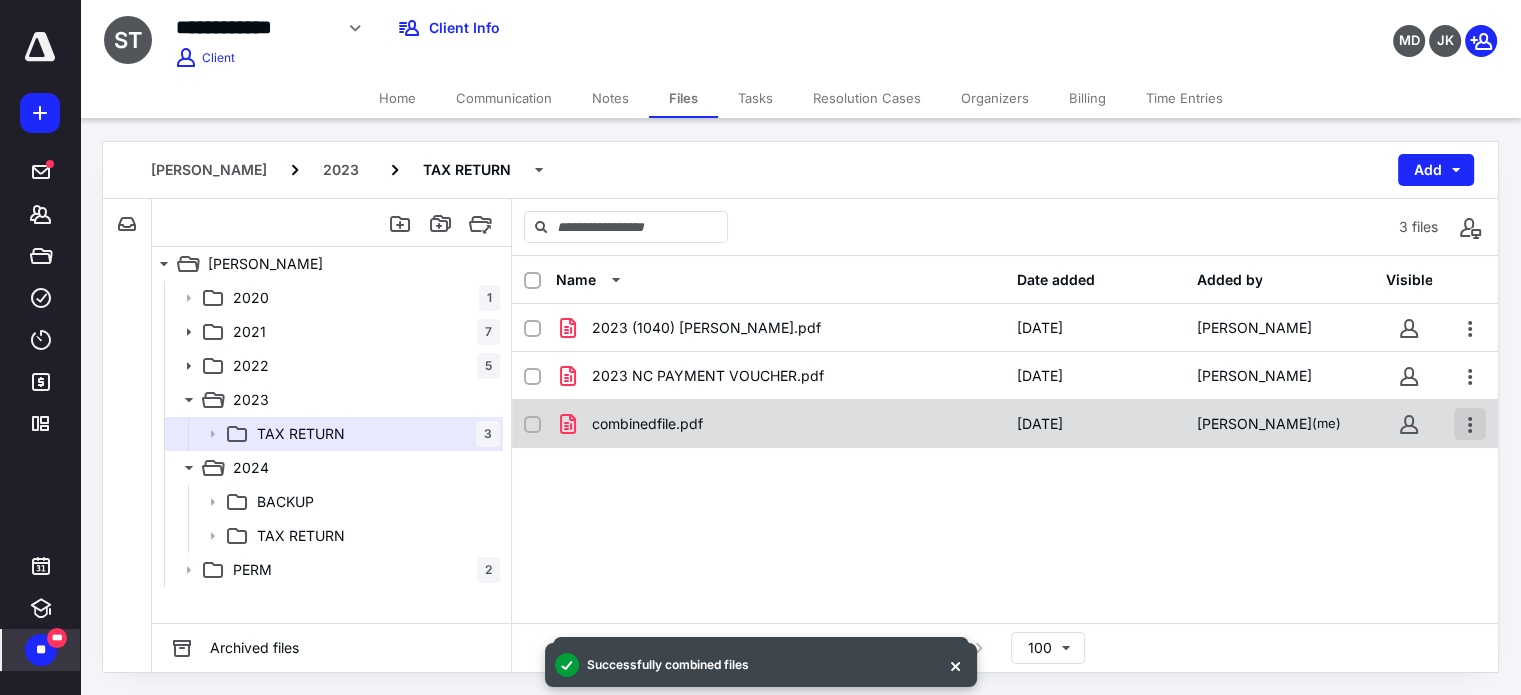 click at bounding box center [1470, 424] 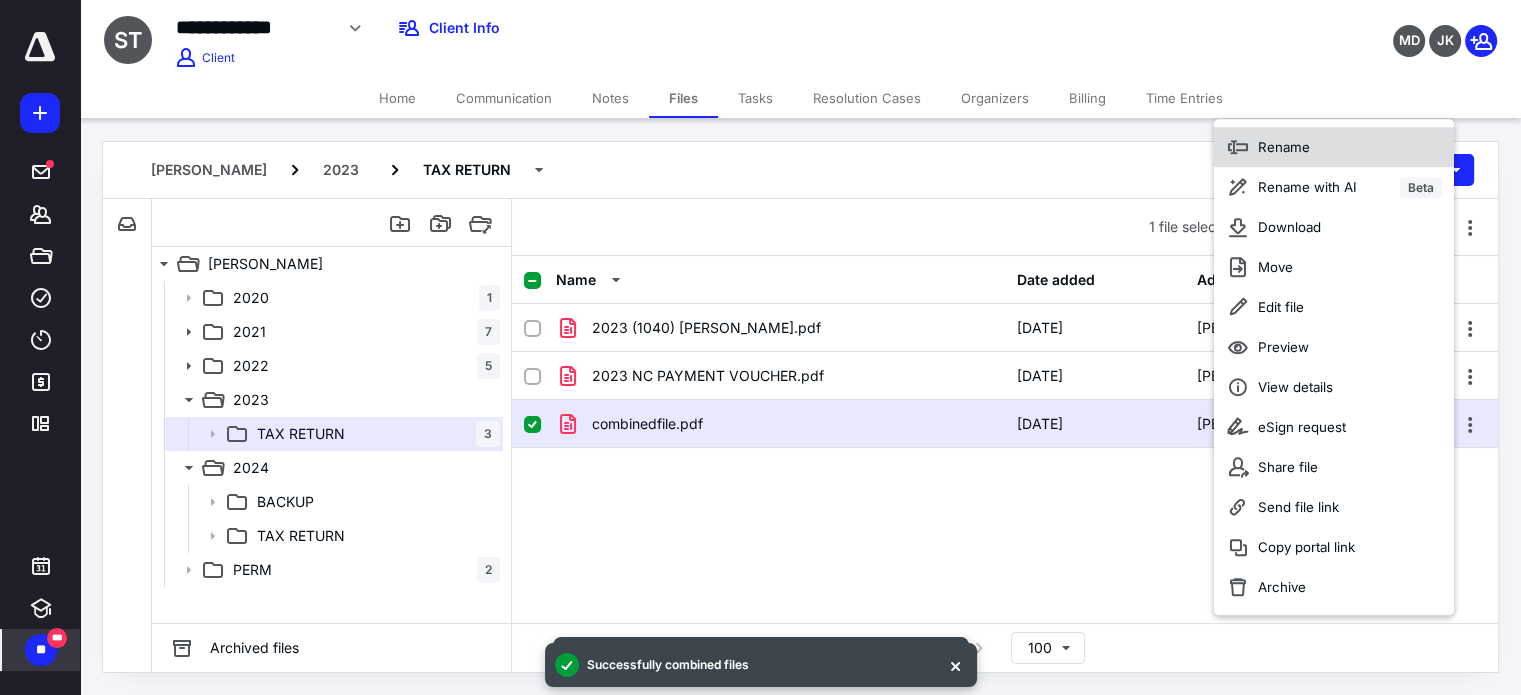 click on "Rename" at bounding box center (1284, 147) 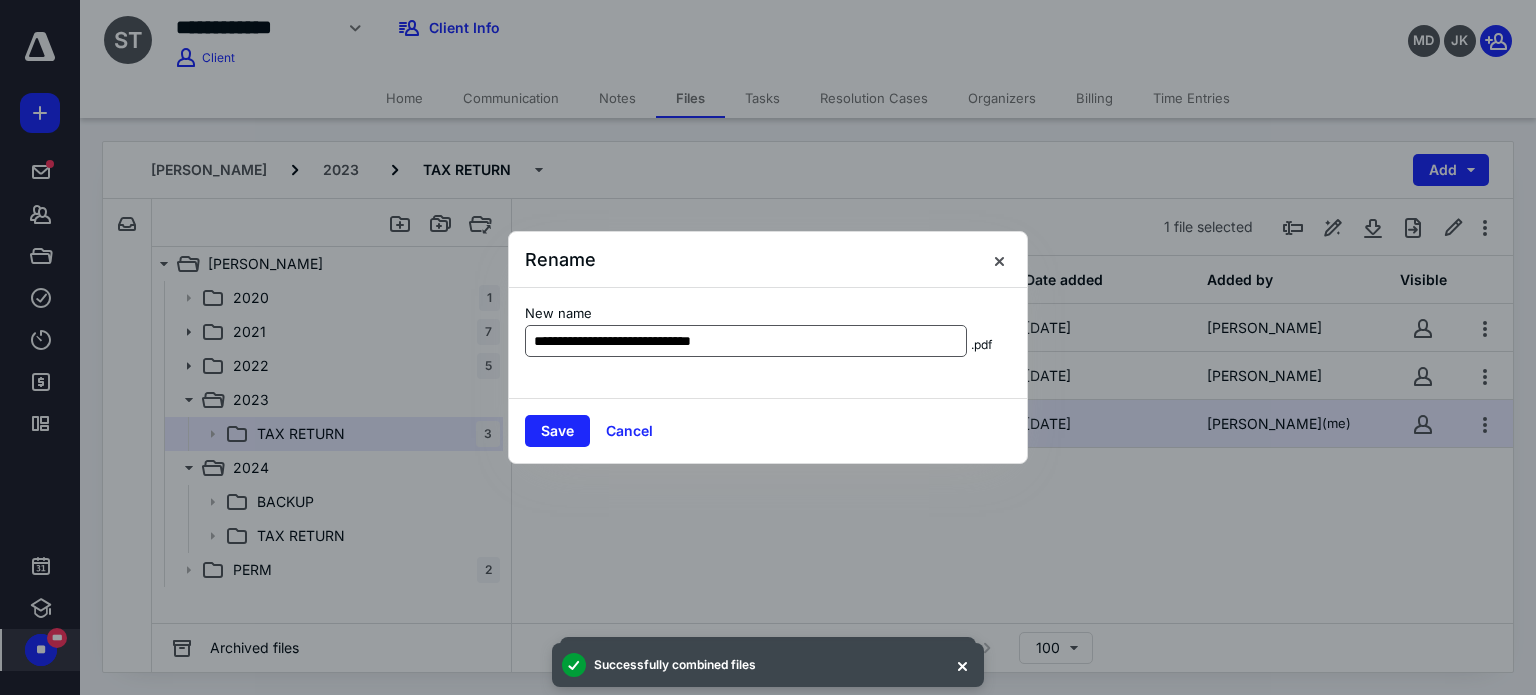 click on "**********" at bounding box center [746, 341] 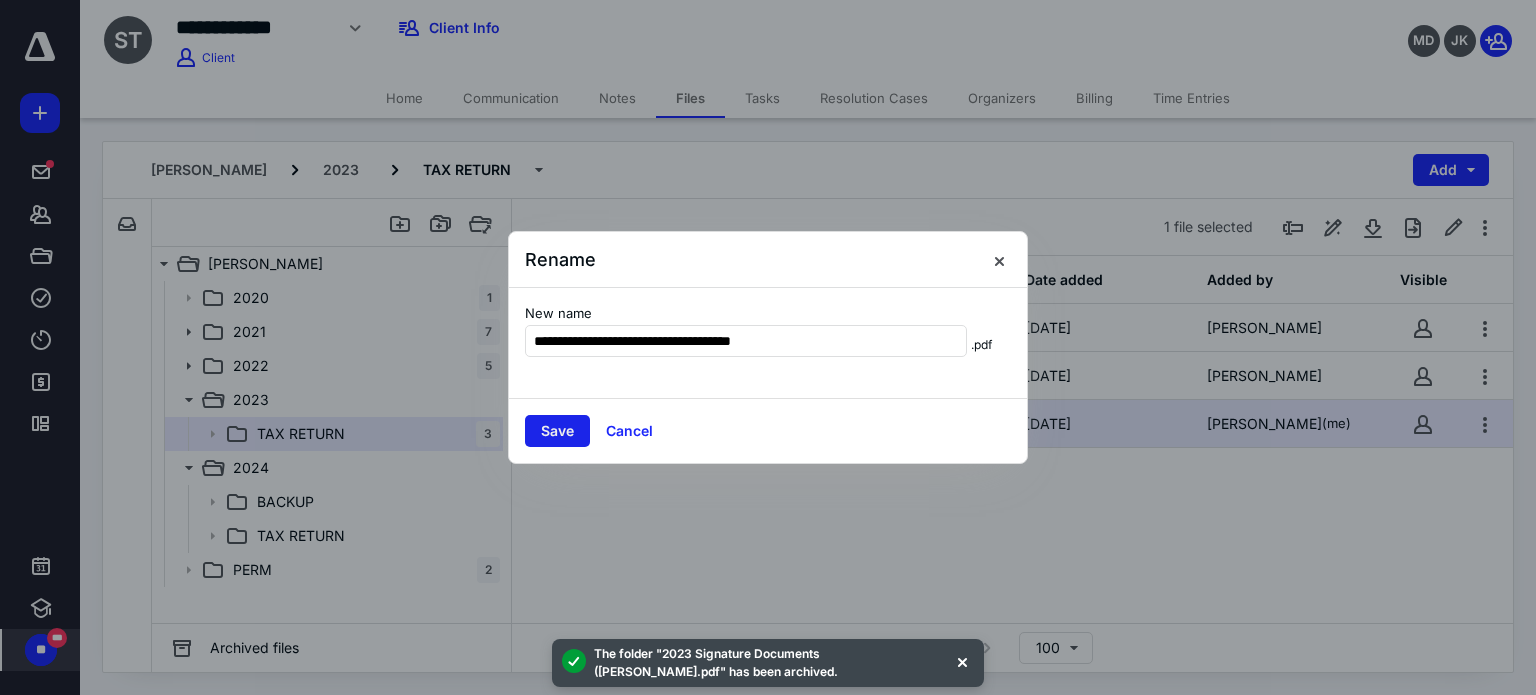 type on "**********" 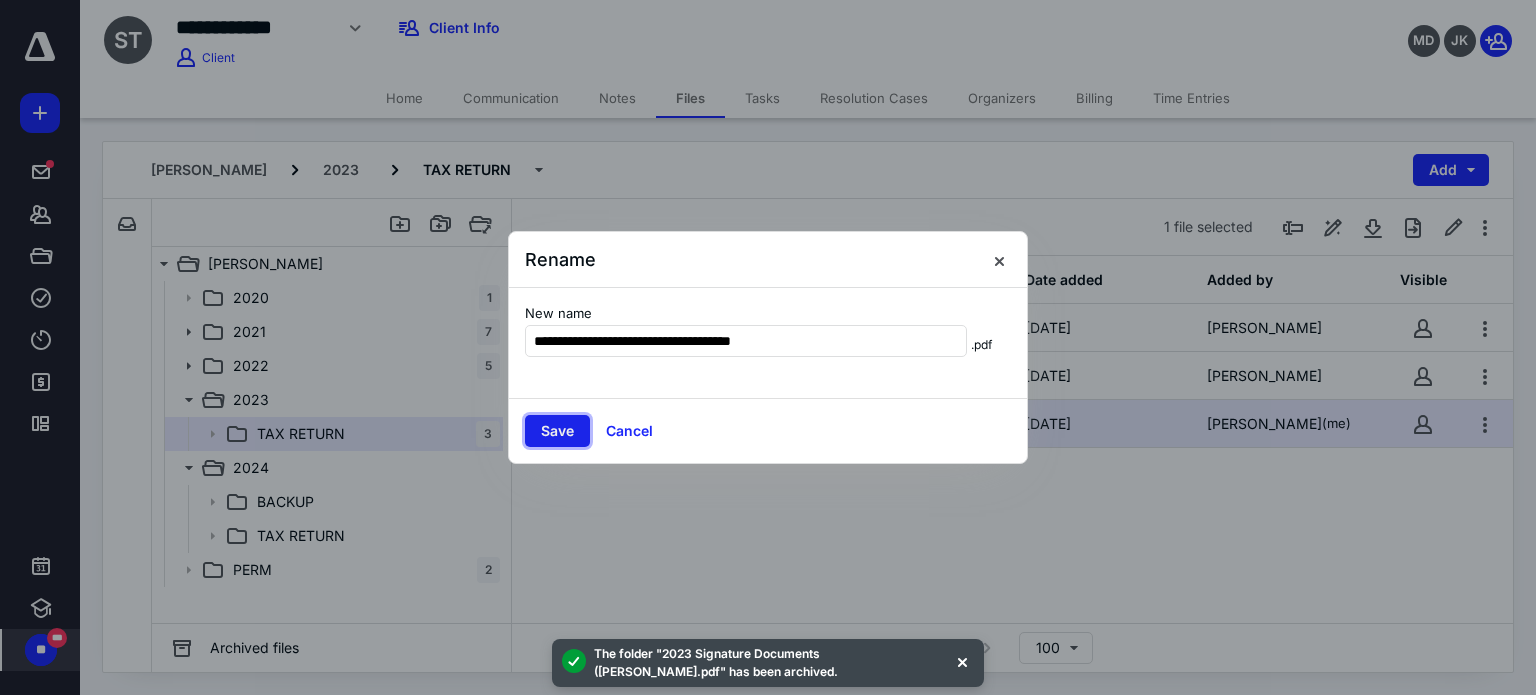 click on "Save" at bounding box center [557, 431] 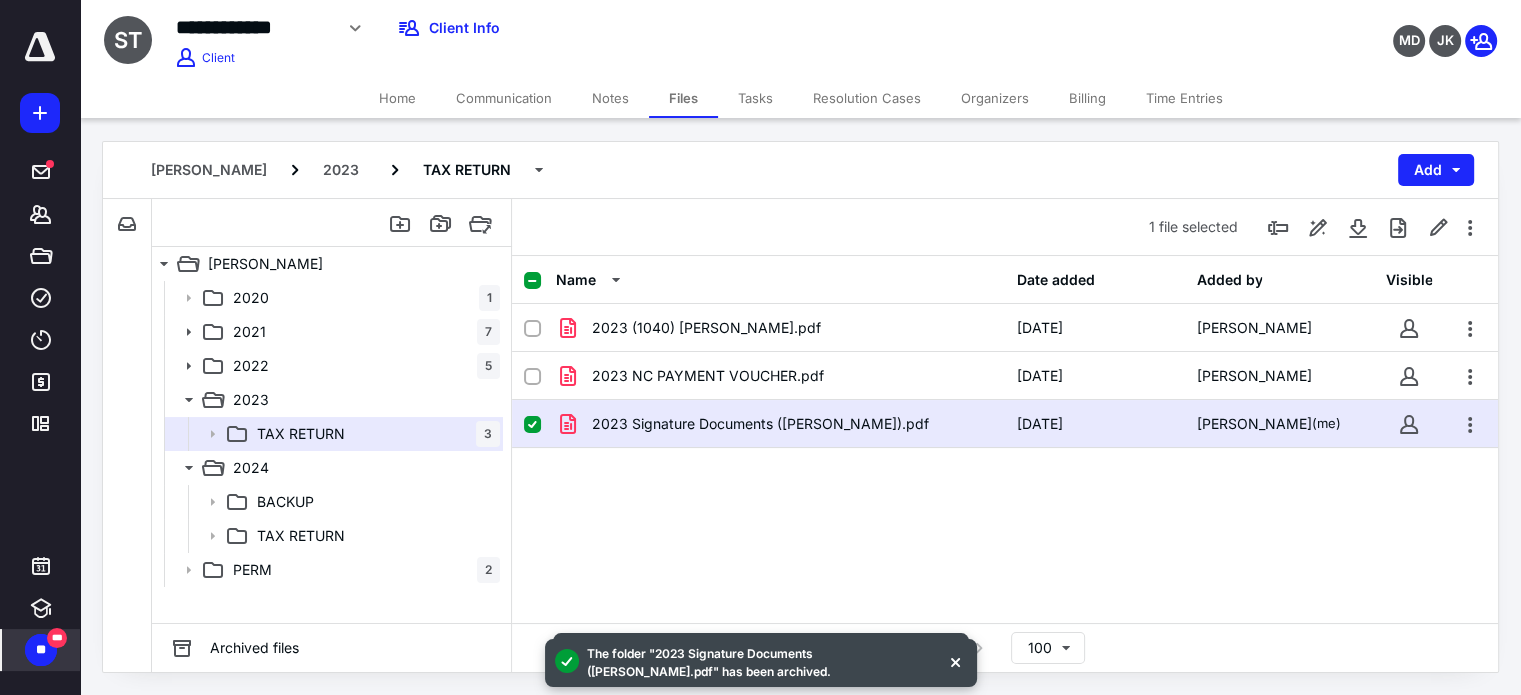 click at bounding box center [532, 281] 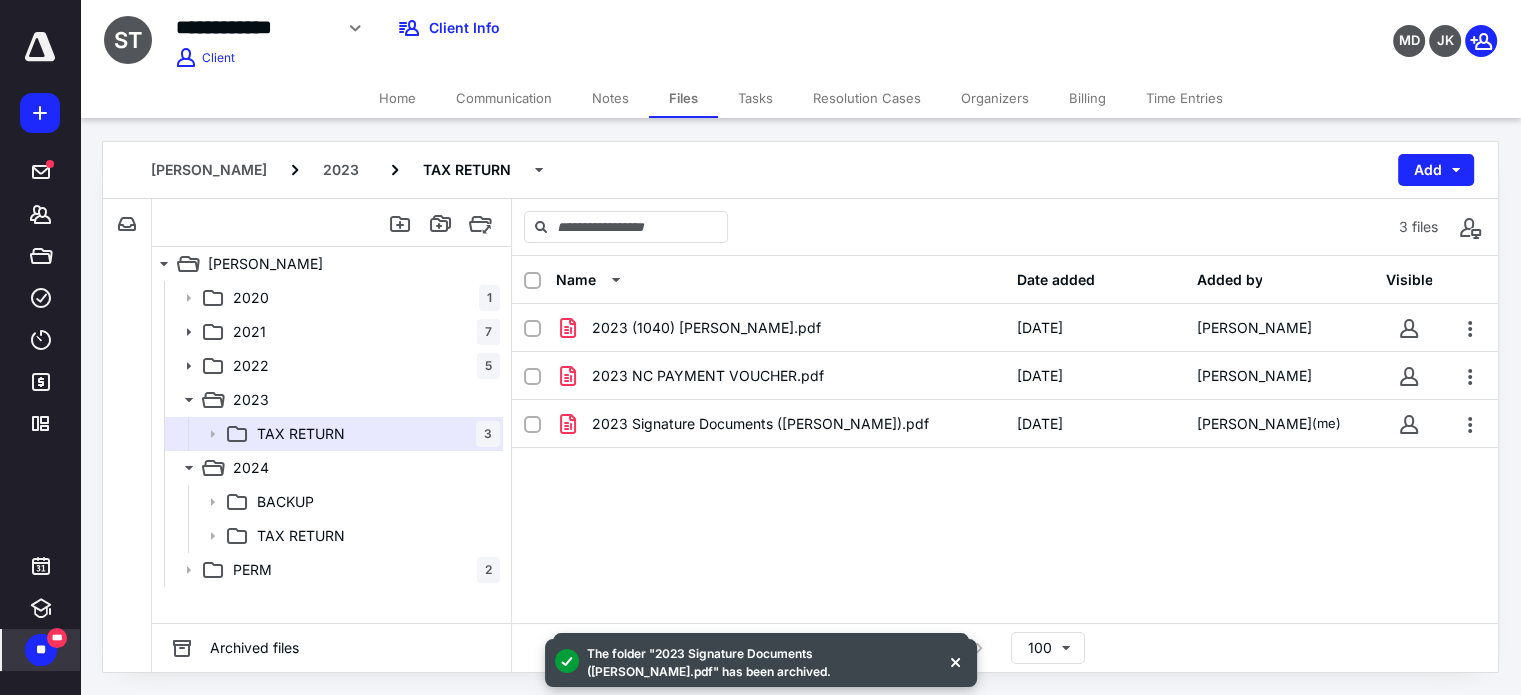 click at bounding box center (532, 281) 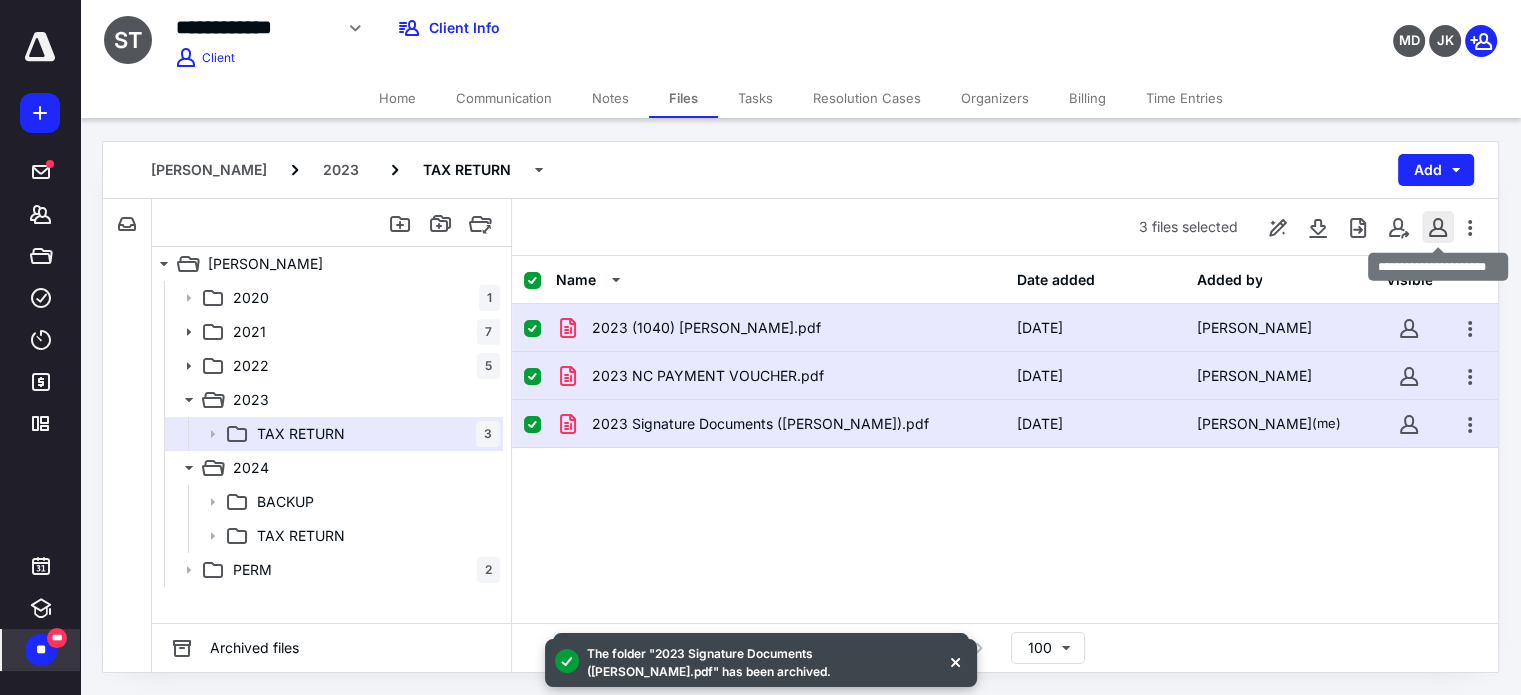 click at bounding box center [1438, 227] 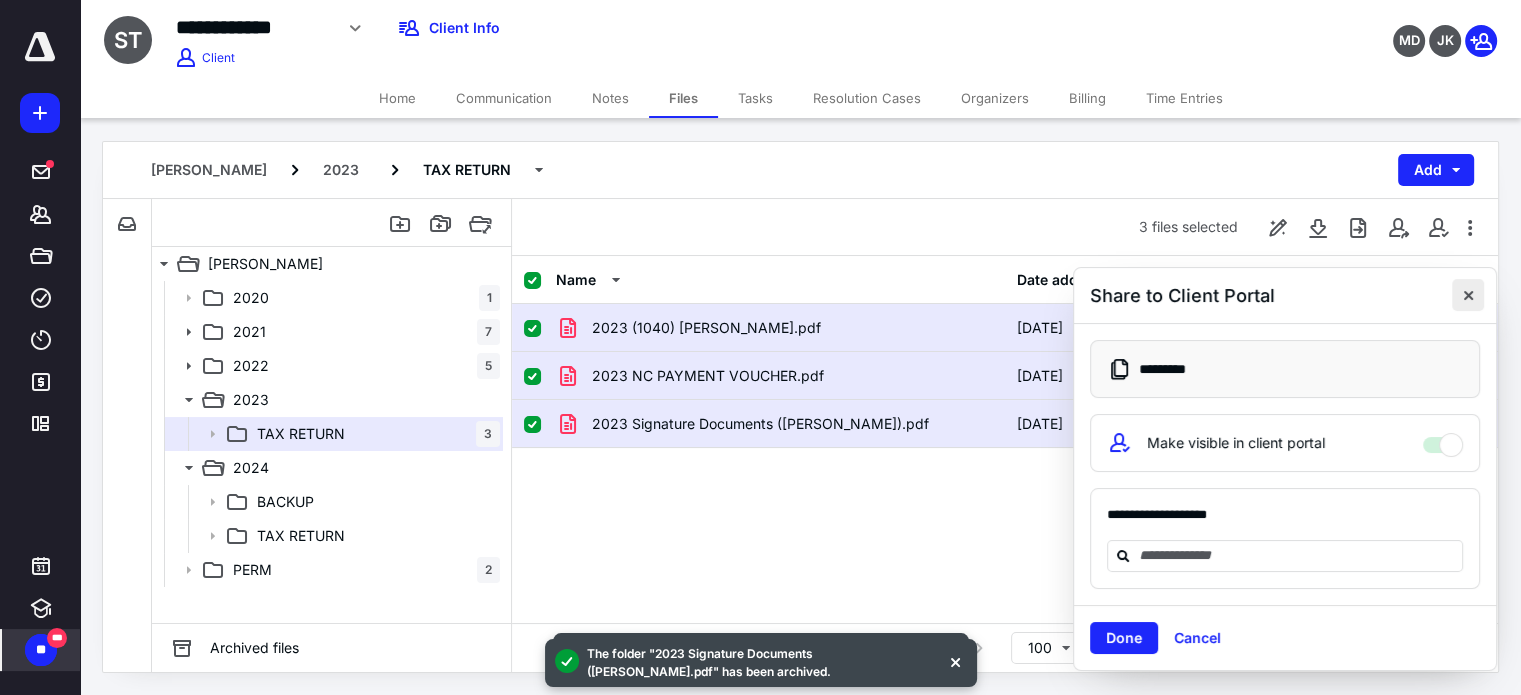 click at bounding box center [1468, 295] 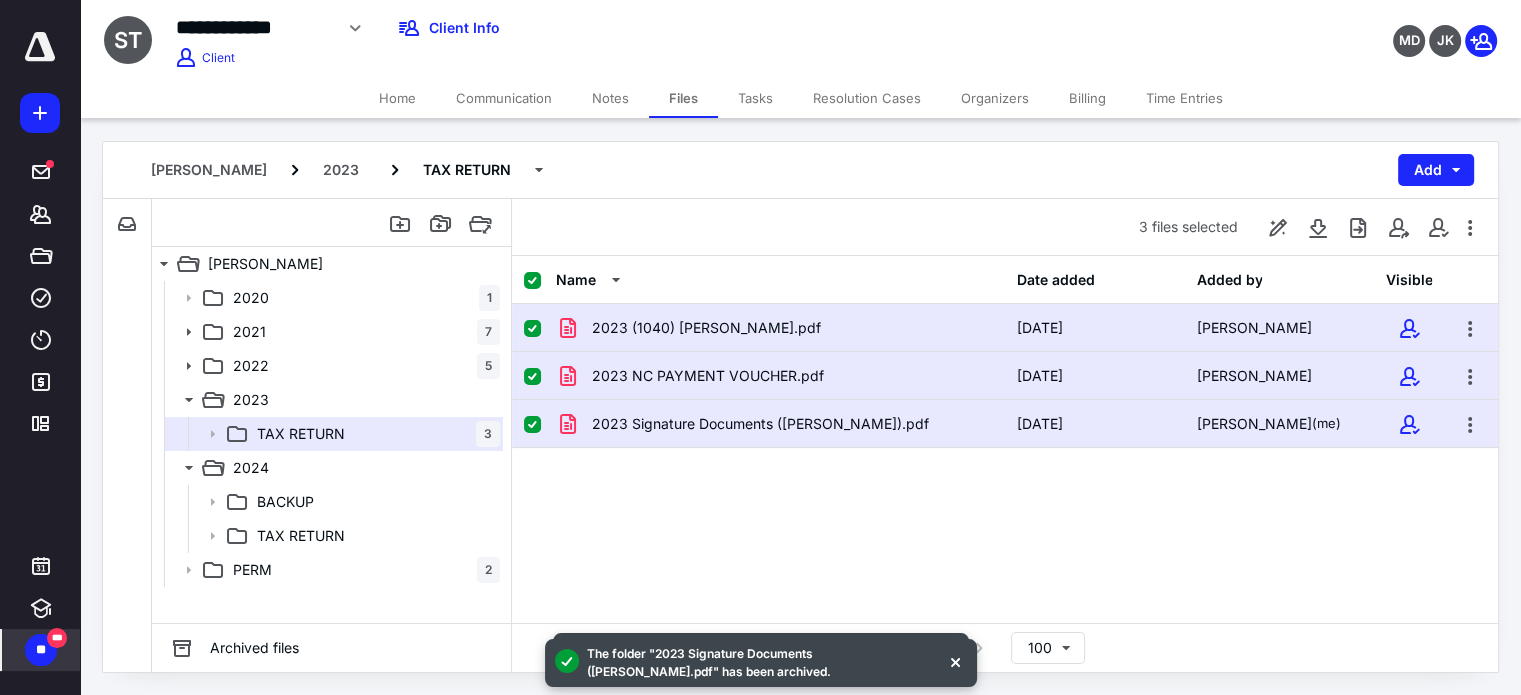 click at bounding box center [540, 280] 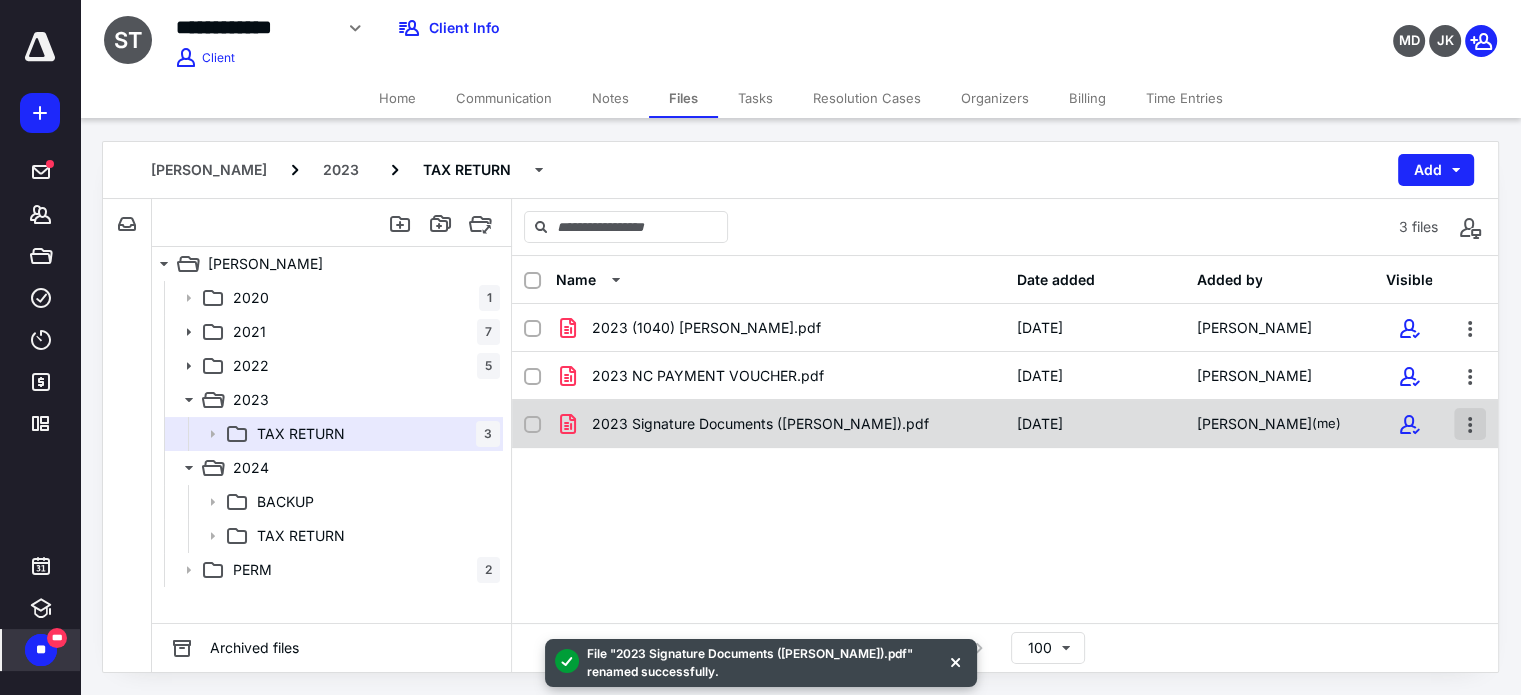 click at bounding box center (1470, 424) 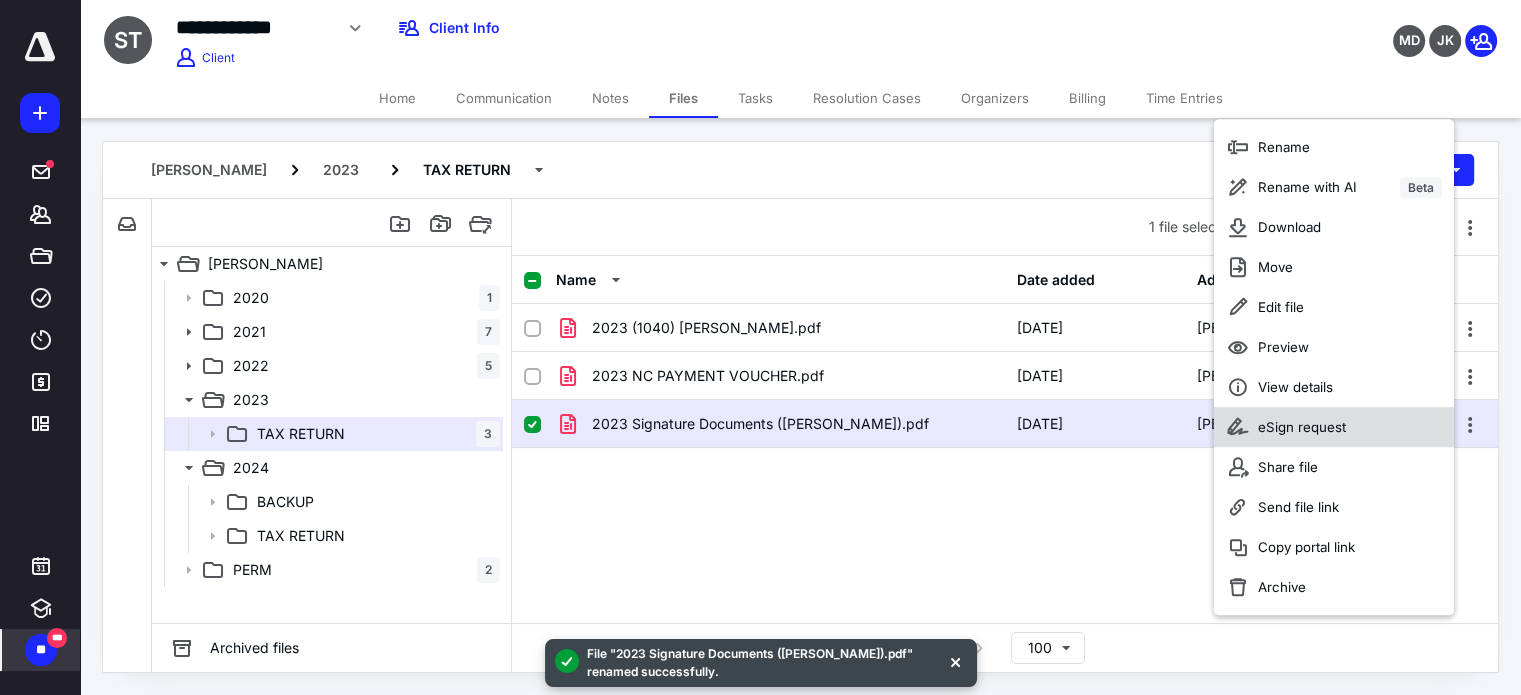 click on "eSign request" at bounding box center [1302, 427] 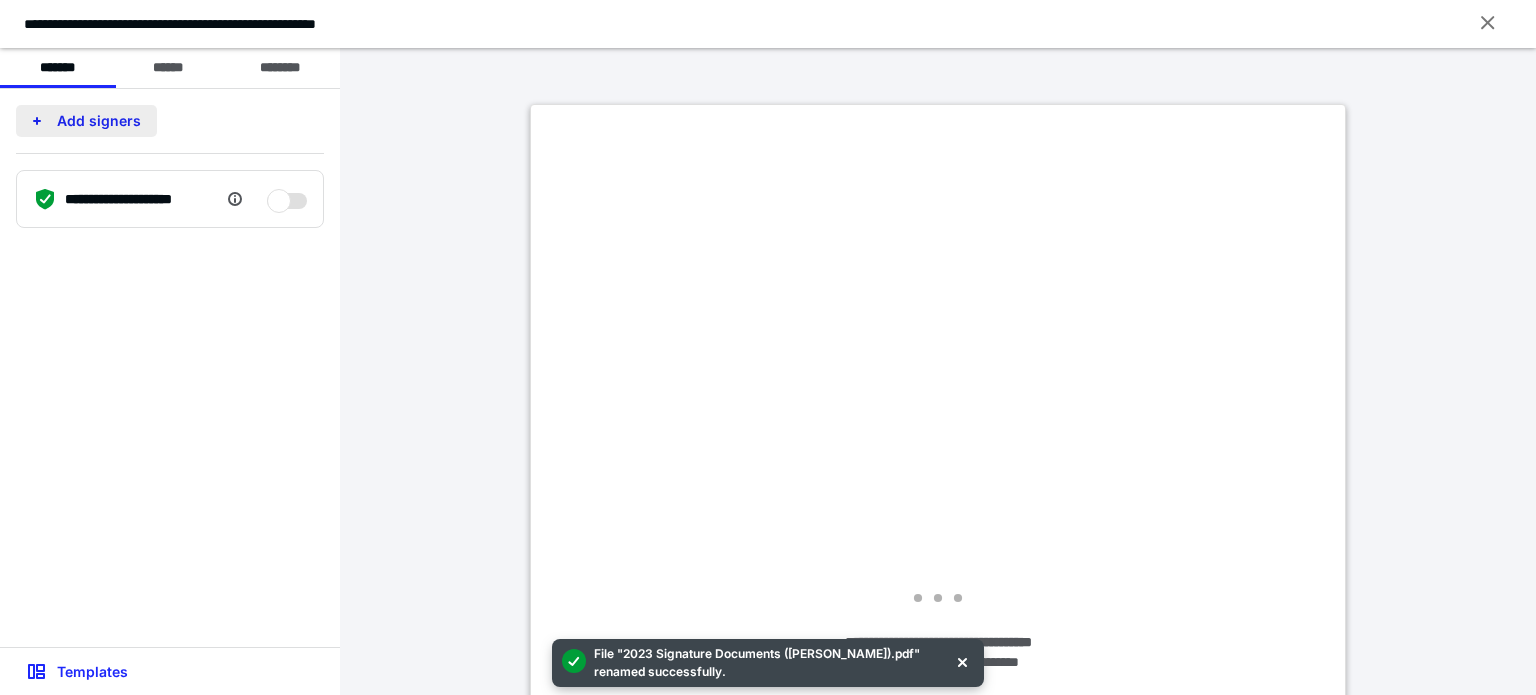 click on "Add signers" at bounding box center (86, 121) 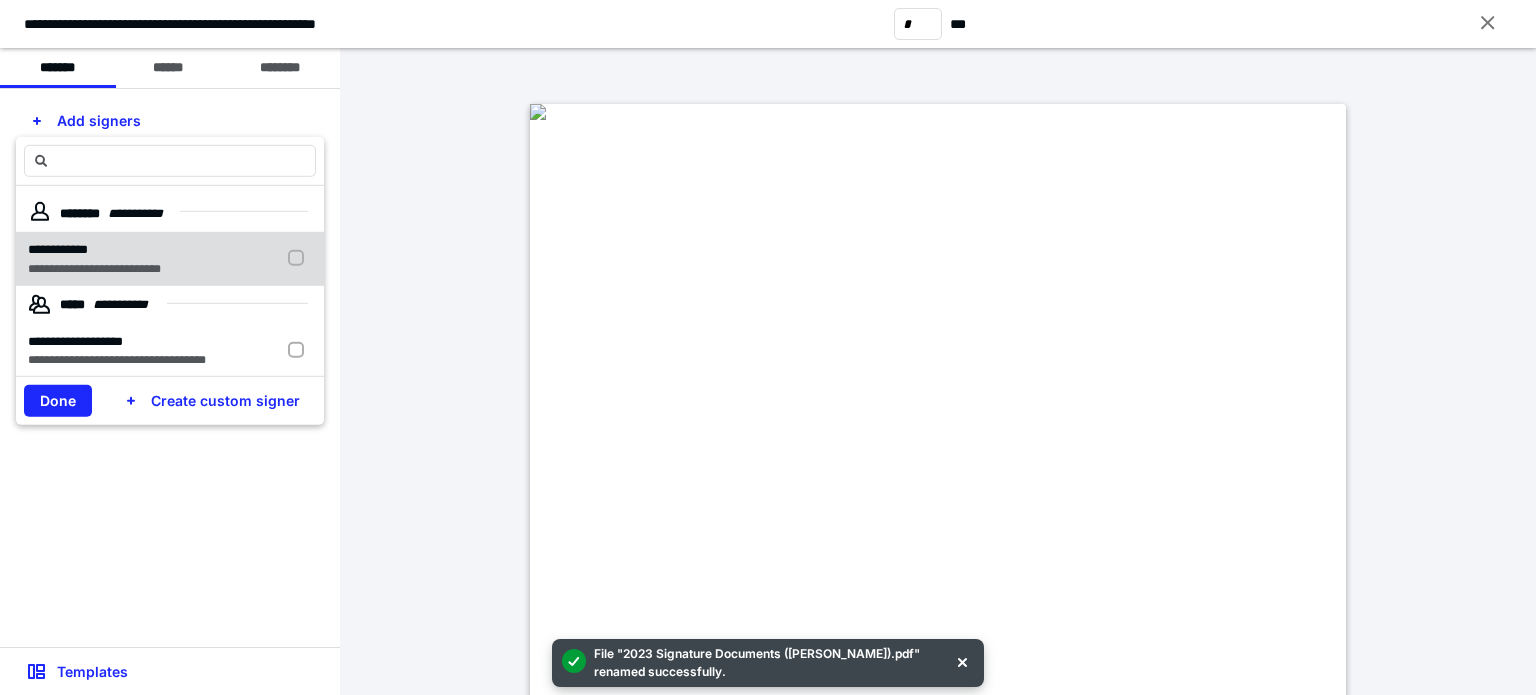 click at bounding box center (300, 258) 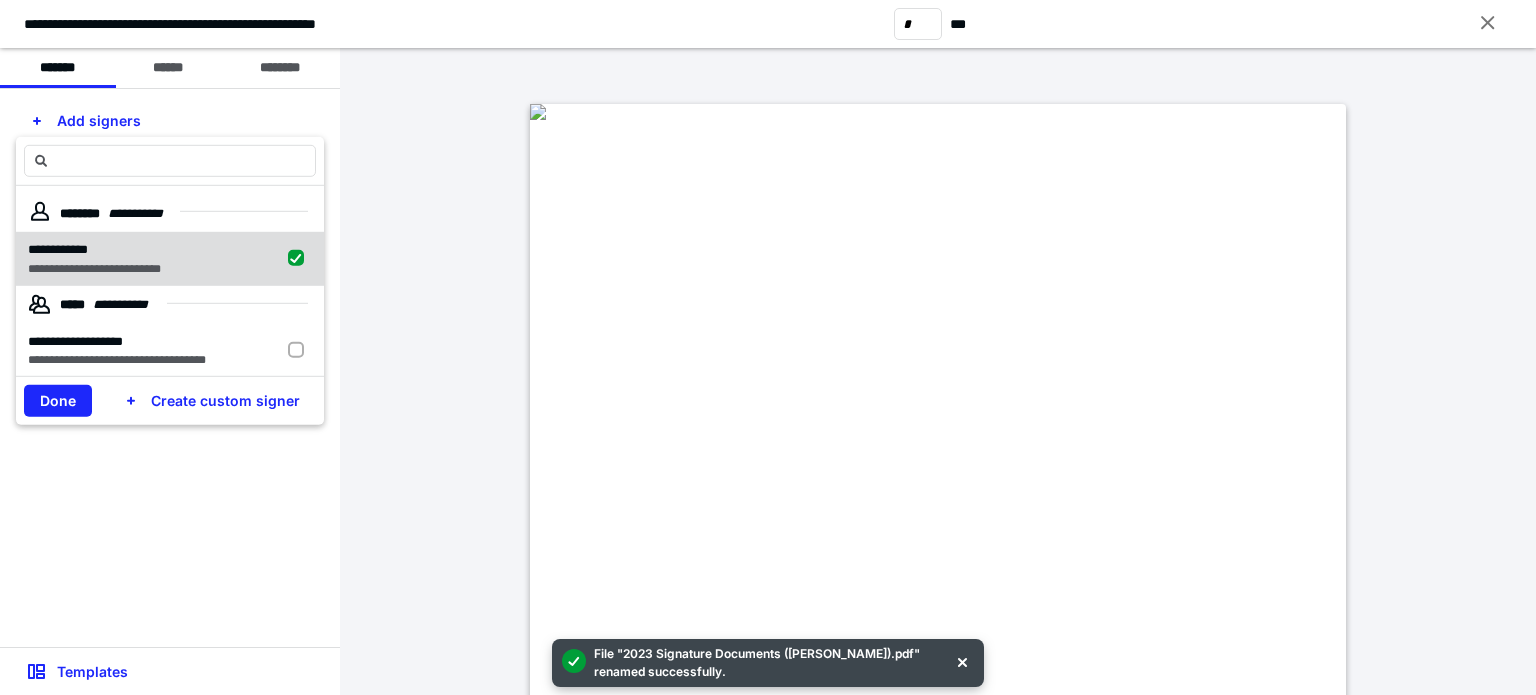 checkbox on "true" 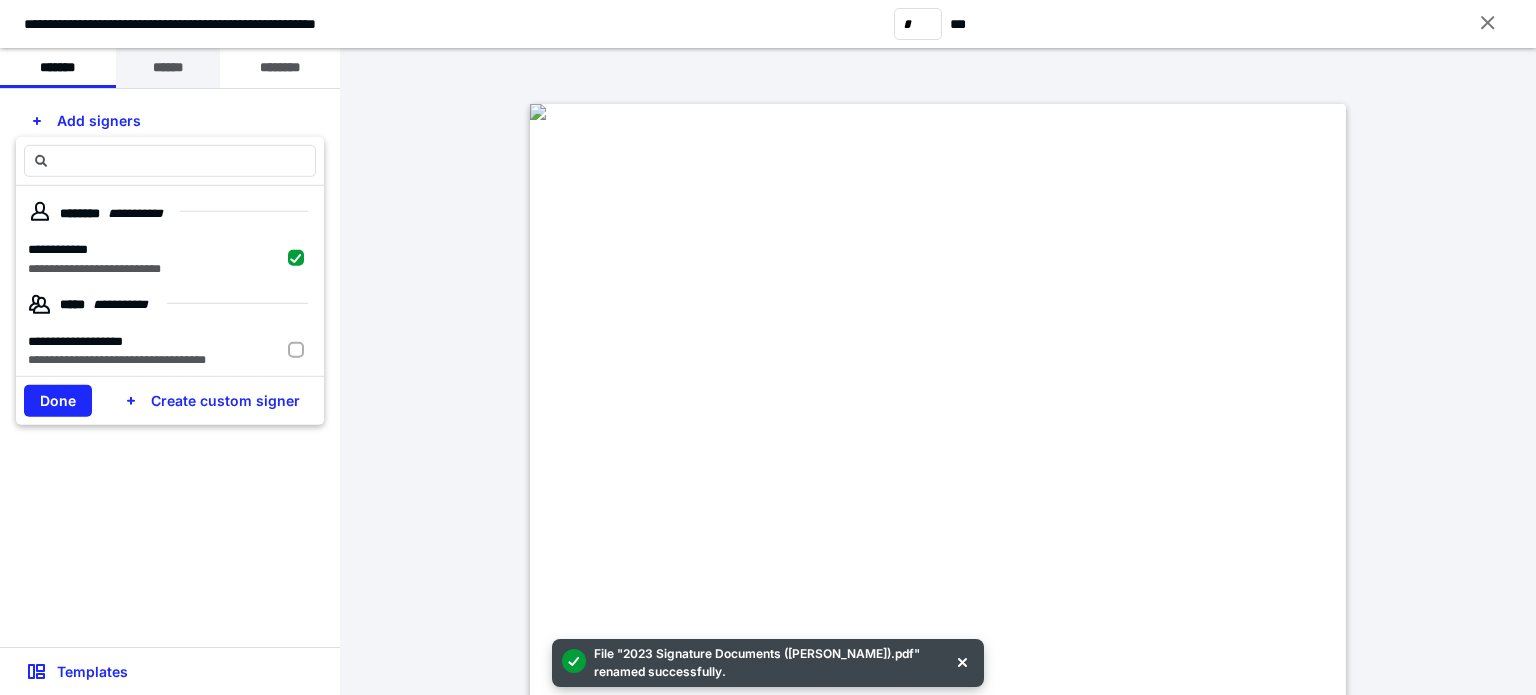 click on "******" at bounding box center (168, 68) 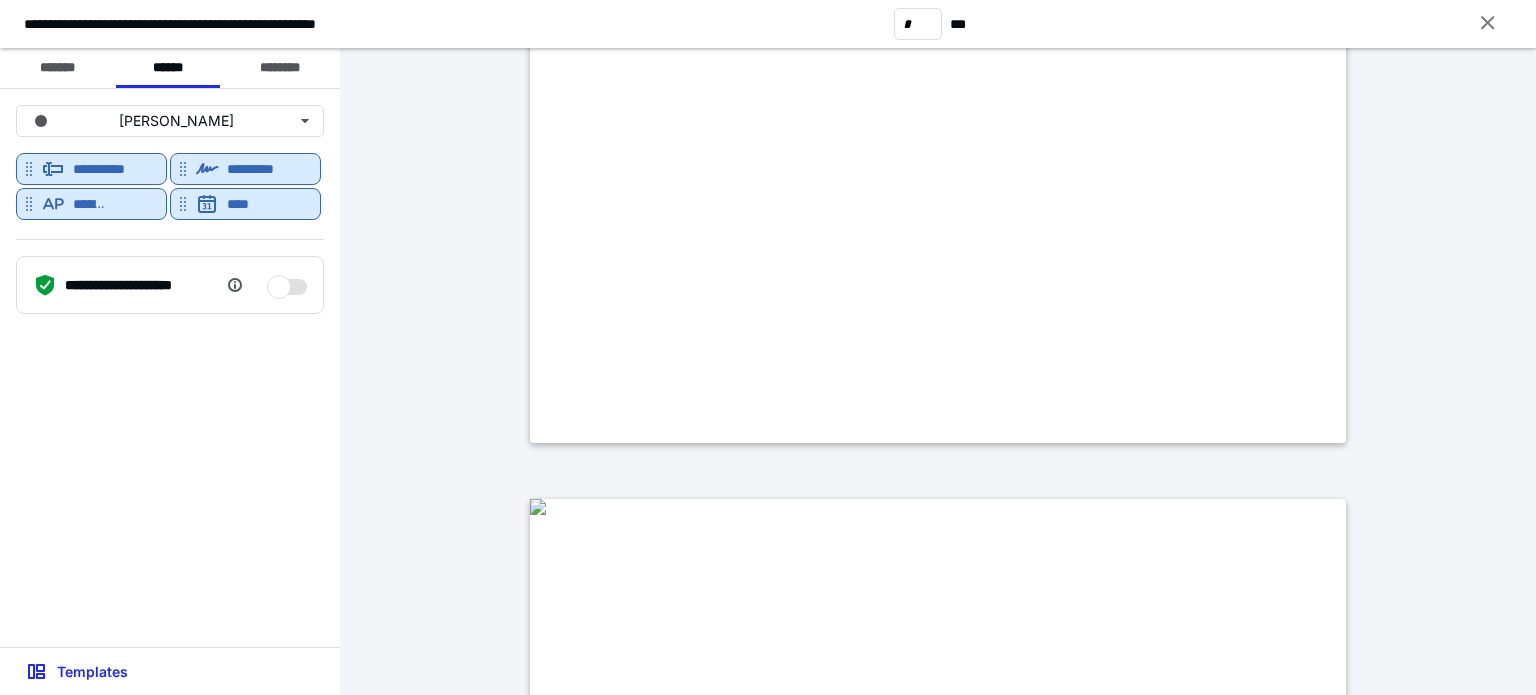 scroll, scrollTop: 3300, scrollLeft: 0, axis: vertical 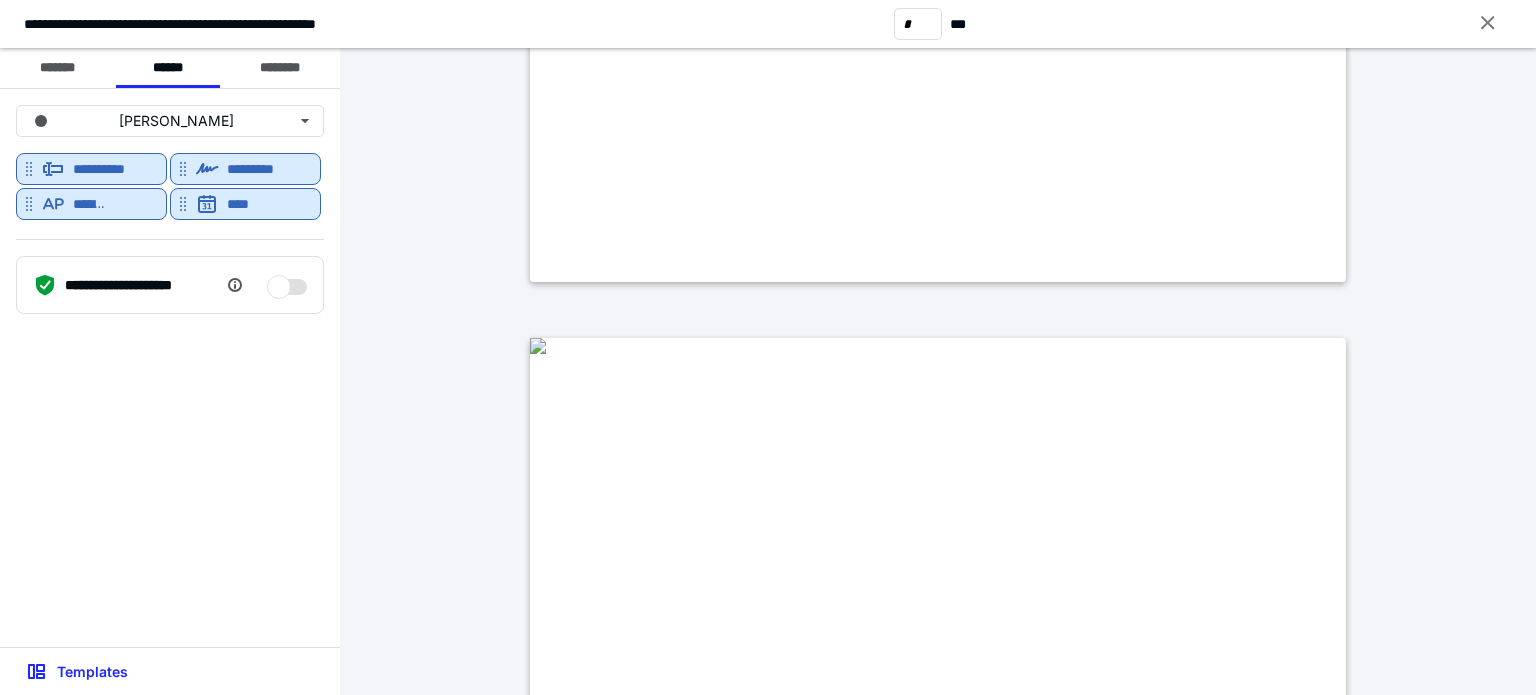 type on "*" 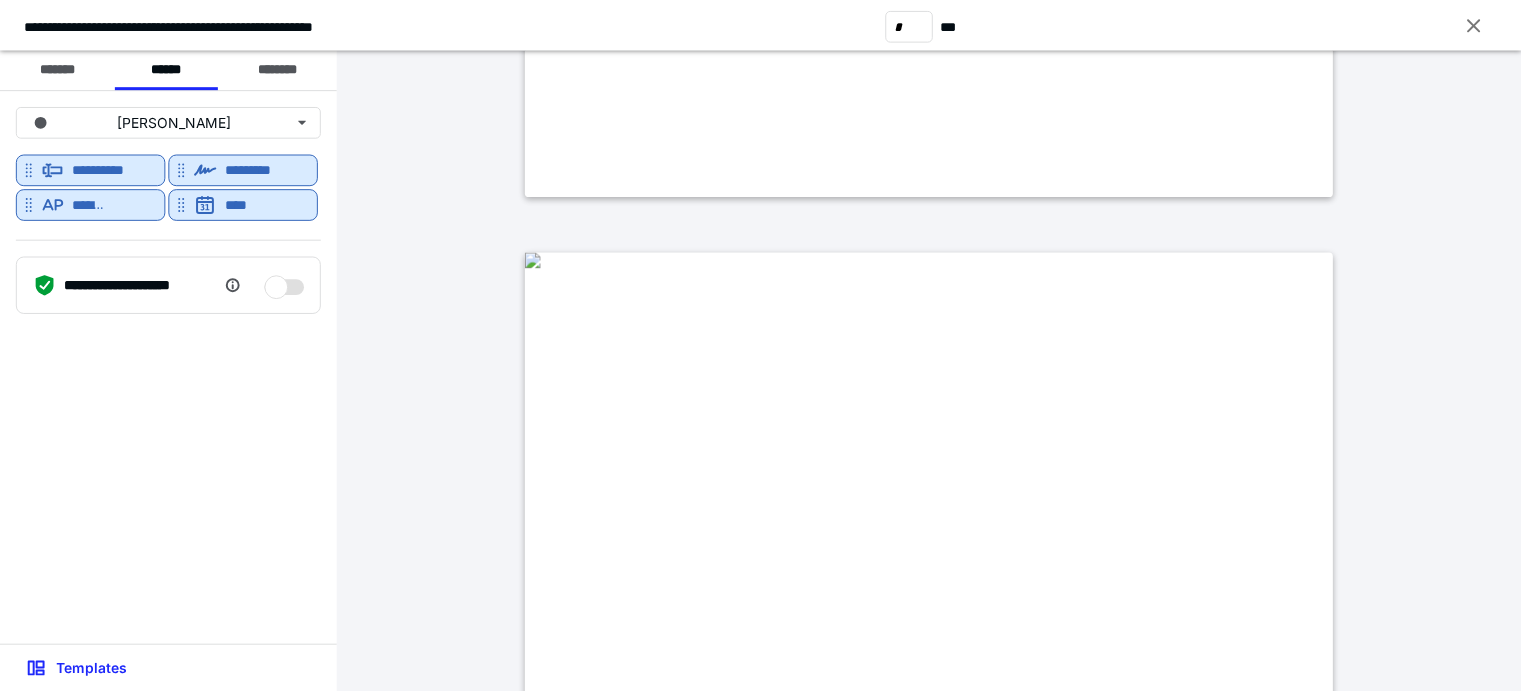 scroll, scrollTop: 4700, scrollLeft: 0, axis: vertical 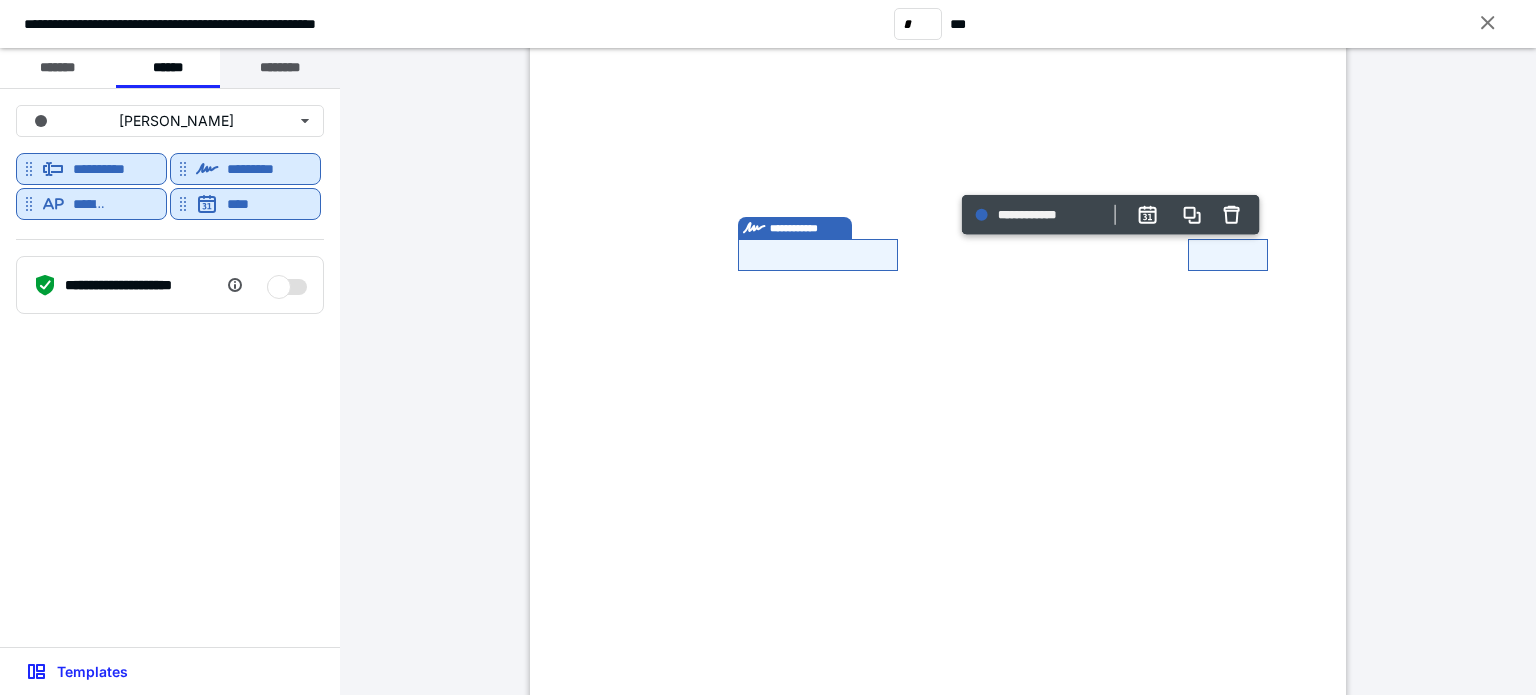 click on "********" at bounding box center (280, 68) 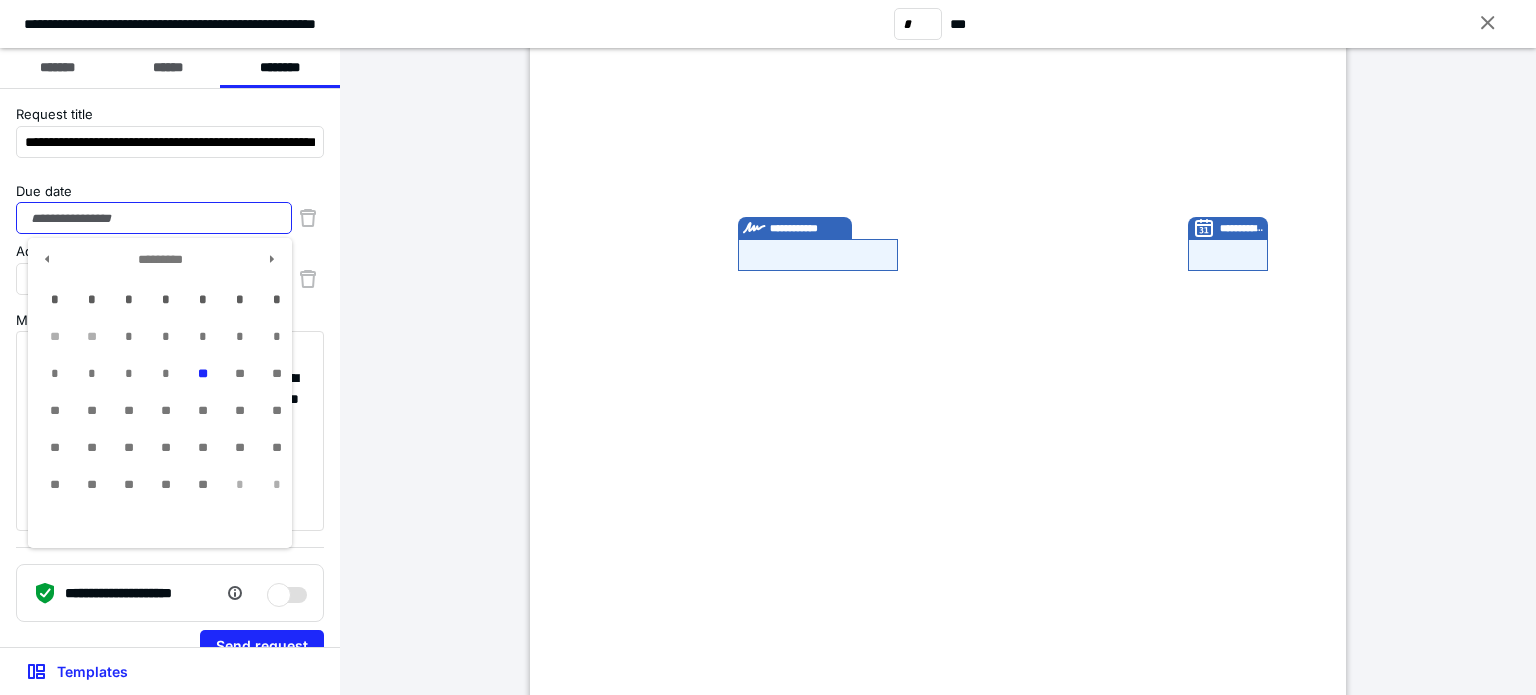 click on "Due date" at bounding box center [154, 218] 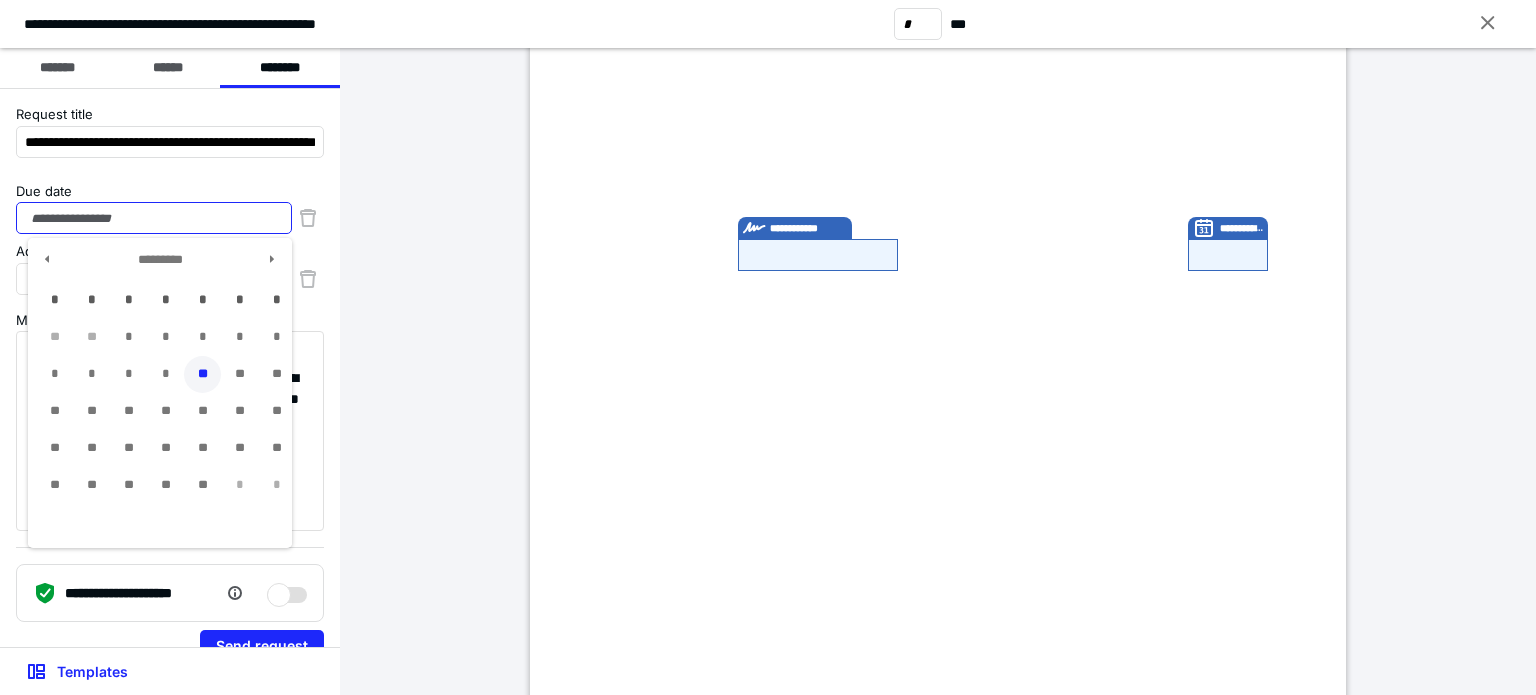 click on "**" at bounding box center (202, 374) 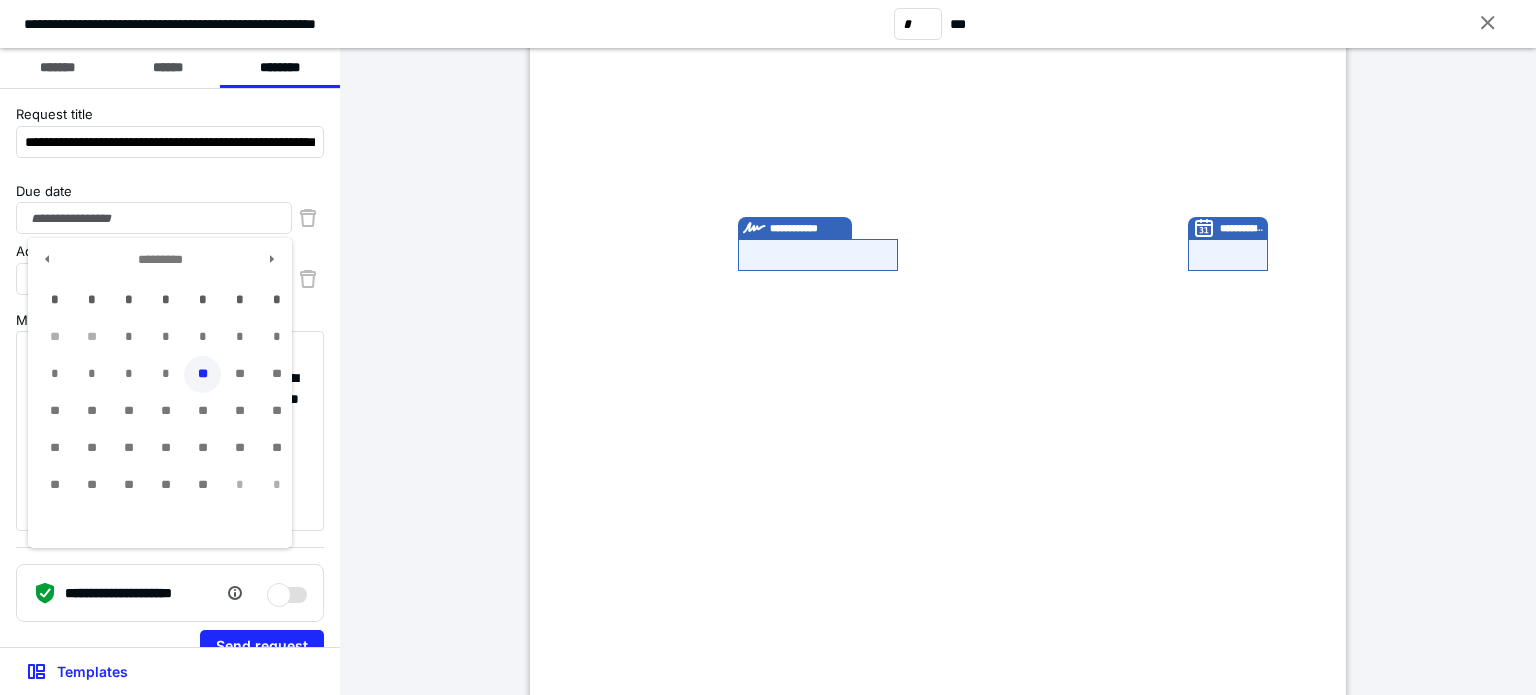 type on "**********" 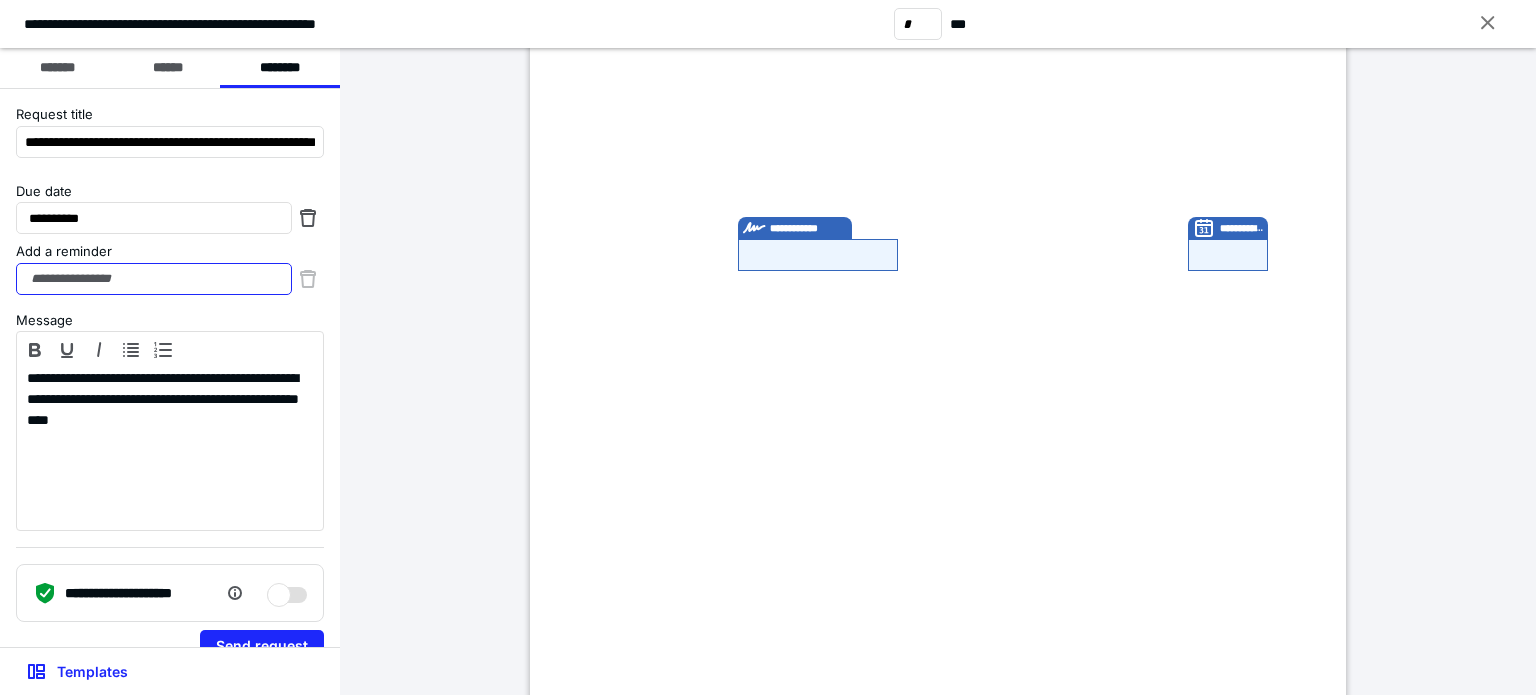 click on "Add a reminder" at bounding box center [154, 279] 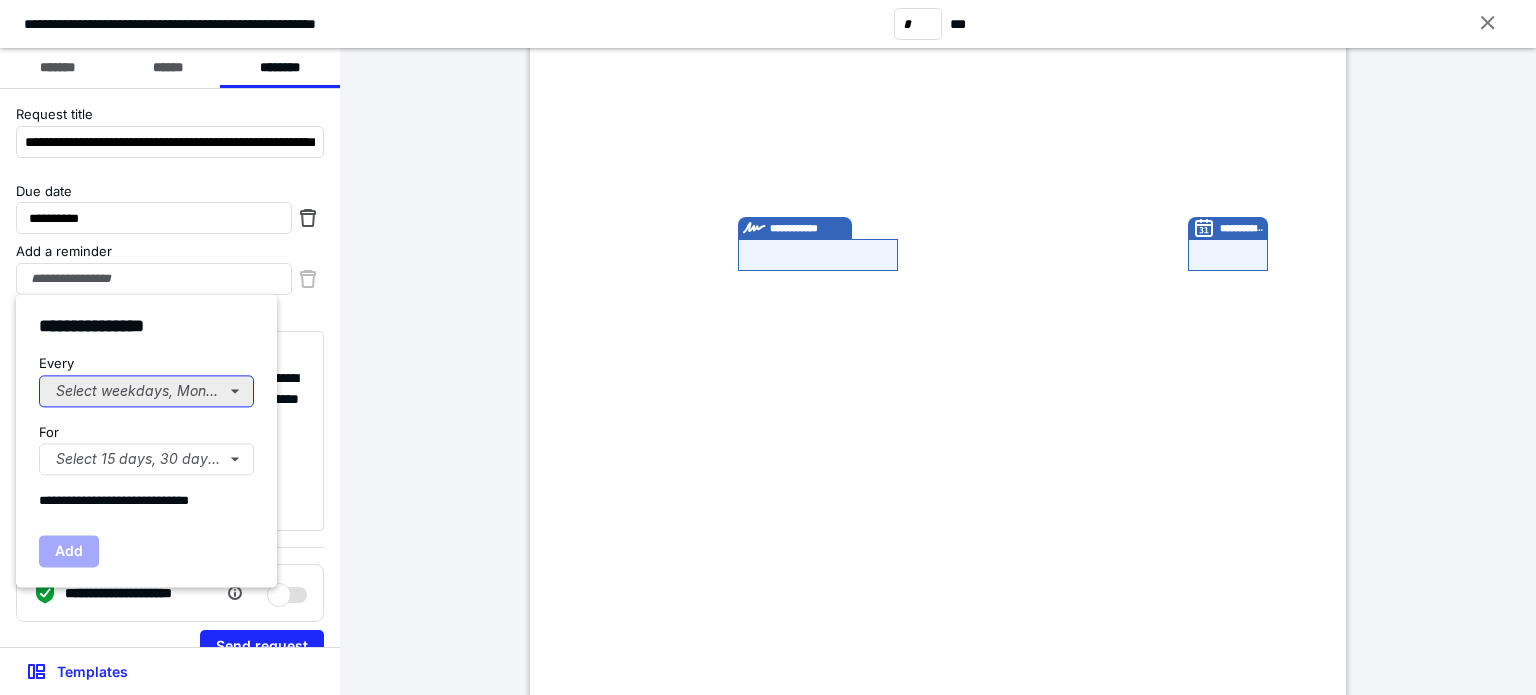 click on "Select weekdays, Mondays, or Tues..." at bounding box center (146, 391) 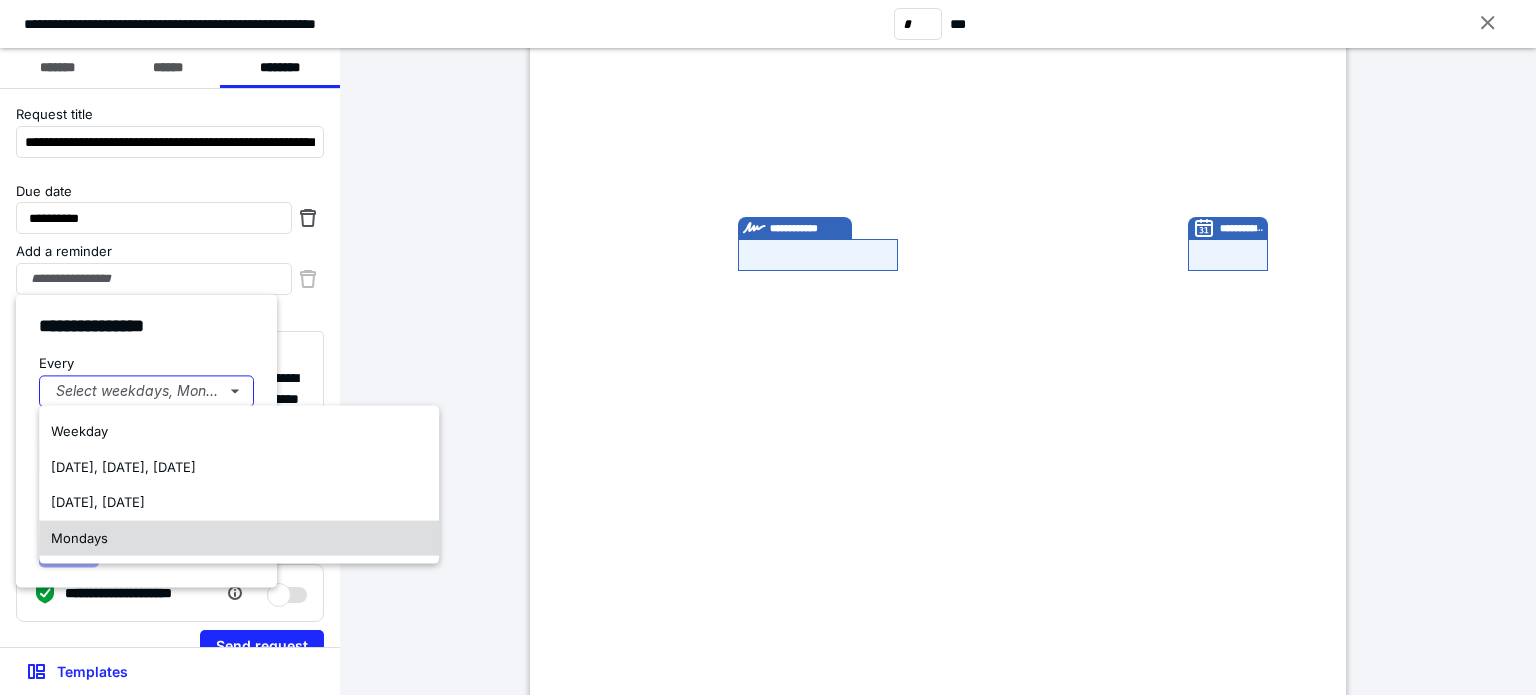 click on "Mondays" at bounding box center [79, 537] 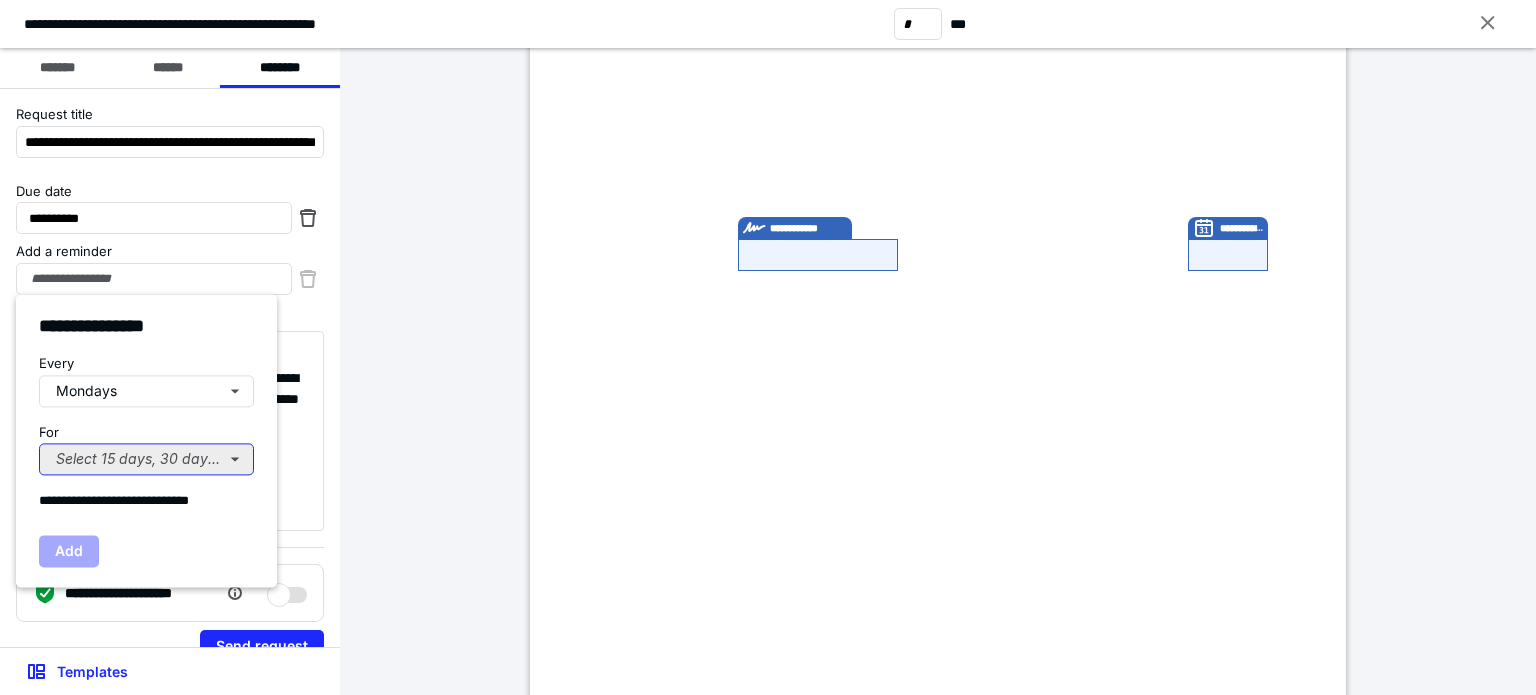 click on "Select 15 days, 30 days, or 45 days..." at bounding box center [146, 459] 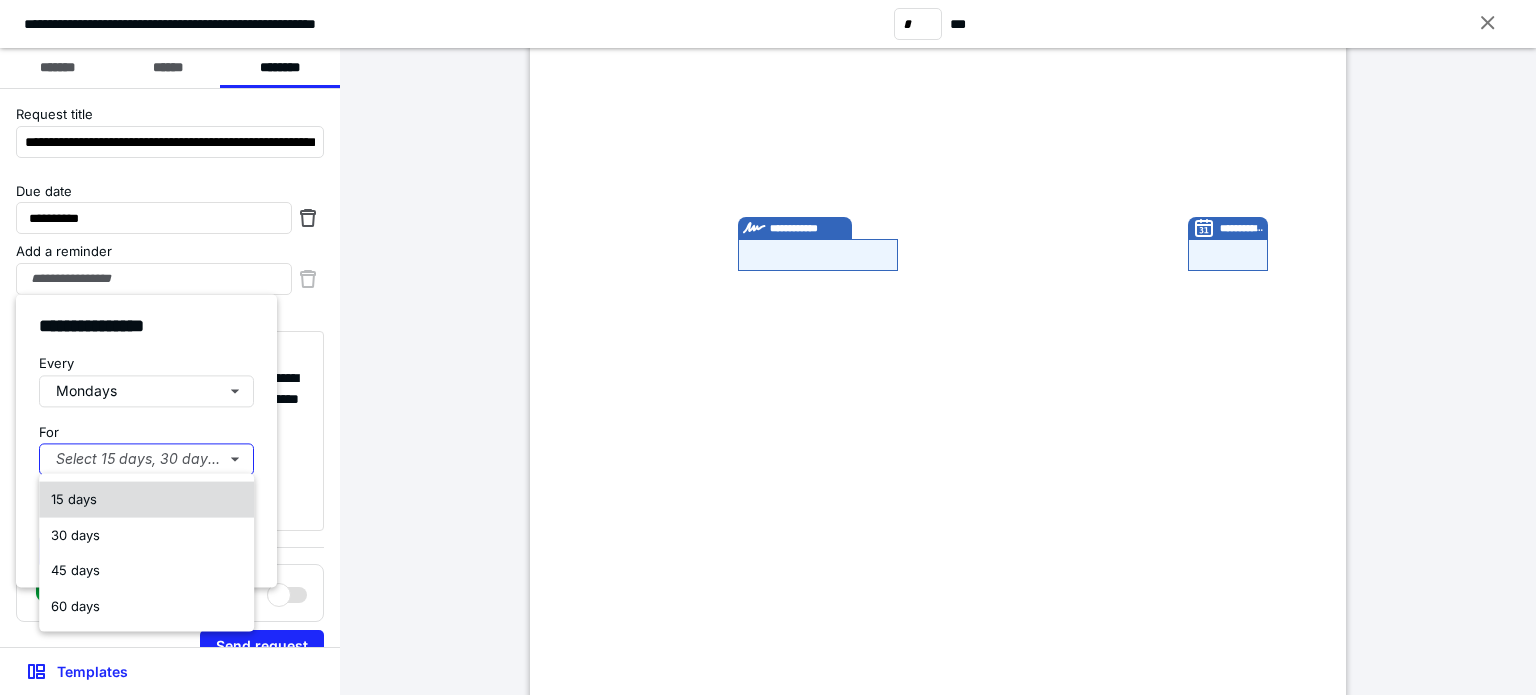 click on "15 days" at bounding box center (146, 500) 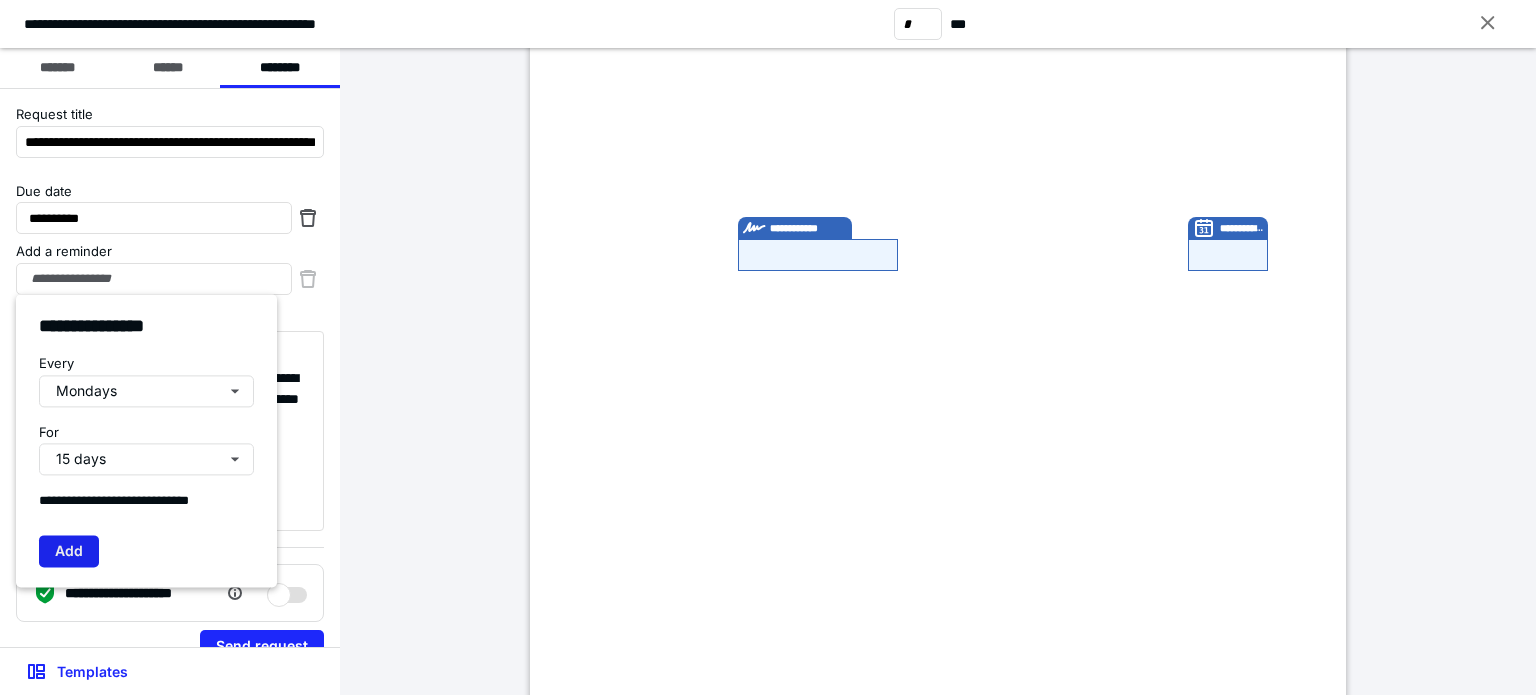 click on "Add" at bounding box center [69, 551] 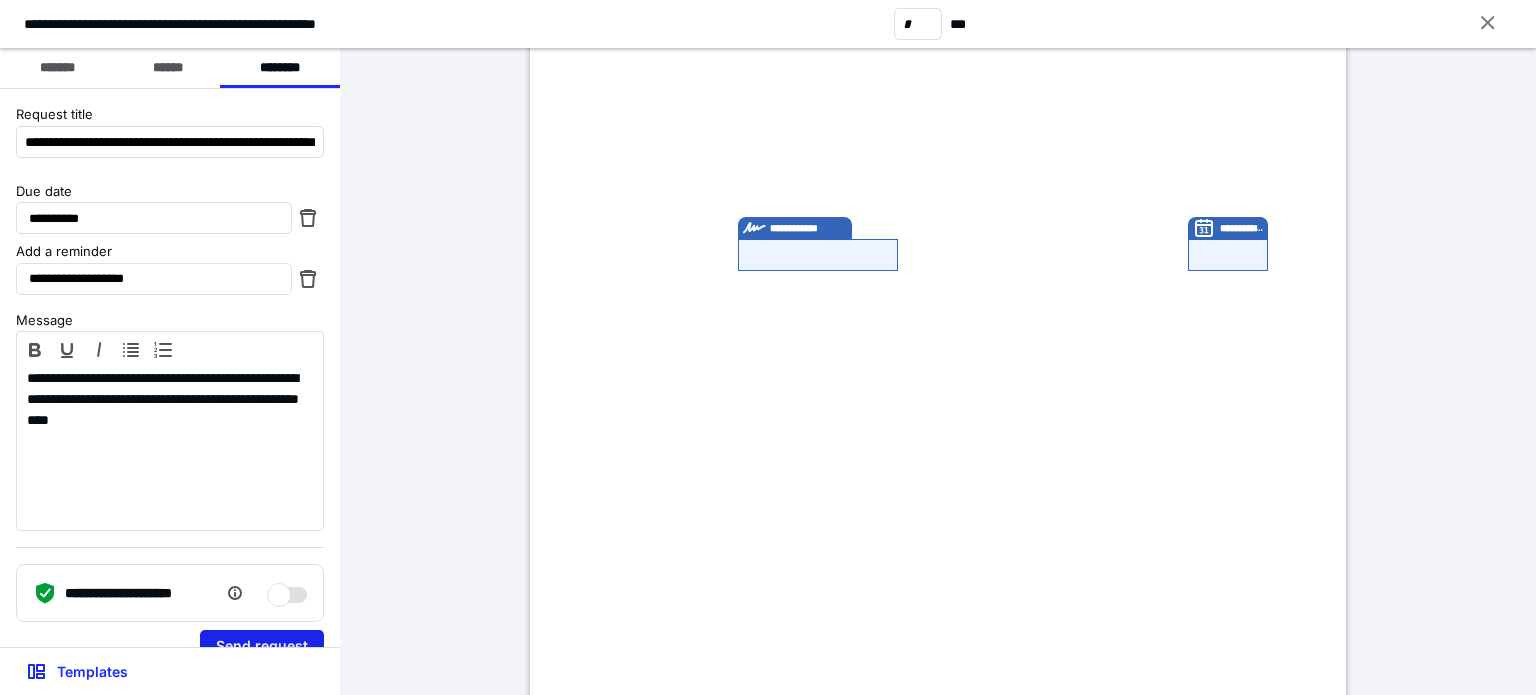 click on "Send request" at bounding box center [262, 646] 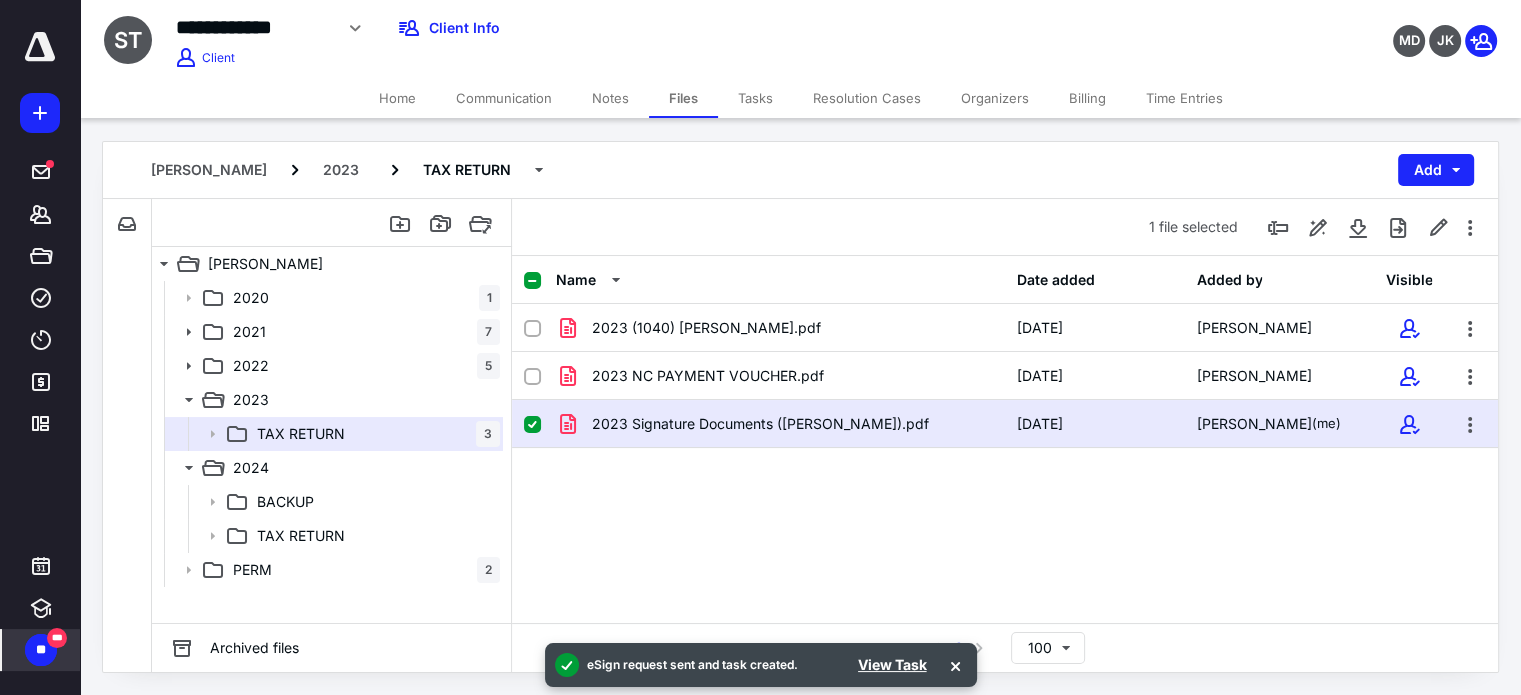click at bounding box center (532, 425) 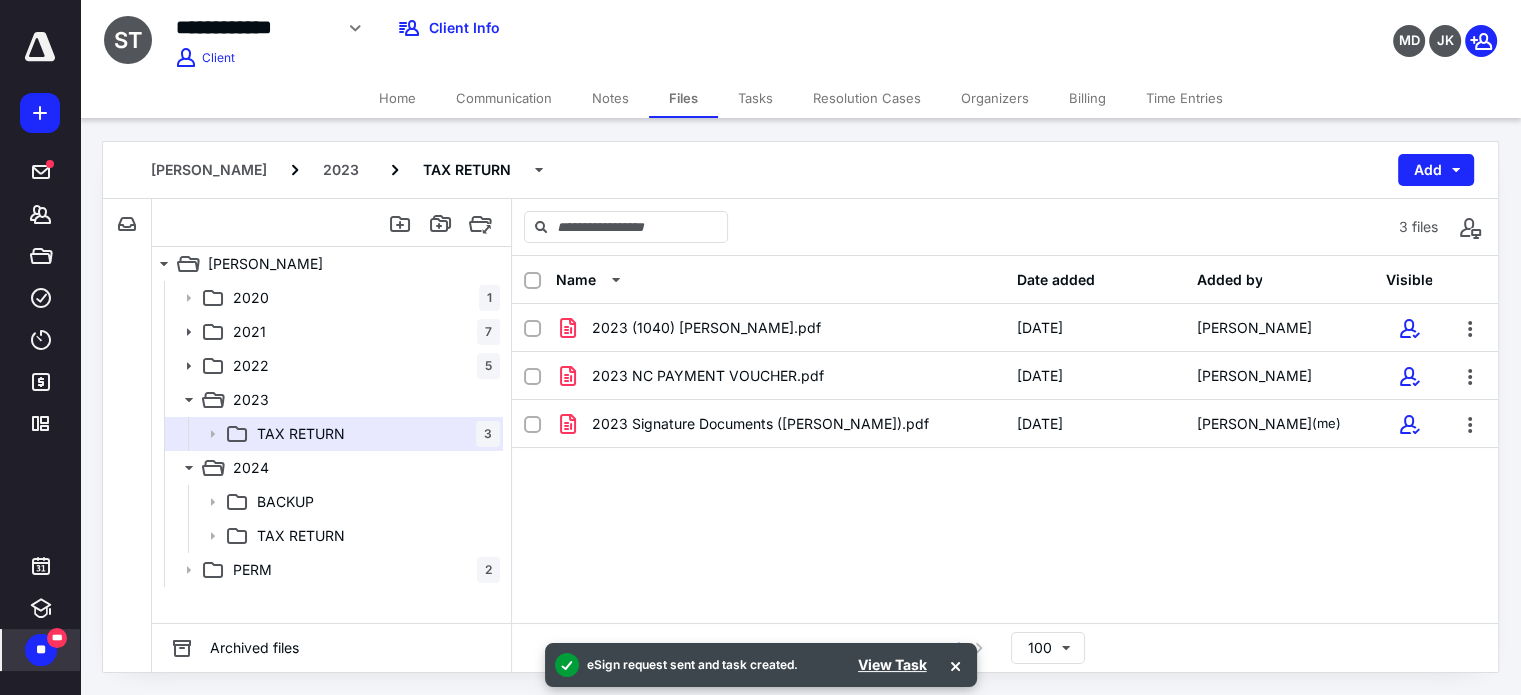 click on "Billing" at bounding box center (1087, 98) 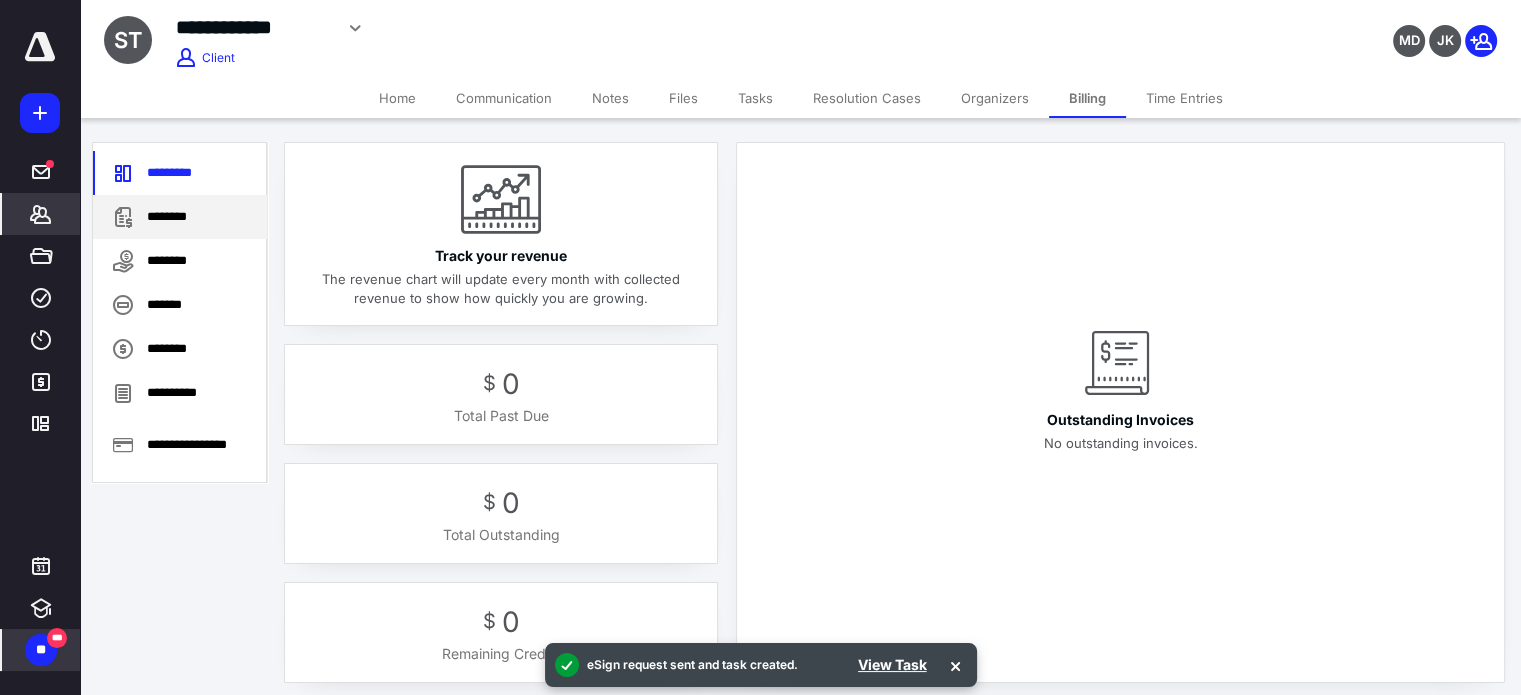 click on "********" at bounding box center (180, 217) 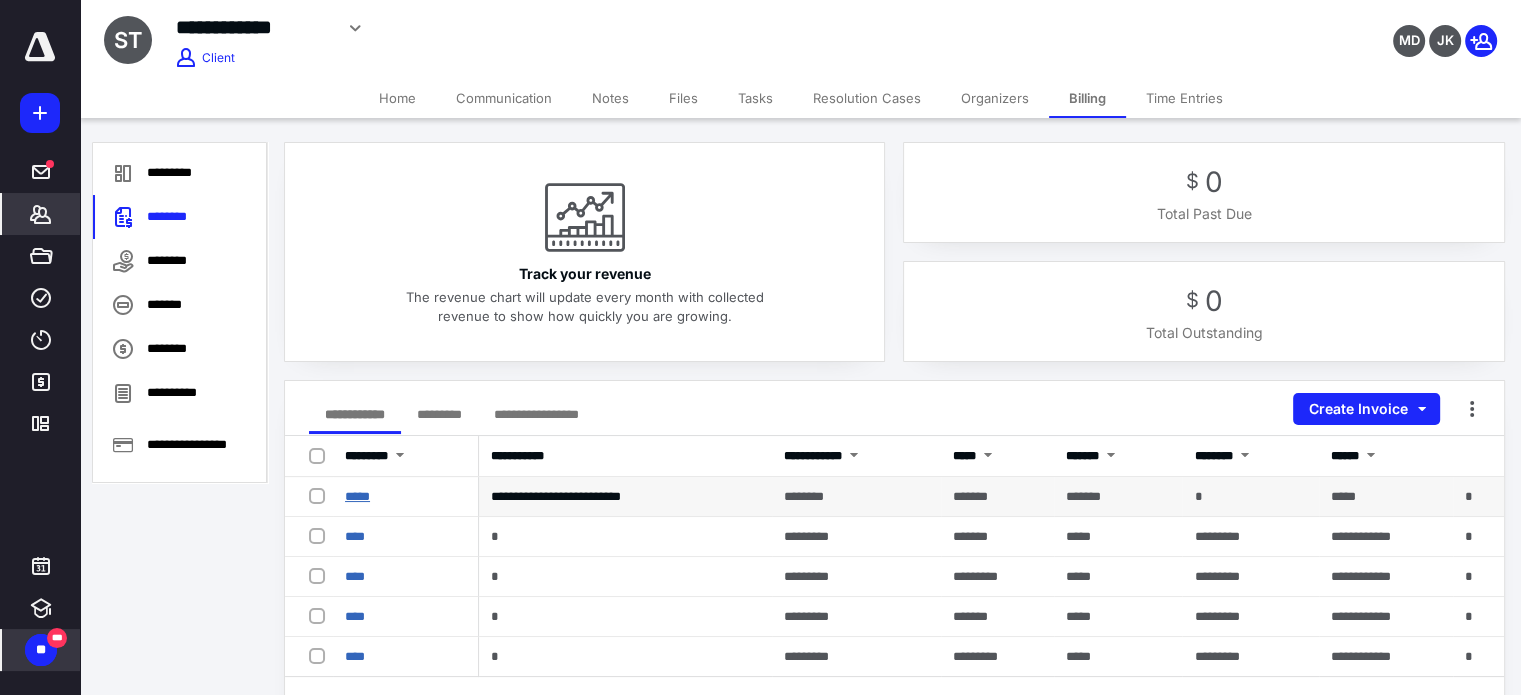 click on "*****" at bounding box center (357, 496) 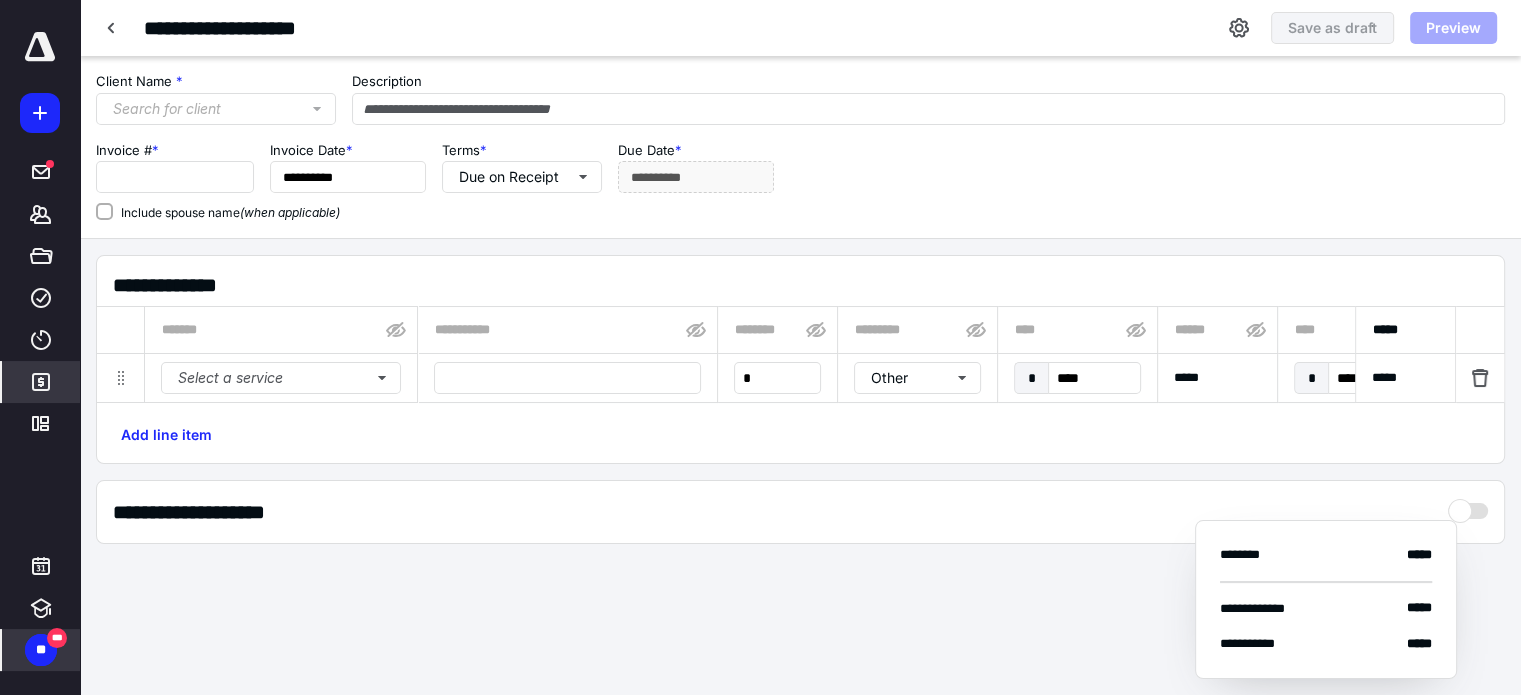 type on "**********" 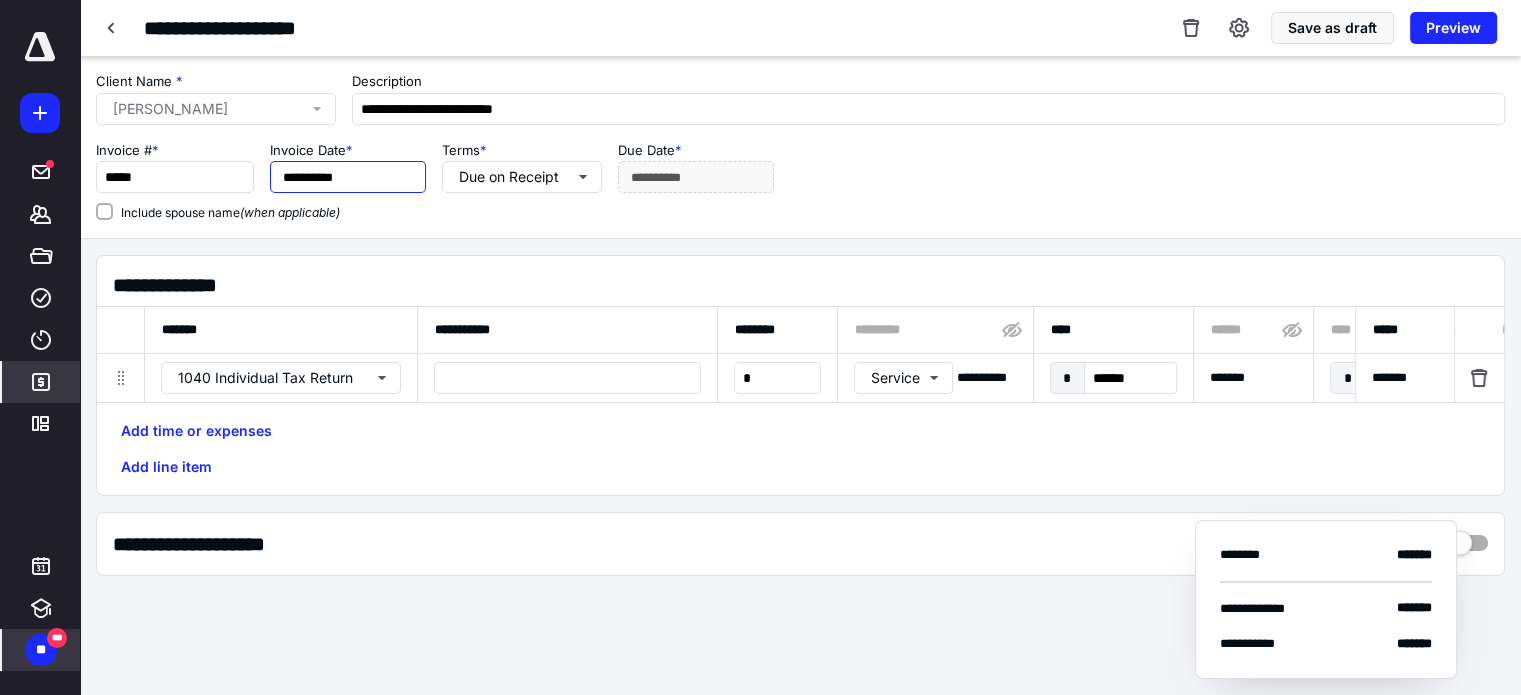 click on "**********" at bounding box center (348, 177) 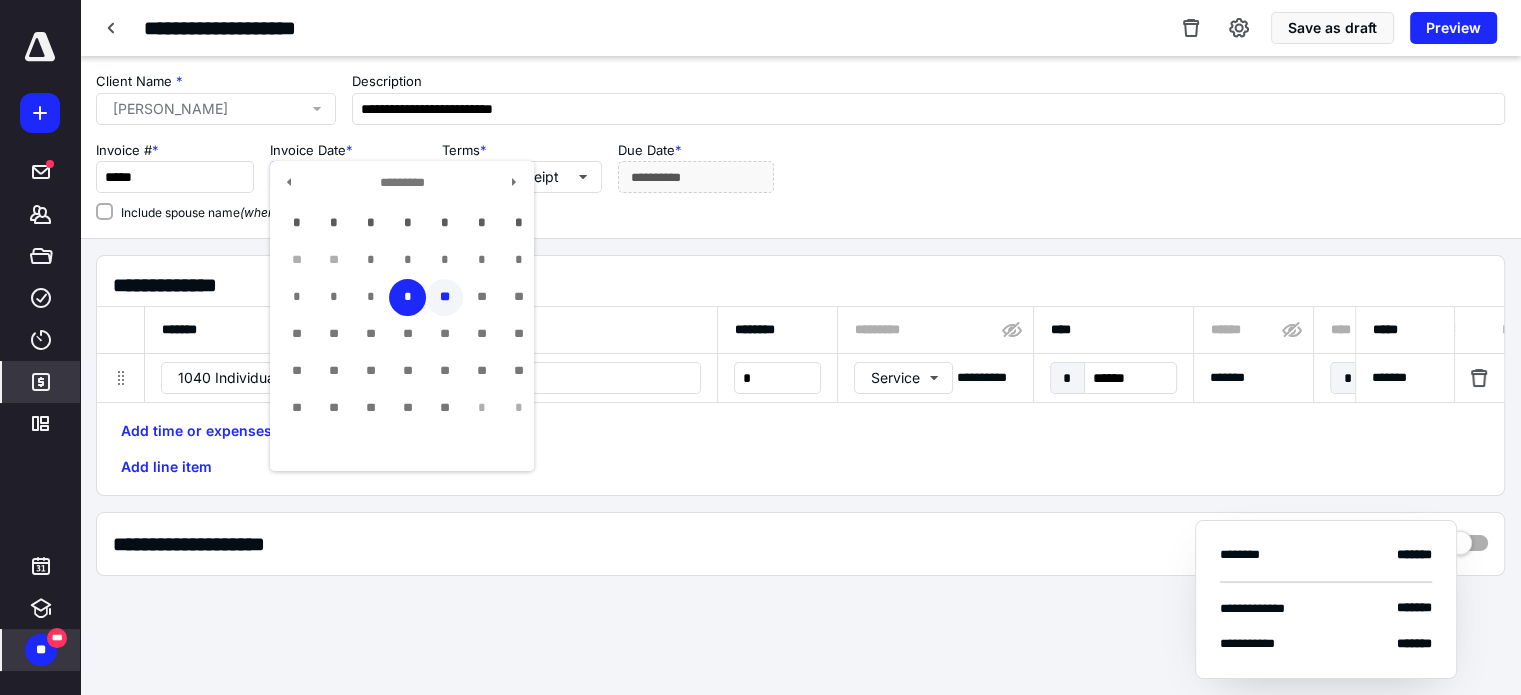 click on "**" at bounding box center [444, 297] 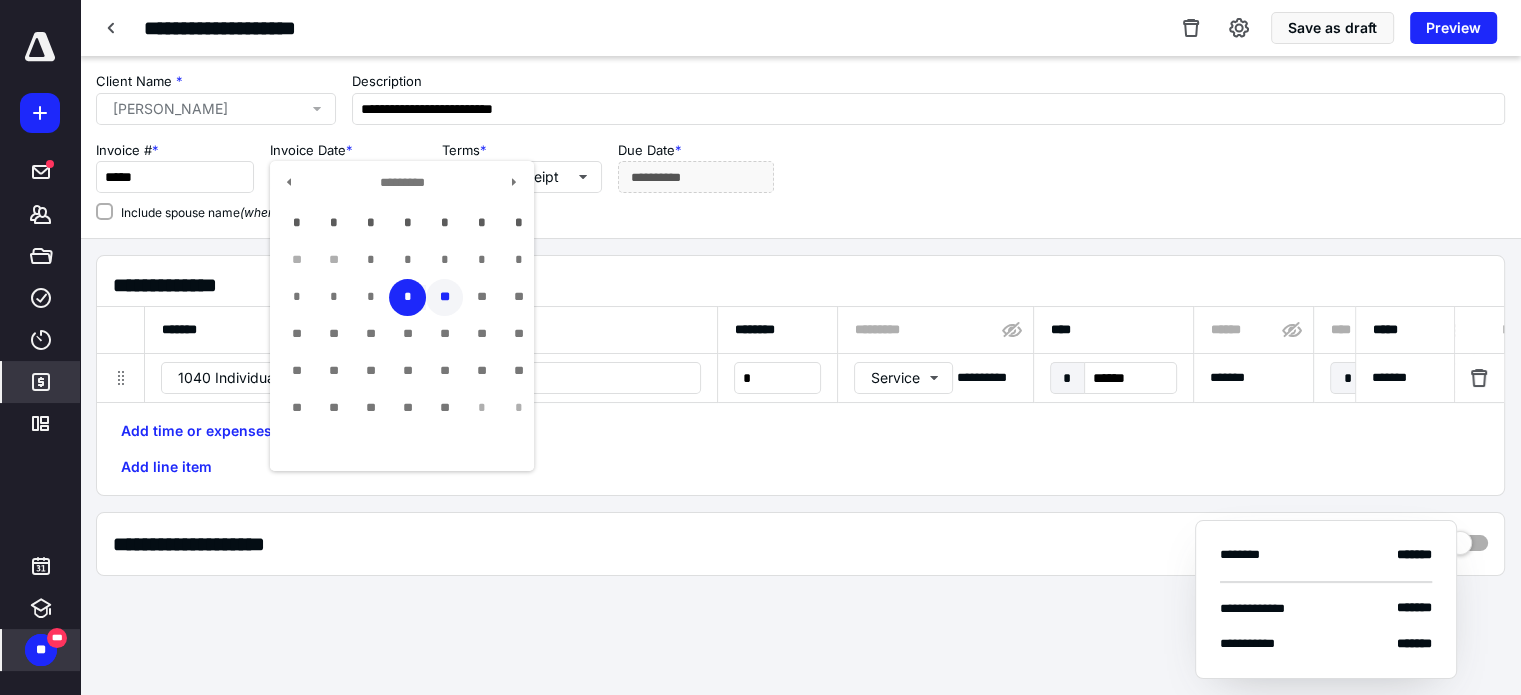 type on "**********" 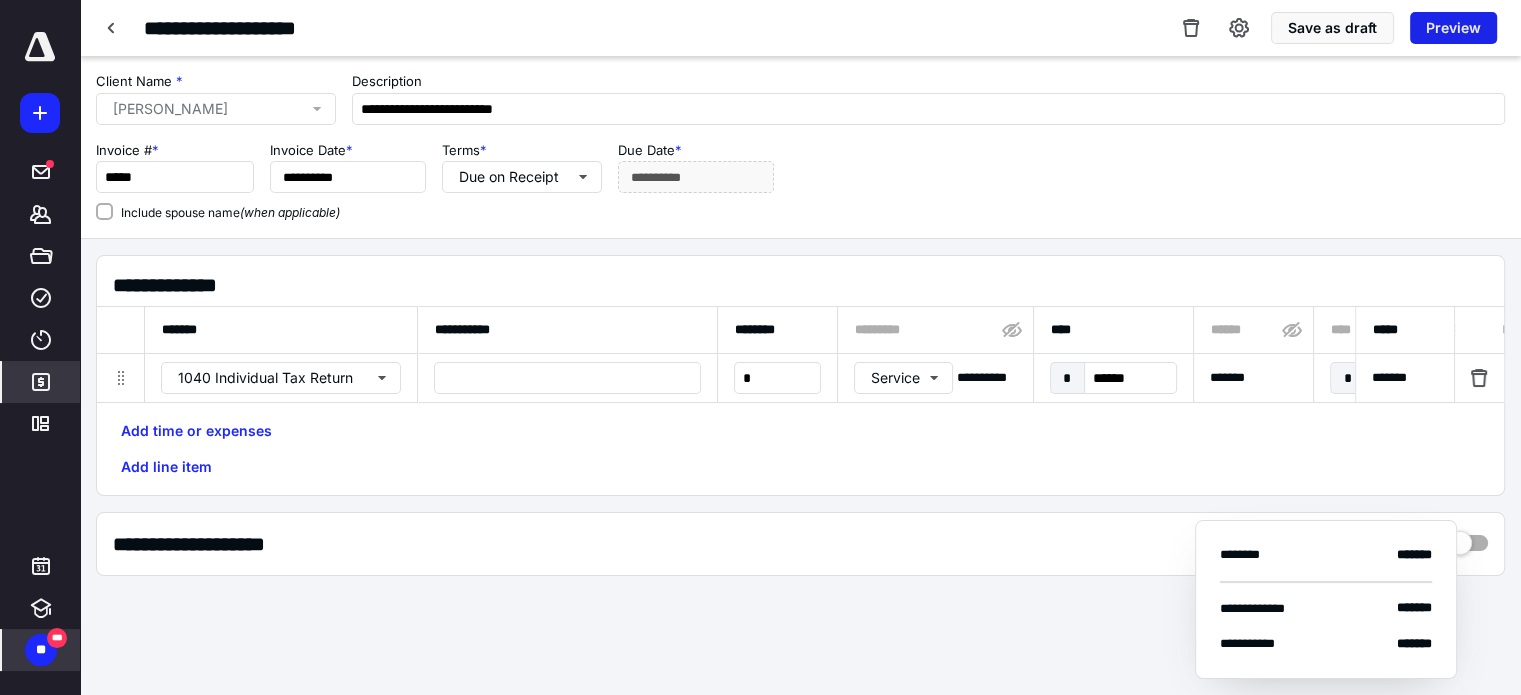 click on "Preview" at bounding box center (1453, 28) 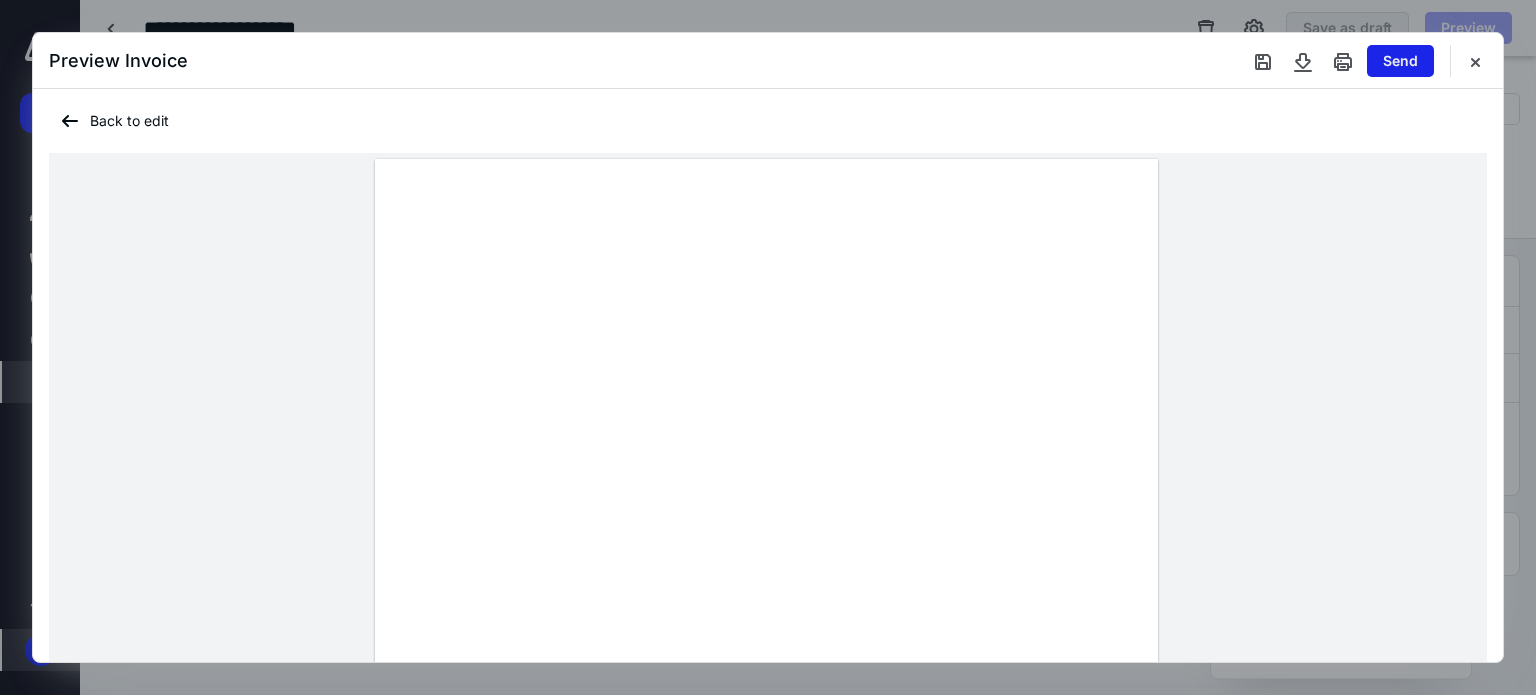 click on "Send" at bounding box center [1400, 61] 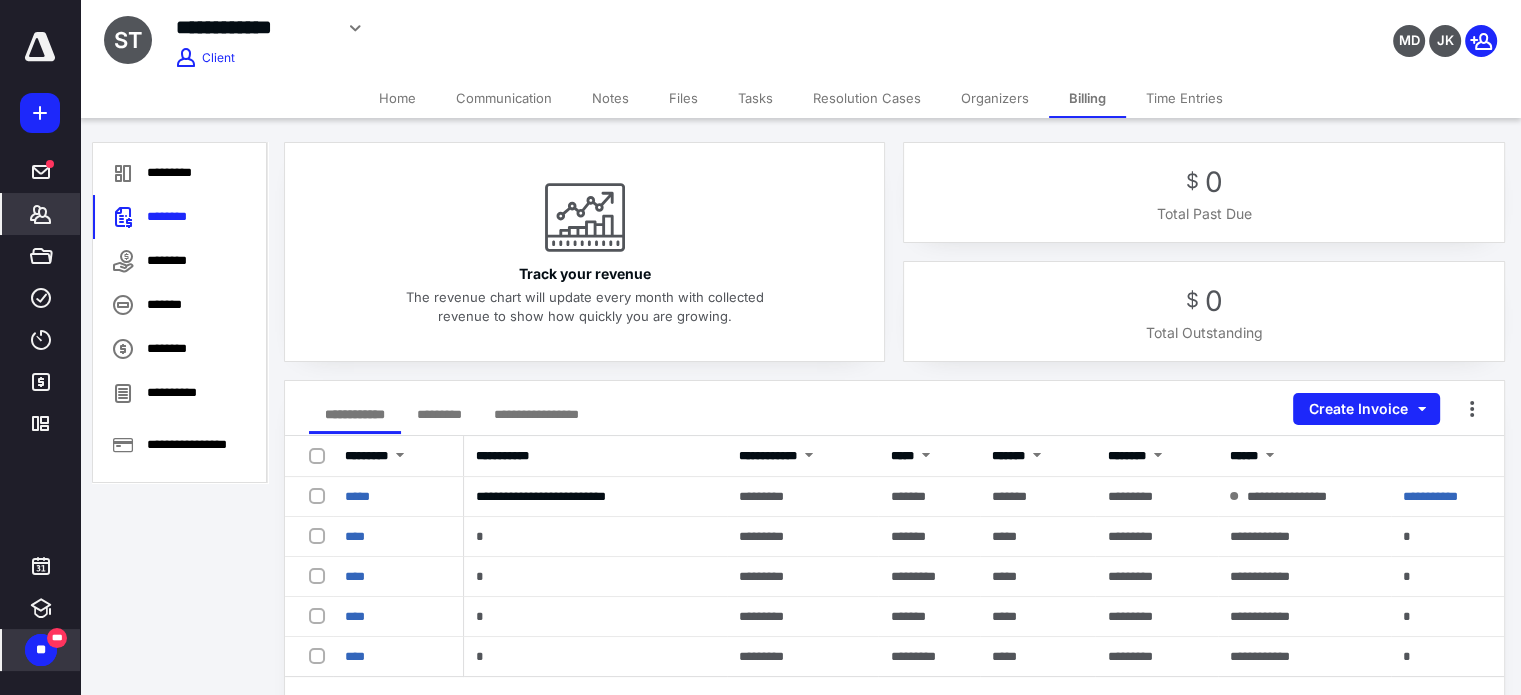 click on "Tasks" at bounding box center [755, 98] 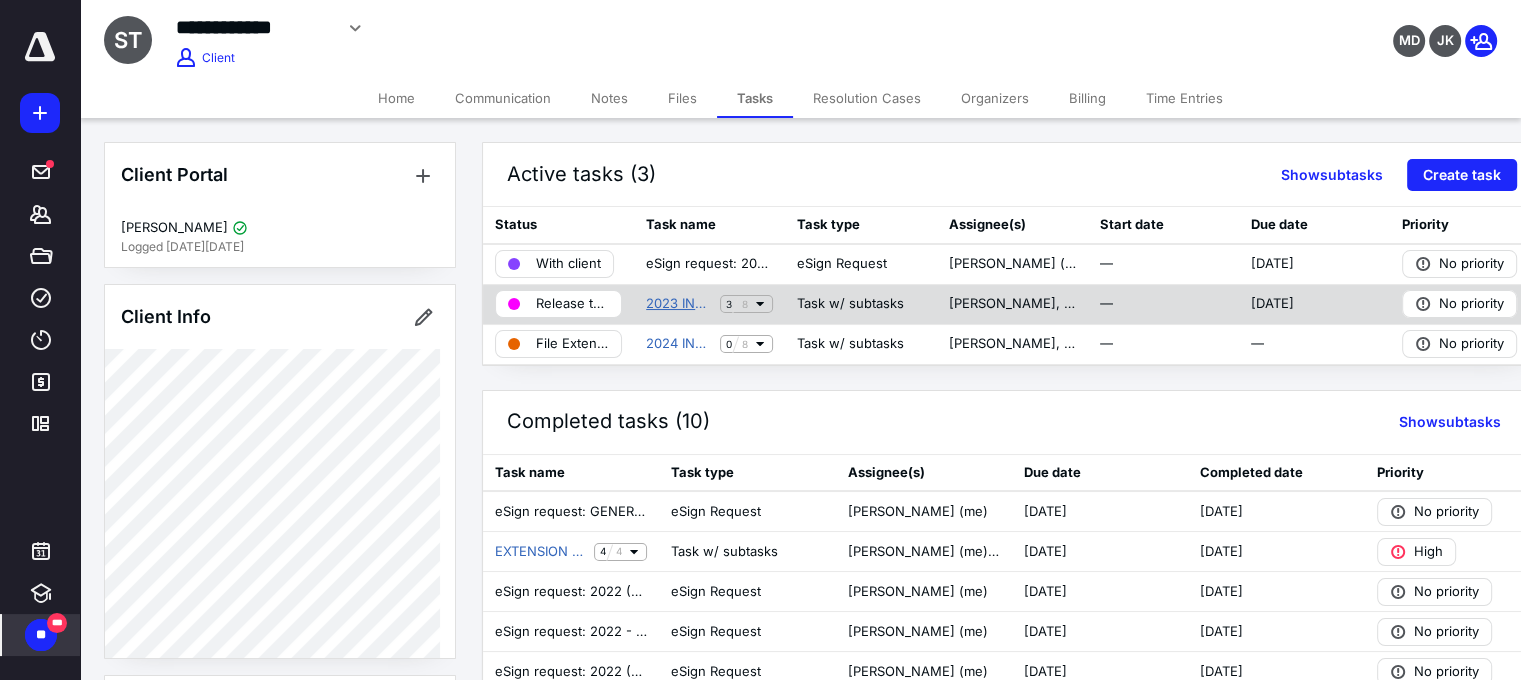 click on "2023  INDIVIDUAL TAX RETURN" at bounding box center [679, 304] 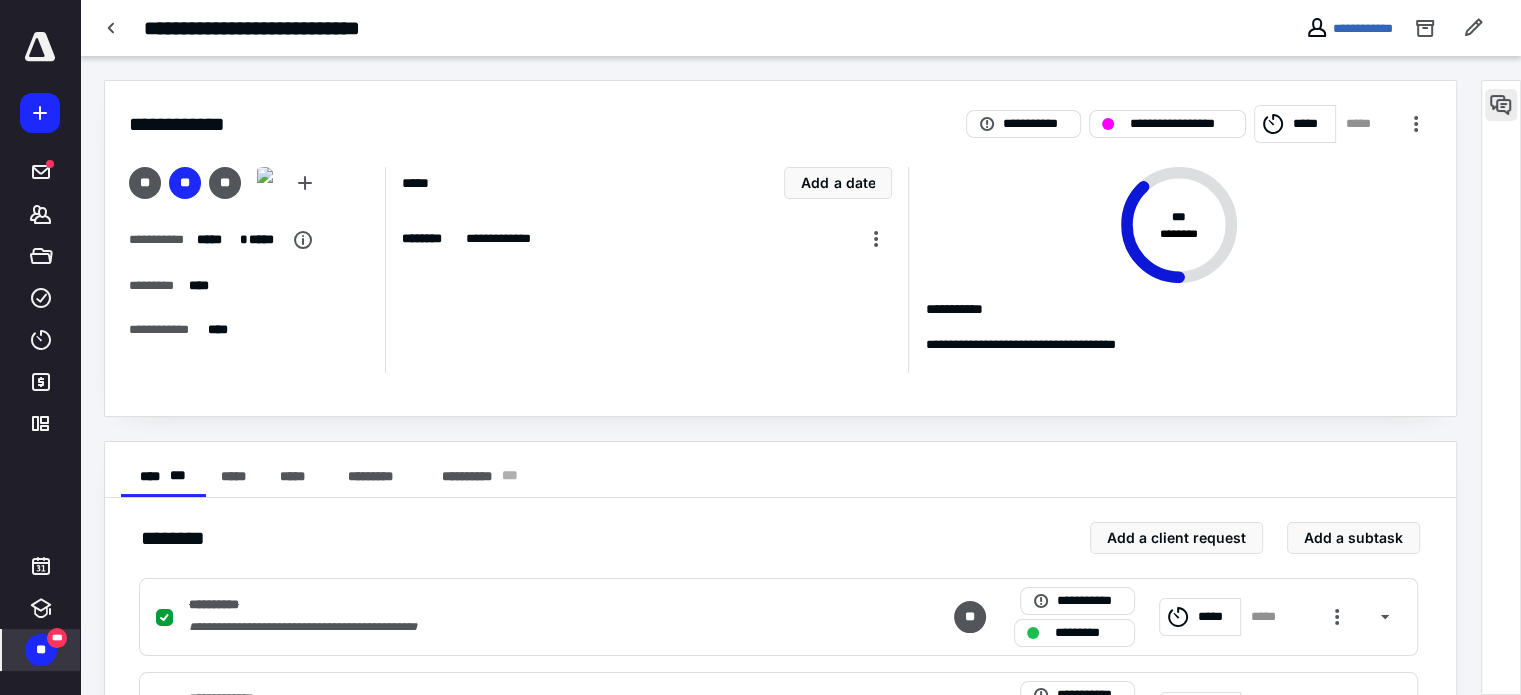 click at bounding box center [1501, 105] 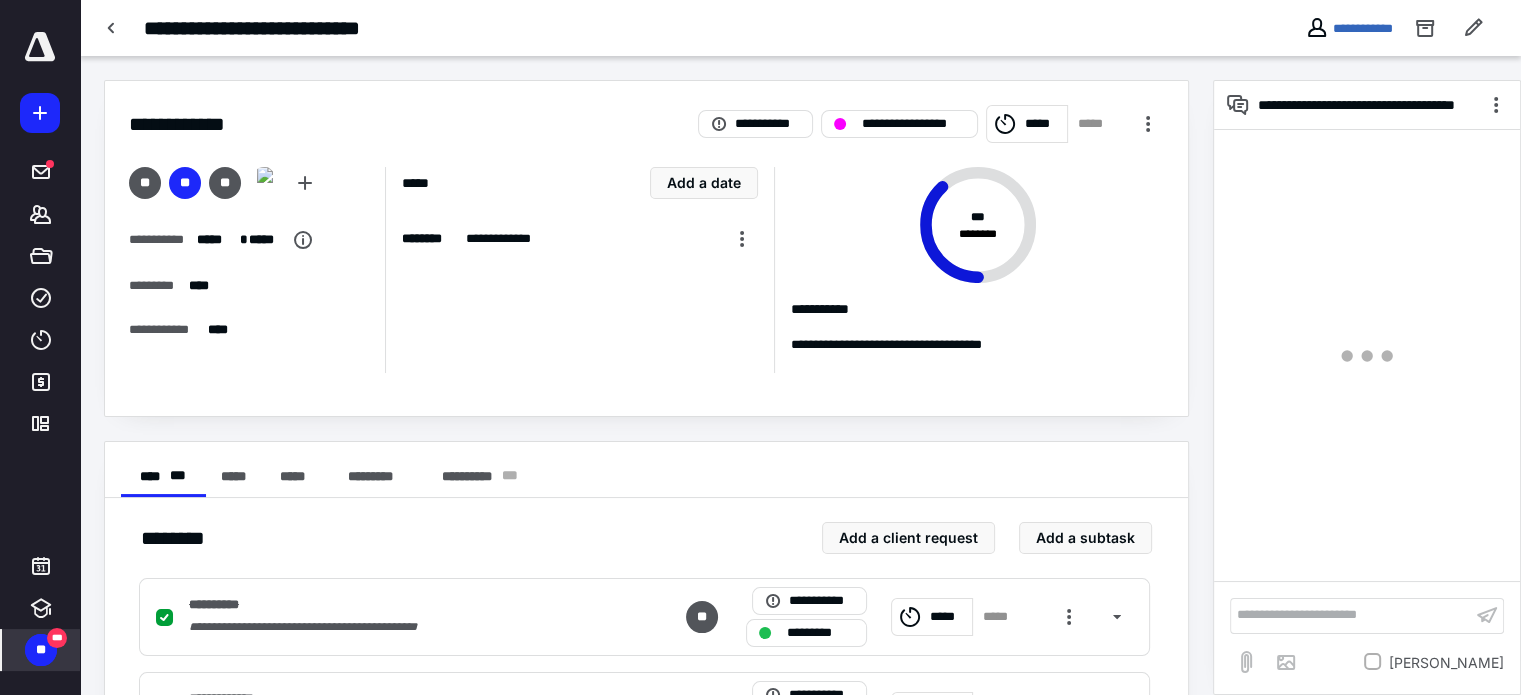 scroll, scrollTop: 406, scrollLeft: 0, axis: vertical 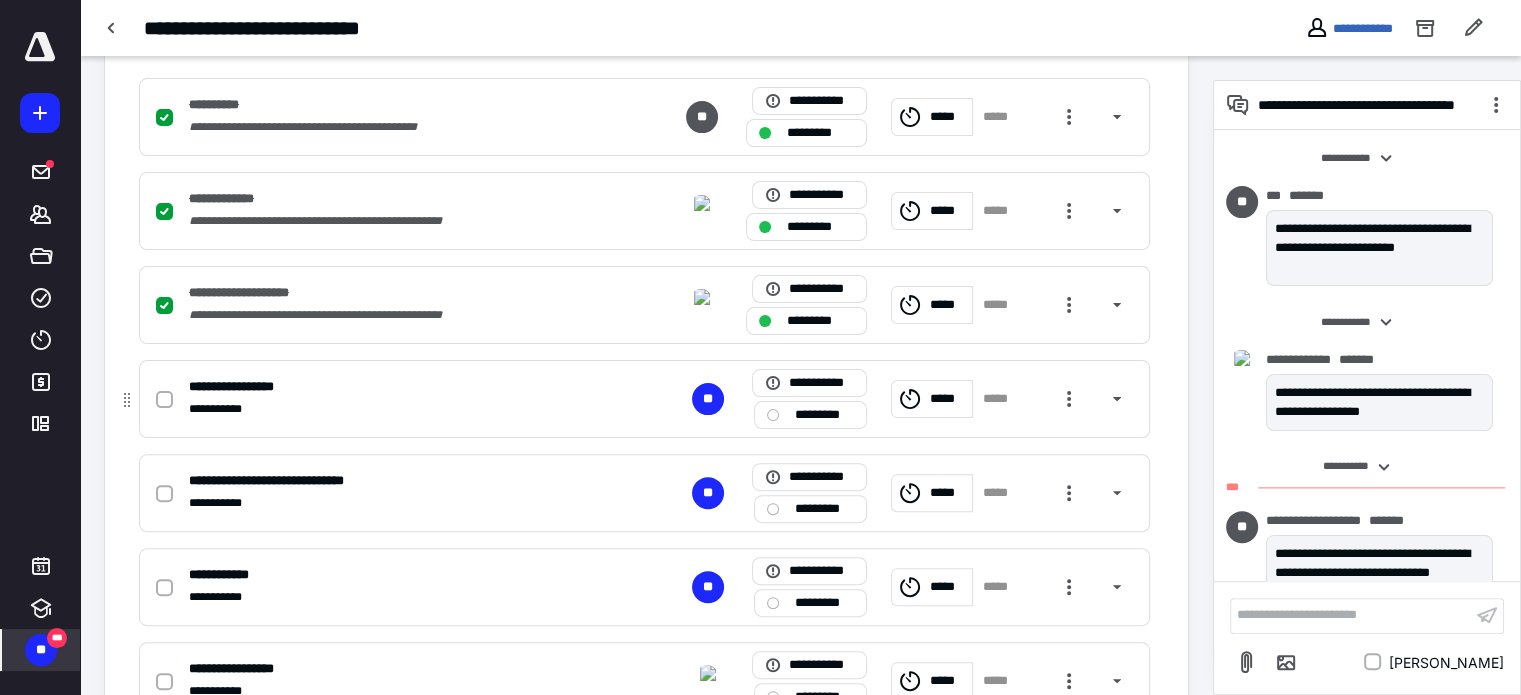 click 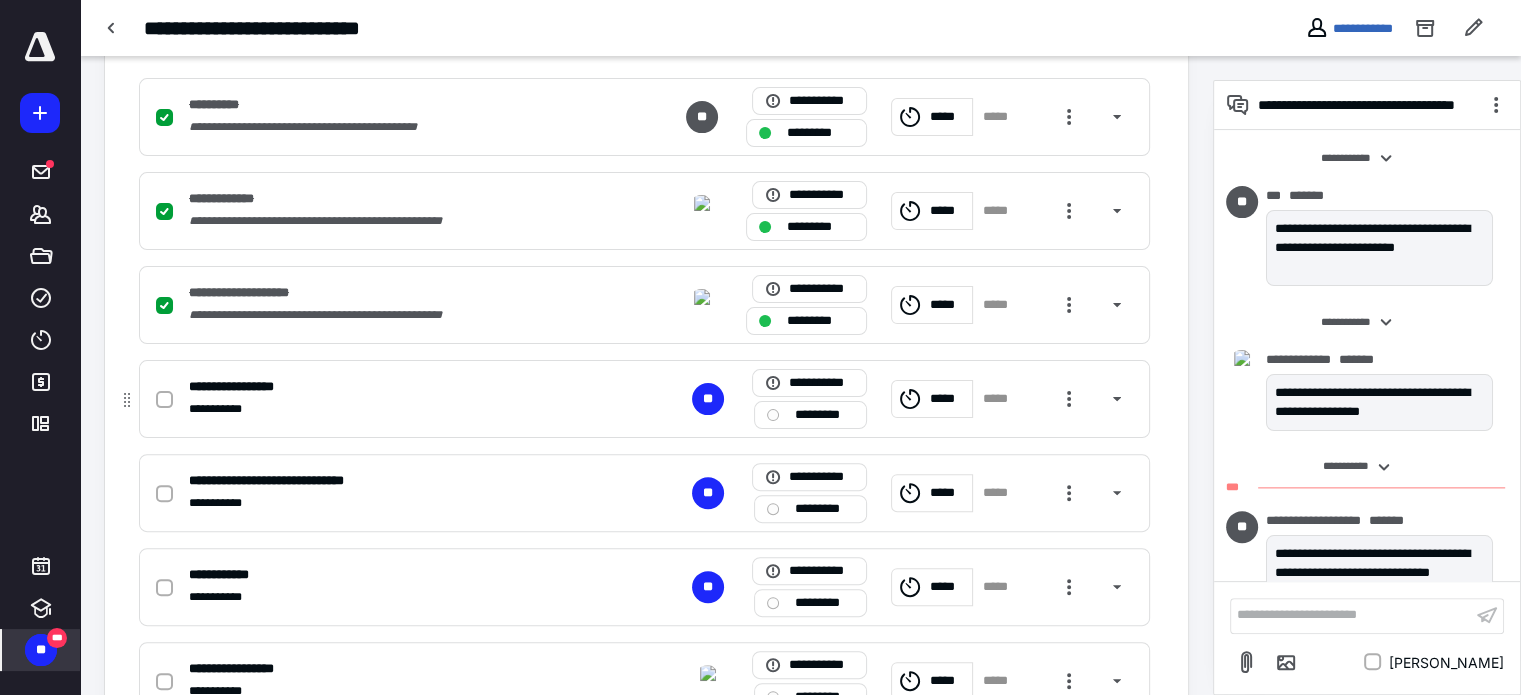 click at bounding box center (164, 400) 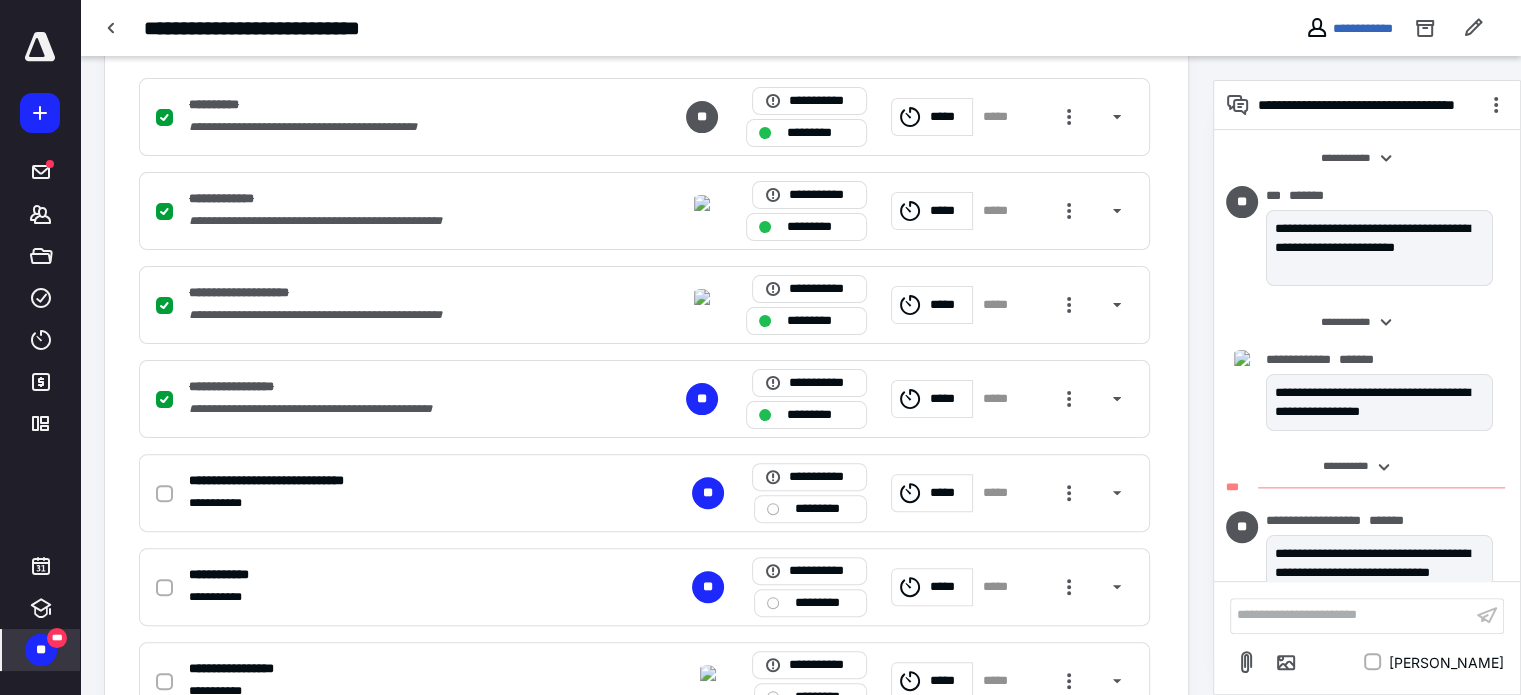 click on "***" at bounding box center [57, 638] 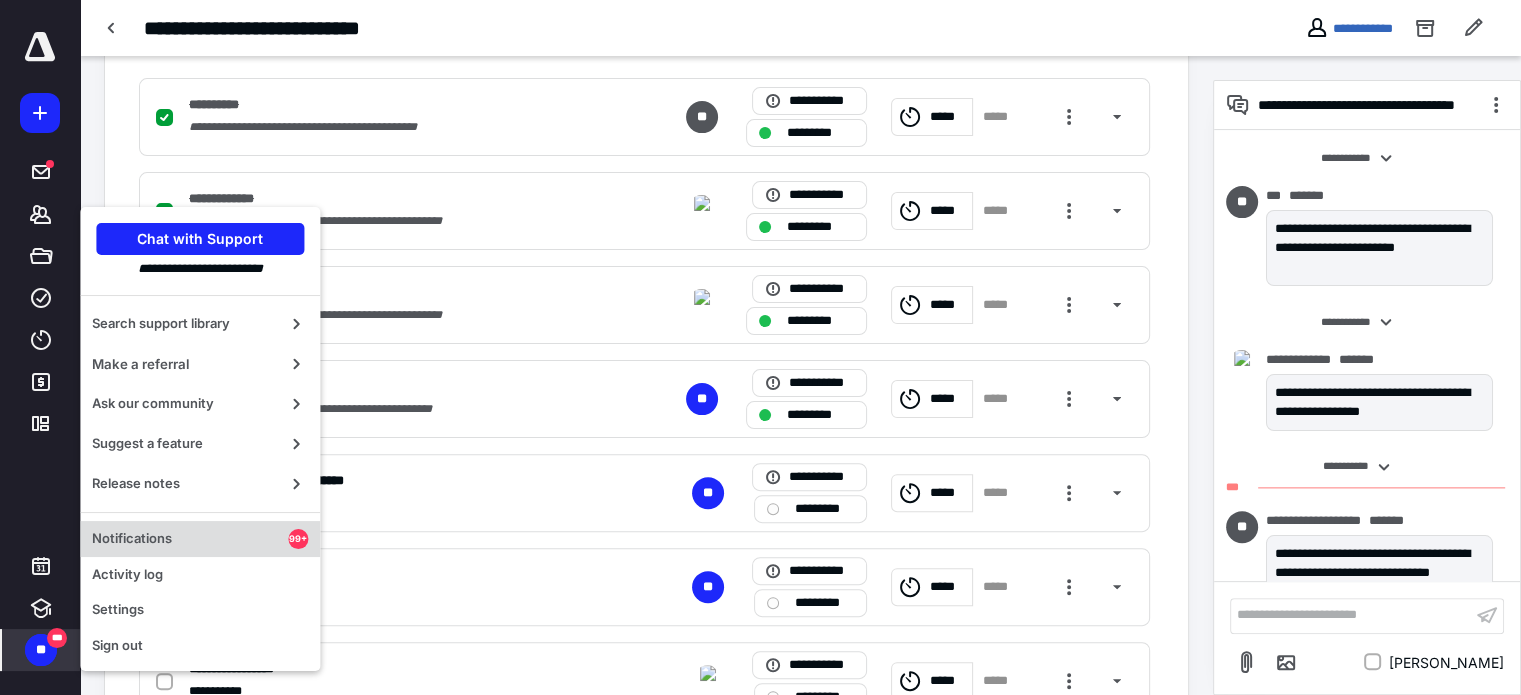 click on "Notifications" at bounding box center [190, 539] 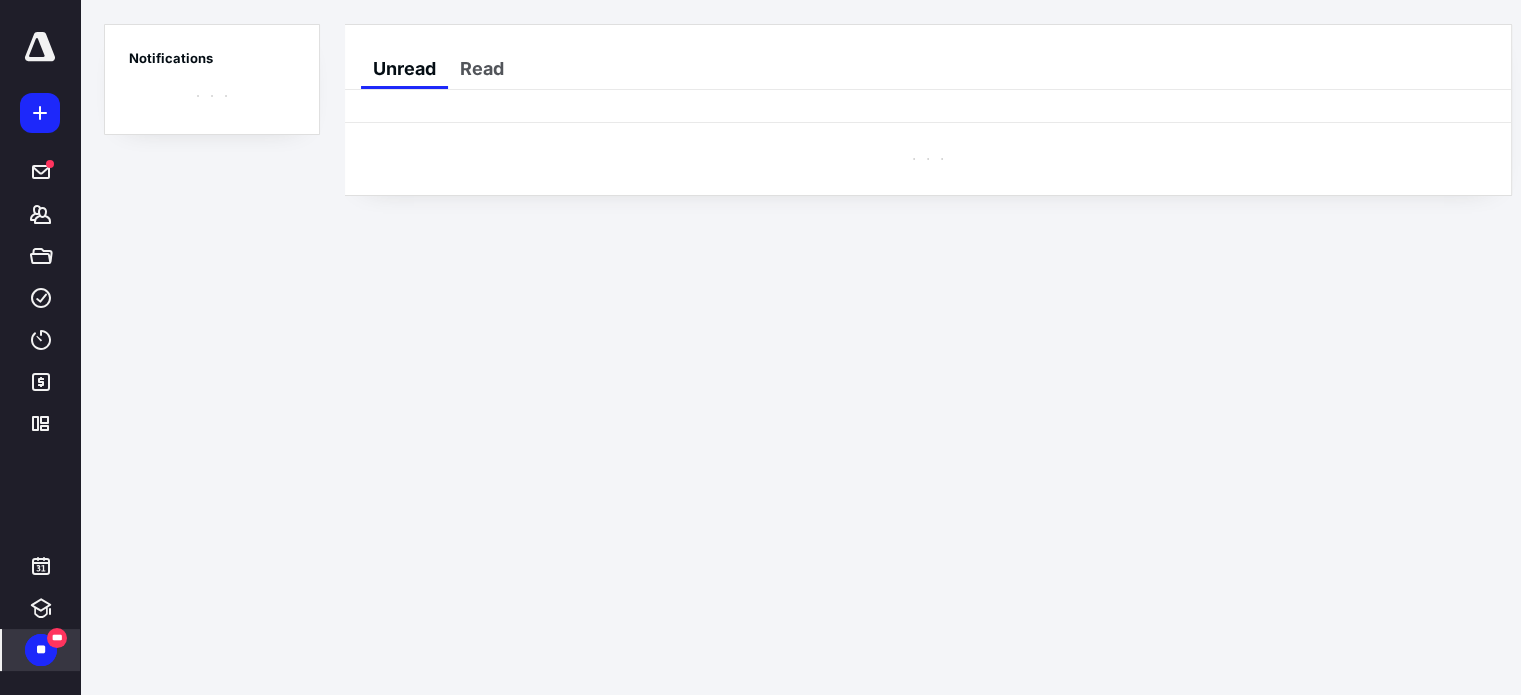 scroll, scrollTop: 0, scrollLeft: 0, axis: both 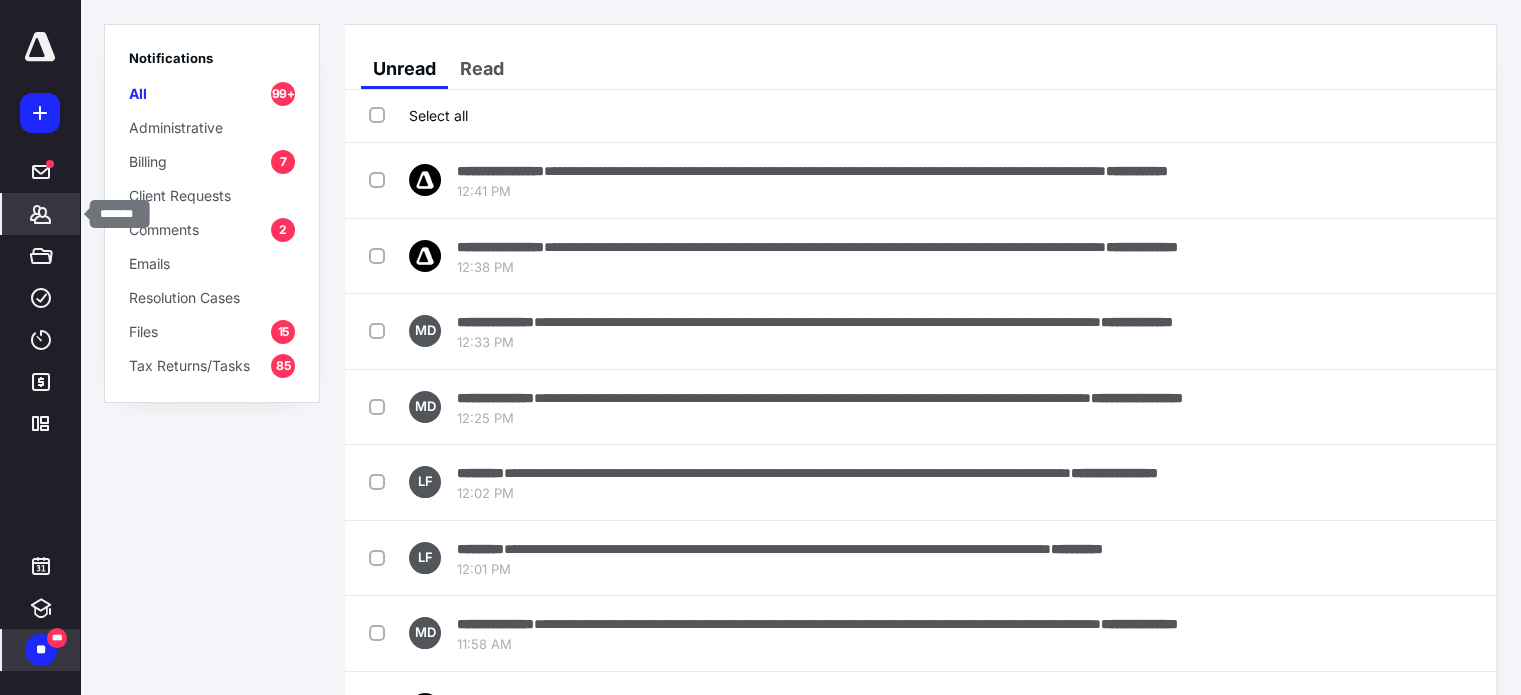 click 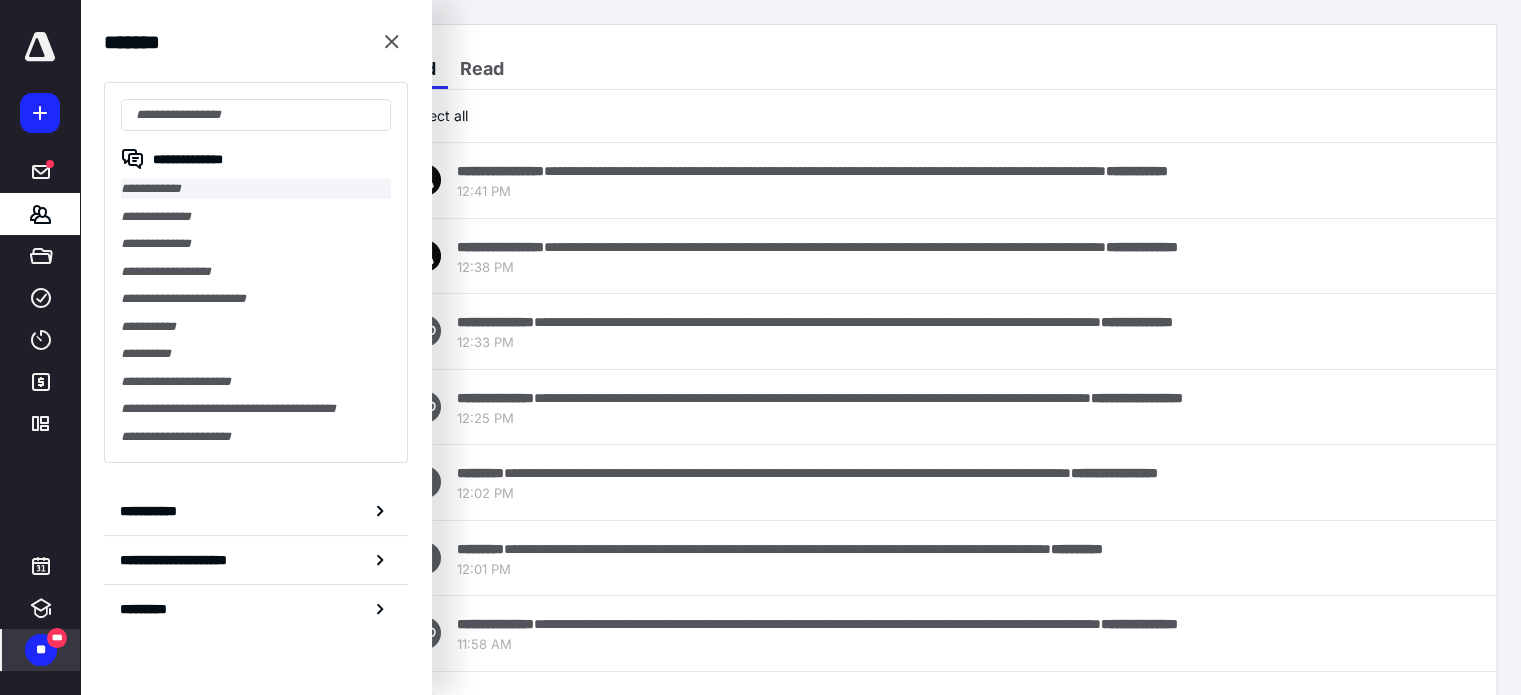 click on "**********" at bounding box center [256, 189] 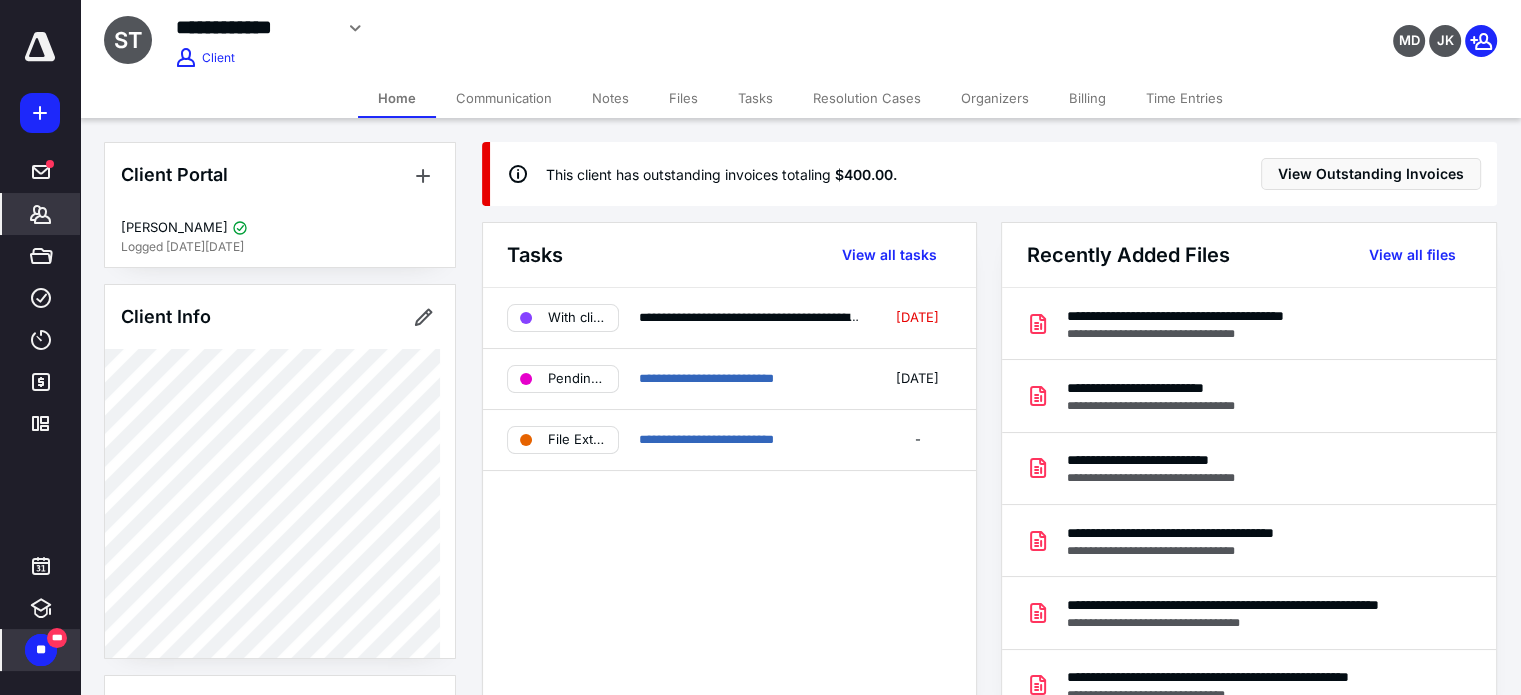click on "Files" at bounding box center [683, 98] 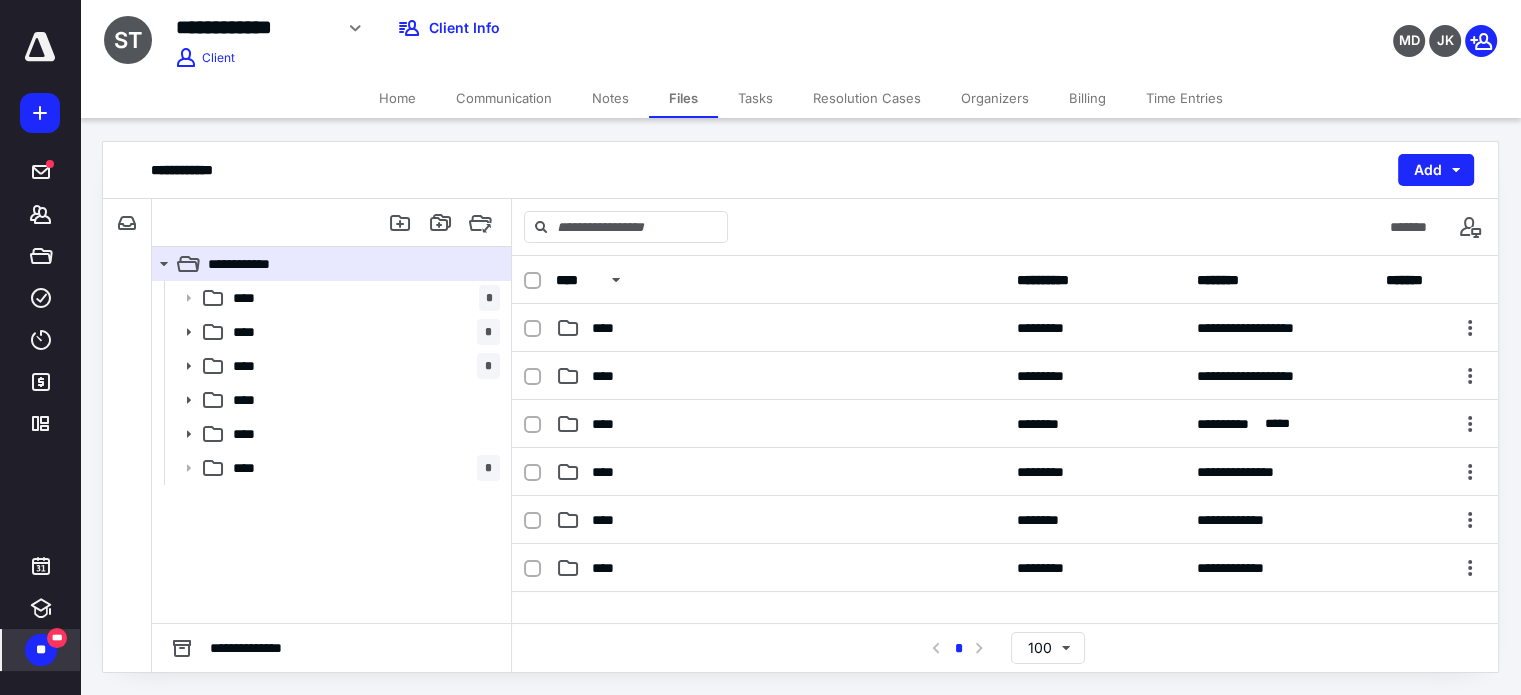 click on "Notes" at bounding box center [610, 98] 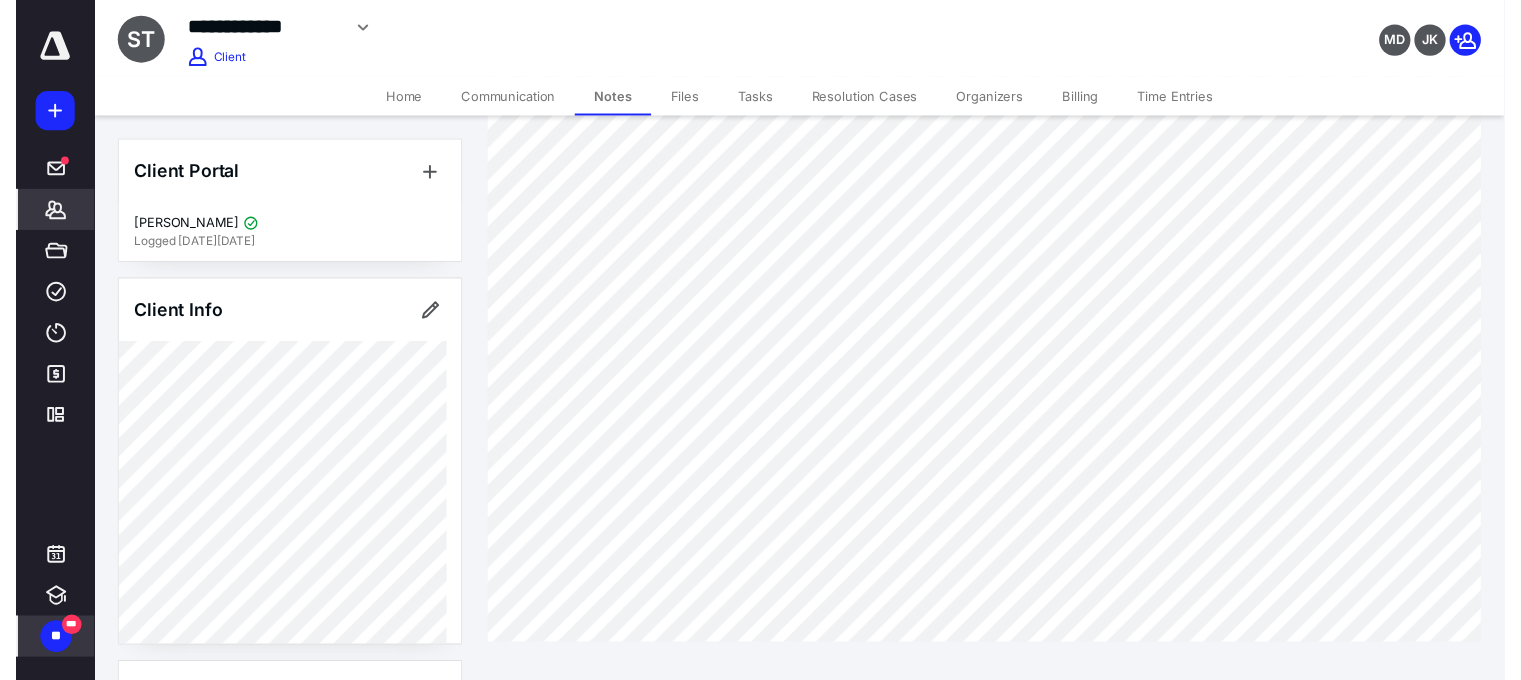 scroll, scrollTop: 0, scrollLeft: 0, axis: both 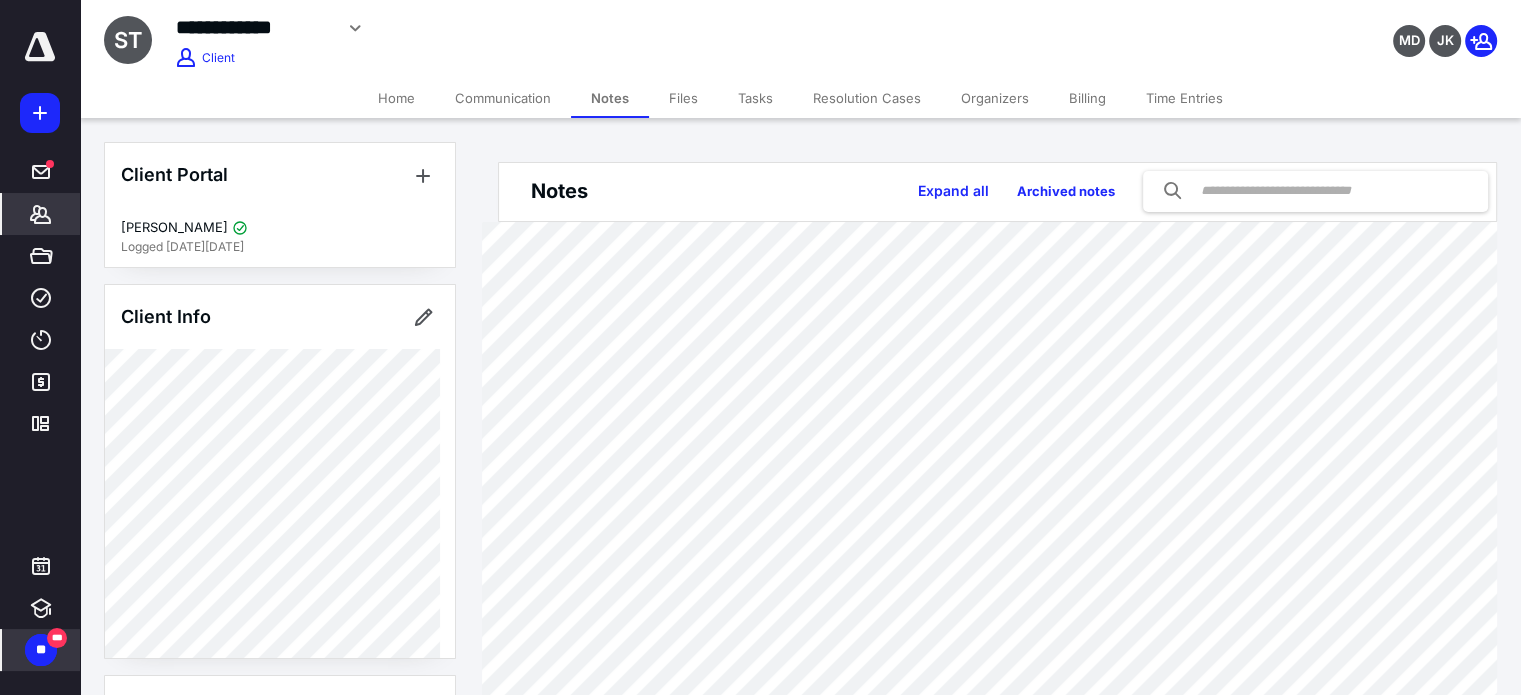 click on "**" at bounding box center [41, 650] 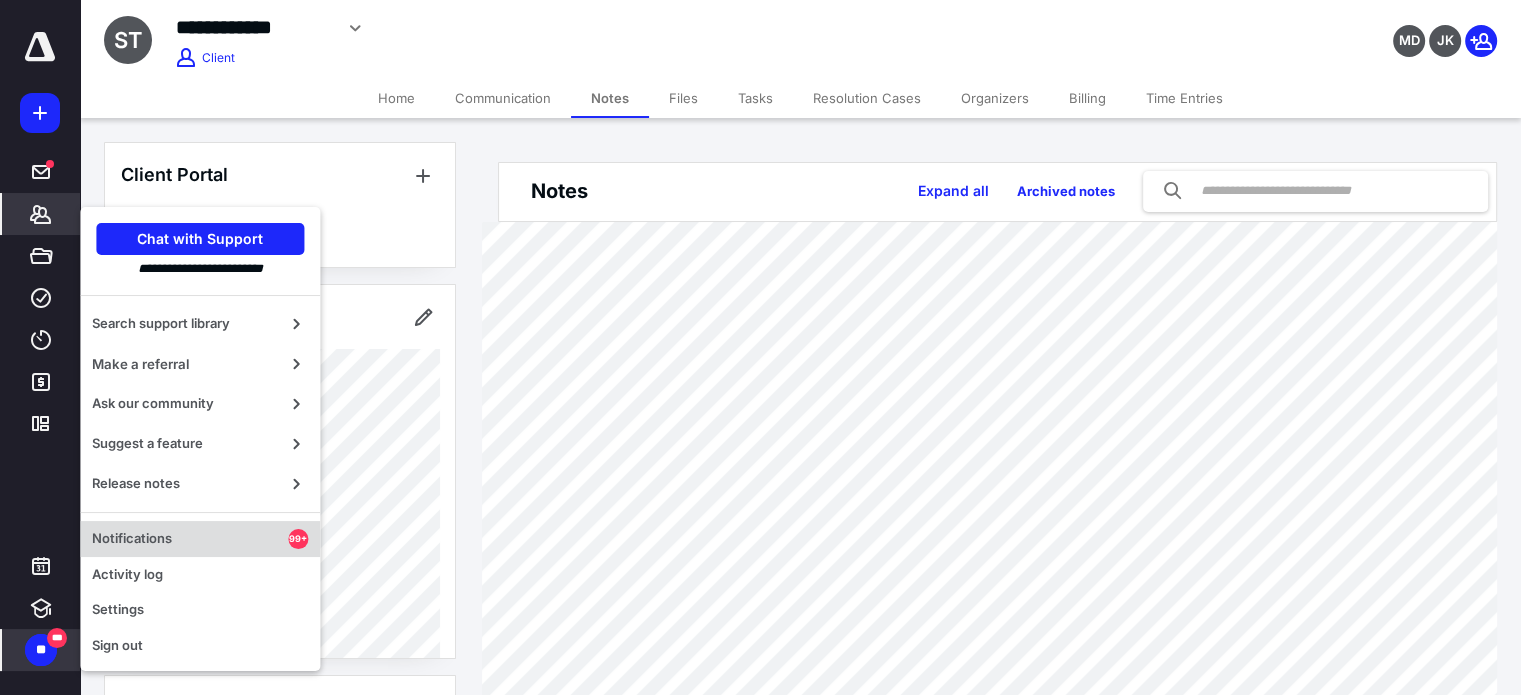 click on "Notifications" at bounding box center (190, 539) 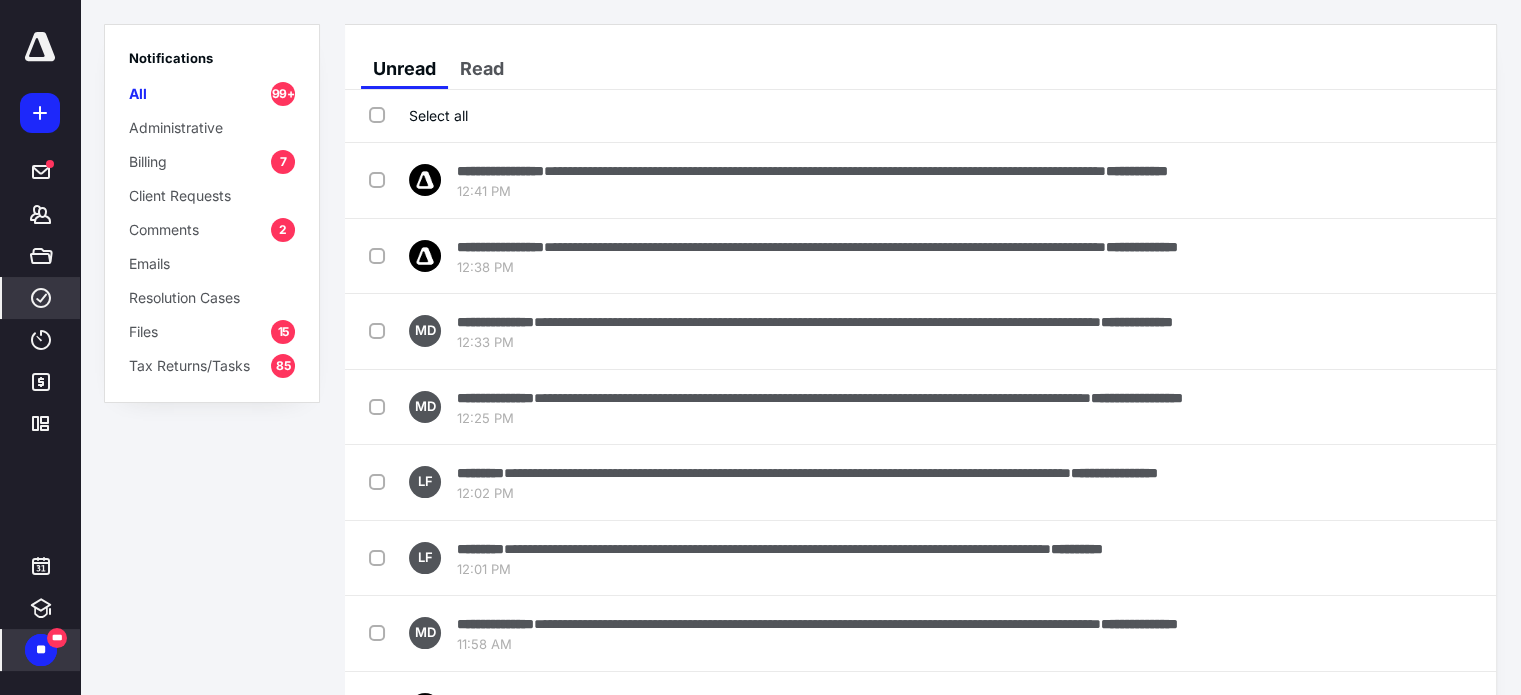 click on "****" at bounding box center (41, 298) 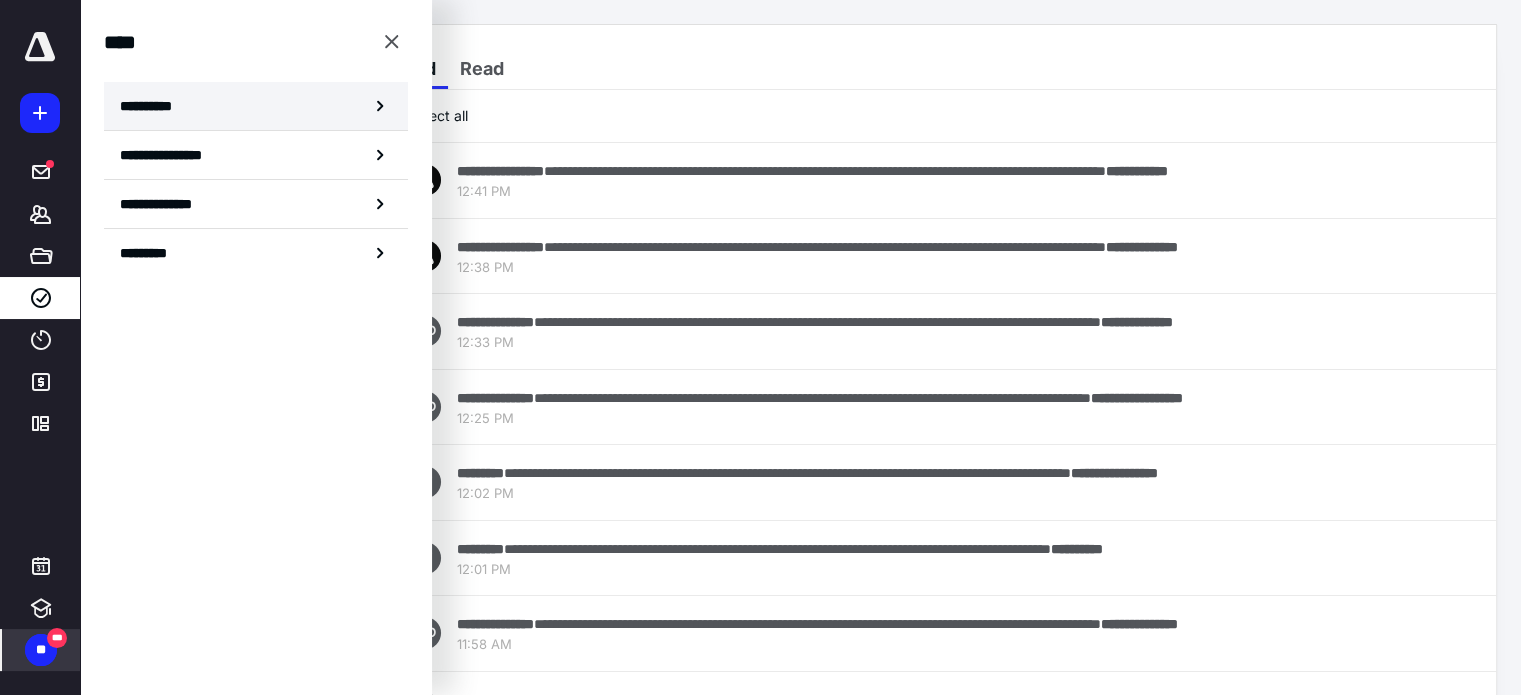 click on "**********" at bounding box center (256, 106) 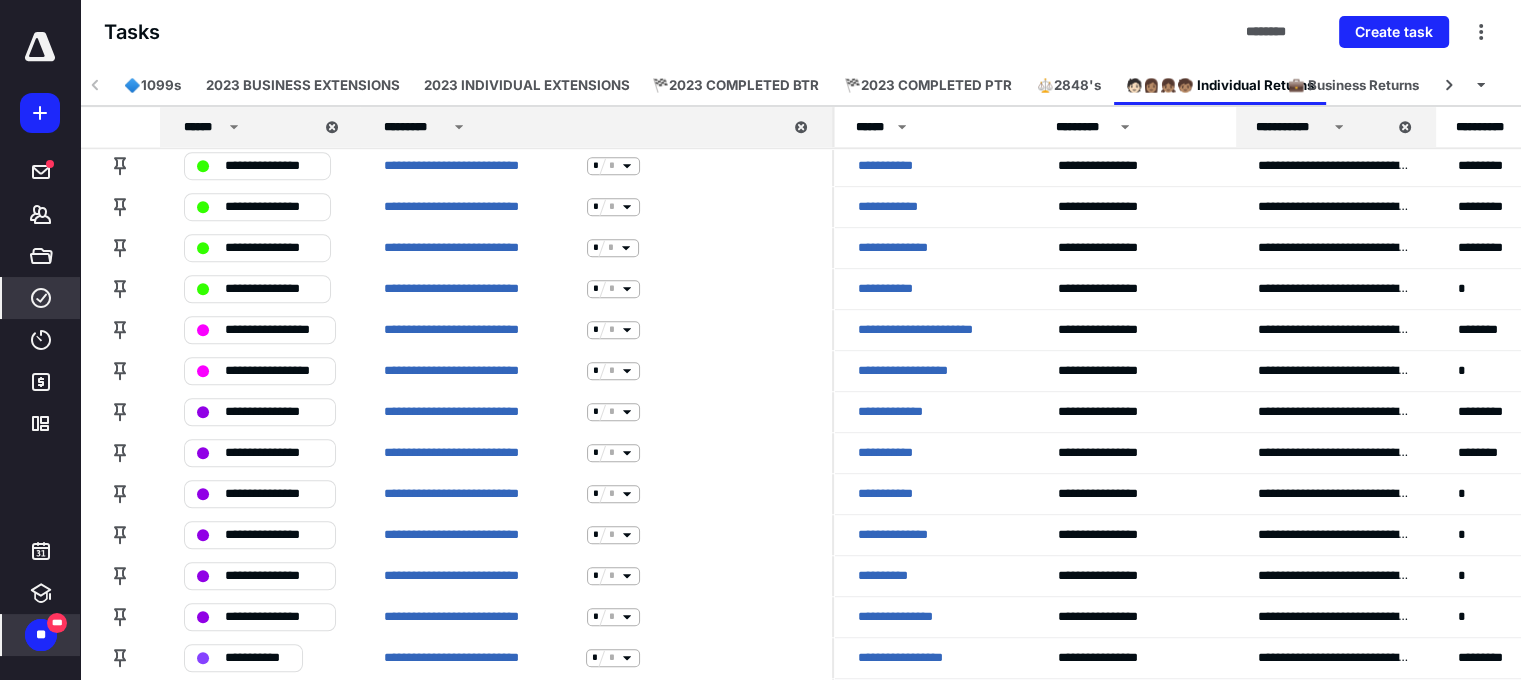 scroll, scrollTop: 1400, scrollLeft: 0, axis: vertical 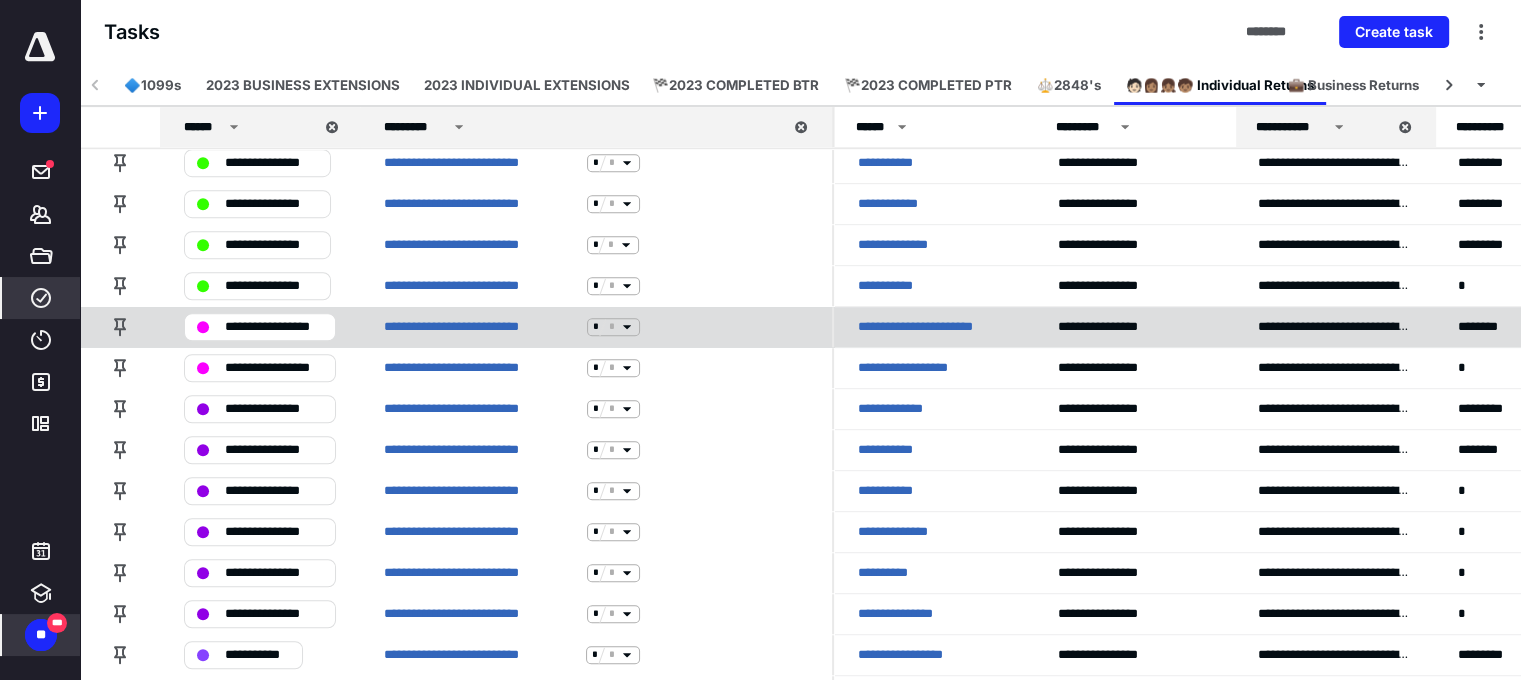 click on "**********" at bounding box center [934, 327] 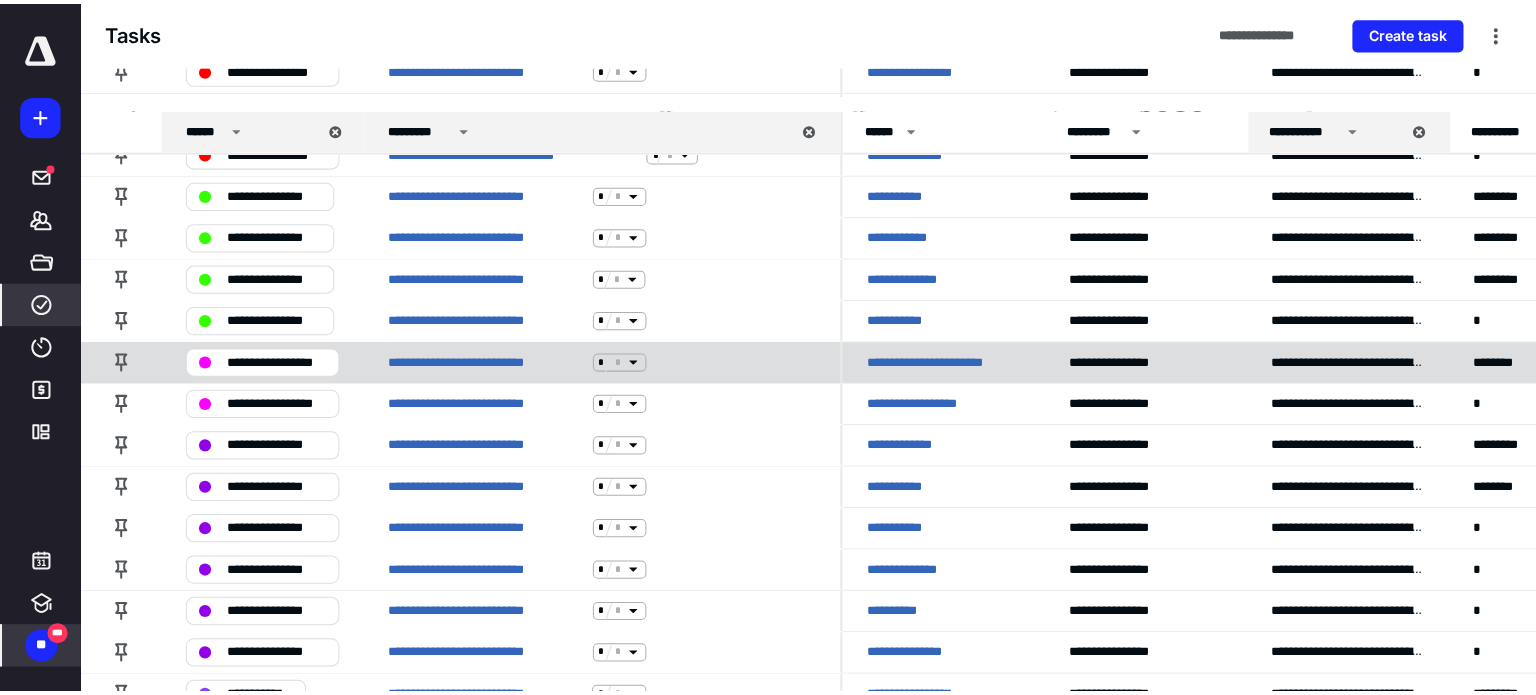 scroll, scrollTop: 0, scrollLeft: 0, axis: both 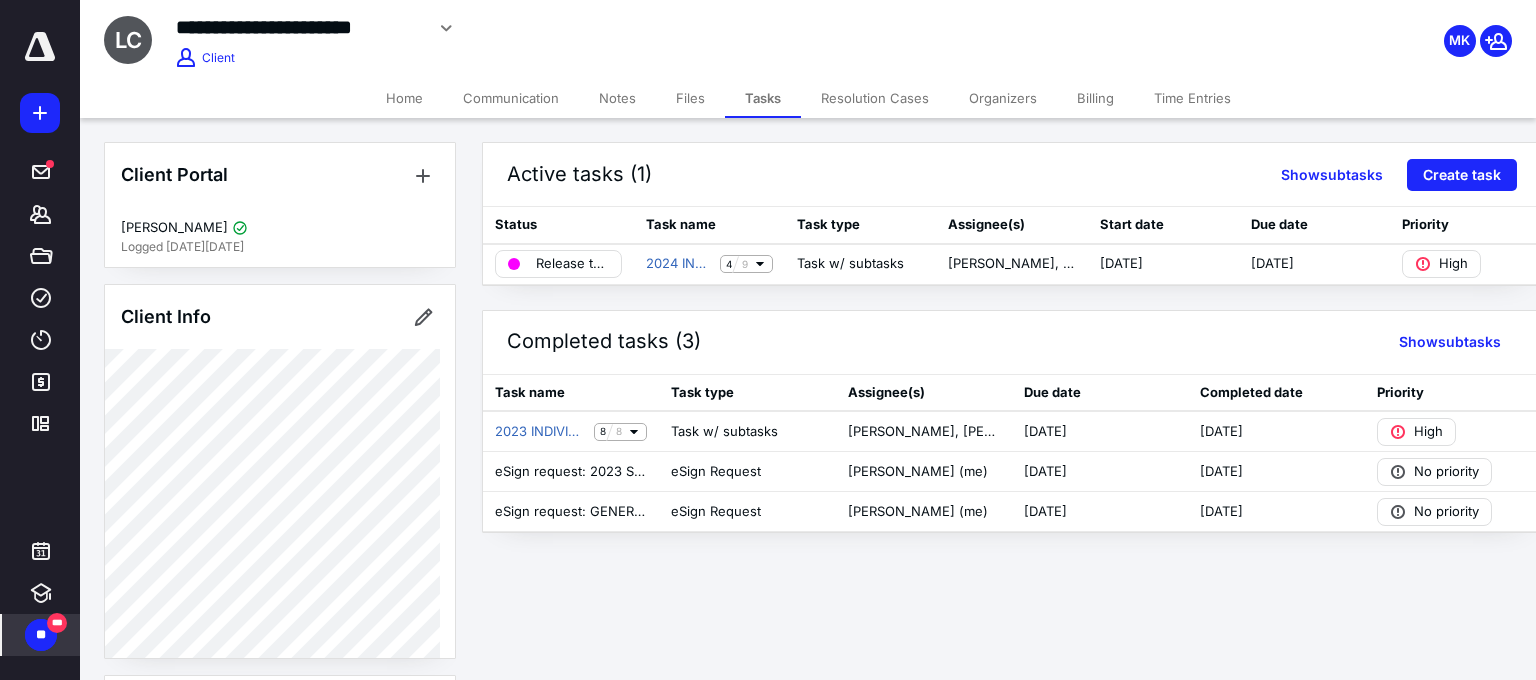 click on "Billing" at bounding box center (1095, 98) 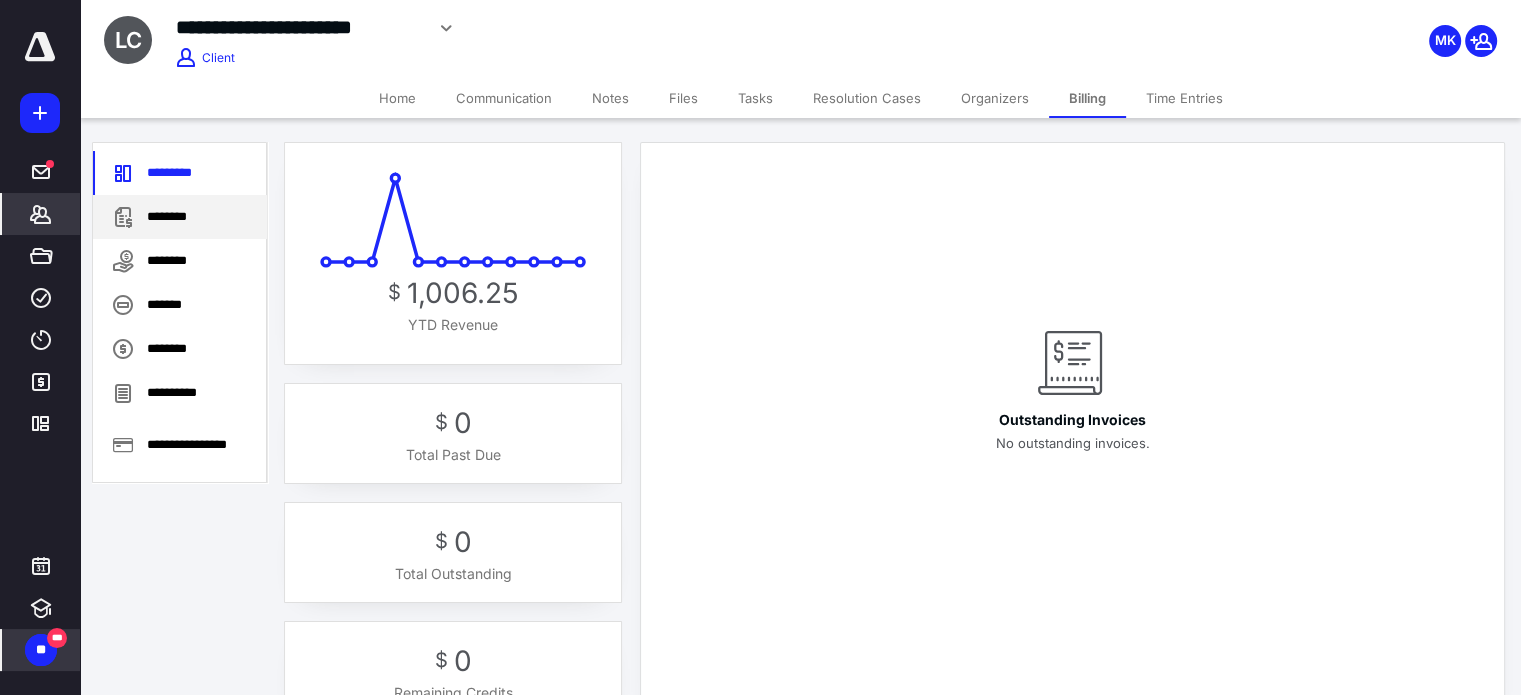 click on "********" at bounding box center (180, 217) 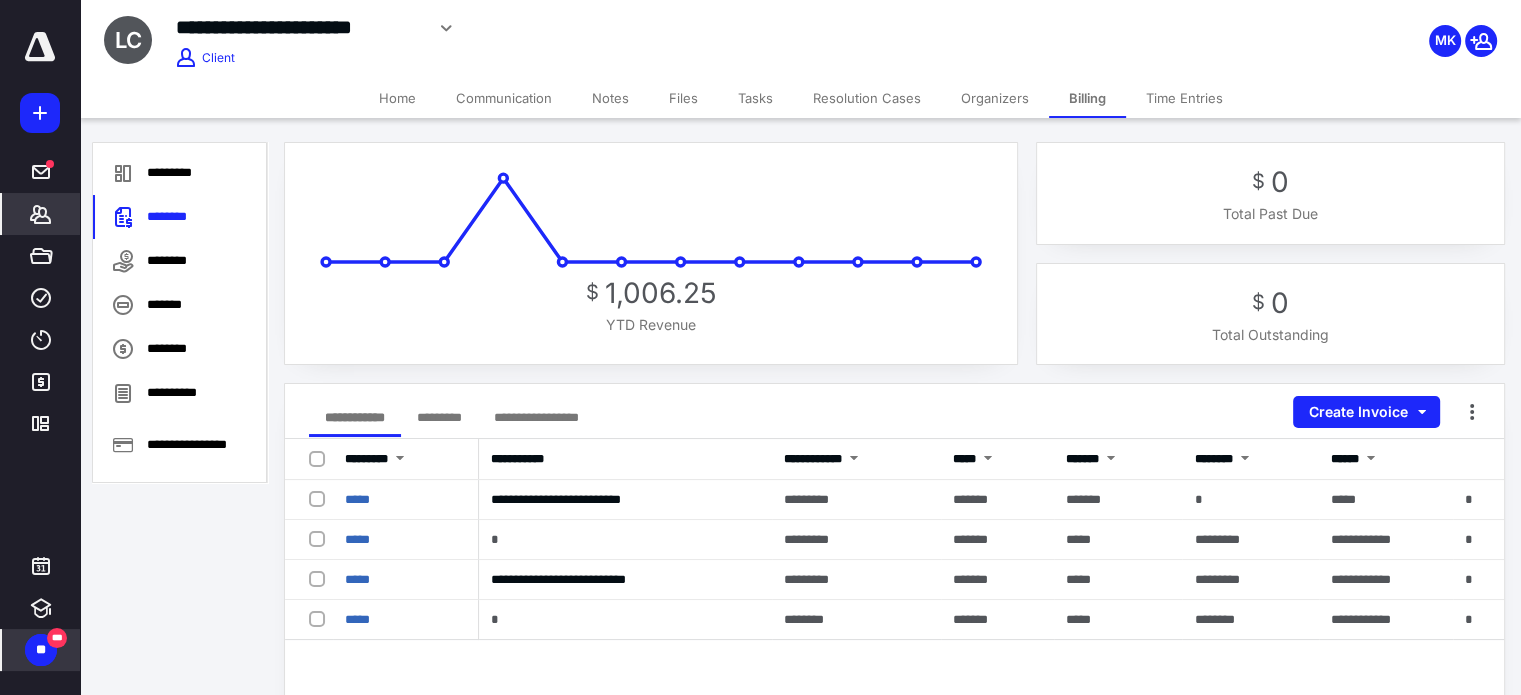 click on "Files" at bounding box center [683, 98] 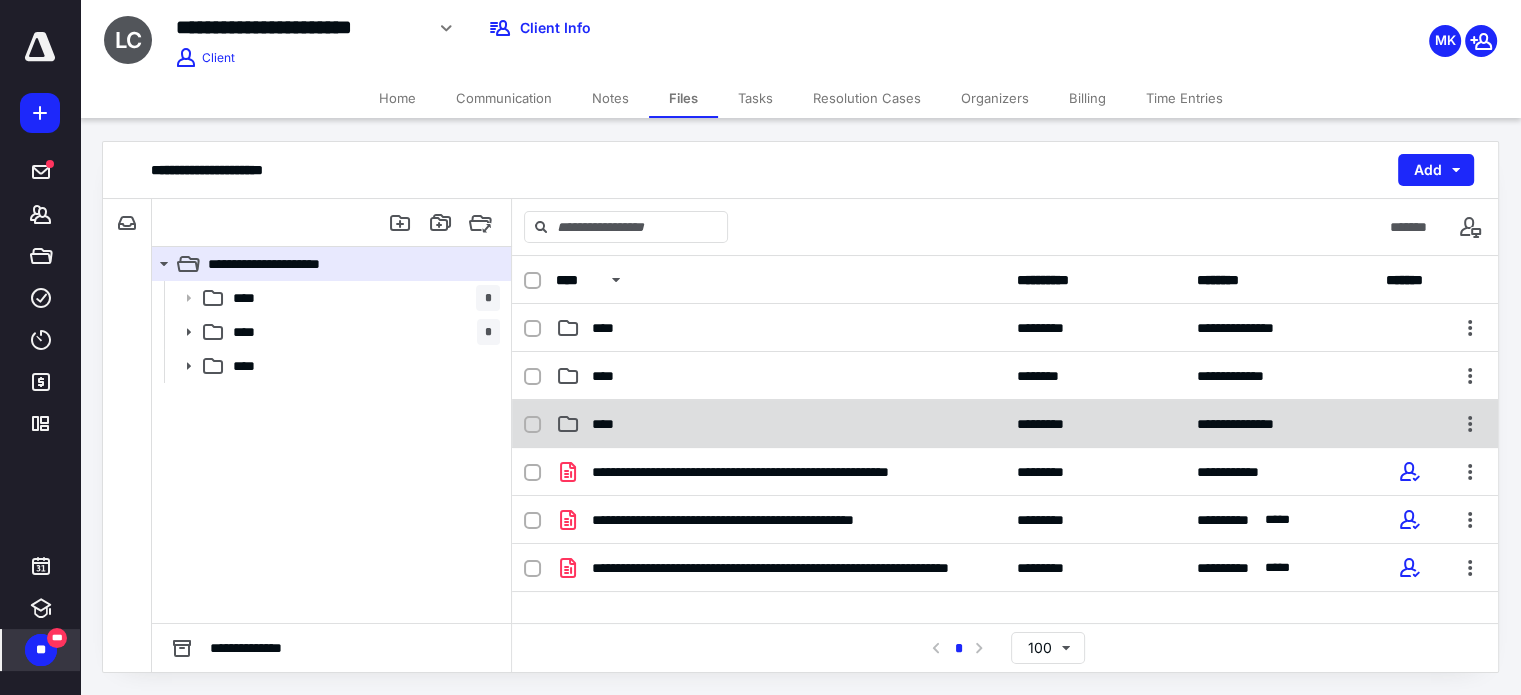 click on "****" at bounding box center [780, 424] 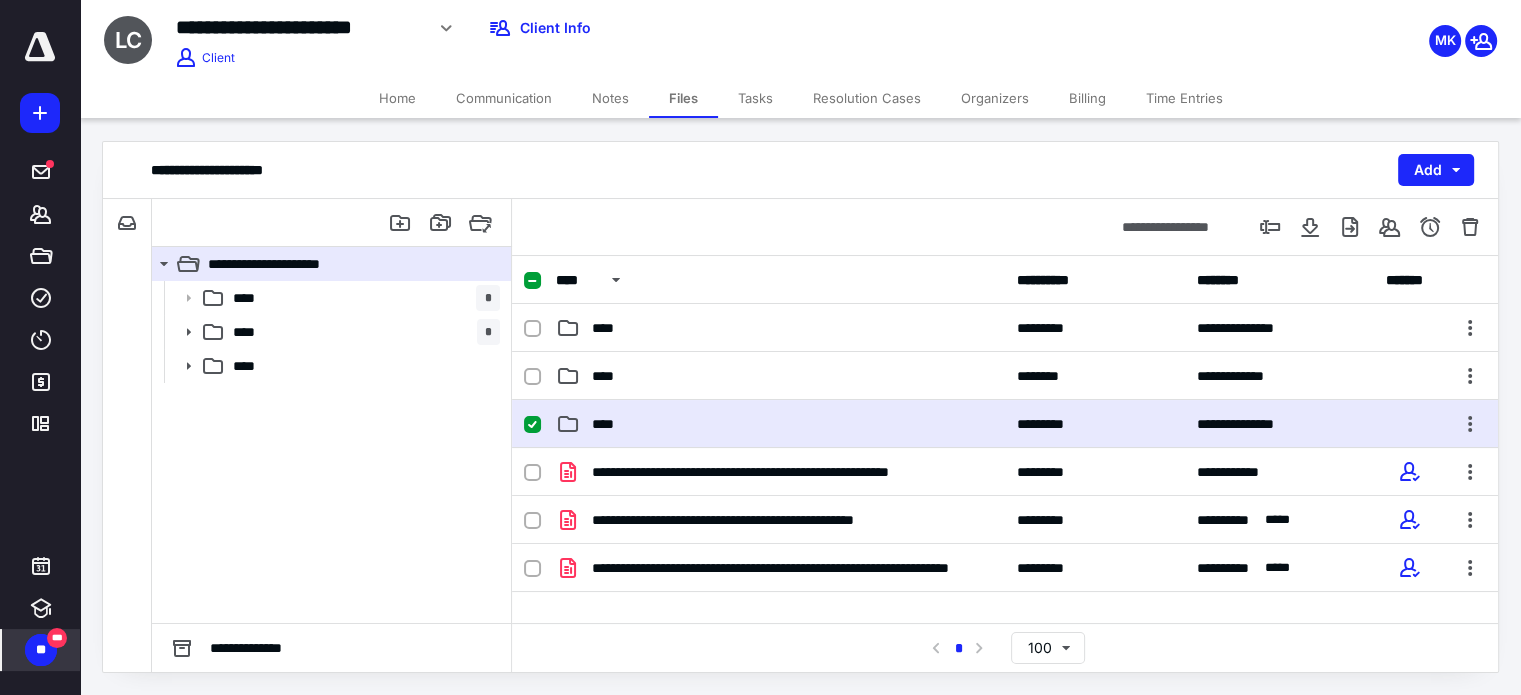 click on "****" at bounding box center (780, 424) 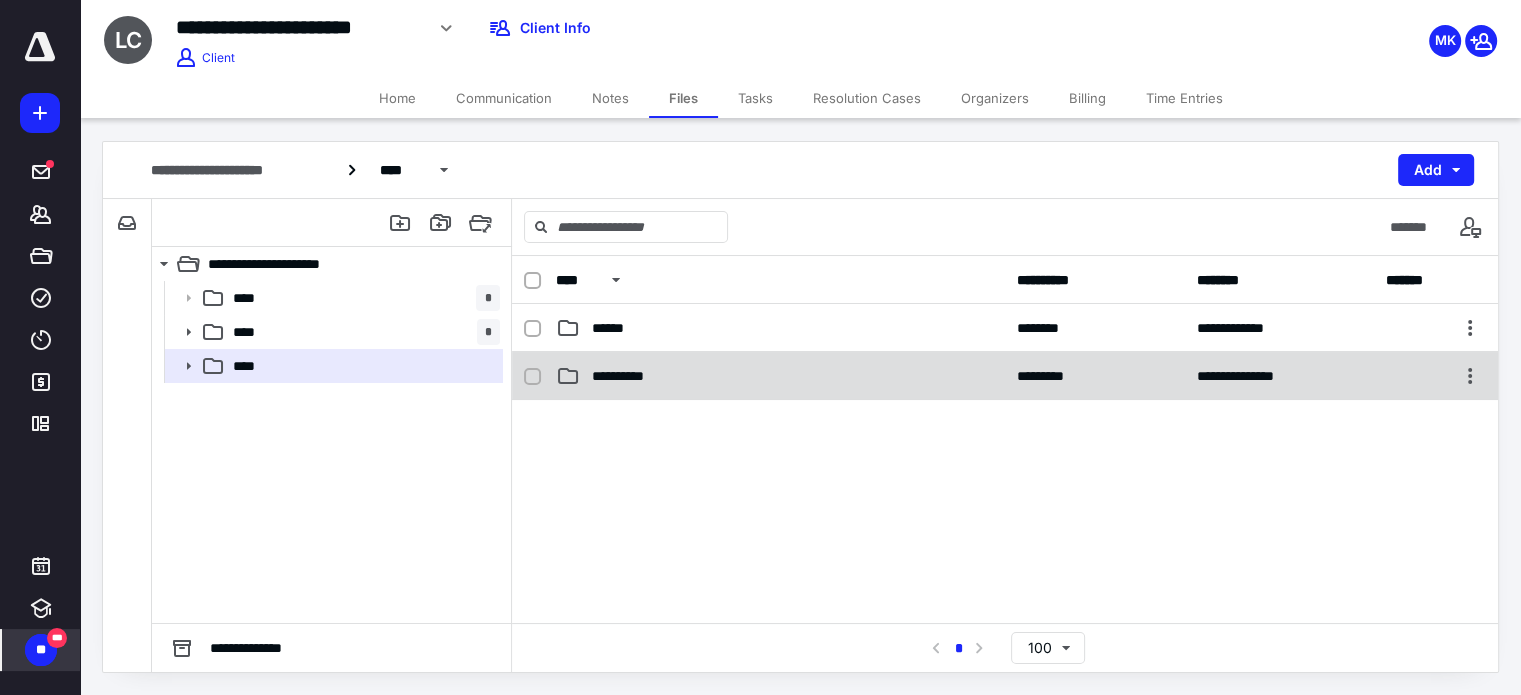 click on "**********" at bounding box center (780, 376) 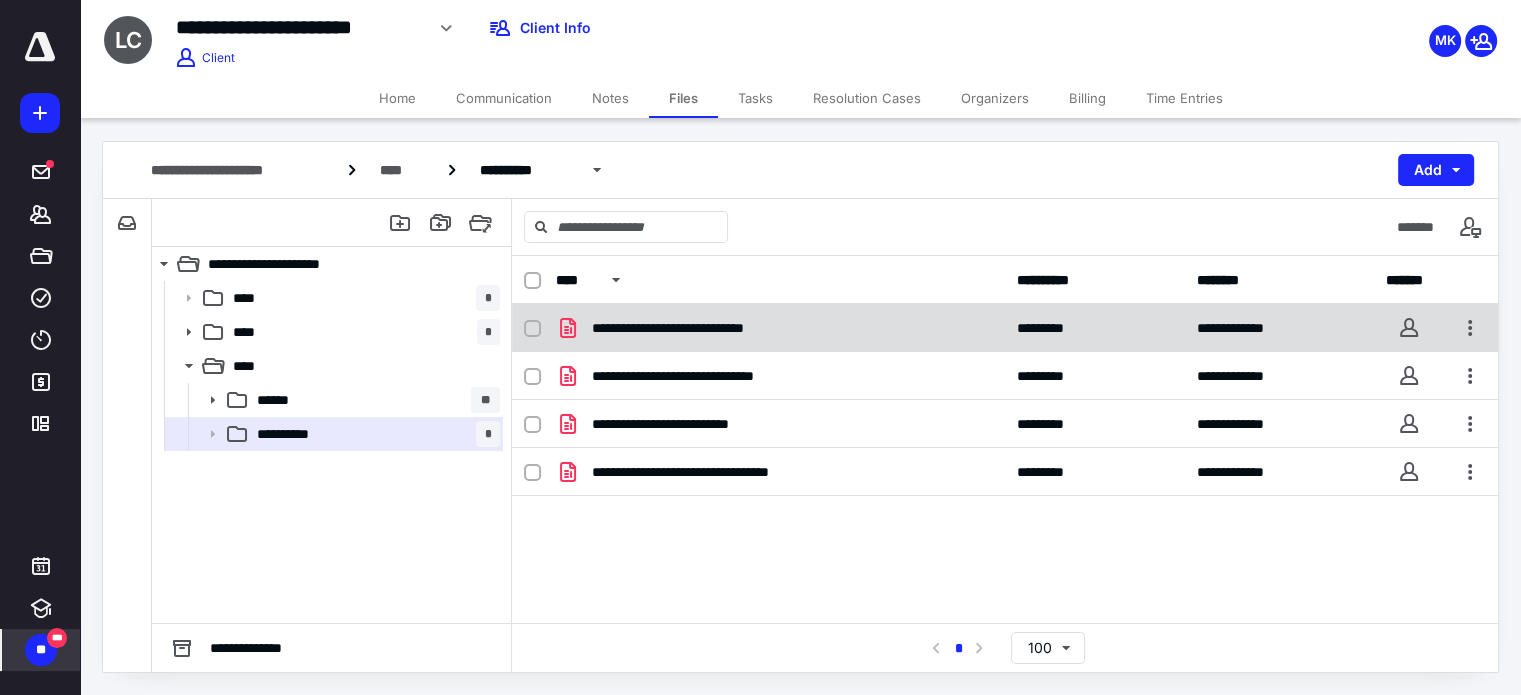click on "**********" at bounding box center (780, 328) 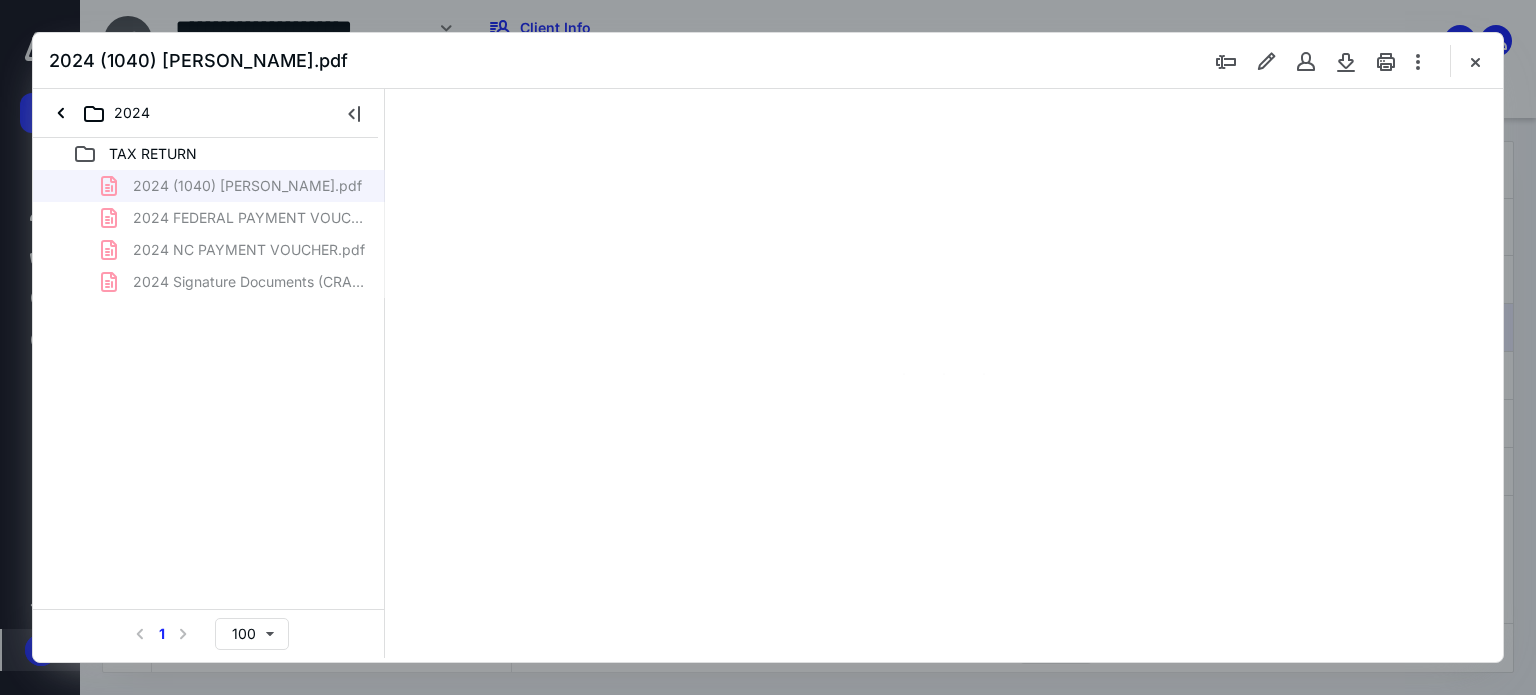 scroll, scrollTop: 0, scrollLeft: 0, axis: both 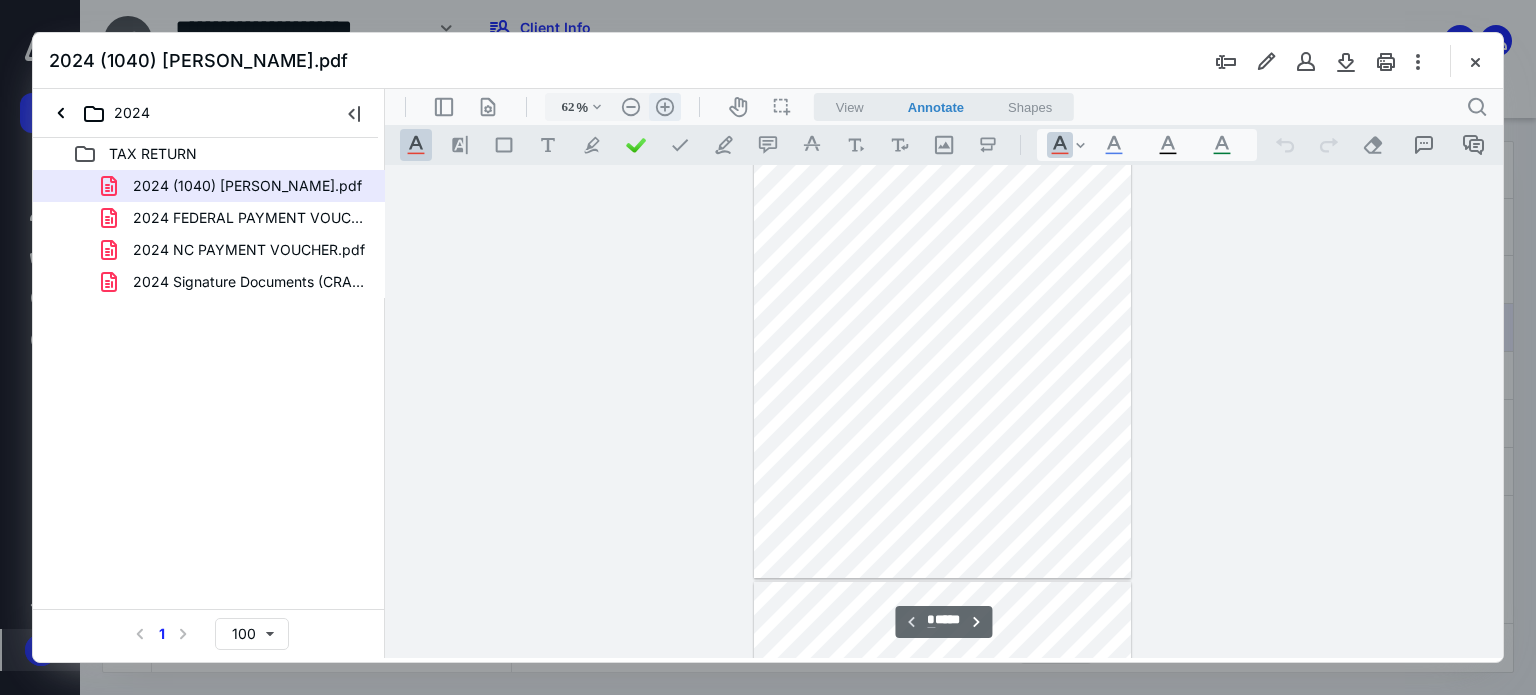 click on ".cls-1{fill:#abb0c4;} icon - header - zoom - in - line" at bounding box center [665, 107] 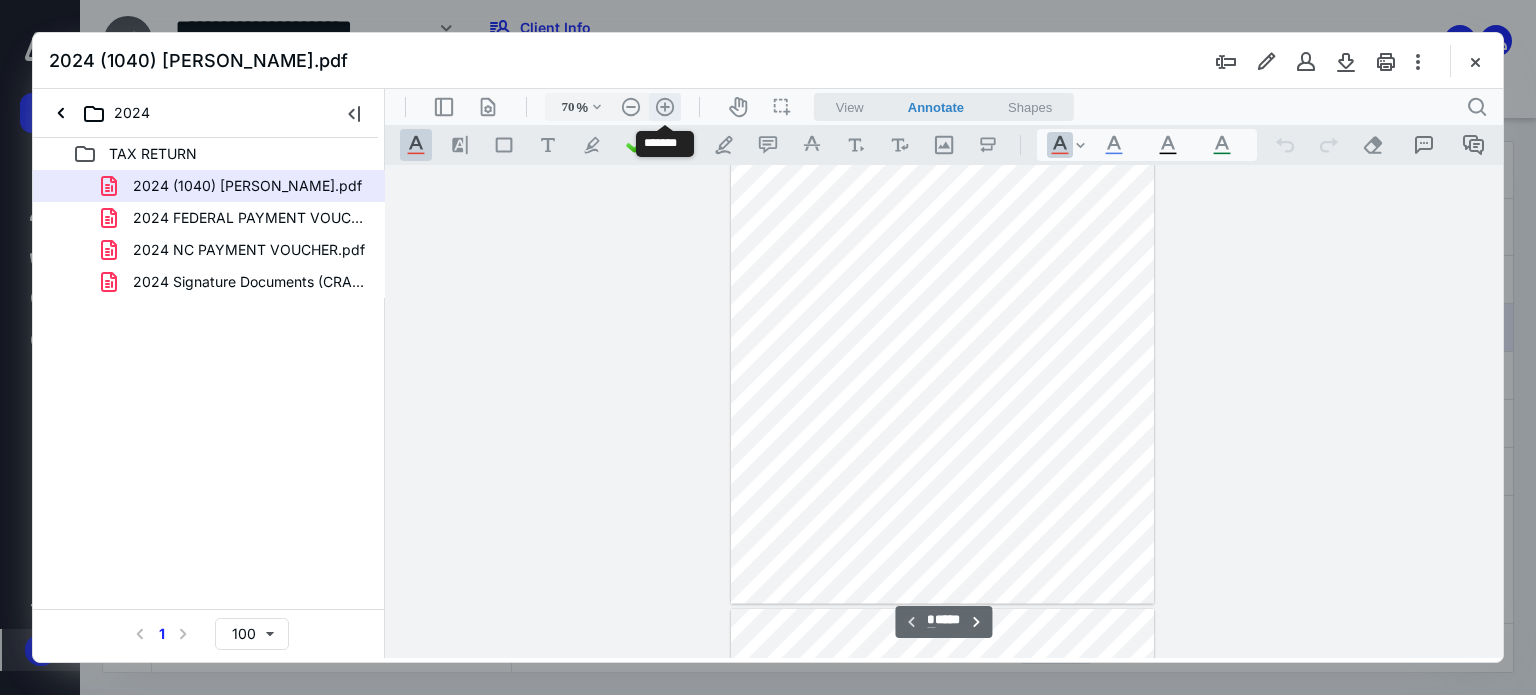 click on ".cls-1{fill:#abb0c4;} icon - header - zoom - in - line" at bounding box center [665, 107] 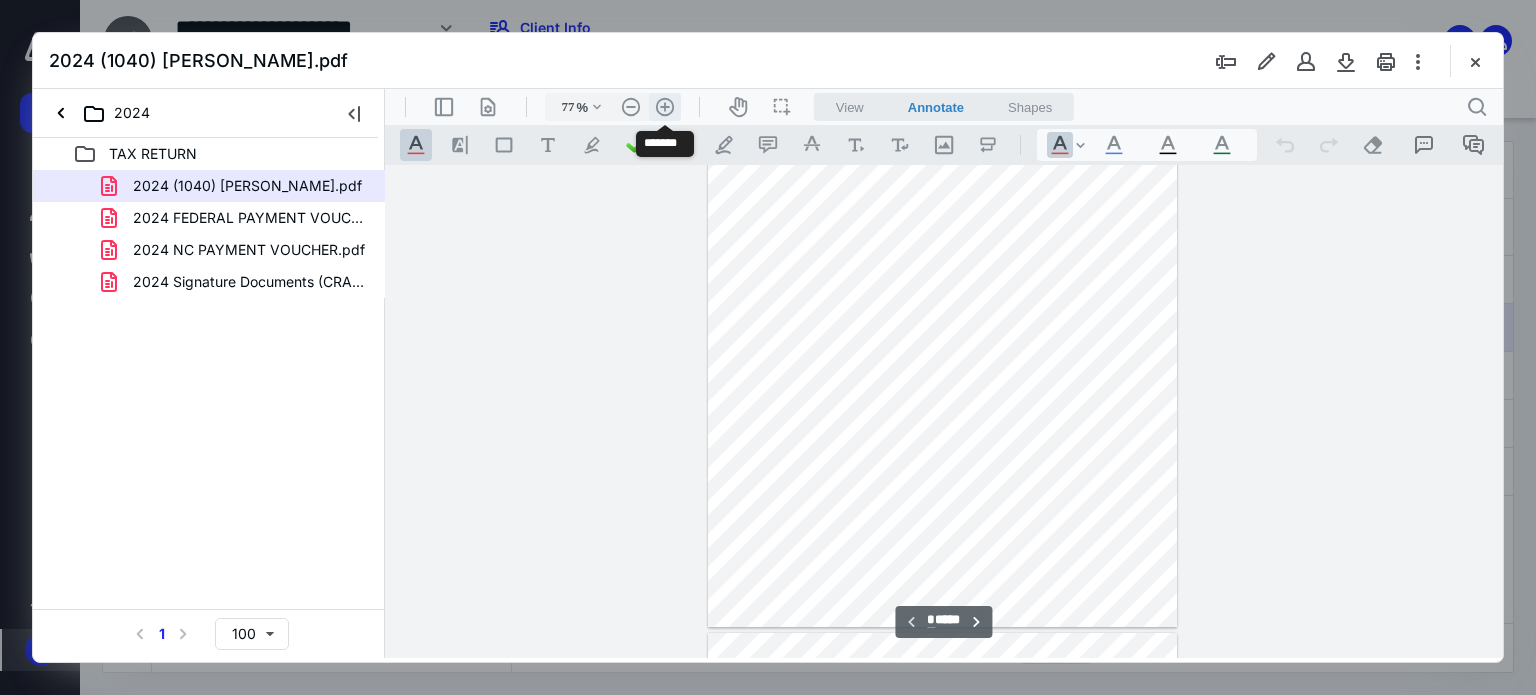 click on ".cls-1{fill:#abb0c4;} icon - header - zoom - in - line" at bounding box center [665, 107] 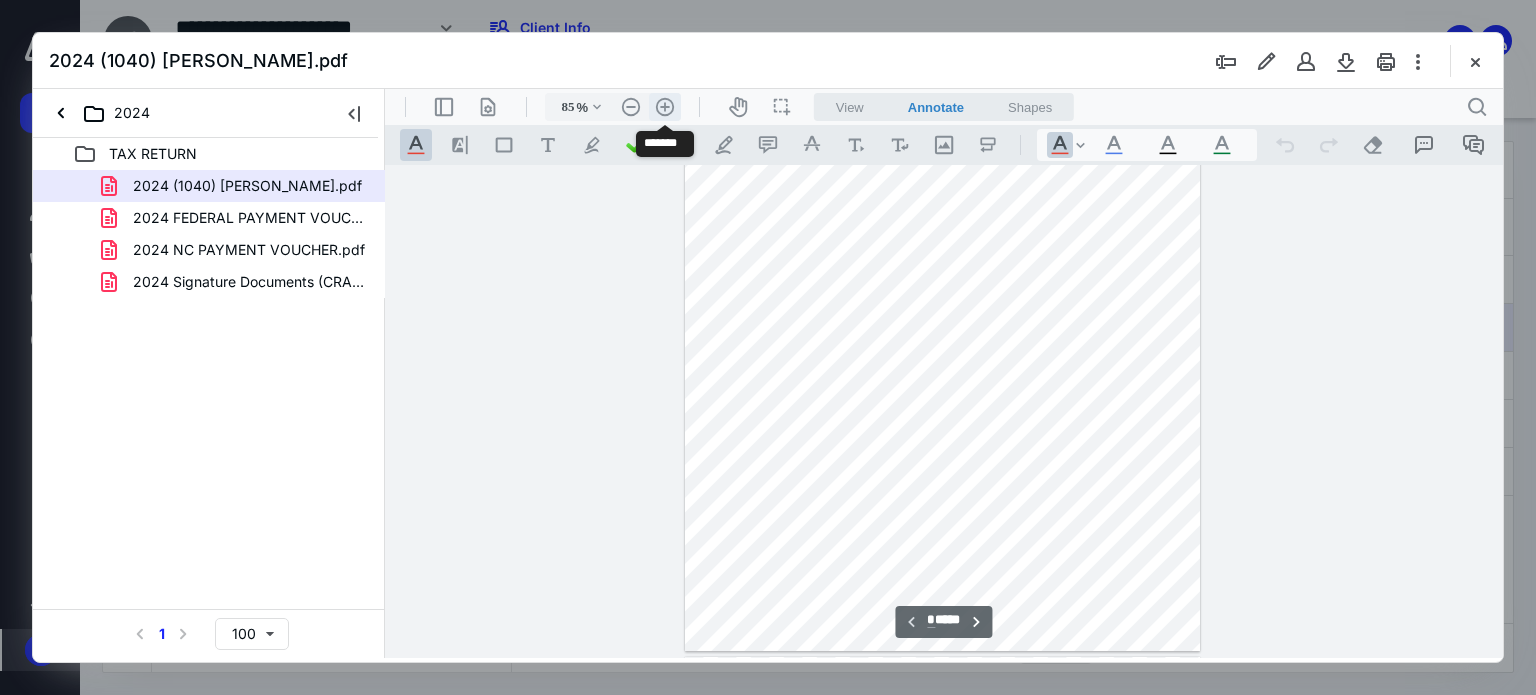 click on ".cls-1{fill:#abb0c4;} icon - header - zoom - in - line" at bounding box center [665, 107] 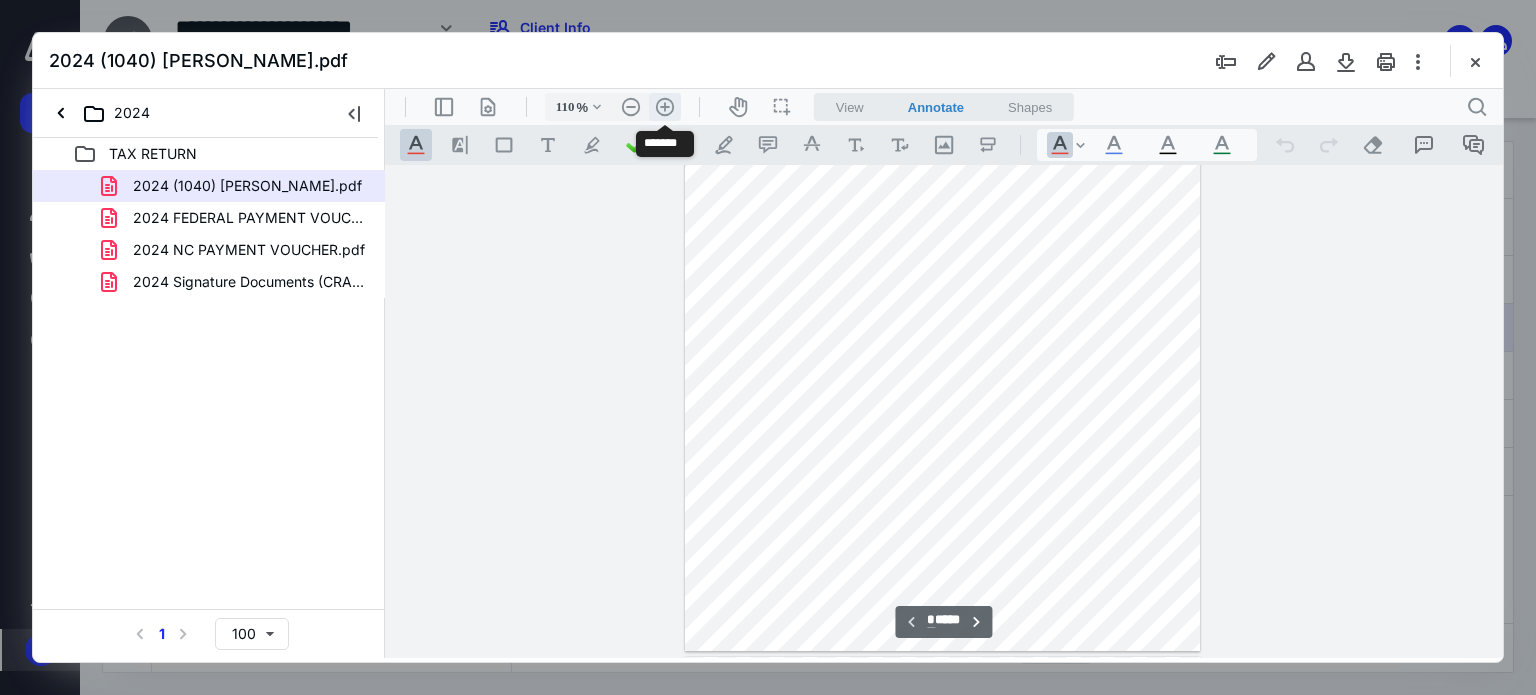 scroll, scrollTop: 300, scrollLeft: 0, axis: vertical 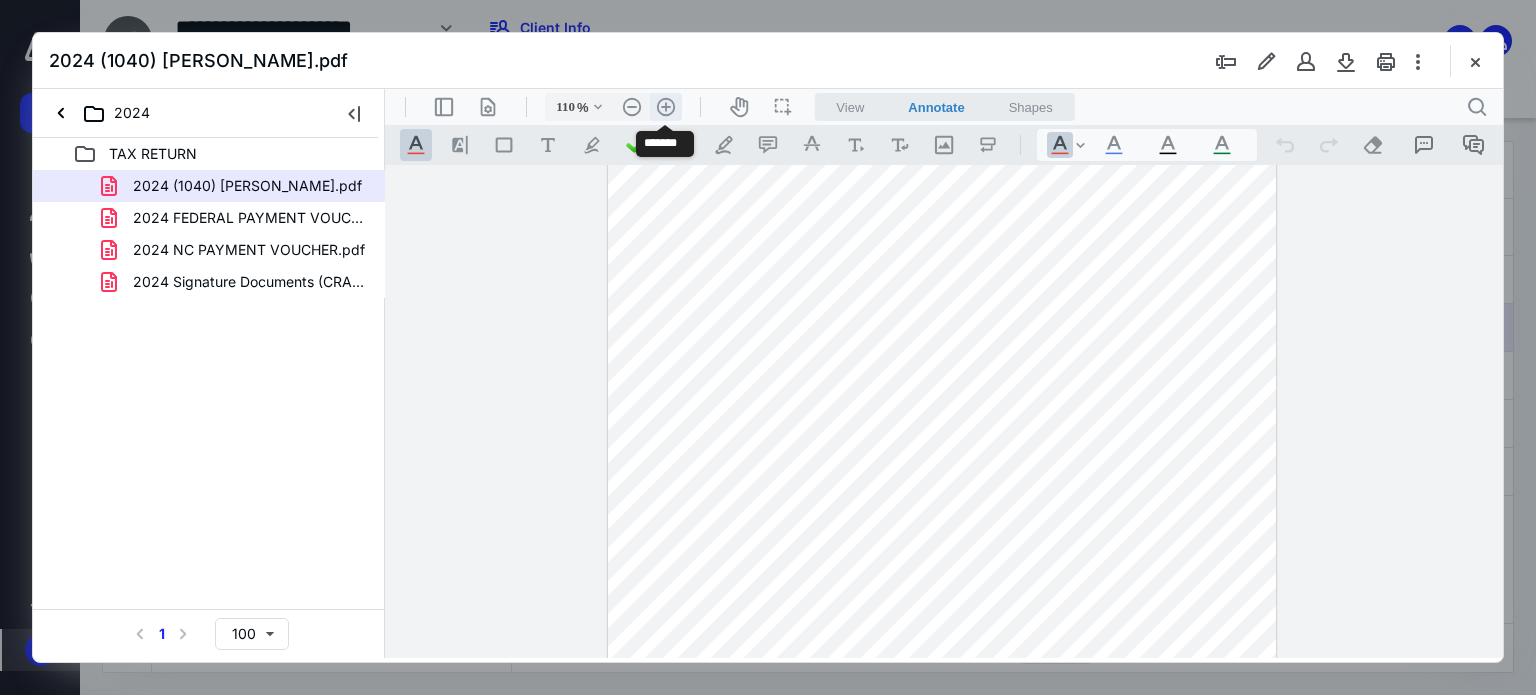 click on ".cls-1{fill:#abb0c4;} icon - header - zoom - in - line" at bounding box center [666, 107] 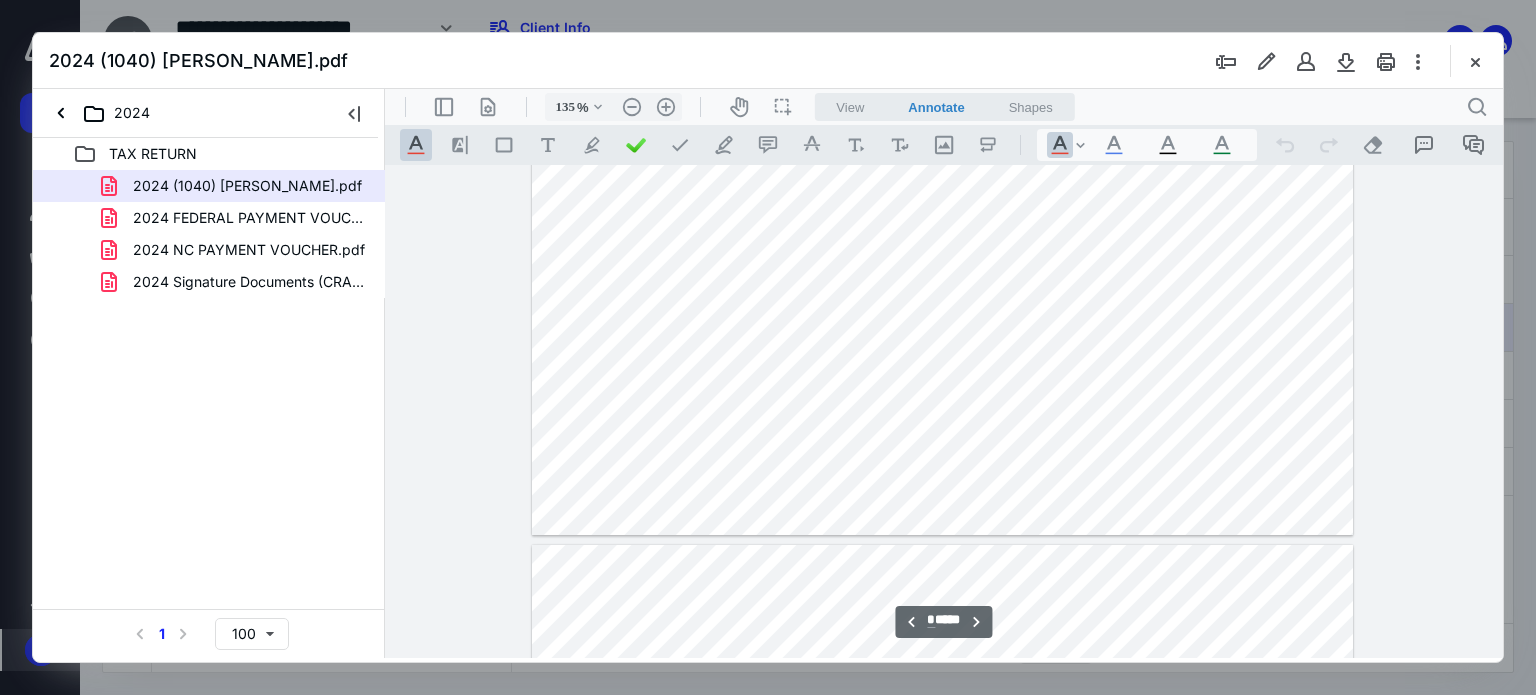 scroll, scrollTop: 4417, scrollLeft: 0, axis: vertical 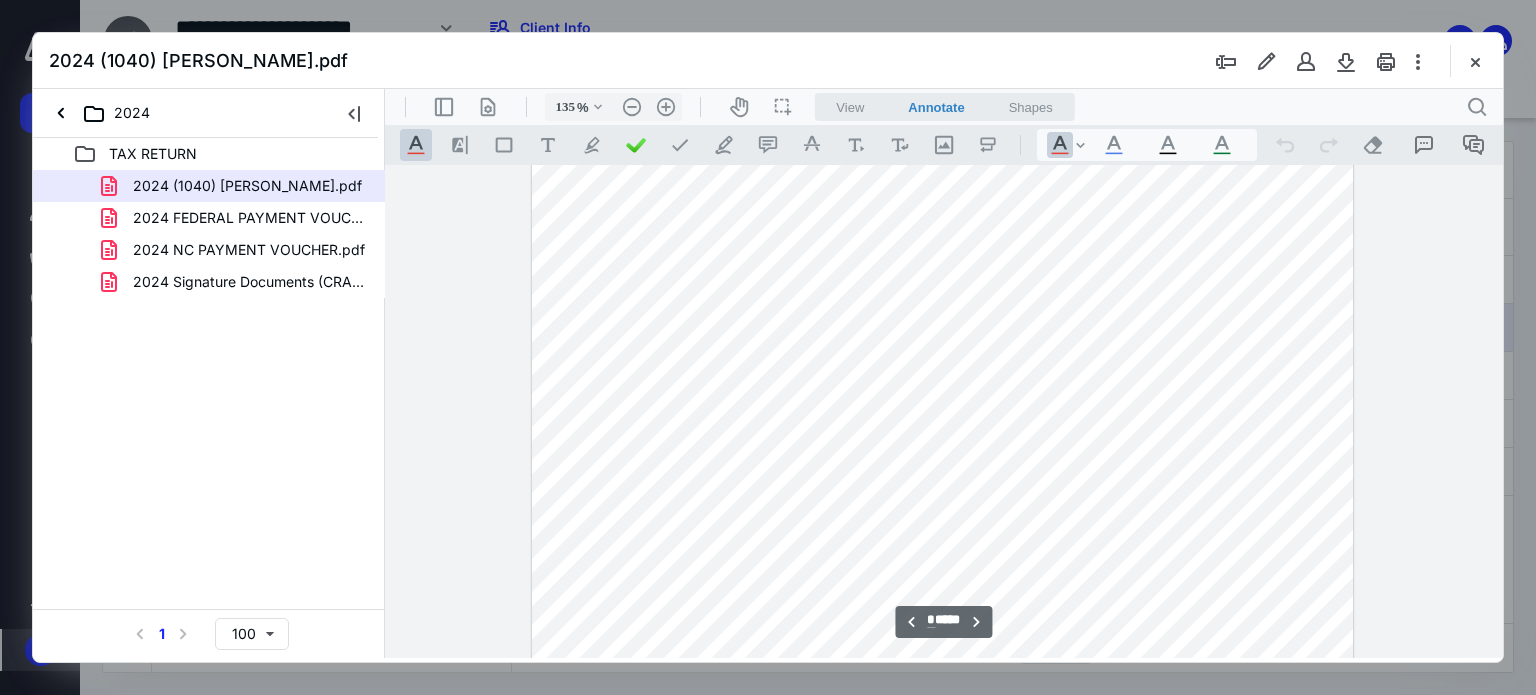 type on "*" 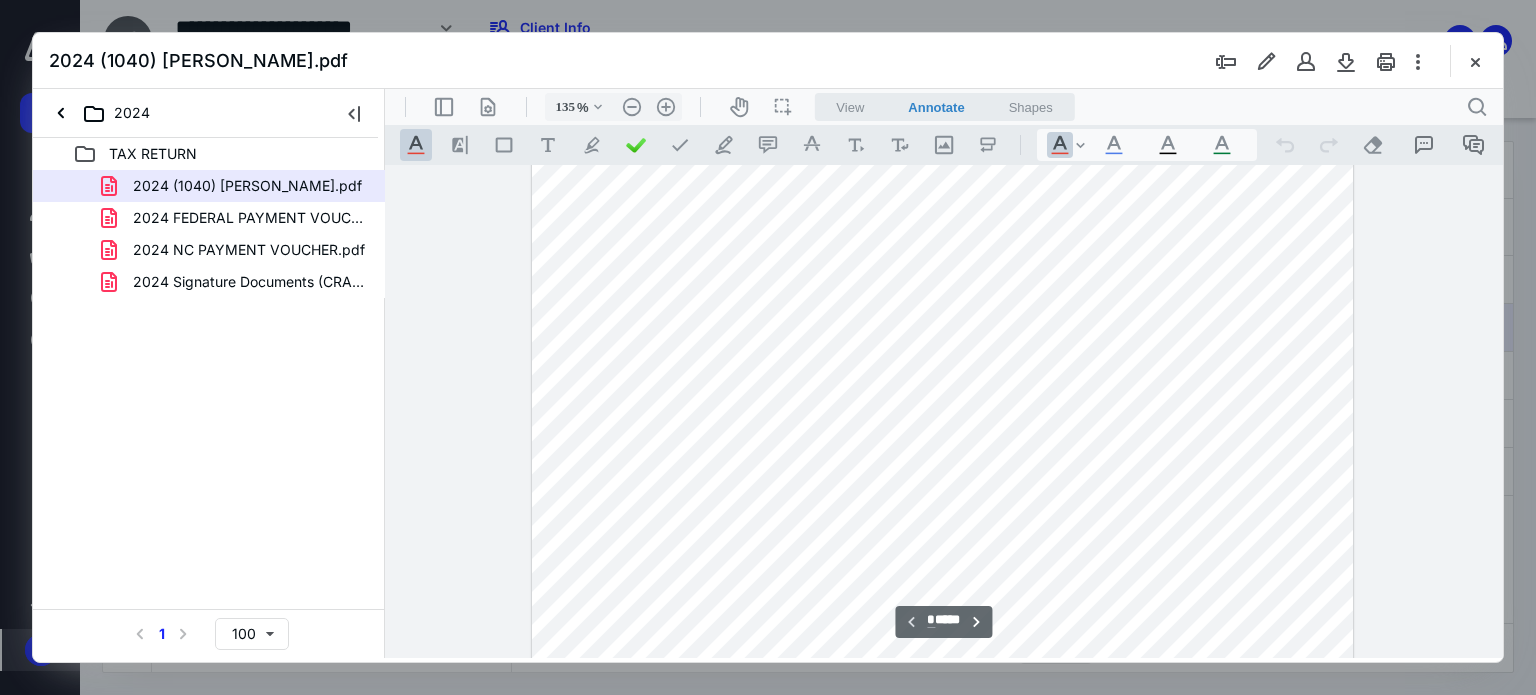 scroll, scrollTop: 0, scrollLeft: 0, axis: both 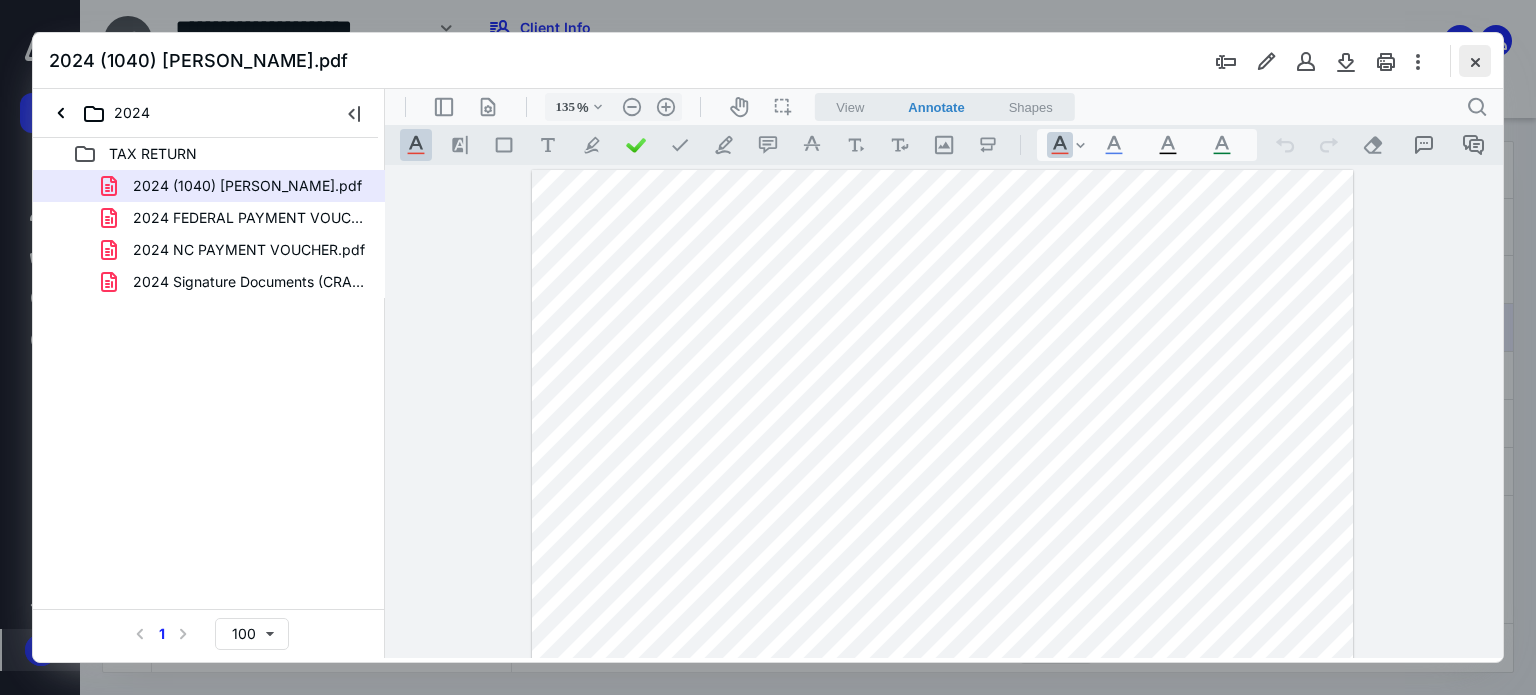 click at bounding box center [1475, 61] 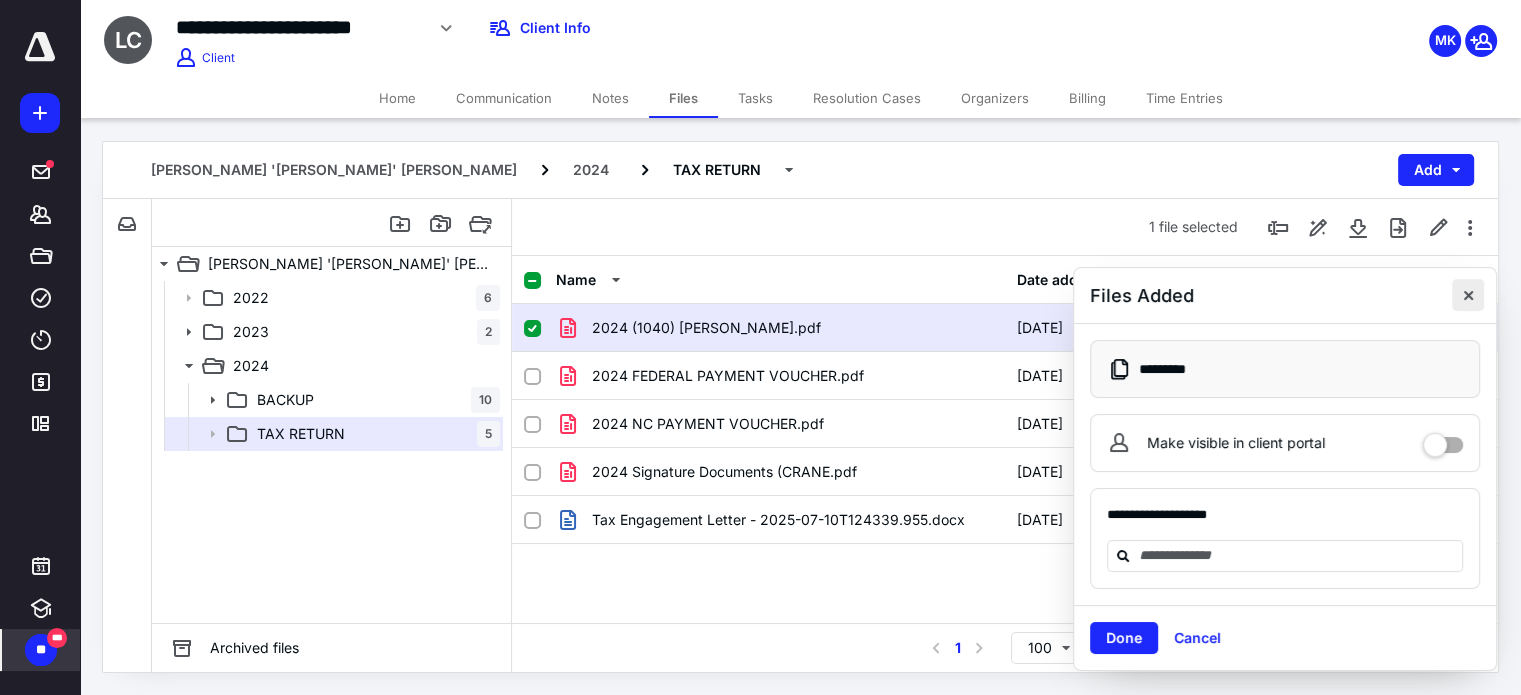 click at bounding box center (1468, 295) 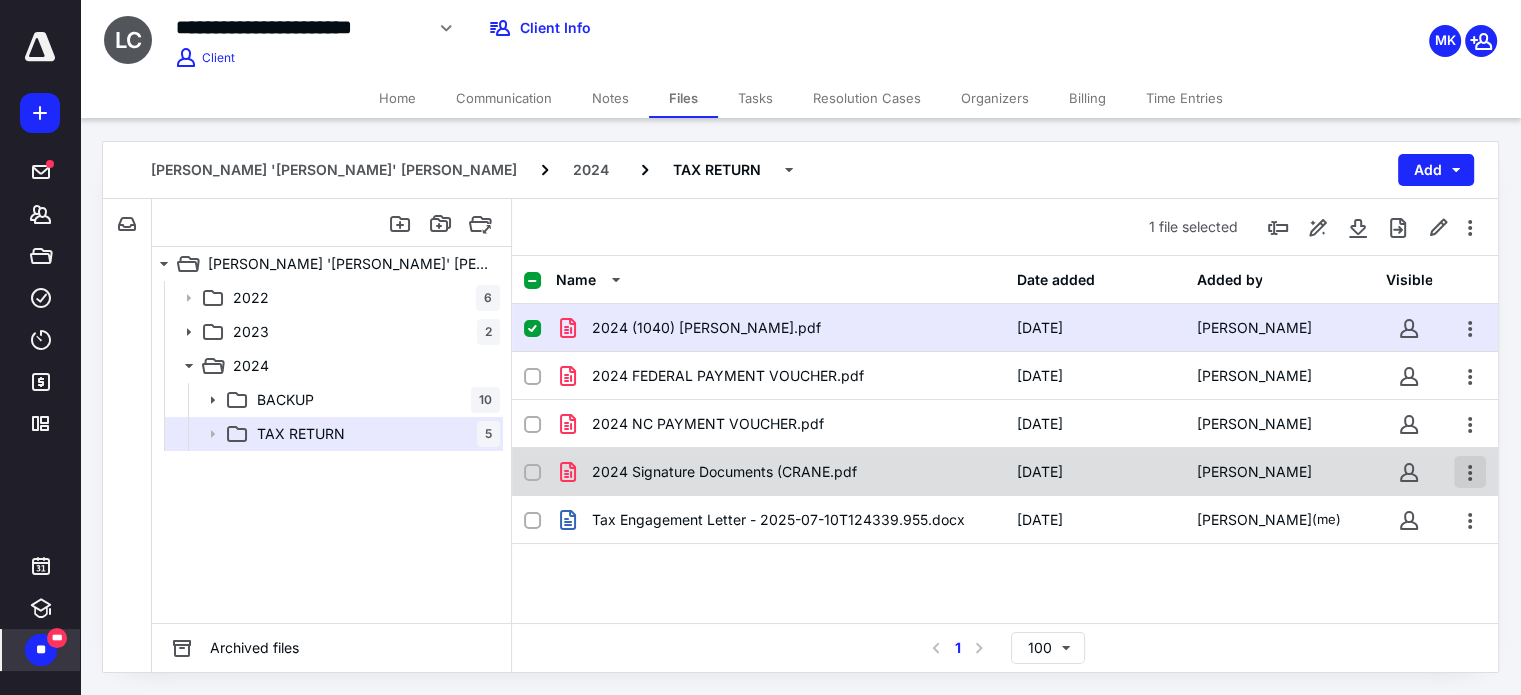 click at bounding box center (1470, 472) 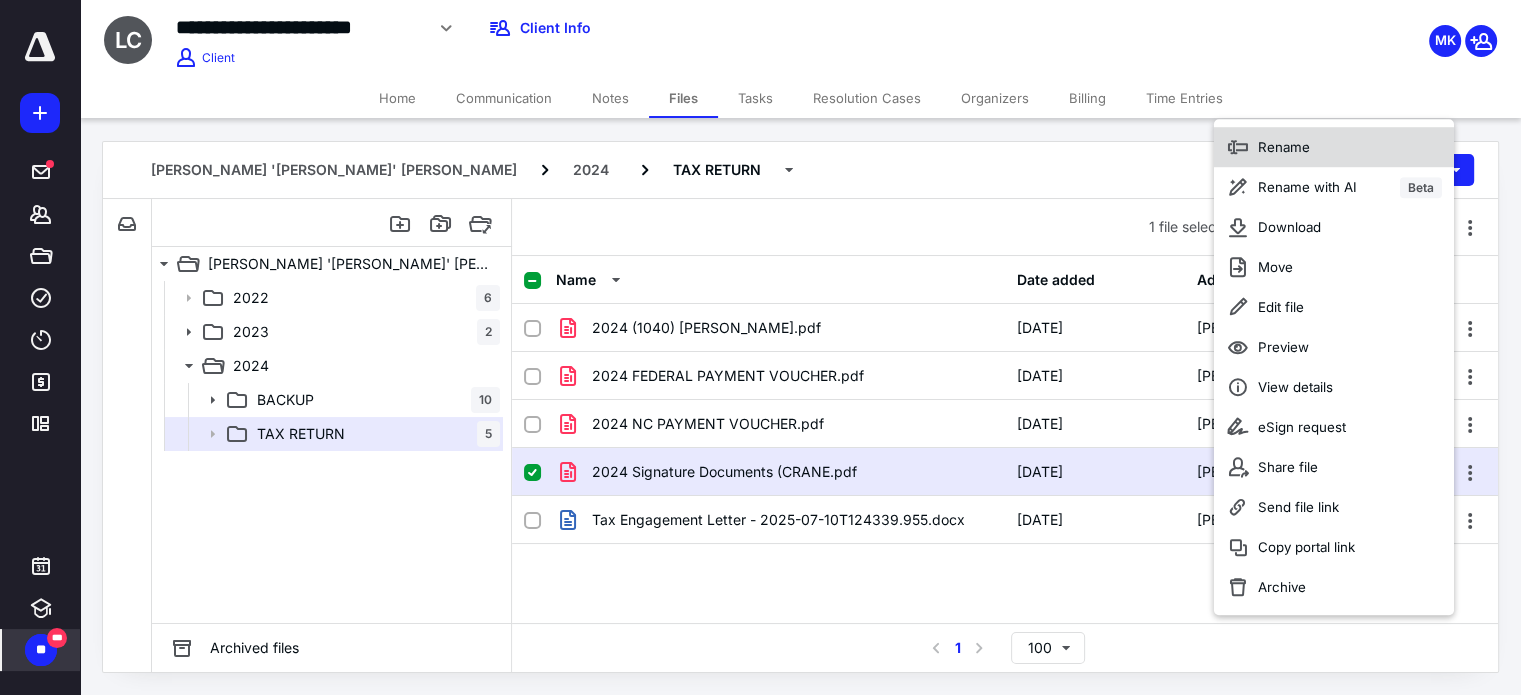 click on "Rename" at bounding box center (1284, 147) 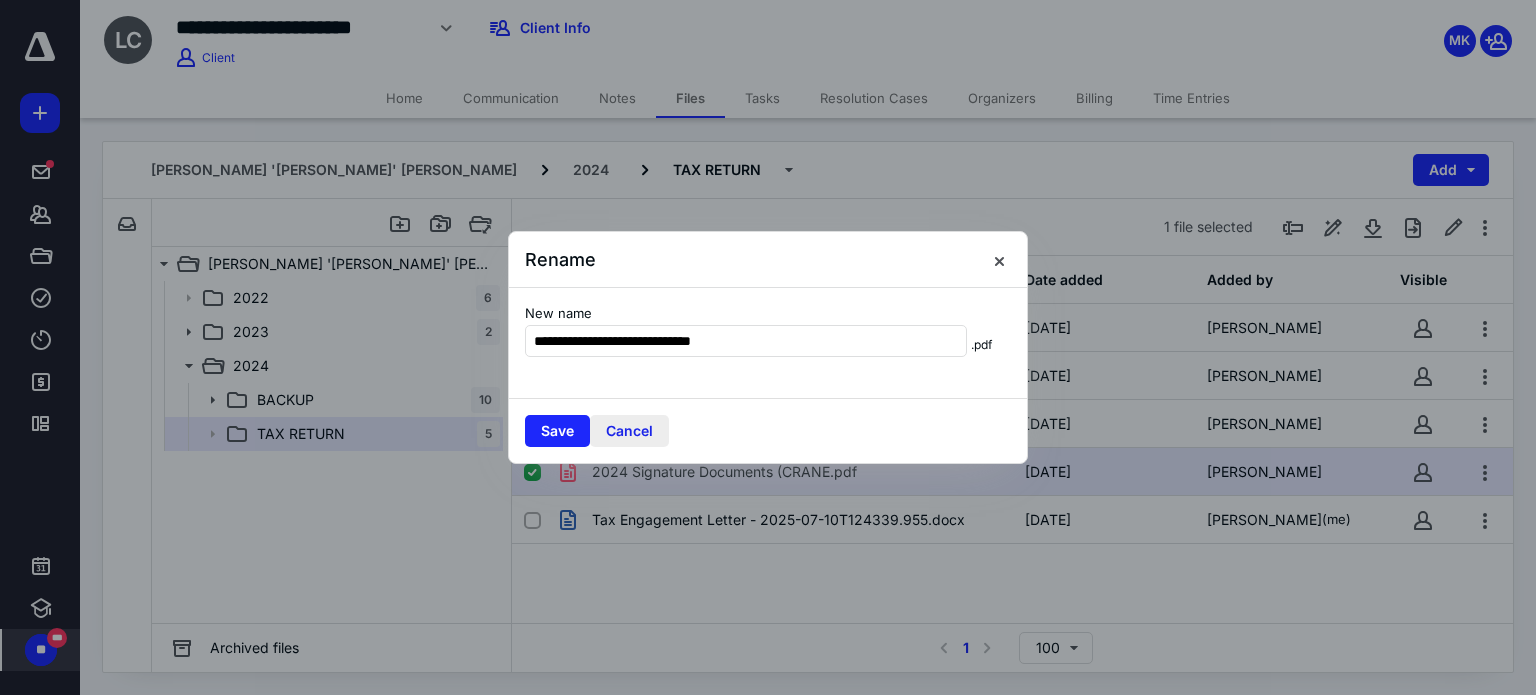 click on "Cancel" at bounding box center [629, 431] 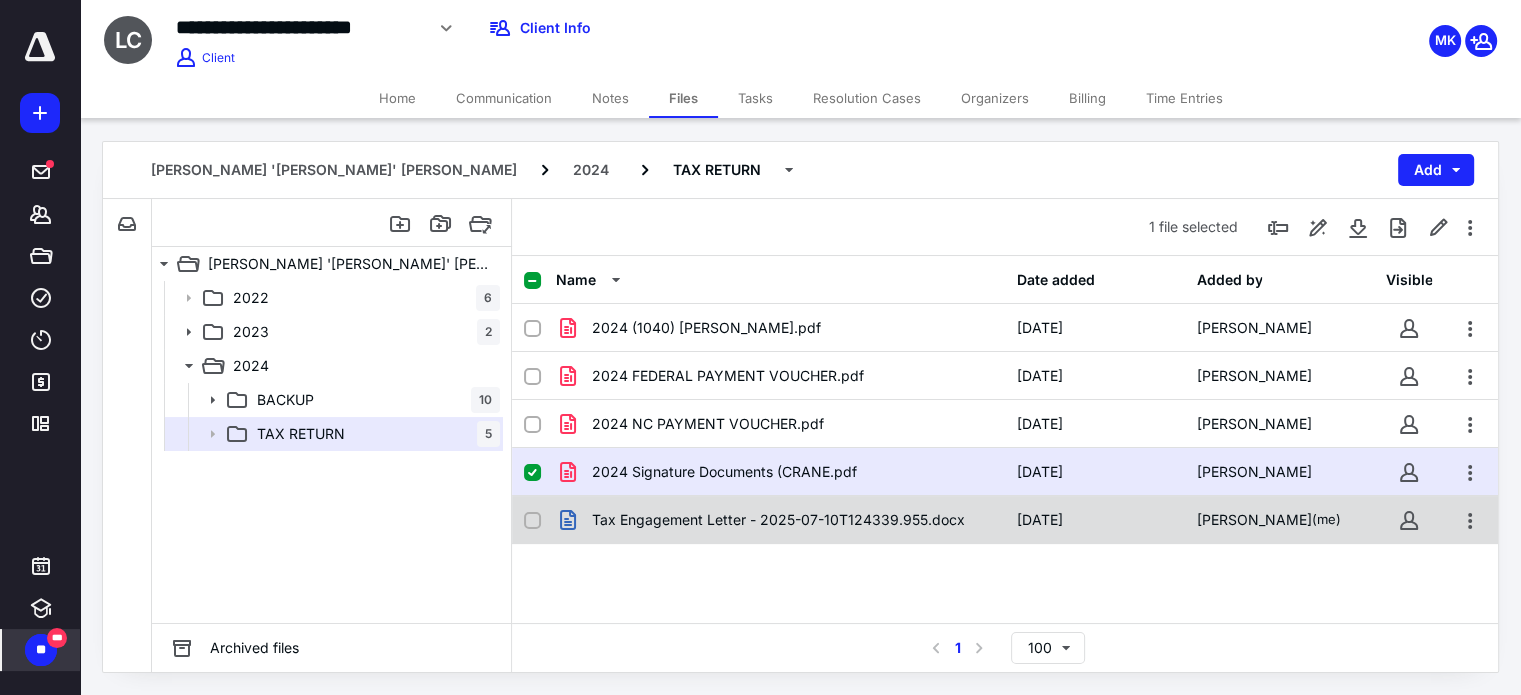 click 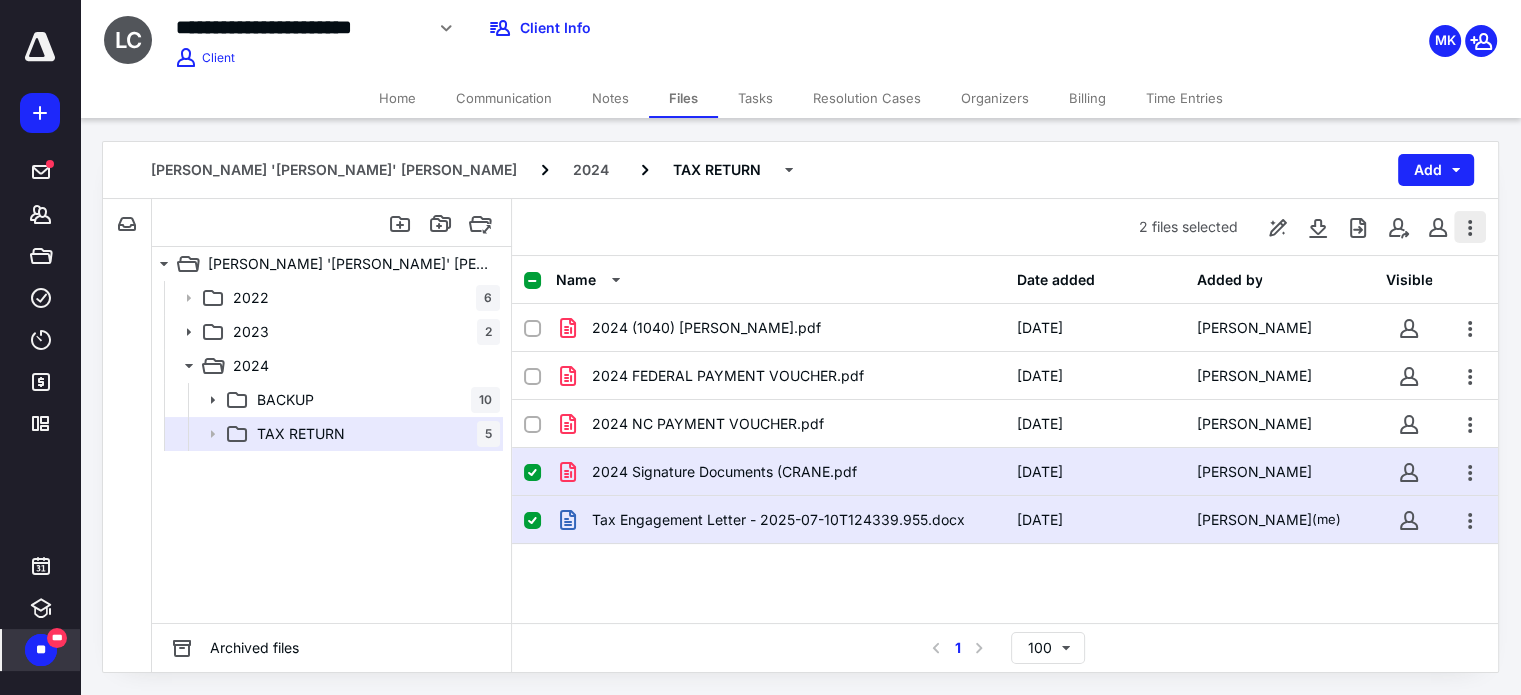 click at bounding box center [1470, 227] 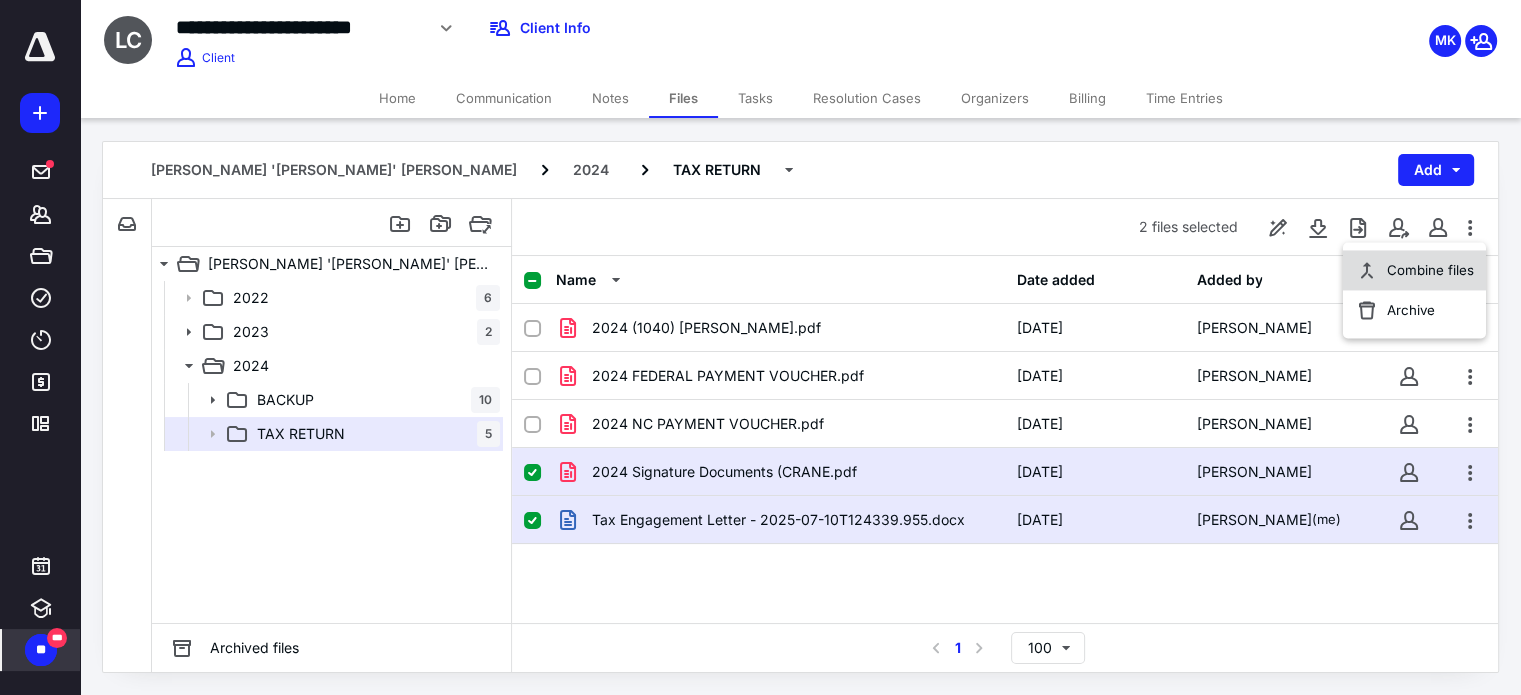 click on "Combine files" at bounding box center (1430, 270) 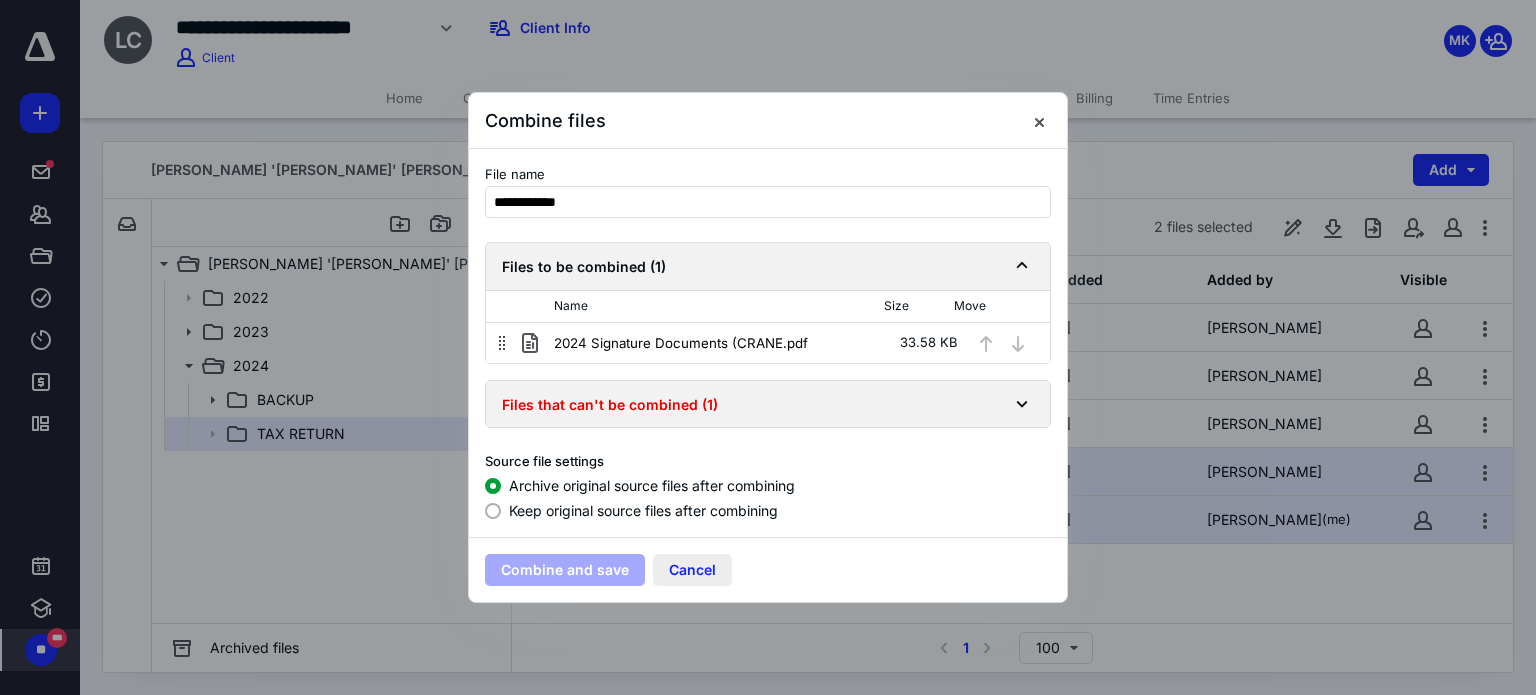 click on "Cancel" at bounding box center (692, 570) 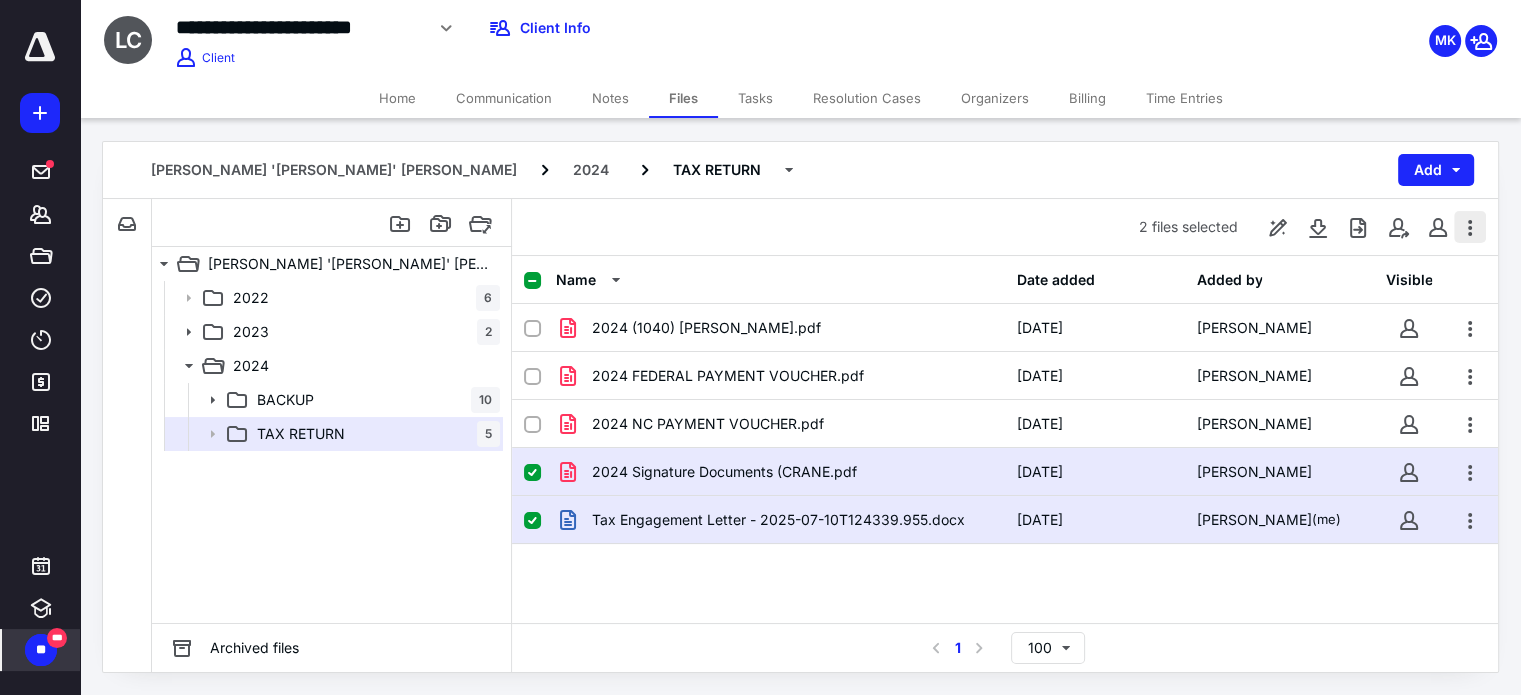 click at bounding box center [1470, 227] 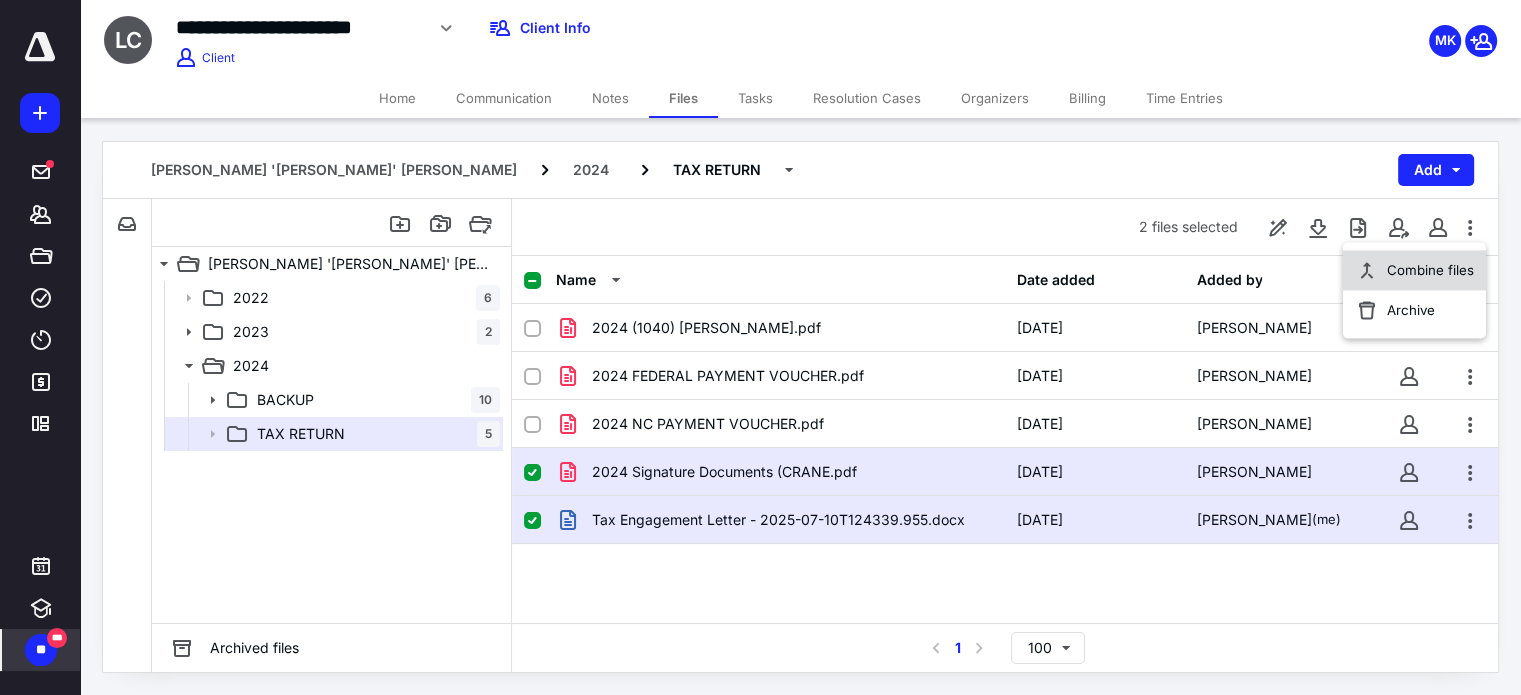 click on "Combine files" at bounding box center (1430, 270) 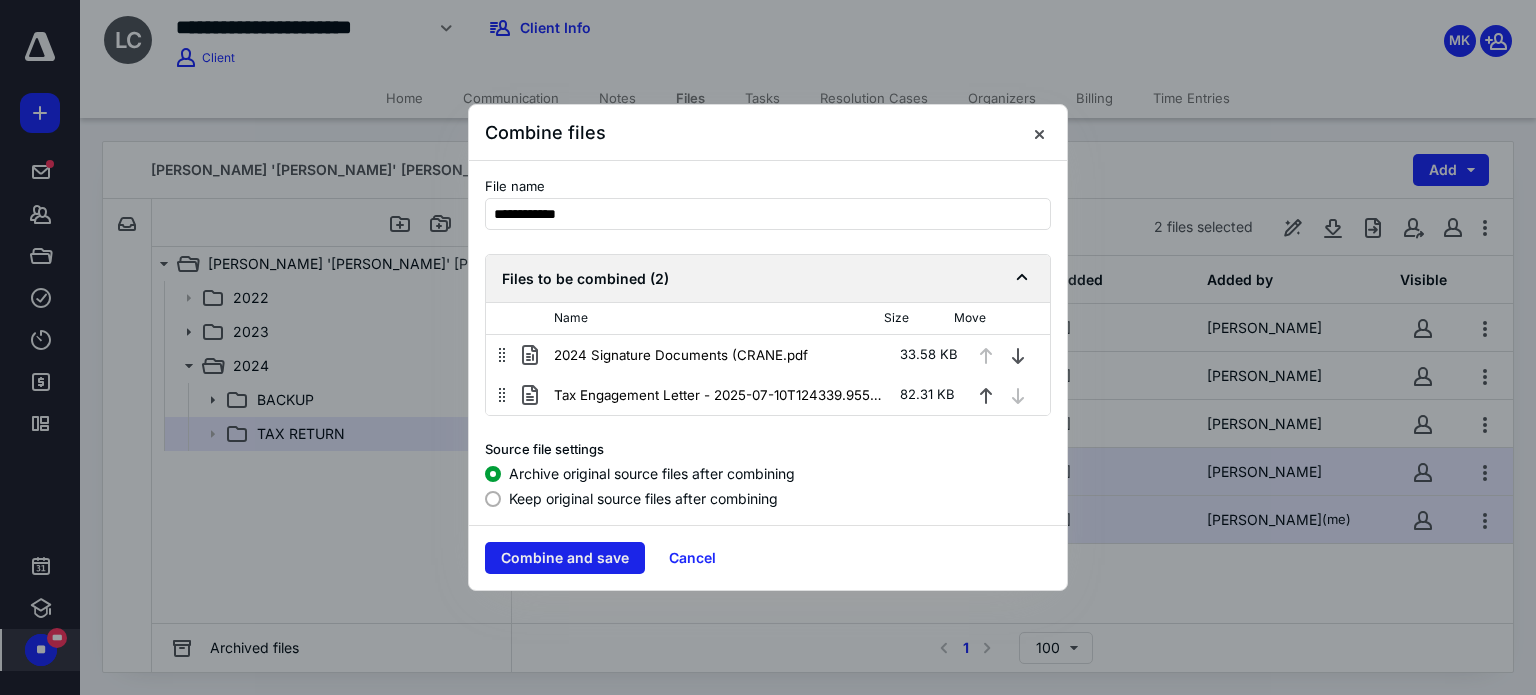 click on "Combine and save" at bounding box center (565, 558) 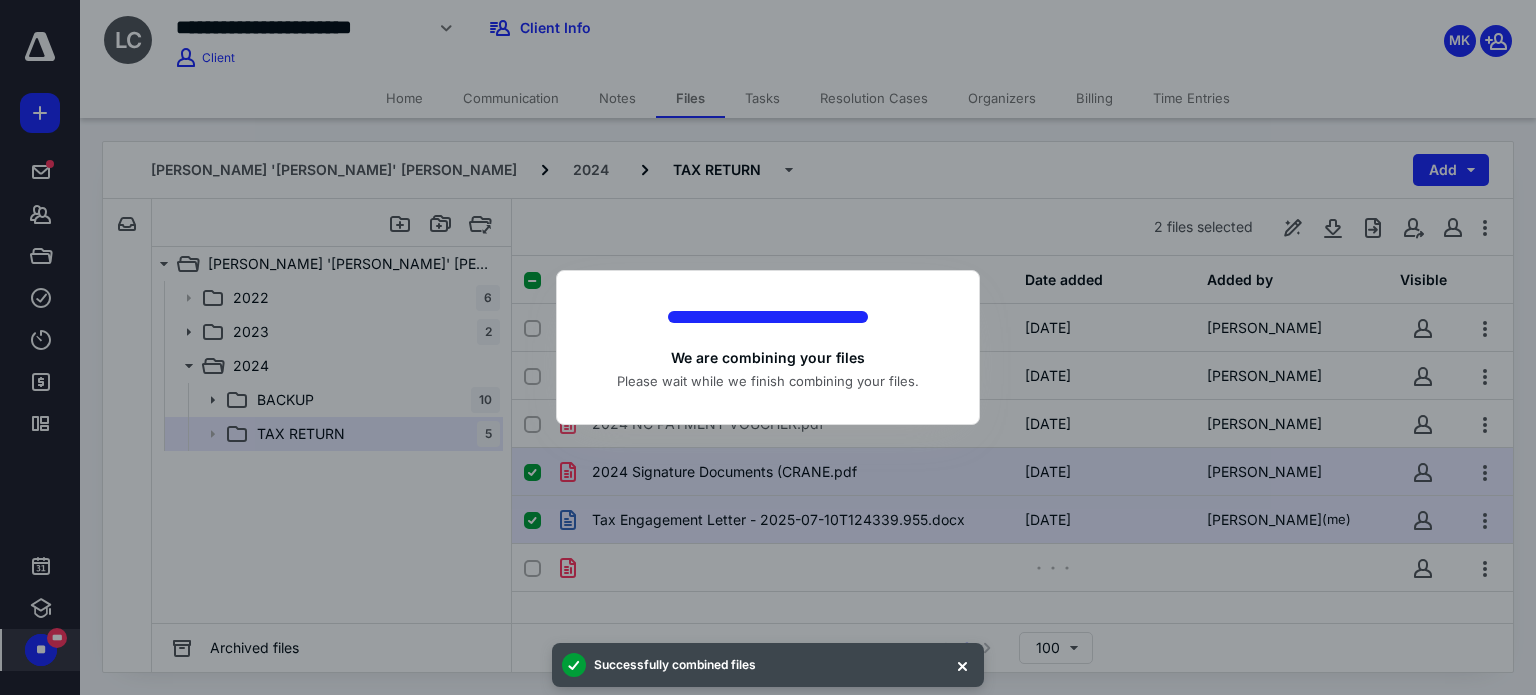 checkbox on "false" 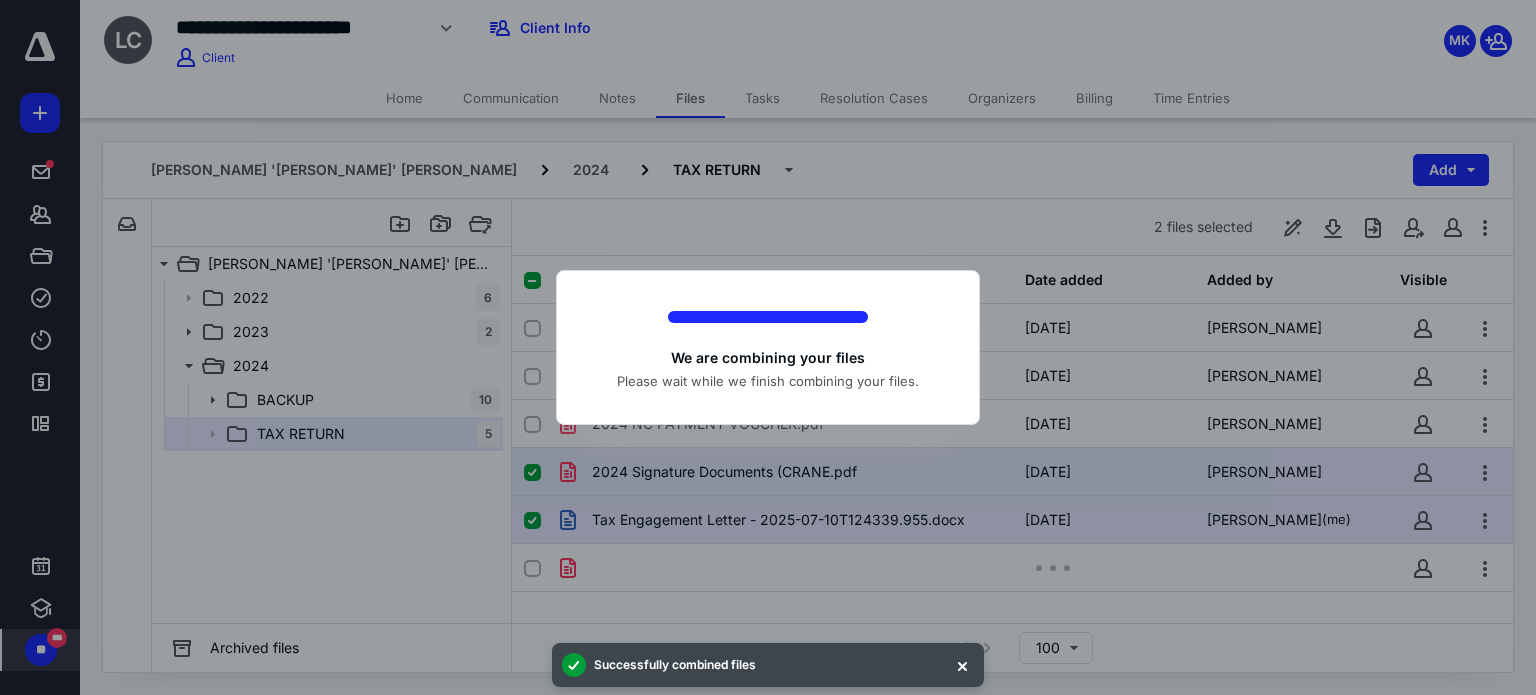 checkbox on "false" 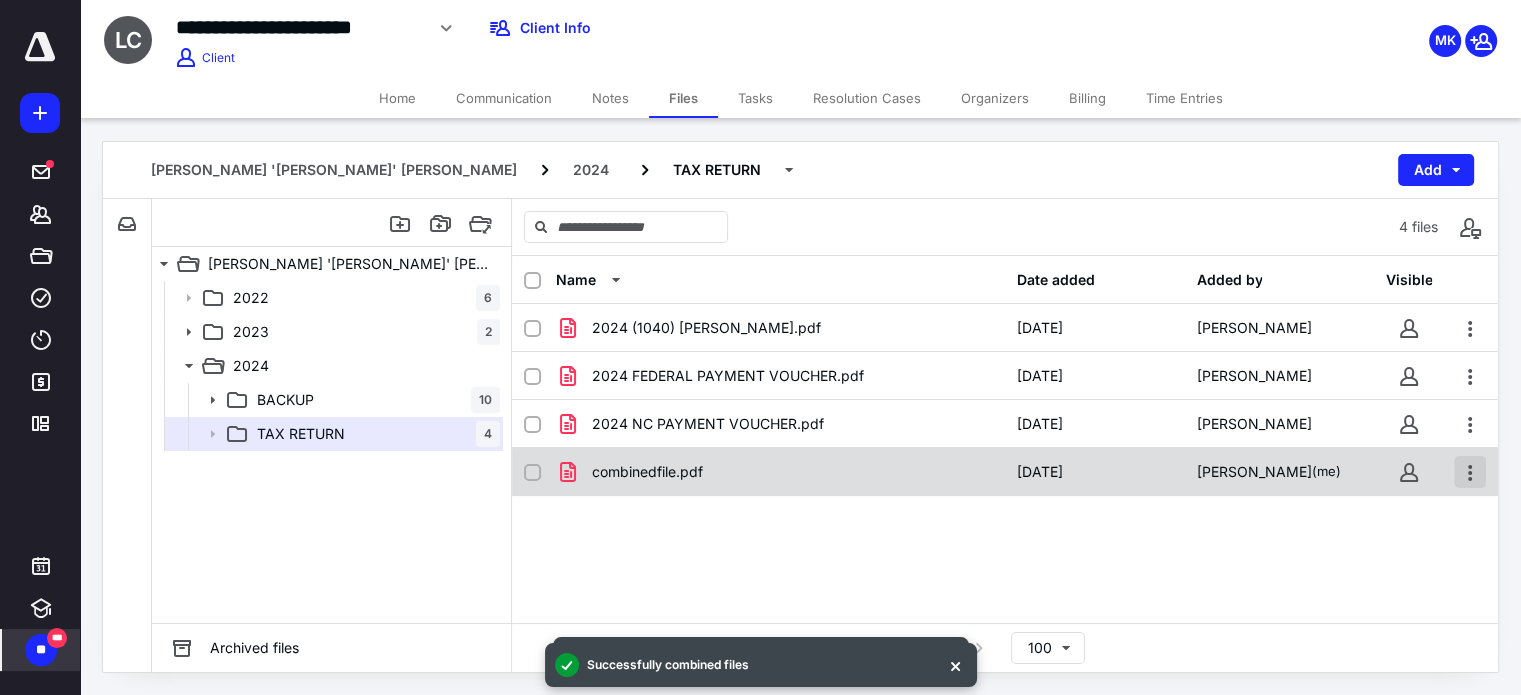 click at bounding box center (1470, 472) 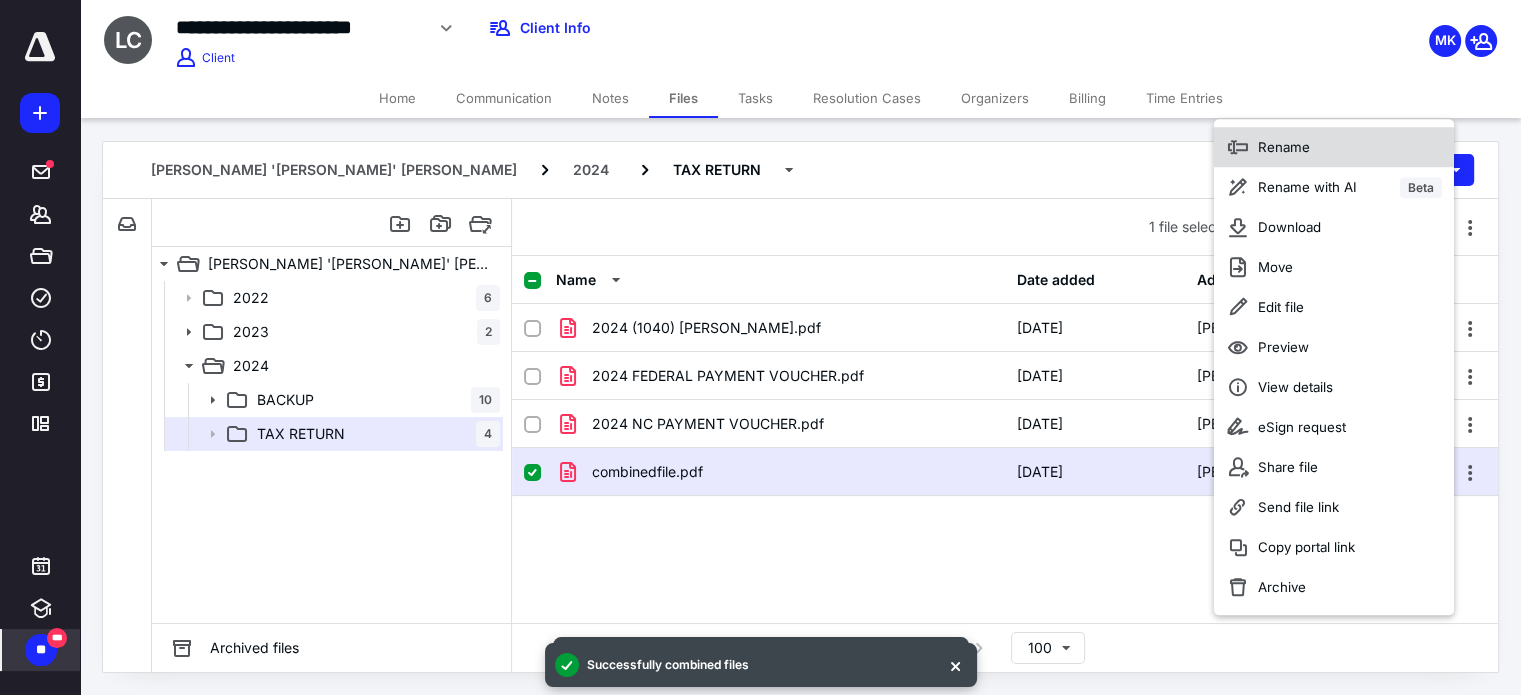 click on "Rename" at bounding box center (1334, 147) 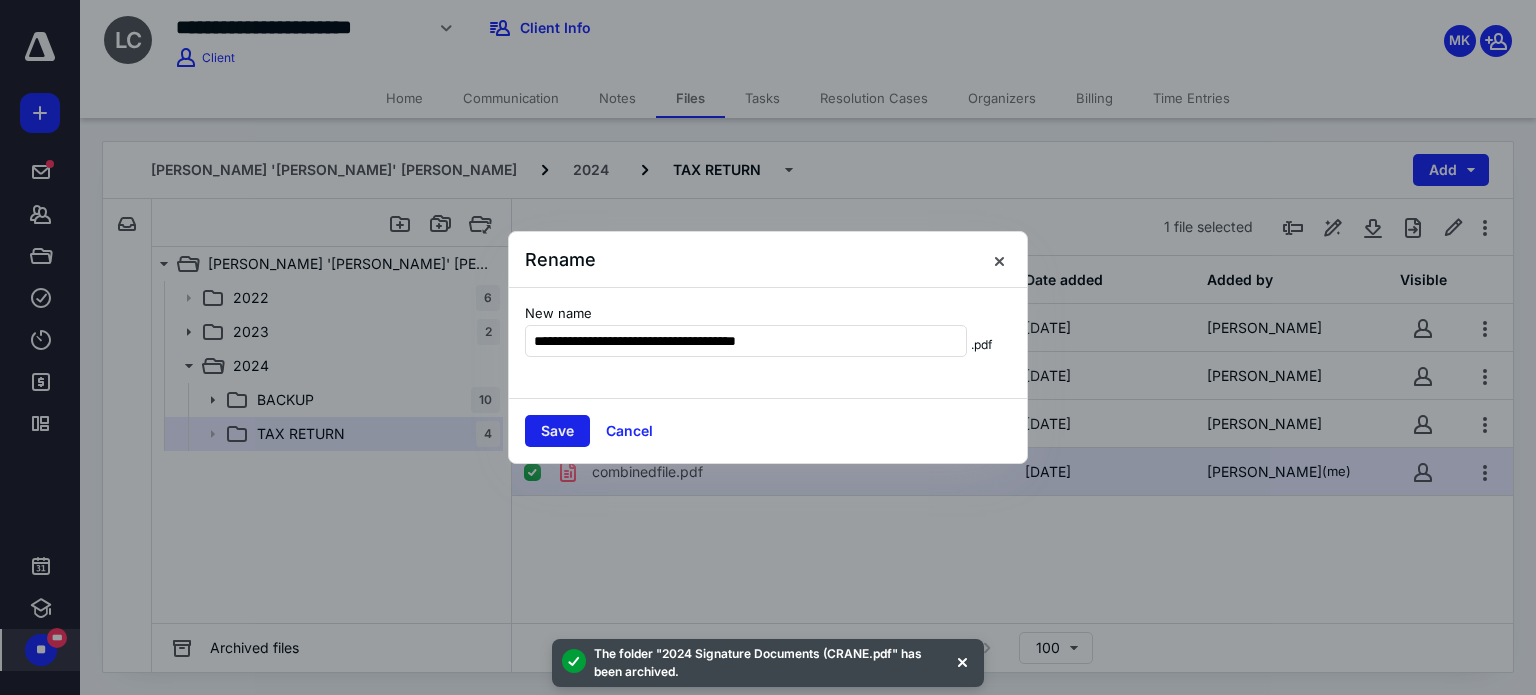 type on "**********" 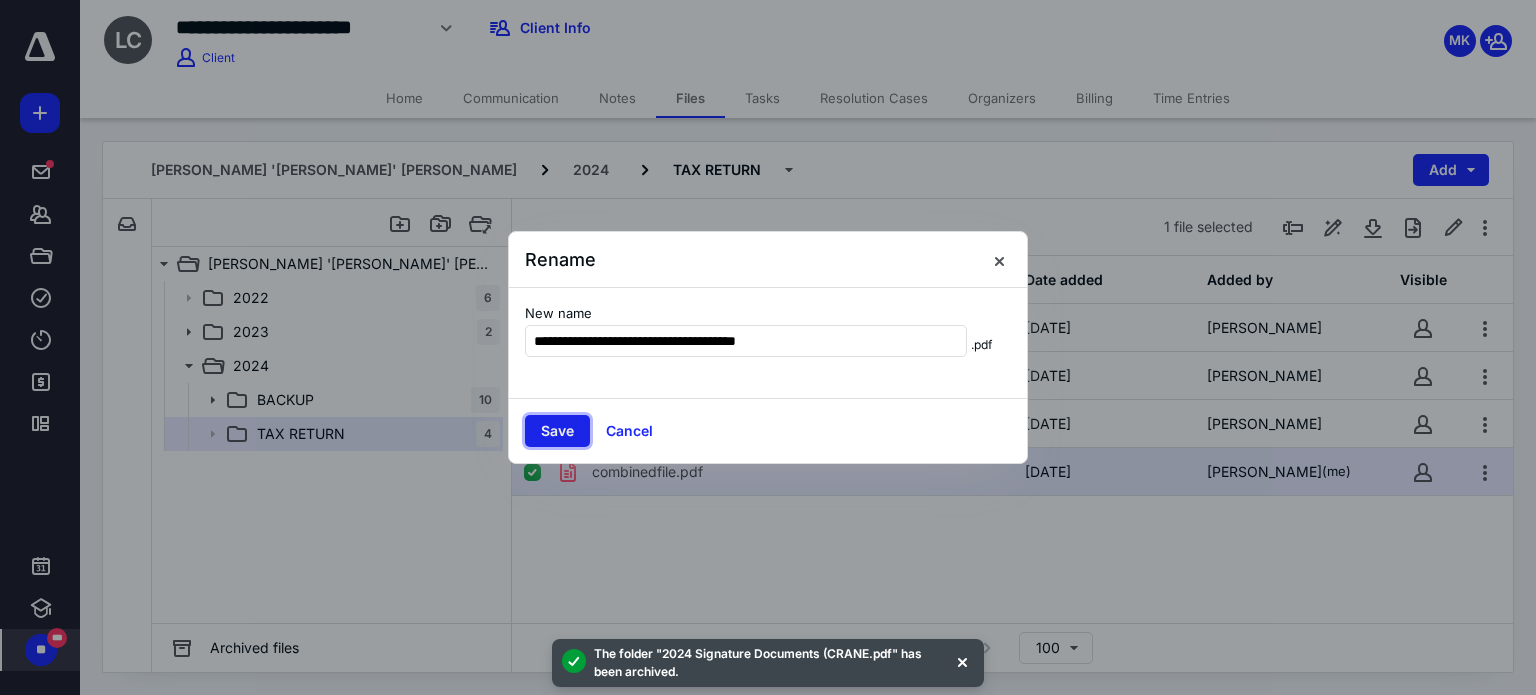 click on "Save" at bounding box center [557, 431] 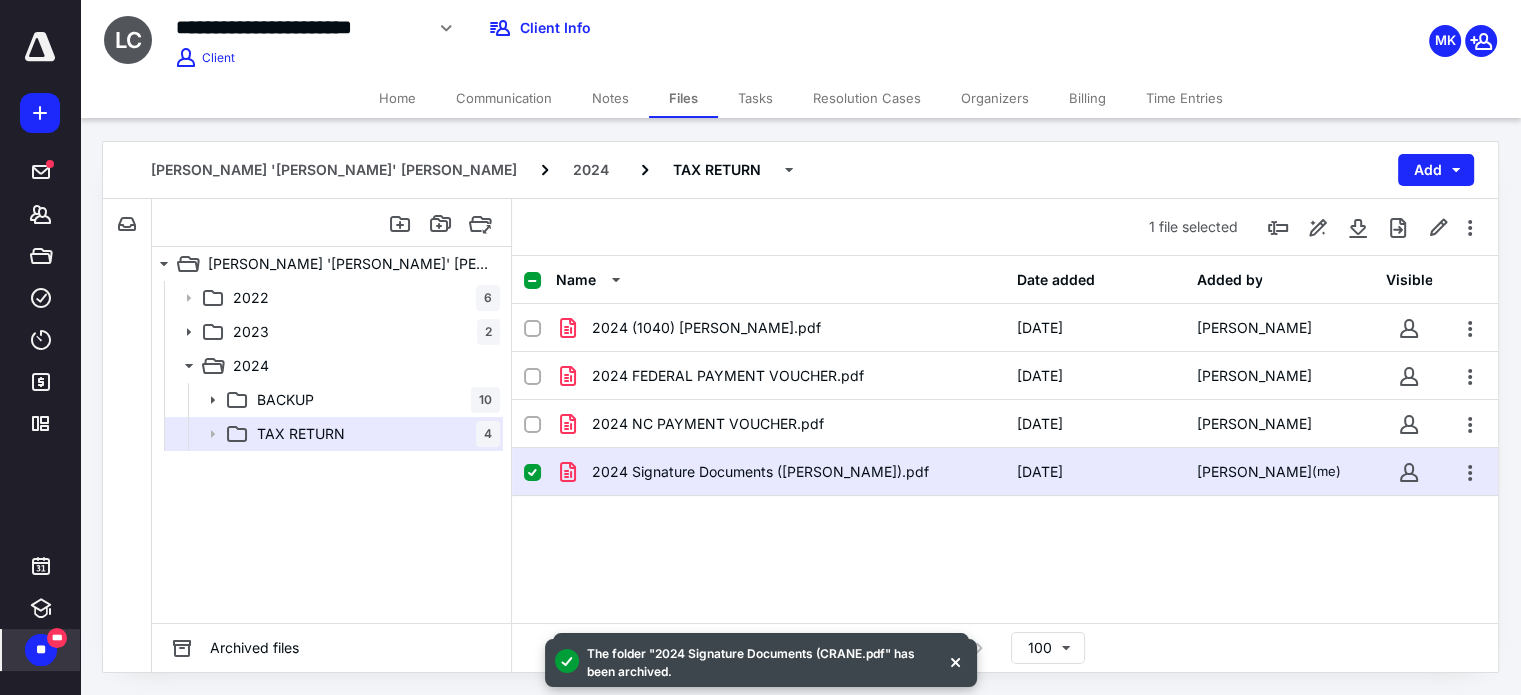 click on "Name Date added Added by Visible" at bounding box center (1005, 280) 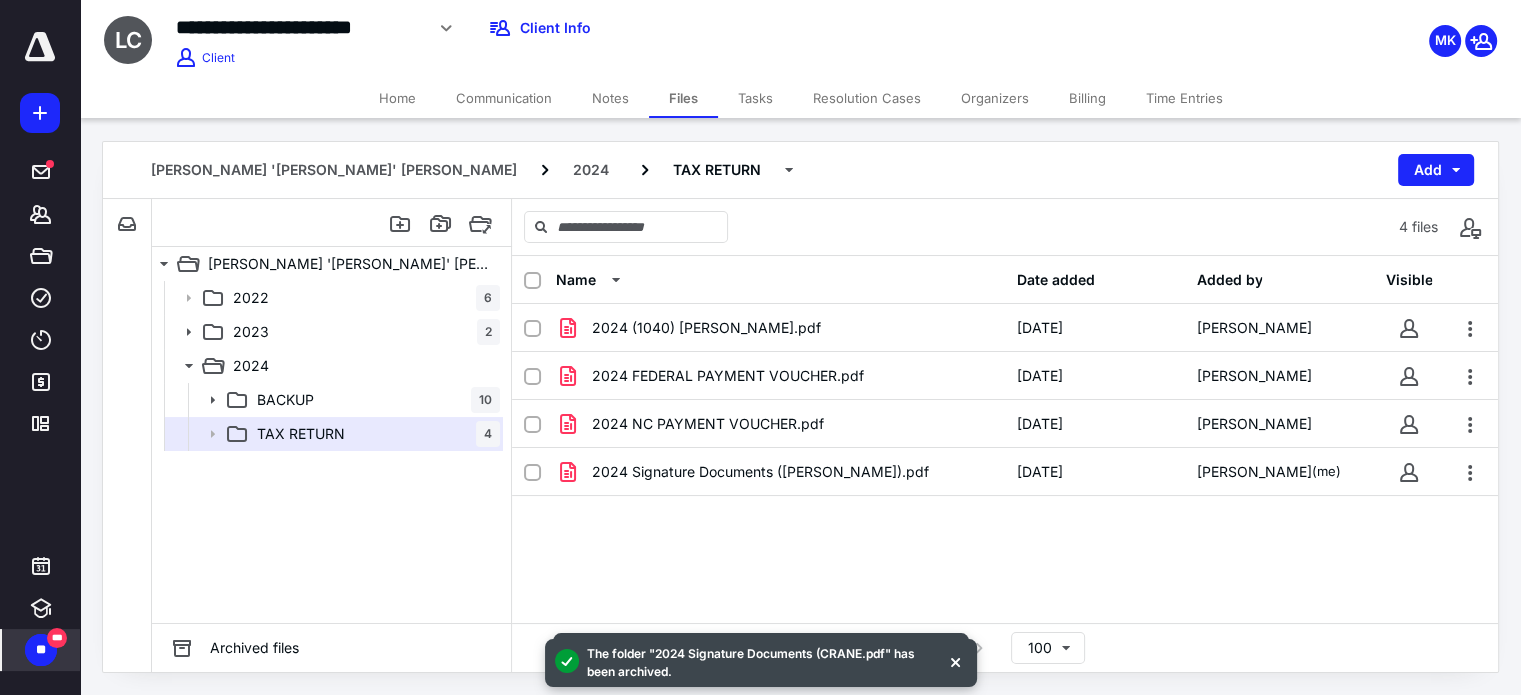 click 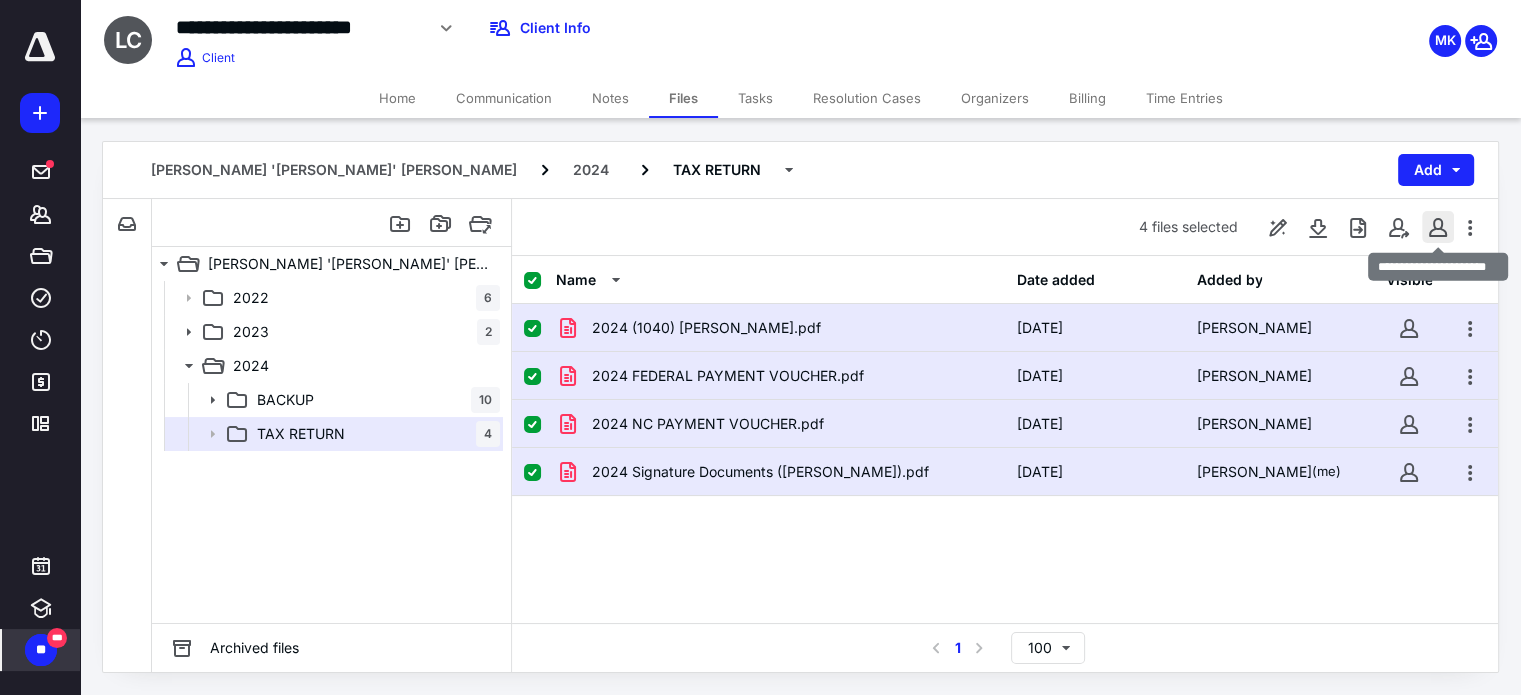 click at bounding box center (1438, 227) 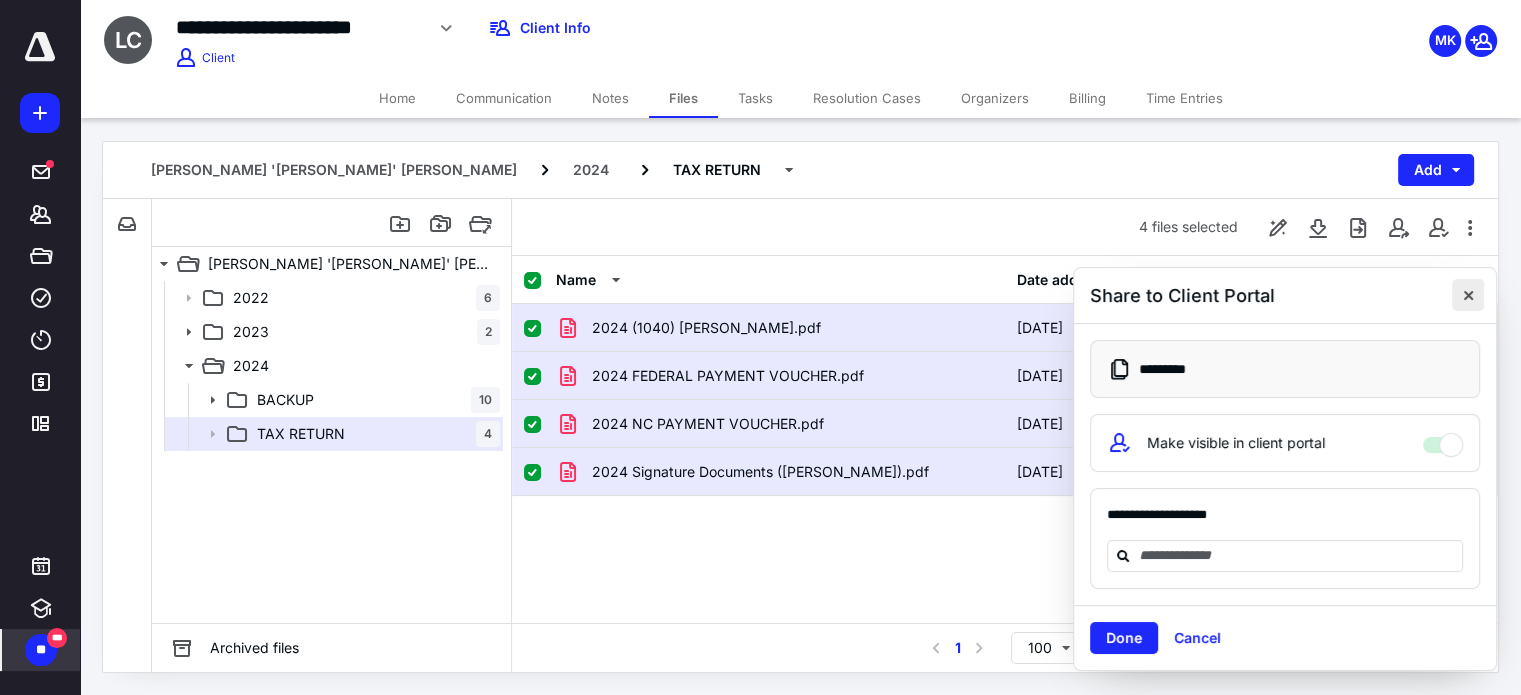 click at bounding box center [1468, 295] 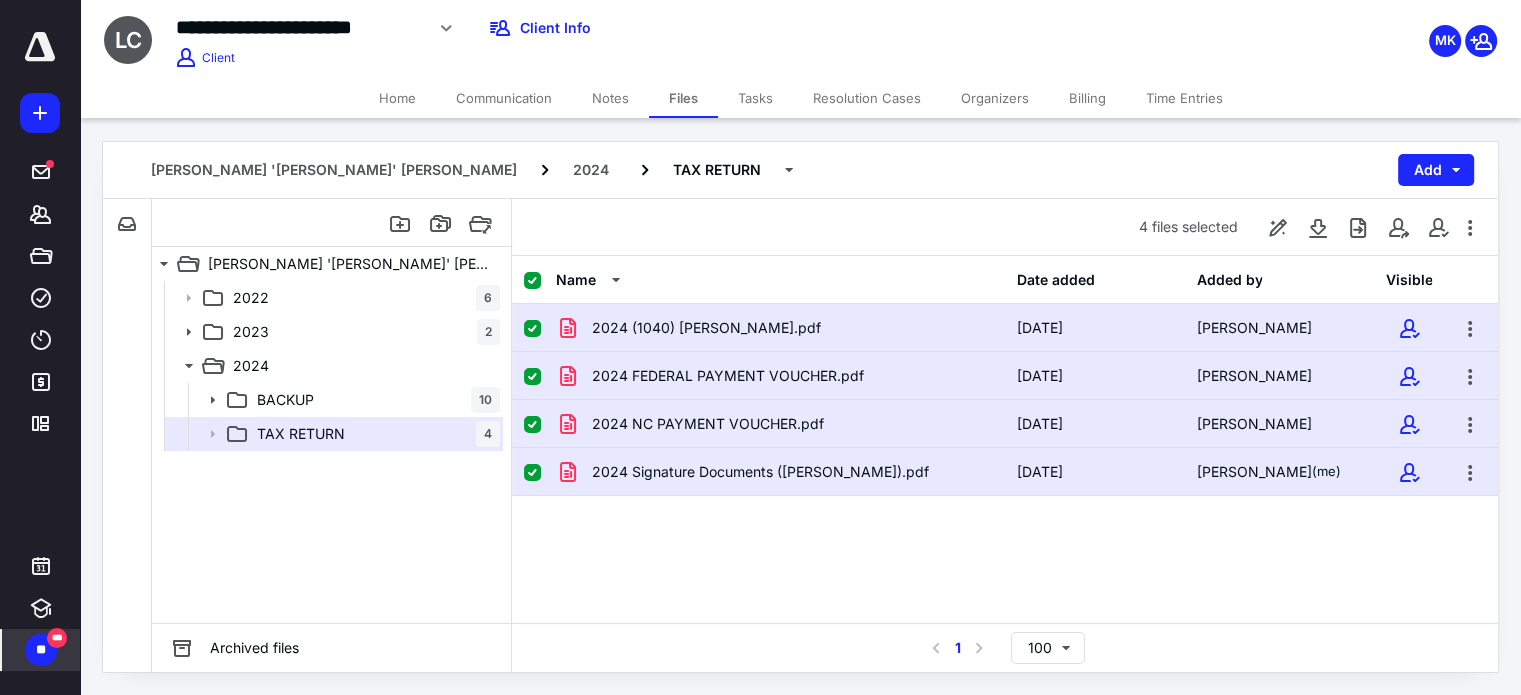 click on "2024 (1040) [PERSON_NAME].pdf [DATE] [PERSON_NAME] 2024 FEDERAL PAYMENT VOUCHER.pdf [DATE] [PERSON_NAME] 2024 NC PAYMENT VOUCHER.pdf [DATE] [PERSON_NAME] 2024 Signature Documents ([PERSON_NAME]).pdf [DATE] [PERSON_NAME]  (me)" at bounding box center (1005, 454) 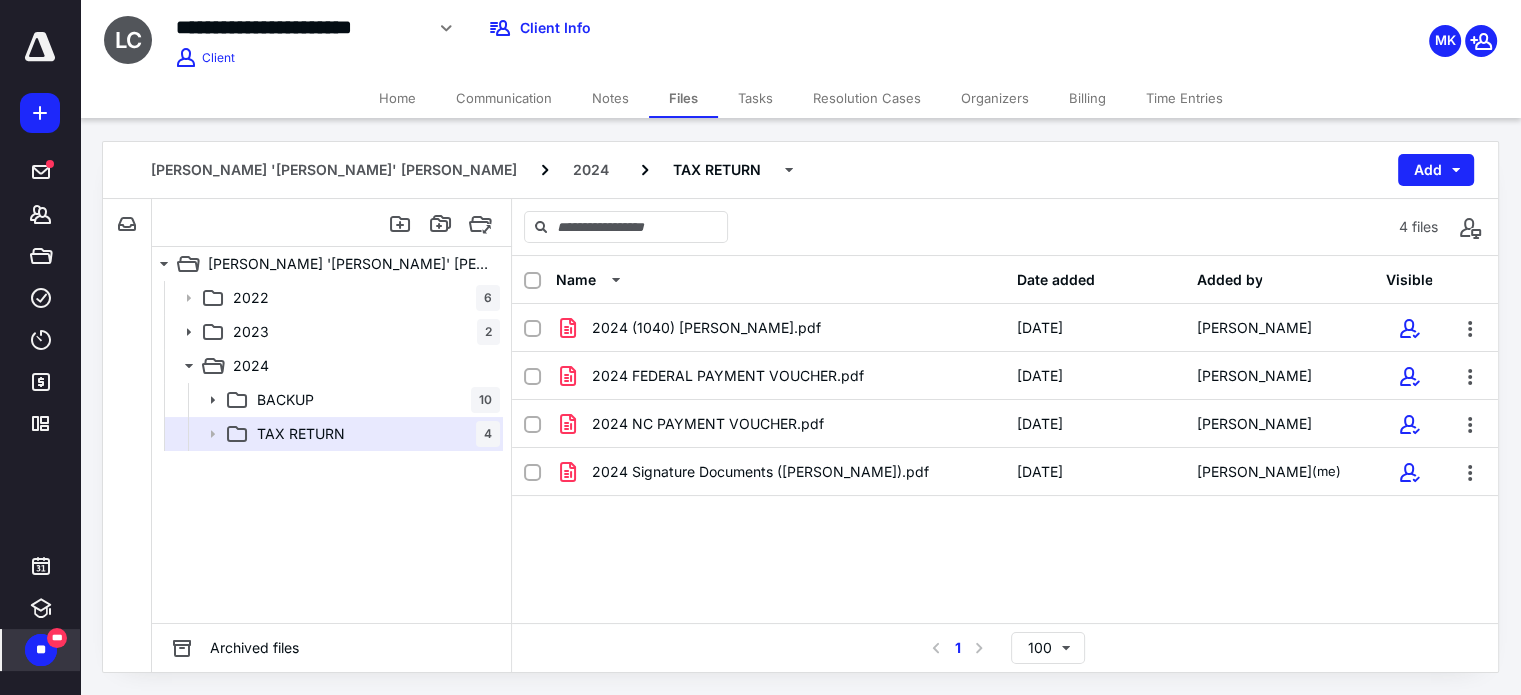 click on "Billing" at bounding box center (1087, 98) 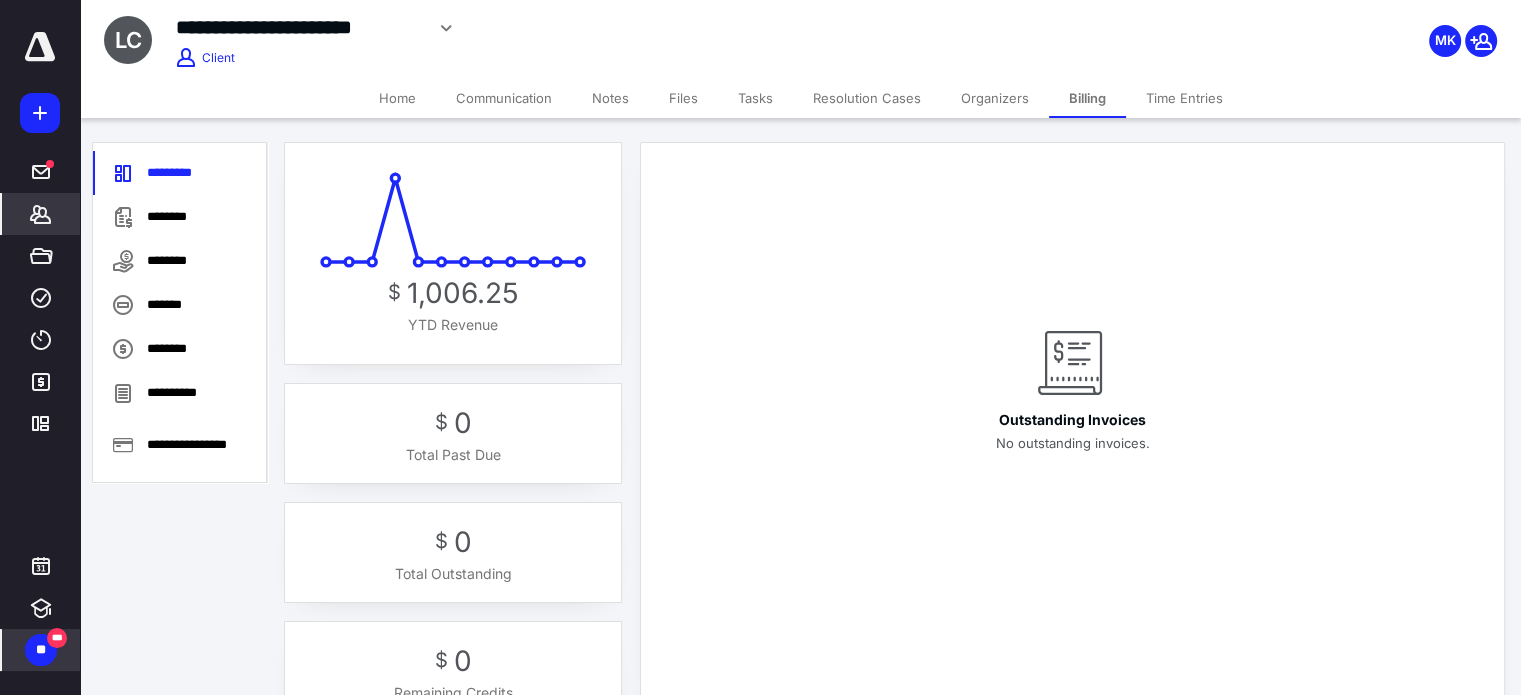click on "Files" at bounding box center [683, 98] 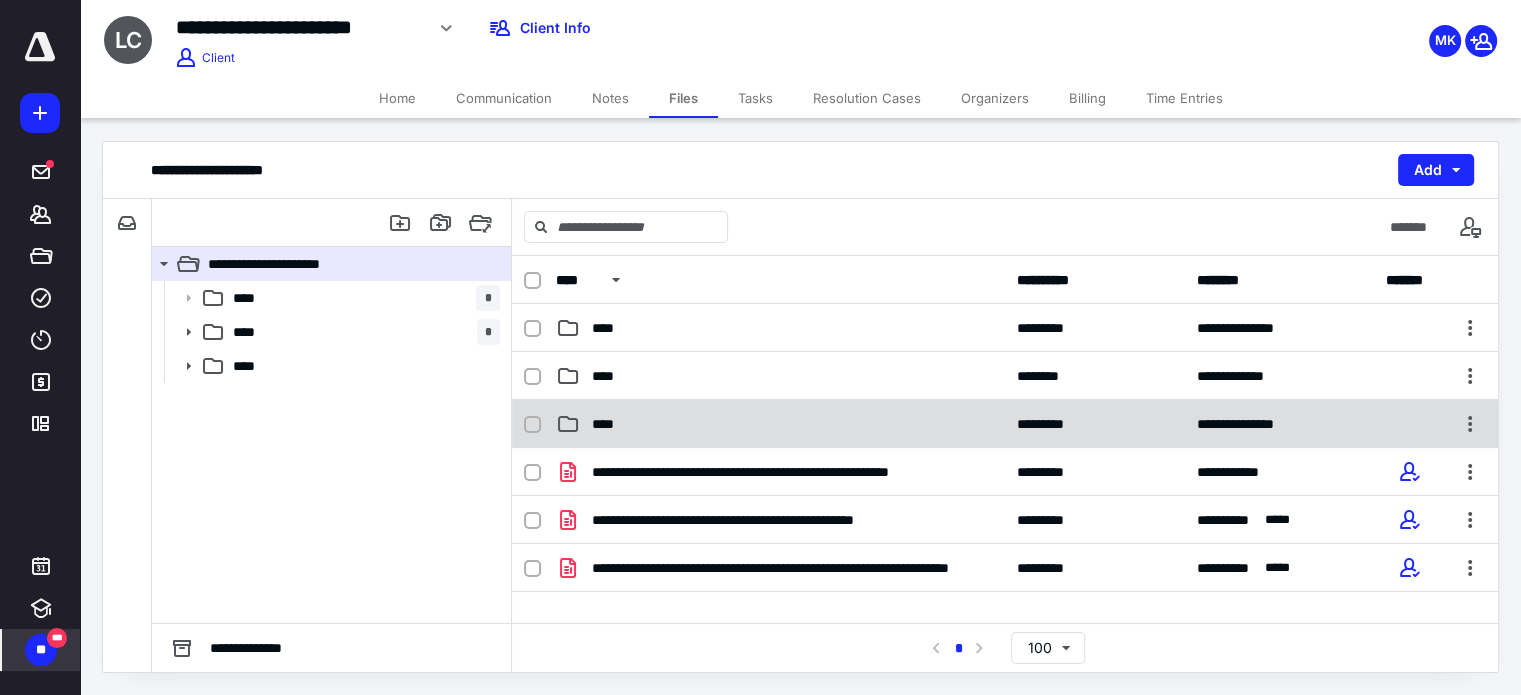 click on "****" at bounding box center (780, 424) 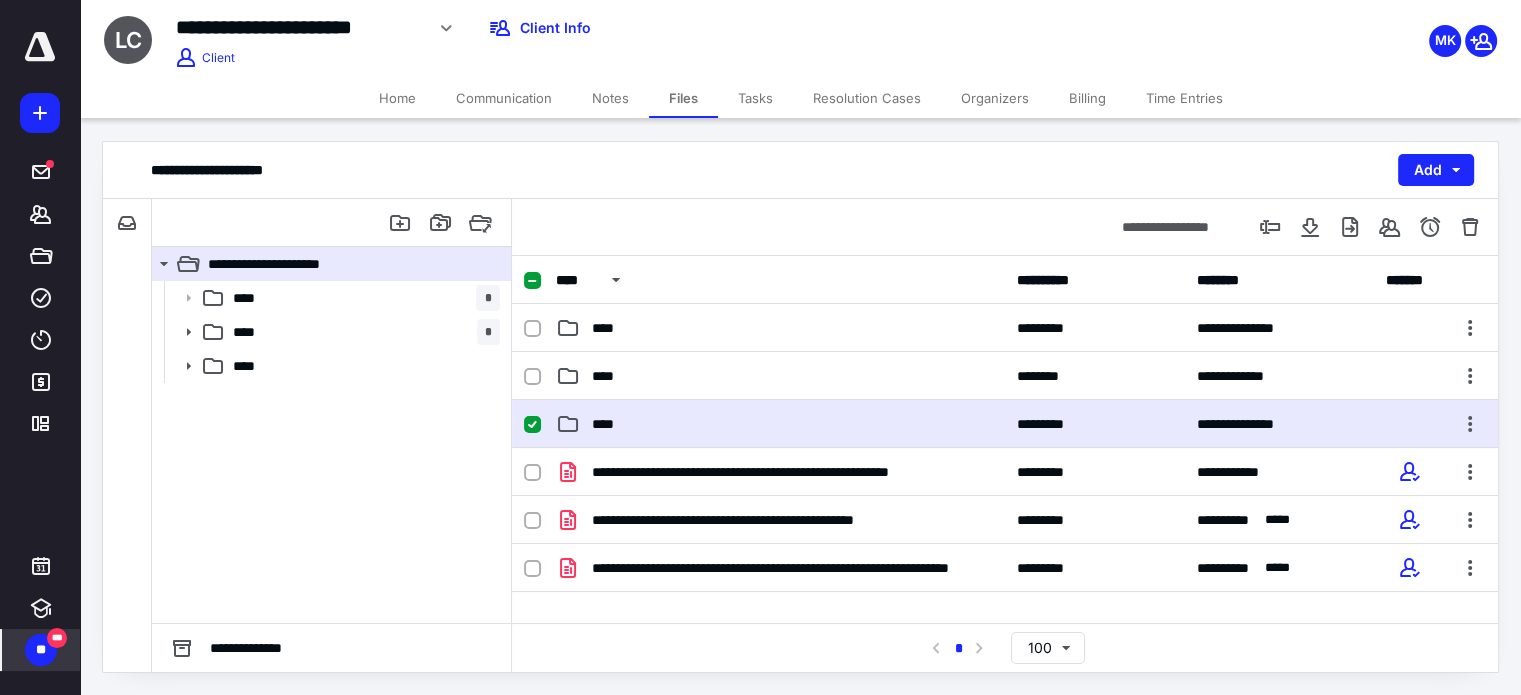 click on "****" at bounding box center [780, 424] 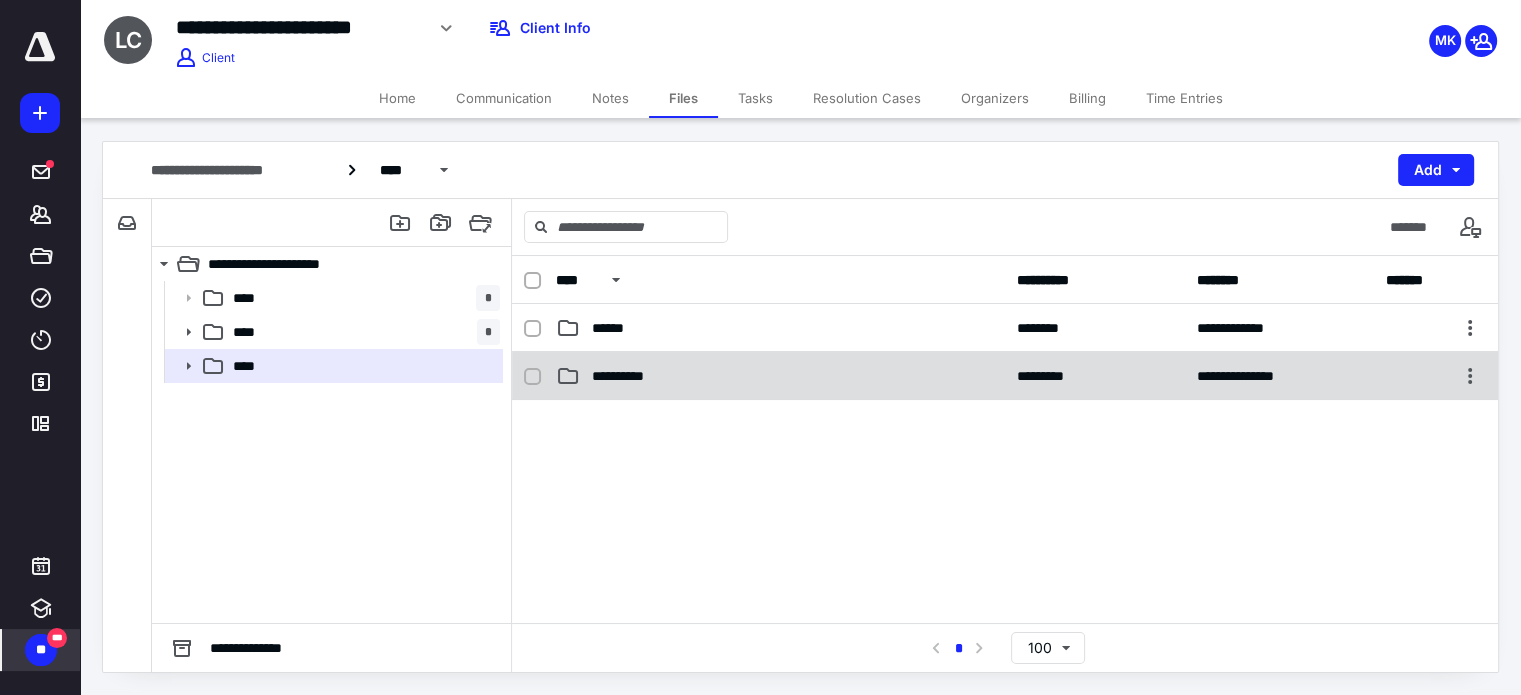 click on "**********" at bounding box center (1005, 376) 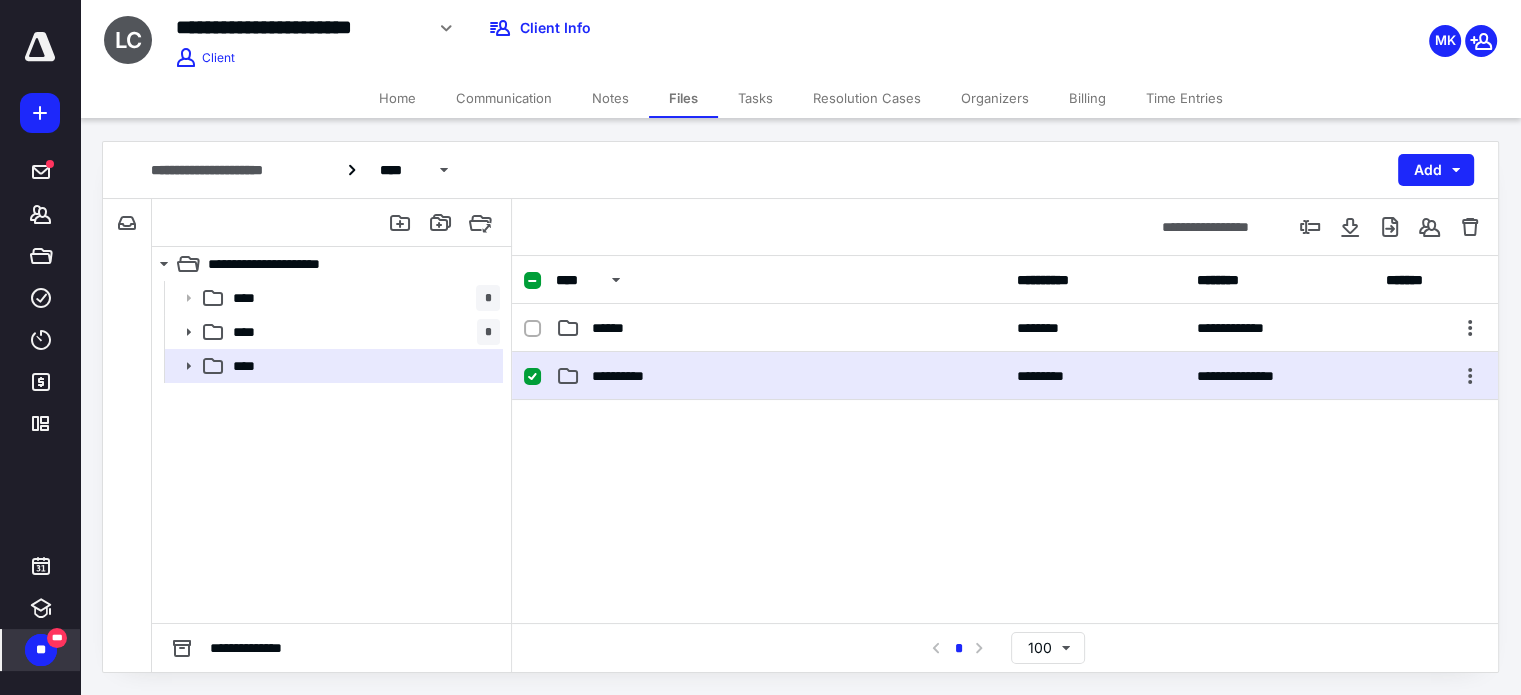 click on "**********" at bounding box center (1005, 376) 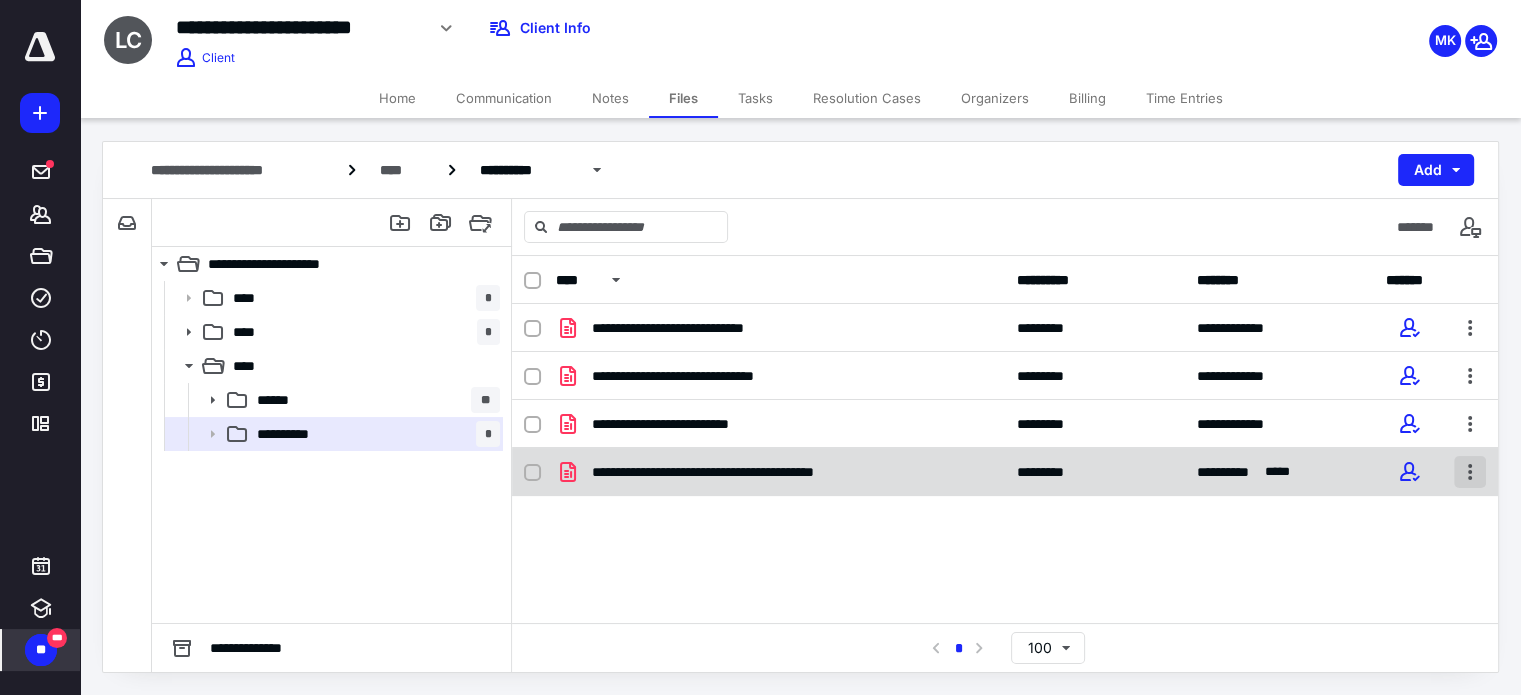 click at bounding box center [1470, 472] 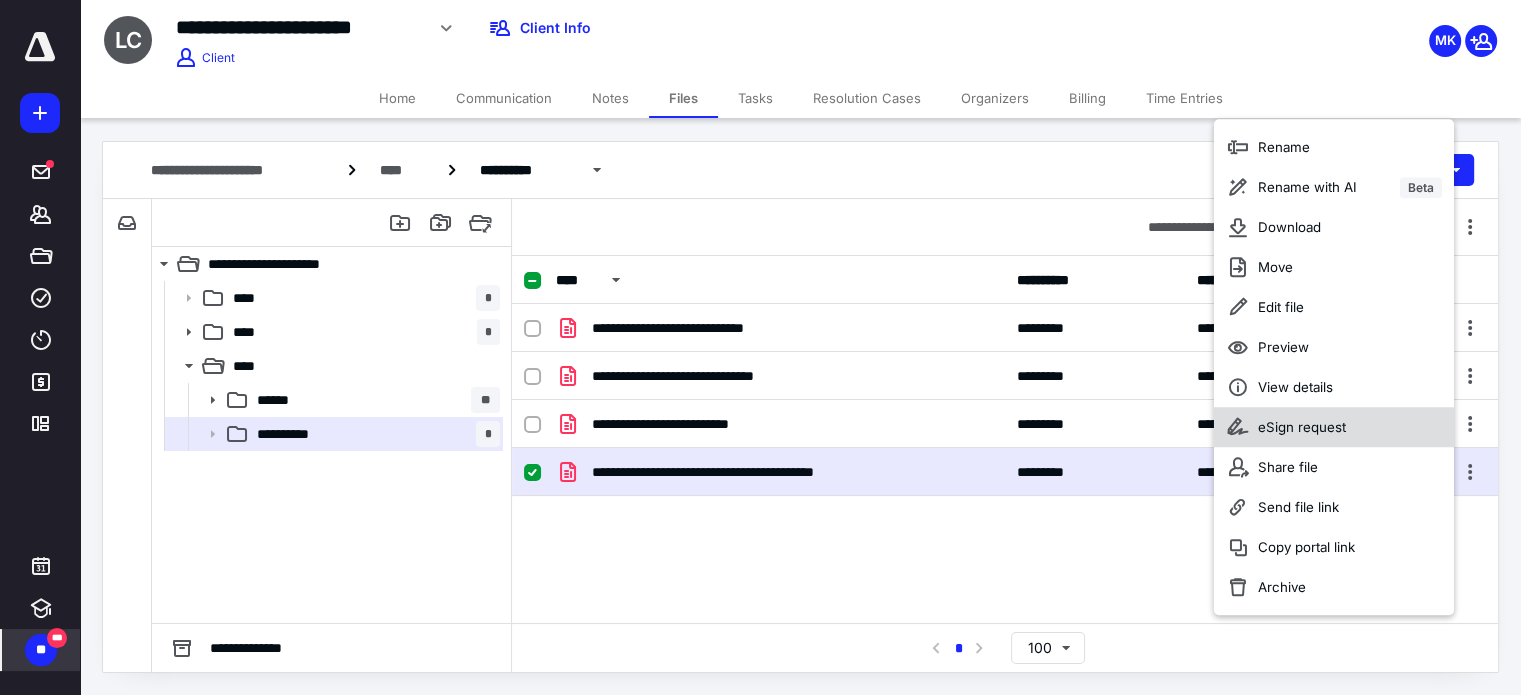 click on "eSign request" at bounding box center (1334, 427) 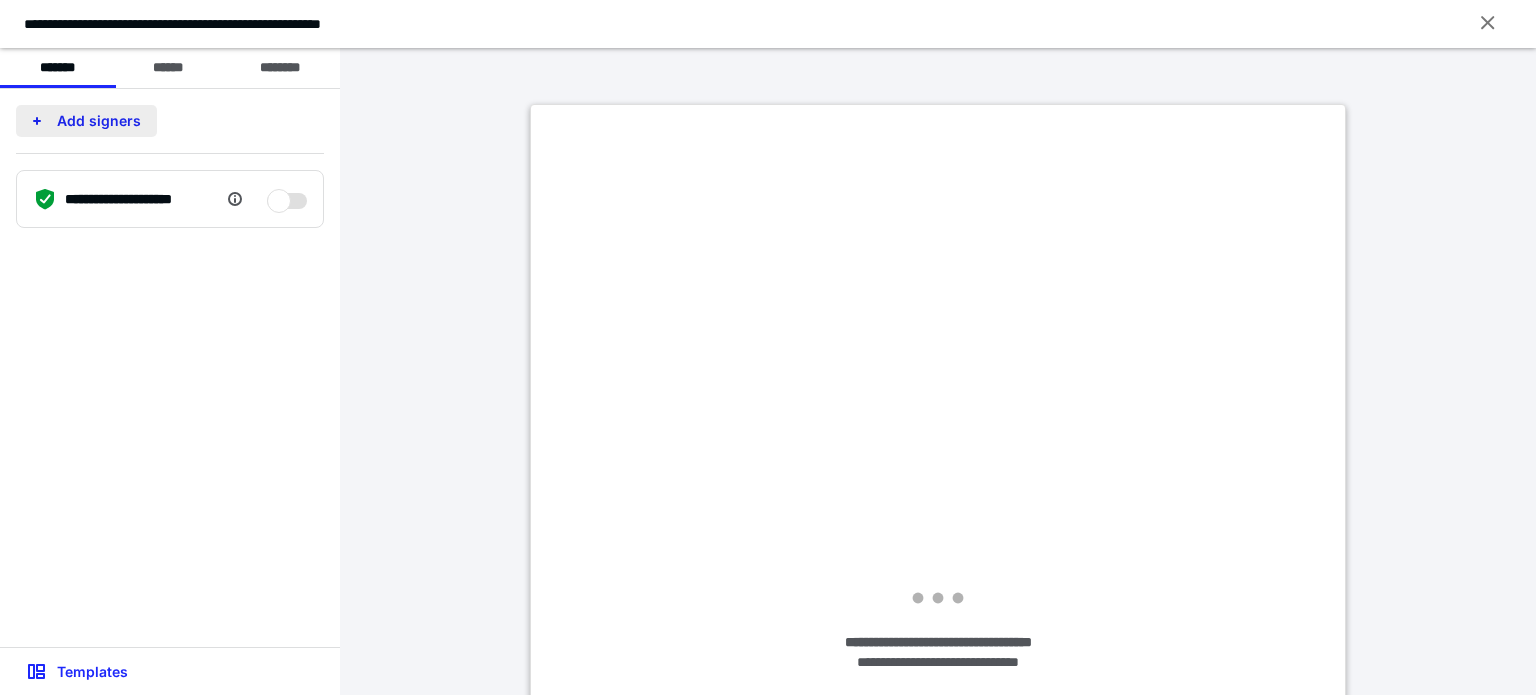 click on "Add signers" at bounding box center [86, 121] 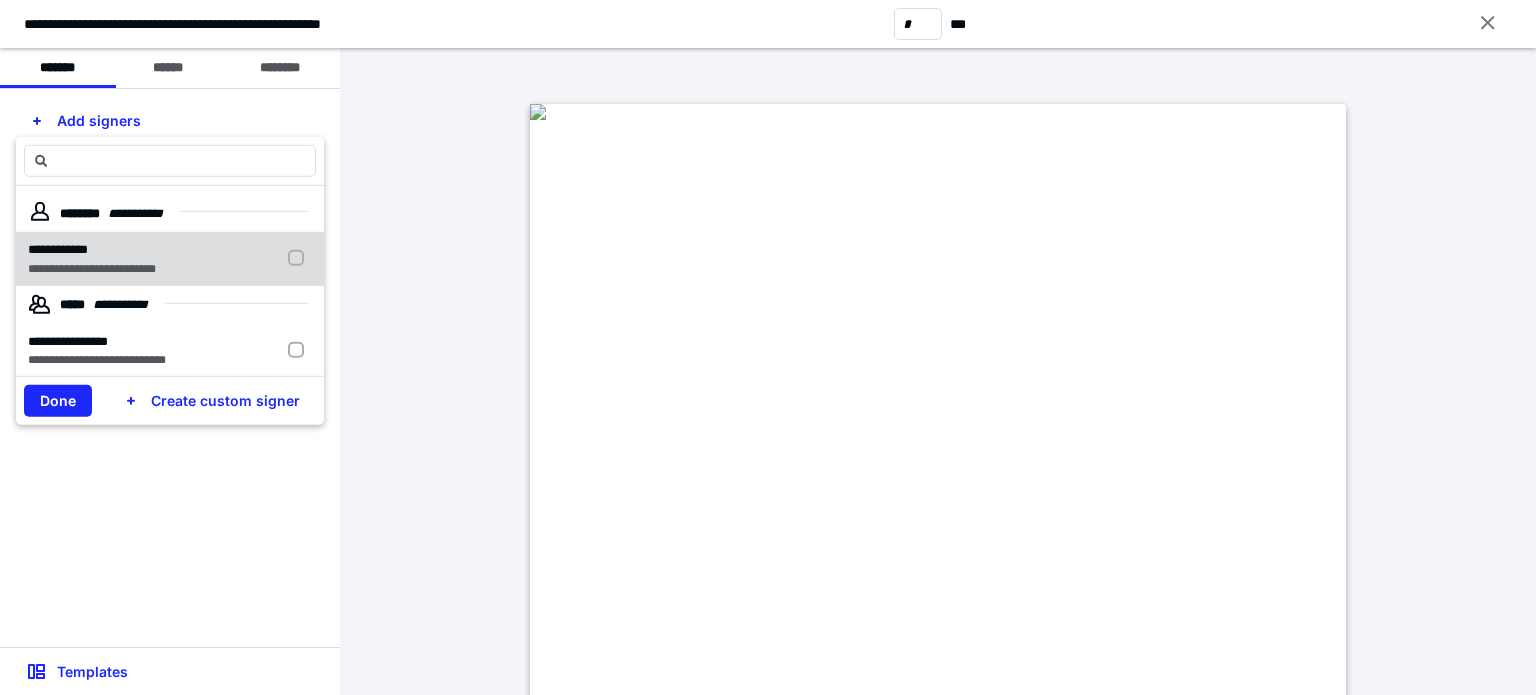 click at bounding box center (300, 258) 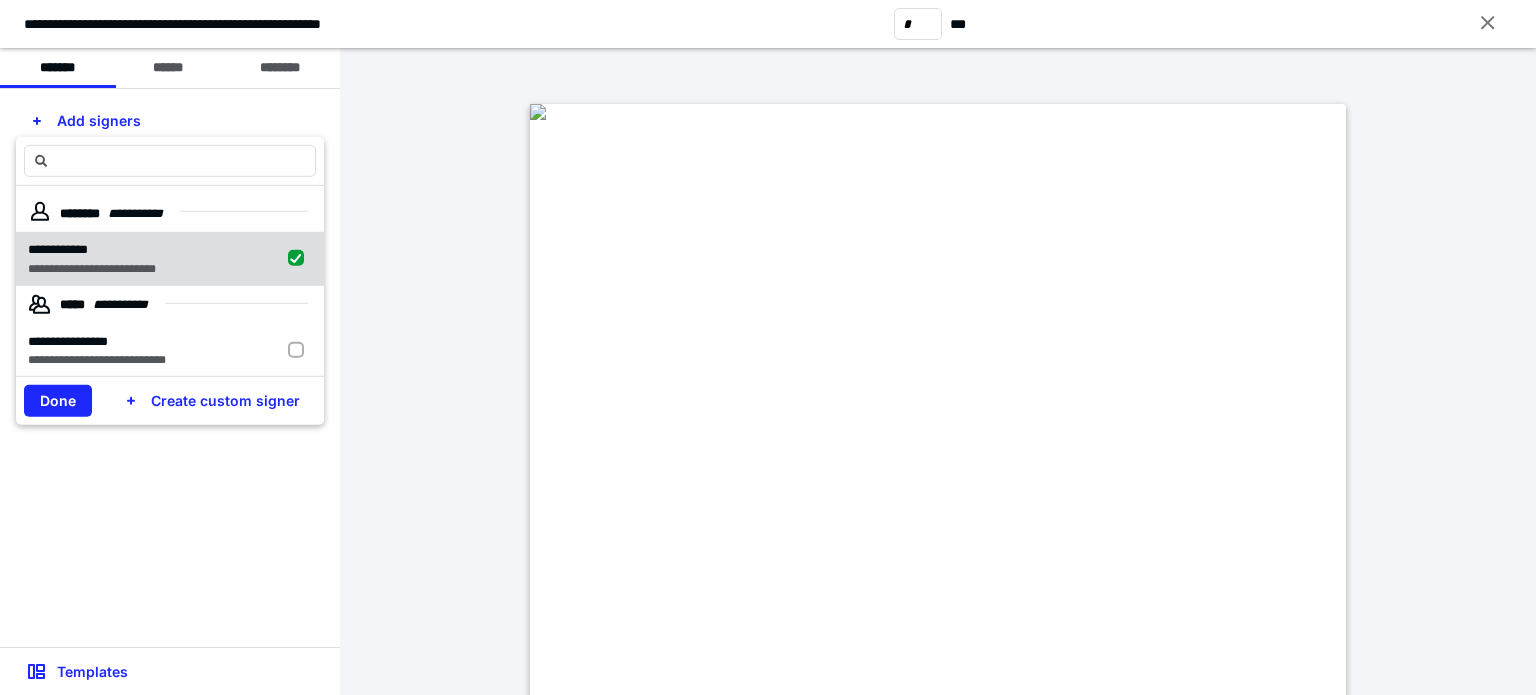 checkbox on "true" 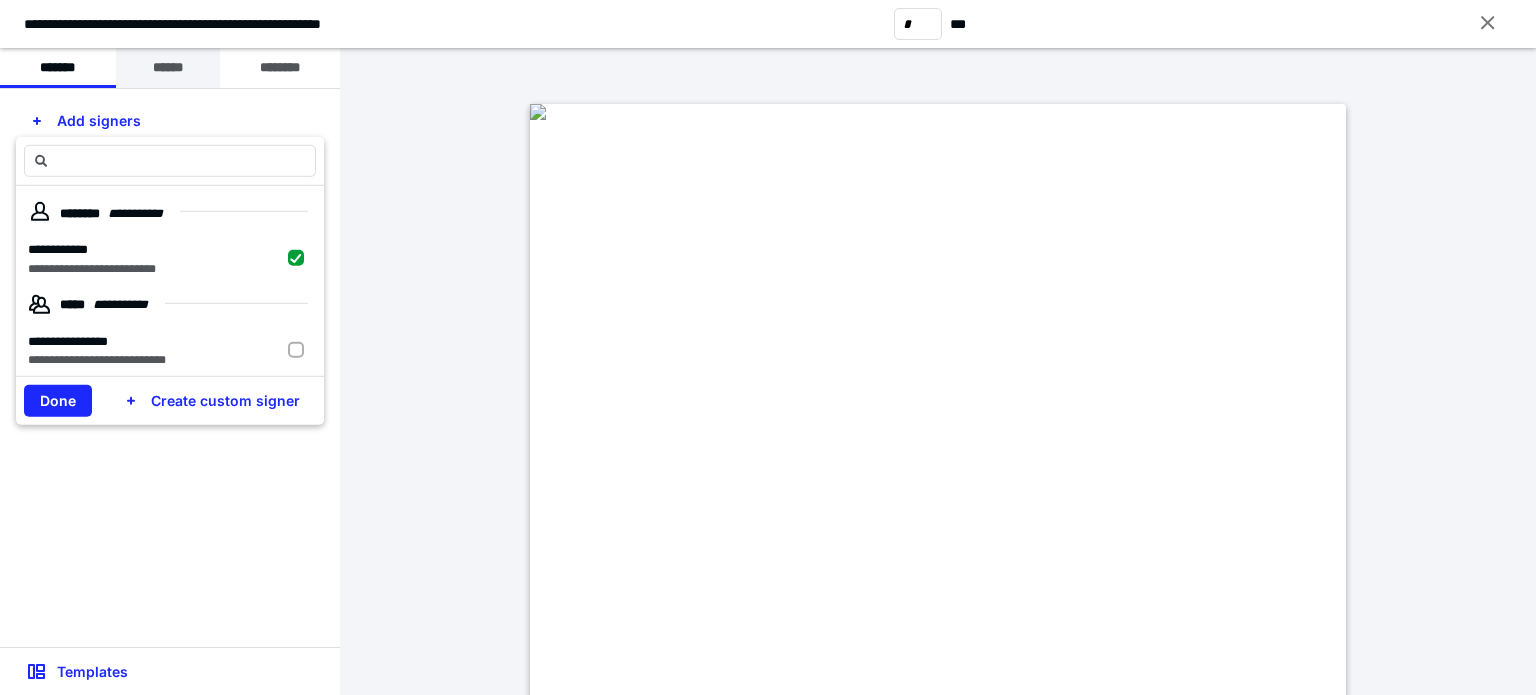 click on "******" at bounding box center [168, 68] 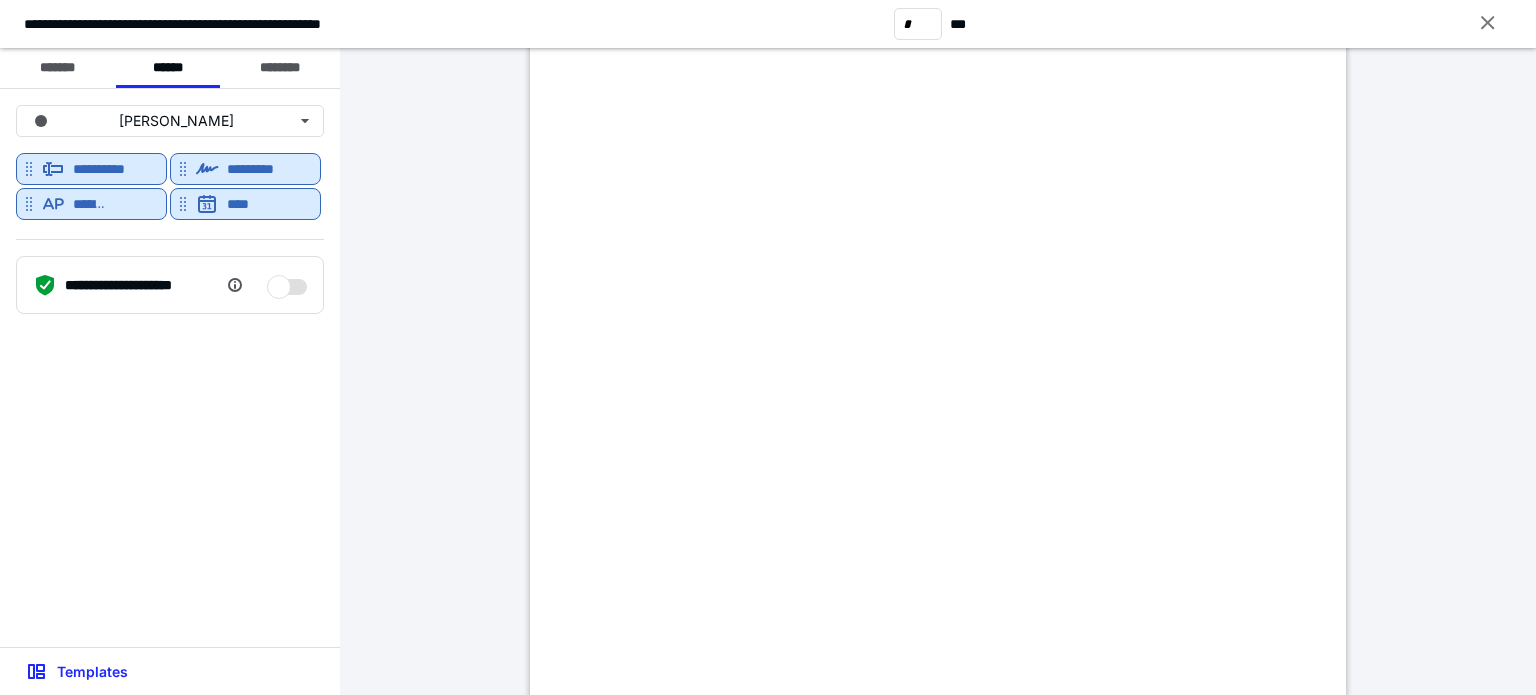 scroll, scrollTop: 200, scrollLeft: 0, axis: vertical 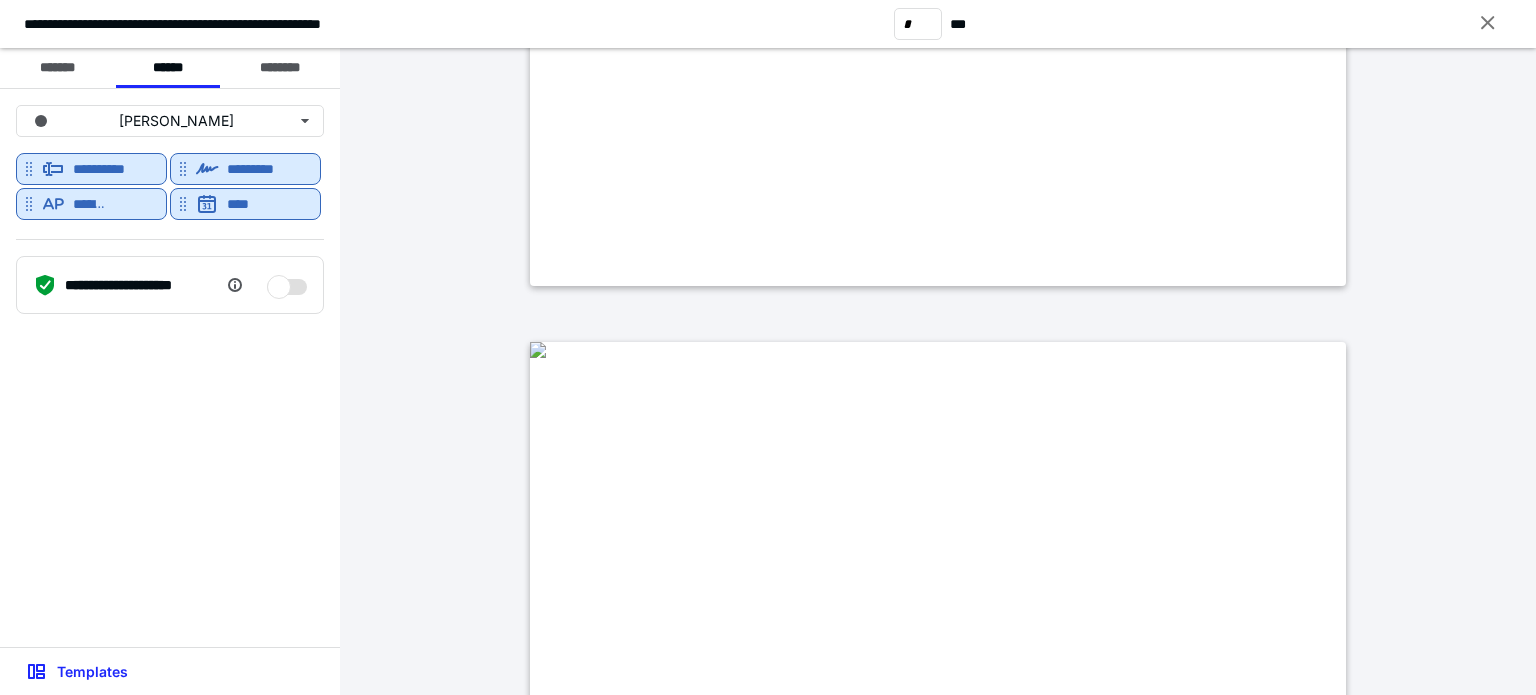type on "*" 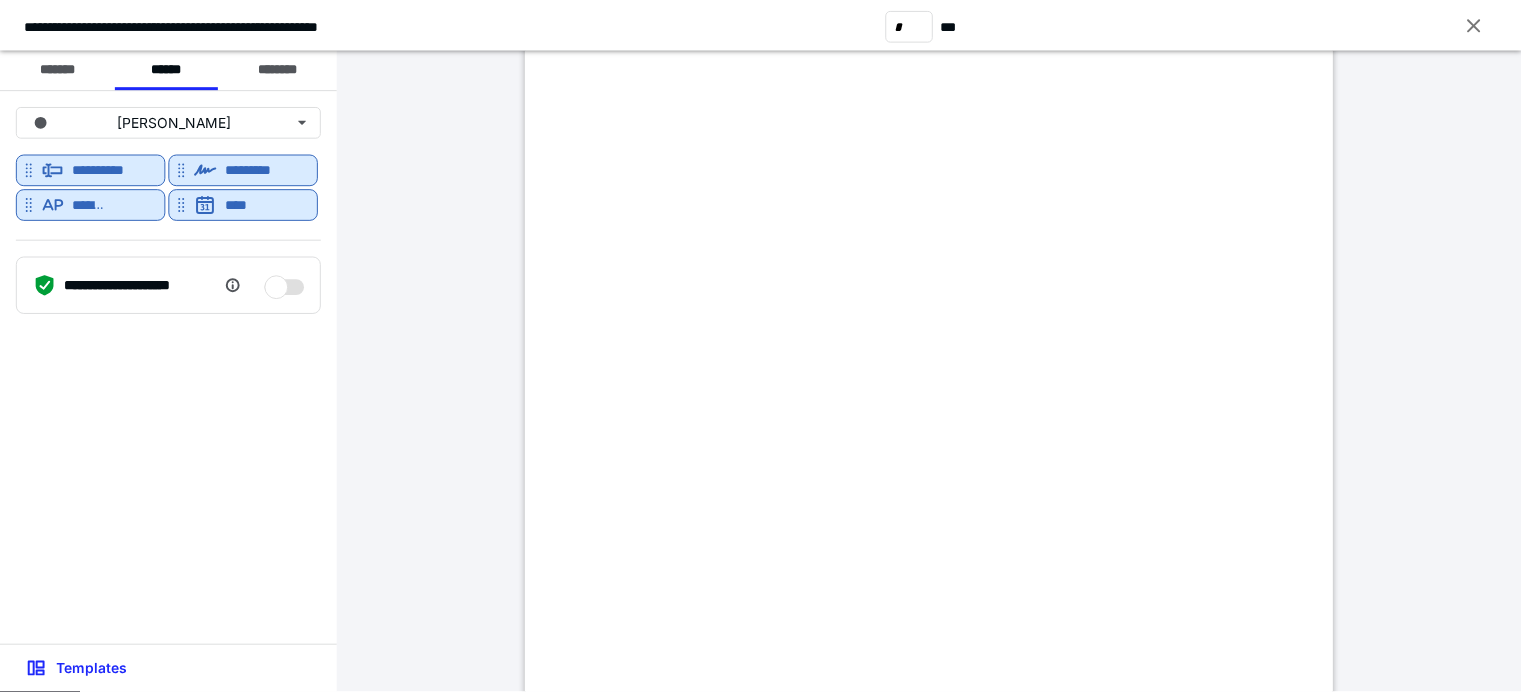 scroll, scrollTop: 4700, scrollLeft: 0, axis: vertical 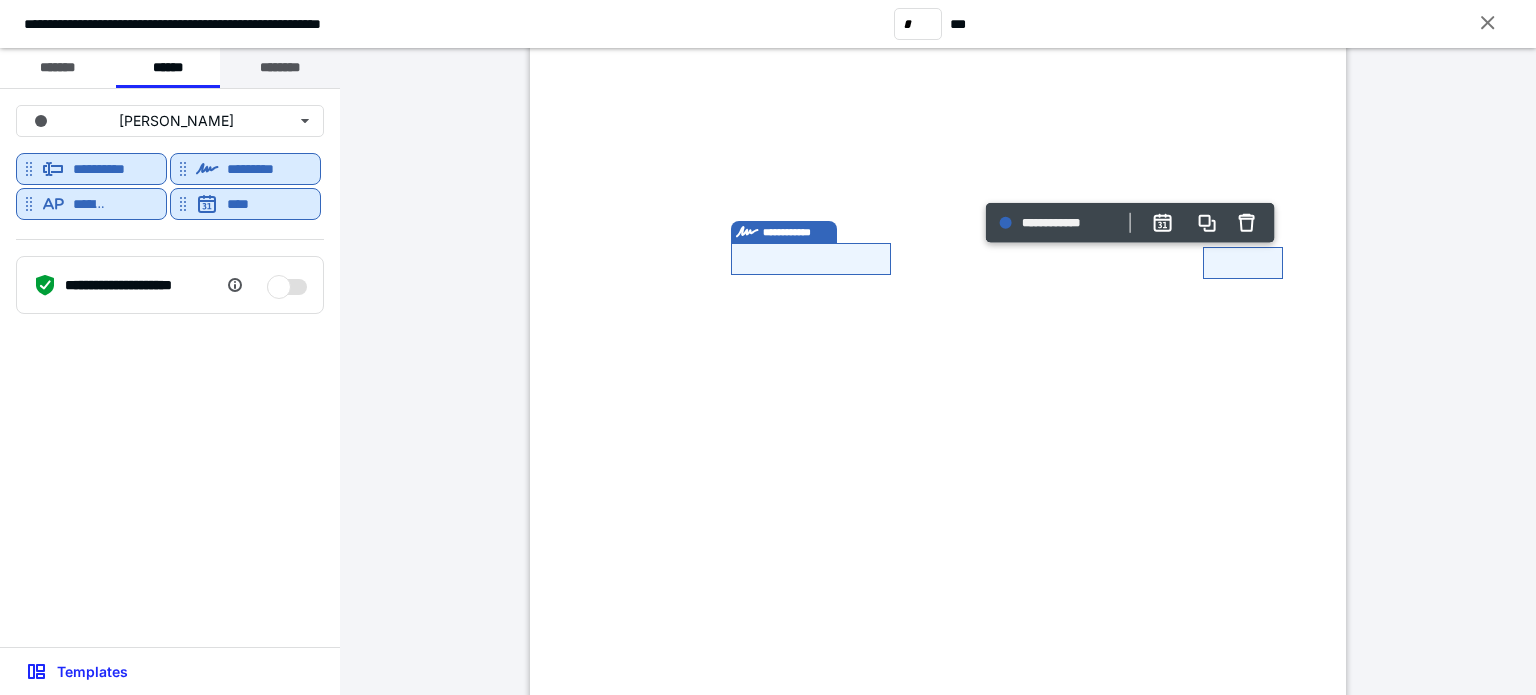 click on "********" at bounding box center (280, 68) 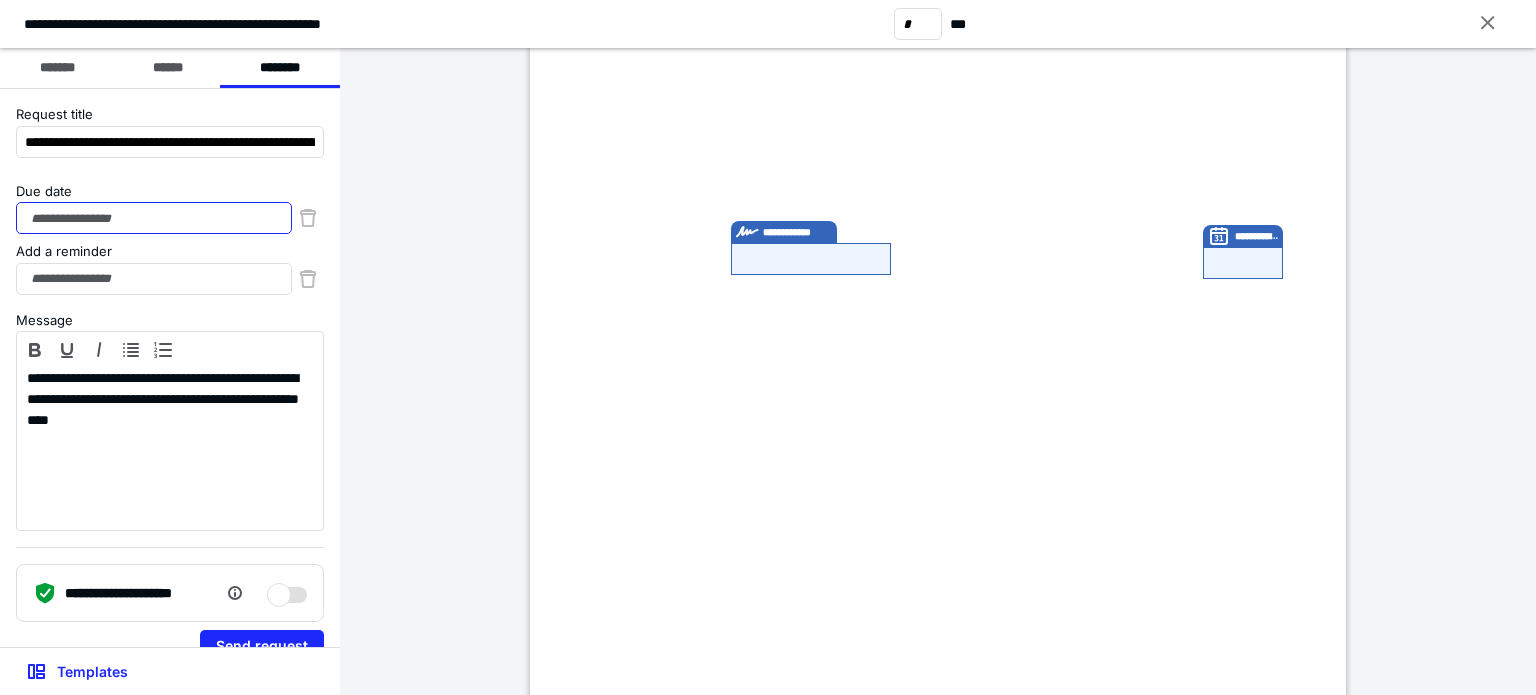 click on "Due date" at bounding box center (154, 218) 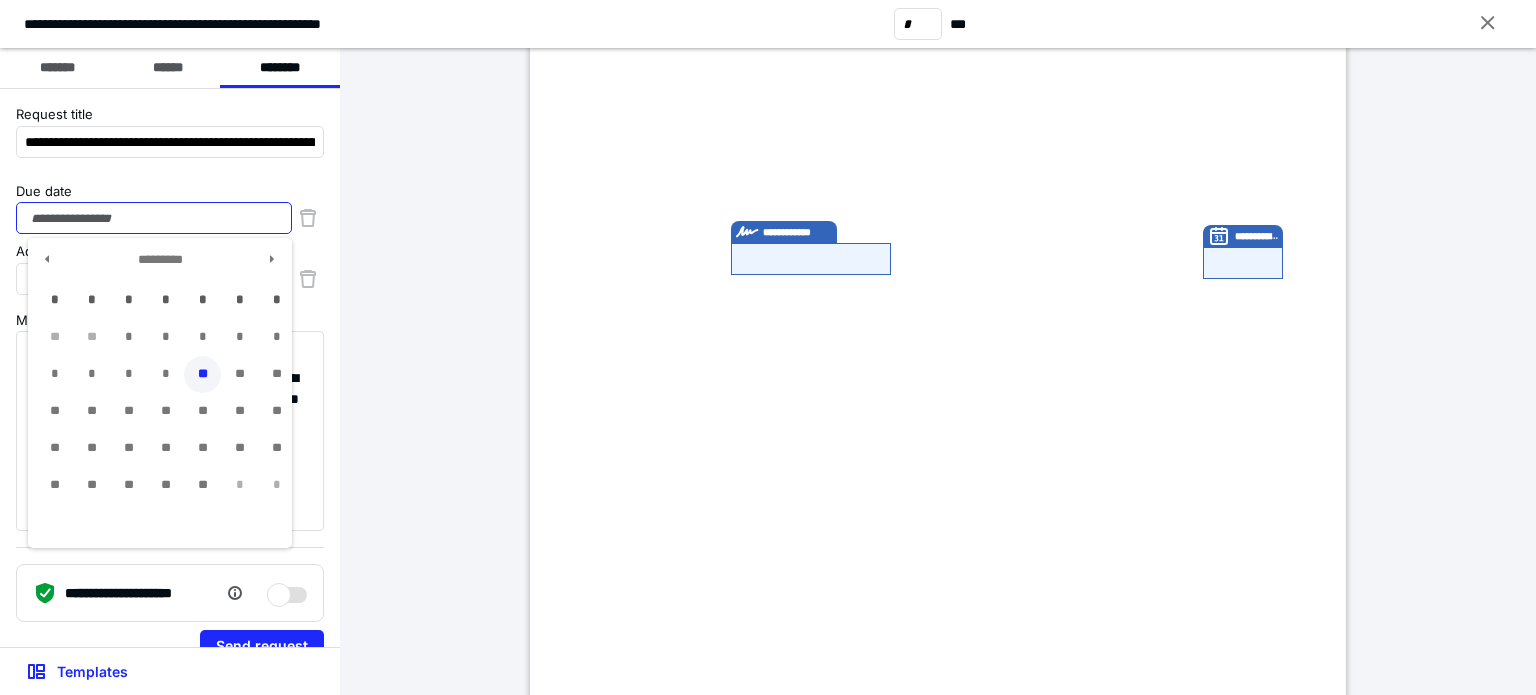 click on "**" at bounding box center [202, 374] 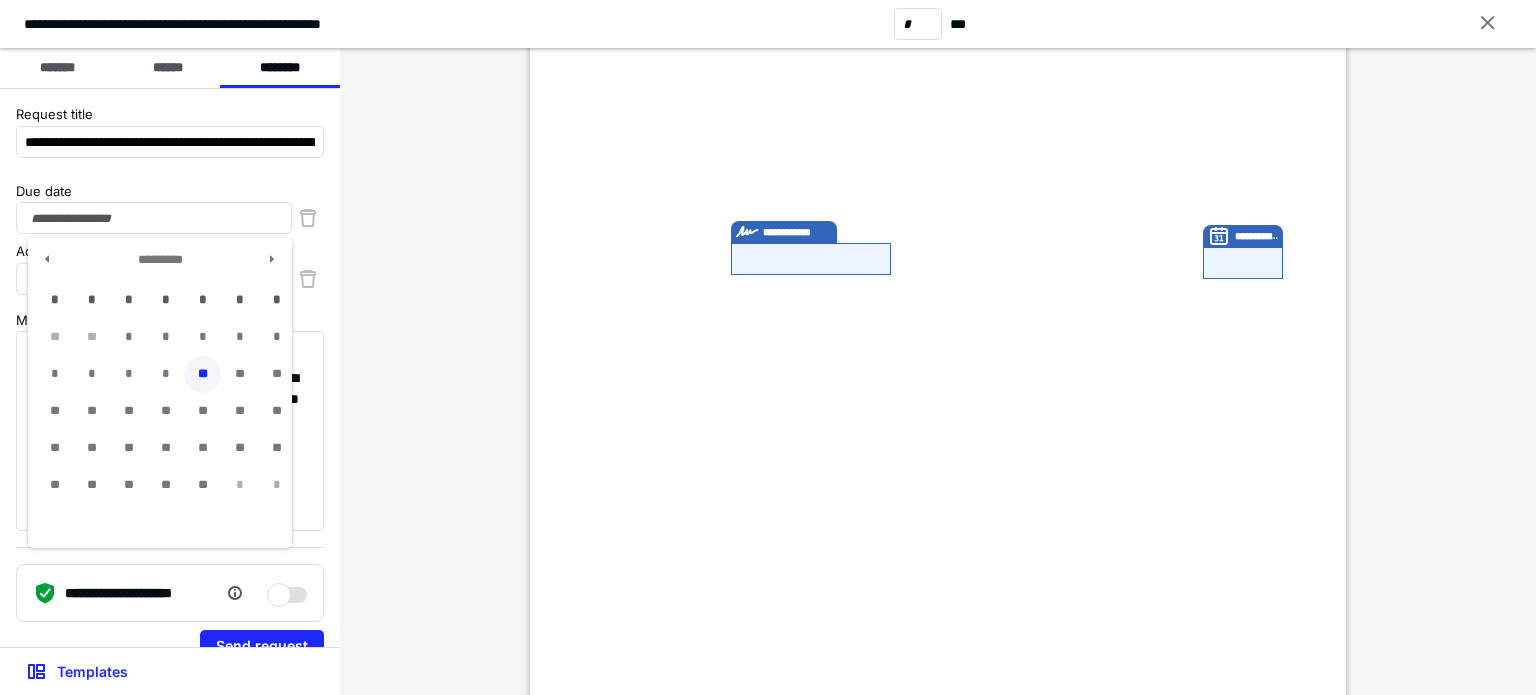 type on "**********" 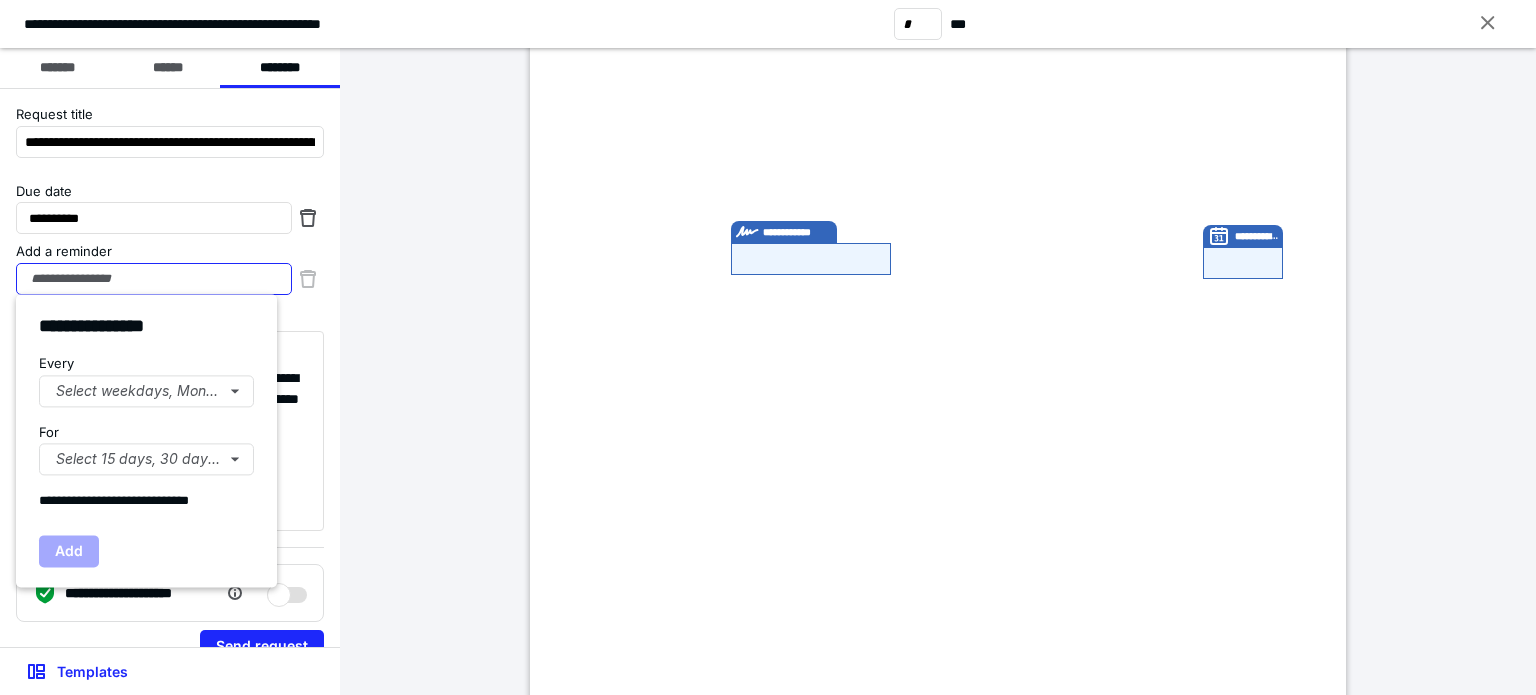 click on "Add a reminder" at bounding box center [154, 279] 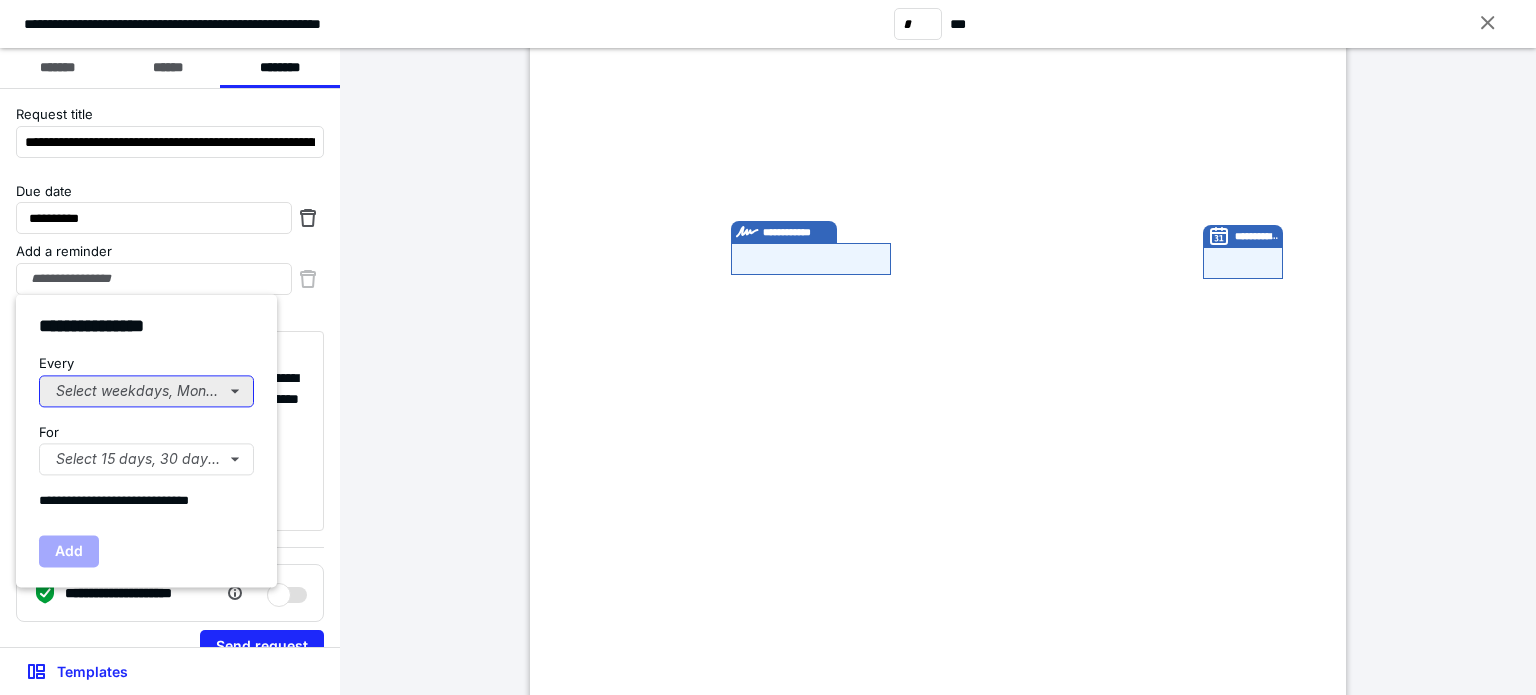 click on "Select weekdays, Mondays, or Tues..." at bounding box center (146, 391) 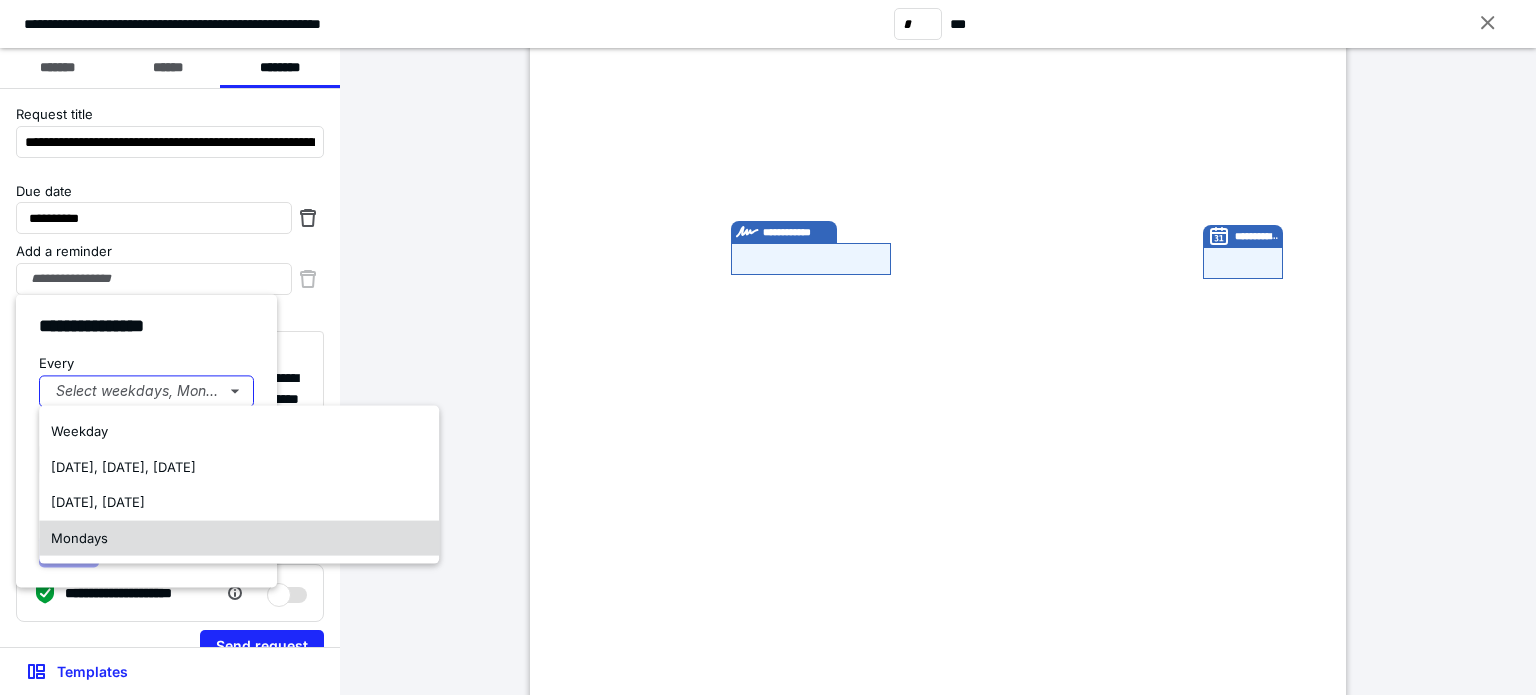click on "Mondays" at bounding box center [79, 537] 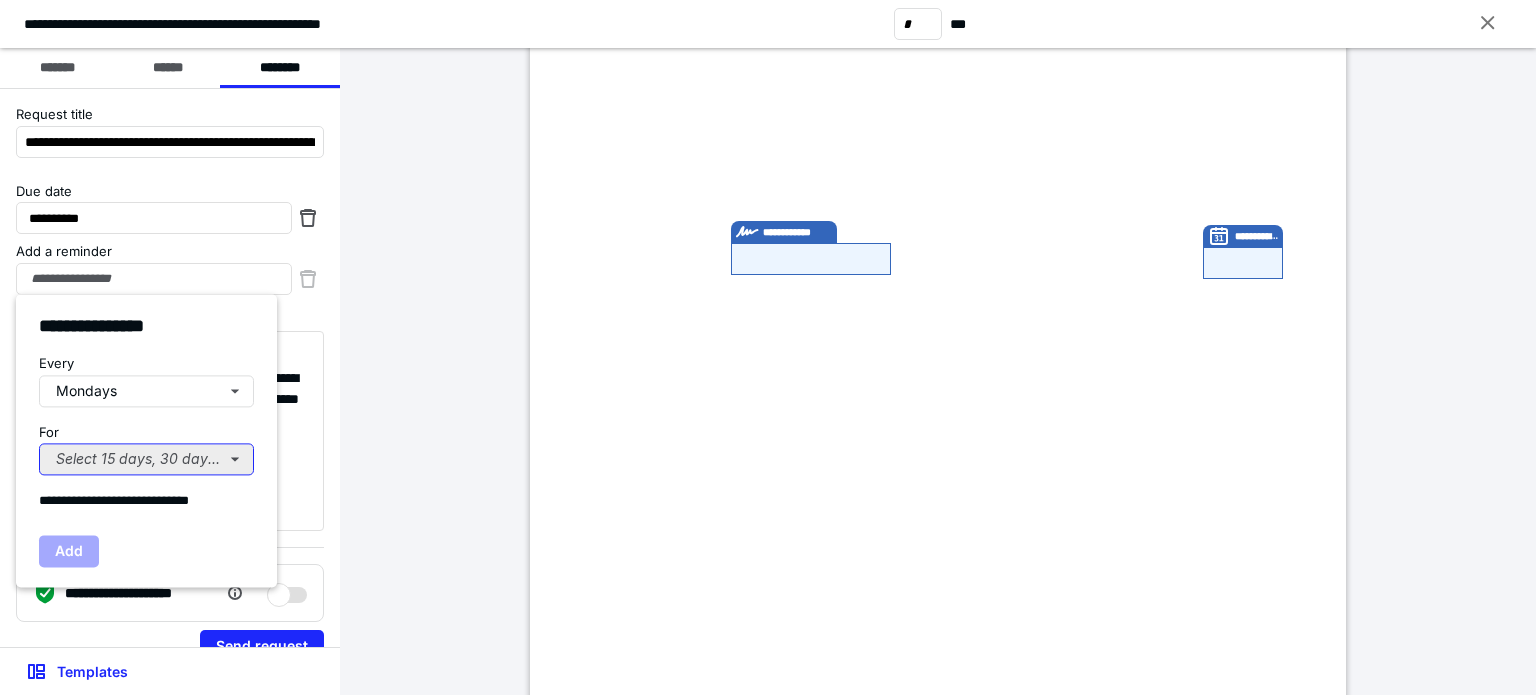 click on "Select 15 days, 30 days, or 45 days..." at bounding box center [146, 459] 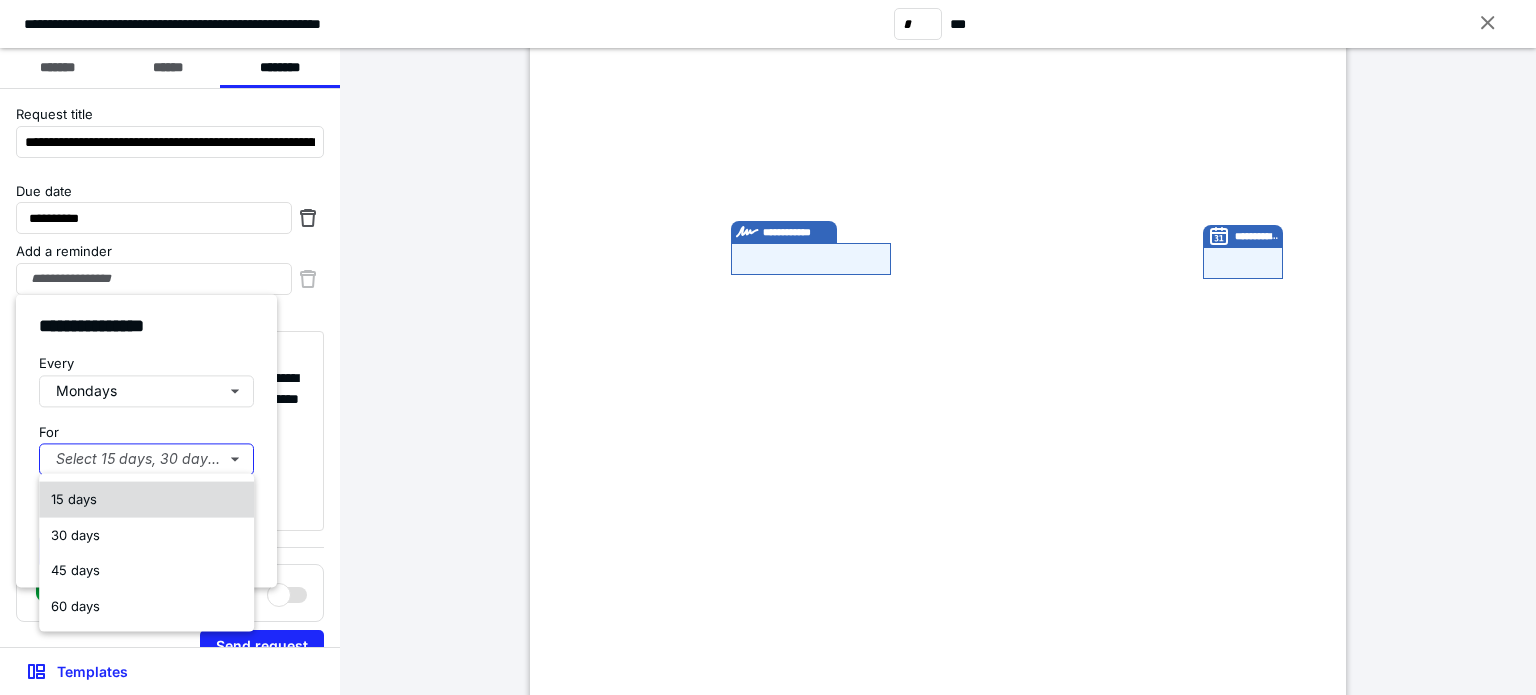 click on "15 days" at bounding box center (74, 499) 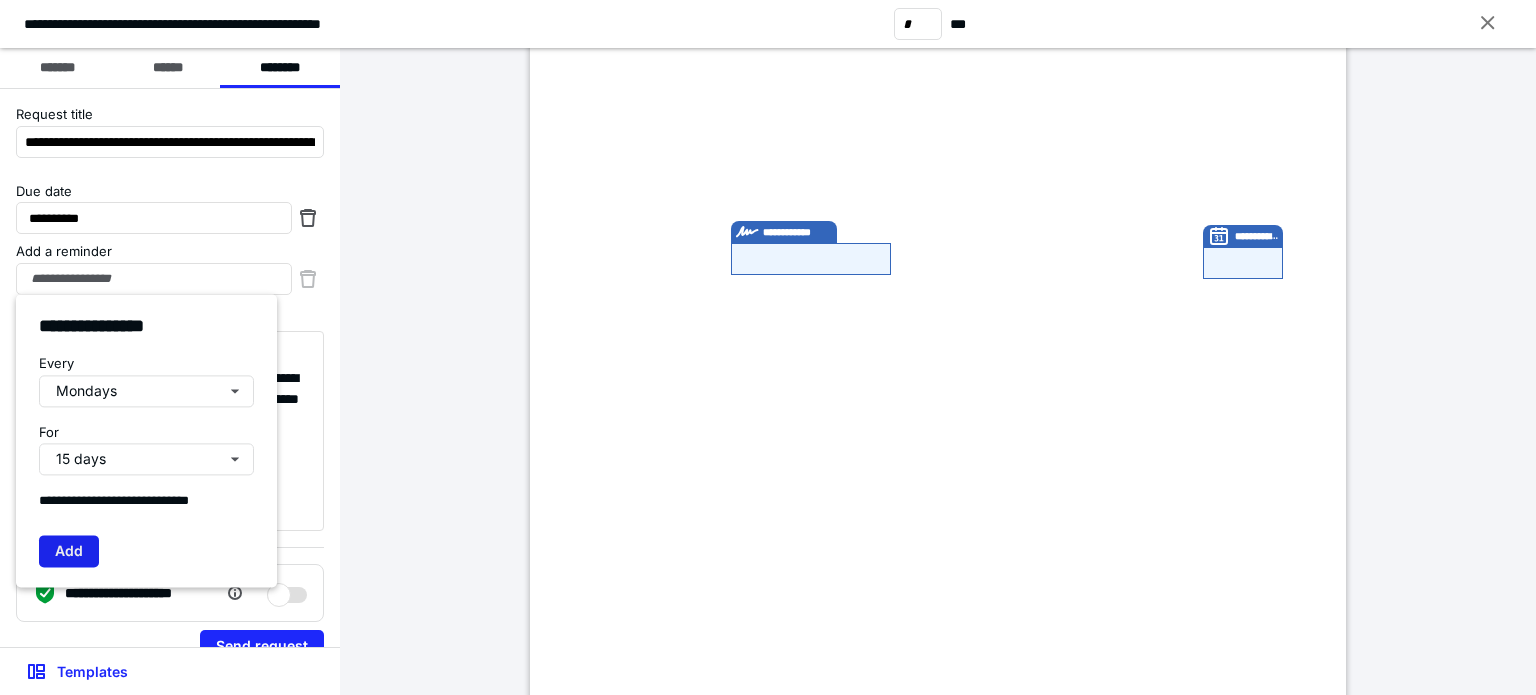 click on "Add" at bounding box center [69, 551] 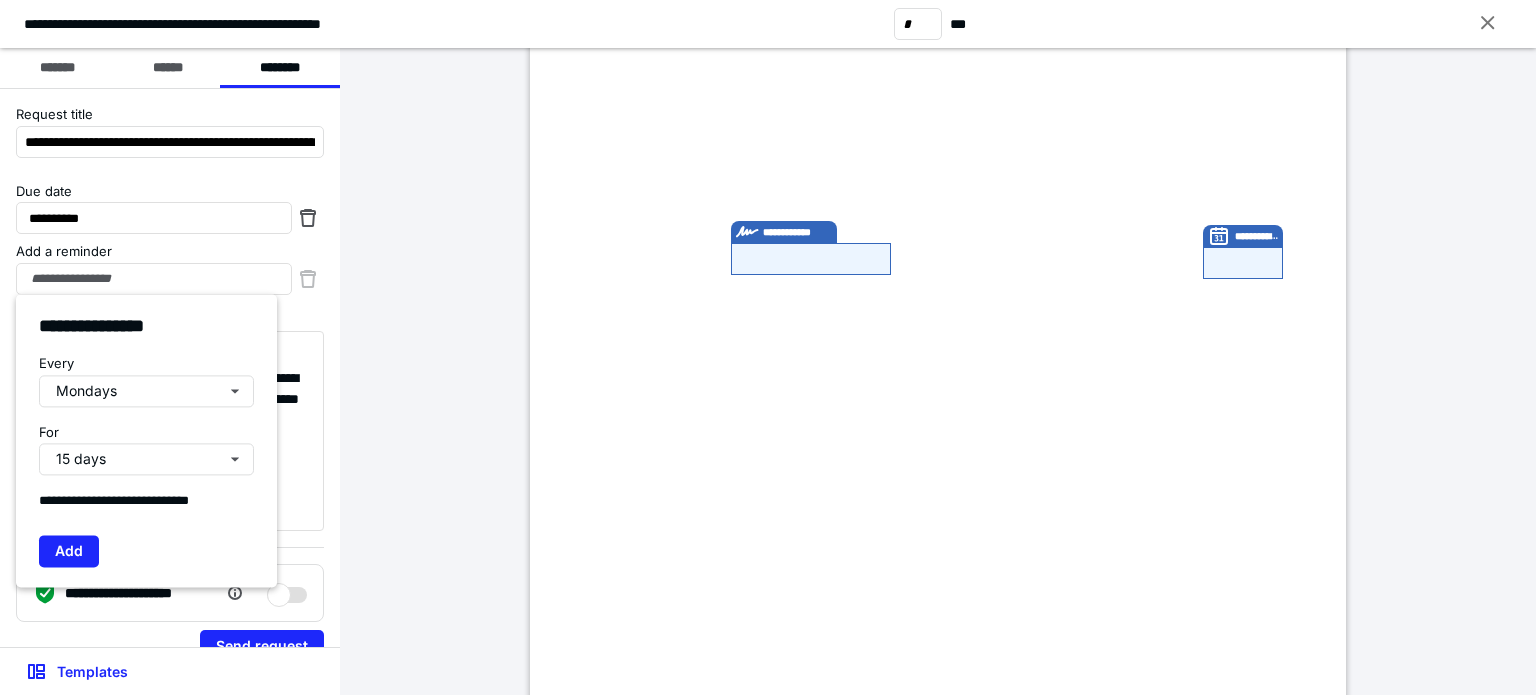 type on "**********" 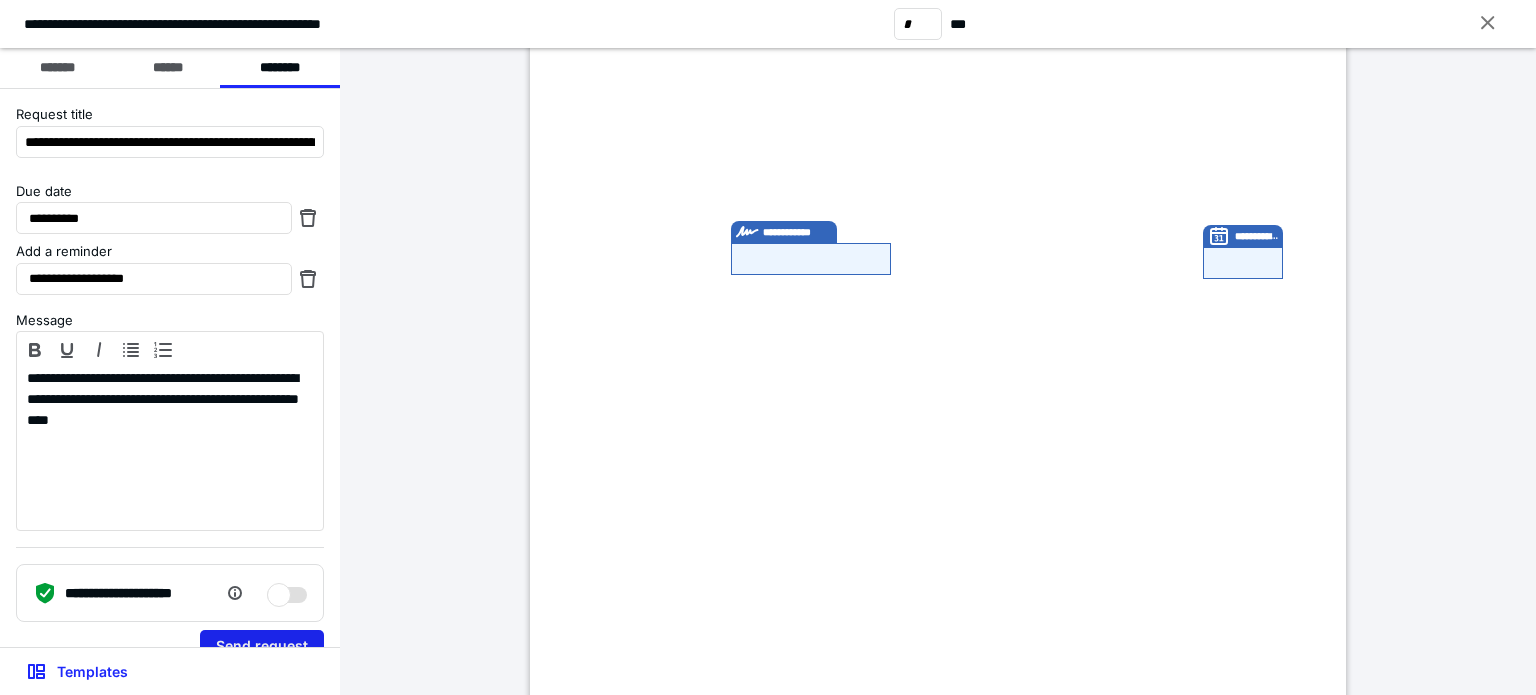 click on "Send request" at bounding box center (262, 646) 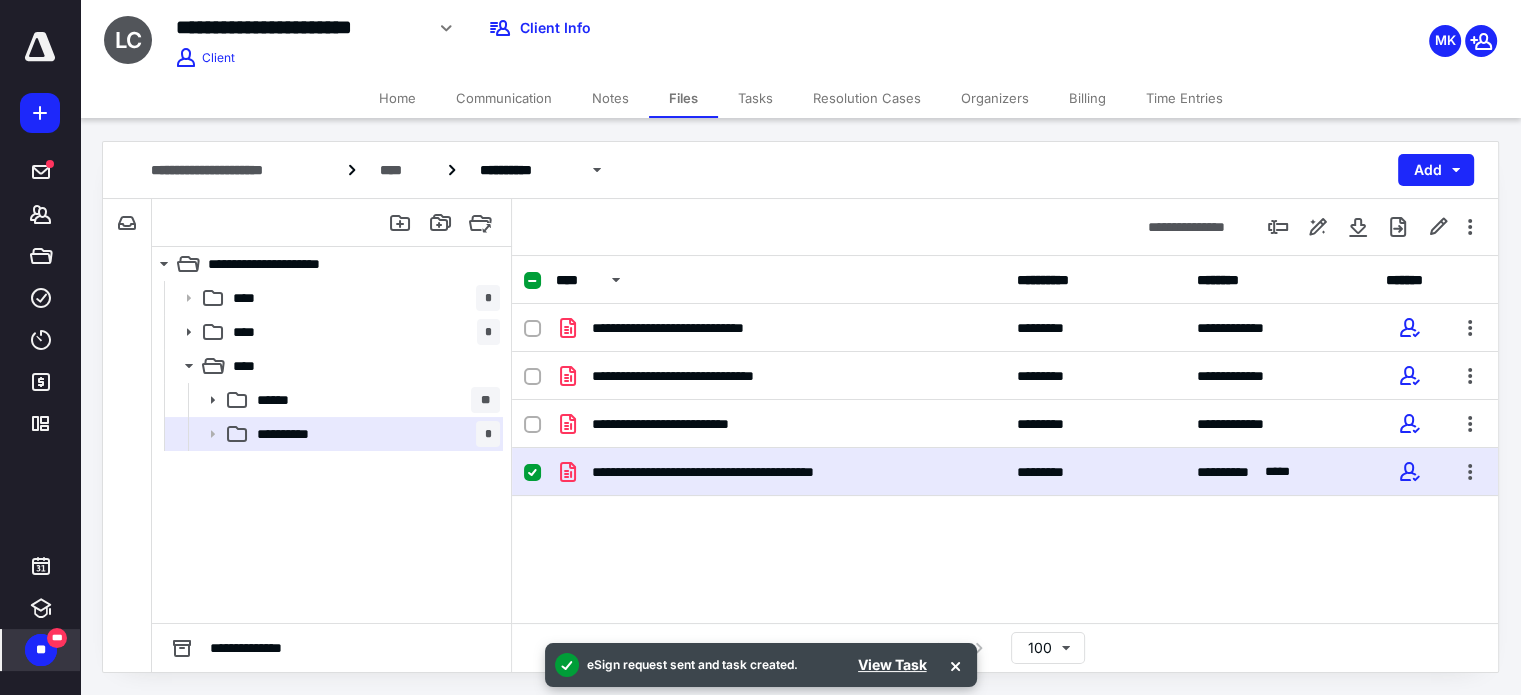 click on "Billing" at bounding box center (1087, 98) 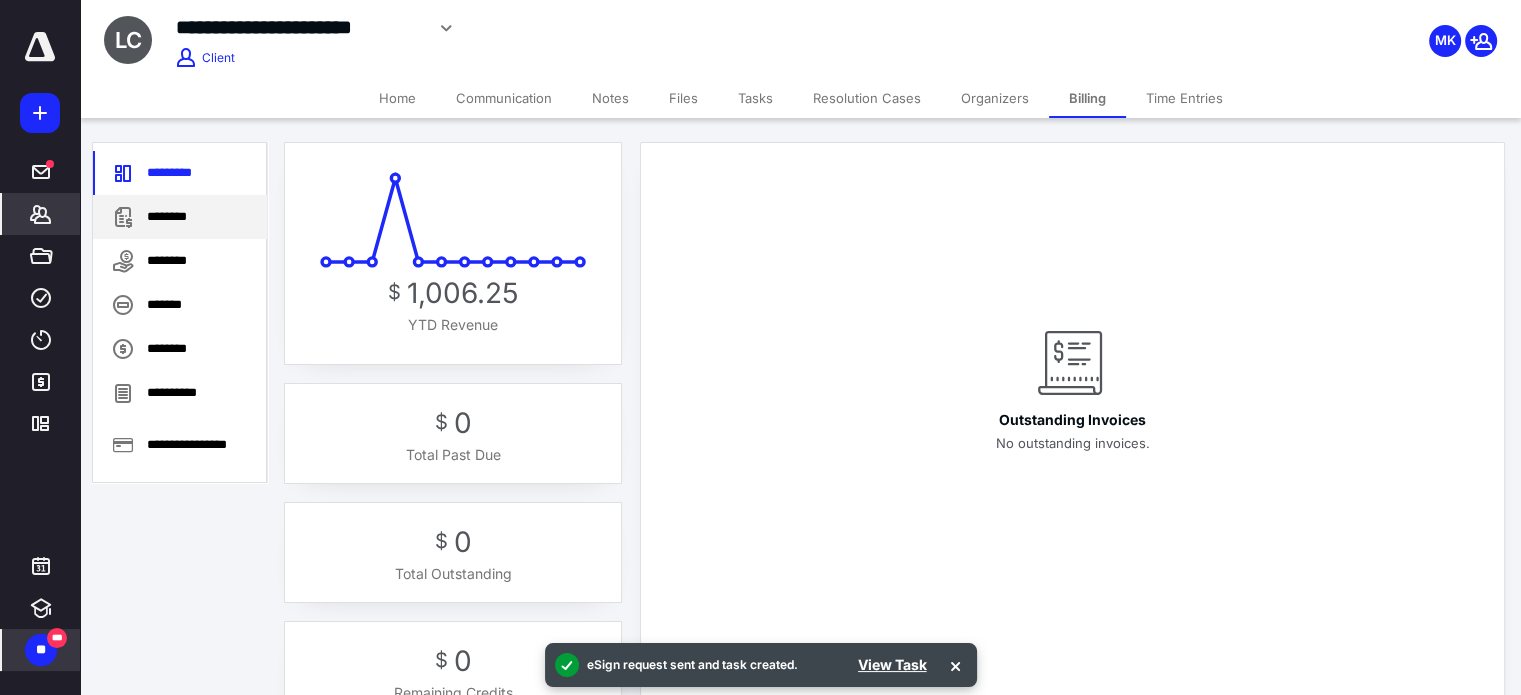 click on "********" at bounding box center (180, 217) 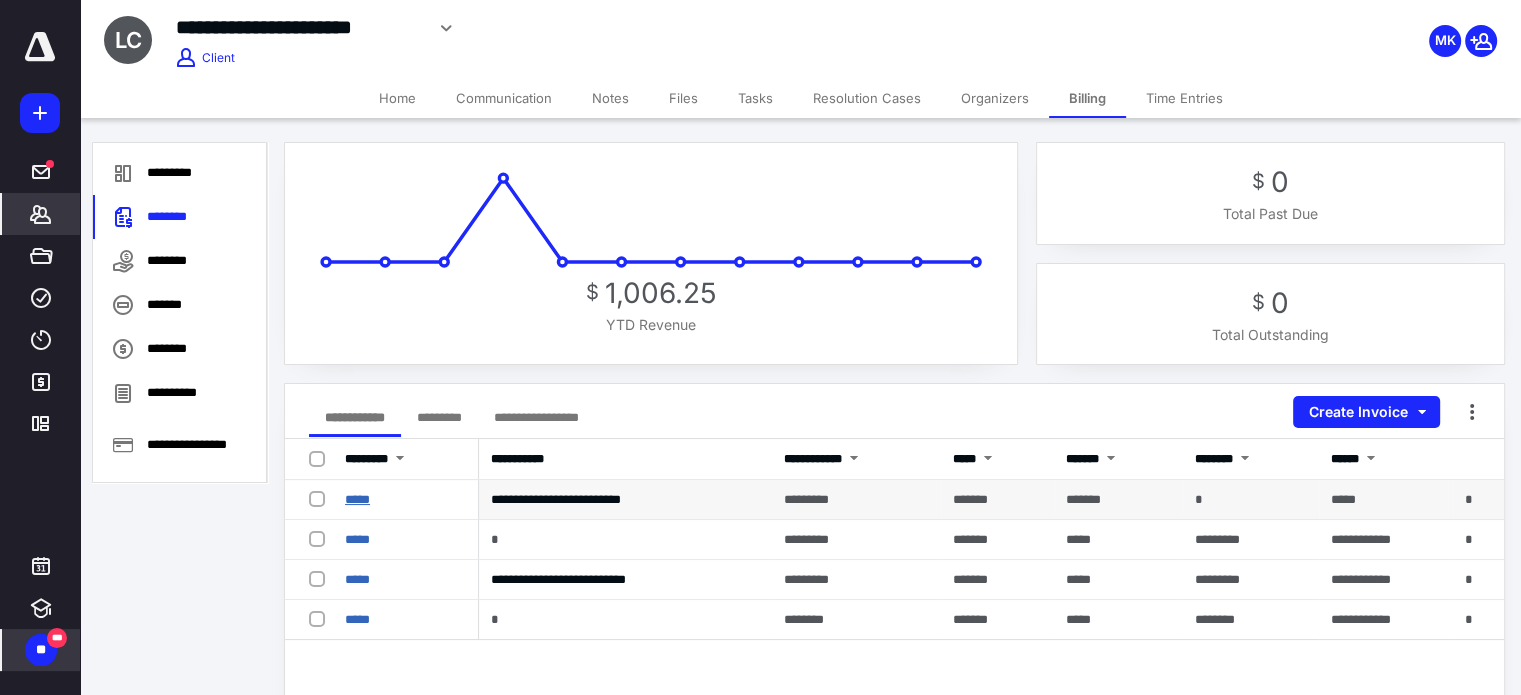 click on "*****" at bounding box center (357, 499) 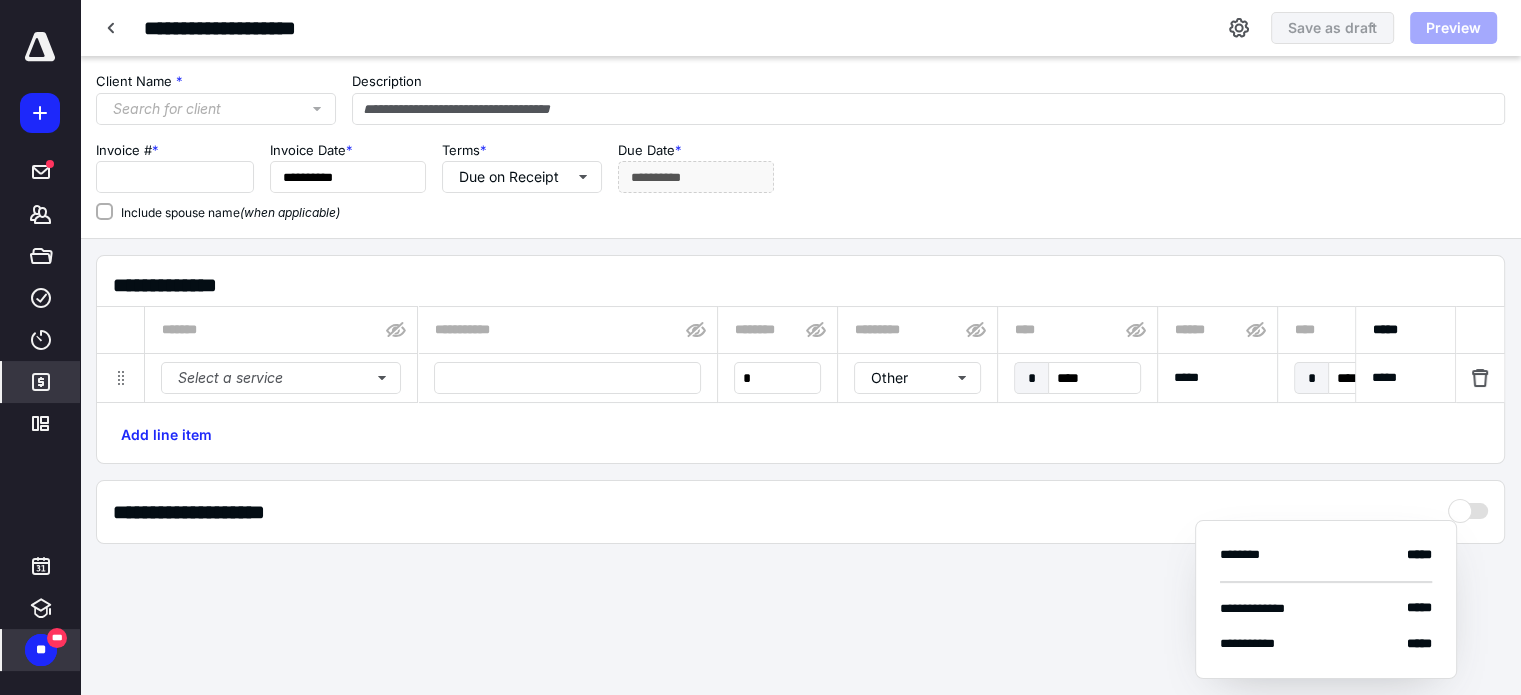 type on "**********" 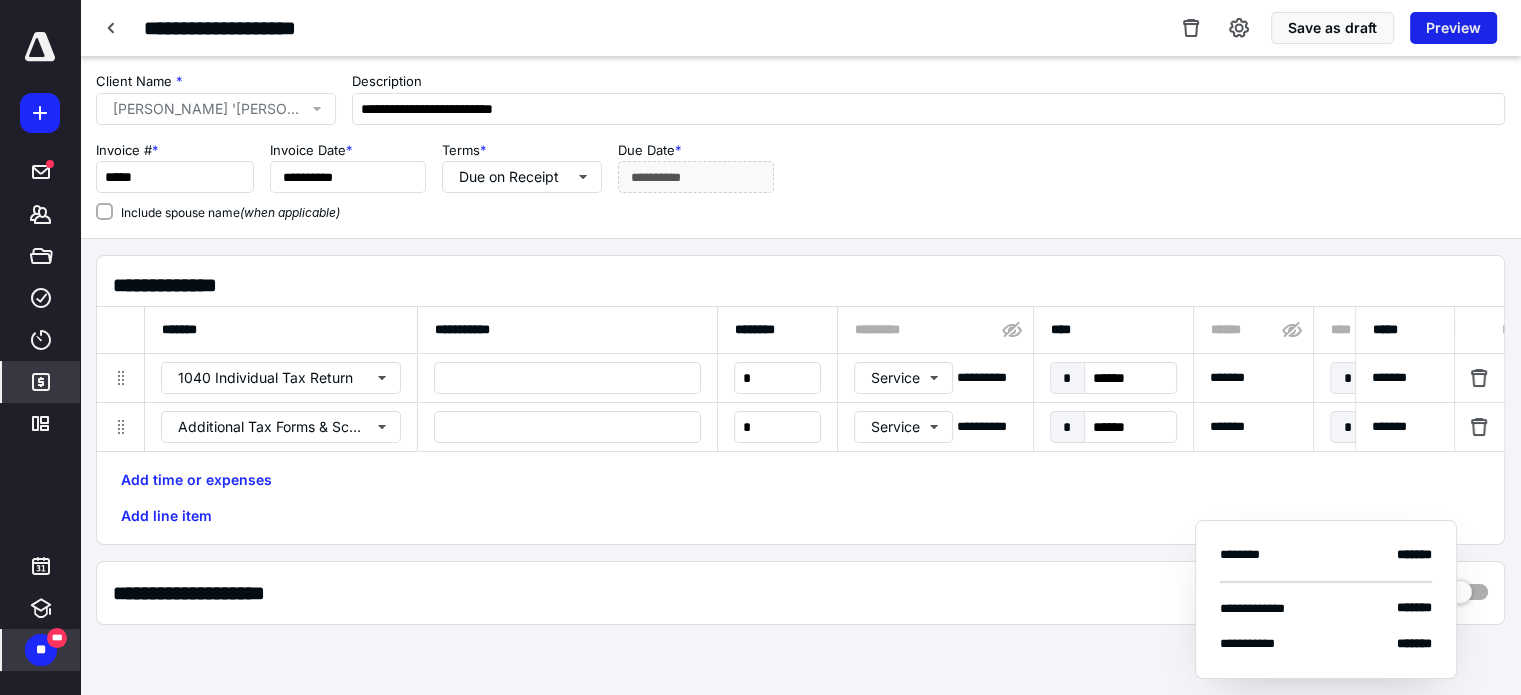 click on "Preview" at bounding box center (1453, 28) 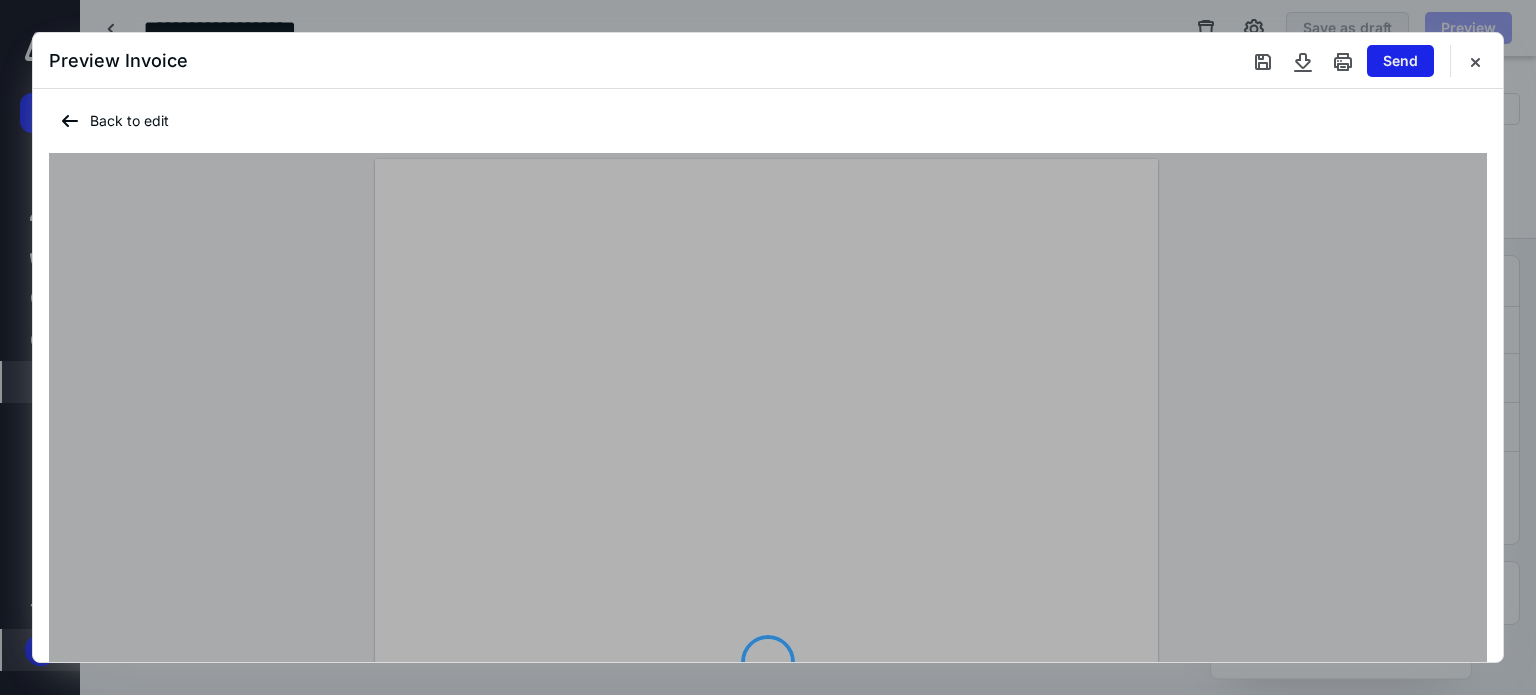 click on "Send" at bounding box center [1400, 61] 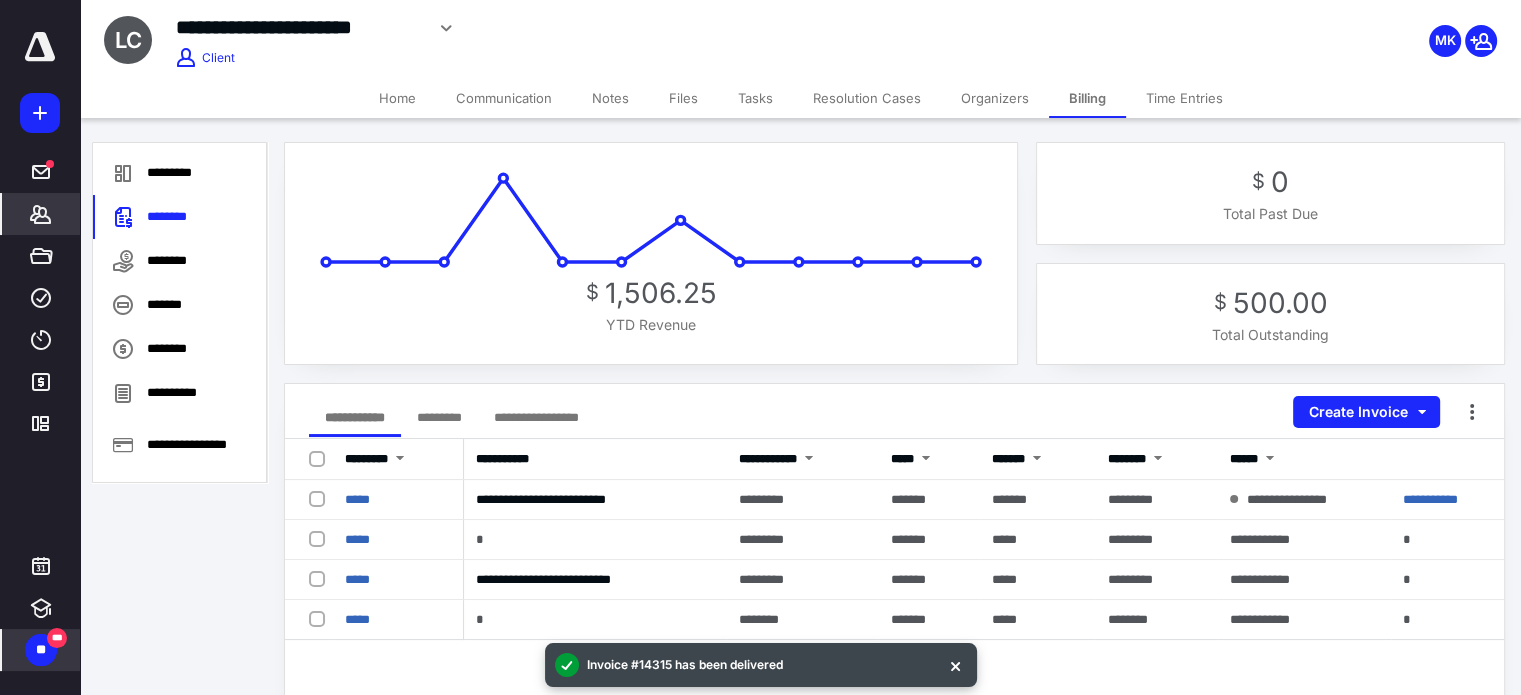 click on "Tasks" at bounding box center (755, 98) 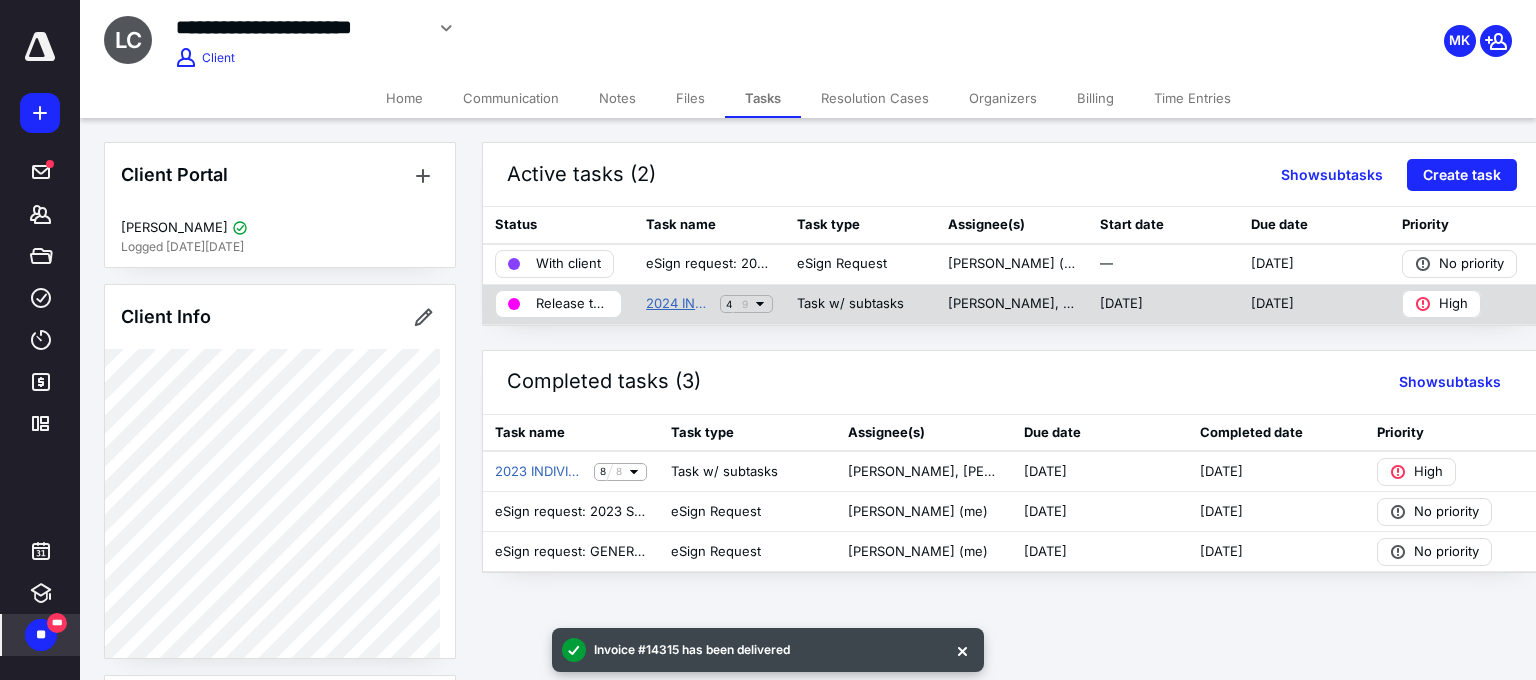 click on "2024  INDIVIDUAL TAX RETURN" at bounding box center [679, 304] 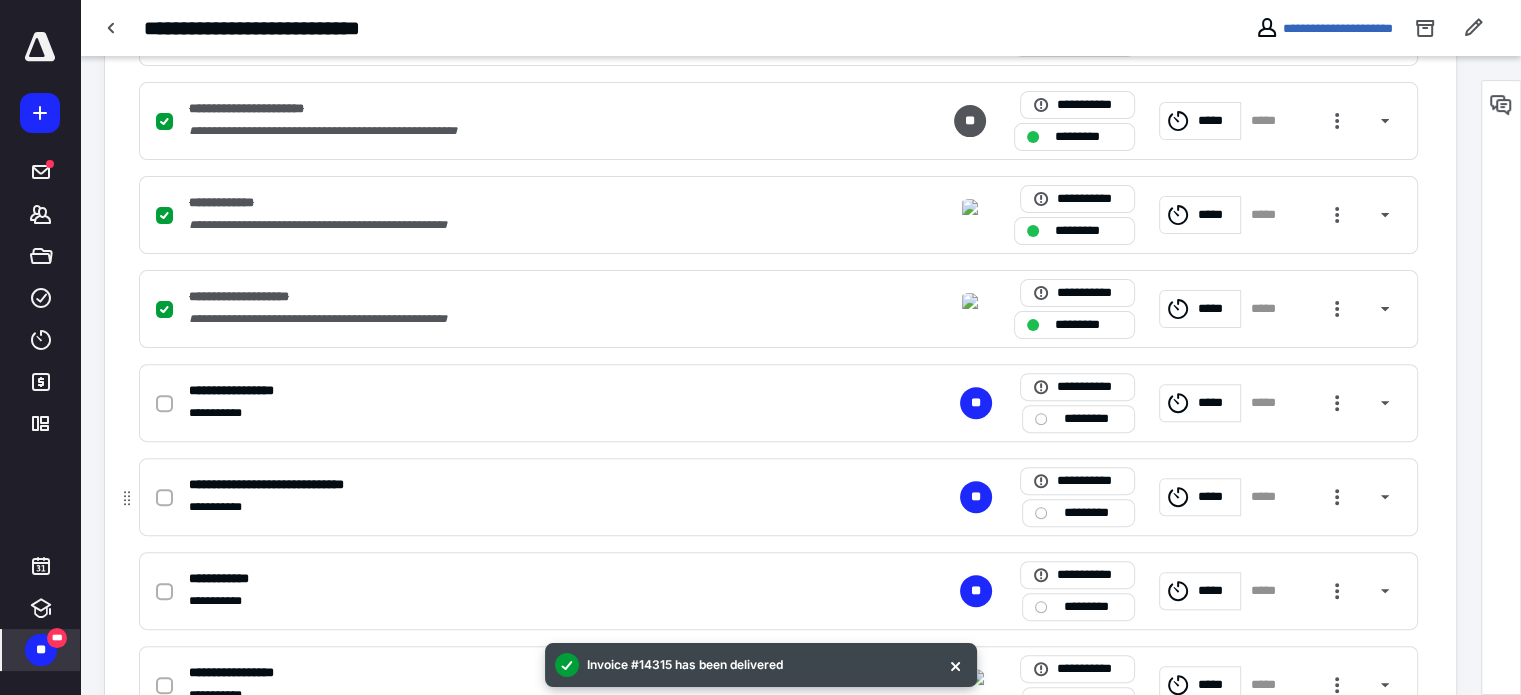 scroll, scrollTop: 600, scrollLeft: 0, axis: vertical 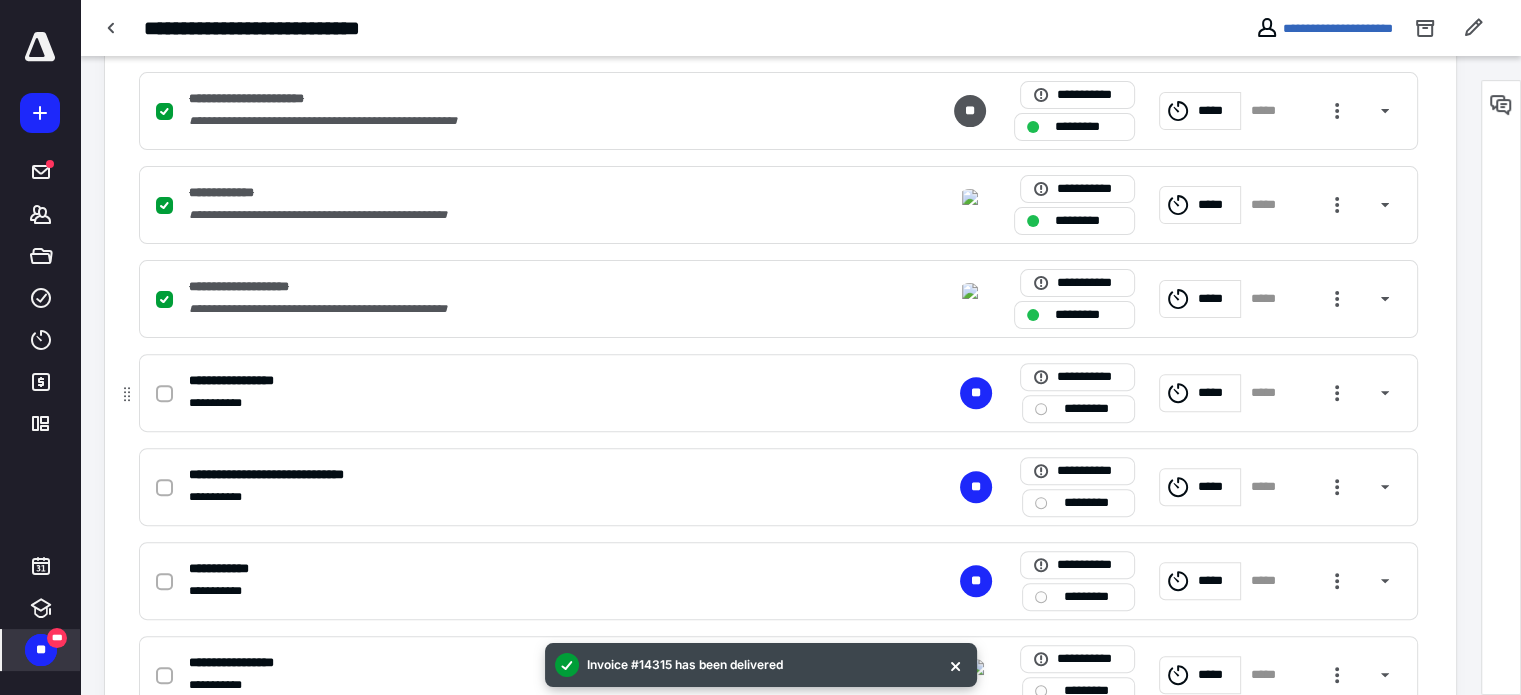 click at bounding box center [168, 393] 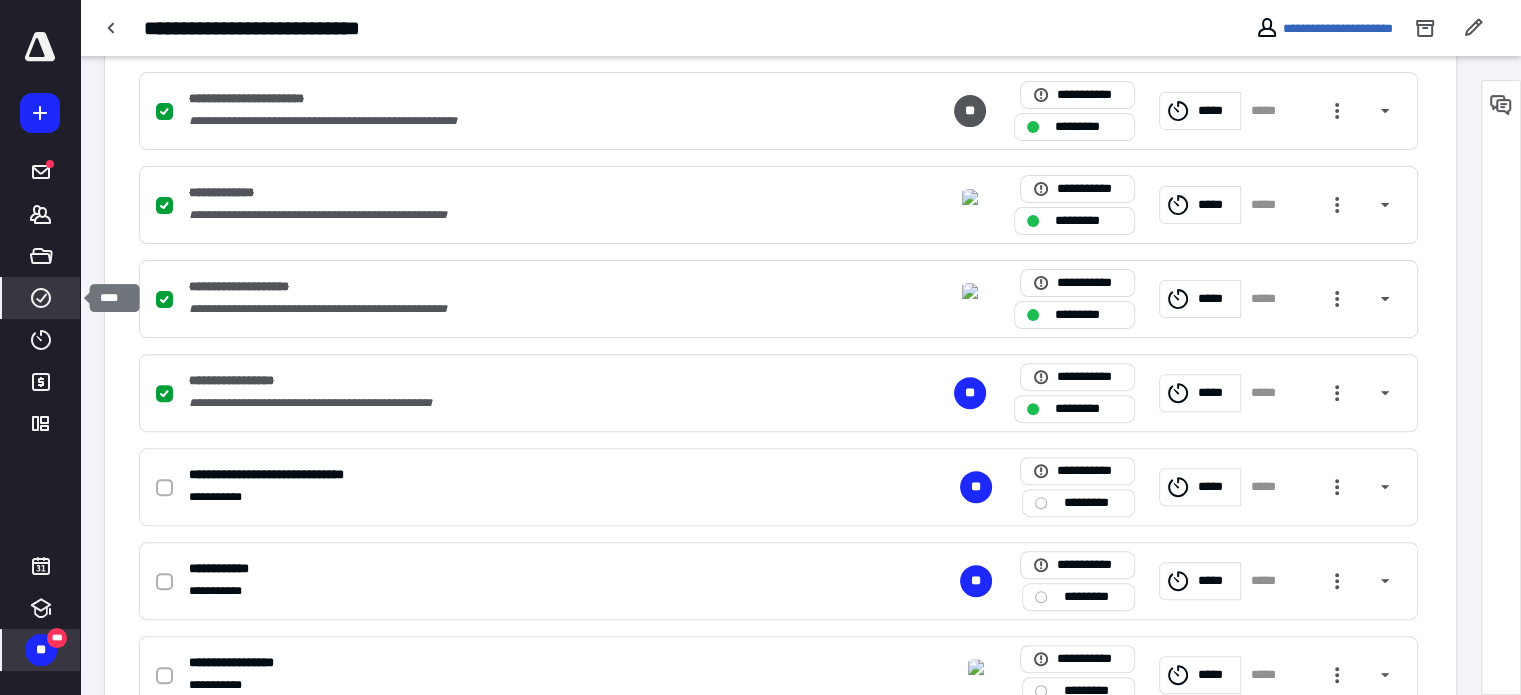 click 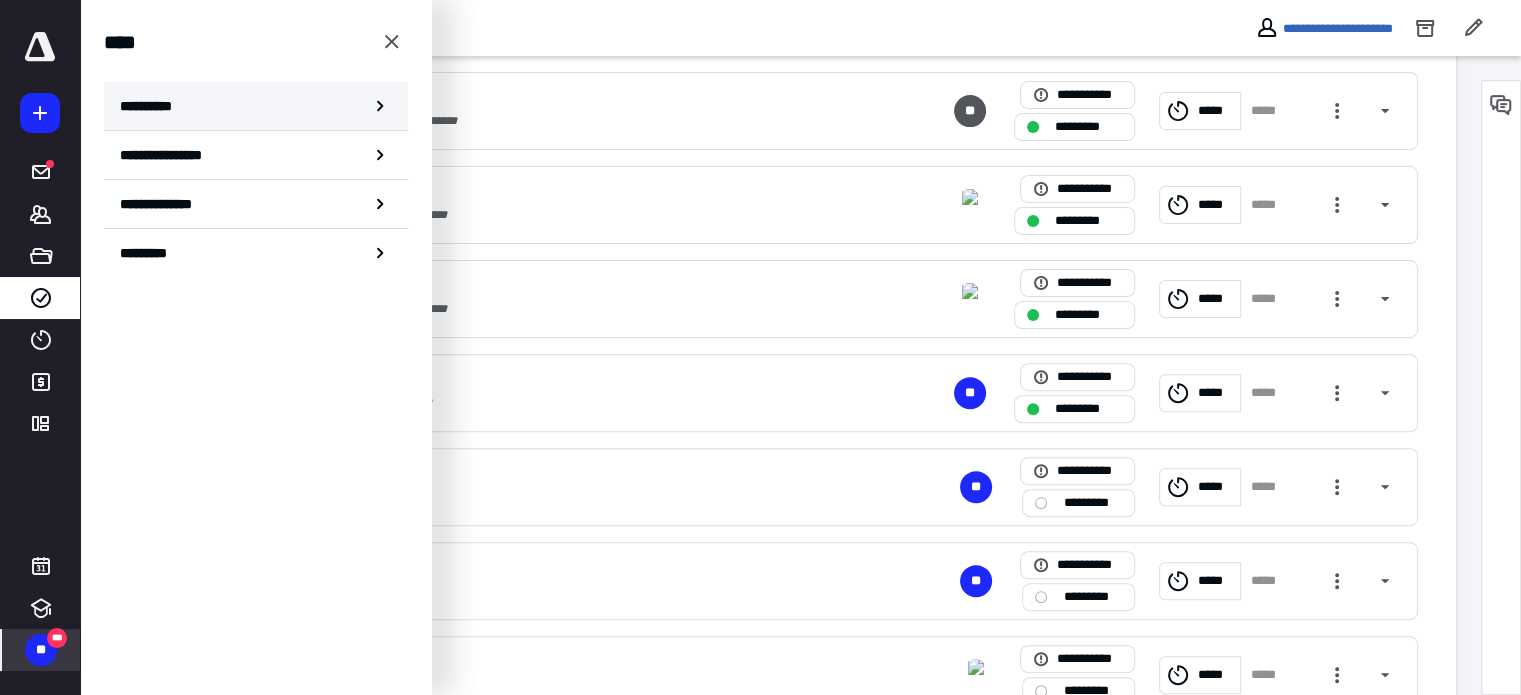 click on "**********" at bounding box center [153, 106] 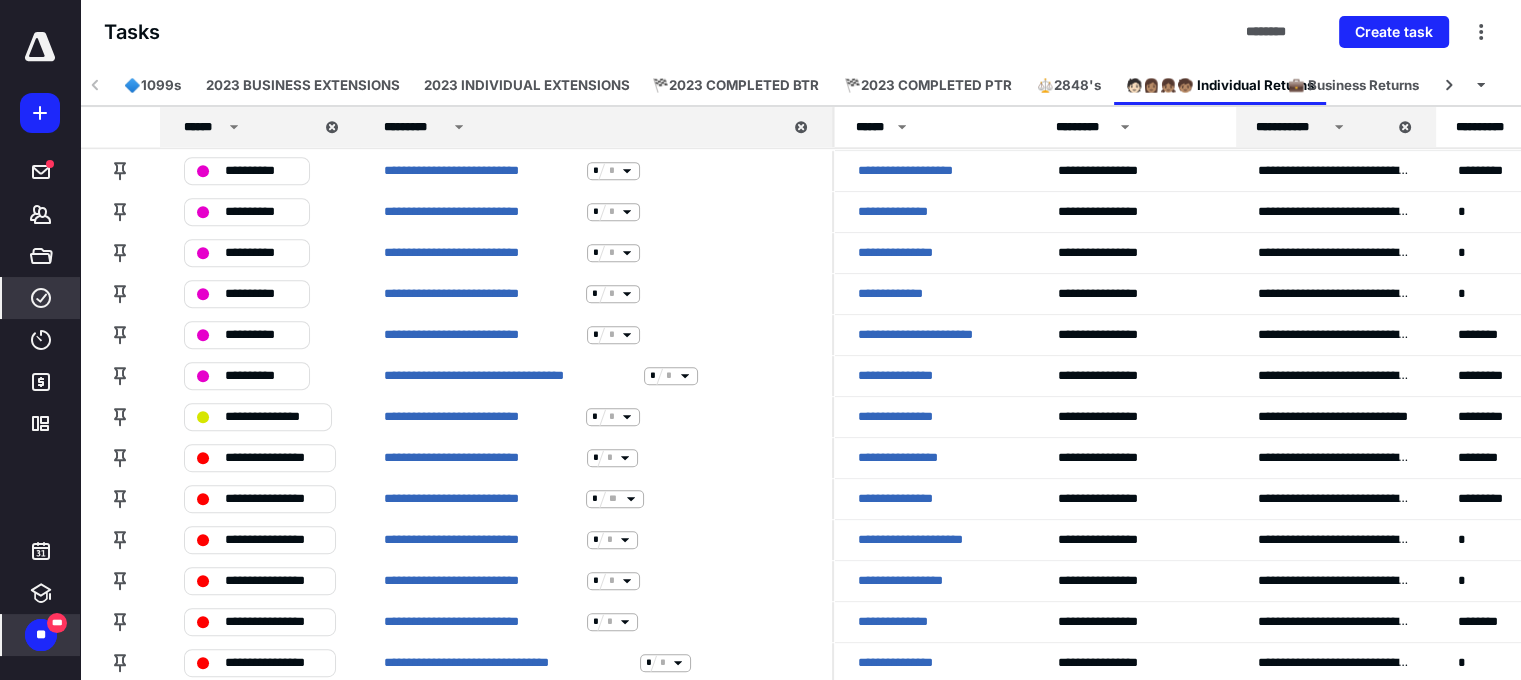 scroll, scrollTop: 1400, scrollLeft: 0, axis: vertical 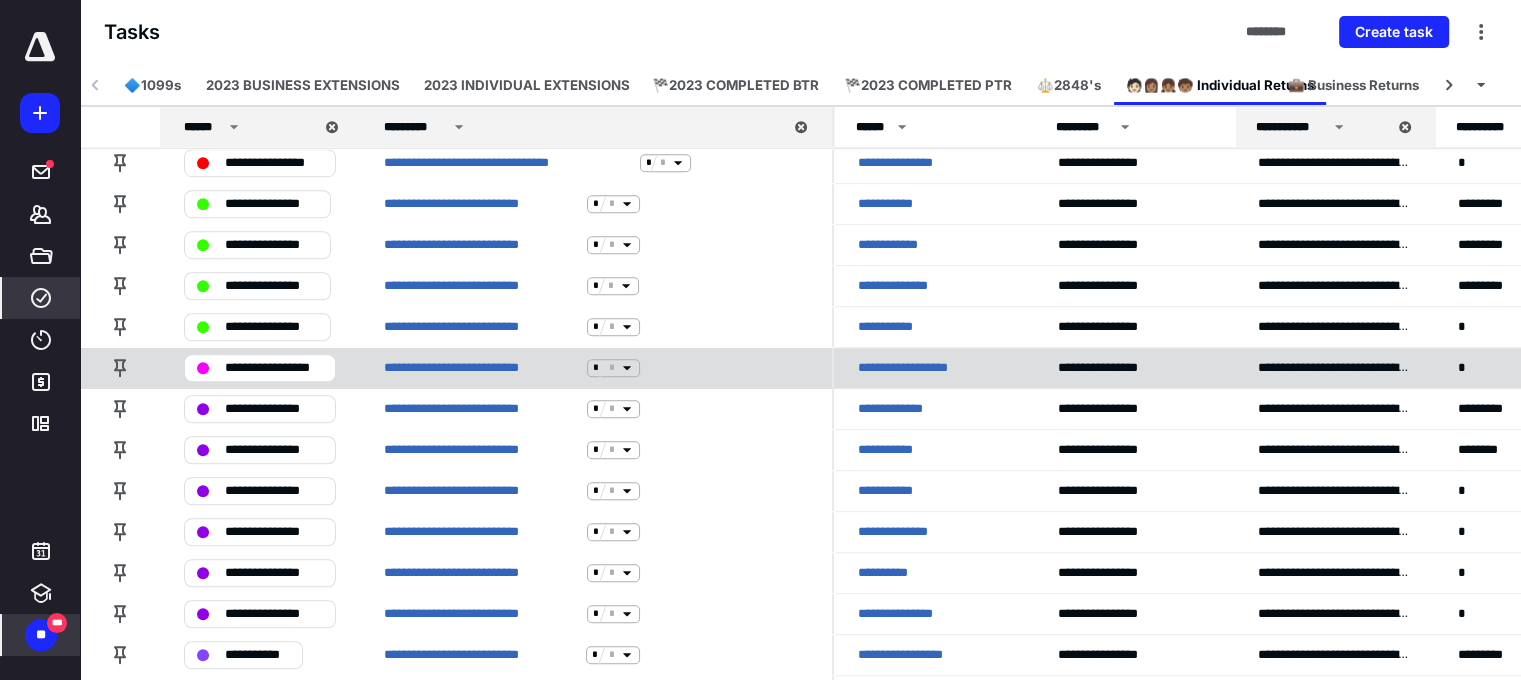click on "**********" at bounding box center (930, 368) 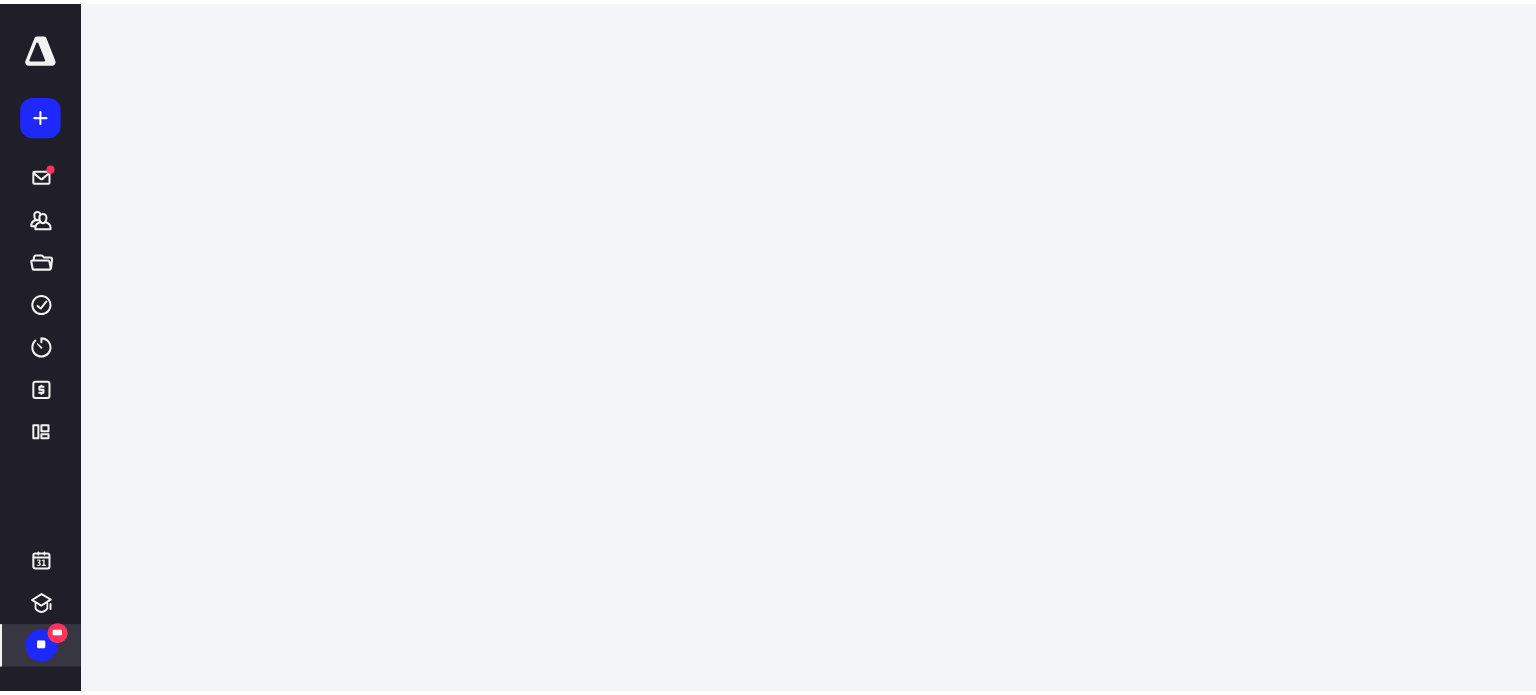 scroll, scrollTop: 0, scrollLeft: 0, axis: both 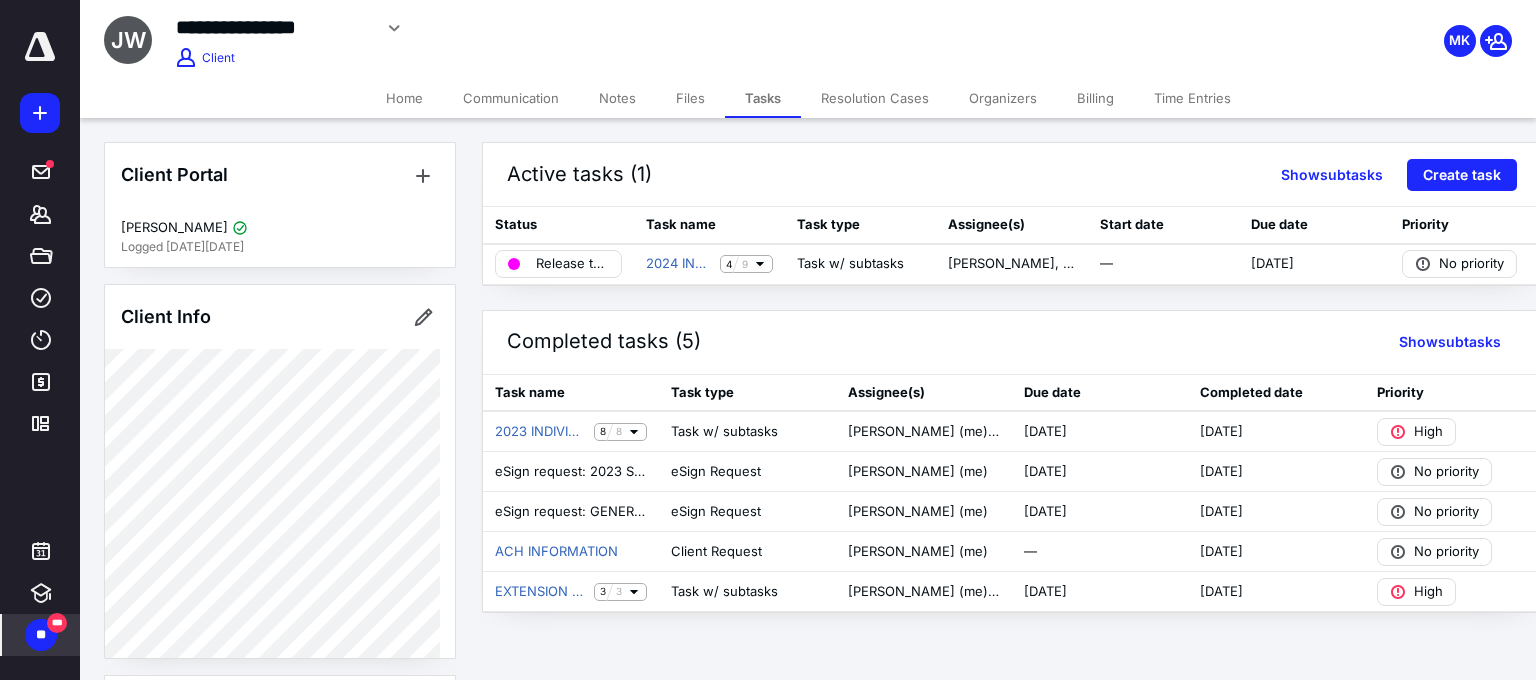 click on "Billing" at bounding box center [1095, 98] 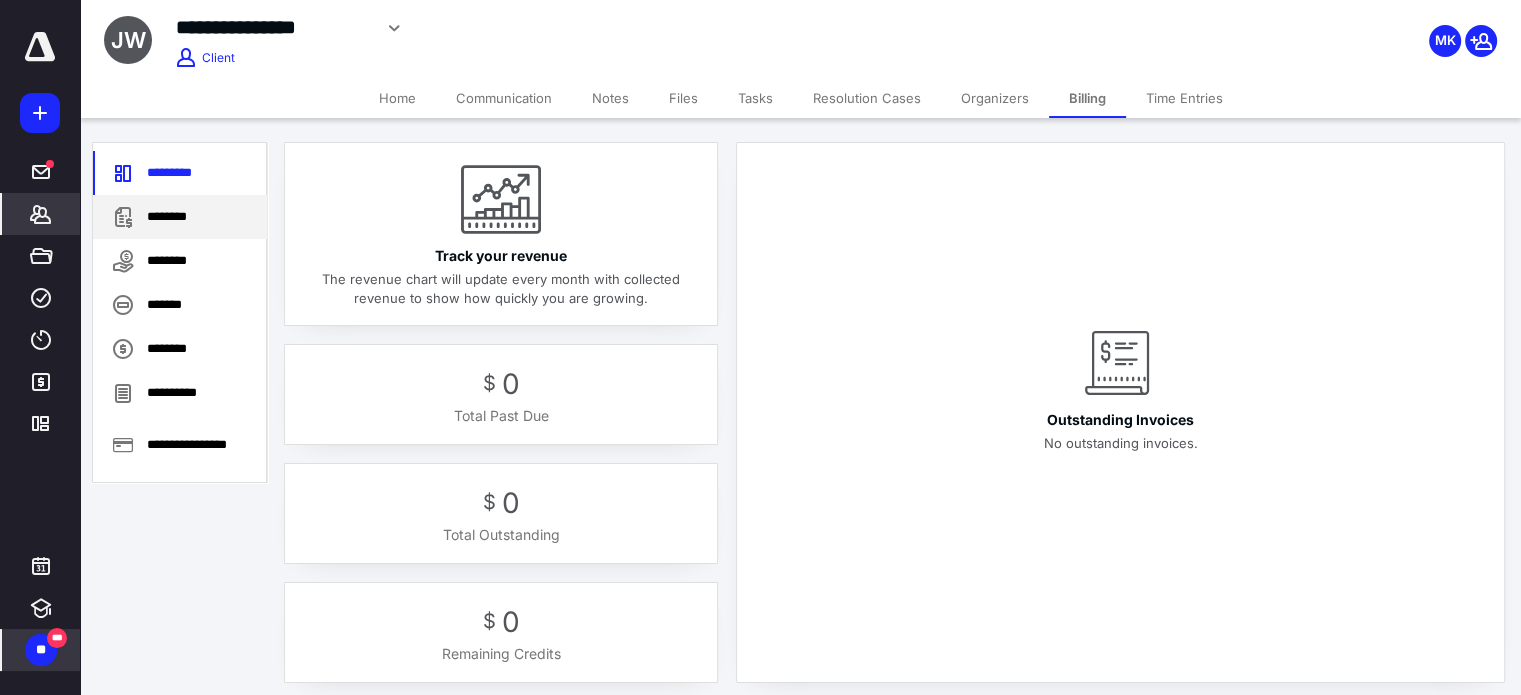 click on "********" at bounding box center [180, 217] 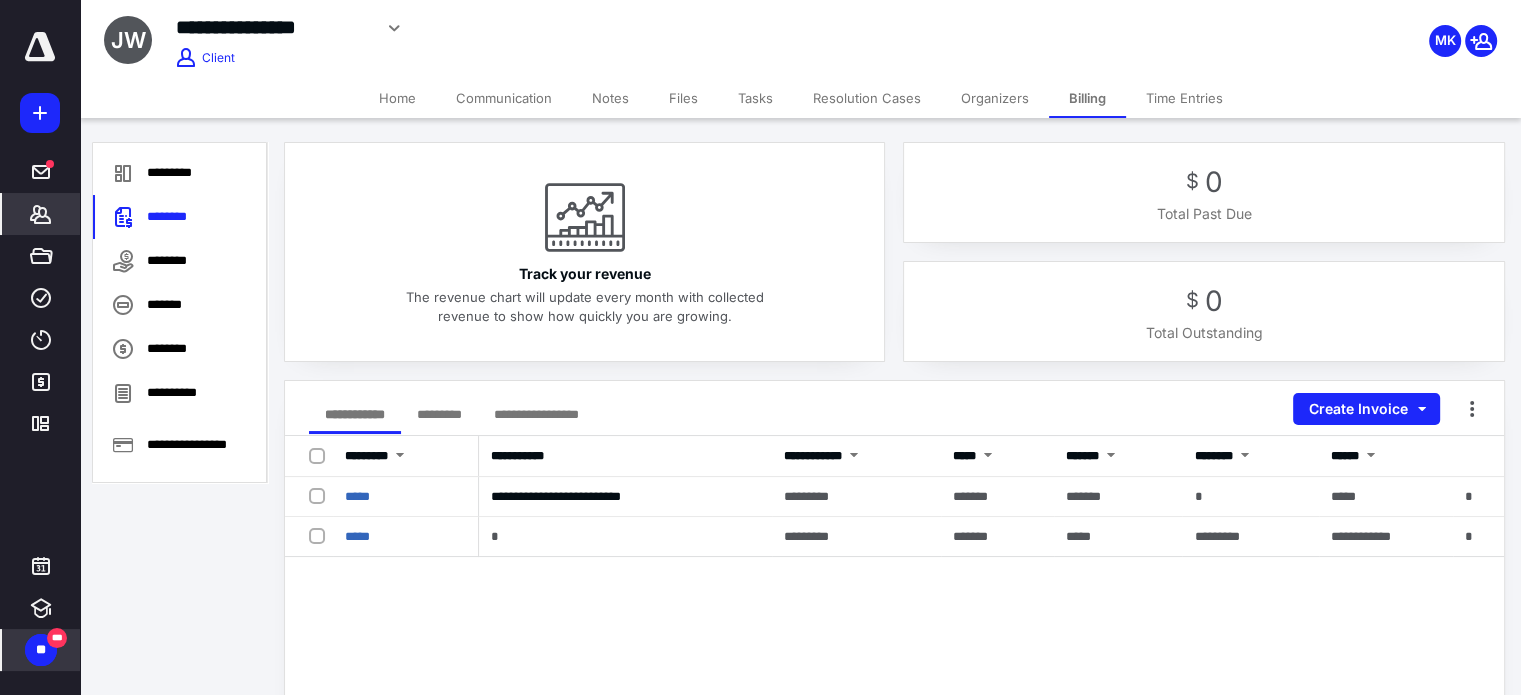 click on "Files" at bounding box center [683, 98] 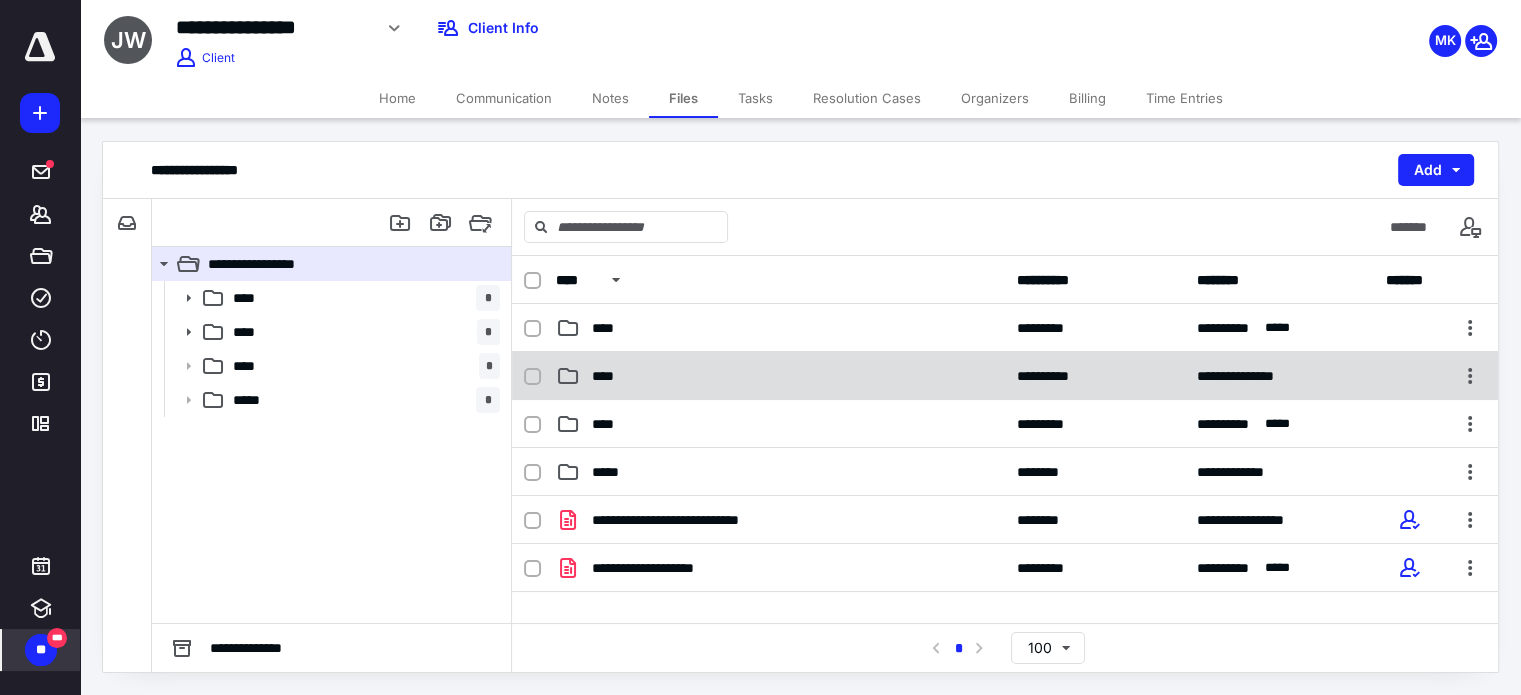 click on "****" at bounding box center [609, 376] 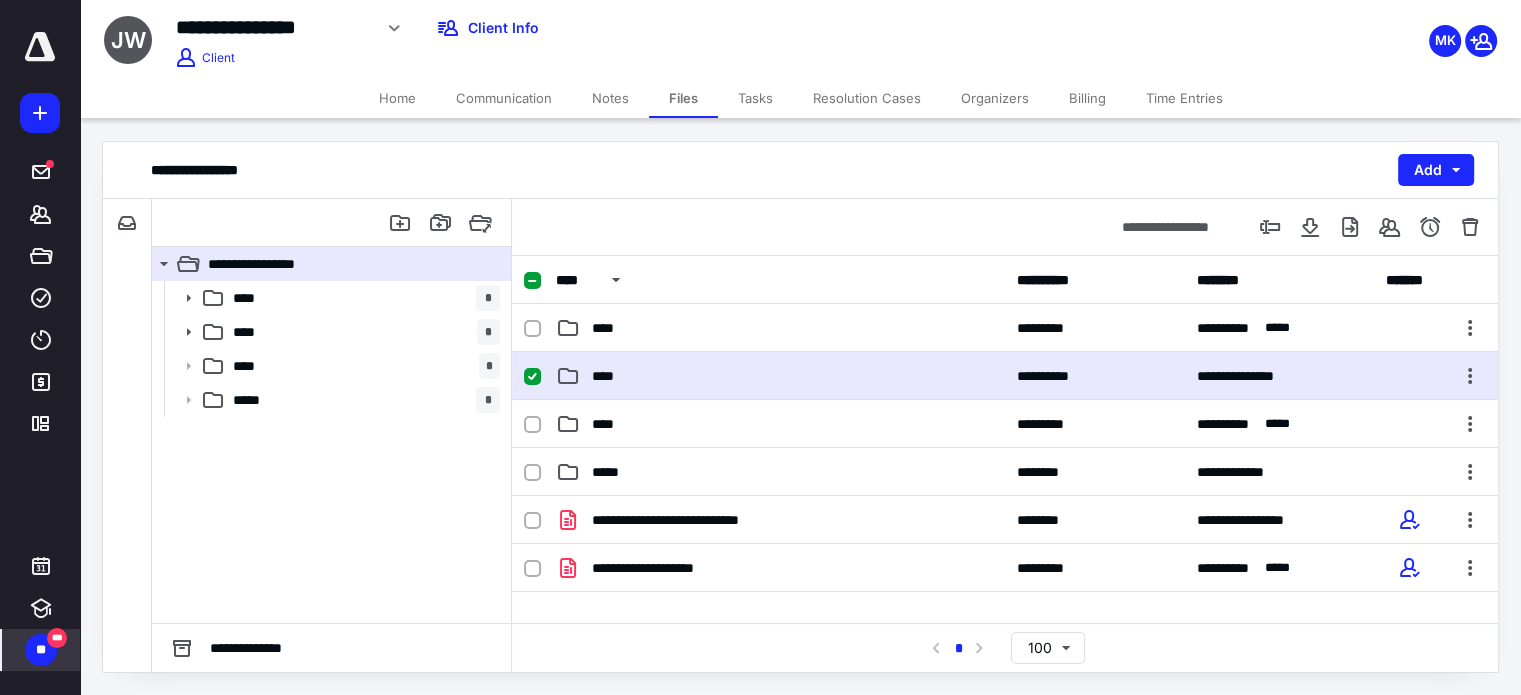 click on "****" at bounding box center (609, 376) 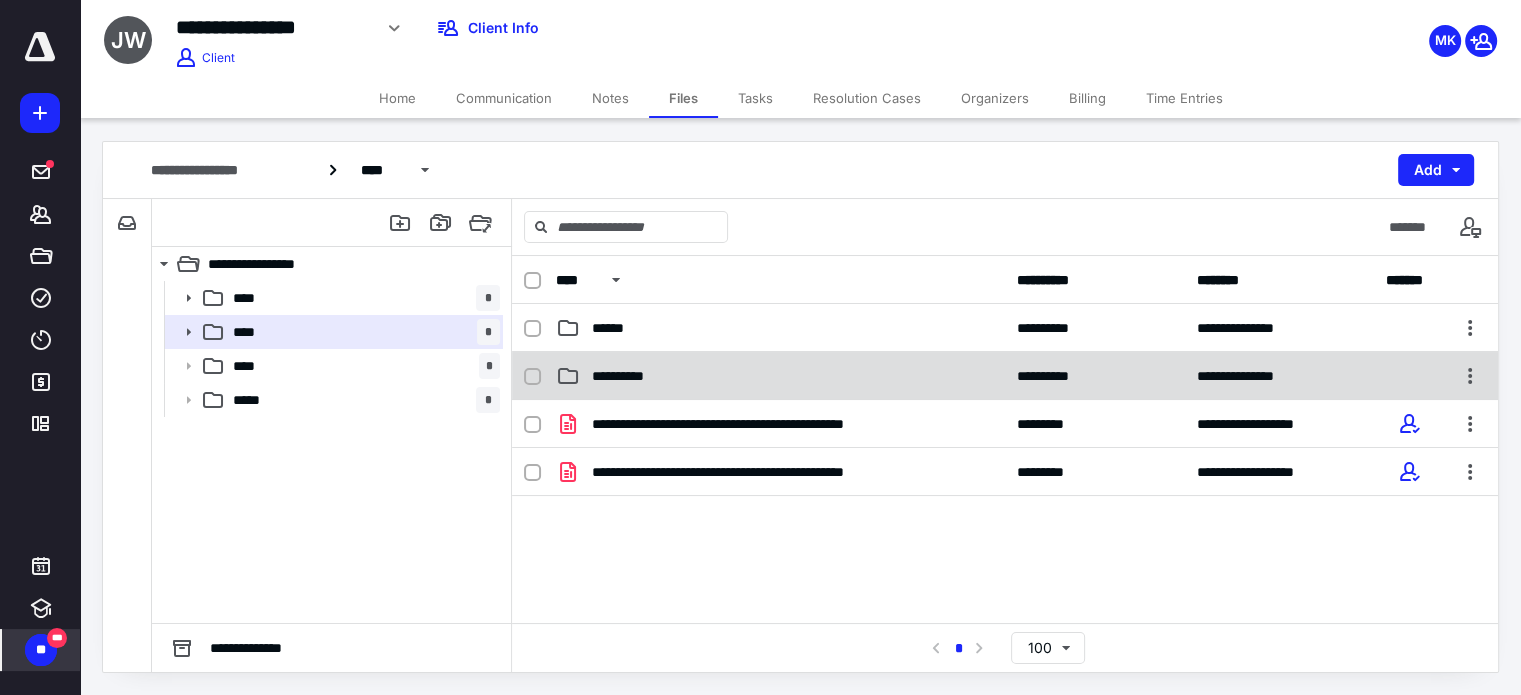 click on "**********" at bounding box center [780, 376] 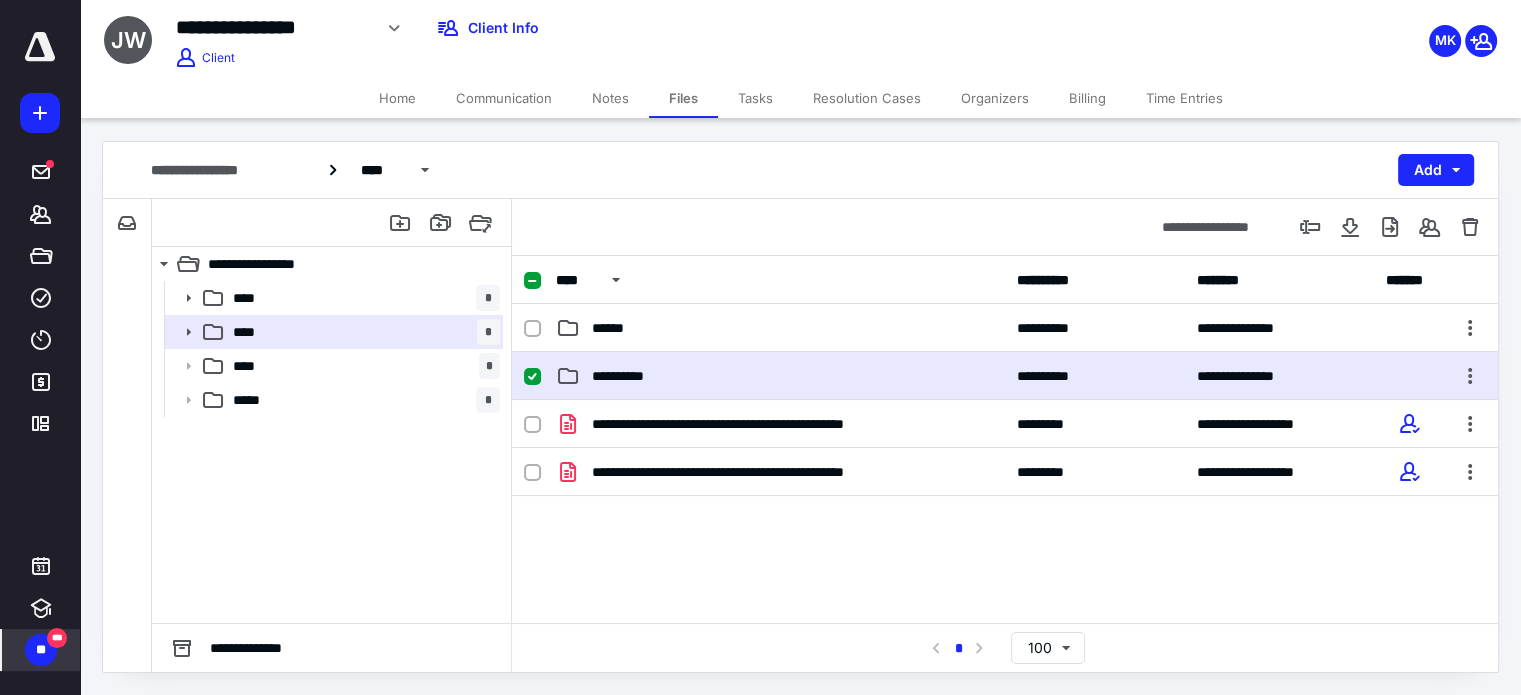 click on "**********" at bounding box center [780, 376] 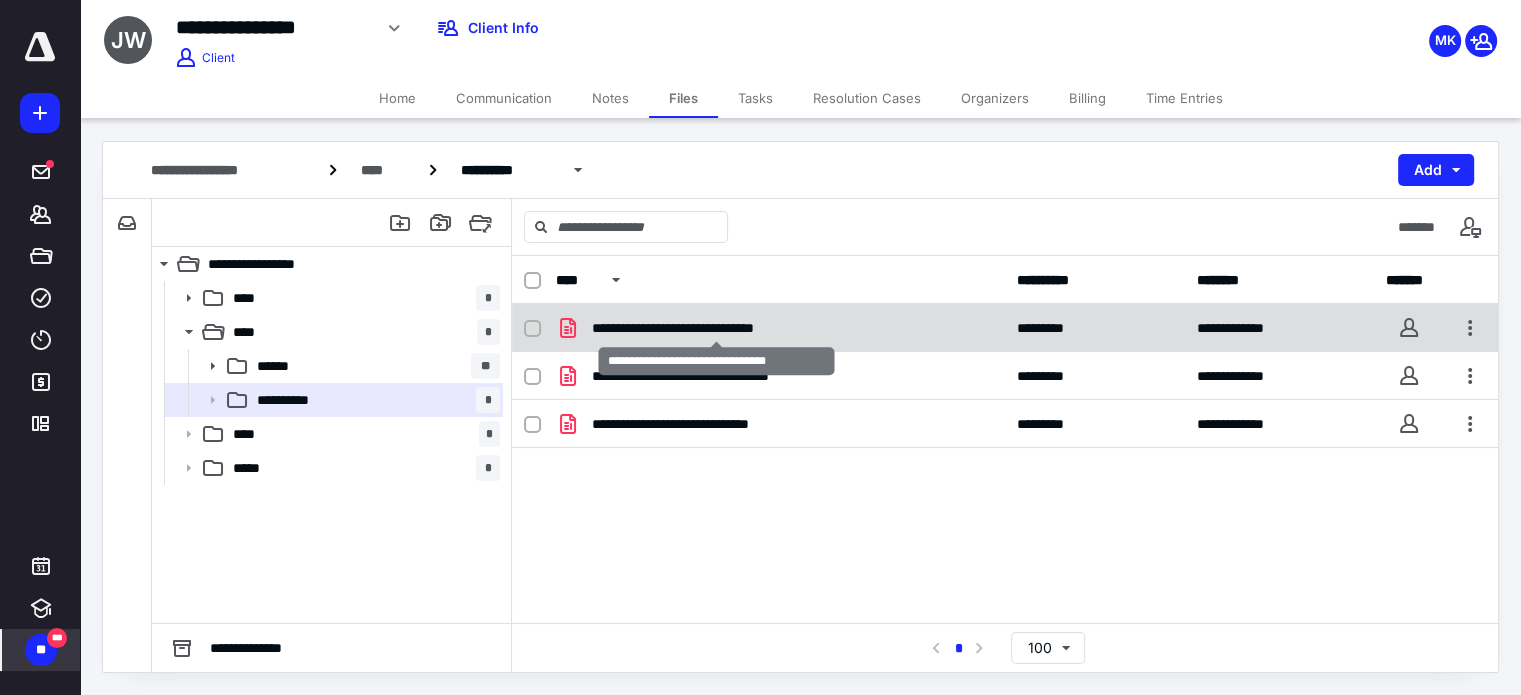 click on "**********" at bounding box center (717, 328) 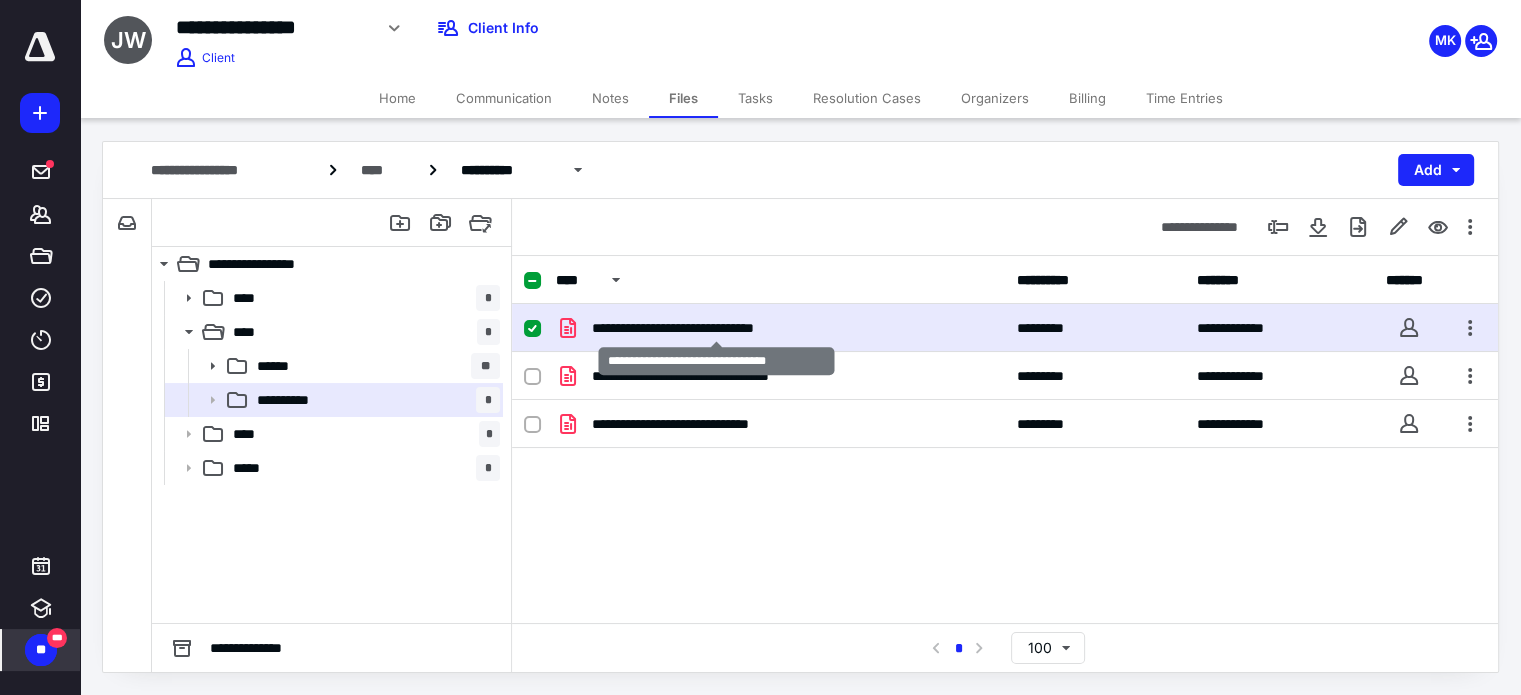 checkbox on "true" 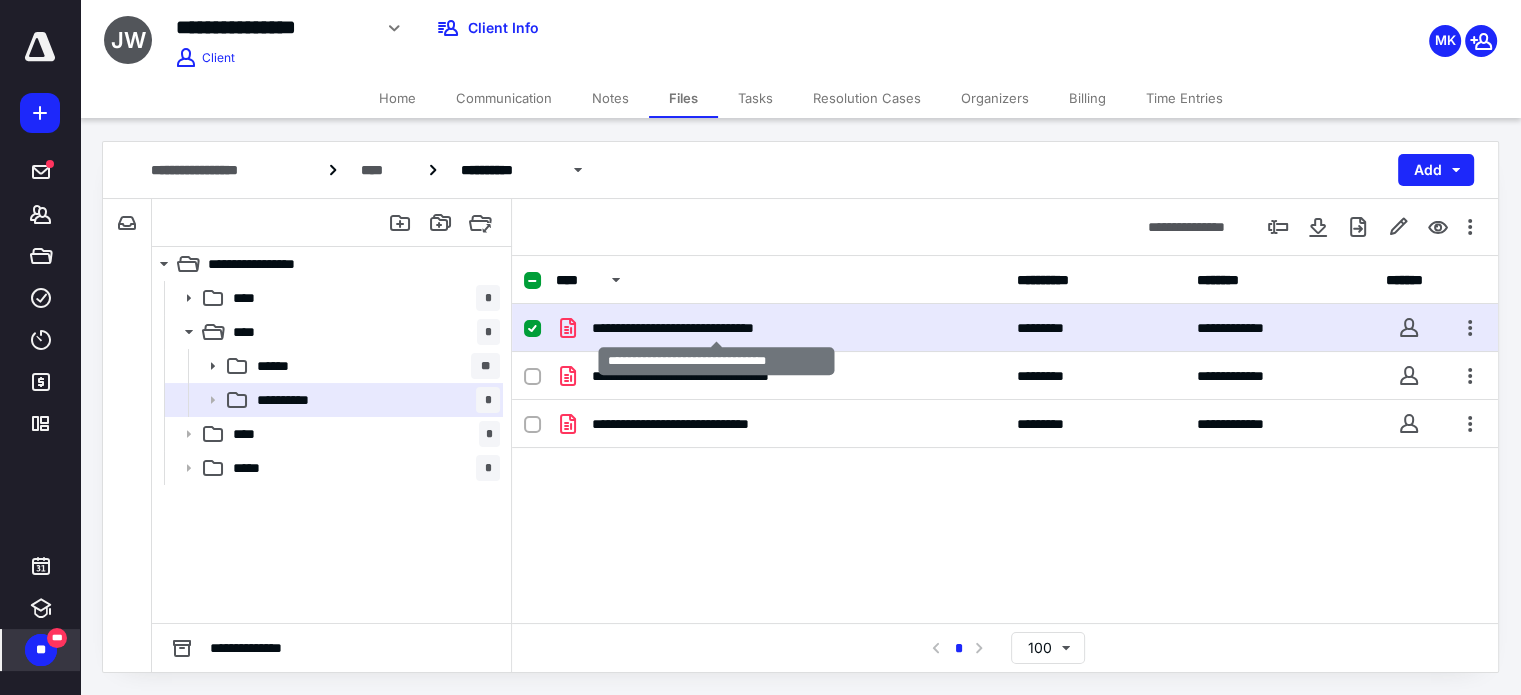 click on "**********" at bounding box center [717, 328] 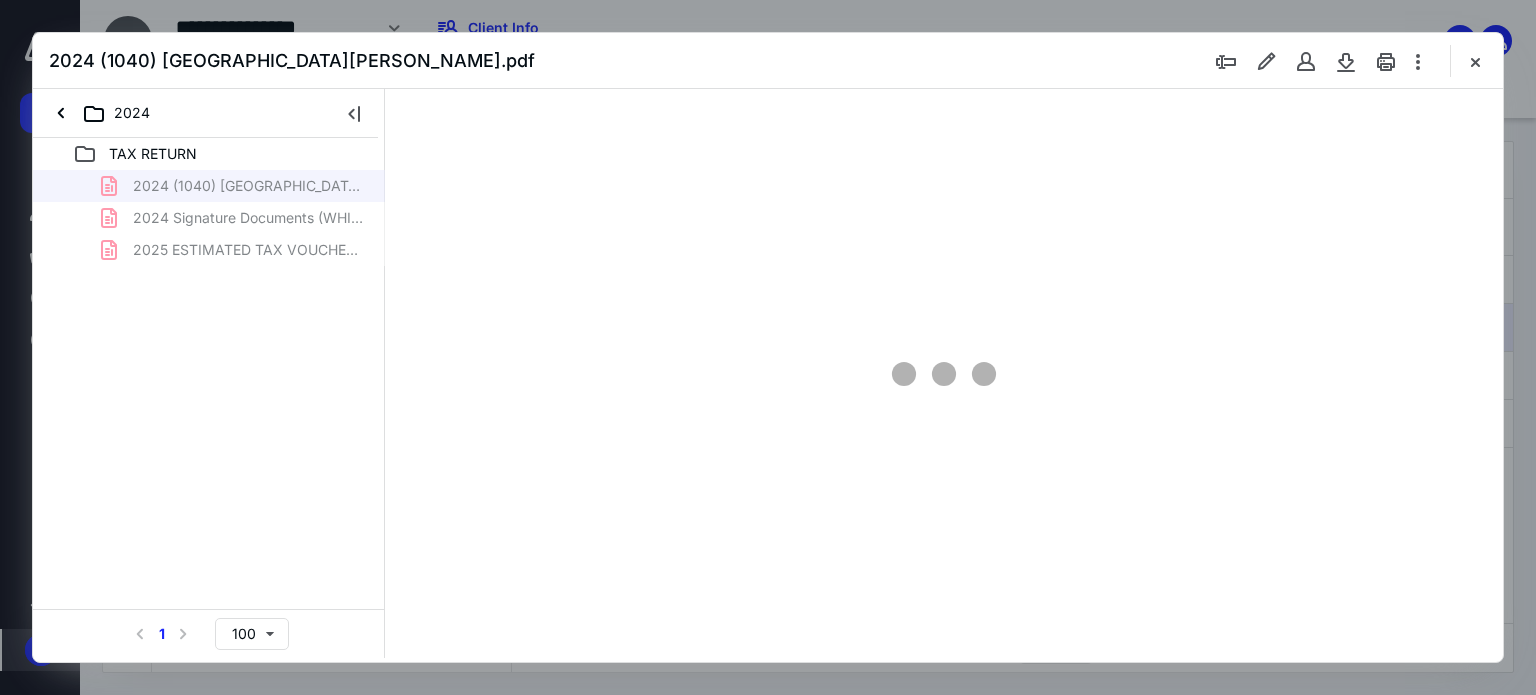 scroll, scrollTop: 0, scrollLeft: 0, axis: both 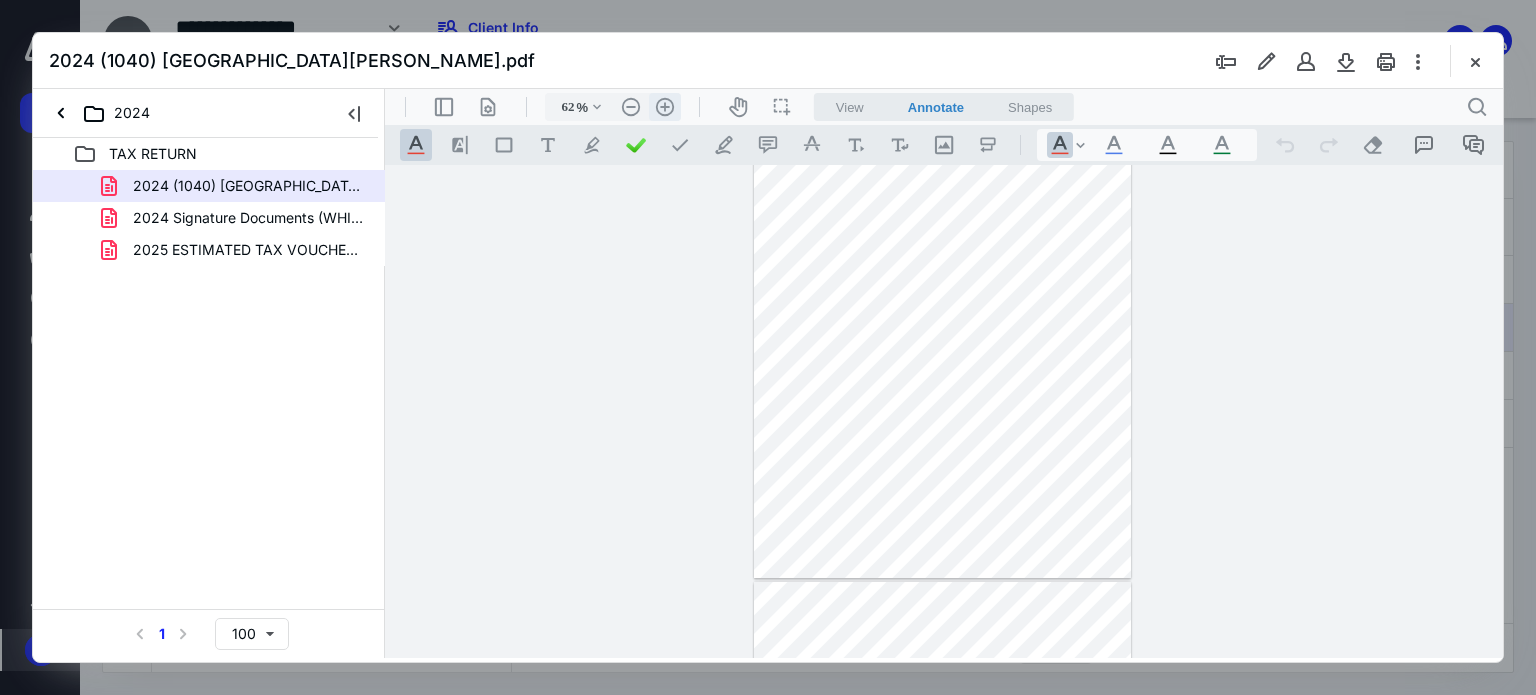 click on ".cls-1{fill:#abb0c4;} icon - header - zoom - in - line" at bounding box center (665, 107) 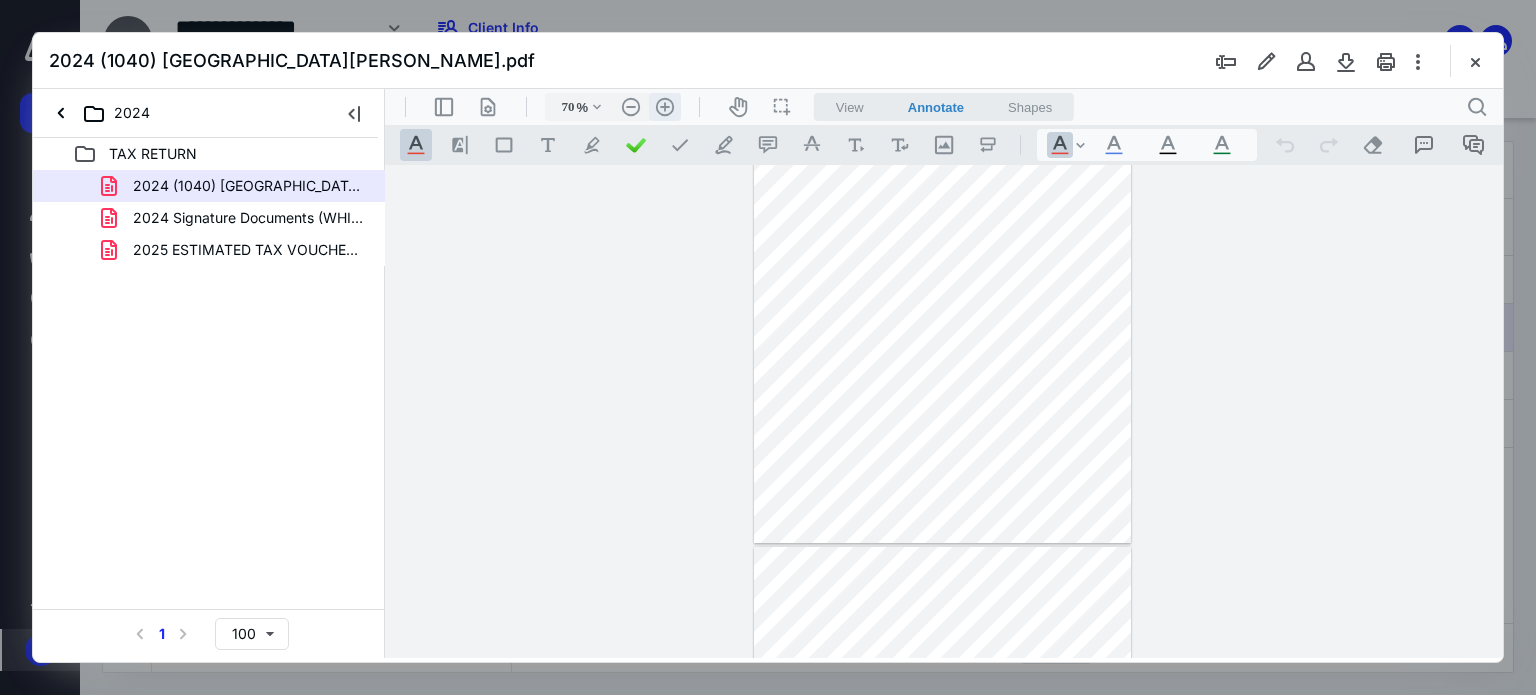 click on ".cls-1{fill:#abb0c4;} icon - header - zoom - in - line" at bounding box center [665, 107] 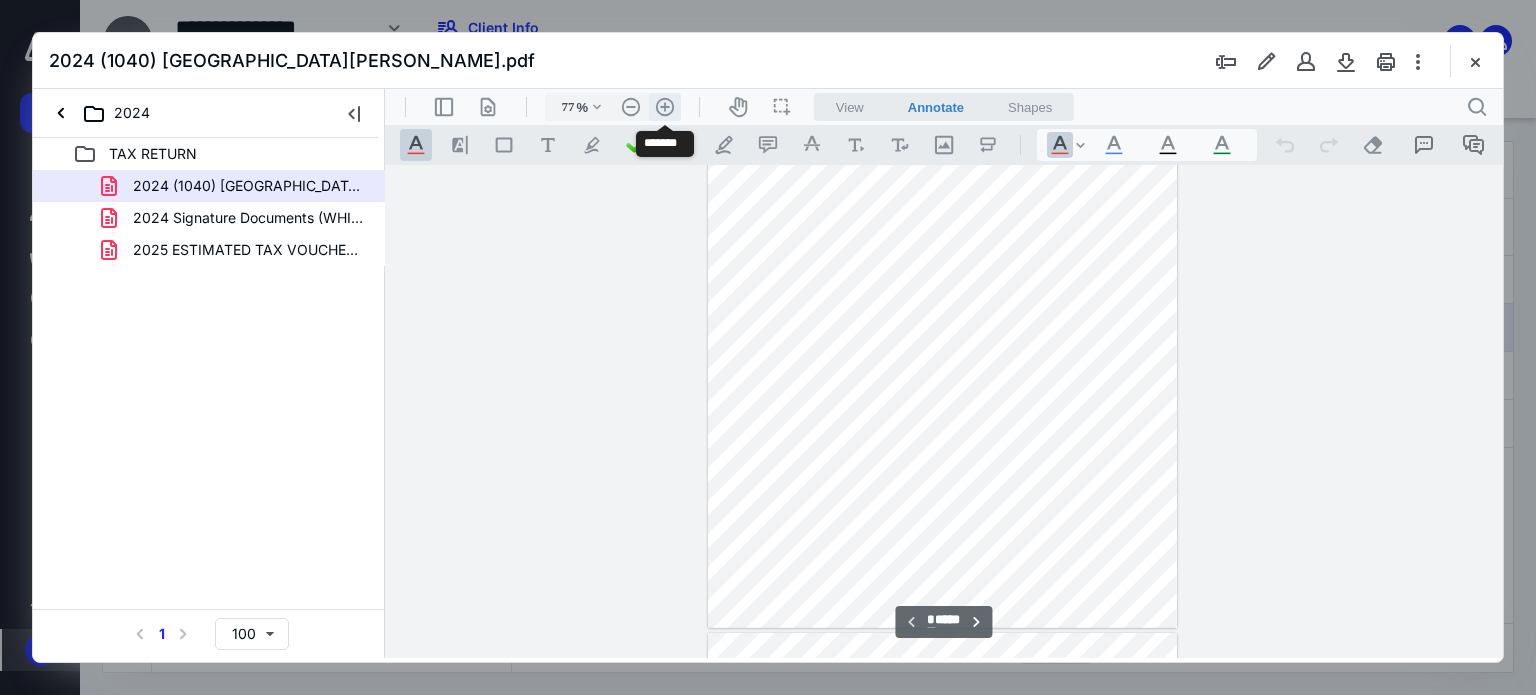 click on ".cls-1{fill:#abb0c4;} icon - header - zoom - in - line" at bounding box center (665, 107) 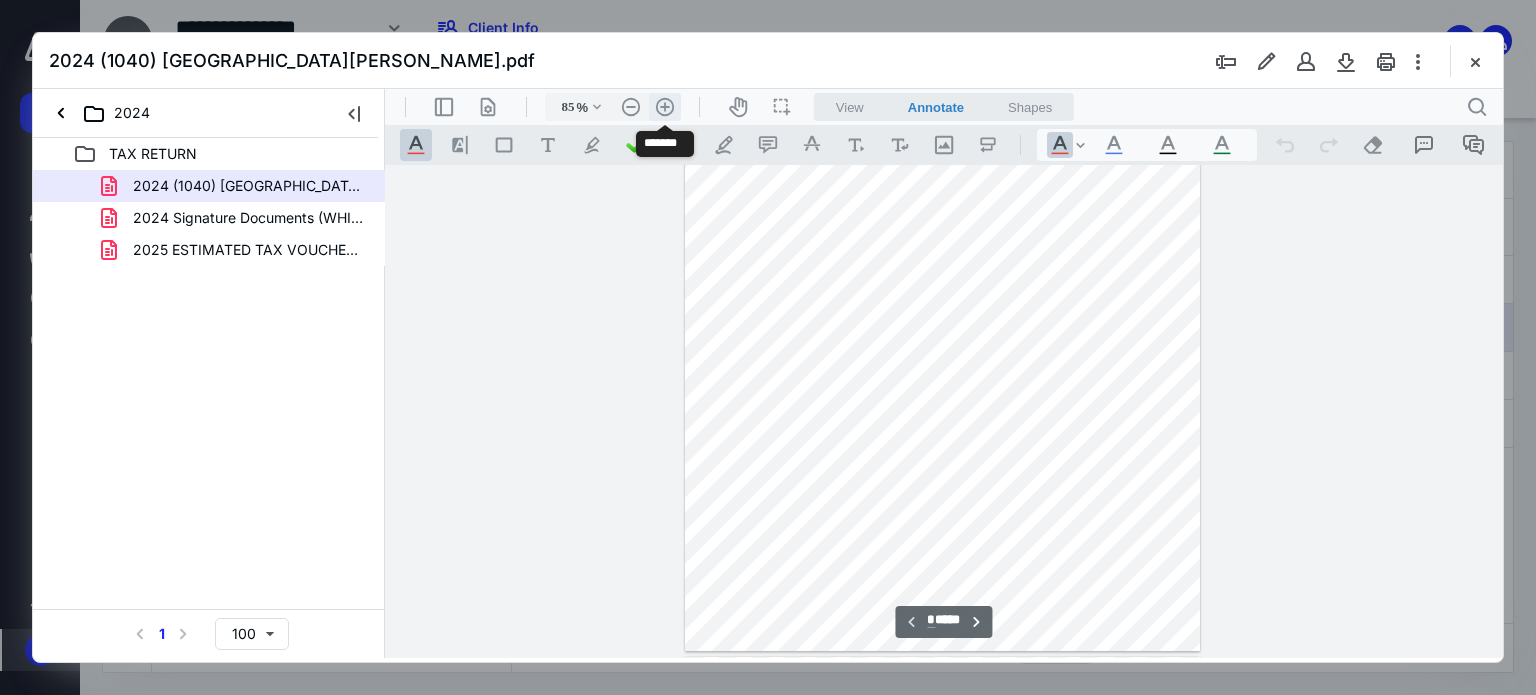 click on ".cls-1{fill:#abb0c4;} icon - header - zoom - in - line" at bounding box center (665, 107) 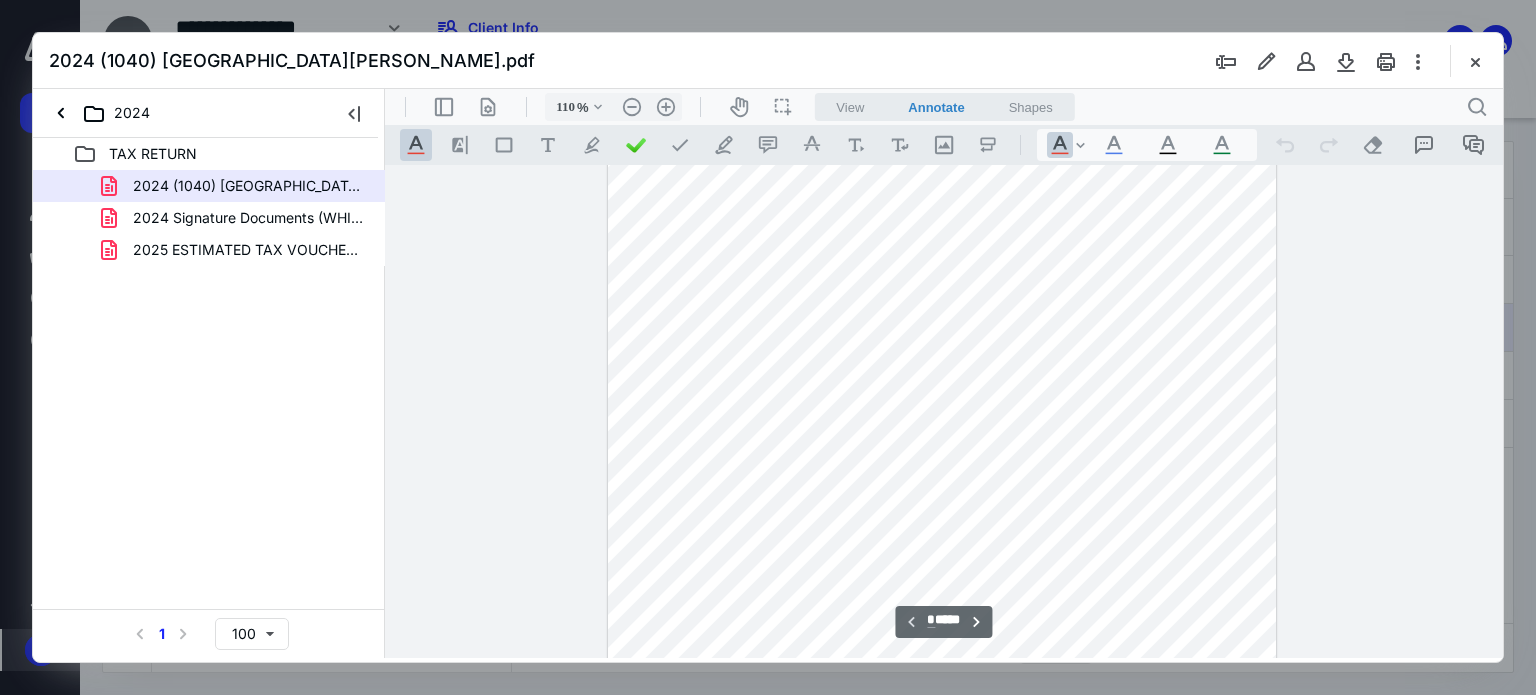 scroll, scrollTop: 100, scrollLeft: 0, axis: vertical 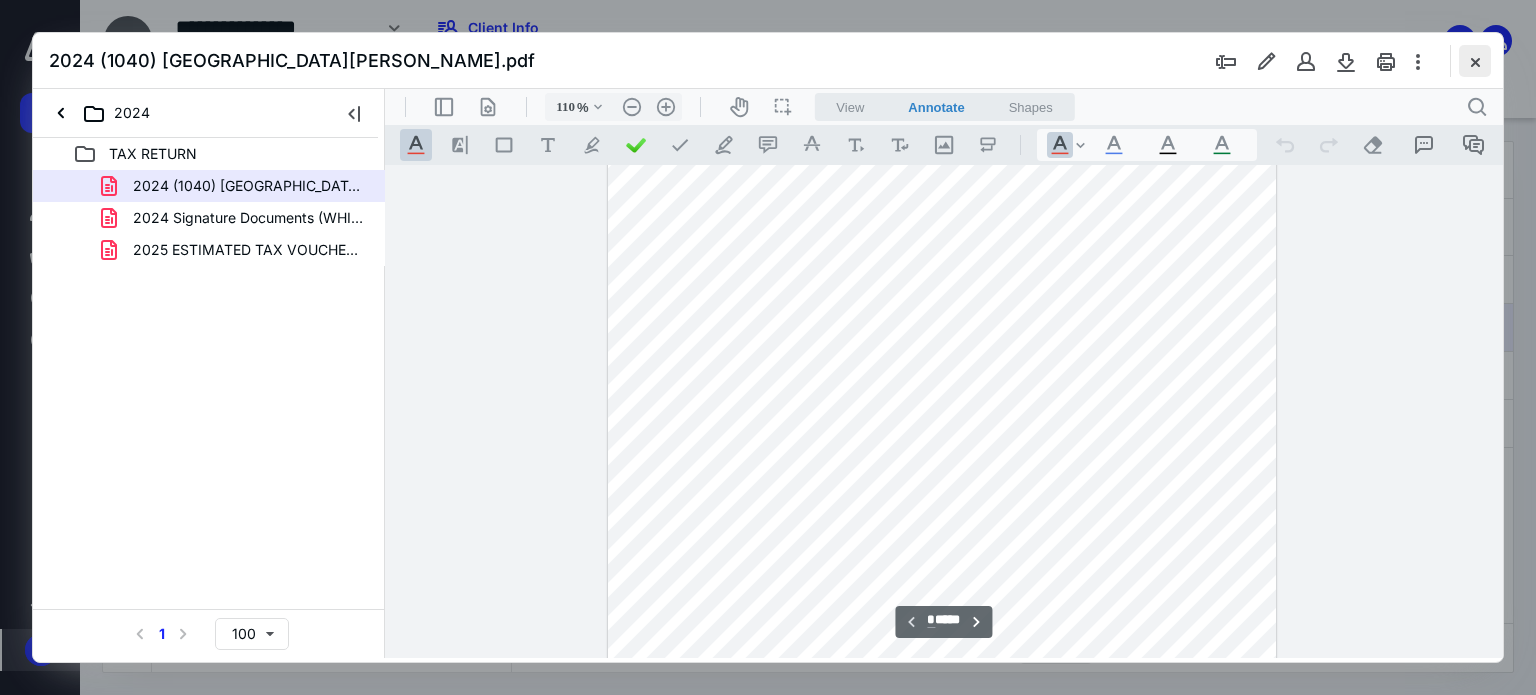 click at bounding box center [1475, 61] 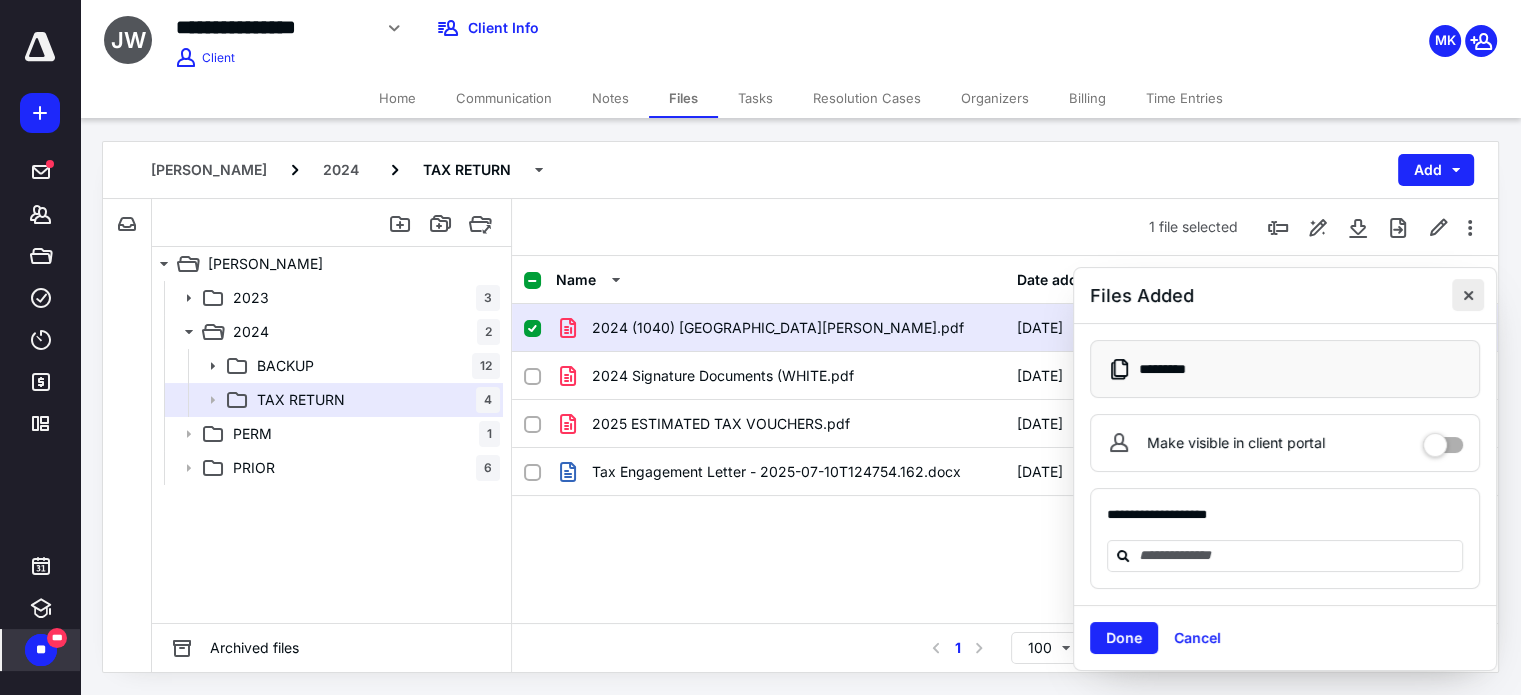click at bounding box center [1468, 295] 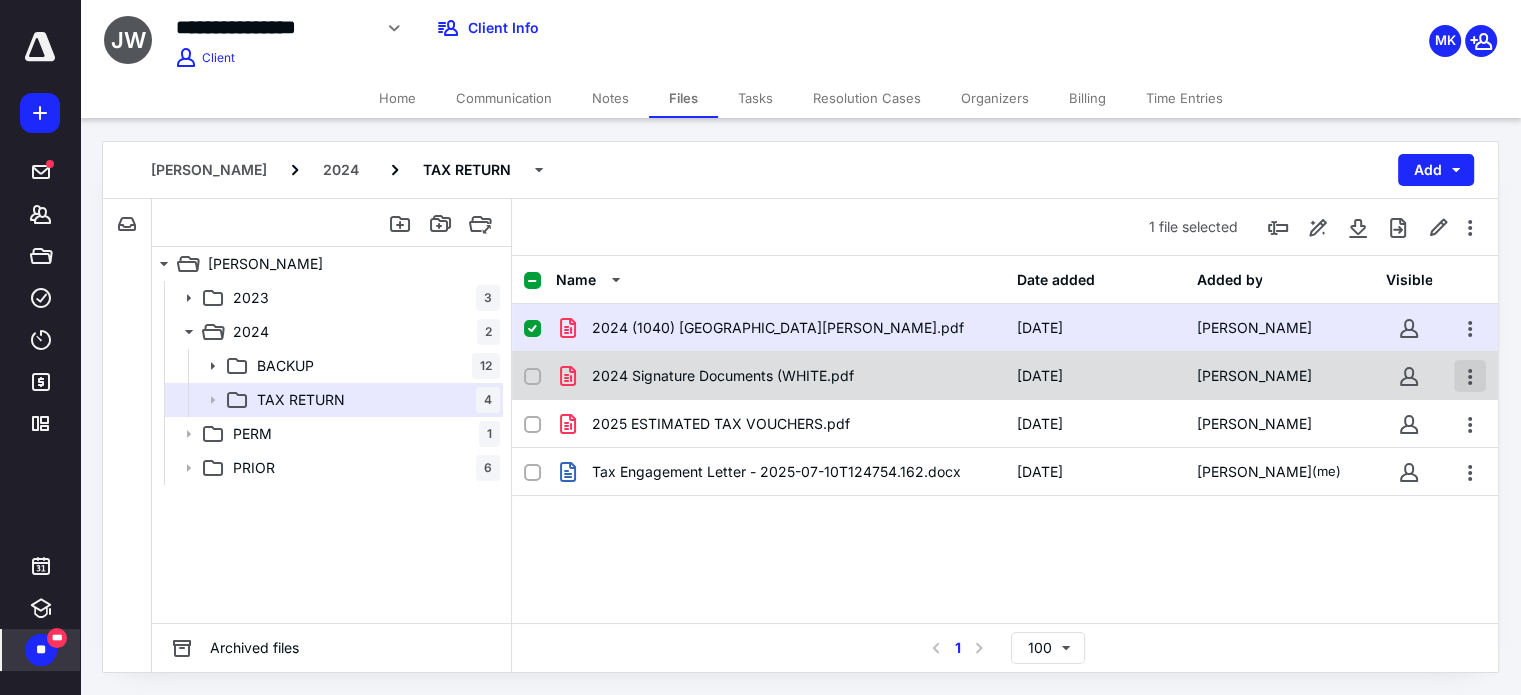 click at bounding box center (1470, 376) 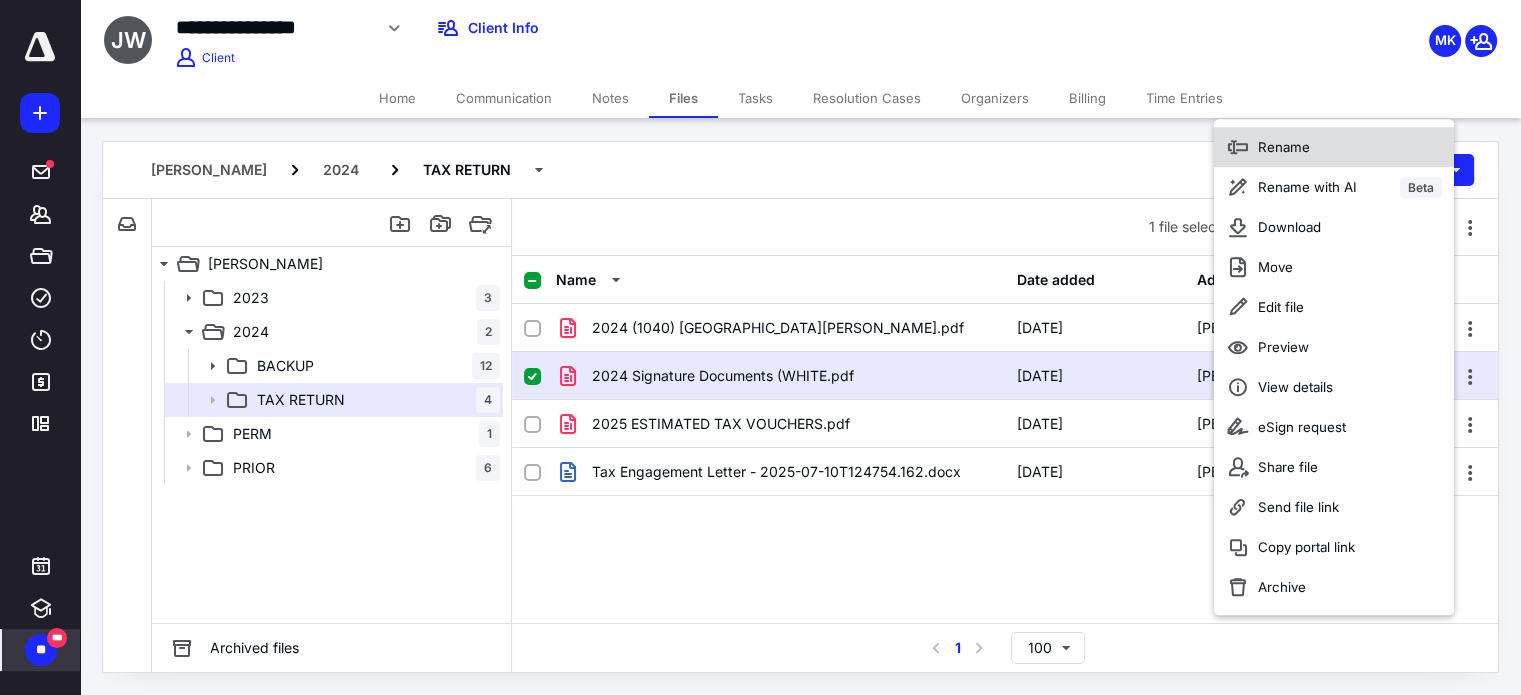 click on "Rename" at bounding box center (1334, 147) 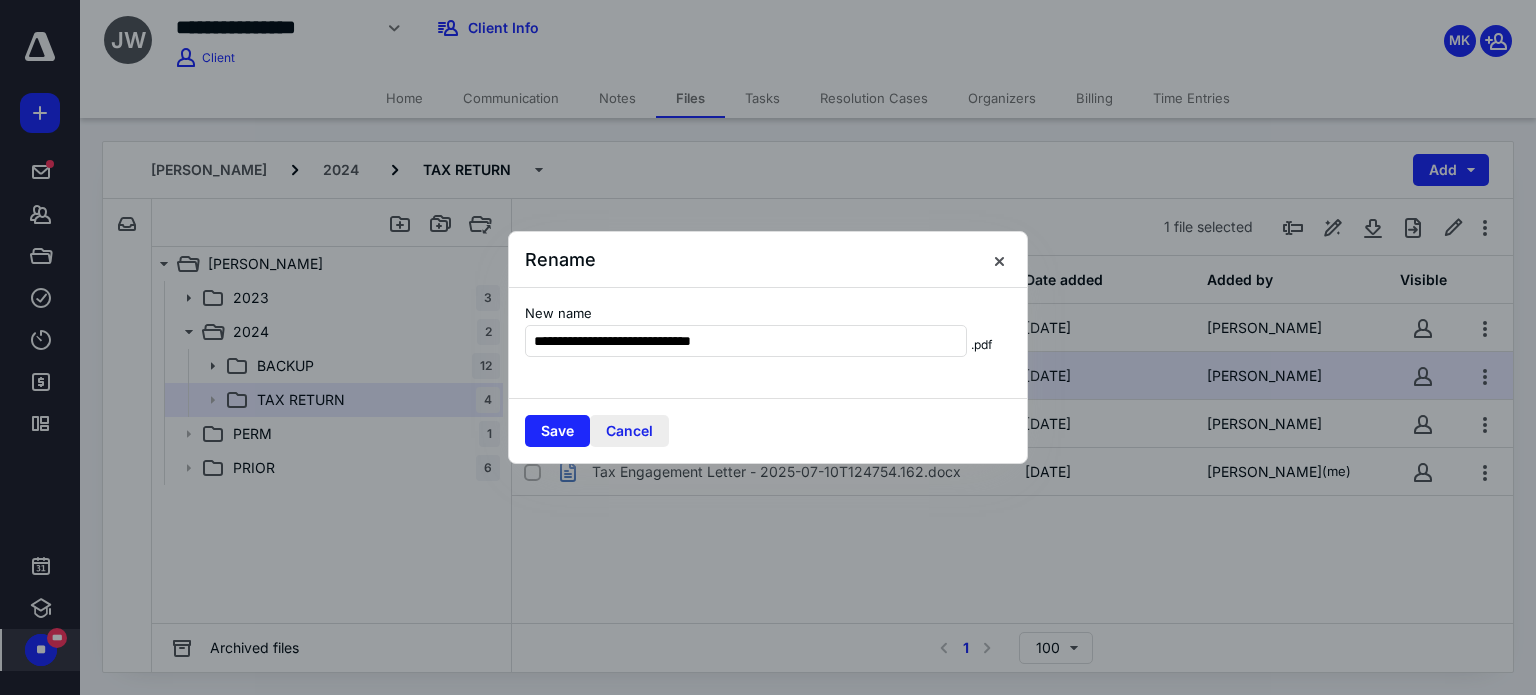 click on "Cancel" at bounding box center [629, 431] 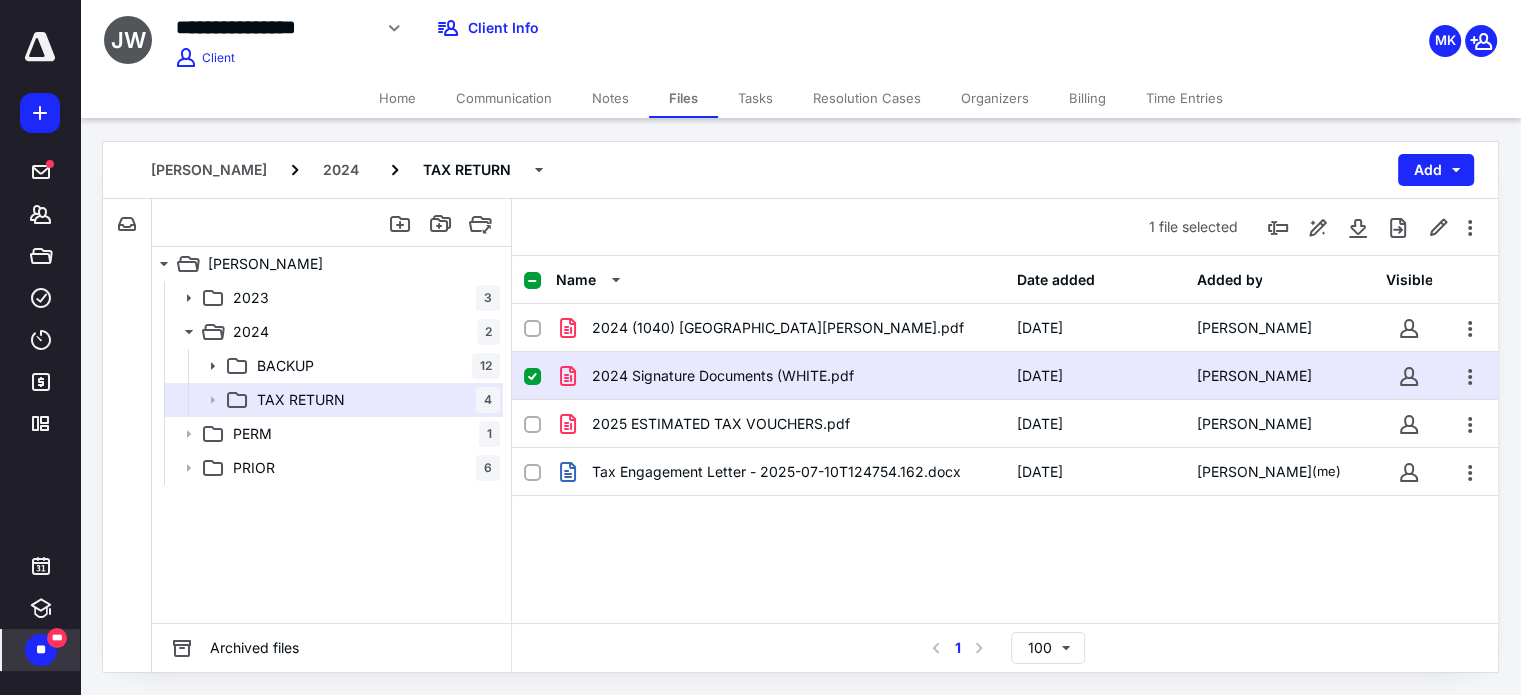 click 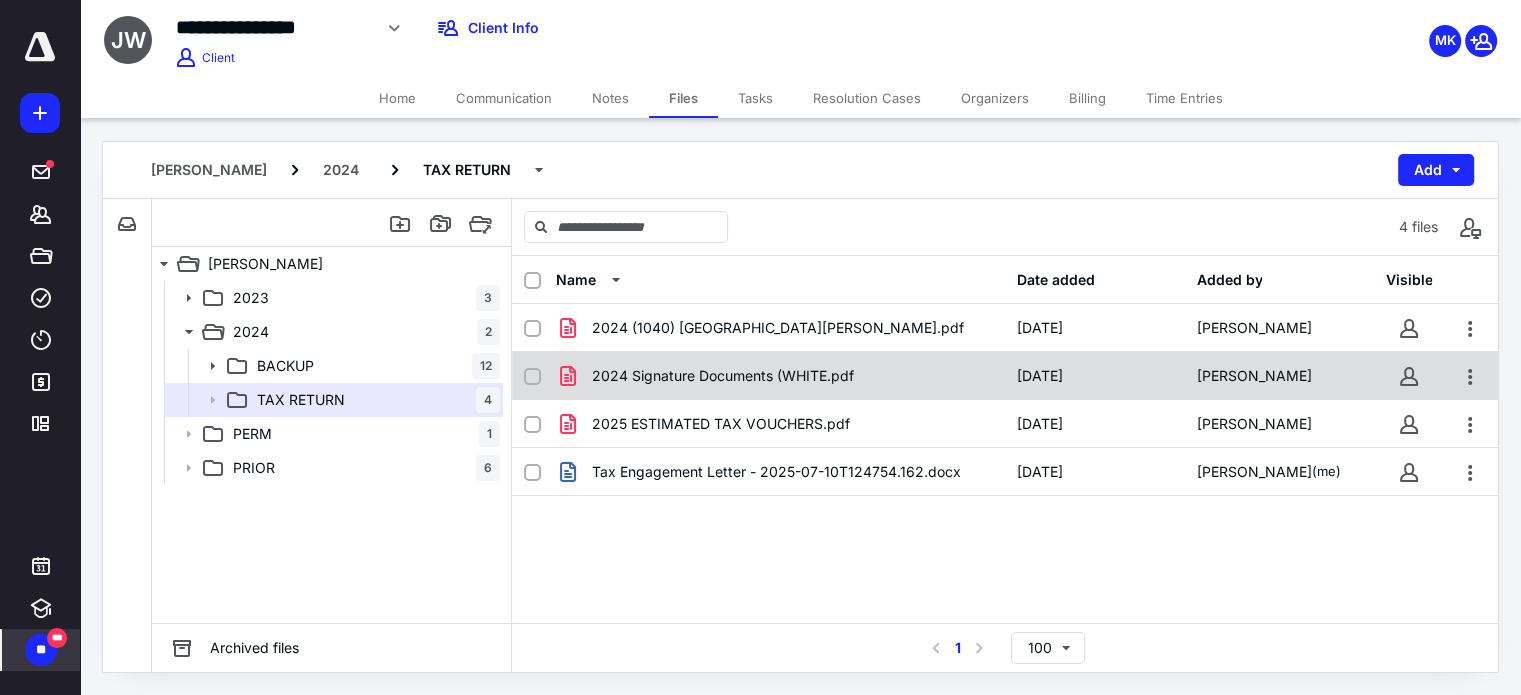 click at bounding box center (532, 377) 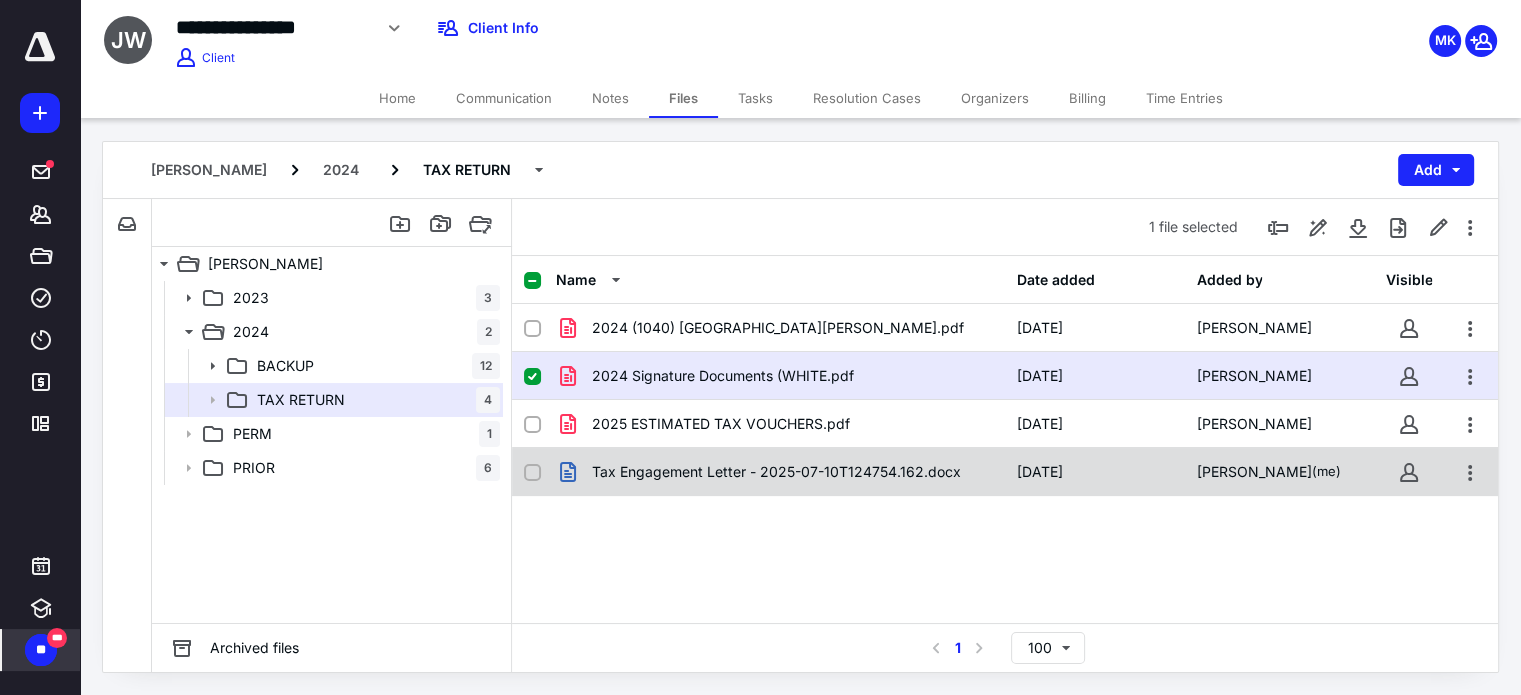 click 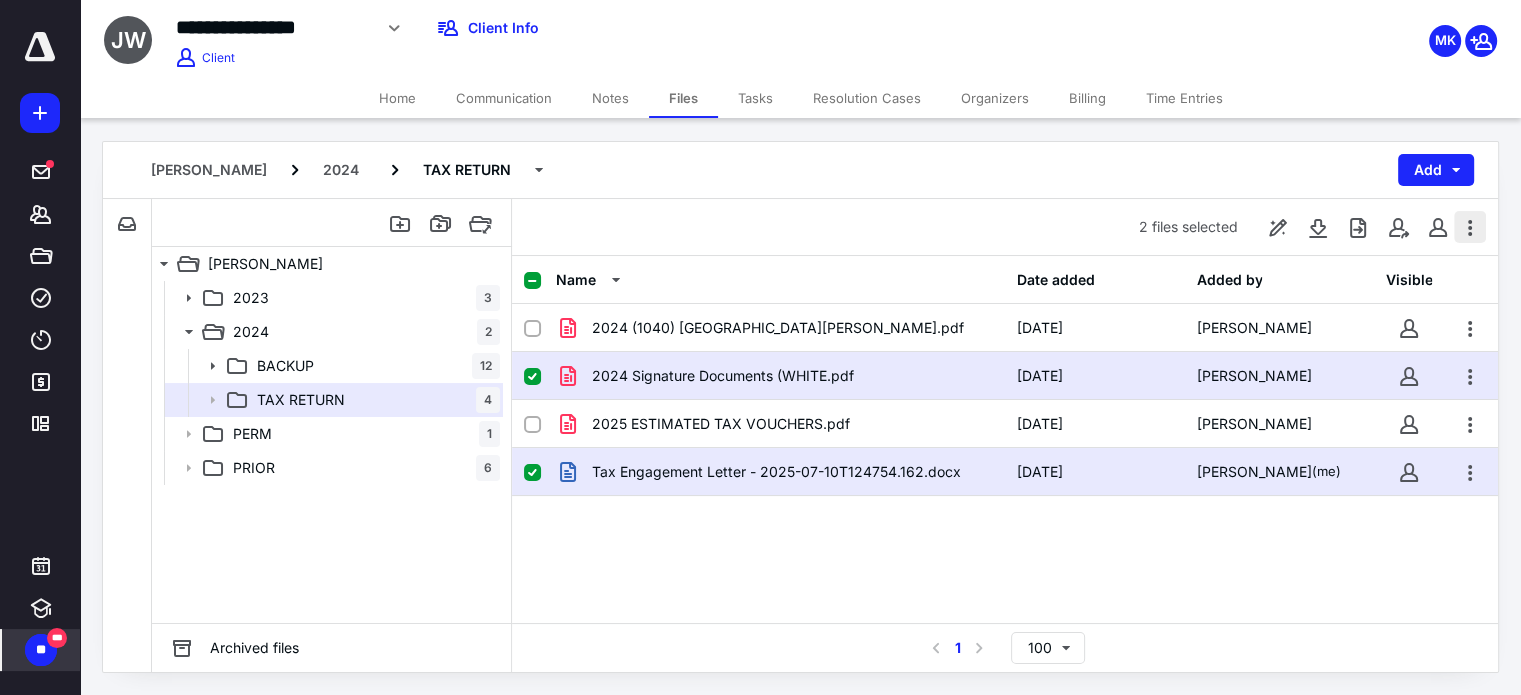 click at bounding box center (1470, 227) 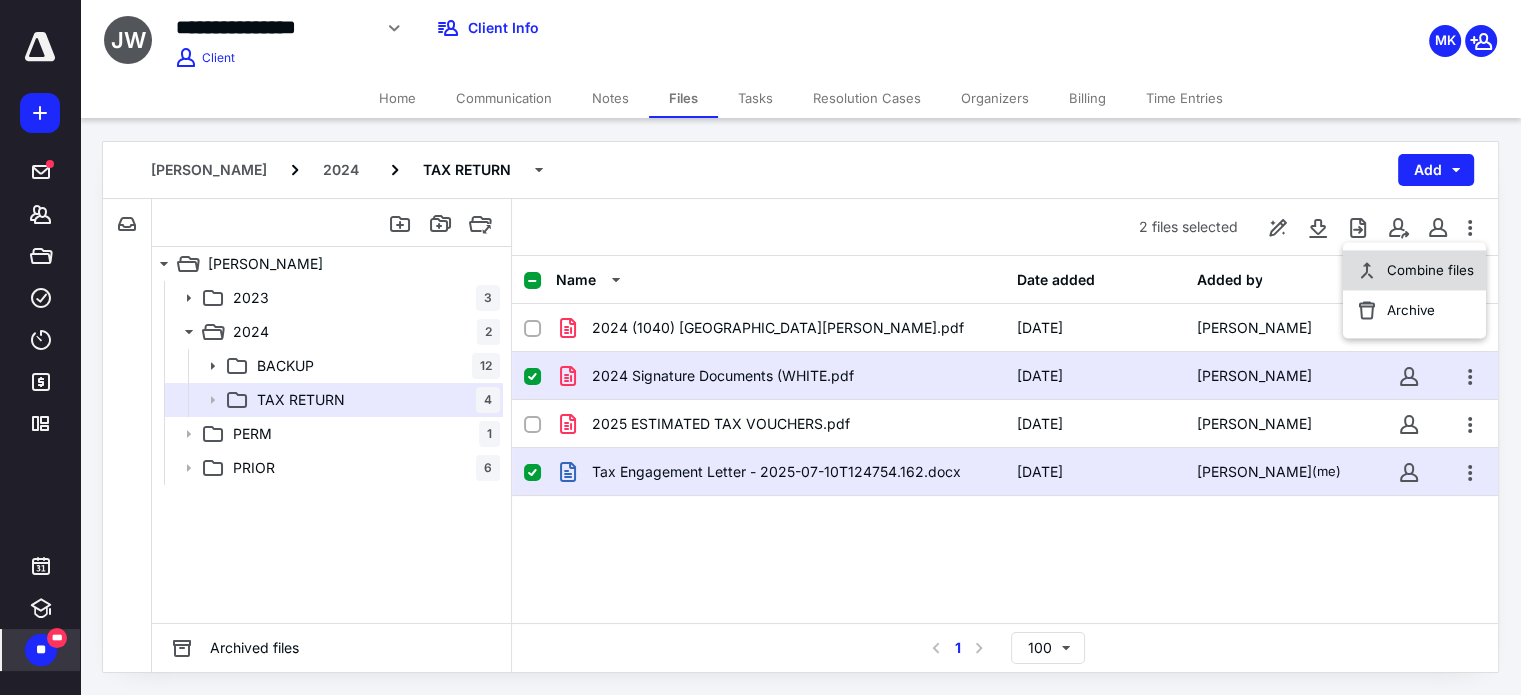 click on "Combine files" at bounding box center [1430, 270] 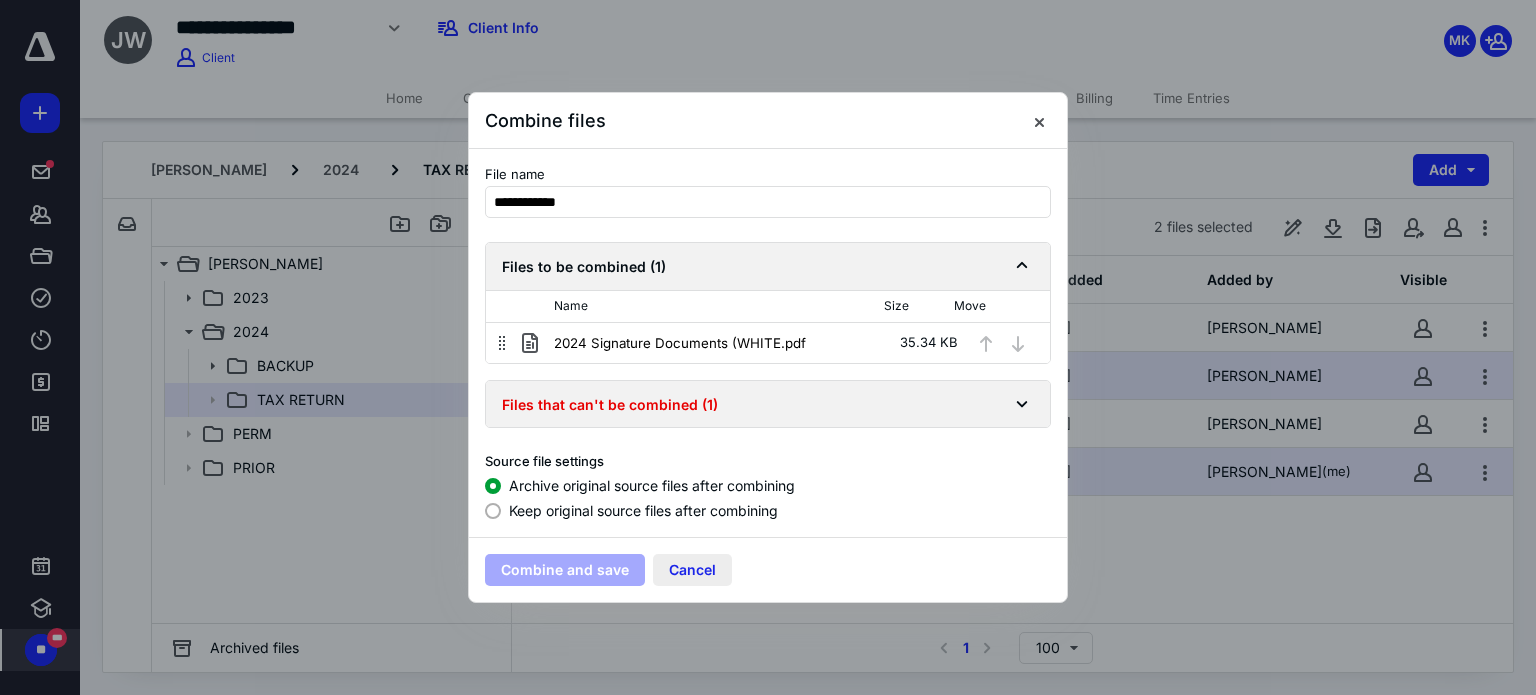 click on "Cancel" at bounding box center [692, 570] 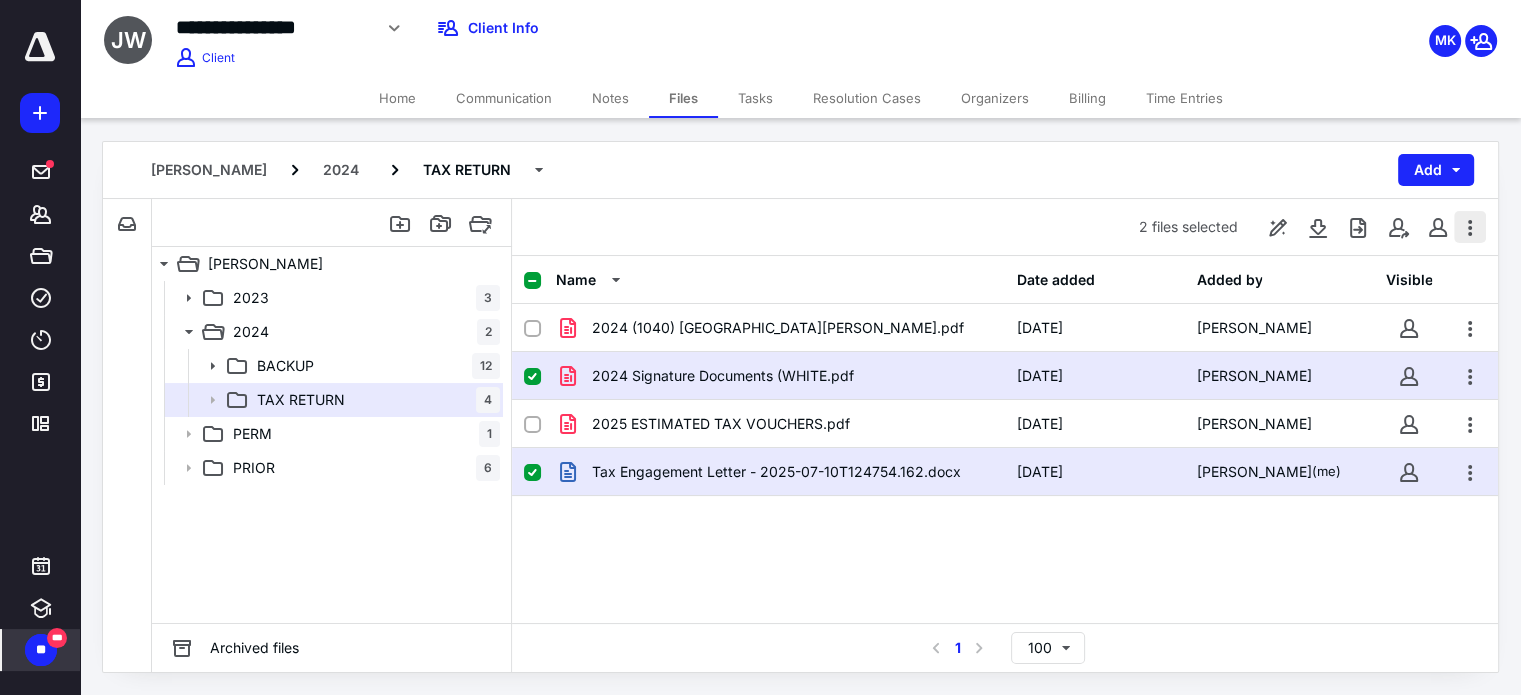 click at bounding box center [1470, 227] 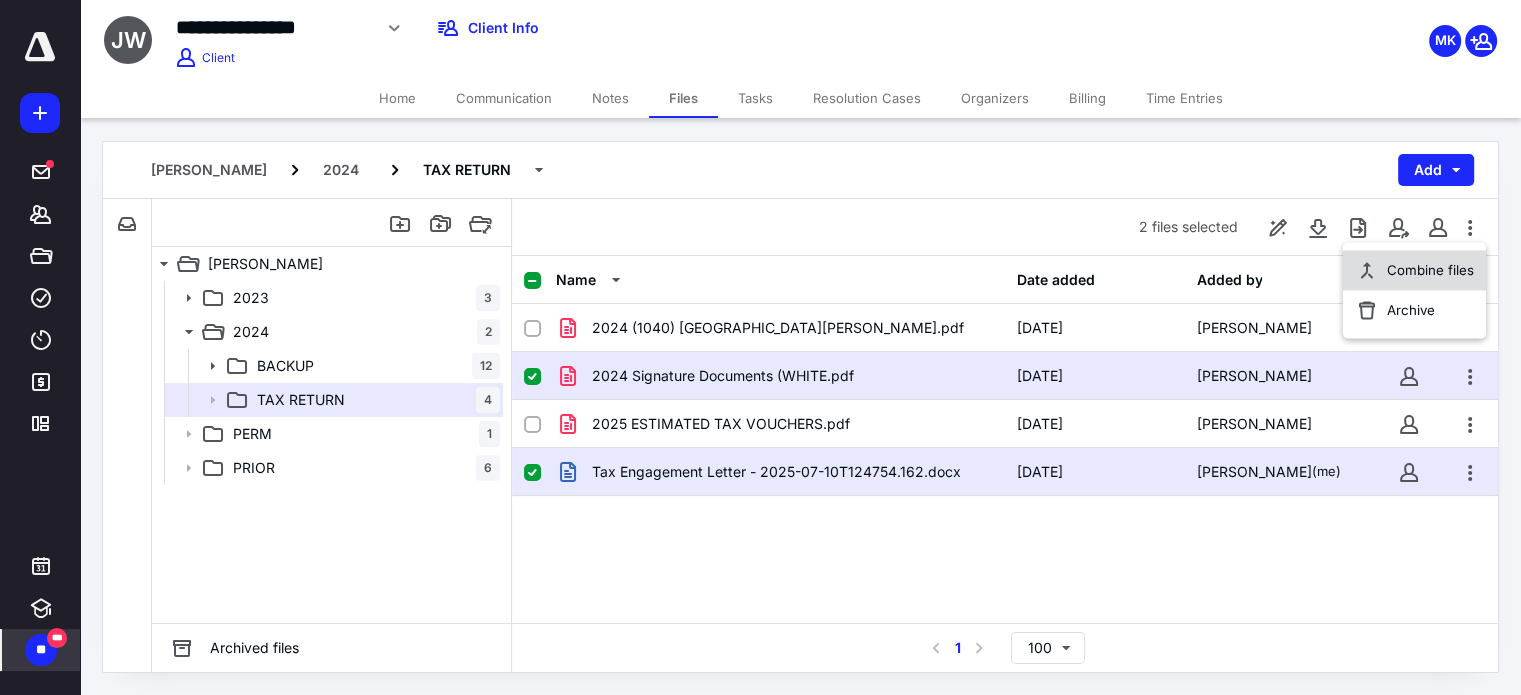 click on "Combine files" at bounding box center (1430, 270) 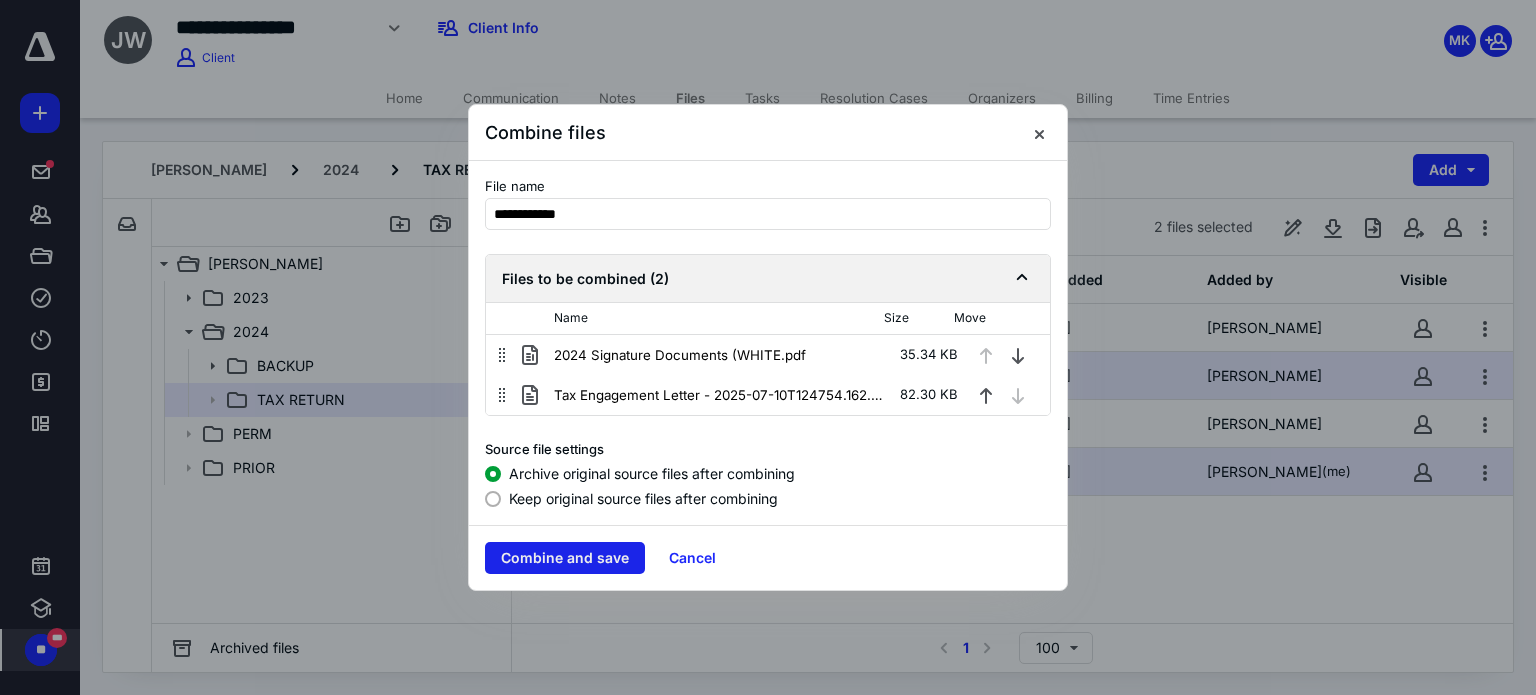 click on "Combine and save" at bounding box center (565, 558) 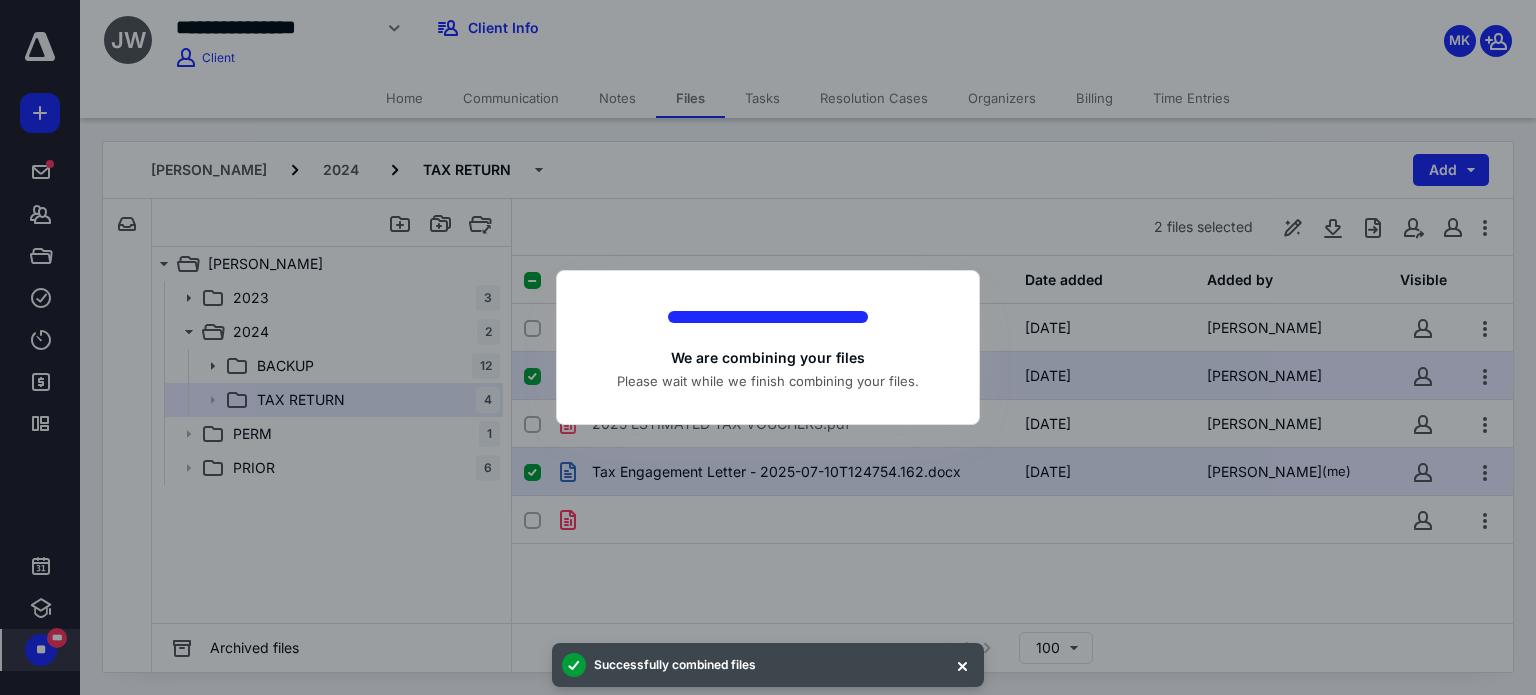 checkbox on "false" 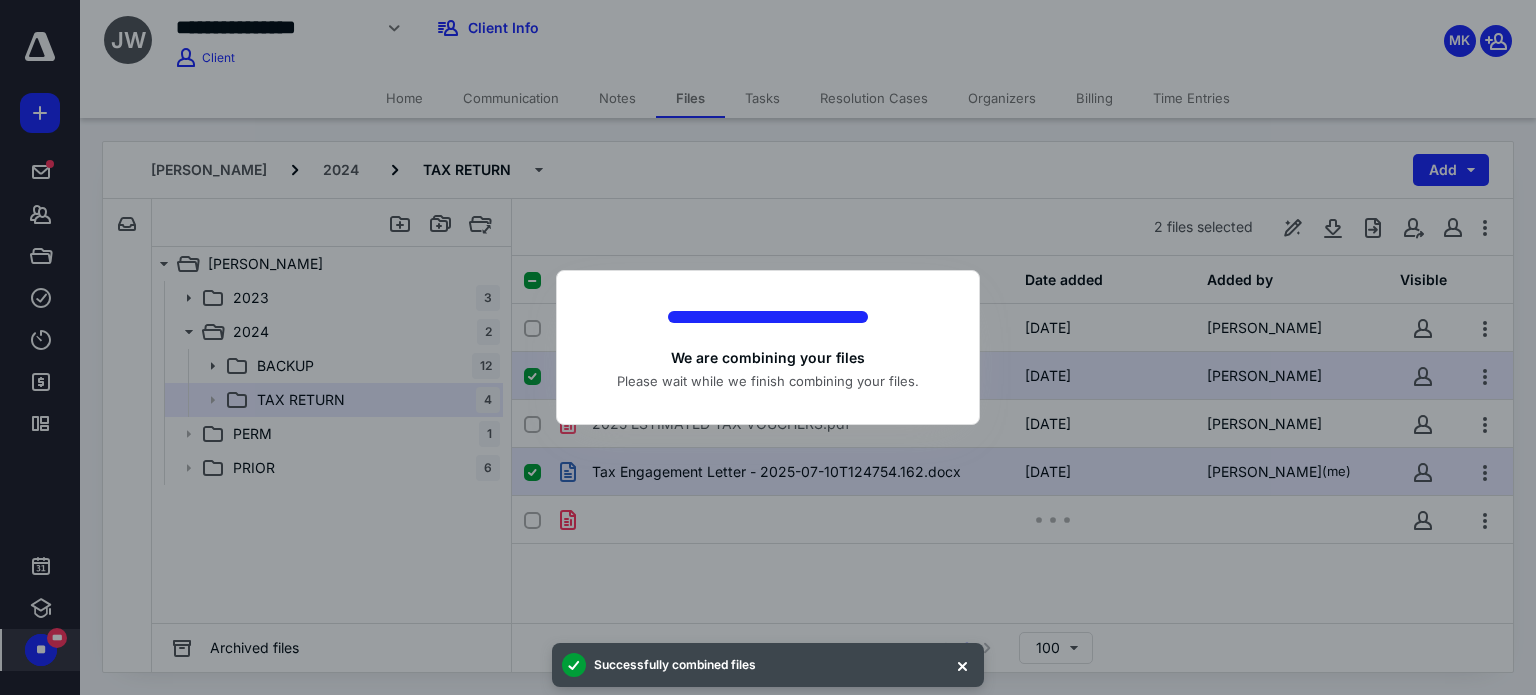 checkbox on "false" 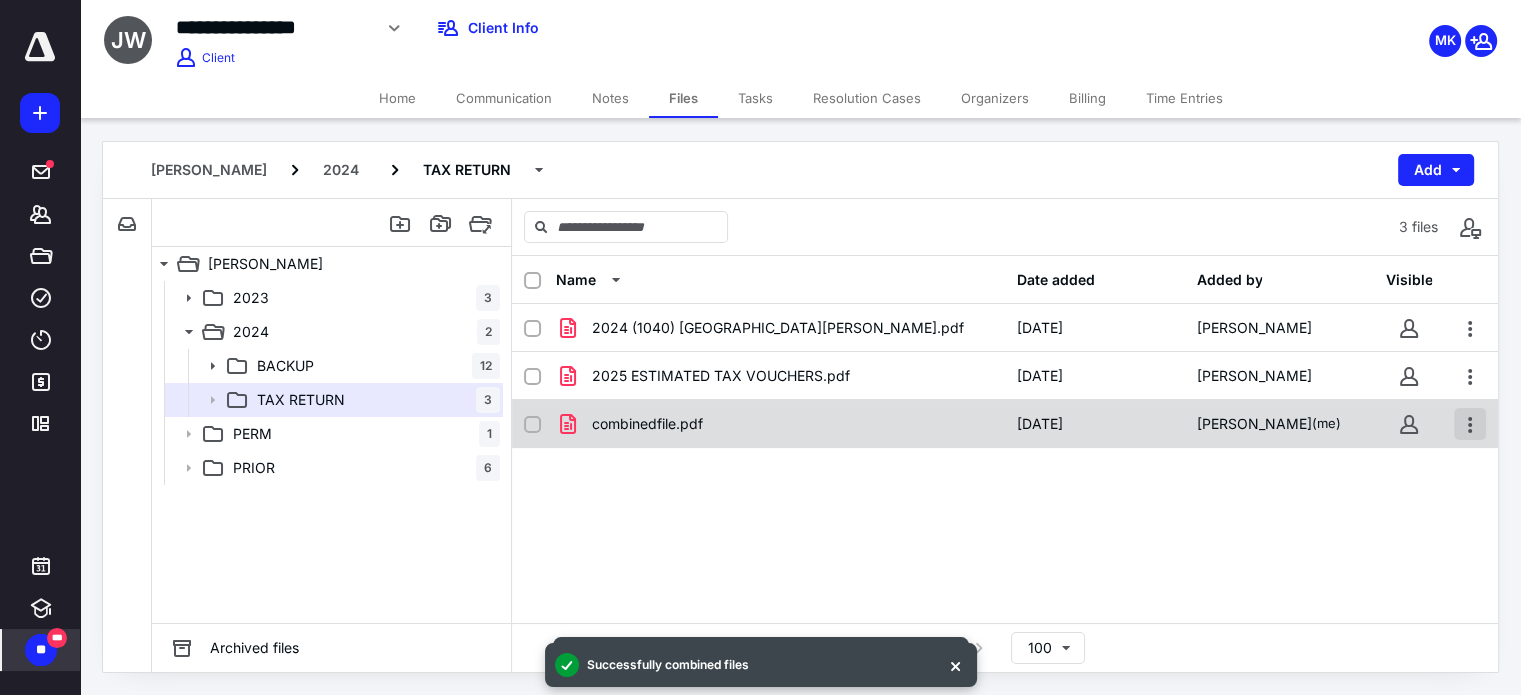 click at bounding box center (1470, 424) 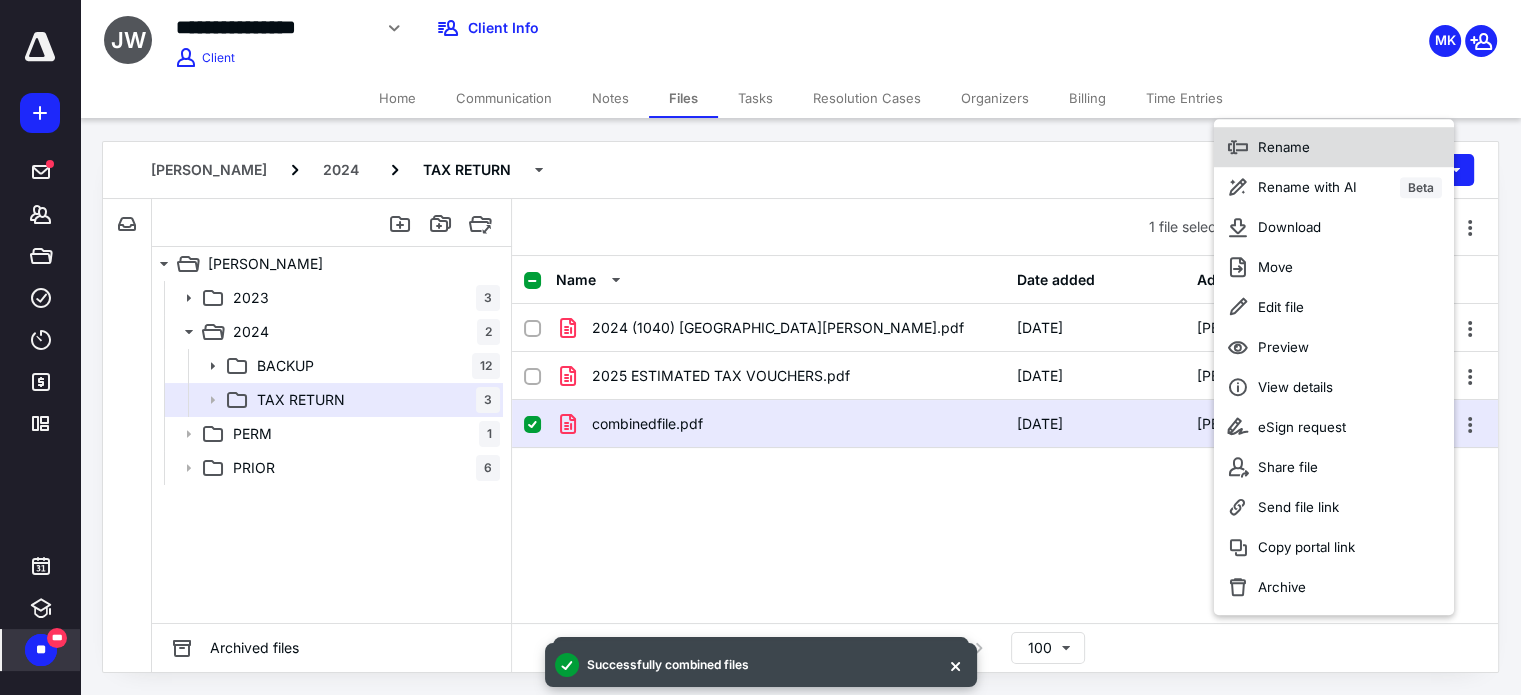 click on "Rename" at bounding box center [1334, 147] 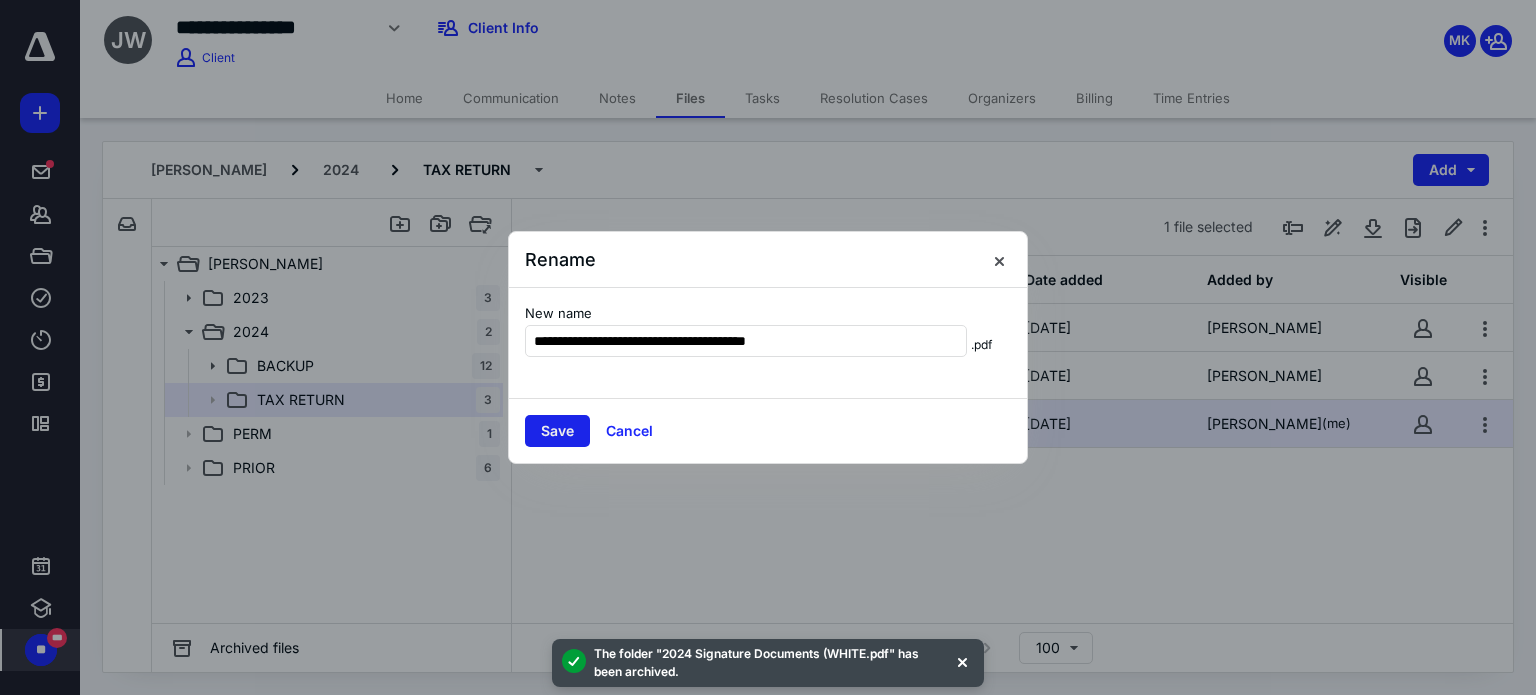 type on "**********" 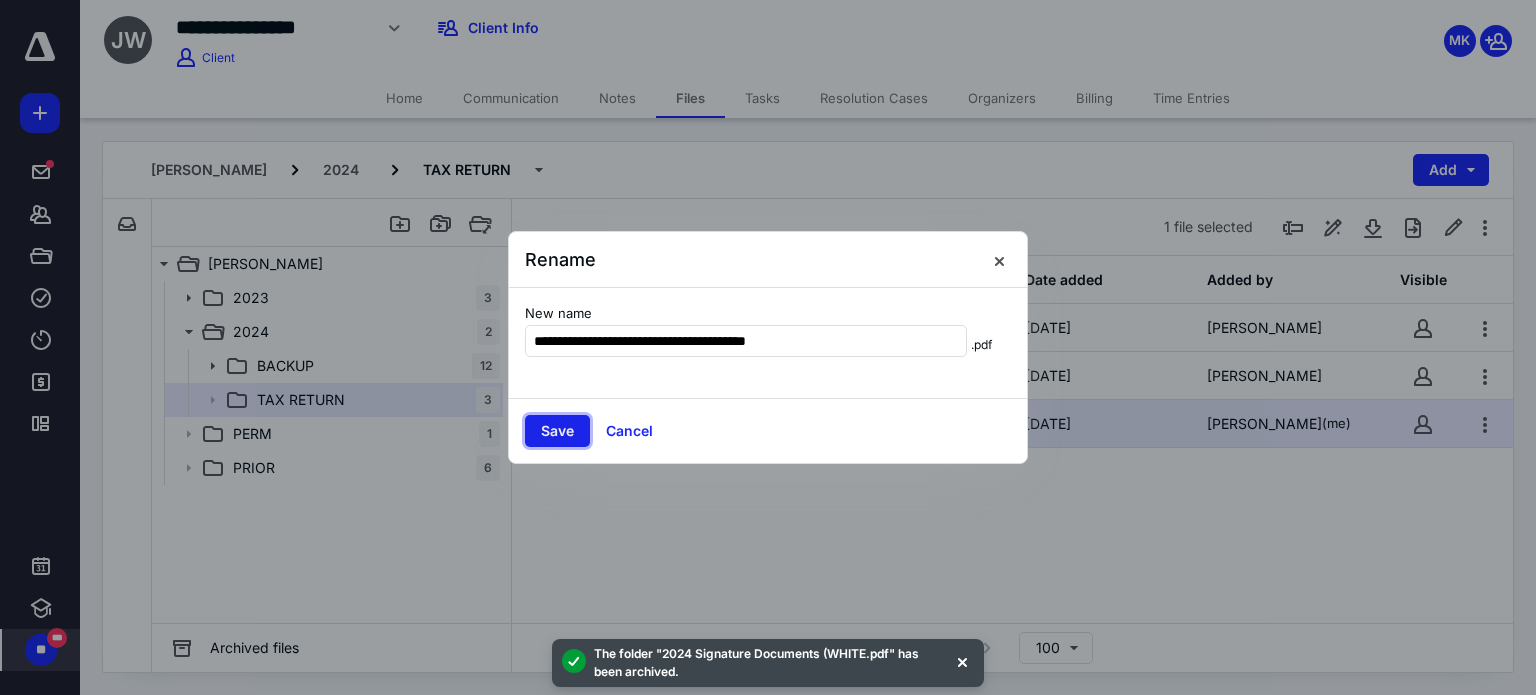 click on "Save" at bounding box center (557, 431) 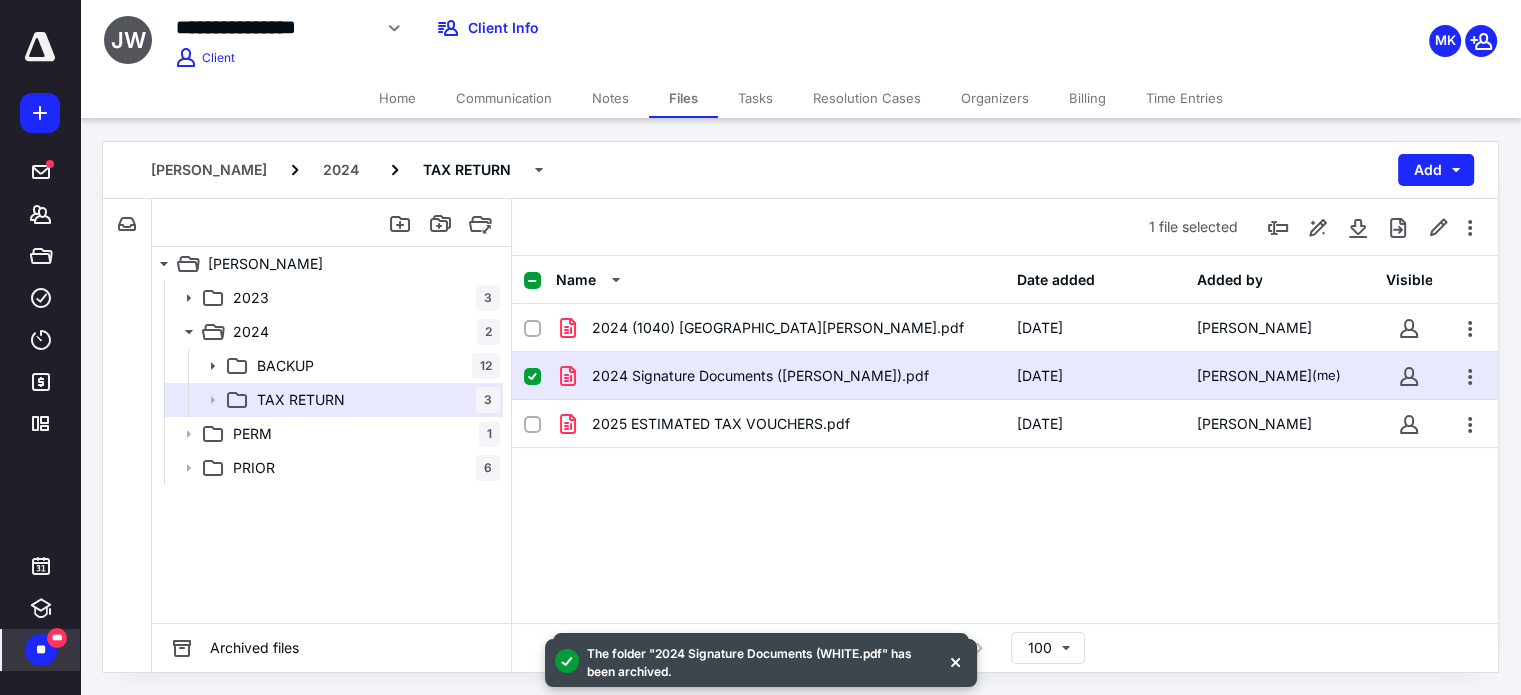 click at bounding box center [532, 281] 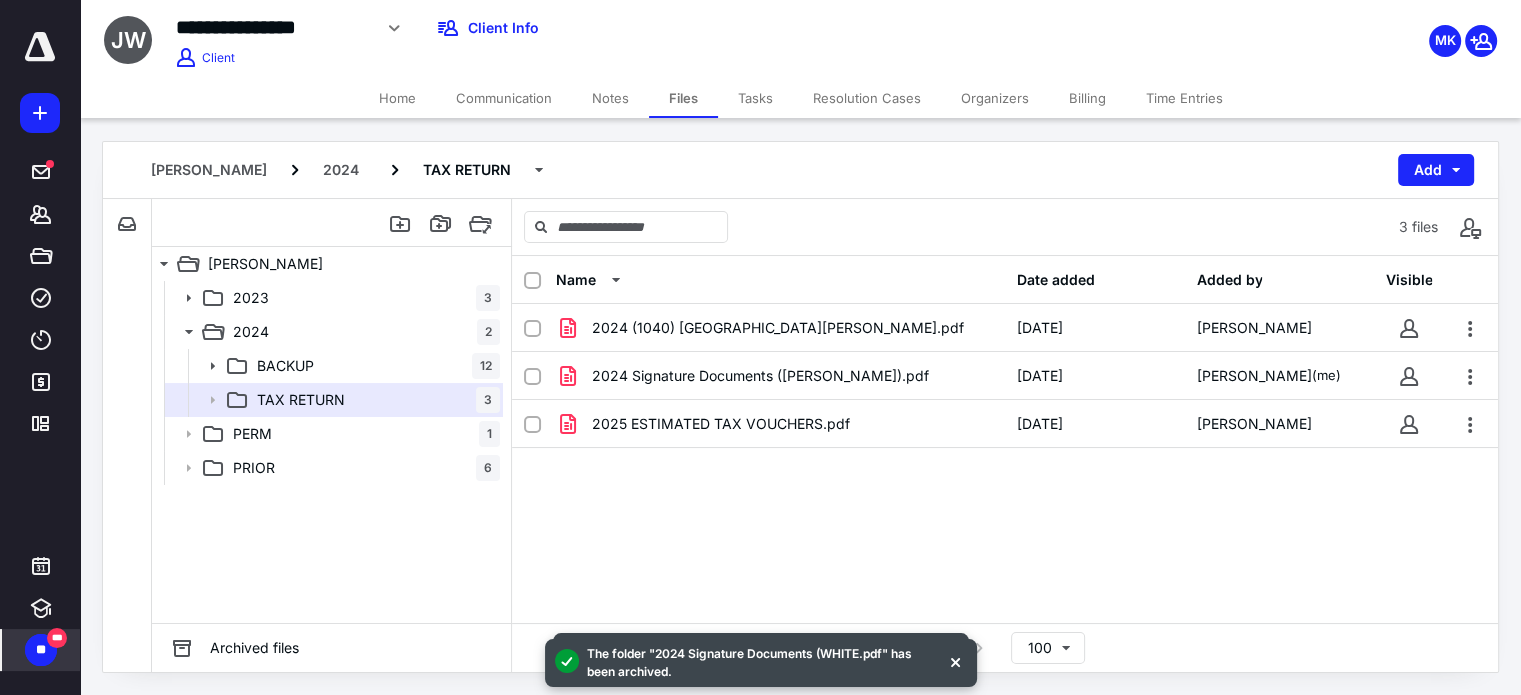 click at bounding box center [532, 281] 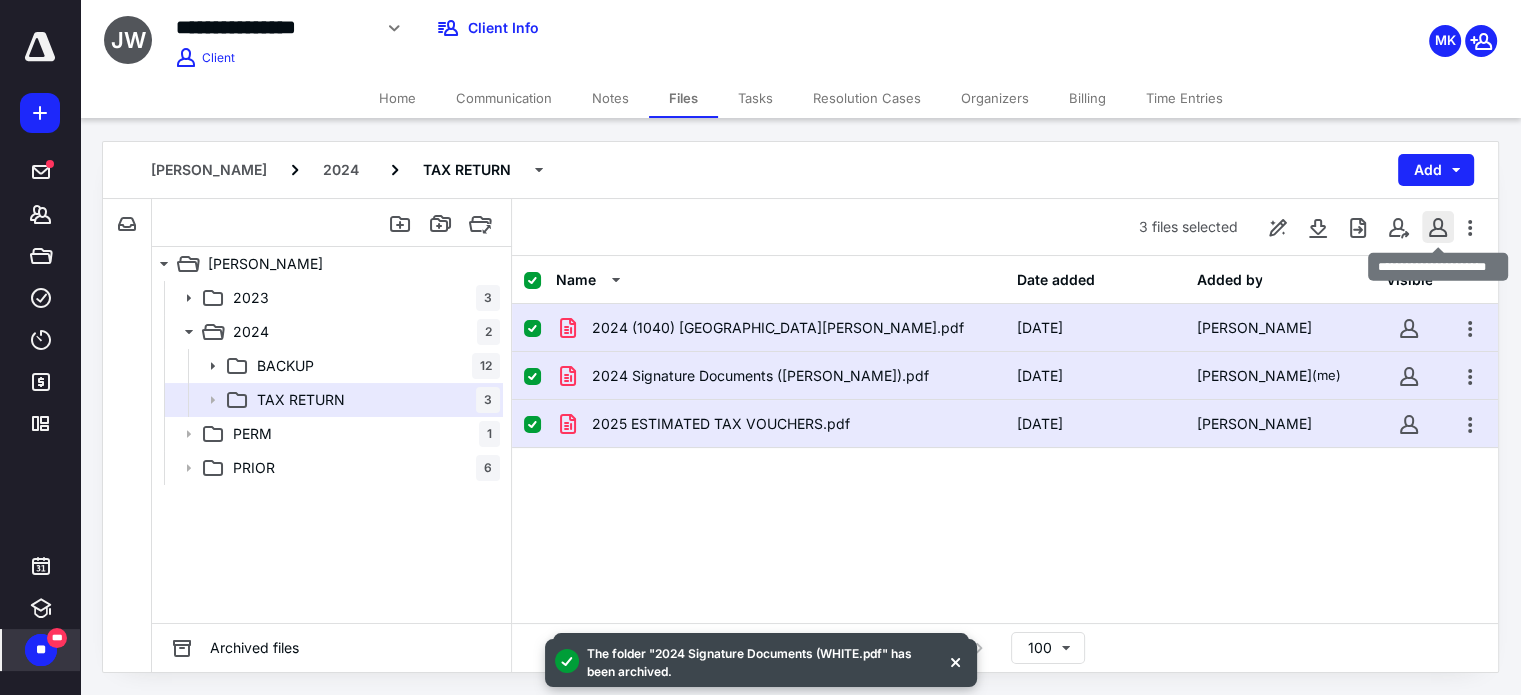 click at bounding box center [1438, 227] 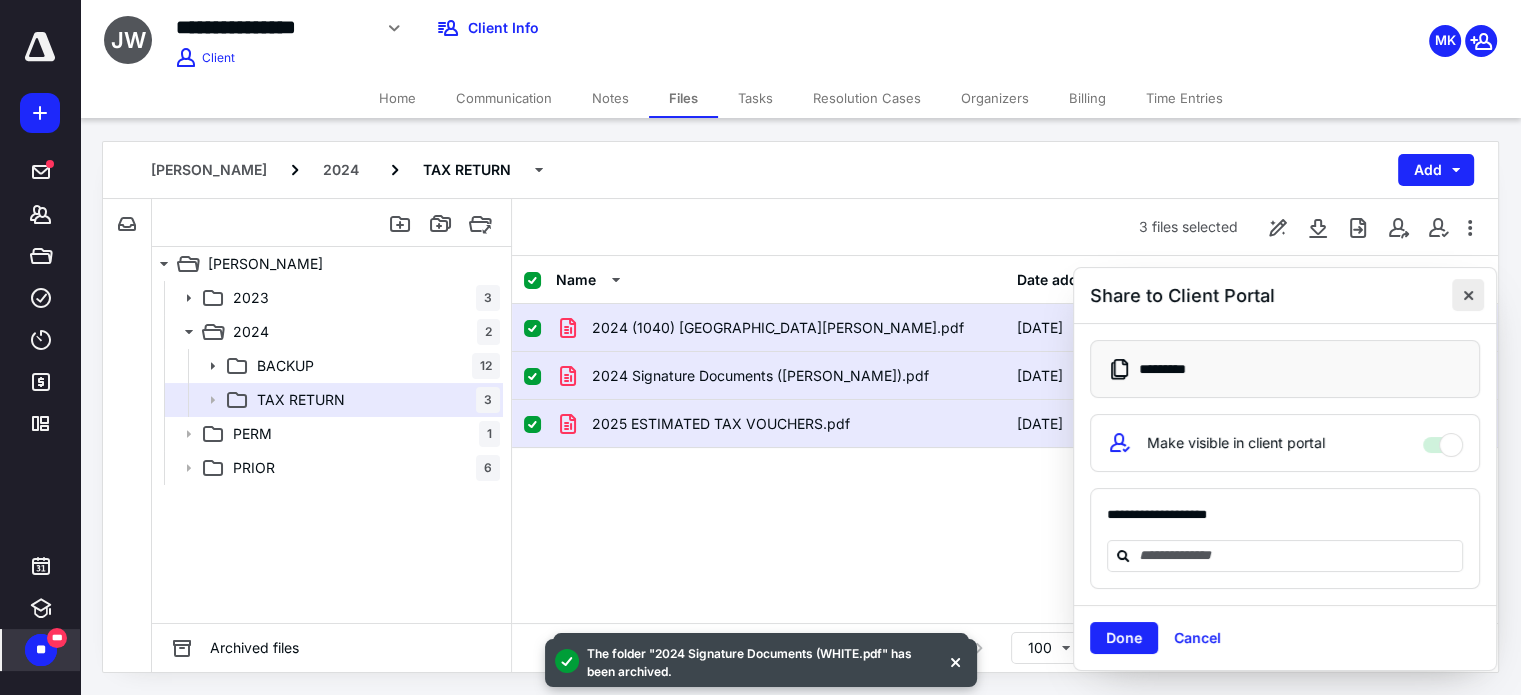 click at bounding box center (1468, 295) 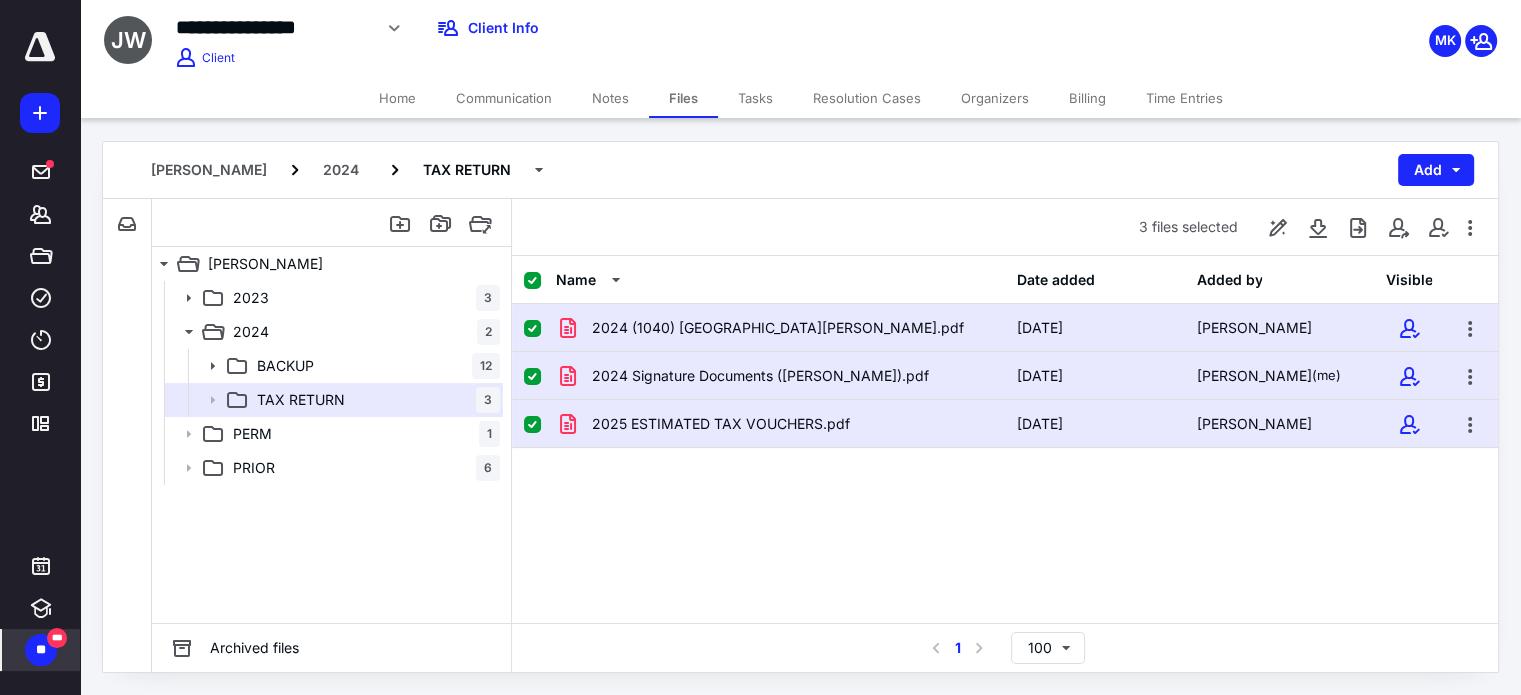 click 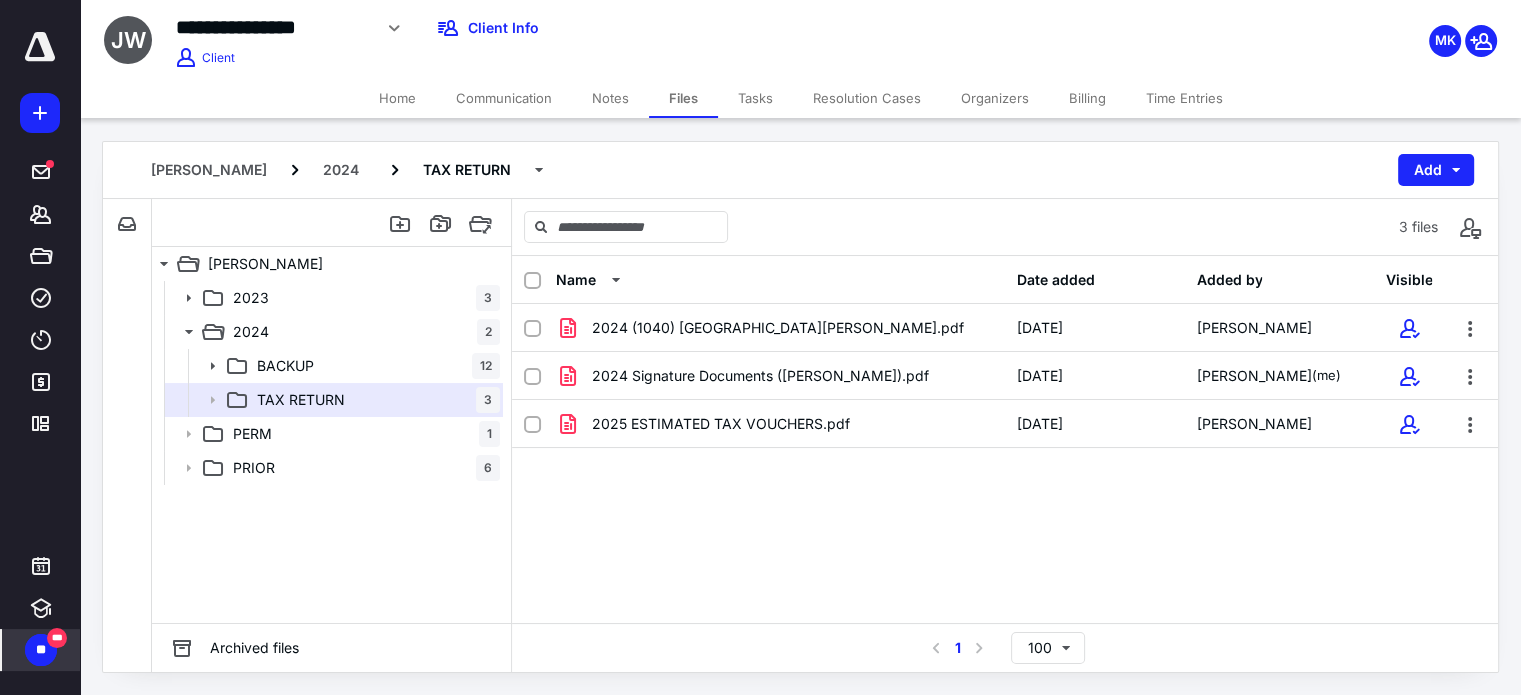 click on "Tasks" at bounding box center (755, 98) 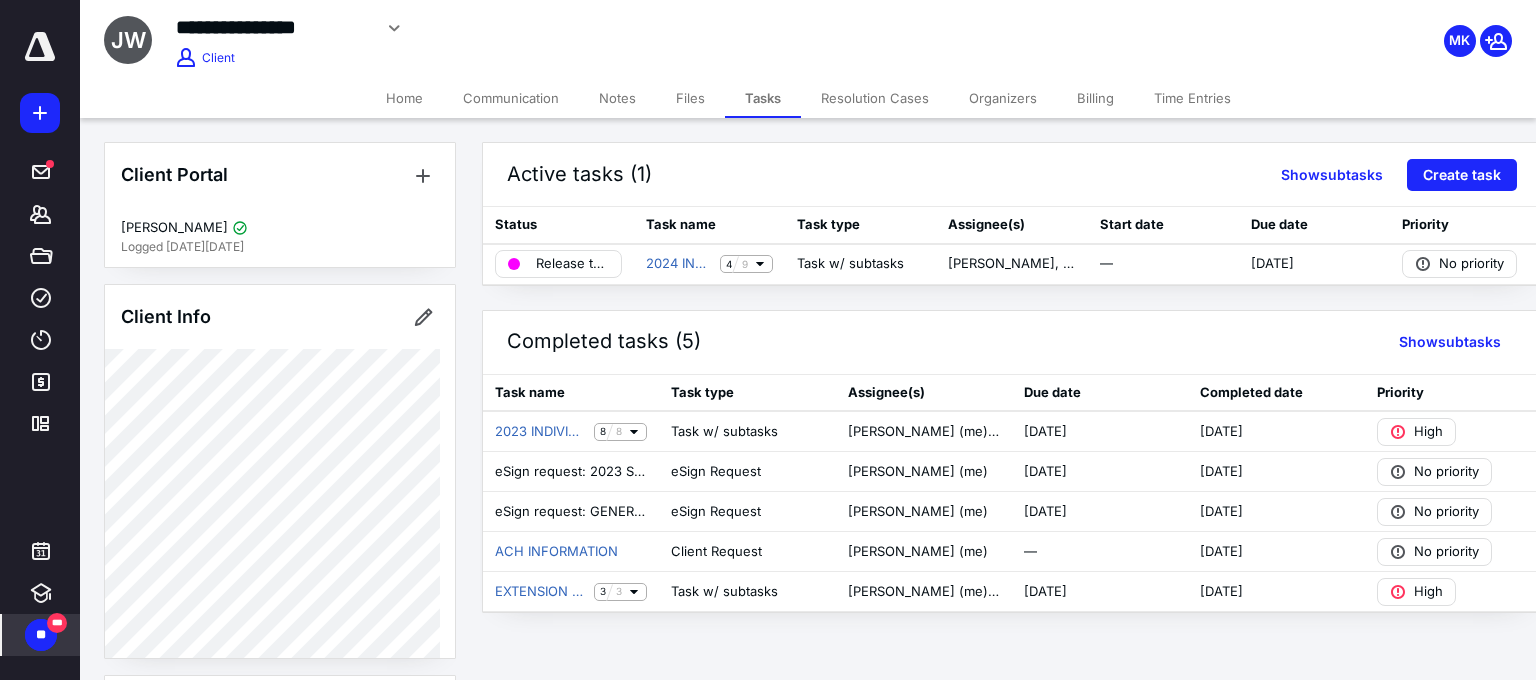 click on "Files" at bounding box center (690, 98) 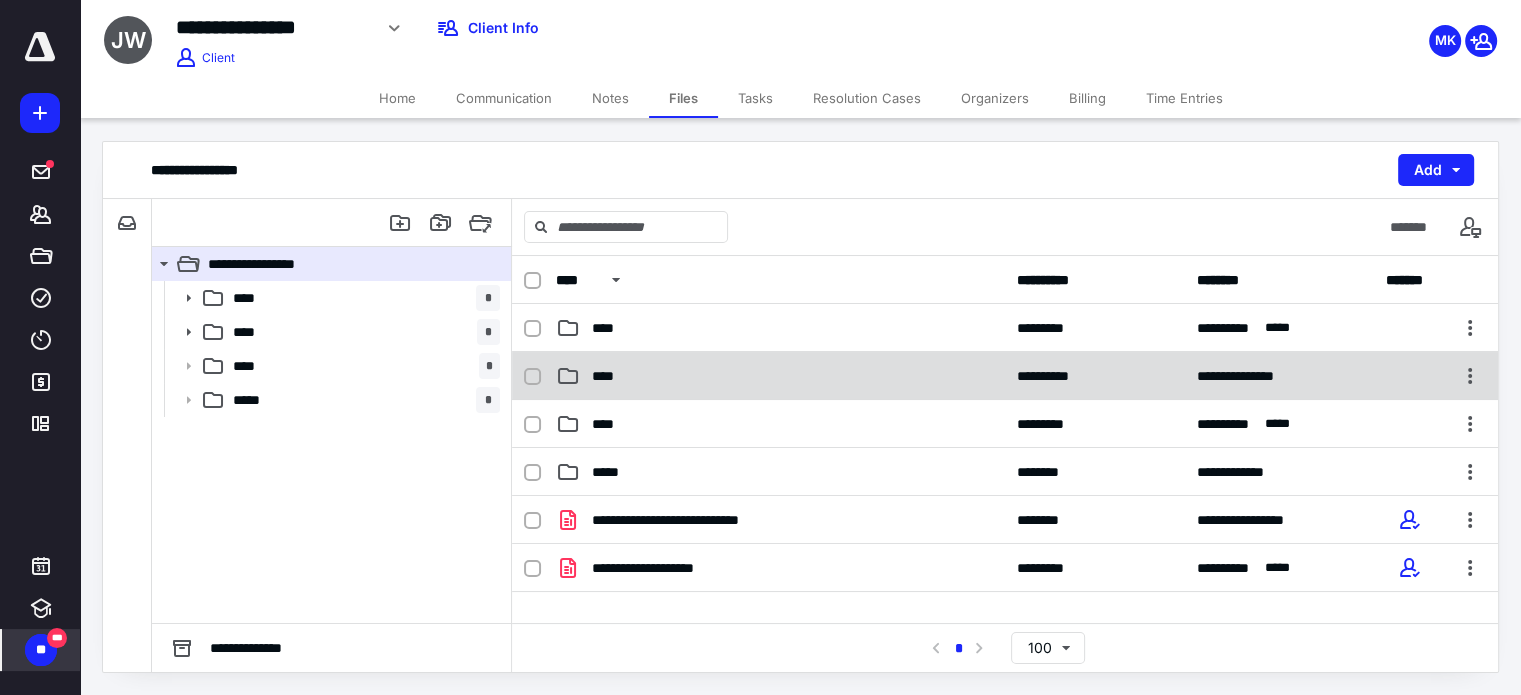 click on "****" at bounding box center [780, 376] 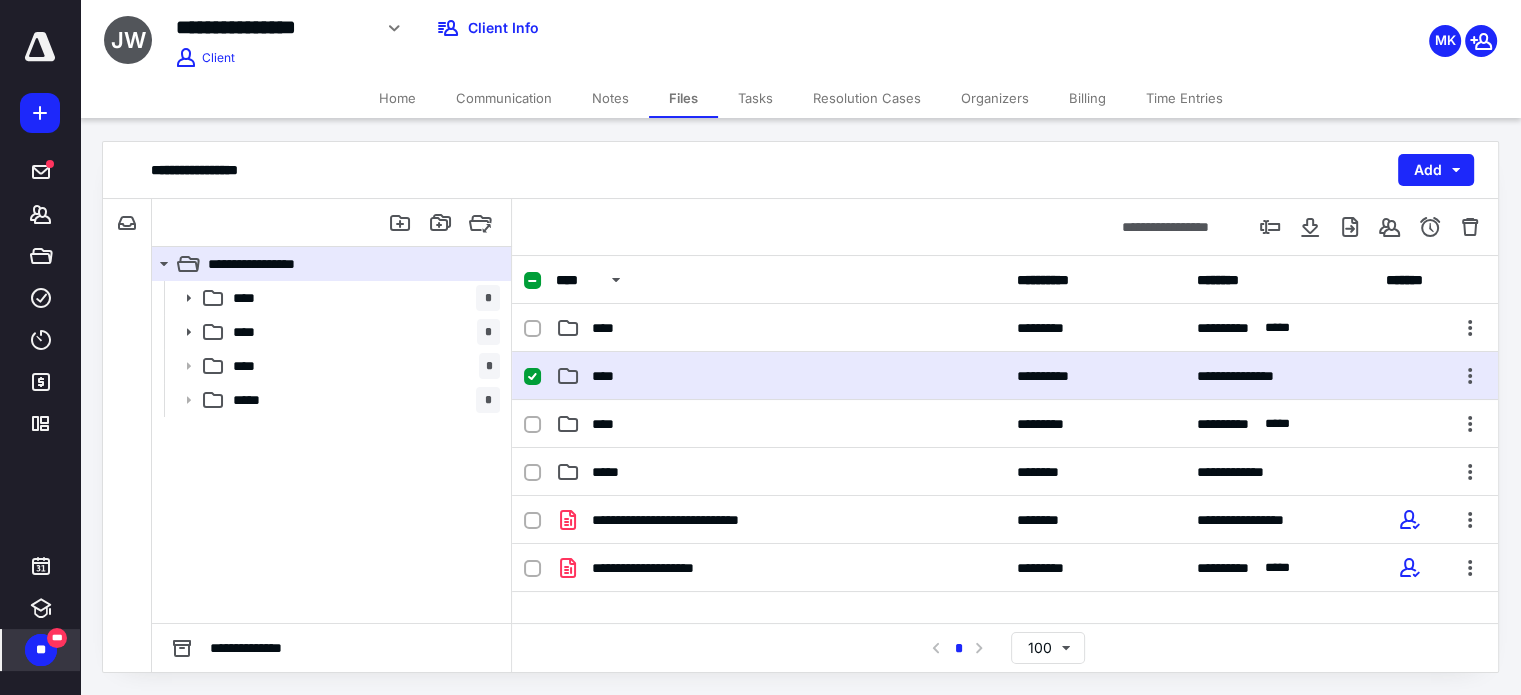 click on "****" at bounding box center [780, 376] 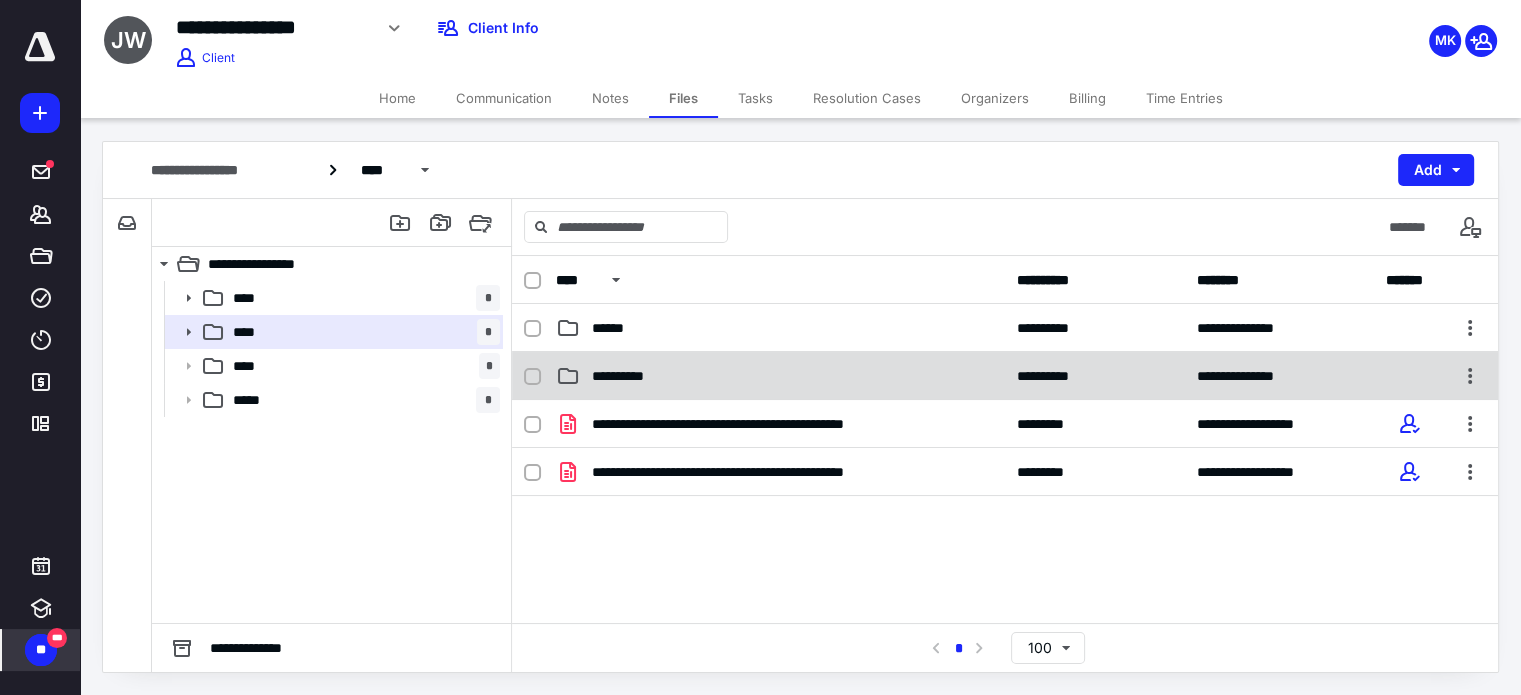 click on "**********" at bounding box center [780, 376] 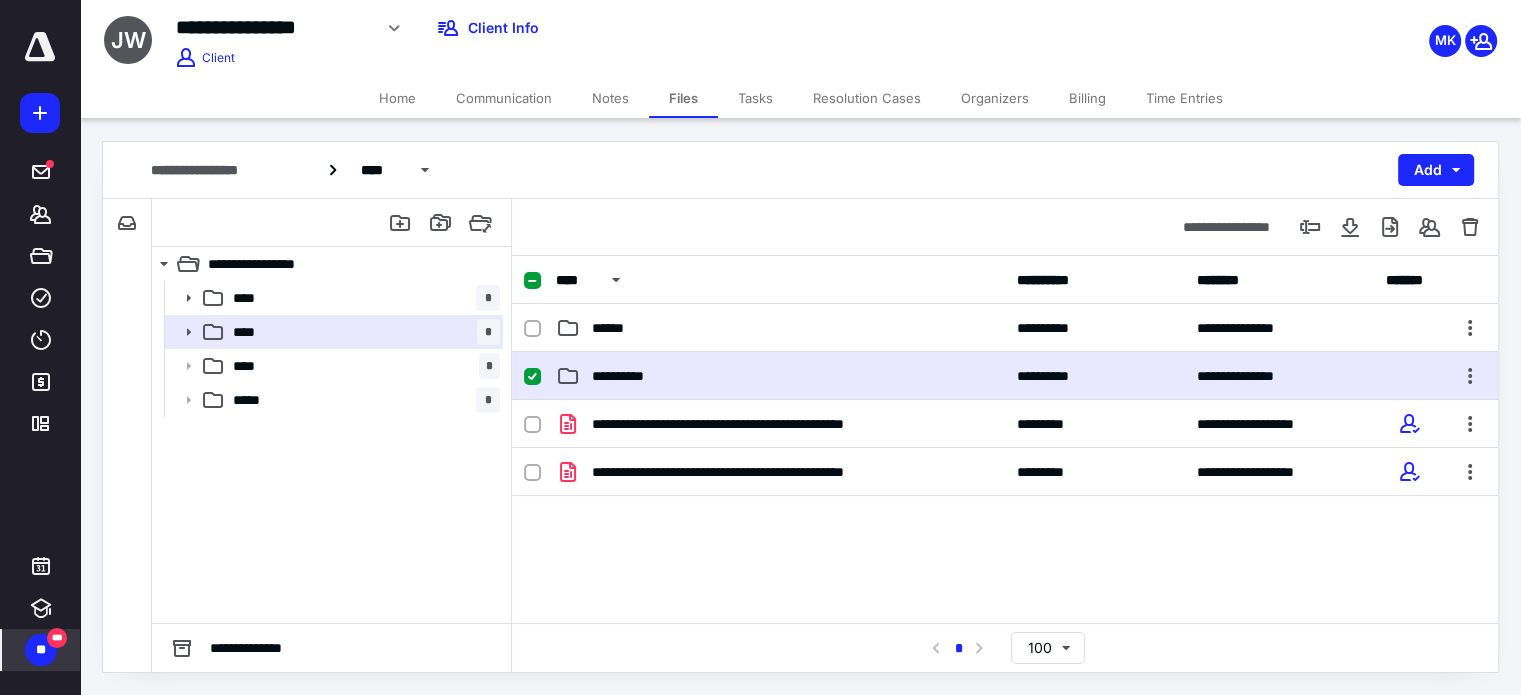 click on "**********" at bounding box center (780, 376) 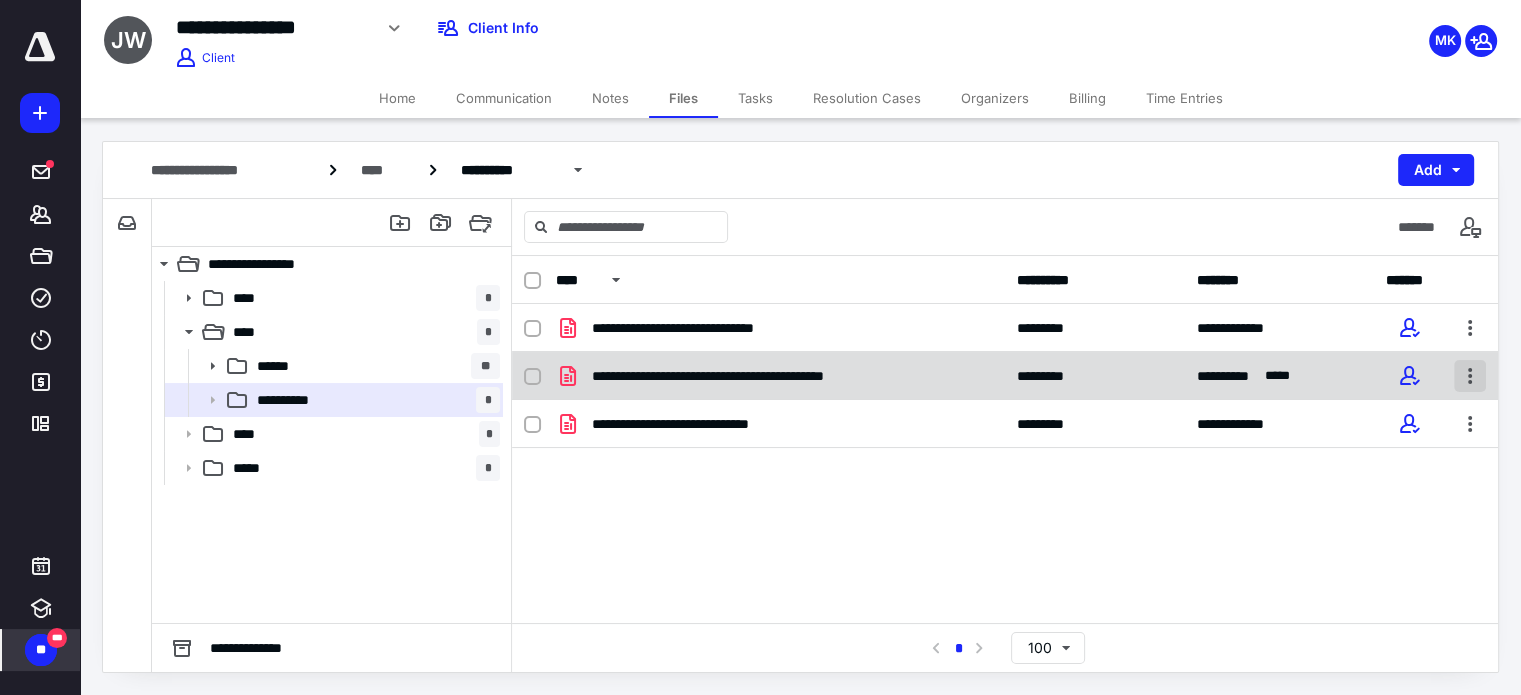 click at bounding box center (1470, 376) 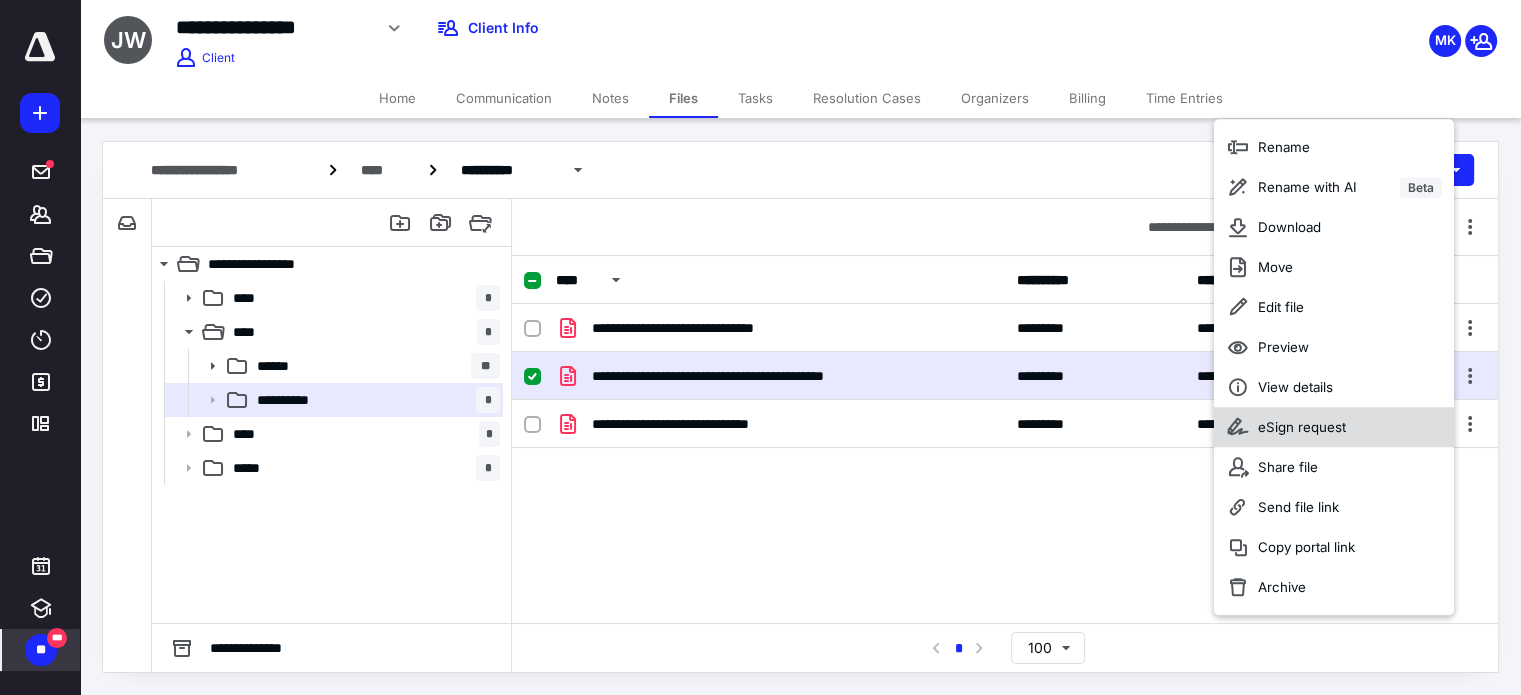 click on "eSign request" at bounding box center (1302, 427) 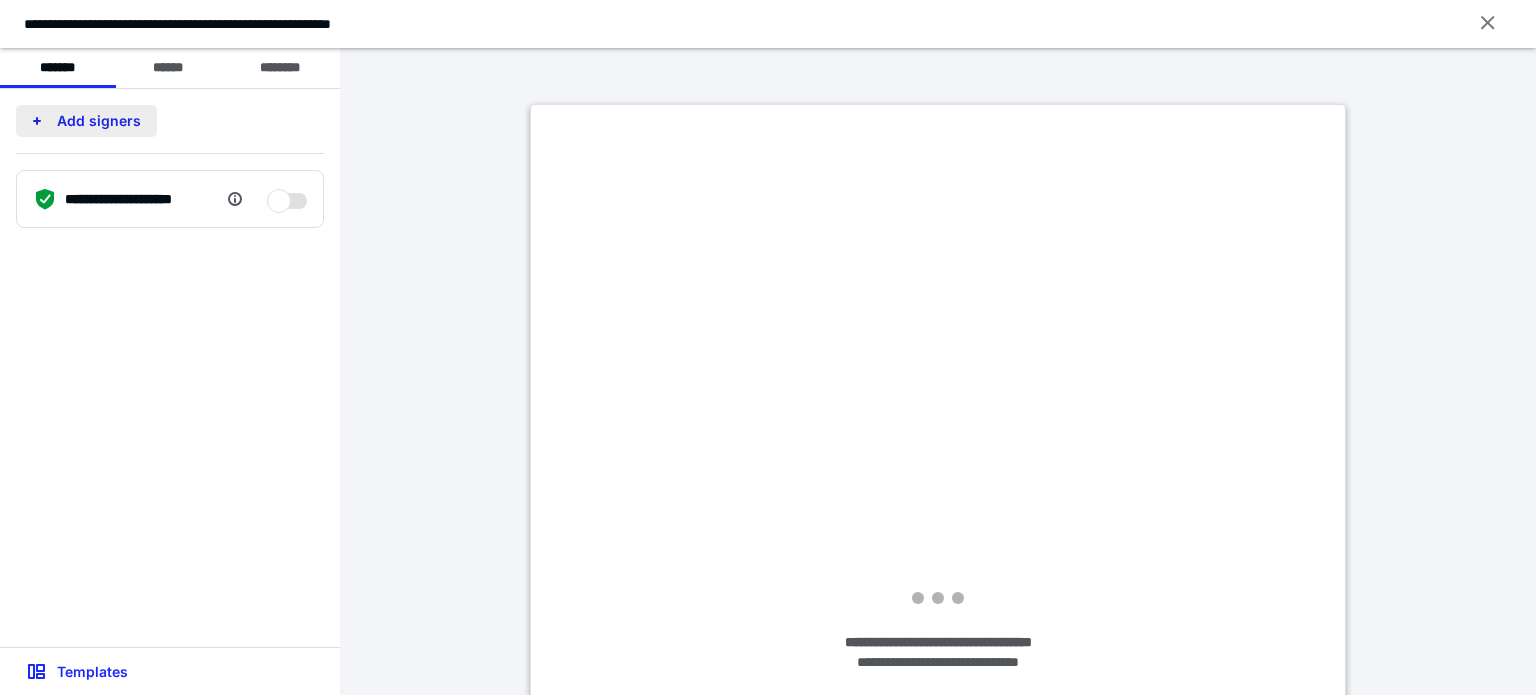 click on "Add signers" at bounding box center (86, 121) 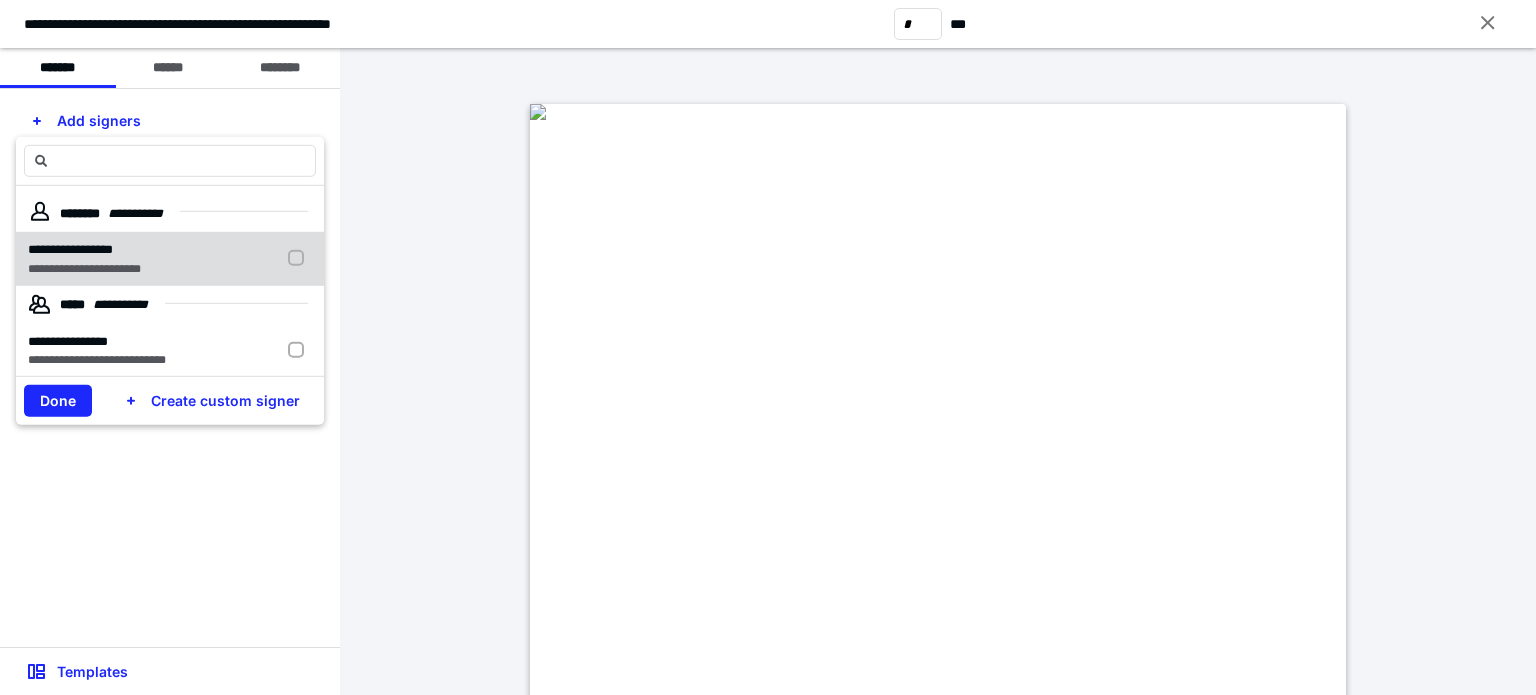 click at bounding box center (300, 258) 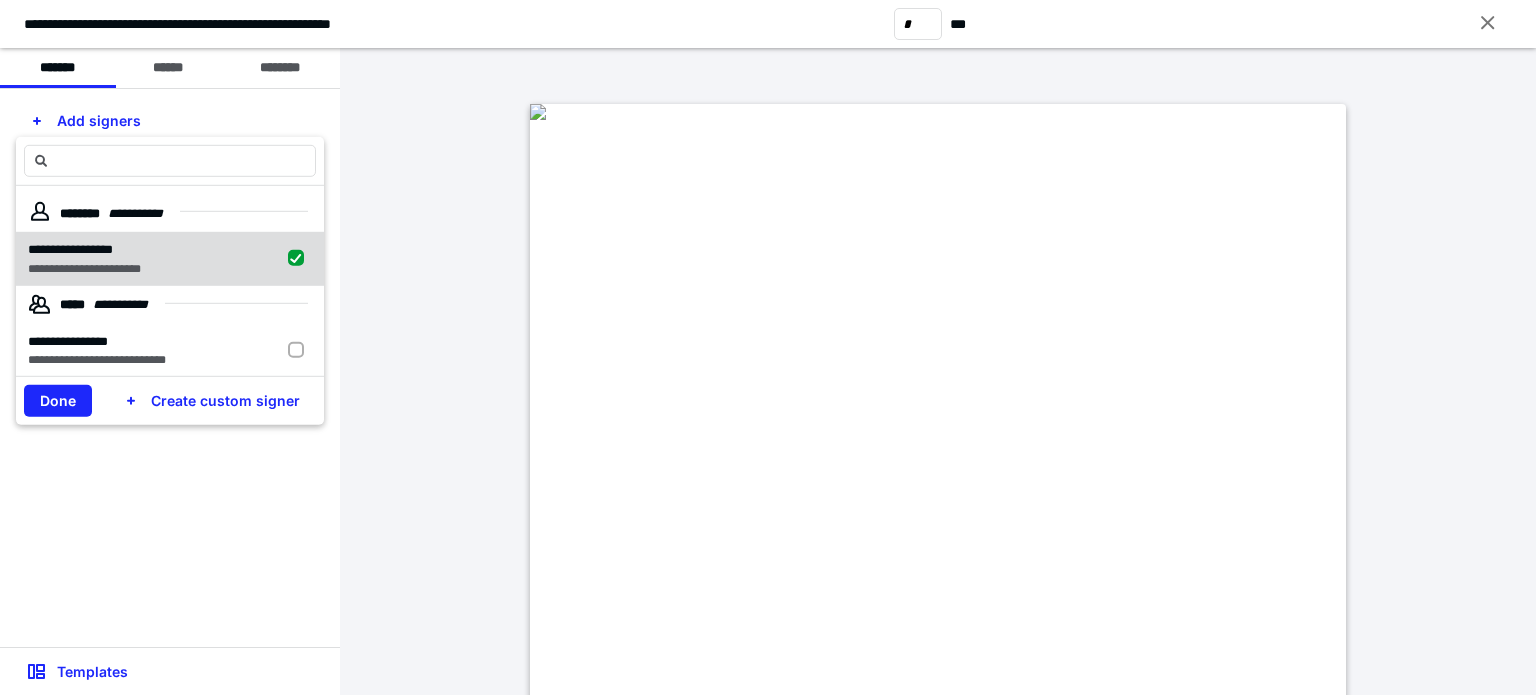 checkbox on "true" 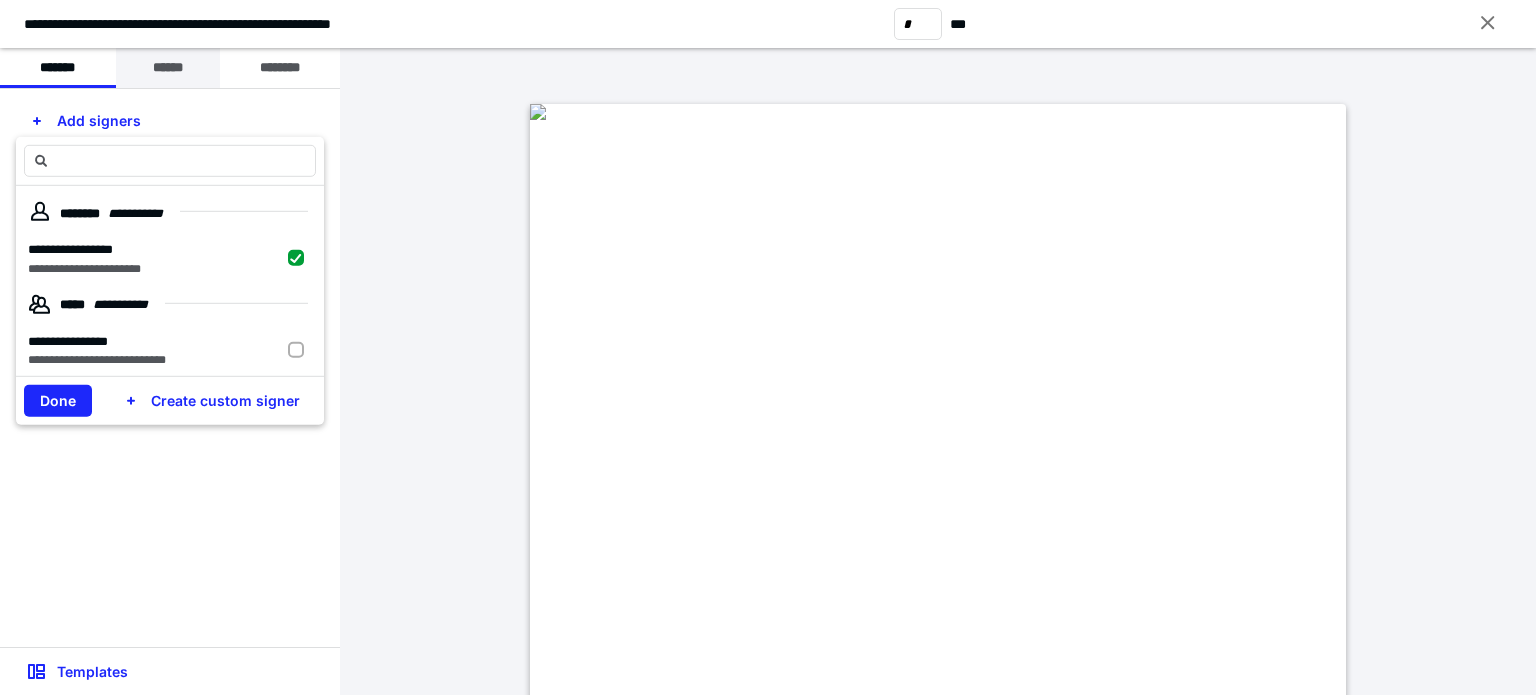 click on "******" at bounding box center [168, 68] 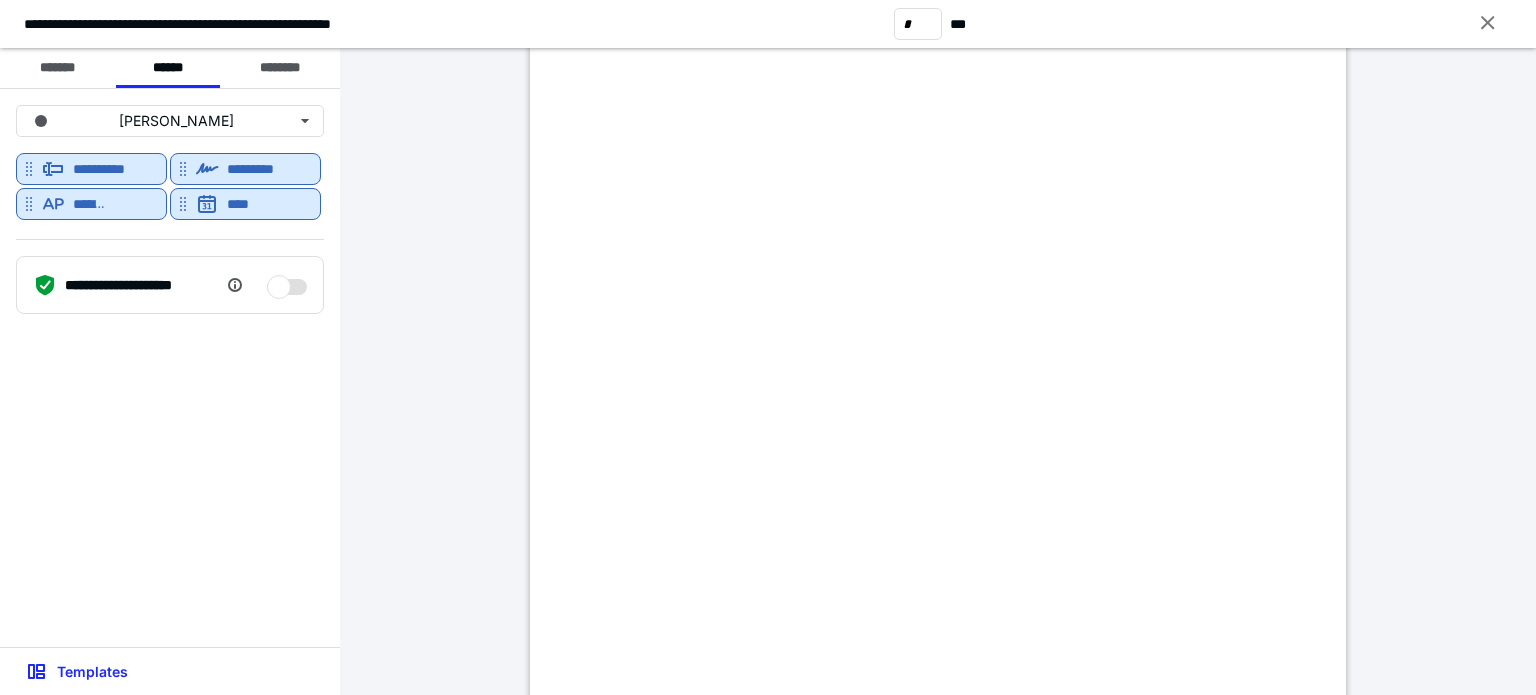 scroll, scrollTop: 300, scrollLeft: 0, axis: vertical 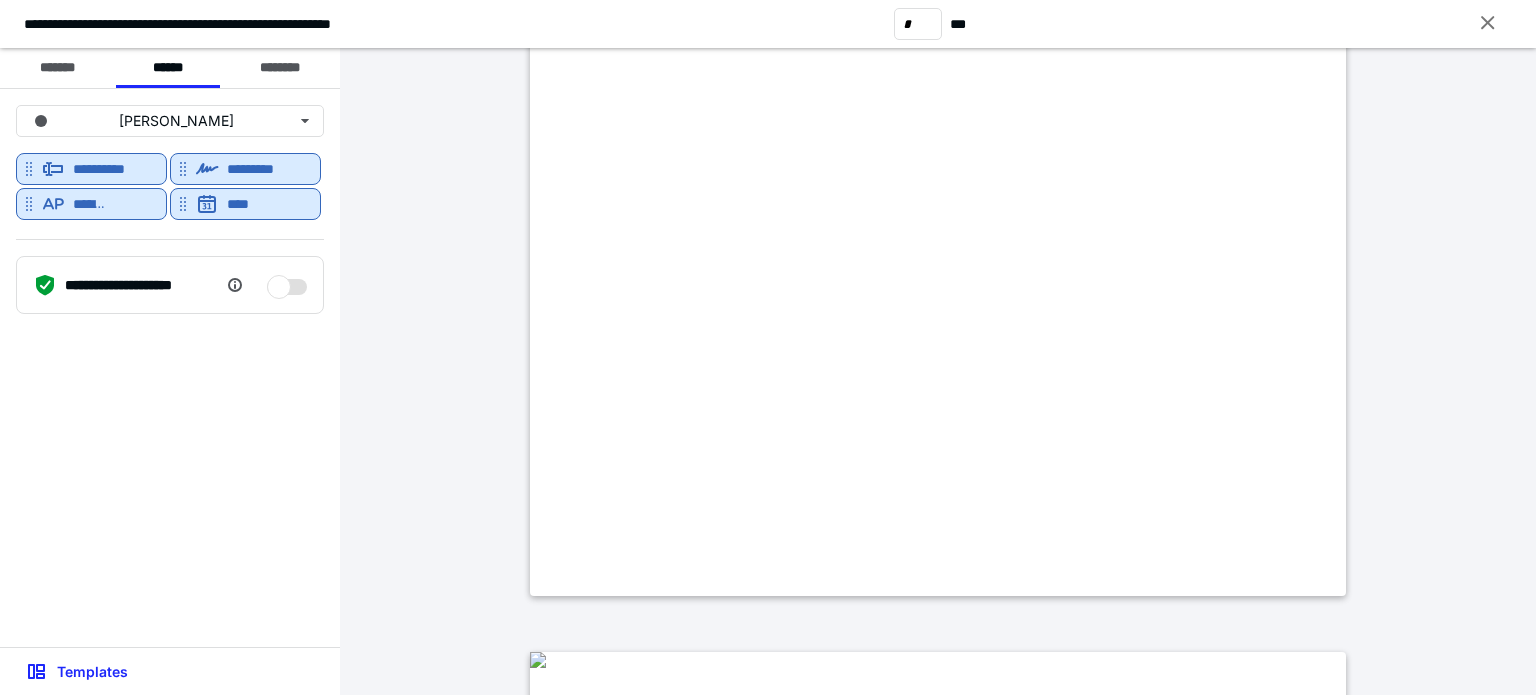 type on "*" 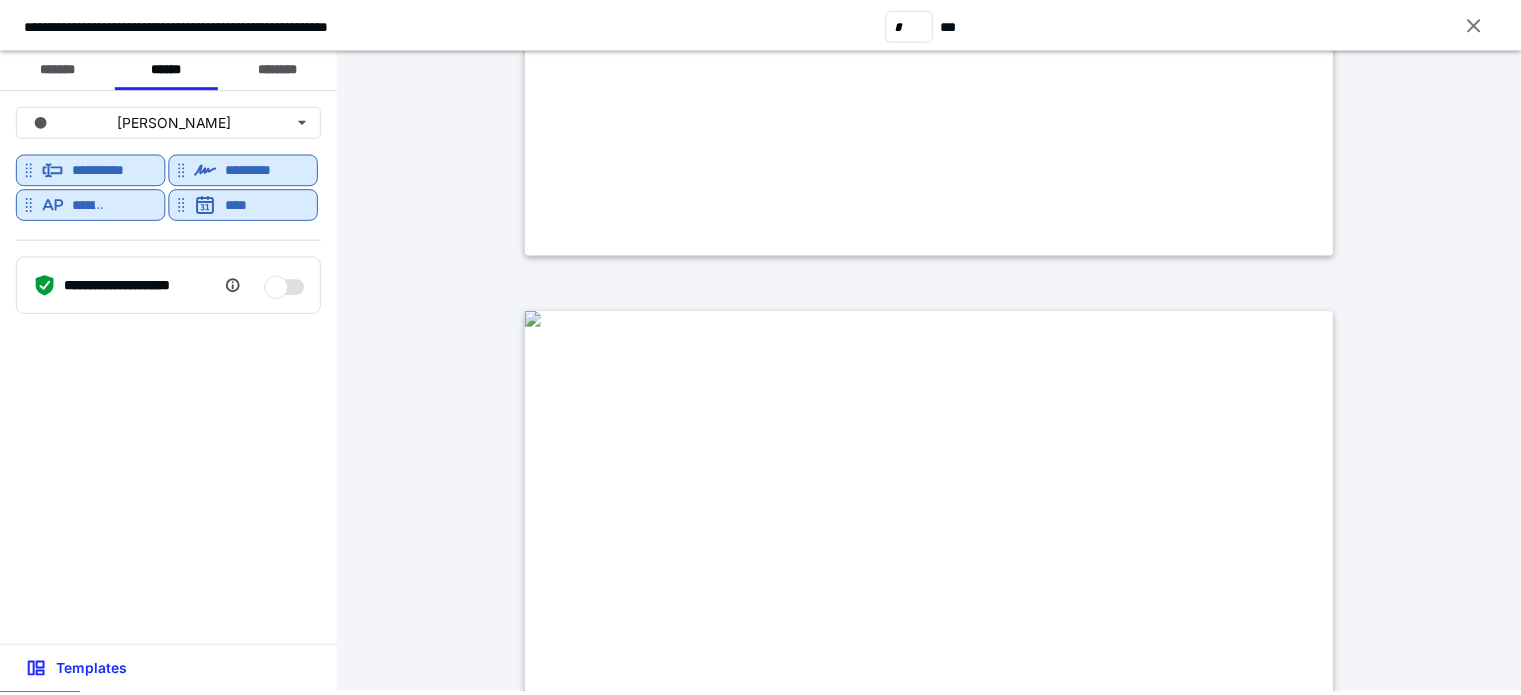 scroll, scrollTop: 4400, scrollLeft: 0, axis: vertical 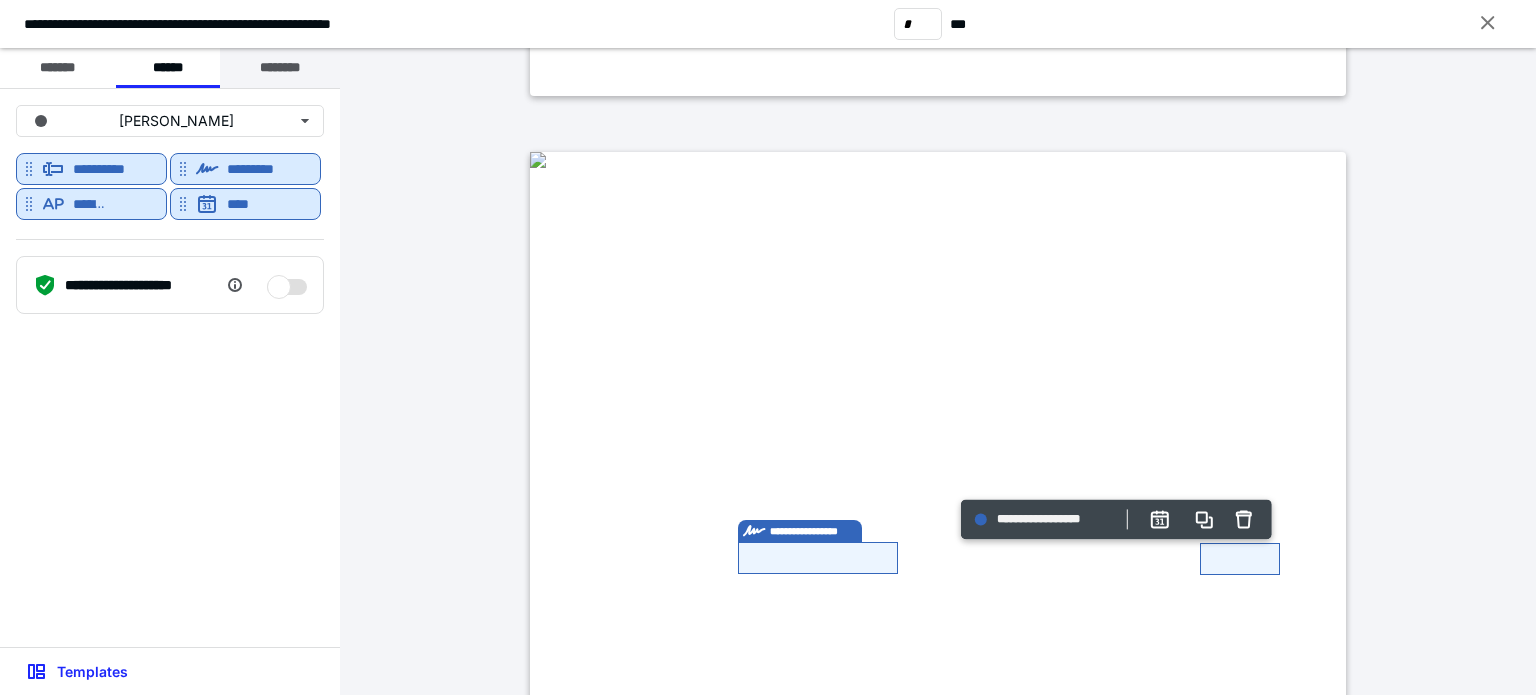 click on "********" at bounding box center [280, 68] 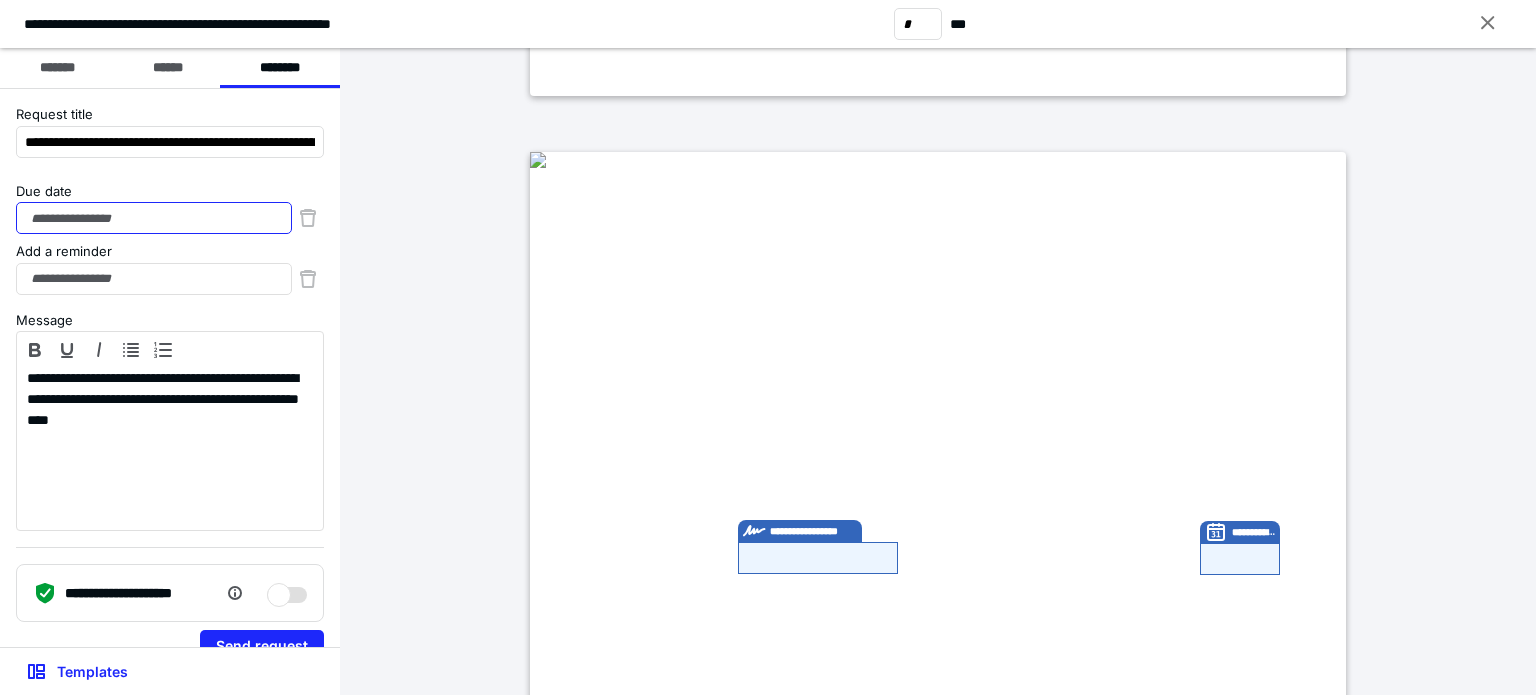 click on "Due date" at bounding box center [154, 218] 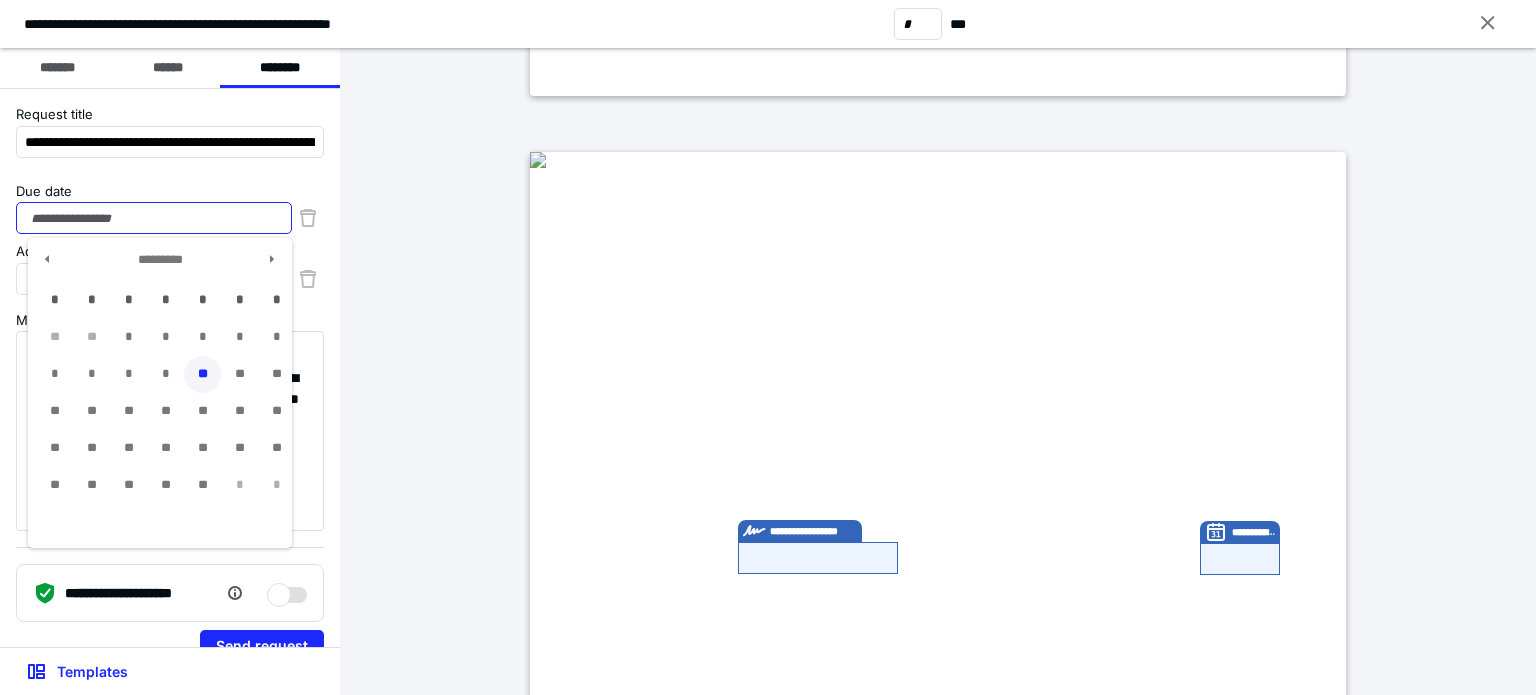 click on "**" at bounding box center [202, 374] 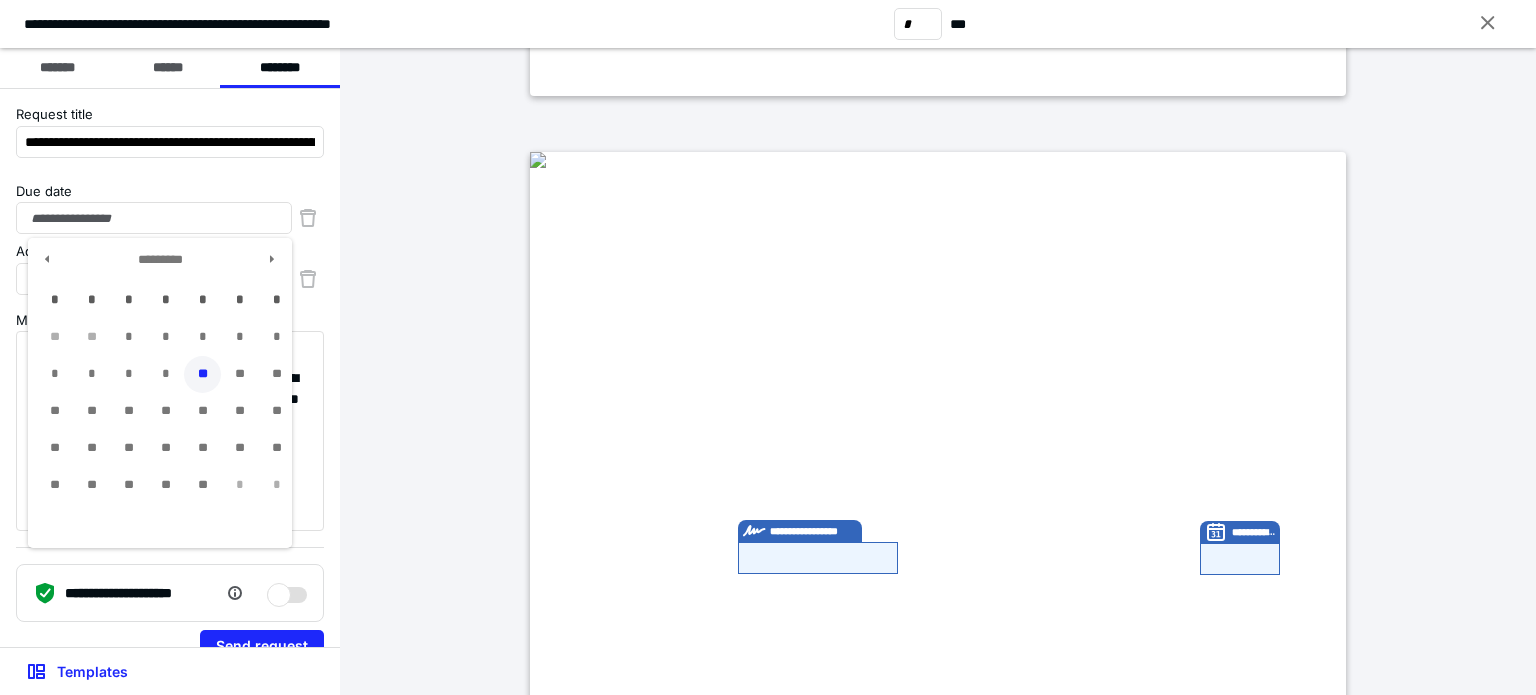 type on "**********" 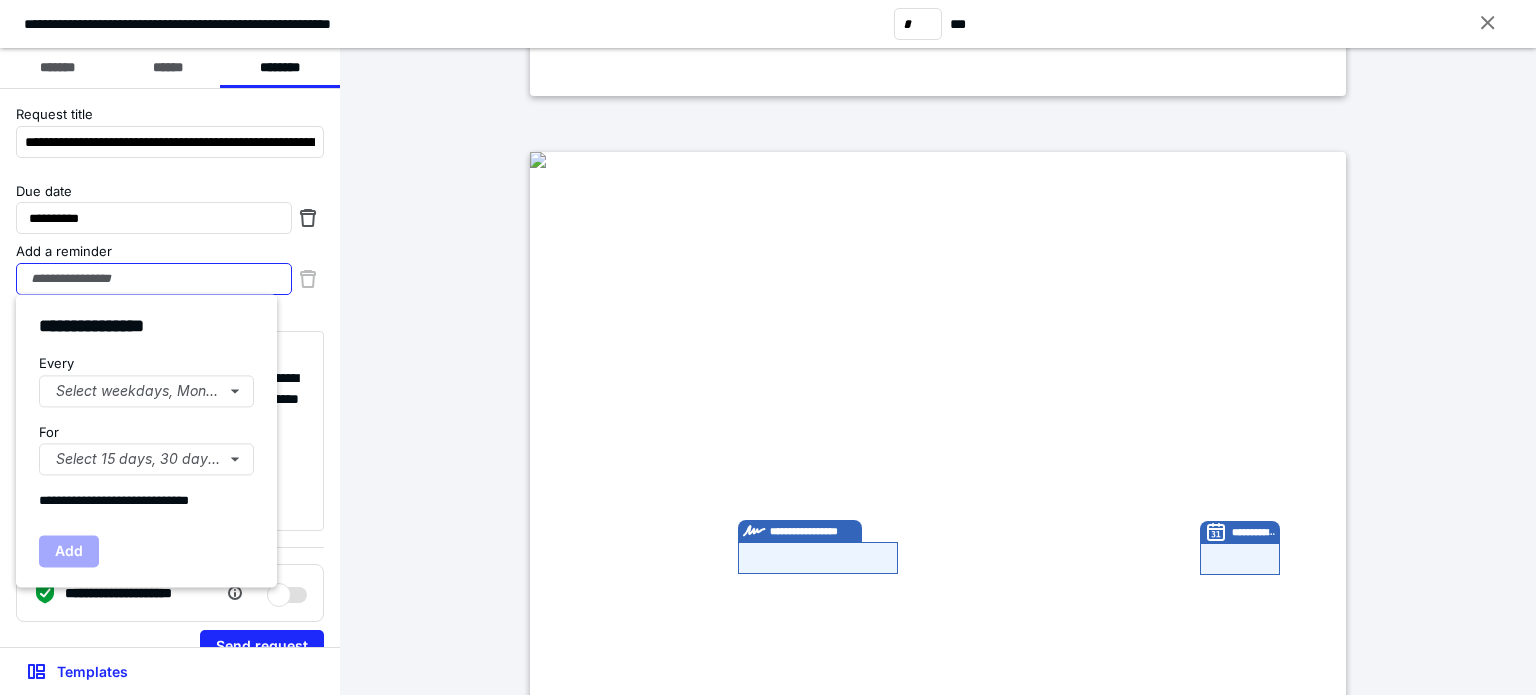 click on "Add a reminder" at bounding box center (154, 279) 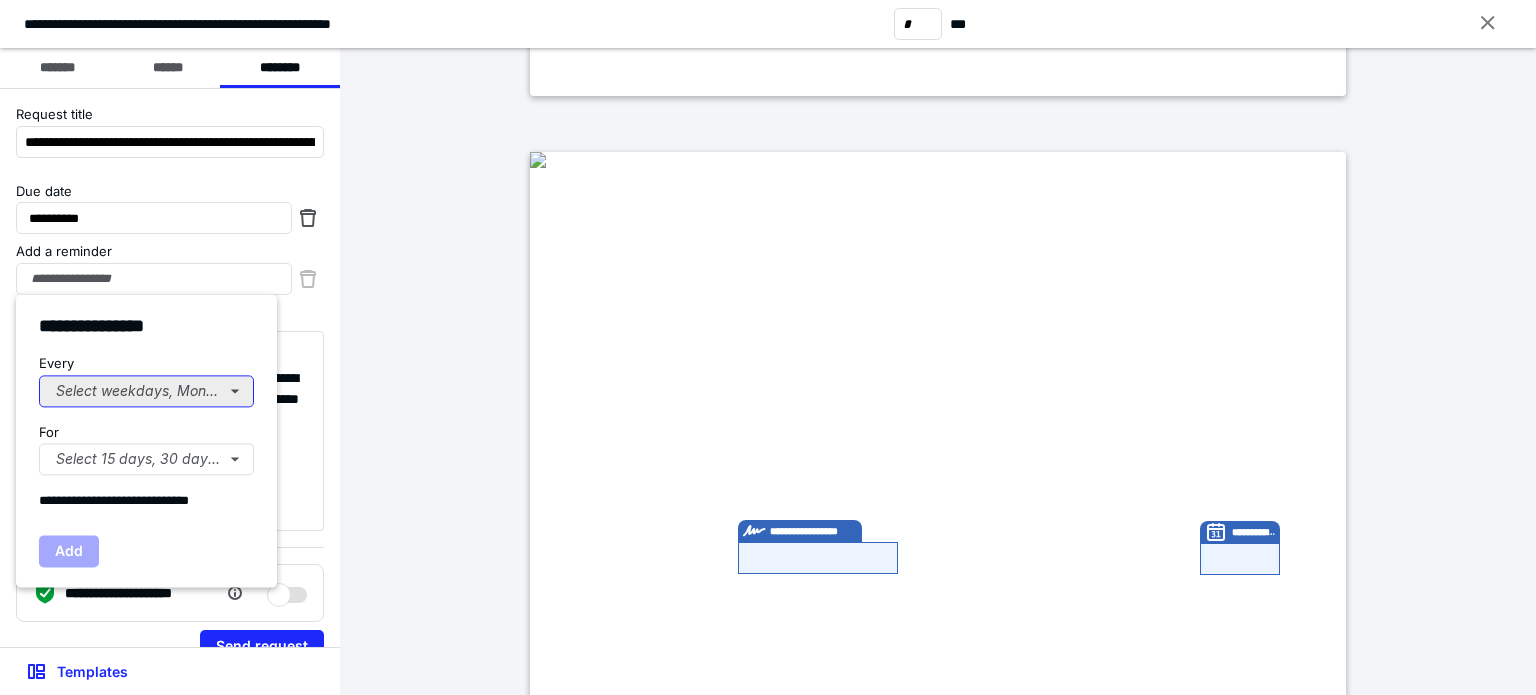 click on "Select weekdays, Mondays, or Tues..." at bounding box center [146, 391] 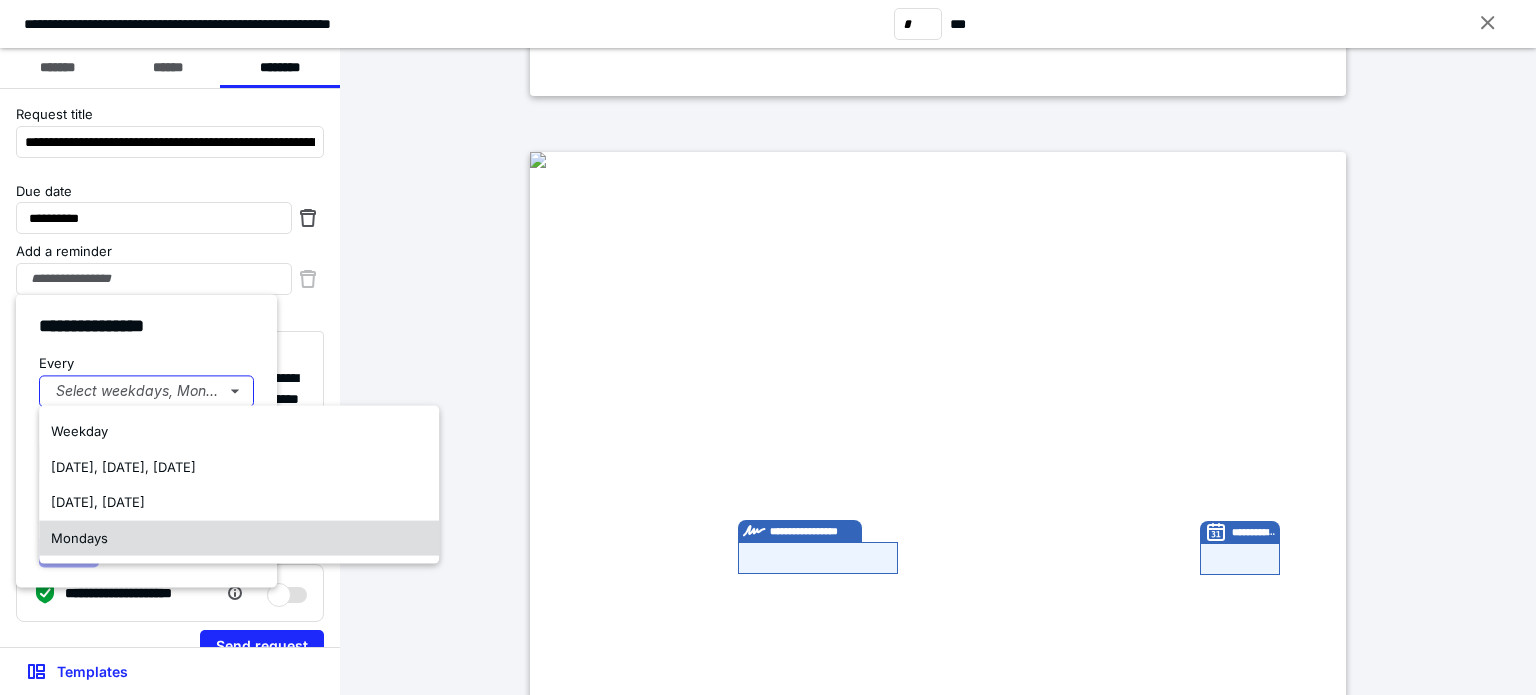click on "Mondays" at bounding box center (239, 538) 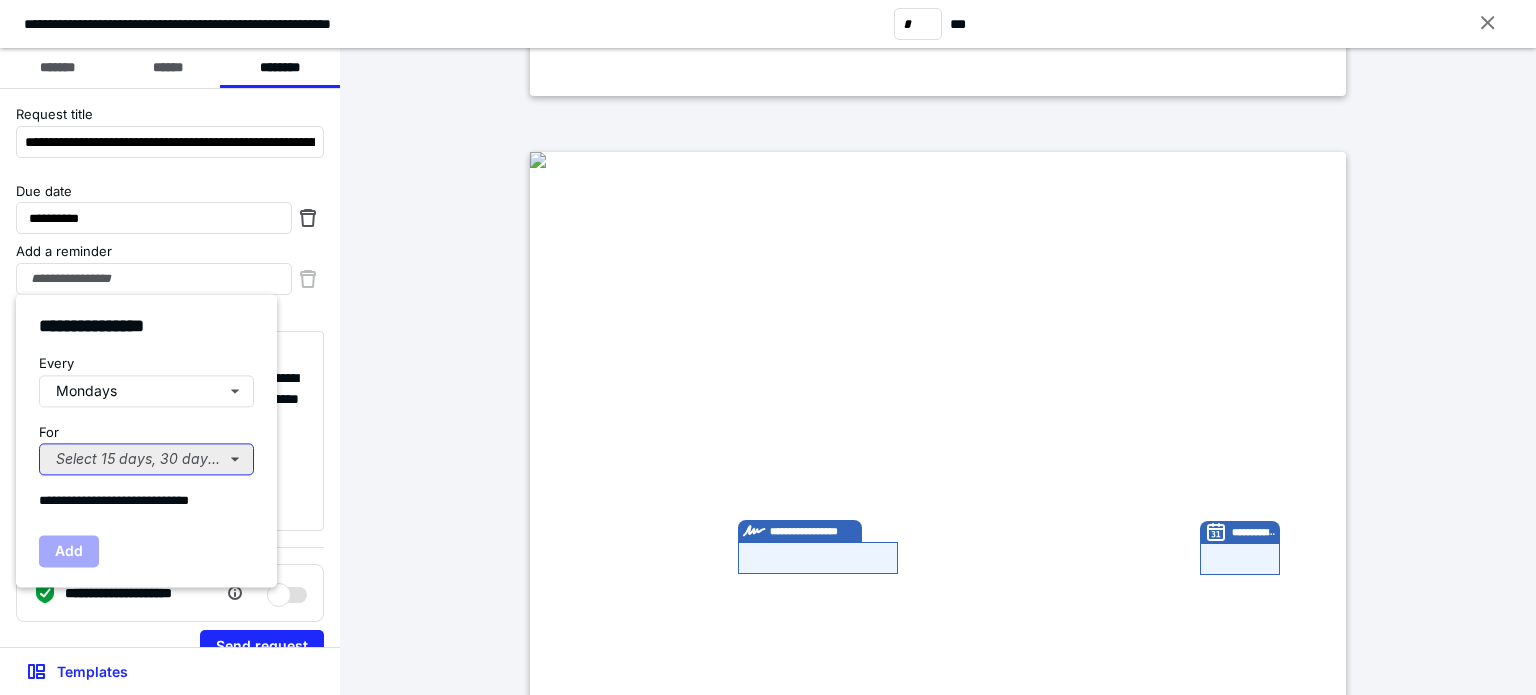click on "Select 15 days, 30 days, or 45 days..." at bounding box center (146, 459) 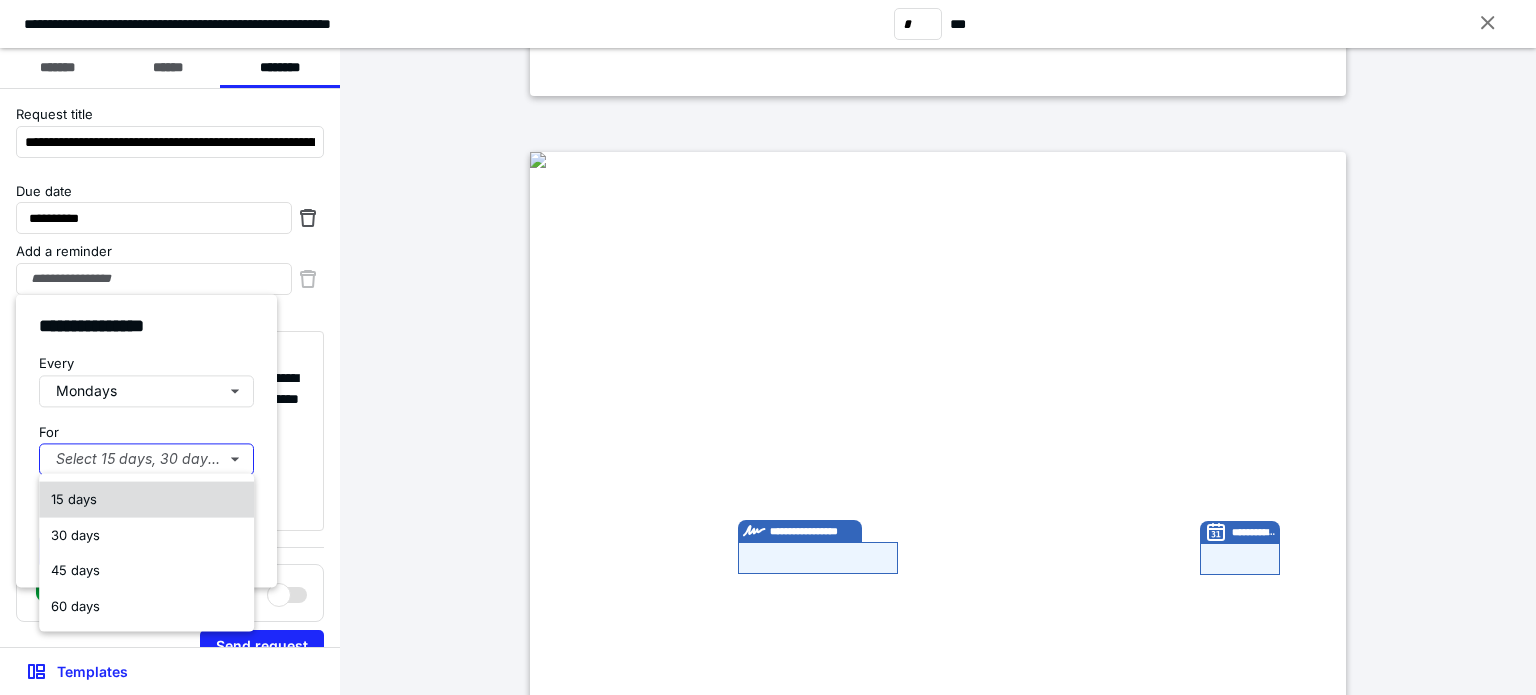 click on "15 days" at bounding box center (146, 500) 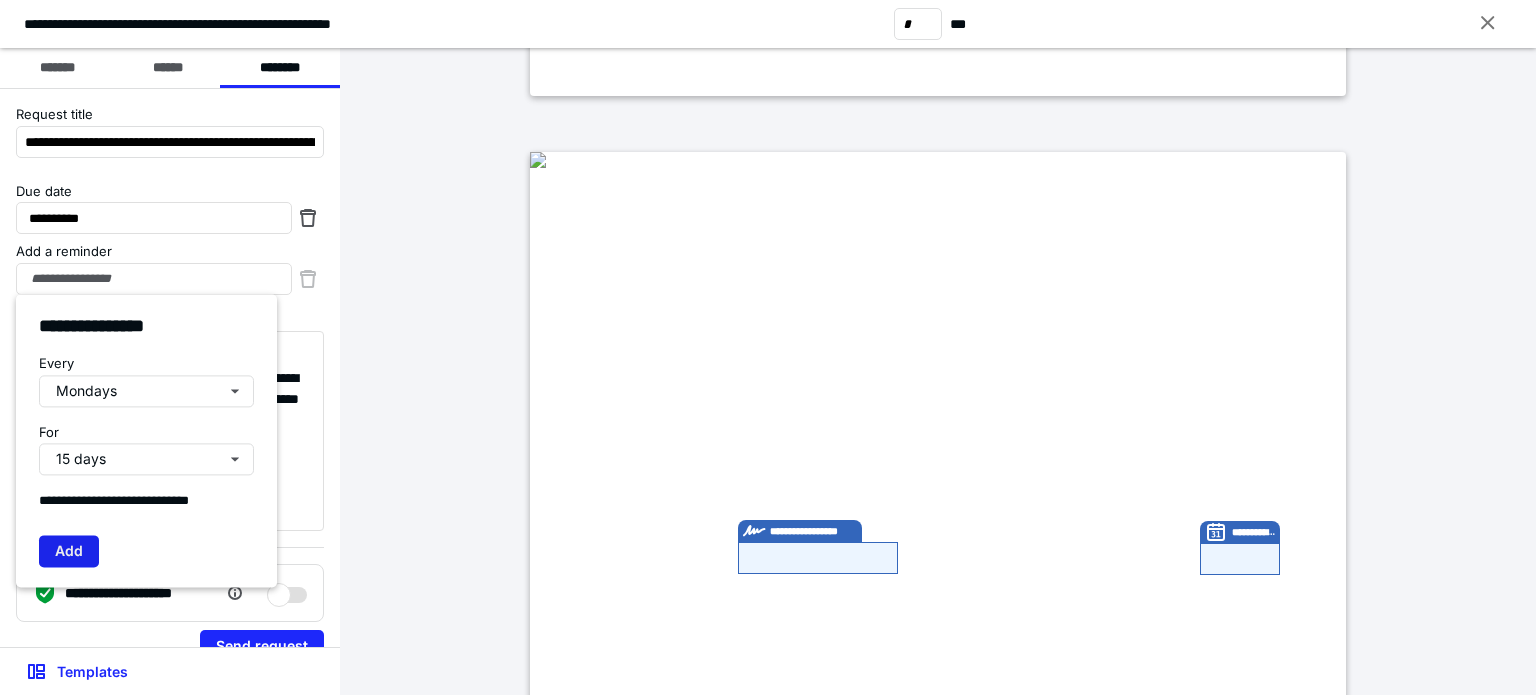 click on "Add" at bounding box center [69, 551] 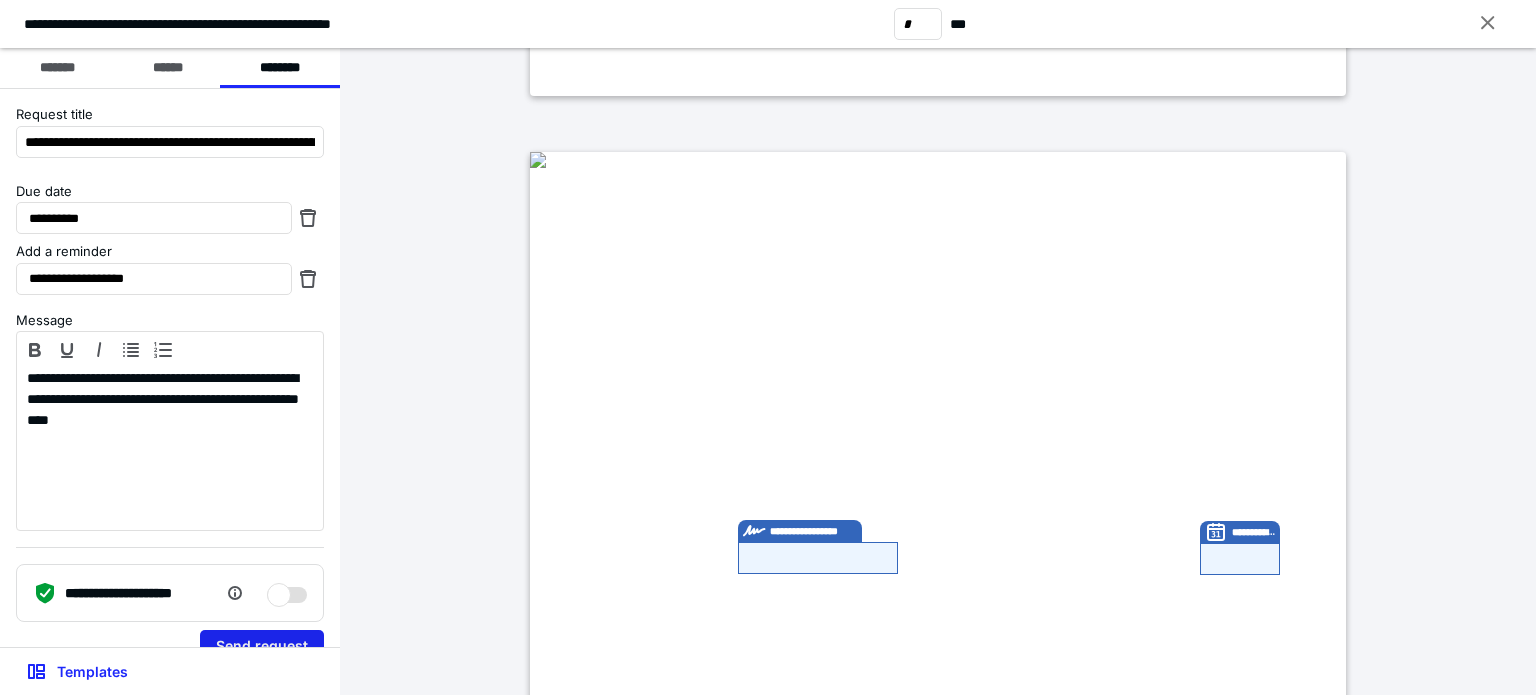 click on "Send request" at bounding box center [262, 646] 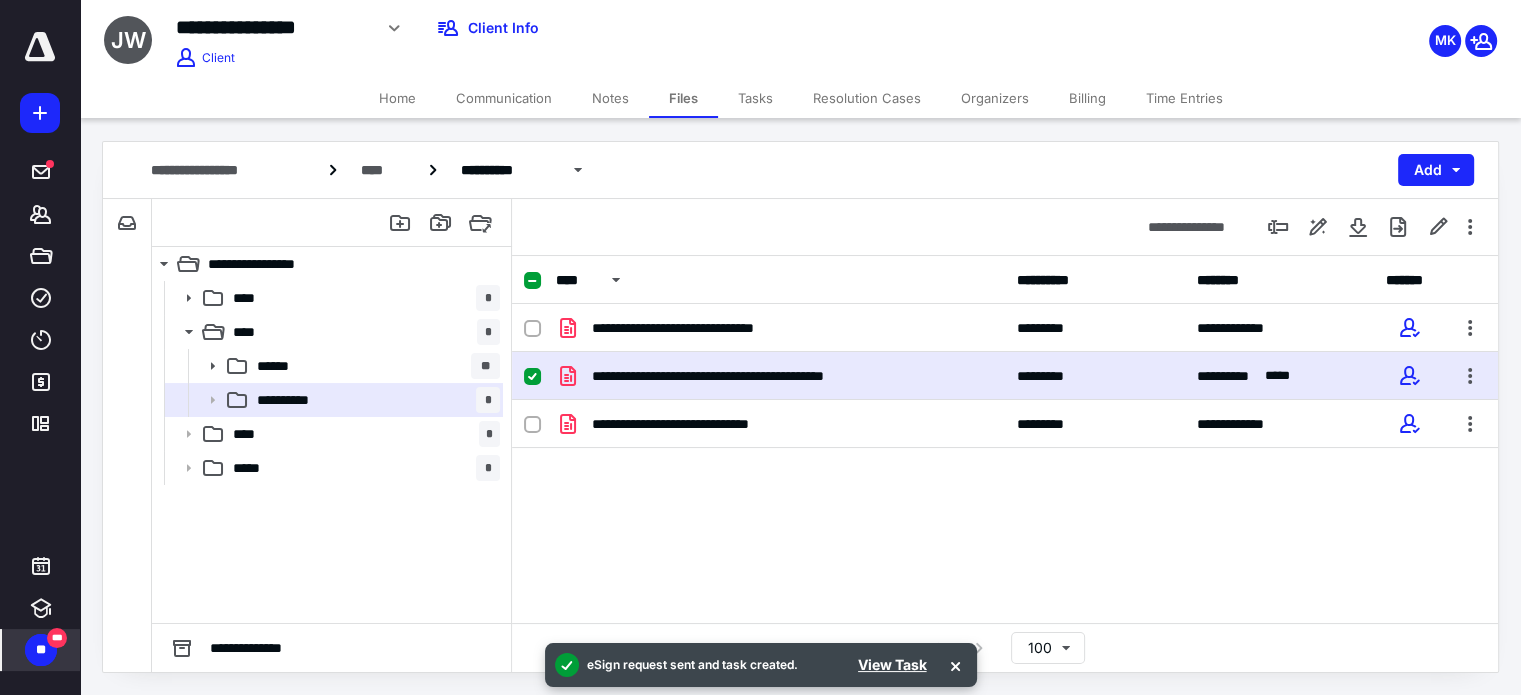 click on "Billing" at bounding box center [1087, 98] 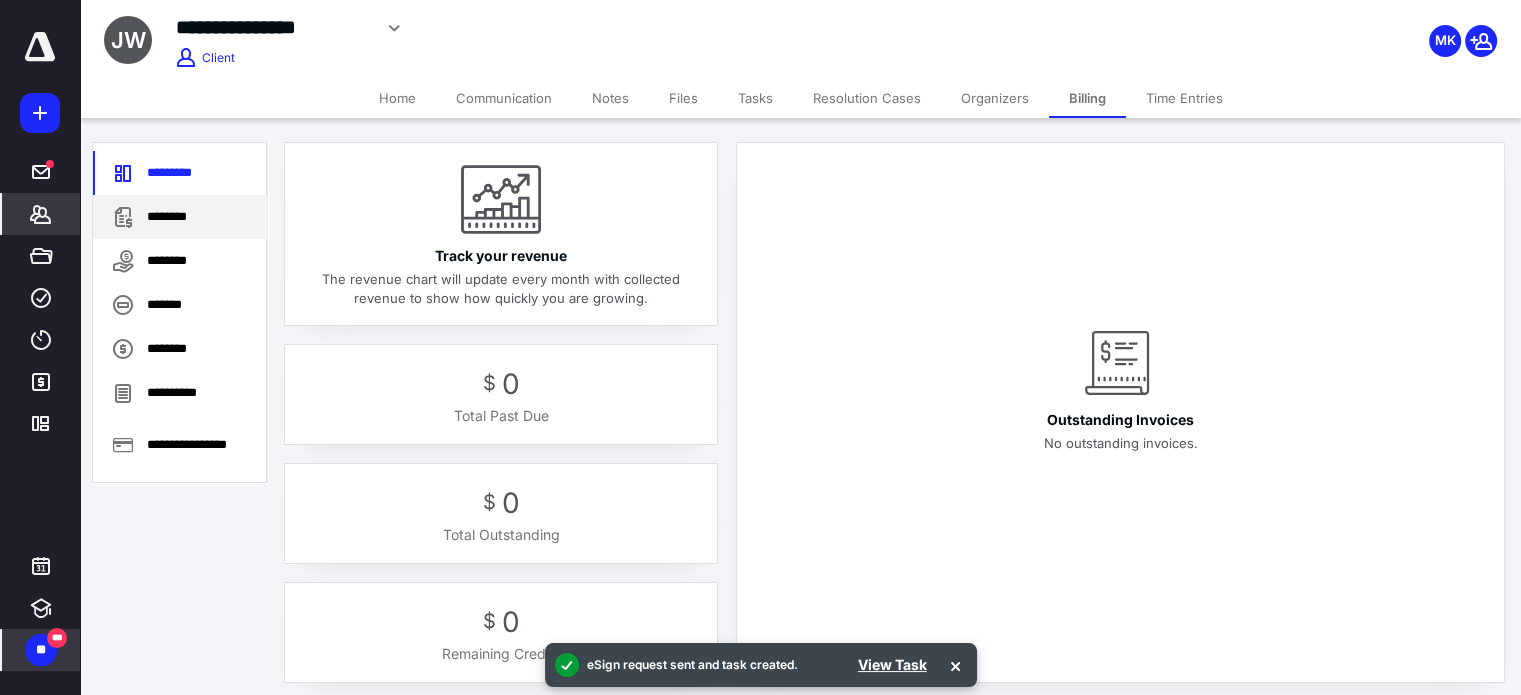 click on "********" at bounding box center [180, 217] 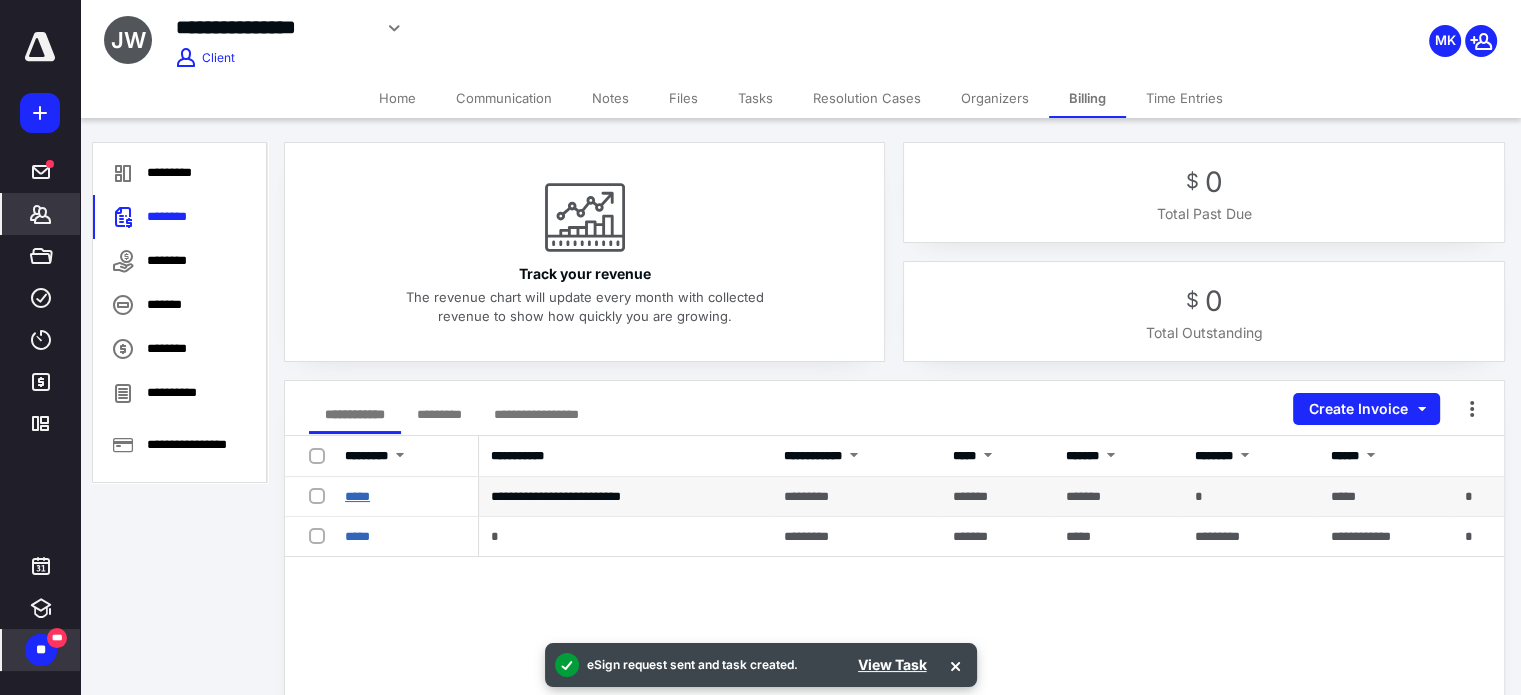 click on "*****" at bounding box center [357, 496] 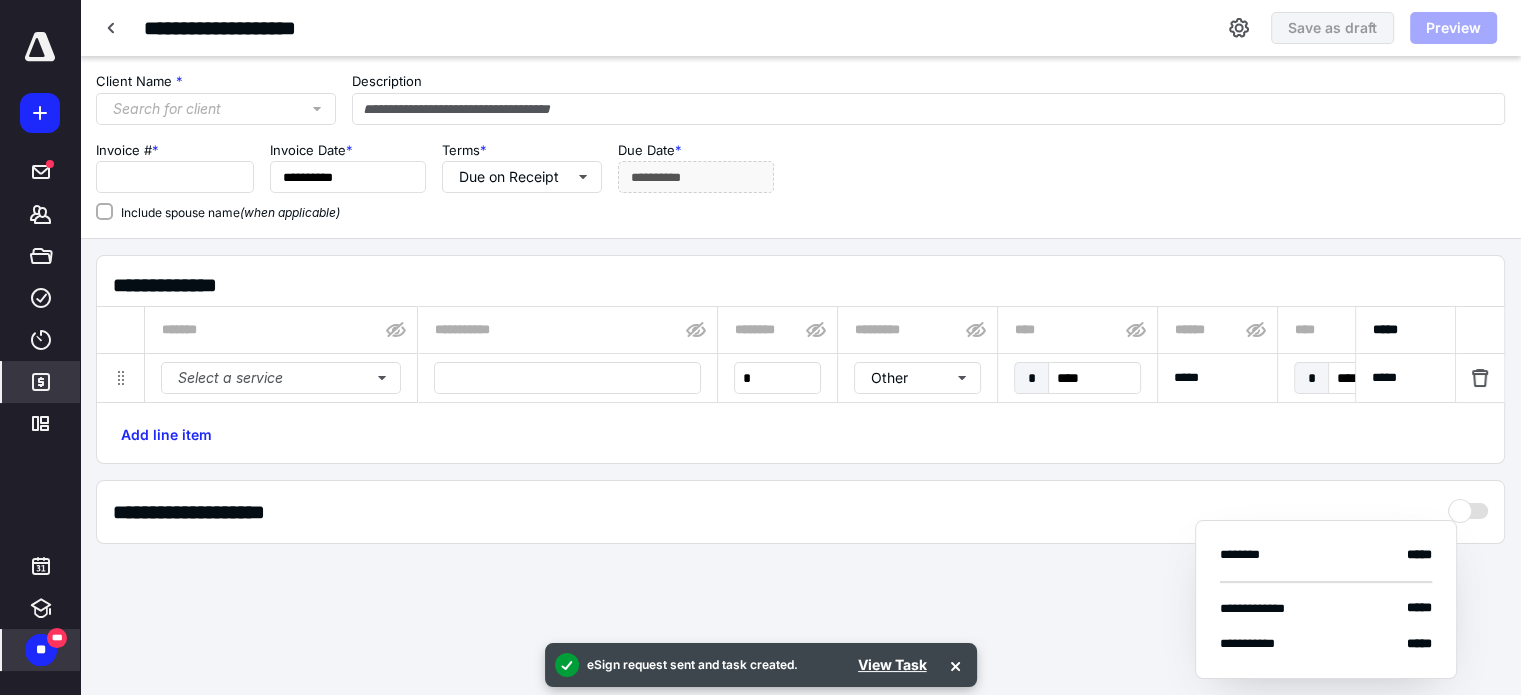 type on "**********" 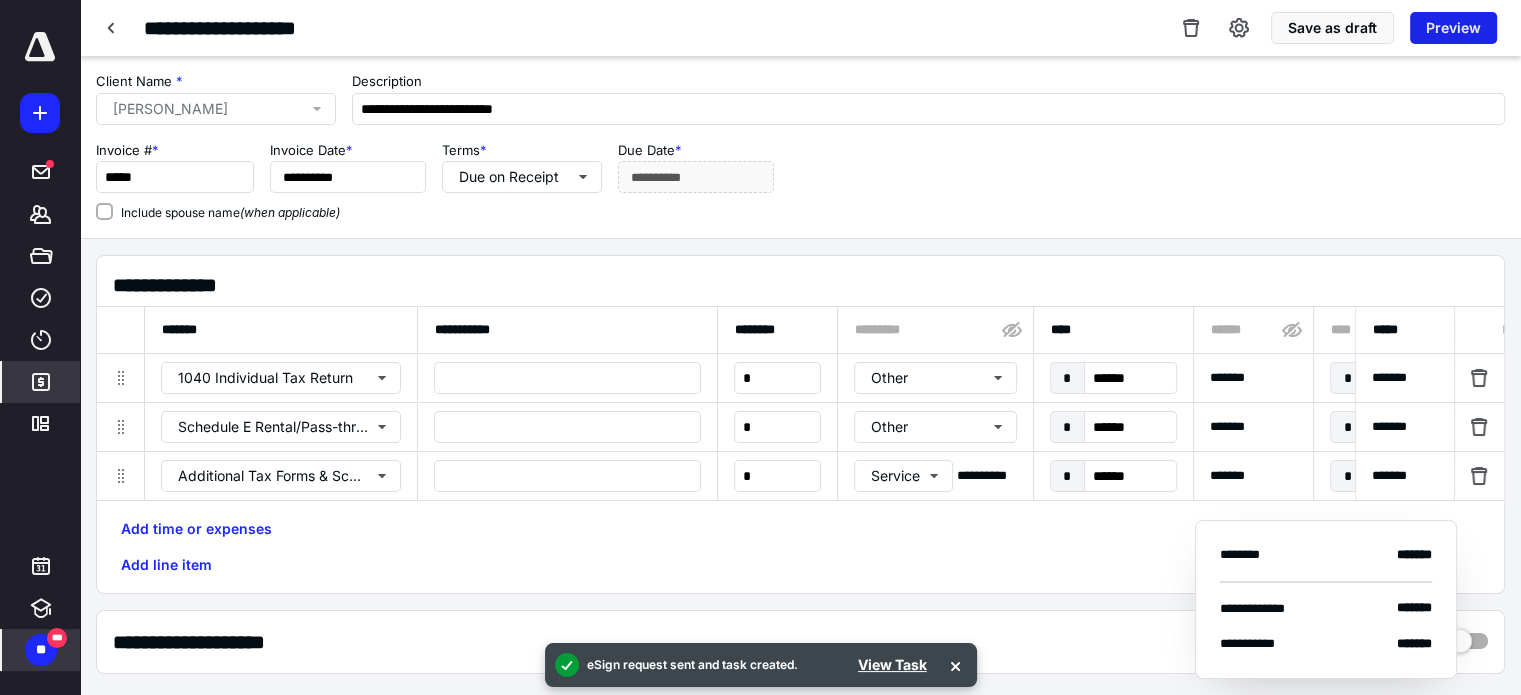 click on "Preview" at bounding box center [1453, 28] 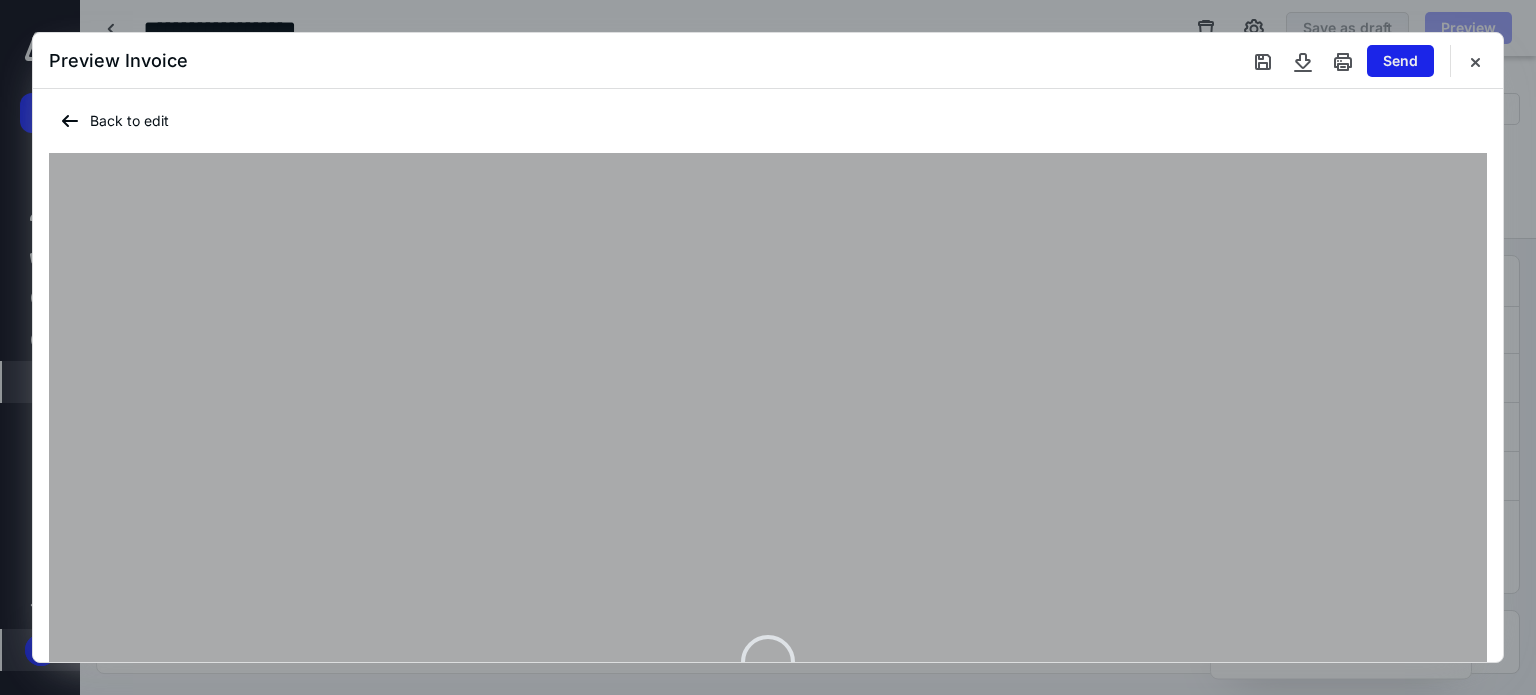 click on "Send" at bounding box center [1400, 61] 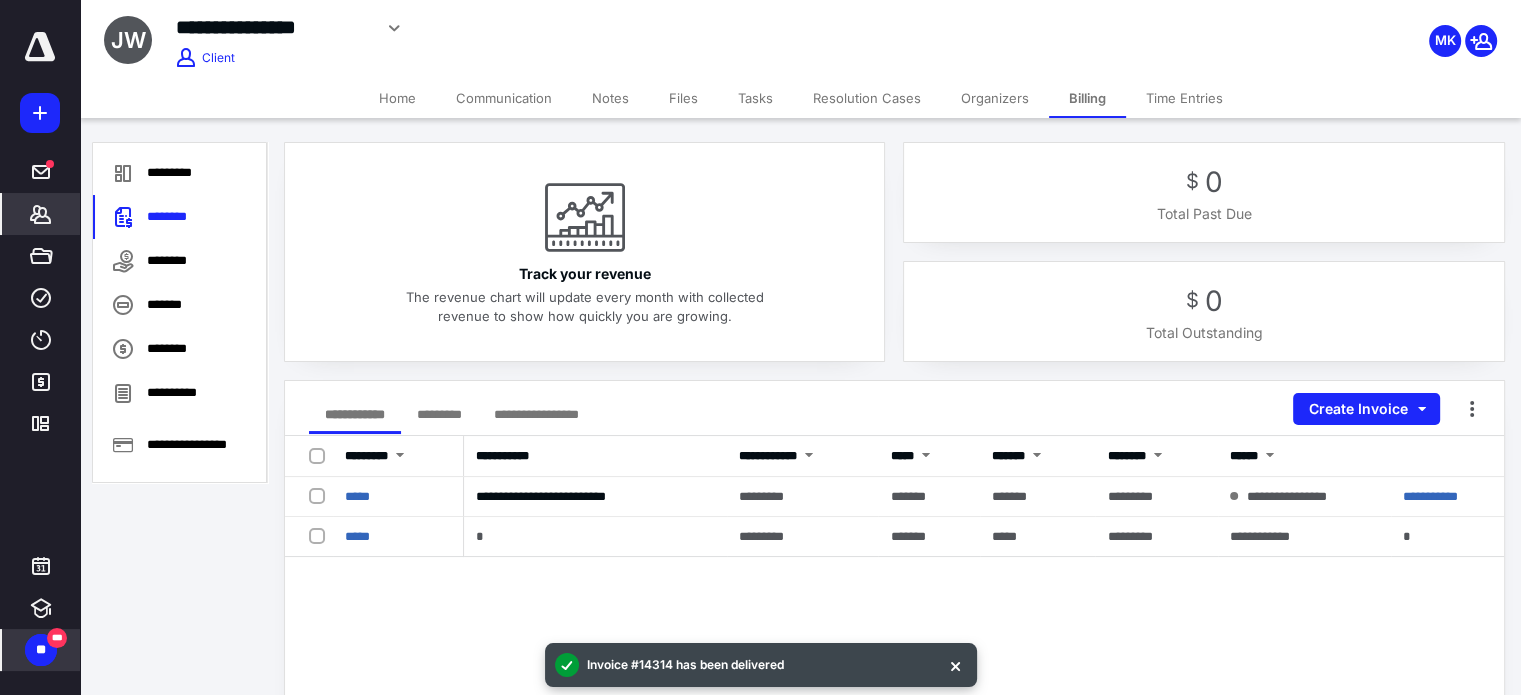 click on "Tasks" at bounding box center [755, 98] 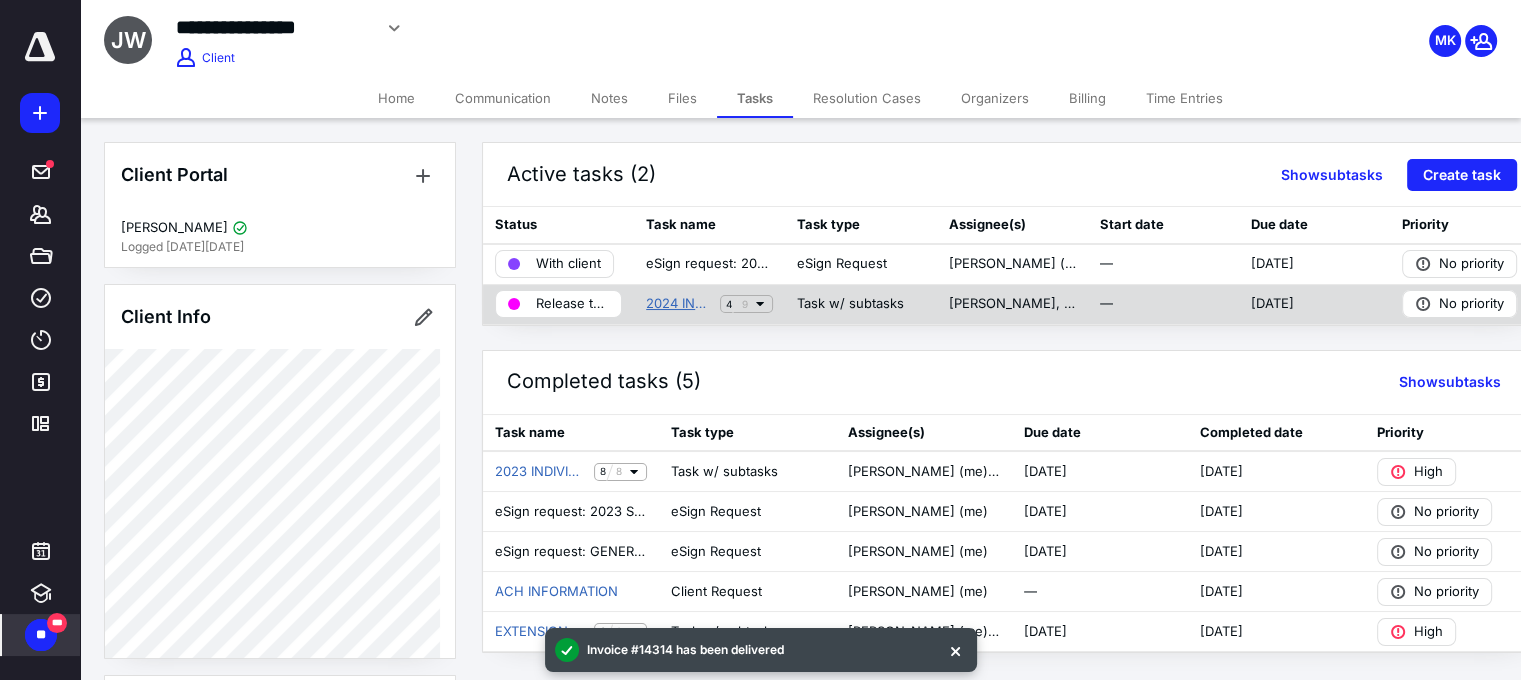 click on "2024  INDIVIDUAL TAX RETURN" at bounding box center [679, 304] 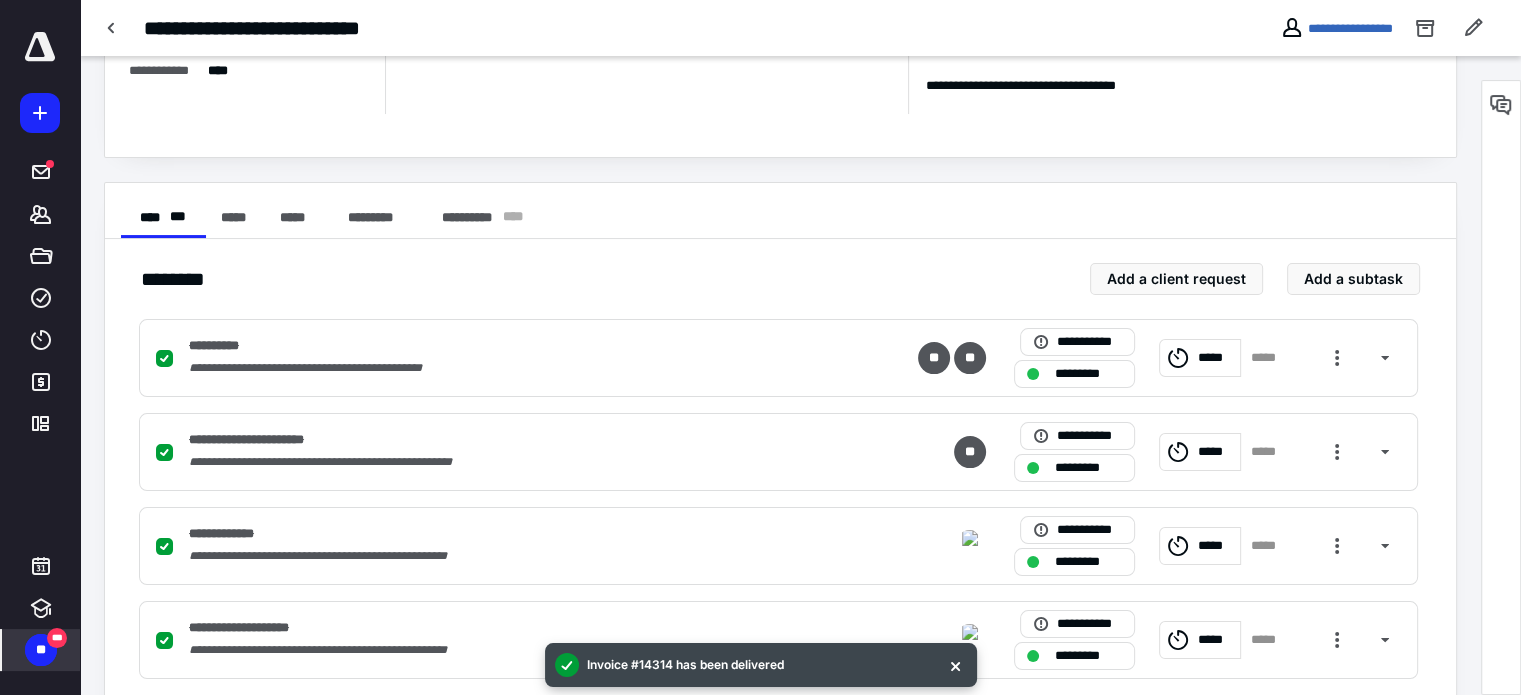scroll, scrollTop: 500, scrollLeft: 0, axis: vertical 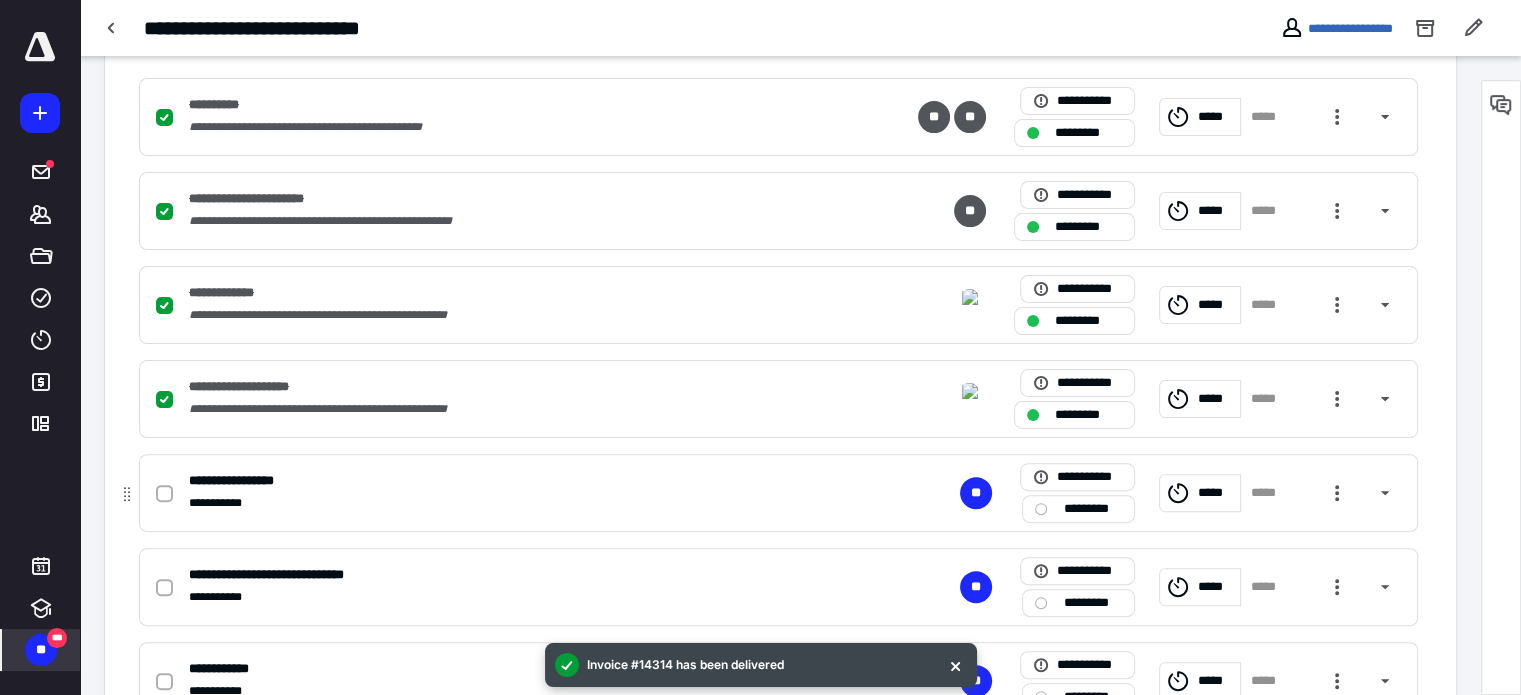 click at bounding box center [164, 493] 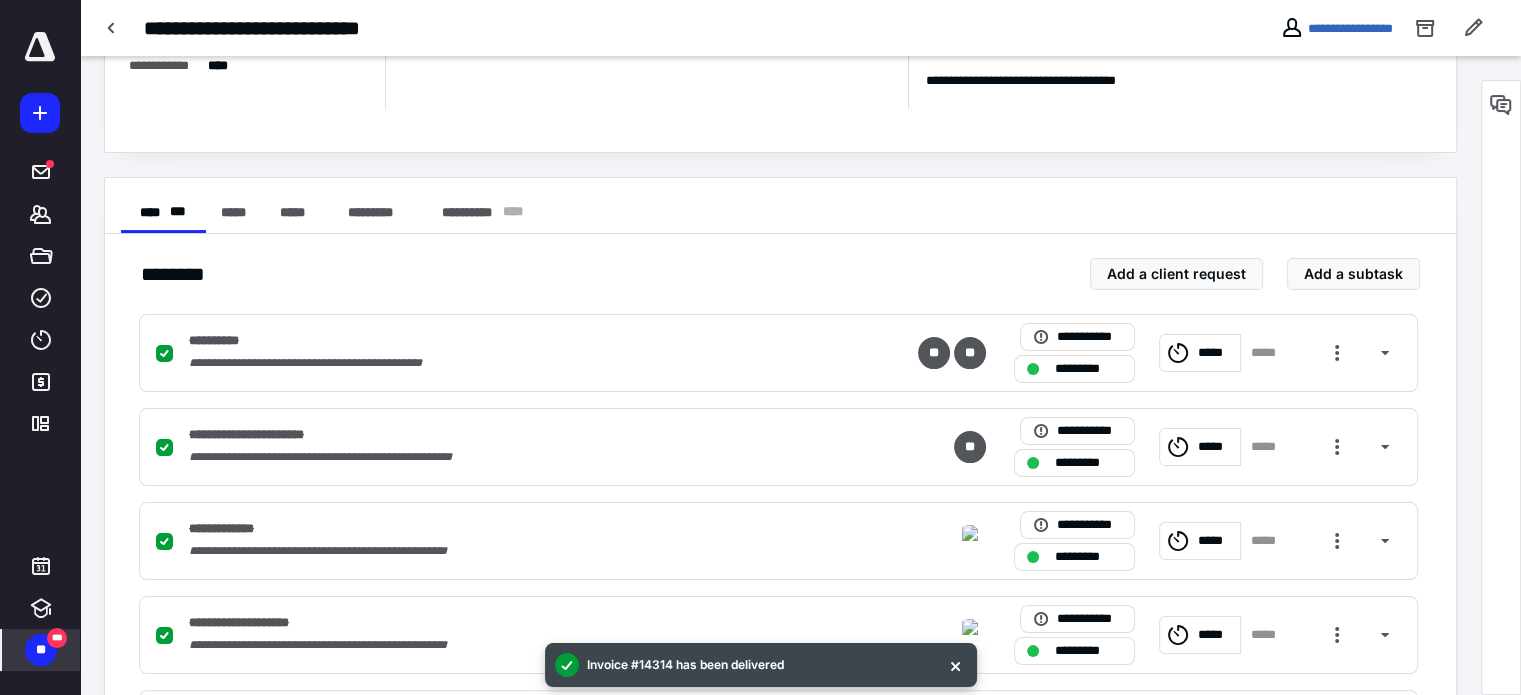 scroll, scrollTop: 0, scrollLeft: 0, axis: both 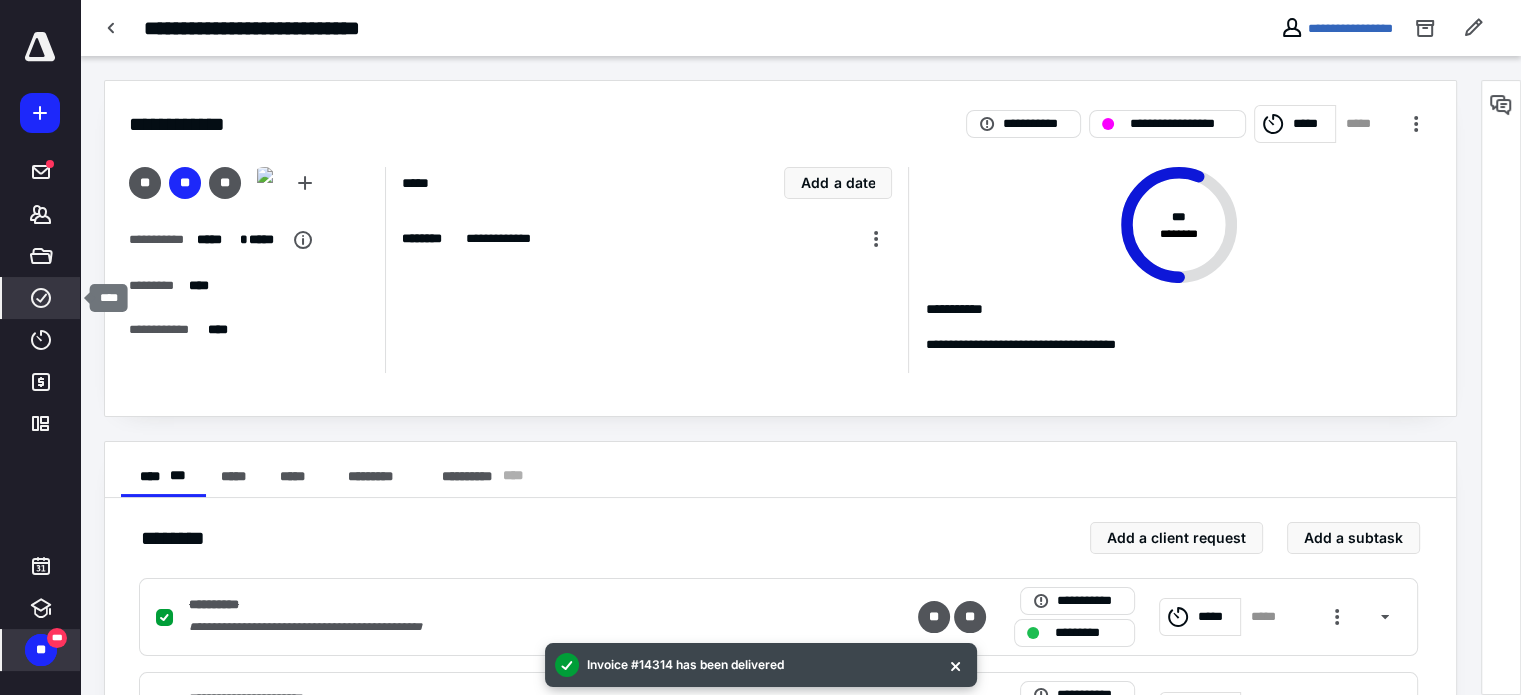 click 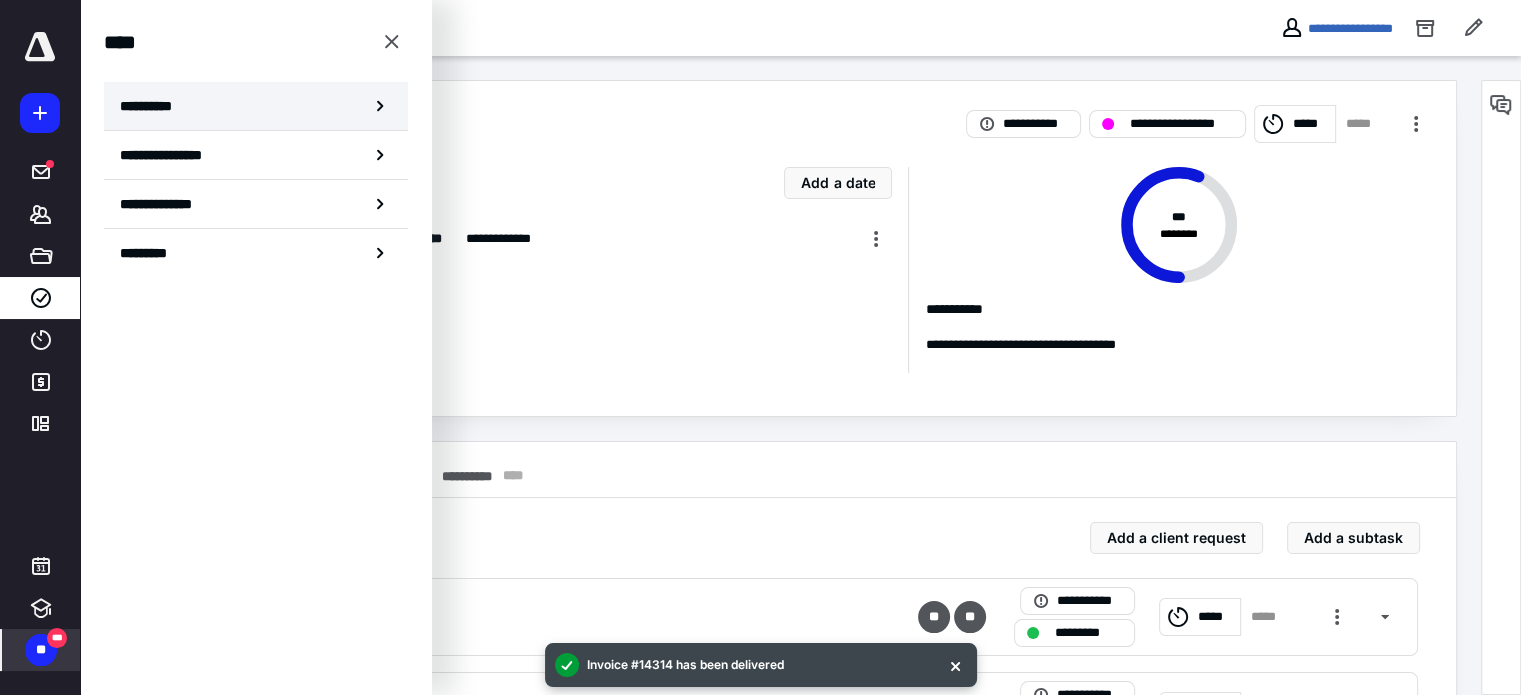 click on "**********" at bounding box center [153, 106] 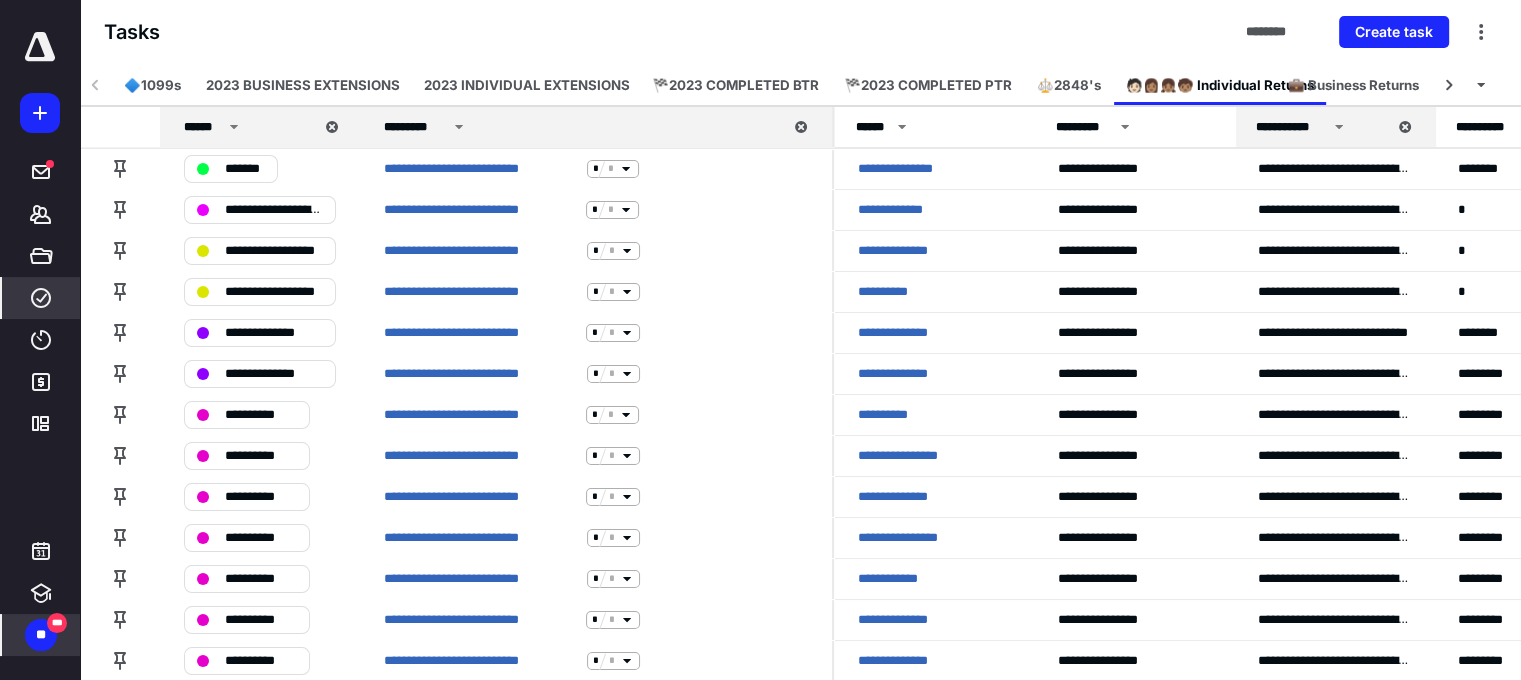 click on "**" at bounding box center (41, 635) 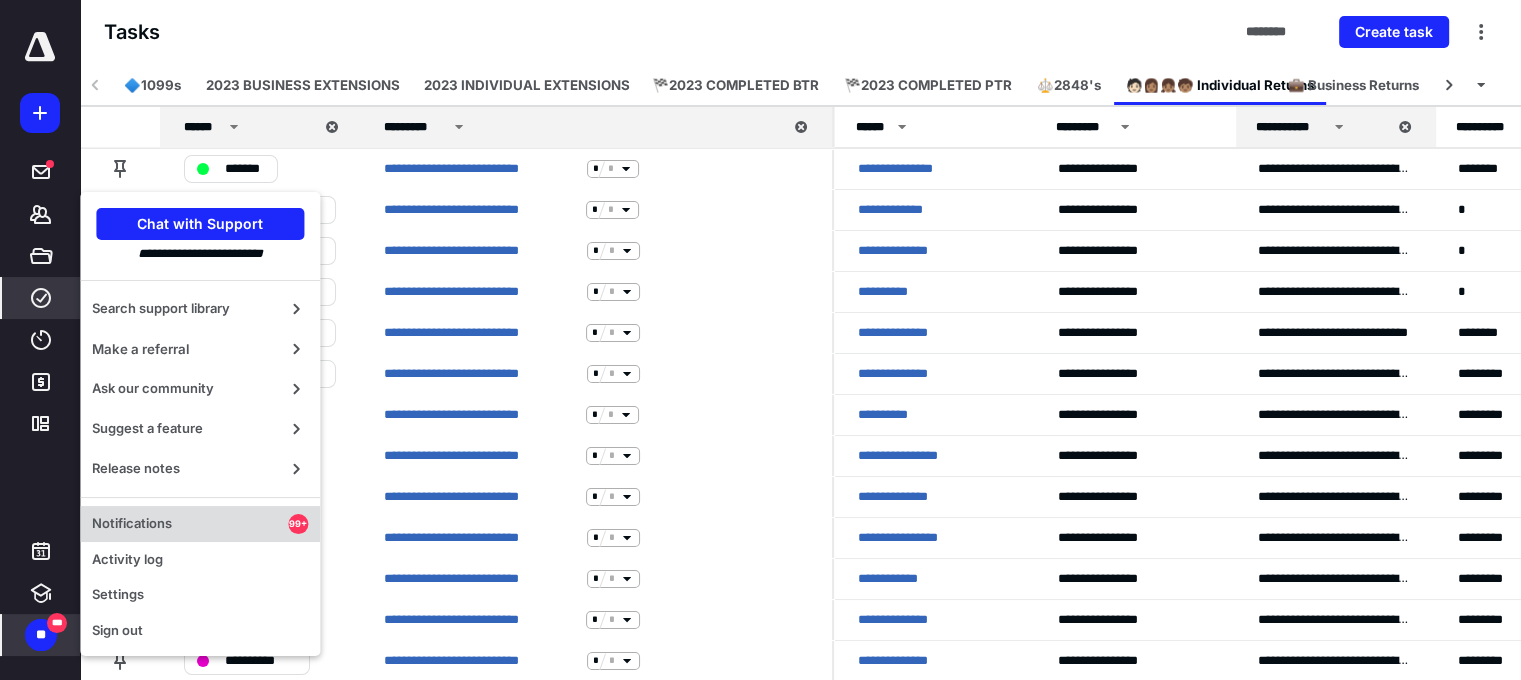 click on "Notifications" at bounding box center (190, 524) 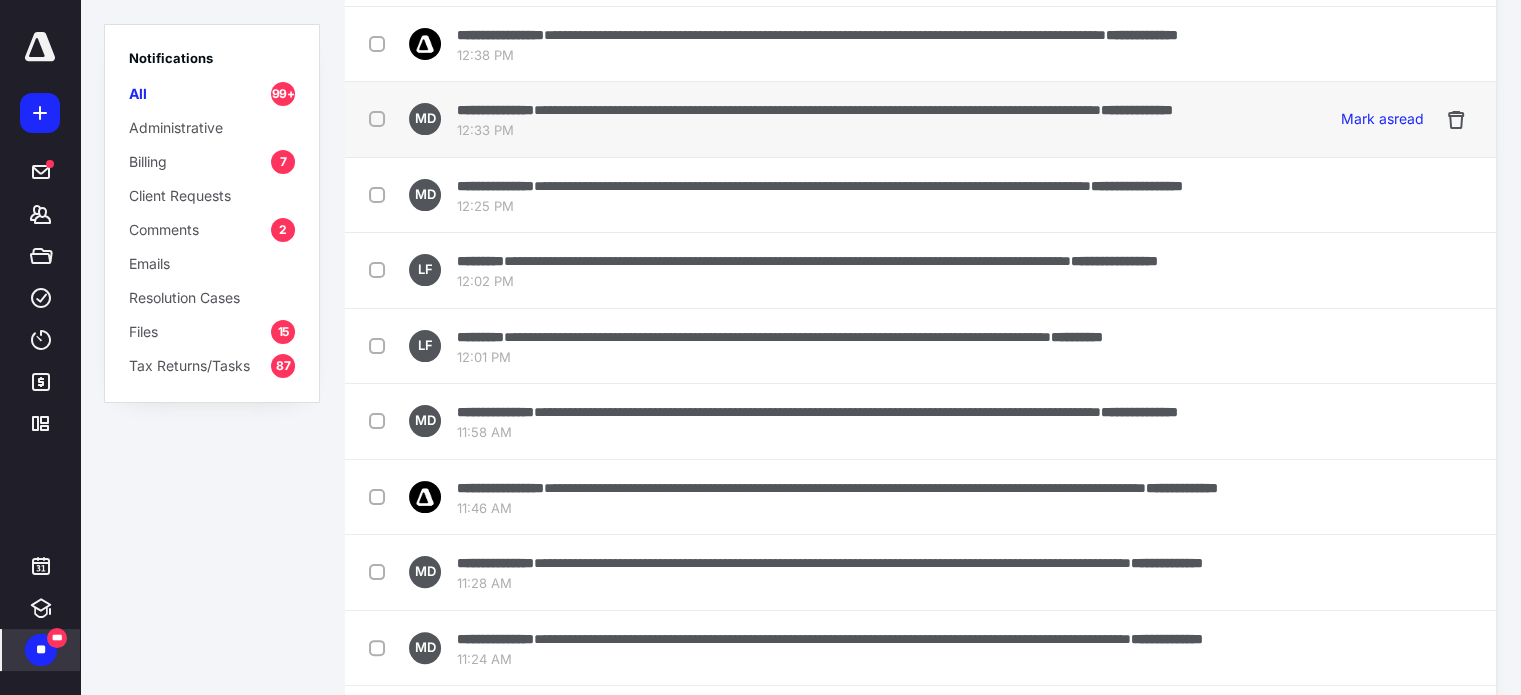 scroll, scrollTop: 0, scrollLeft: 0, axis: both 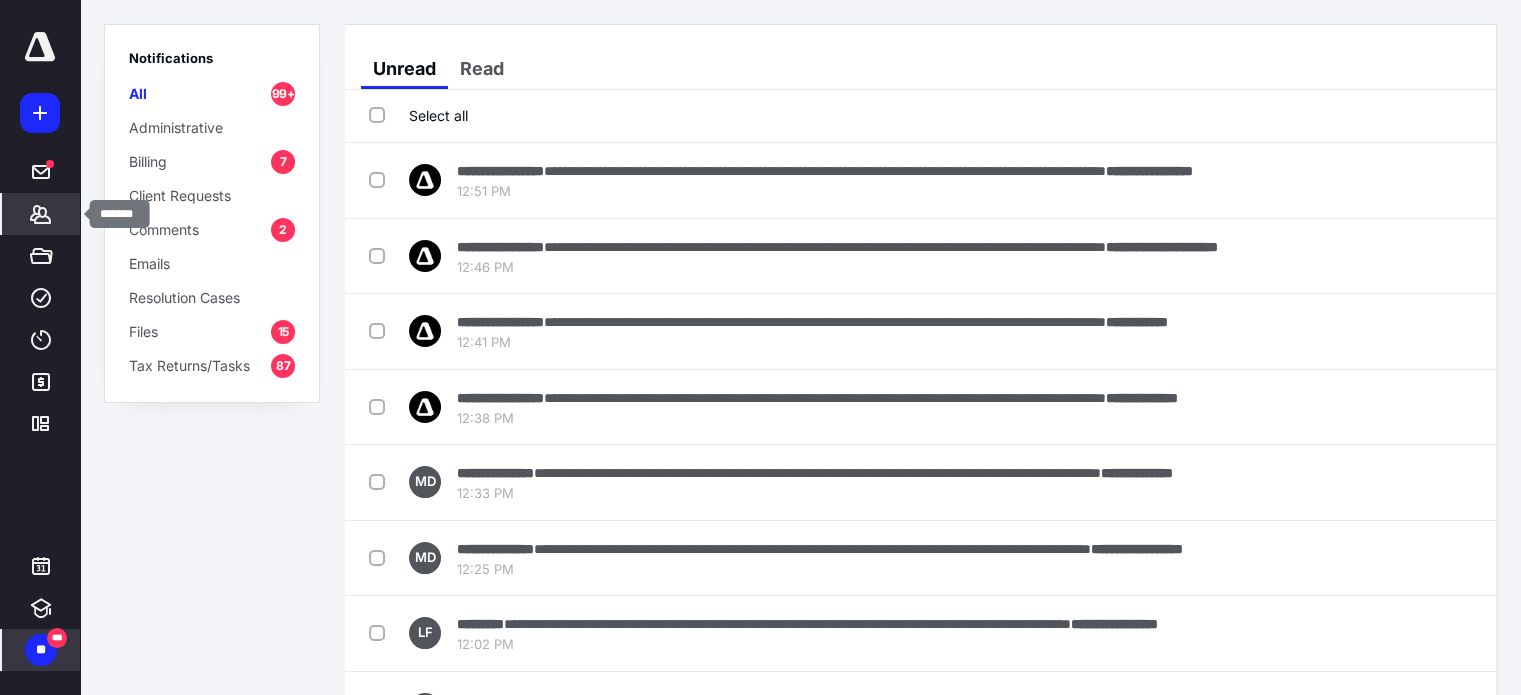 click 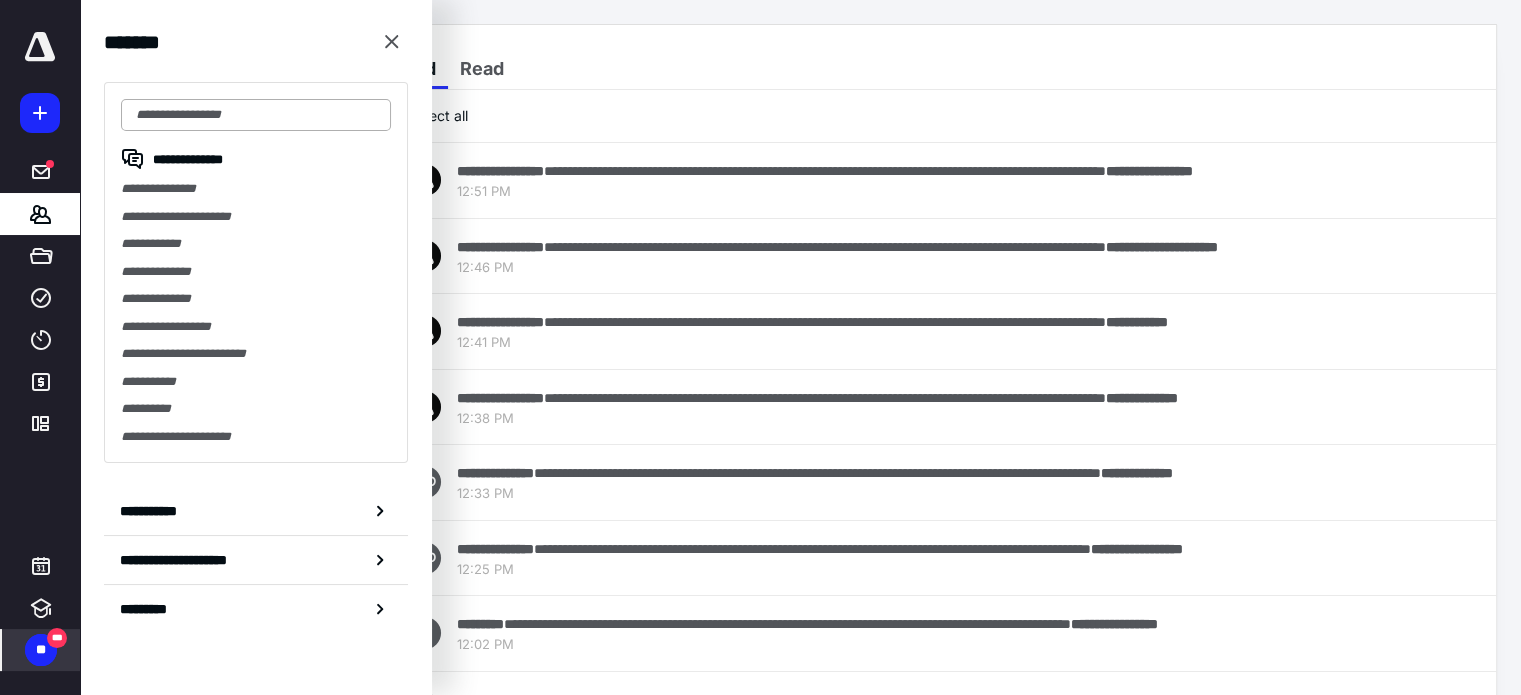 click at bounding box center [256, 115] 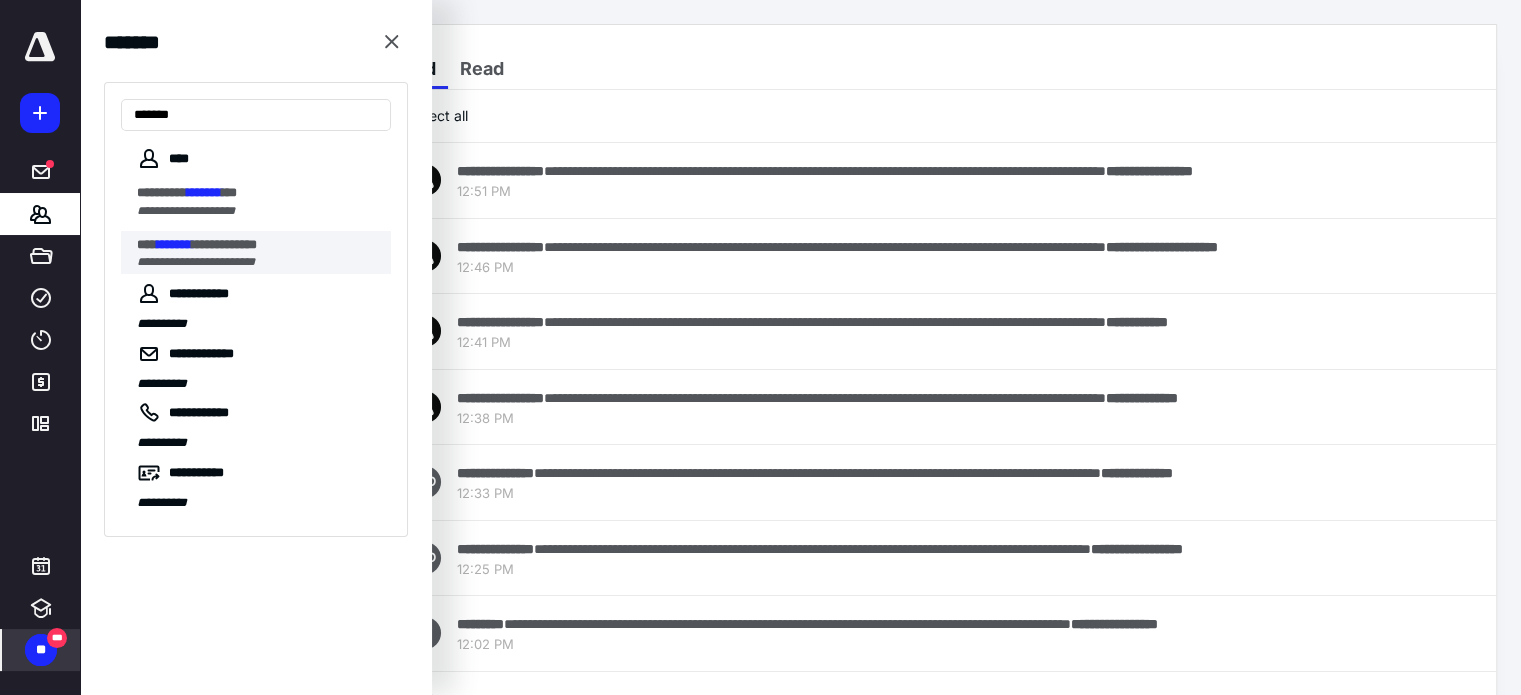 type on "*******" 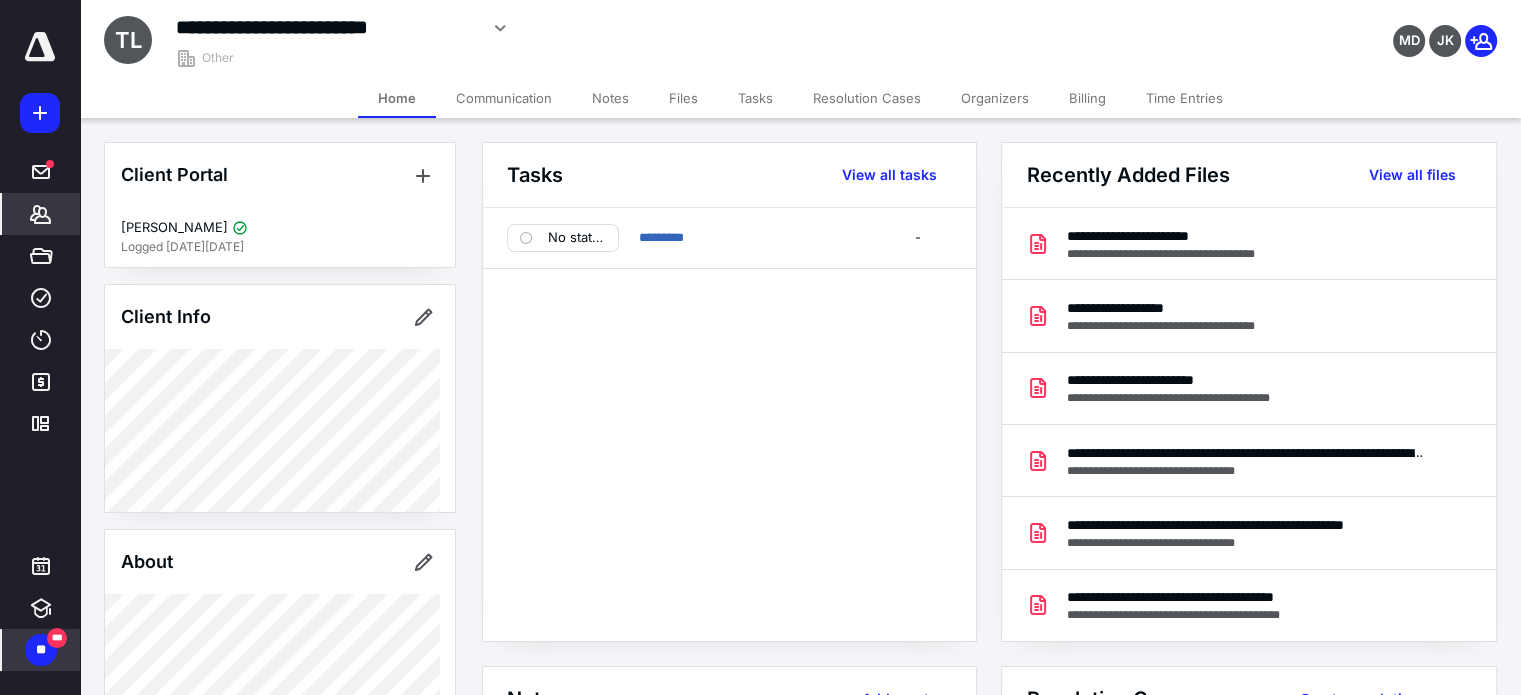 click on "Files" at bounding box center [683, 98] 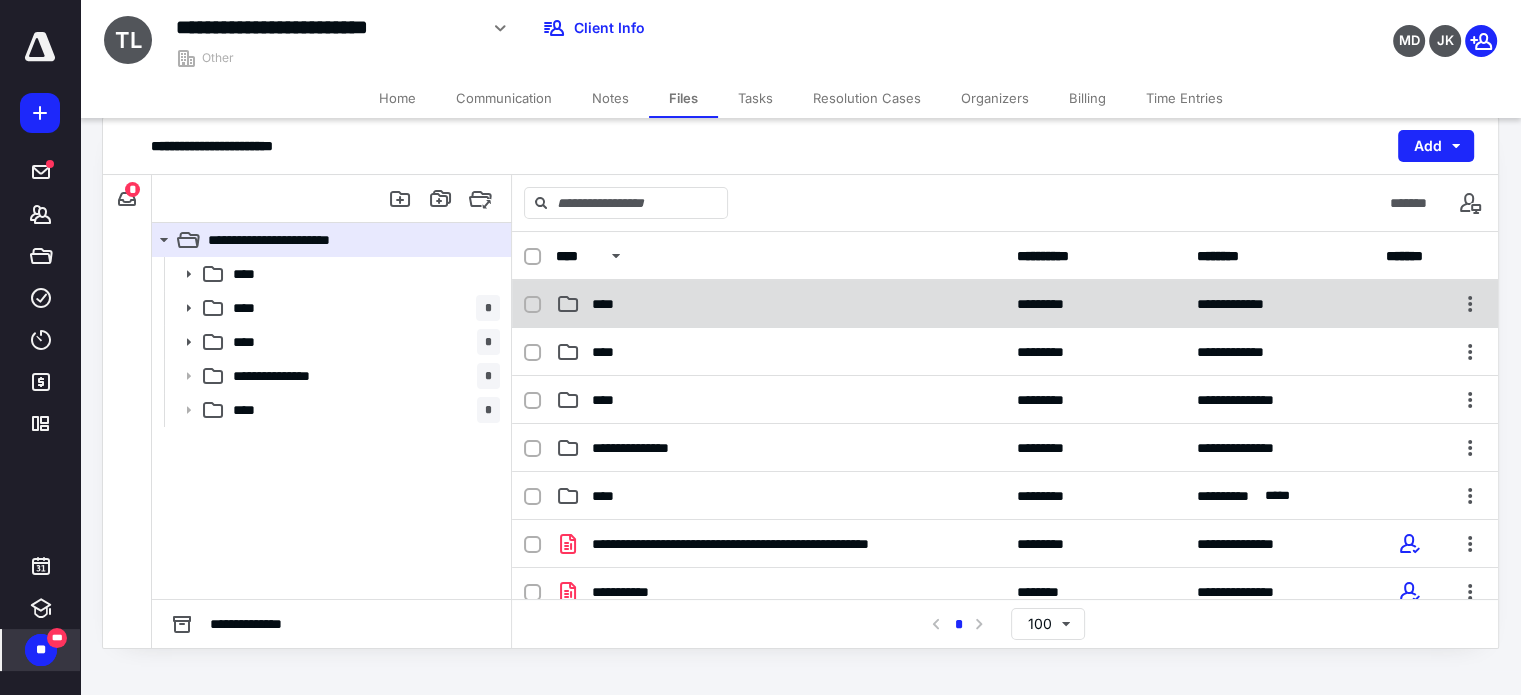 scroll, scrollTop: 38, scrollLeft: 0, axis: vertical 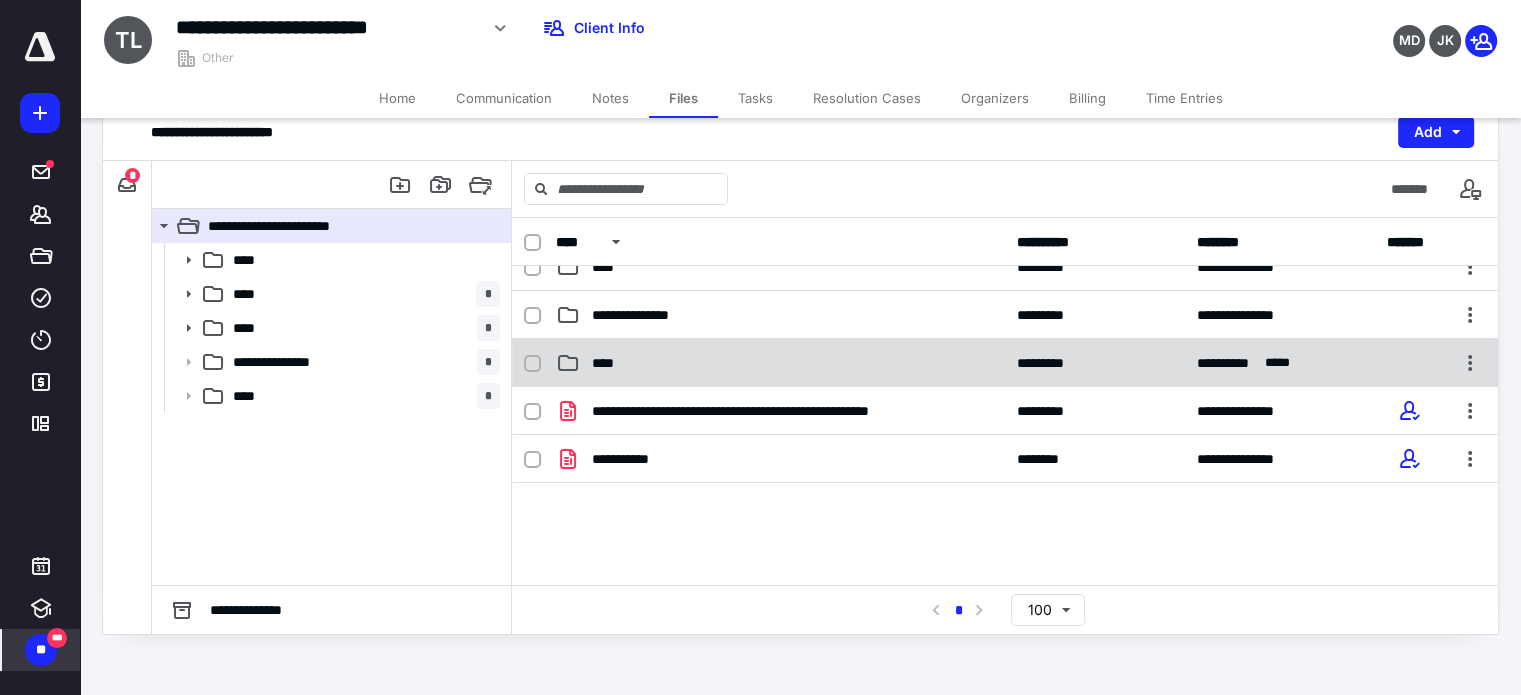 click on "****" at bounding box center [780, 363] 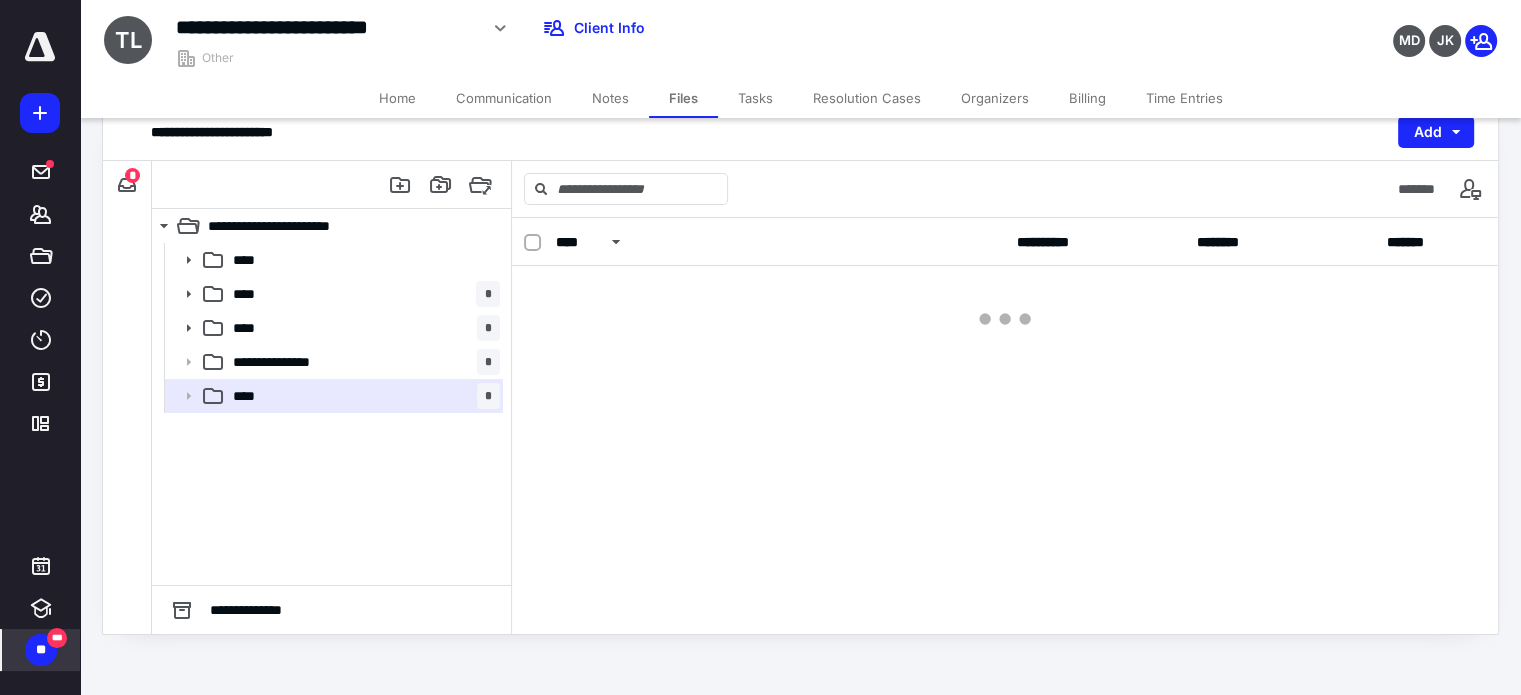 scroll, scrollTop: 0, scrollLeft: 0, axis: both 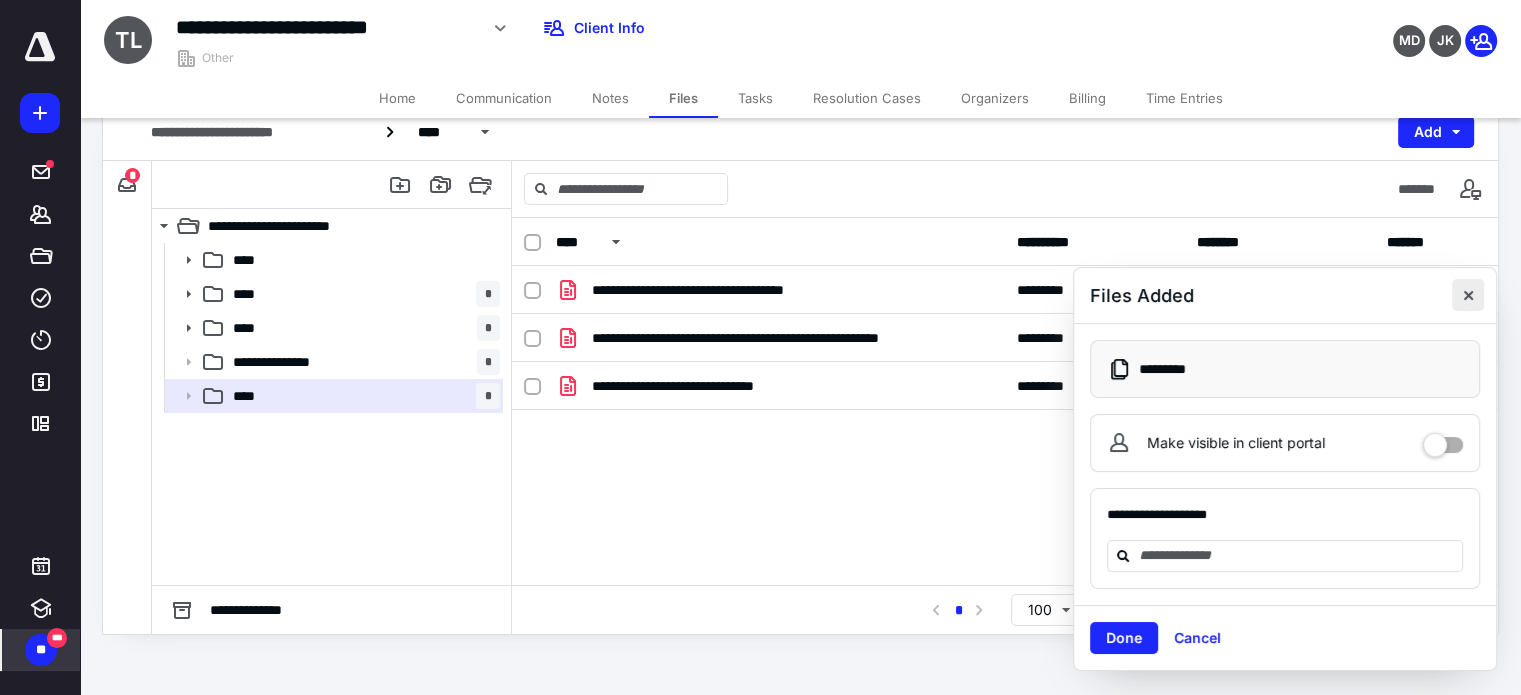 click at bounding box center [1468, 295] 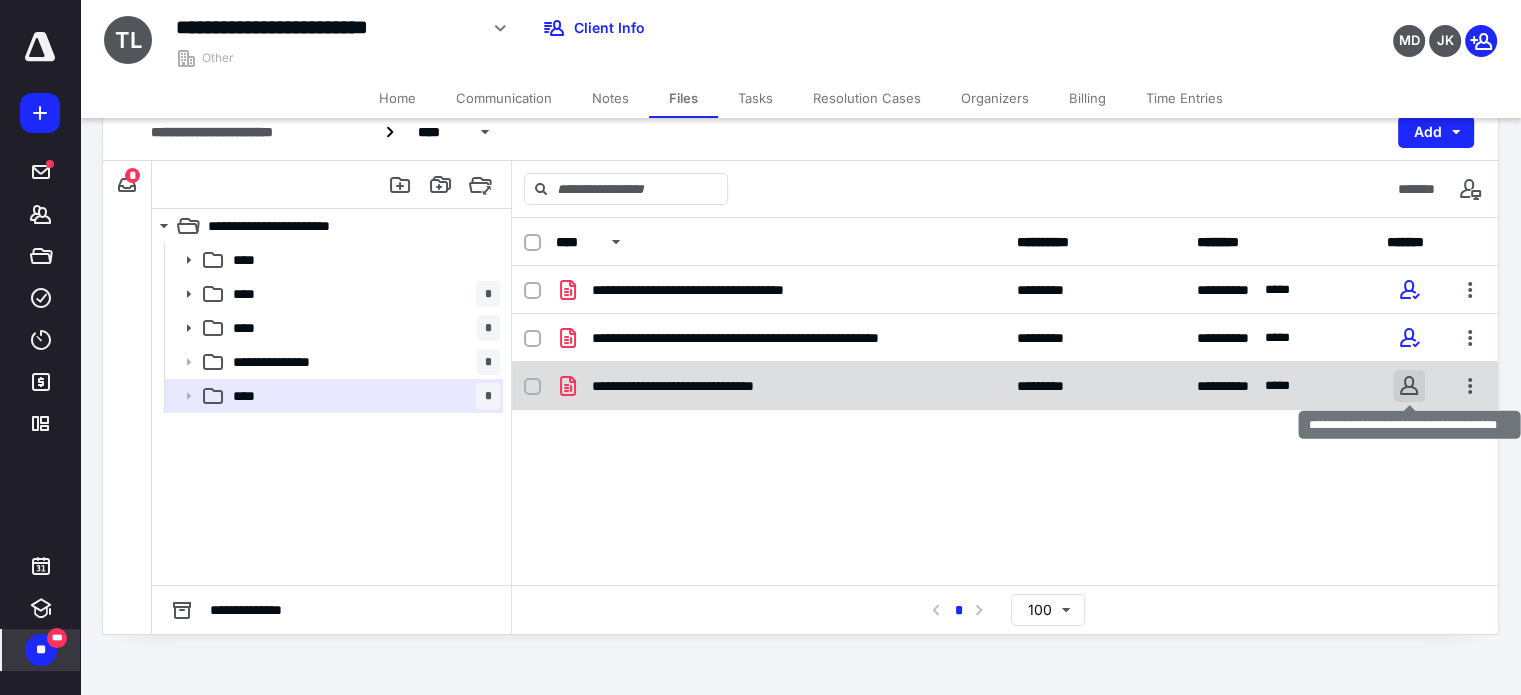 click at bounding box center [1409, 386] 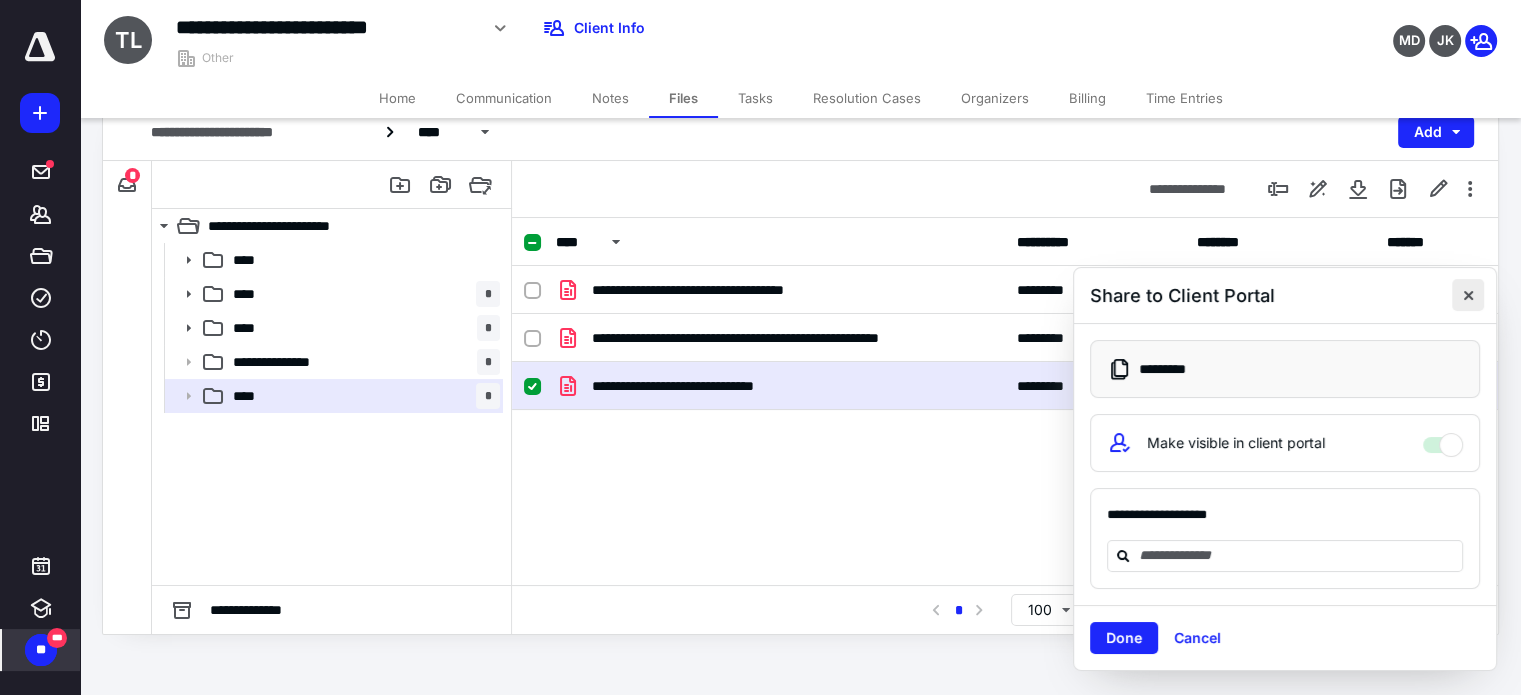 click at bounding box center (1468, 295) 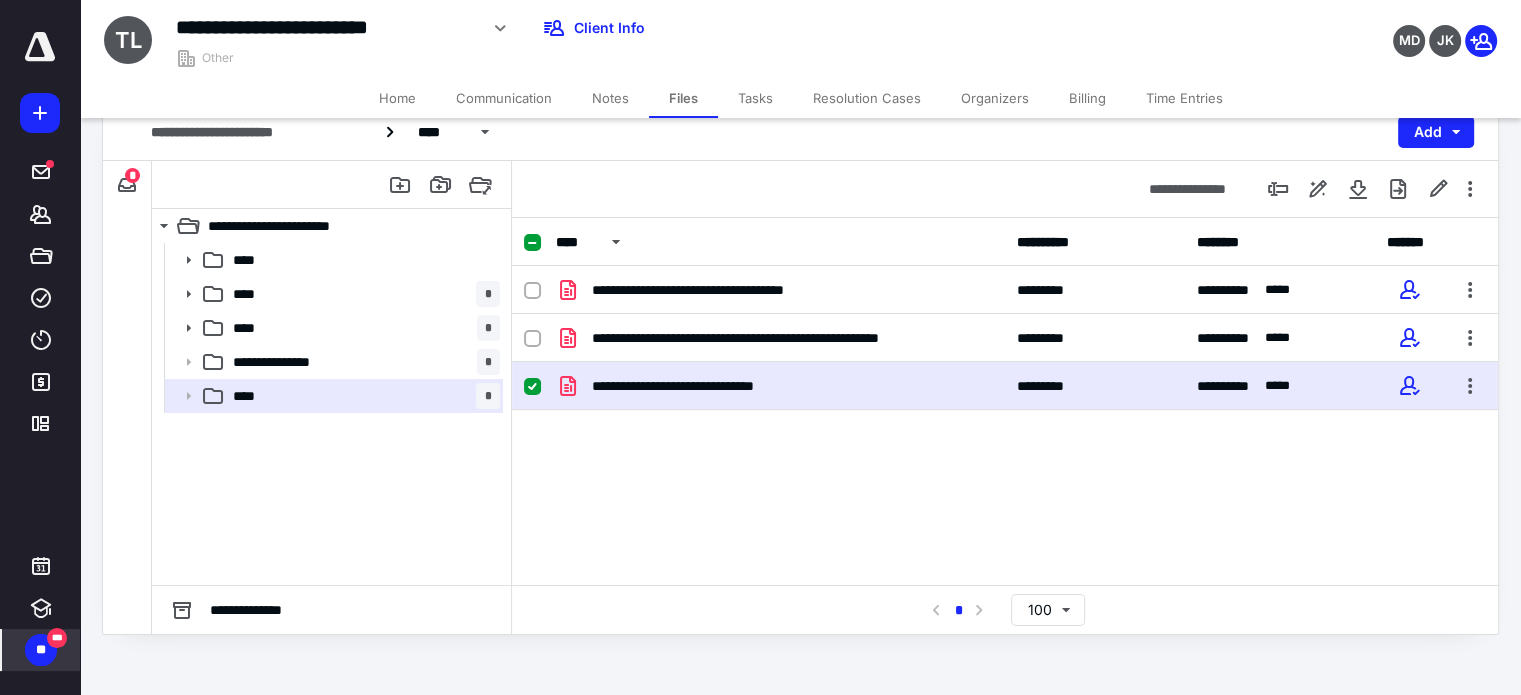 click on "Tasks" at bounding box center (755, 98) 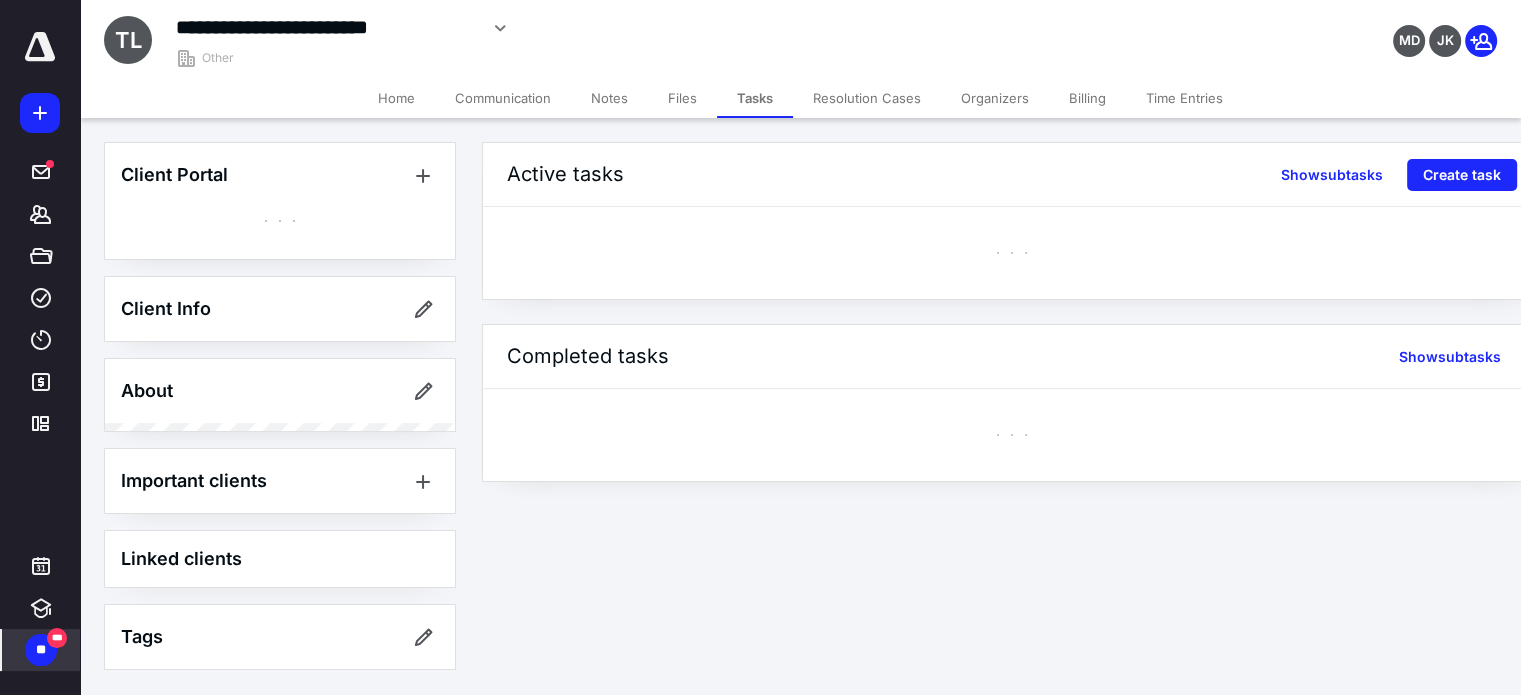 scroll, scrollTop: 0, scrollLeft: 0, axis: both 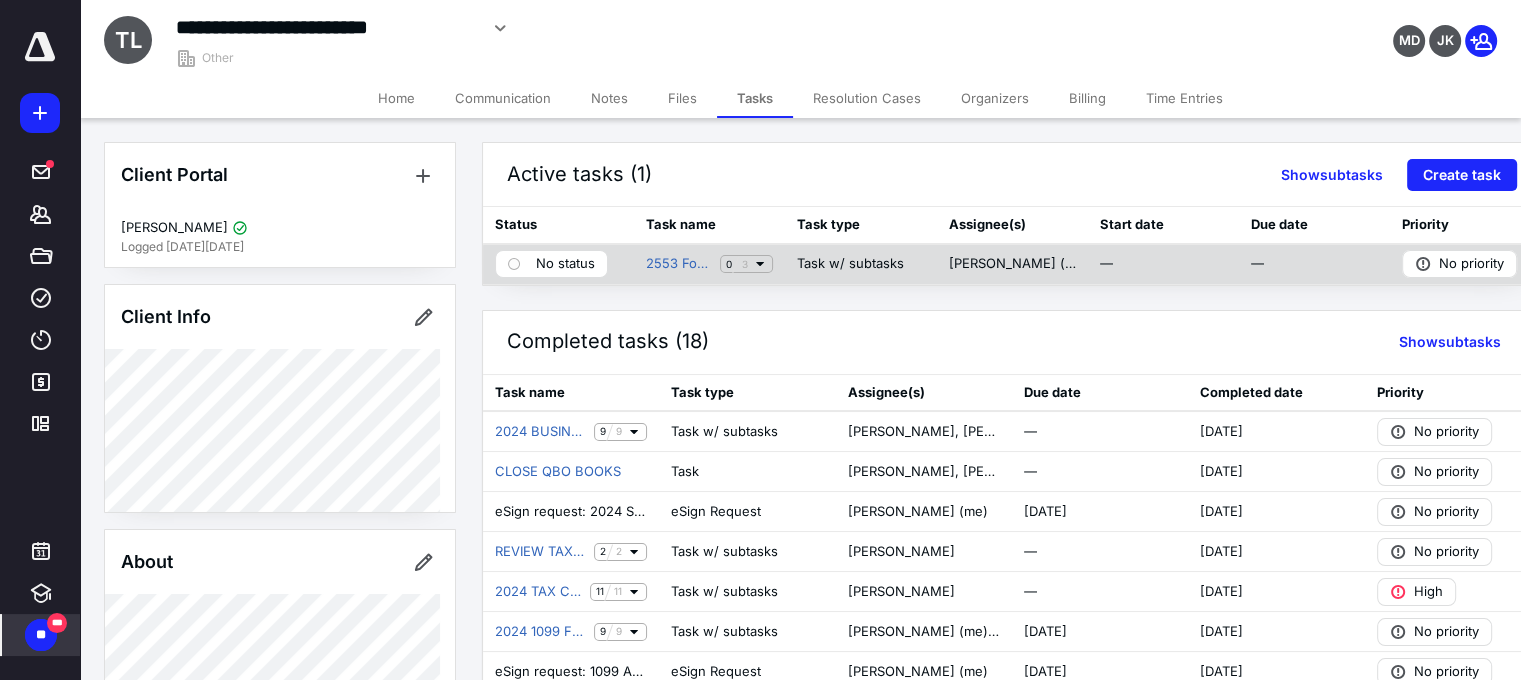 click on "No status" at bounding box center [565, 264] 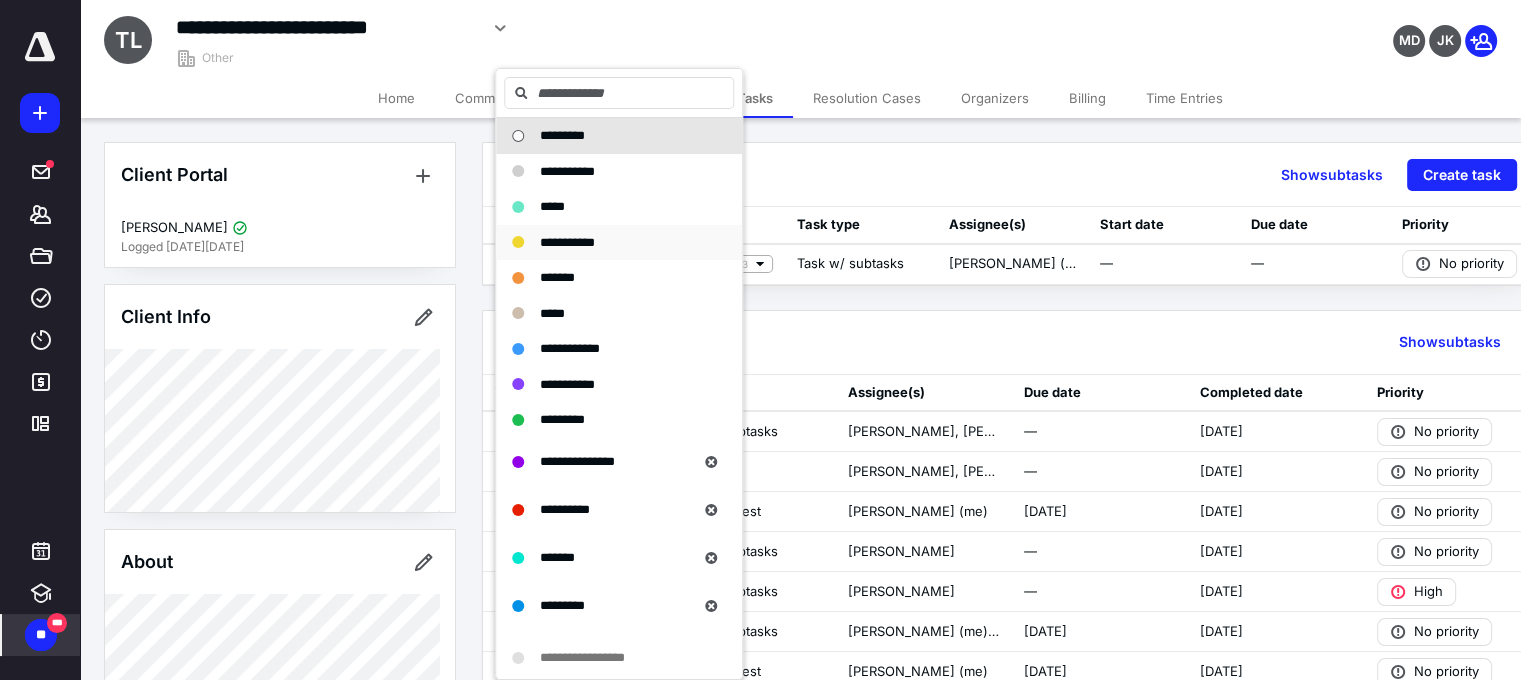 click on "**********" at bounding box center (567, 242) 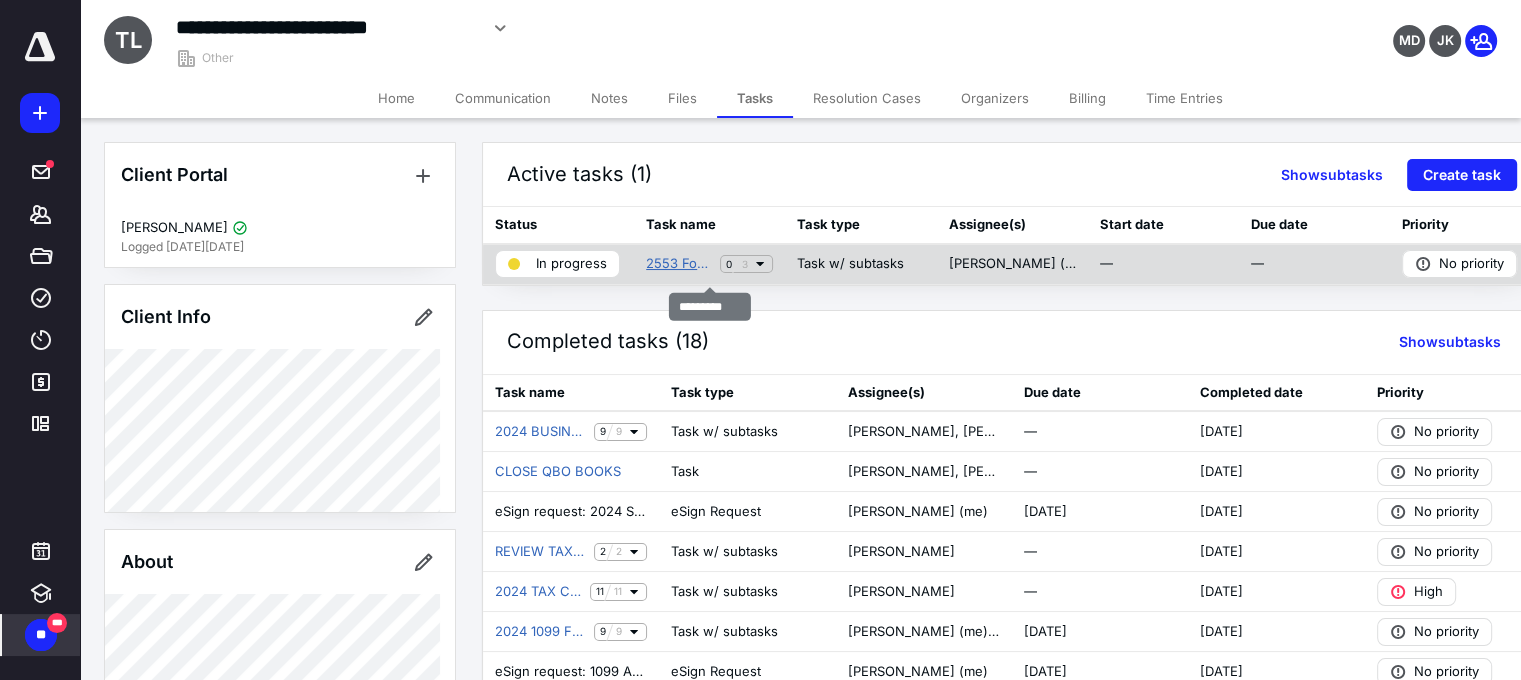 click on "2553 Form" at bounding box center (679, 264) 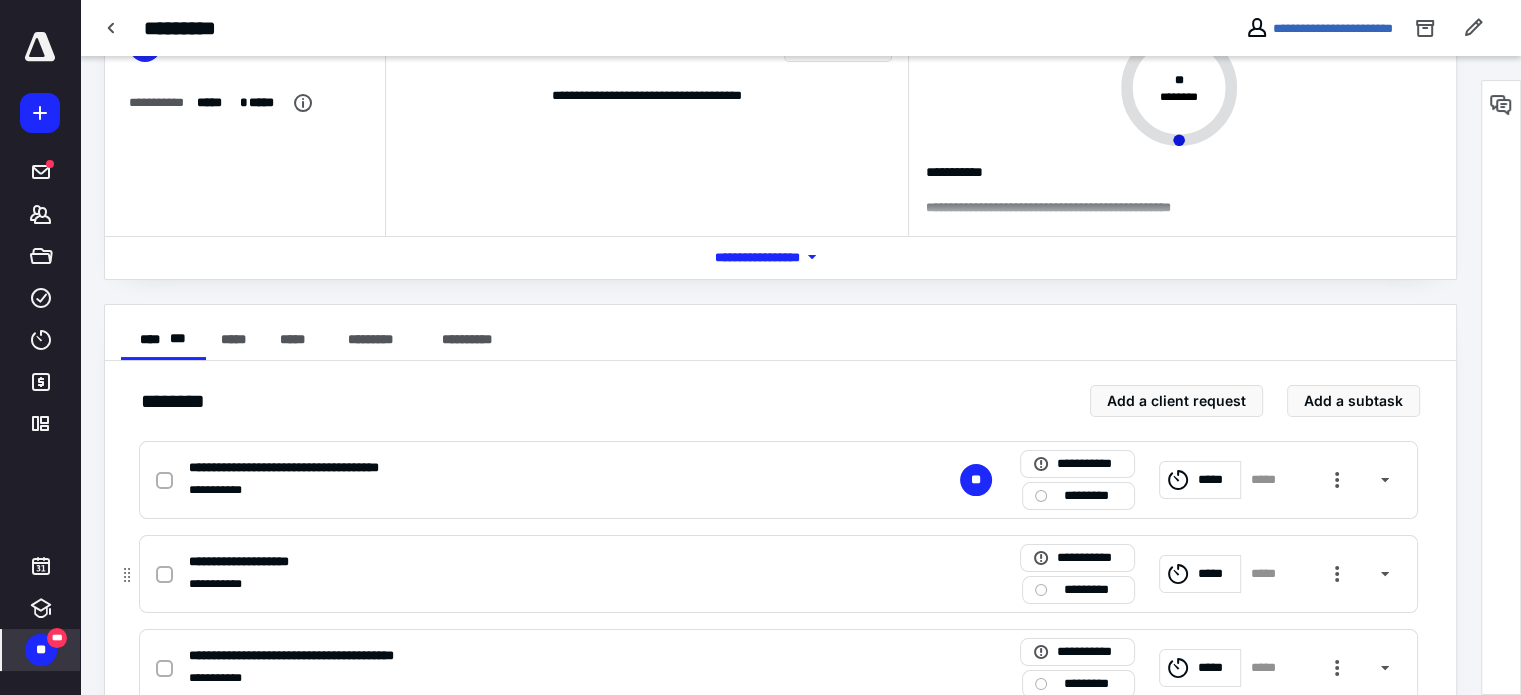 scroll, scrollTop: 236, scrollLeft: 0, axis: vertical 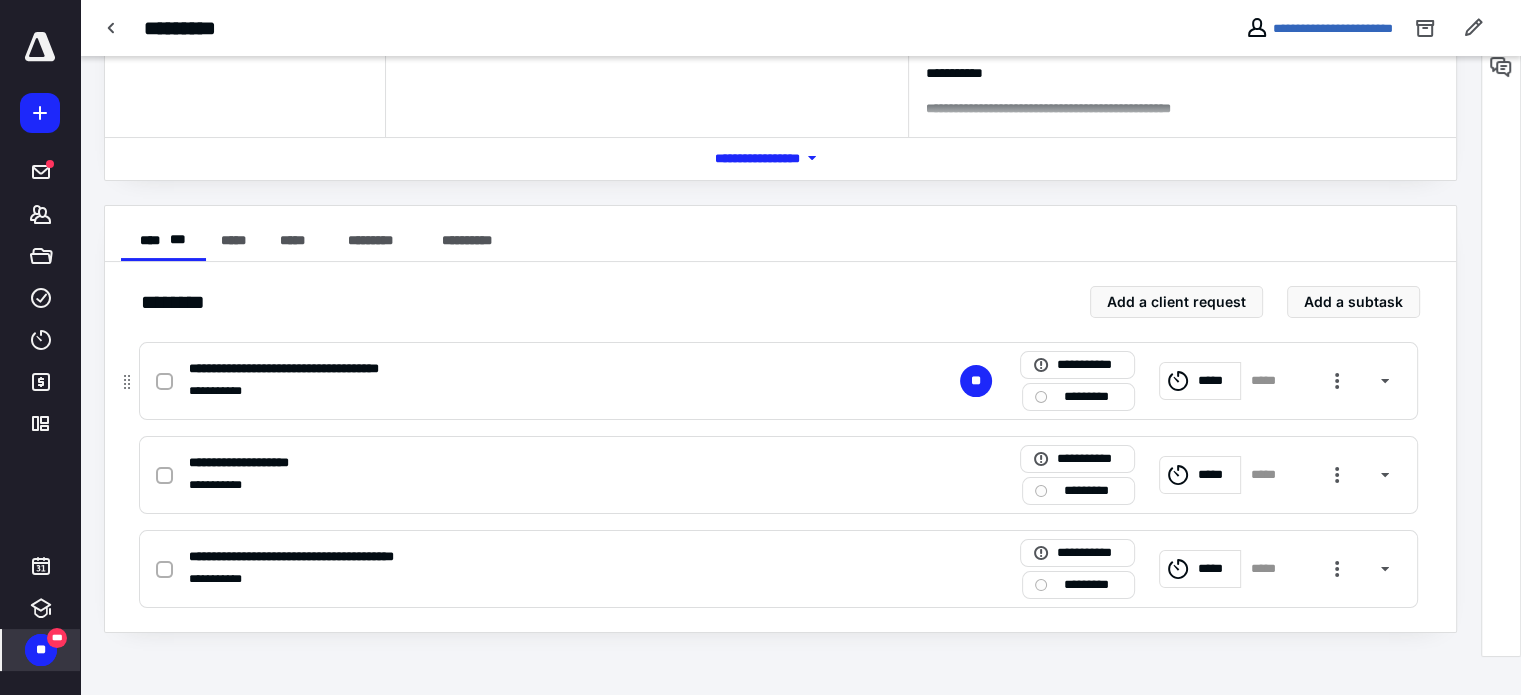 click 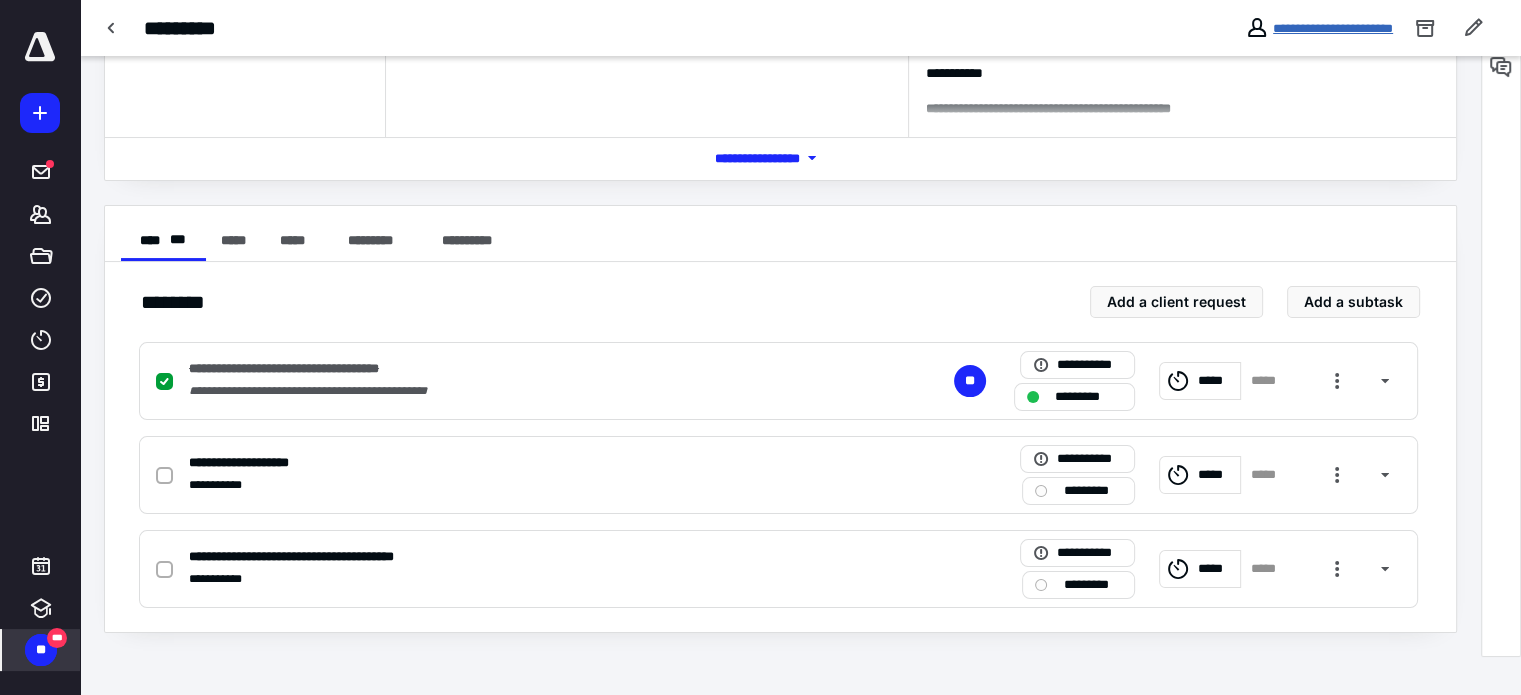 click on "**********" at bounding box center [1333, 28] 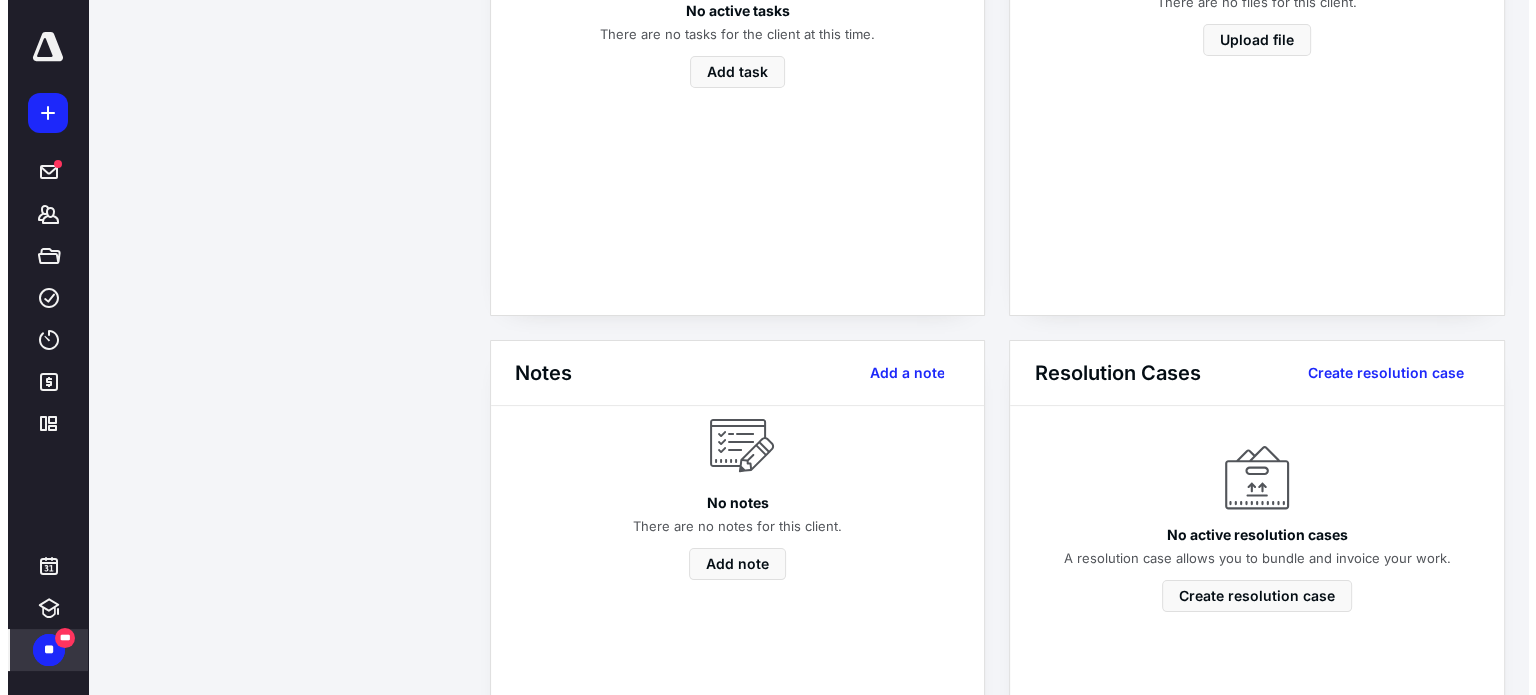 scroll, scrollTop: 0, scrollLeft: 0, axis: both 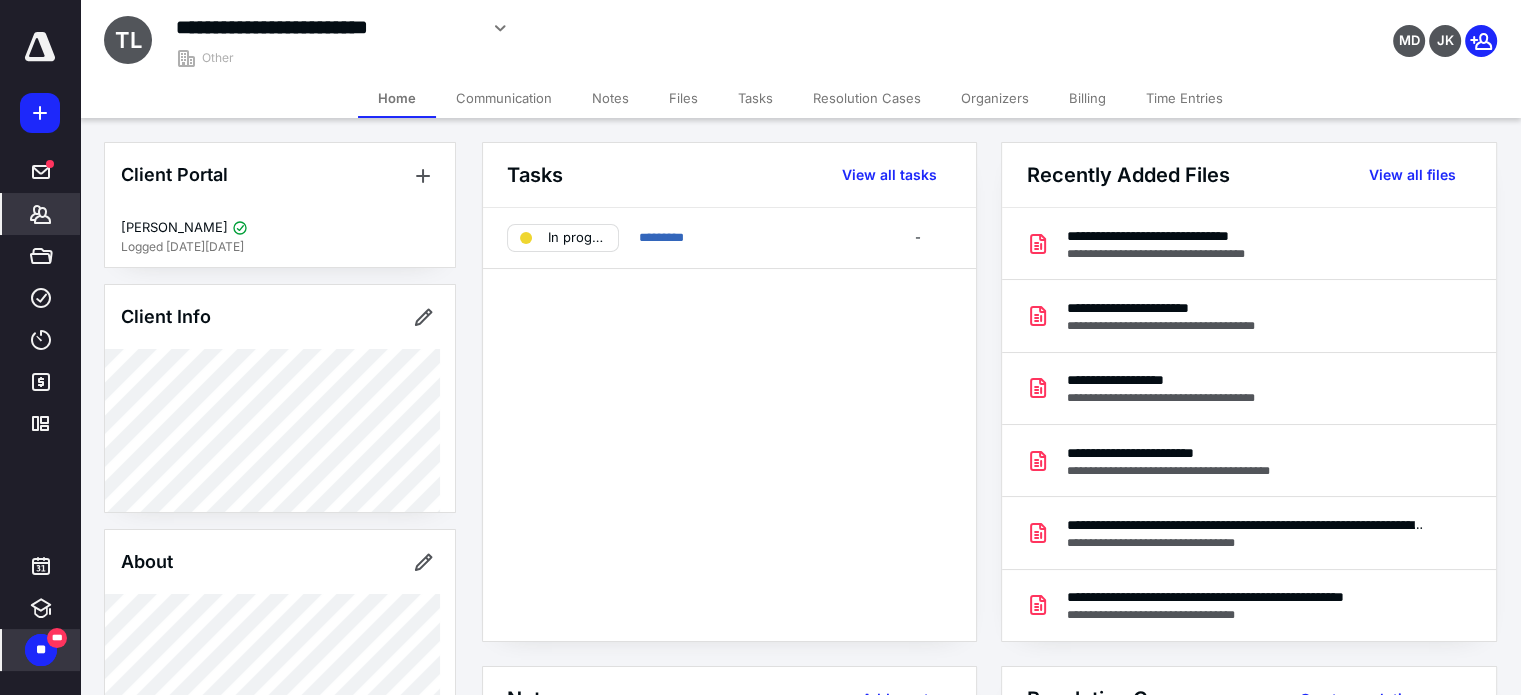 click on "Files" at bounding box center (683, 98) 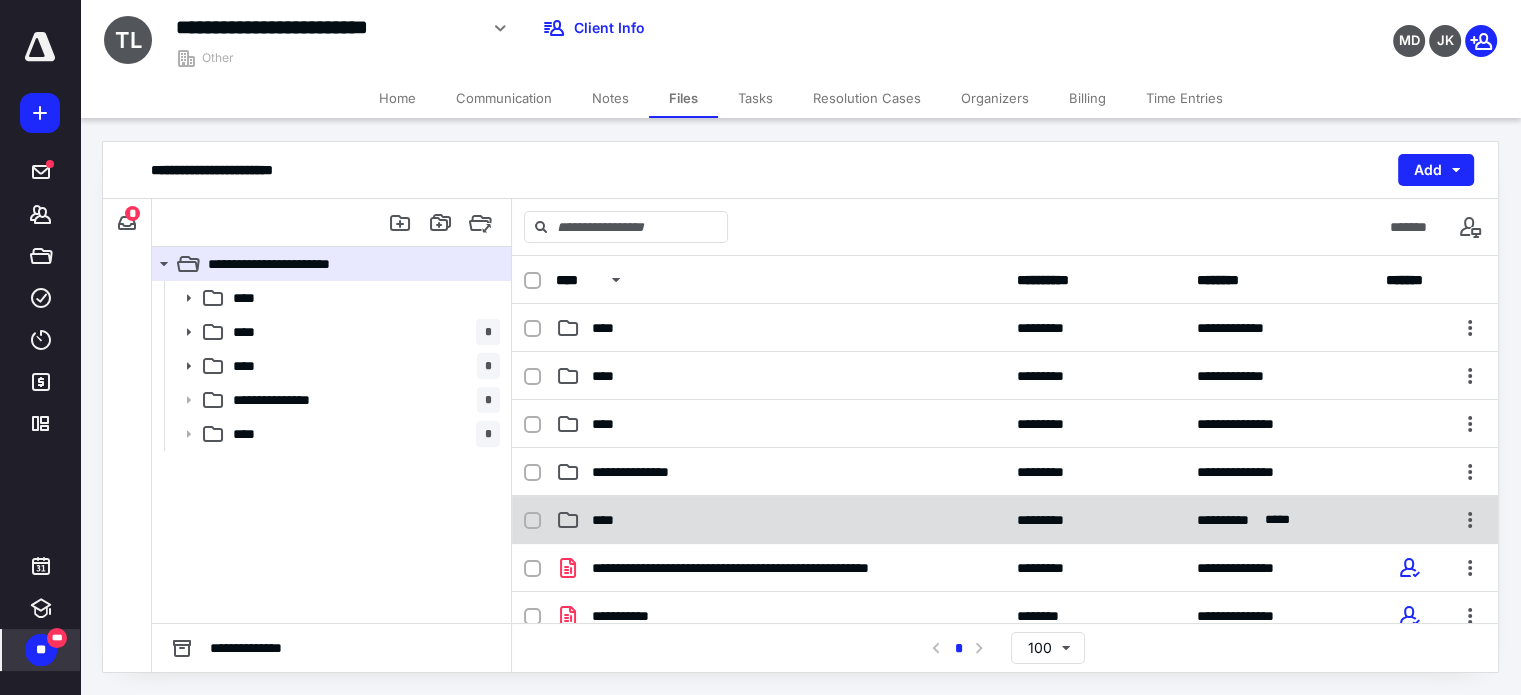 click on "**********" at bounding box center [1005, 520] 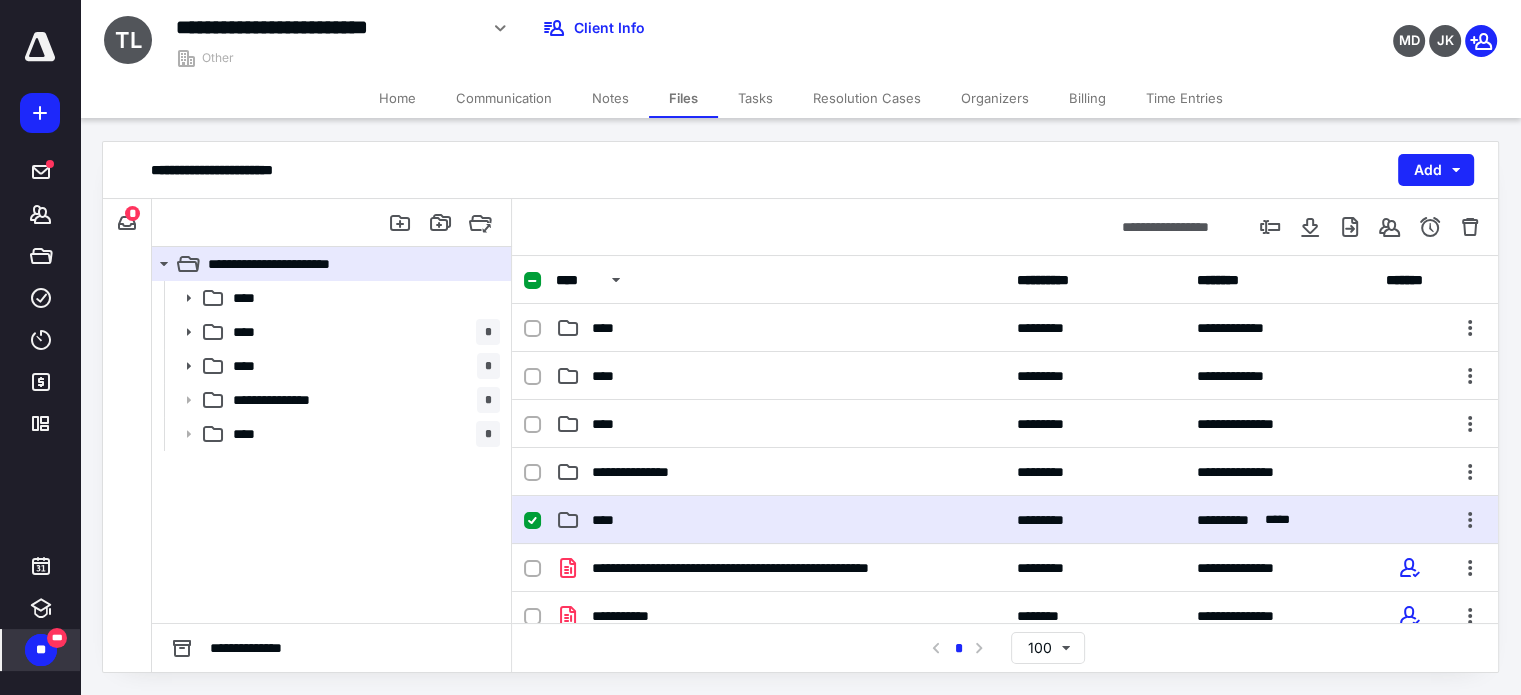 click on "**********" at bounding box center (1005, 520) 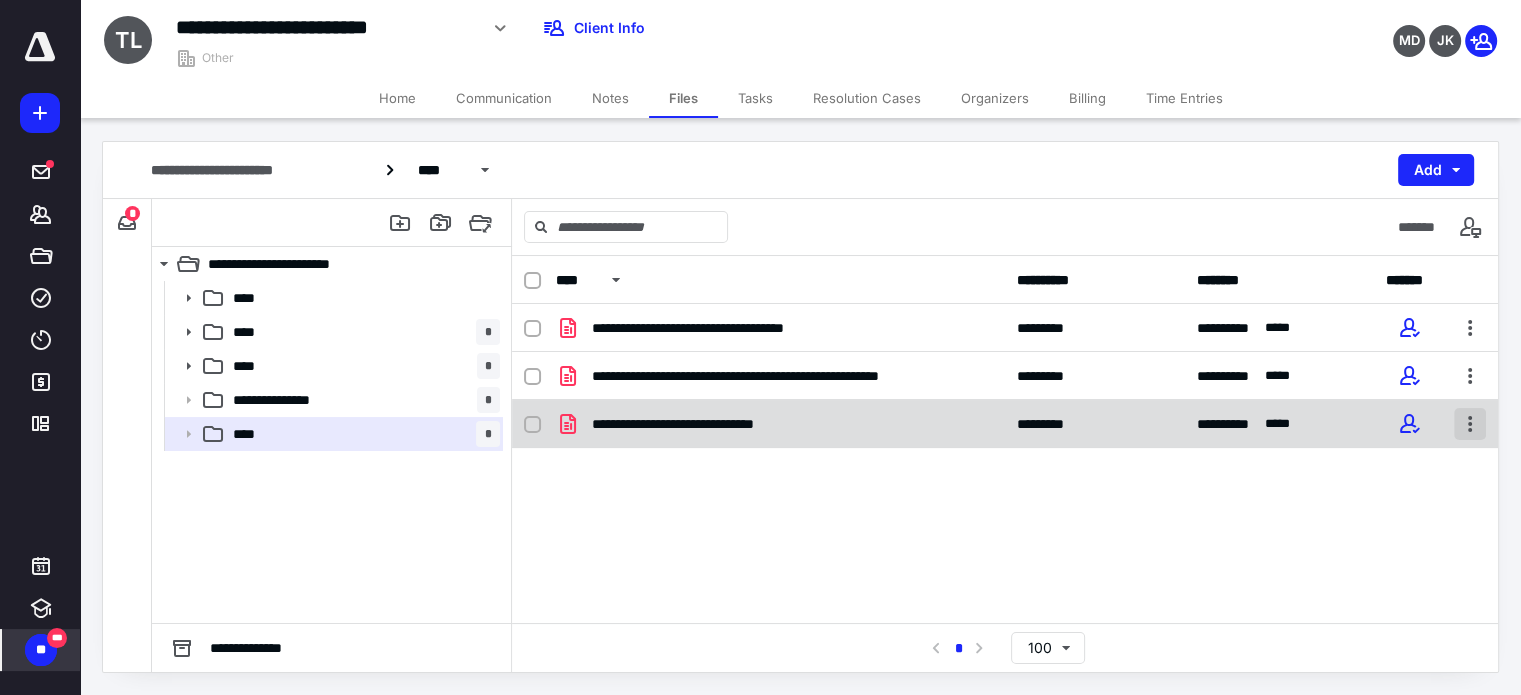 click at bounding box center (1470, 424) 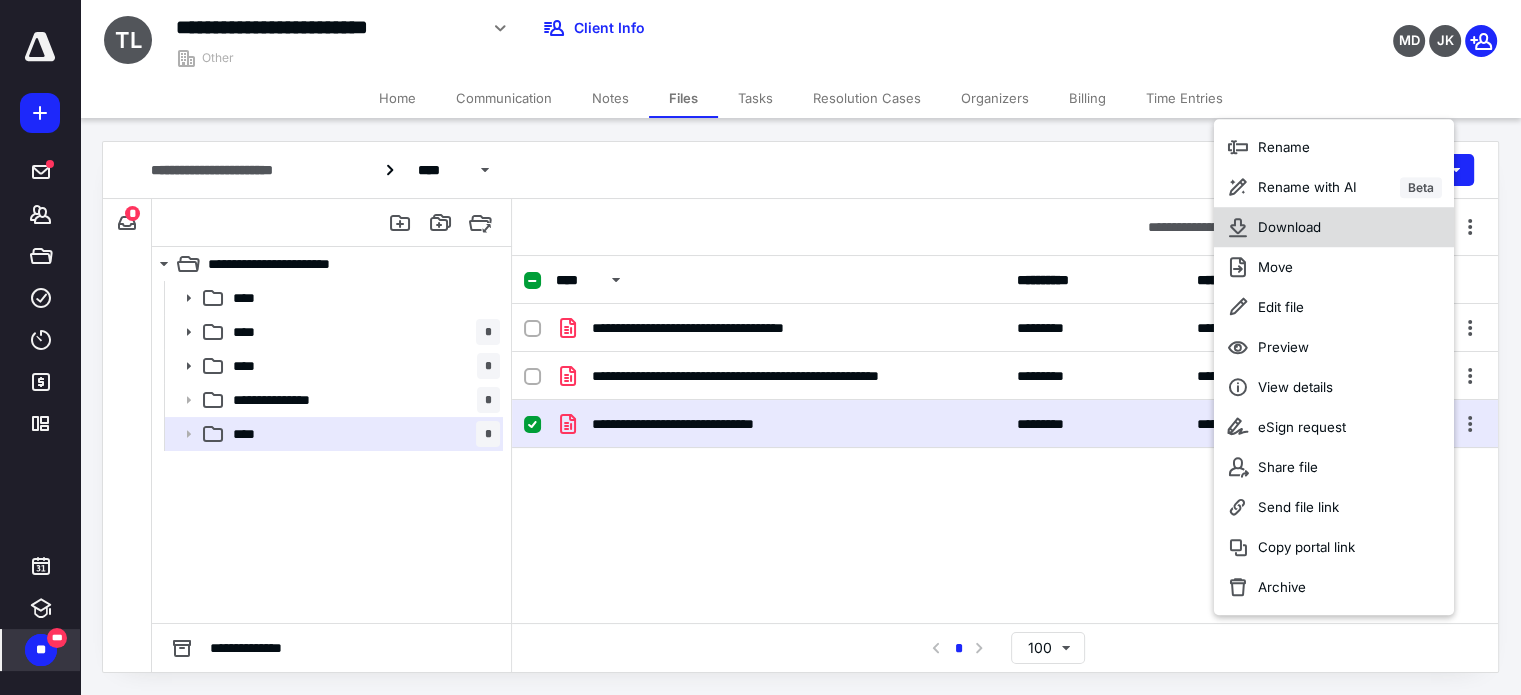 click on "Download" at bounding box center (1334, 227) 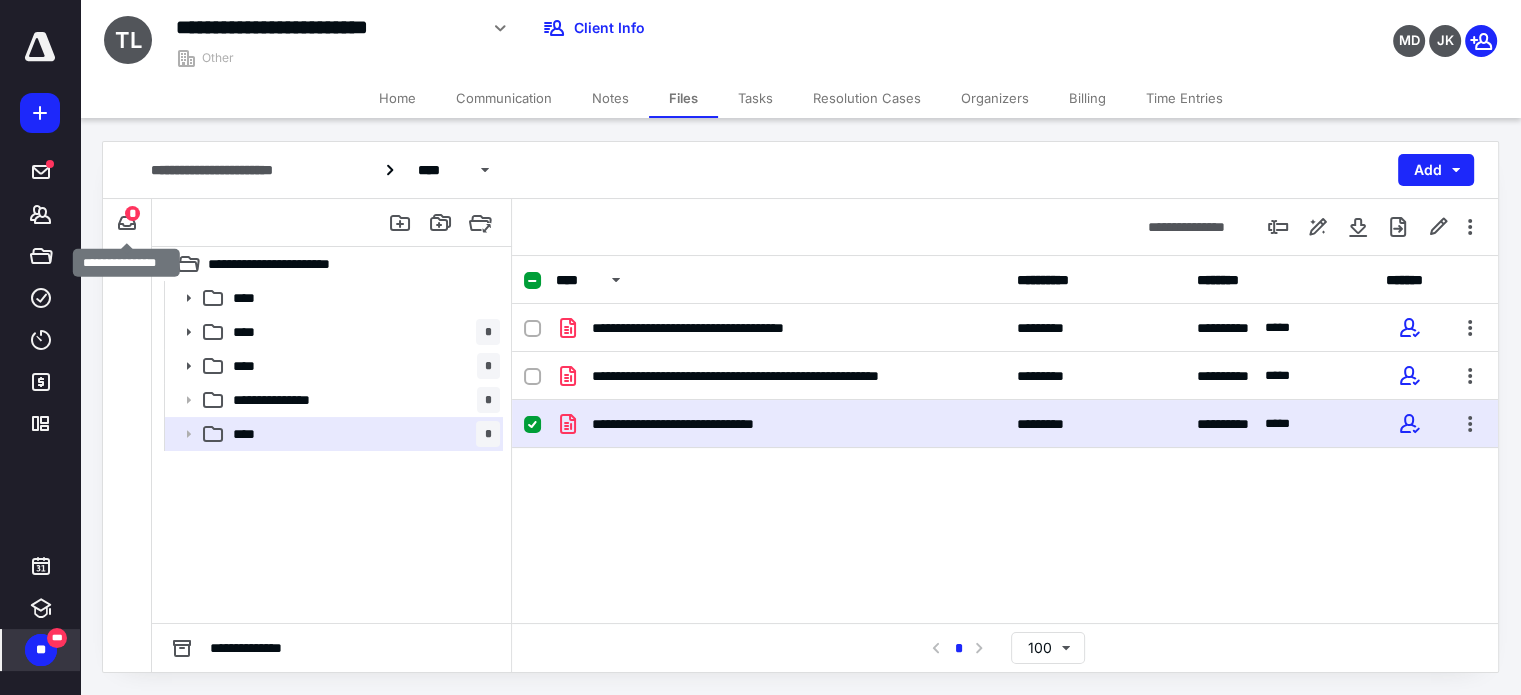 click on "*" at bounding box center [132, 213] 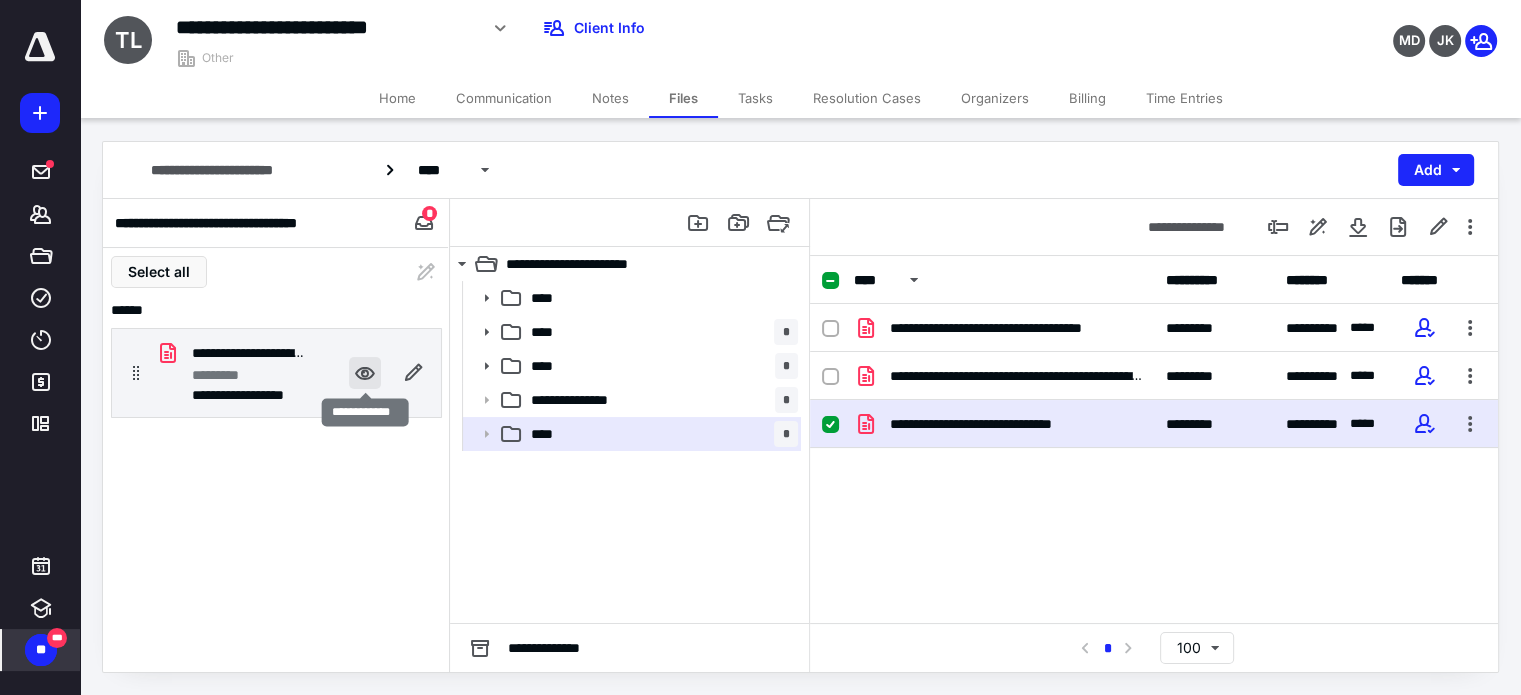 click at bounding box center [365, 373] 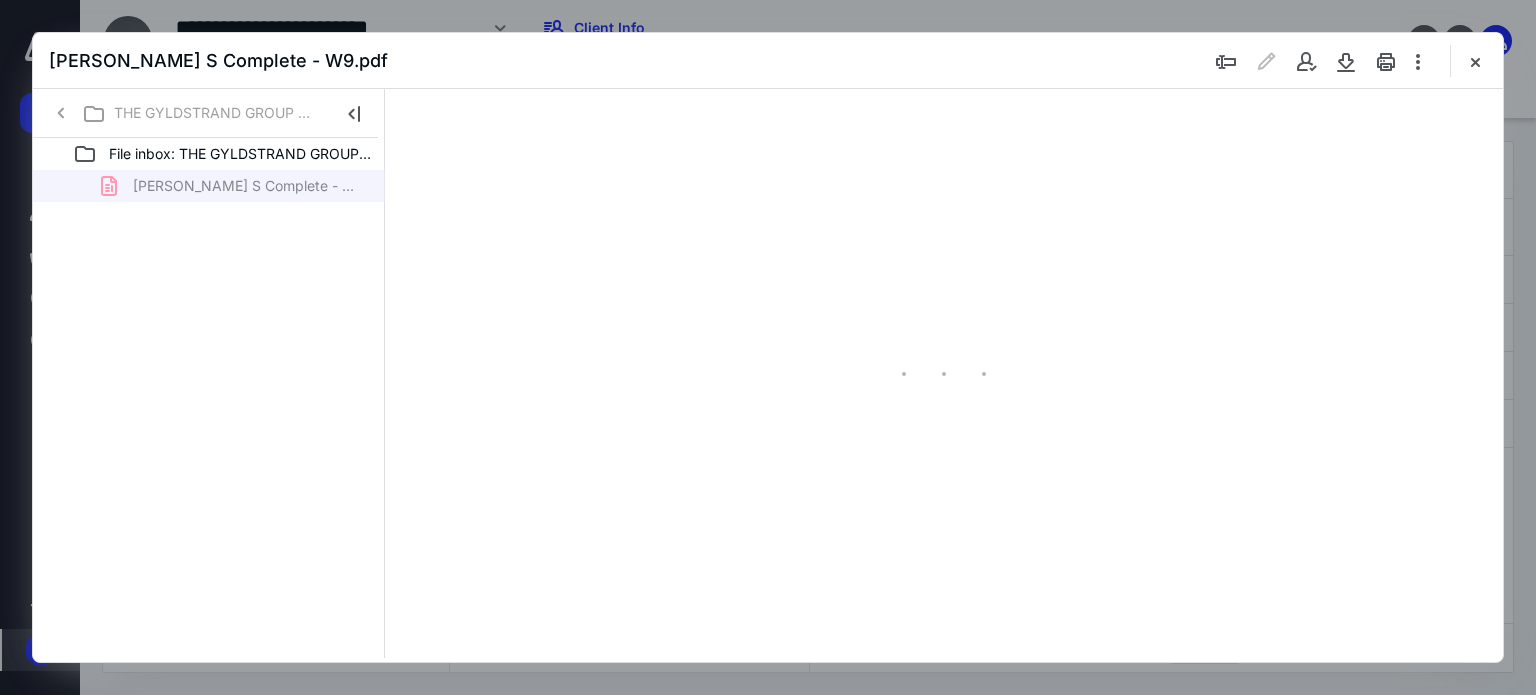 scroll, scrollTop: 0, scrollLeft: 0, axis: both 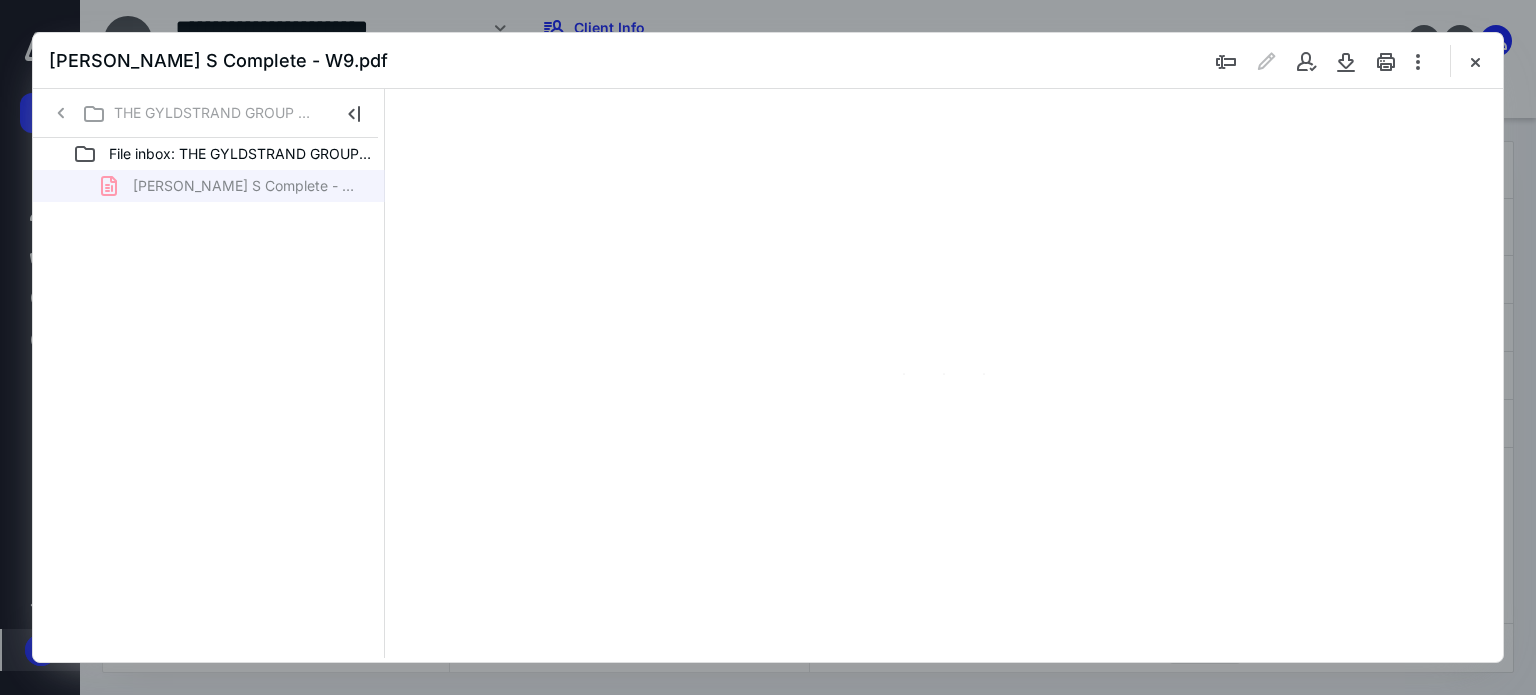type on "62" 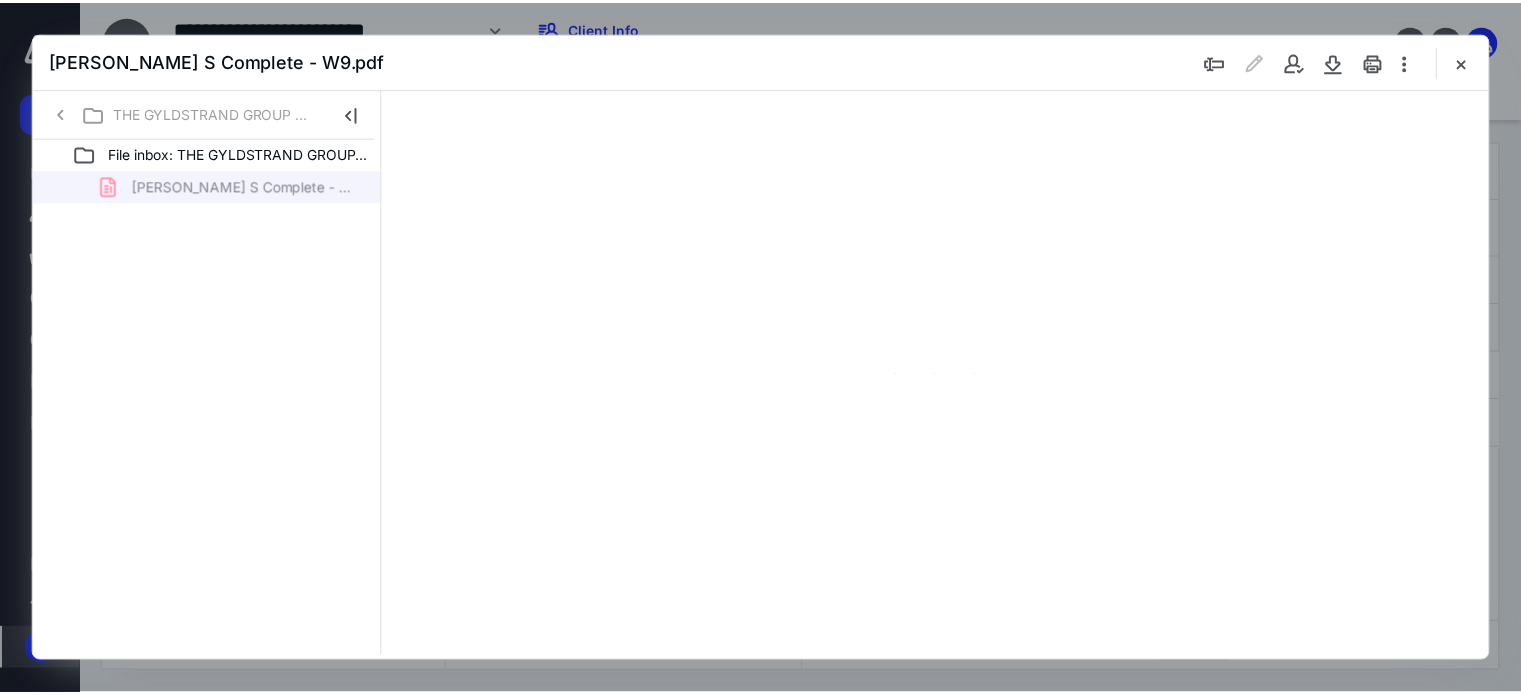 scroll, scrollTop: 78, scrollLeft: 0, axis: vertical 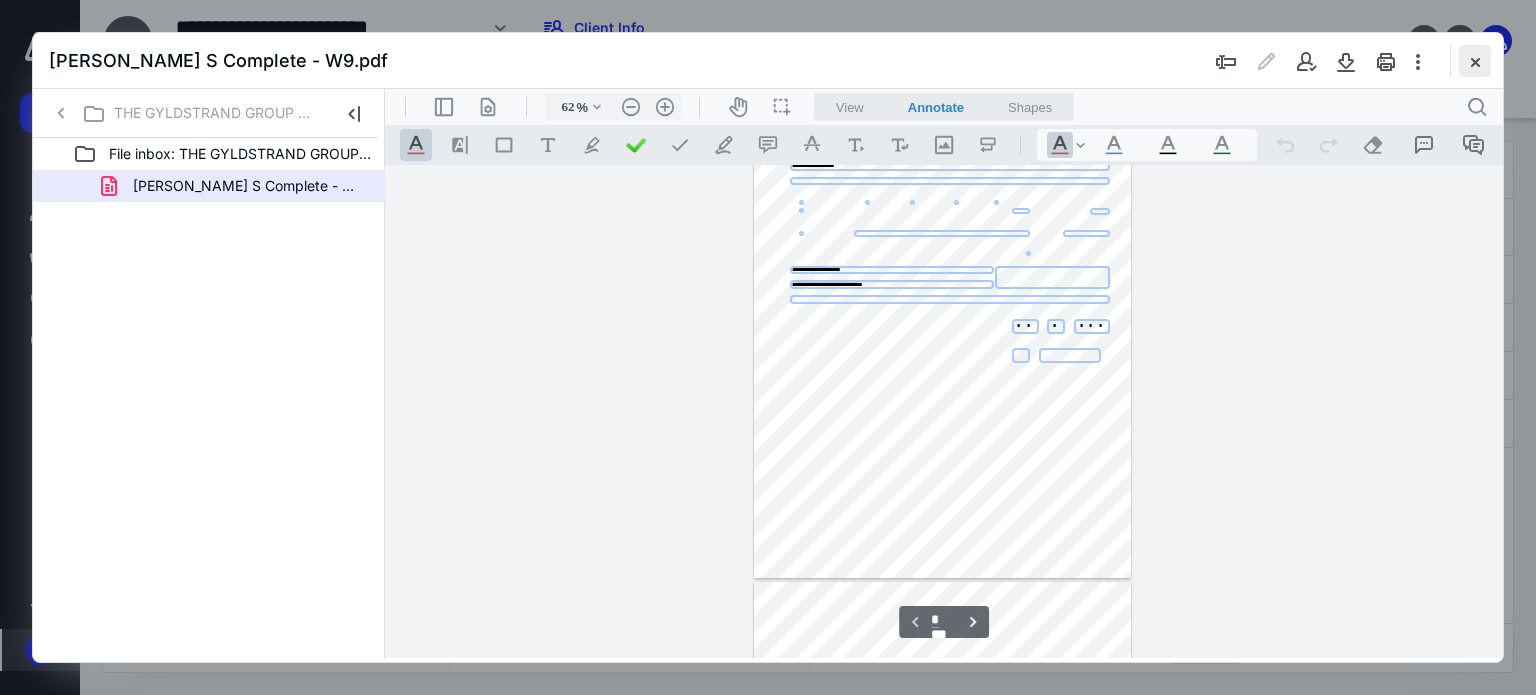 click at bounding box center [1475, 61] 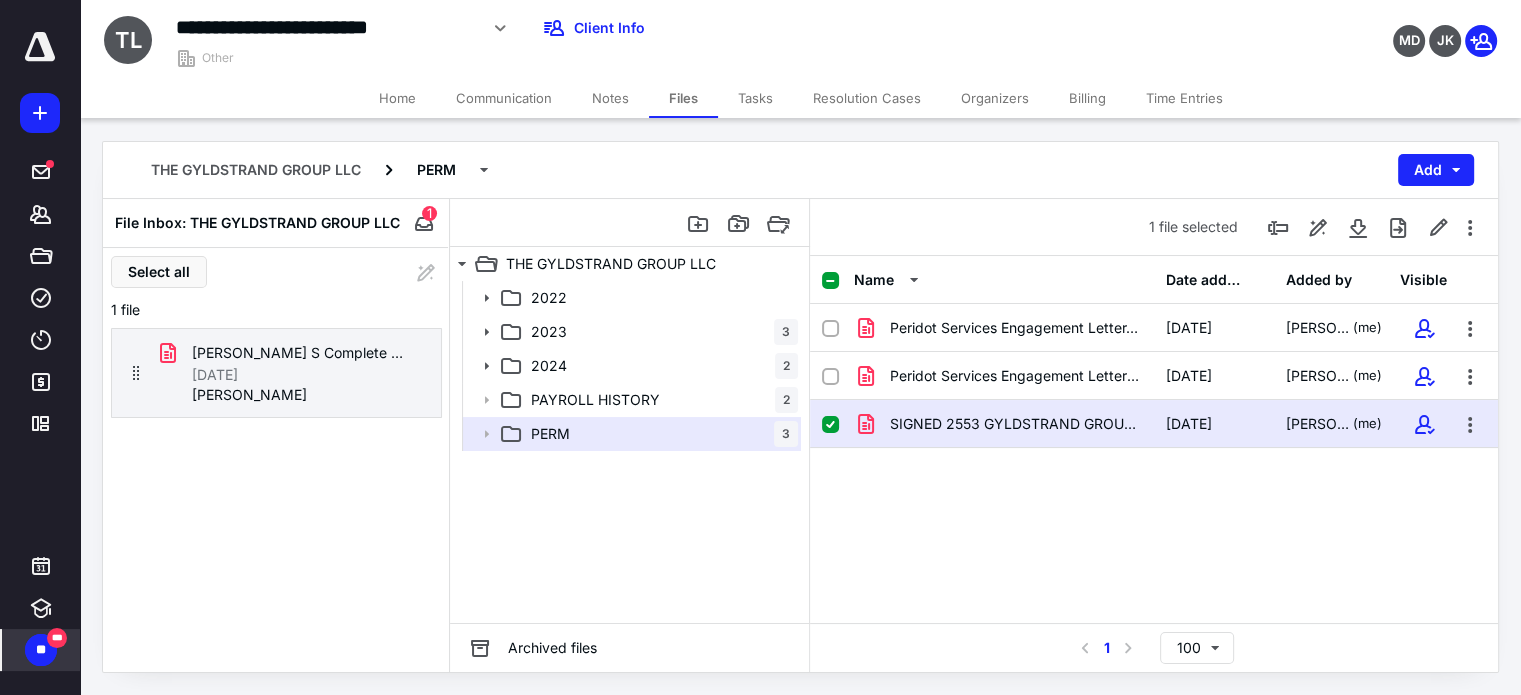 click on "**" at bounding box center [41, 650] 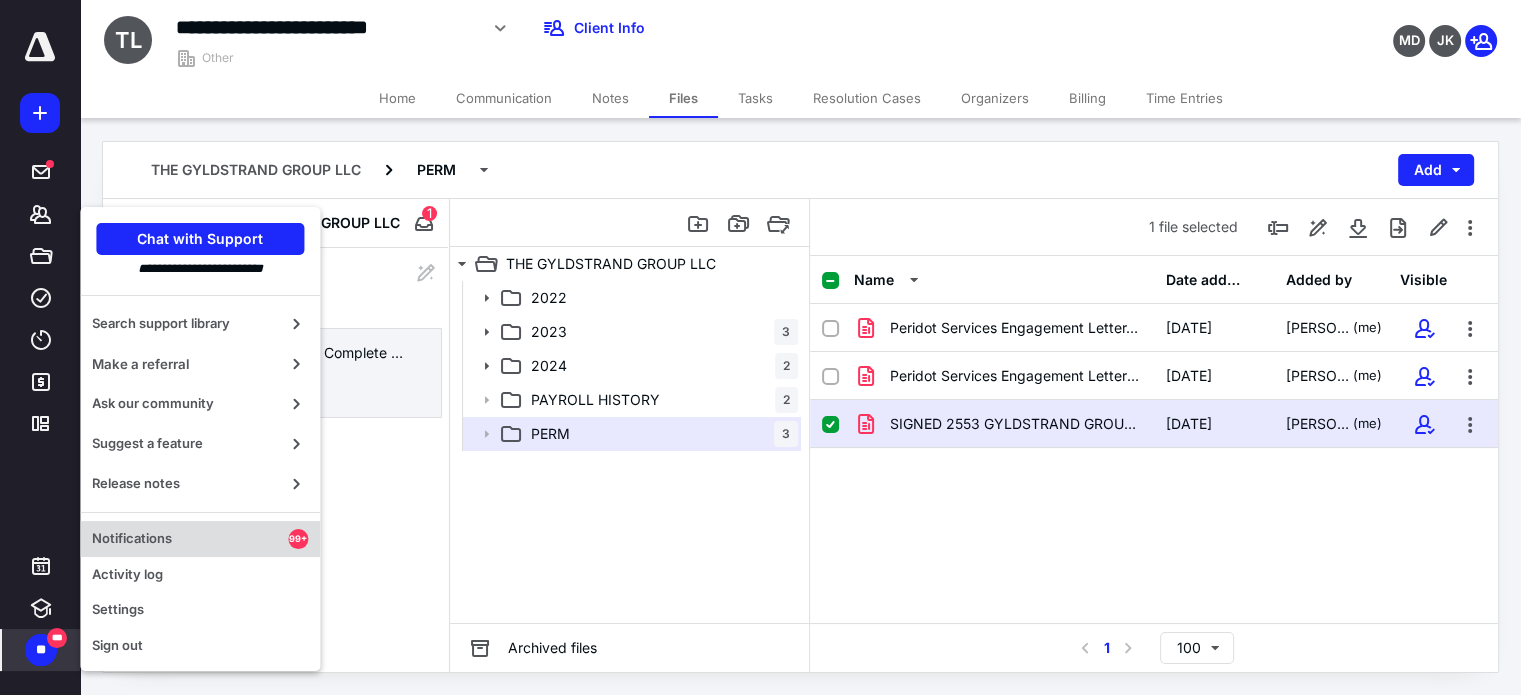 click on "Notifications" at bounding box center [190, 539] 